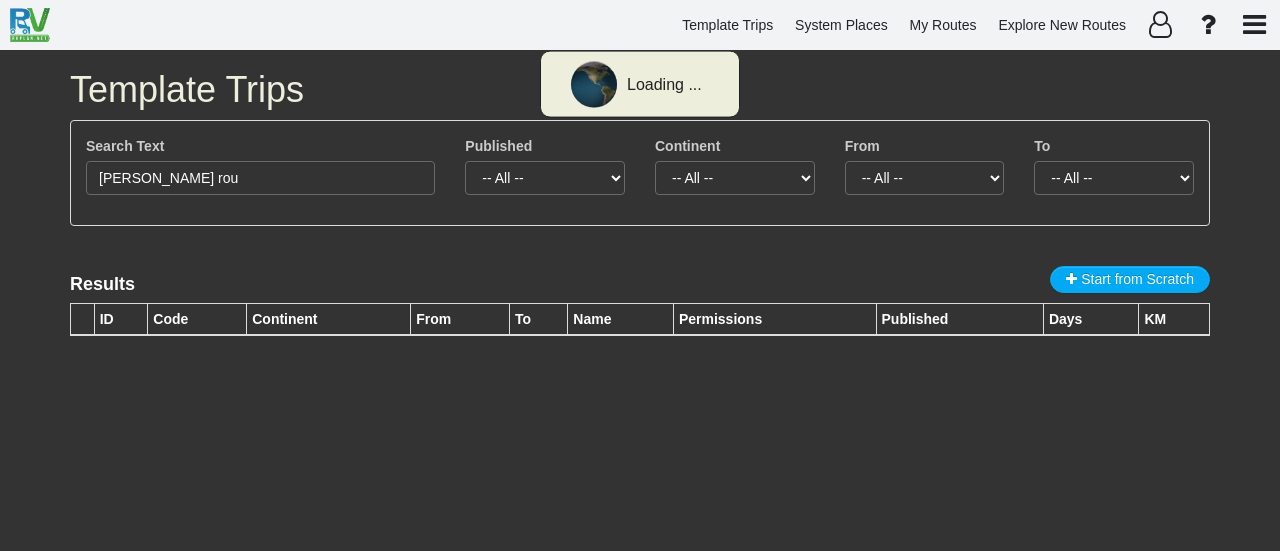 scroll, scrollTop: 0, scrollLeft: 0, axis: both 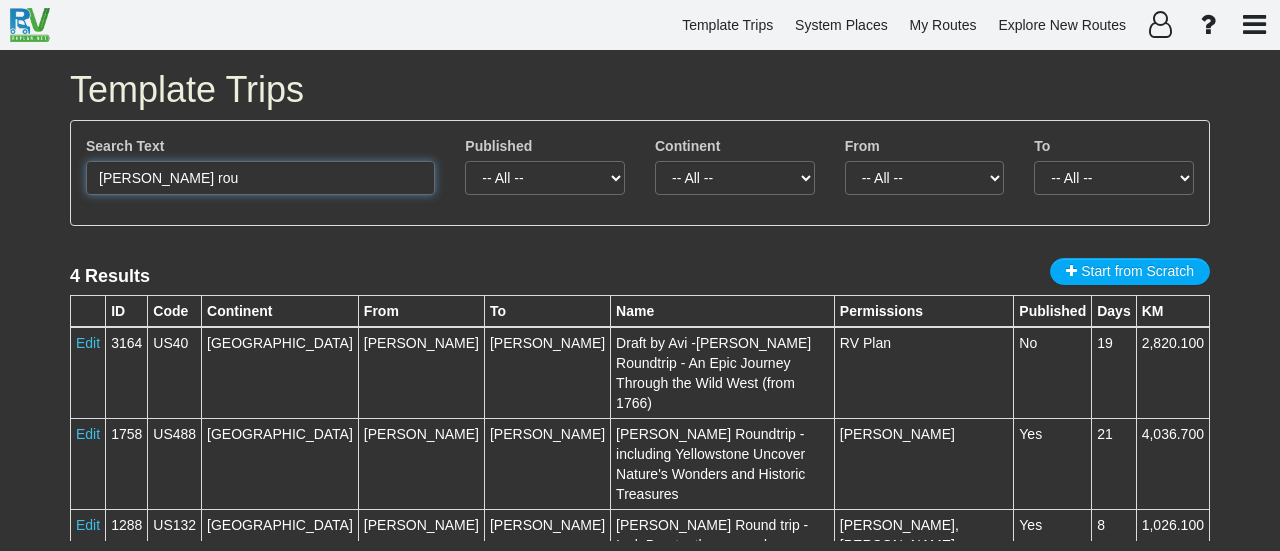 click on "[PERSON_NAME] rou" at bounding box center (260, 178) 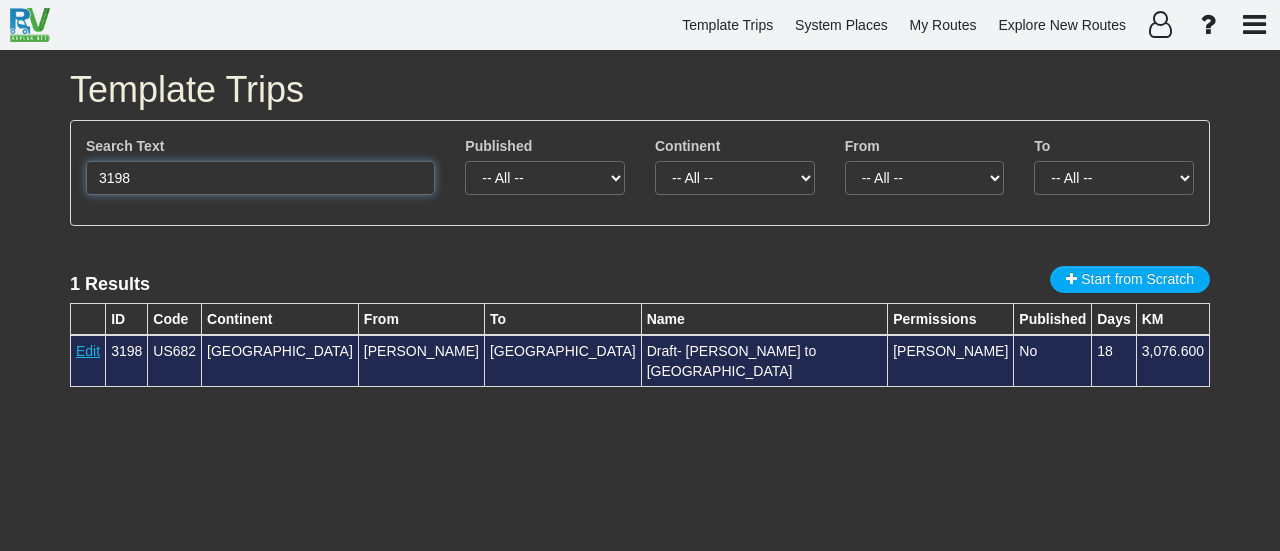 type on "3198" 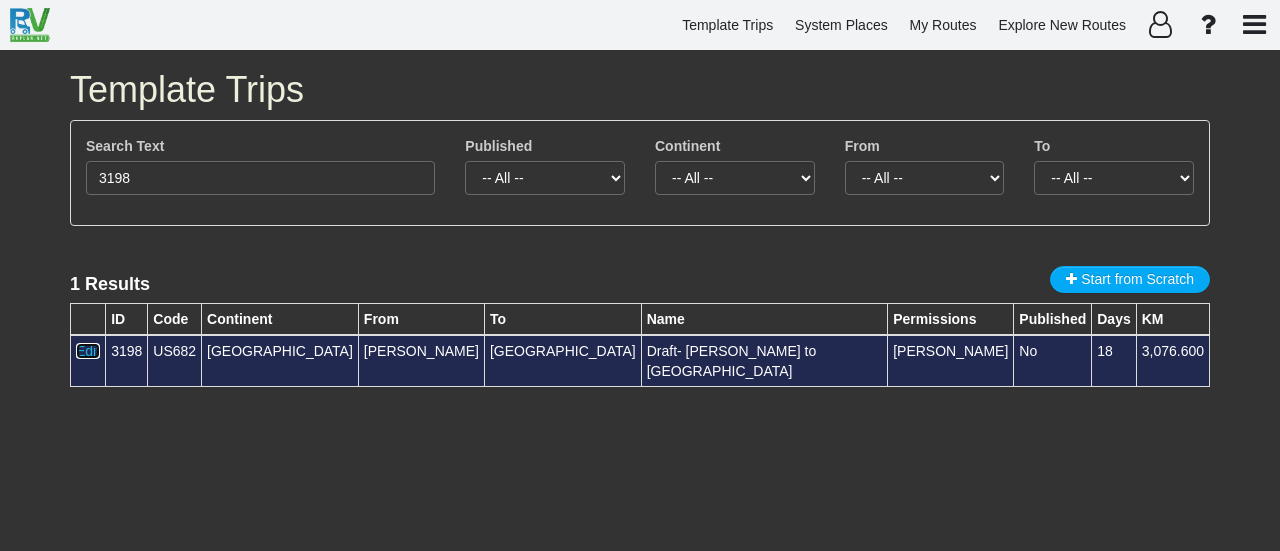 click on "Edit" at bounding box center [88, 351] 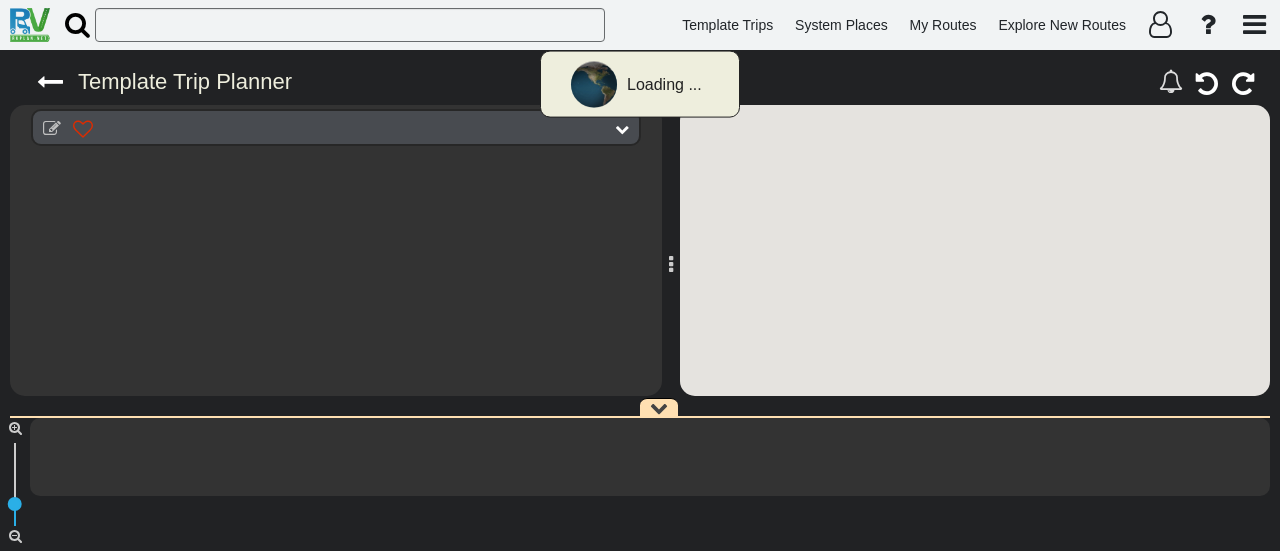 scroll, scrollTop: 0, scrollLeft: 0, axis: both 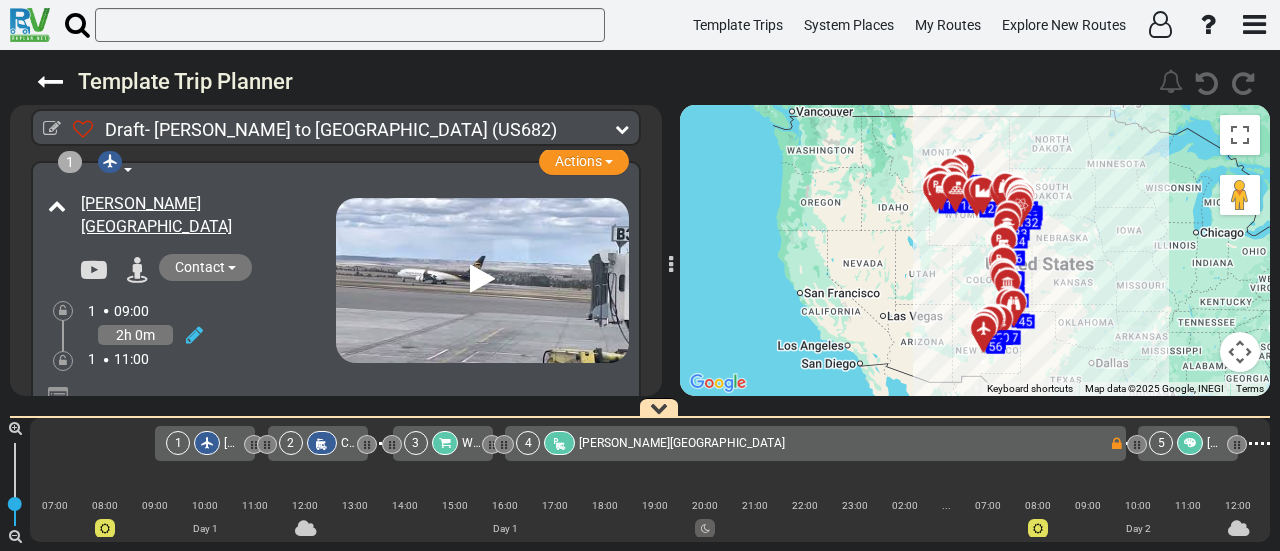 click at bounding box center [1240, 352] 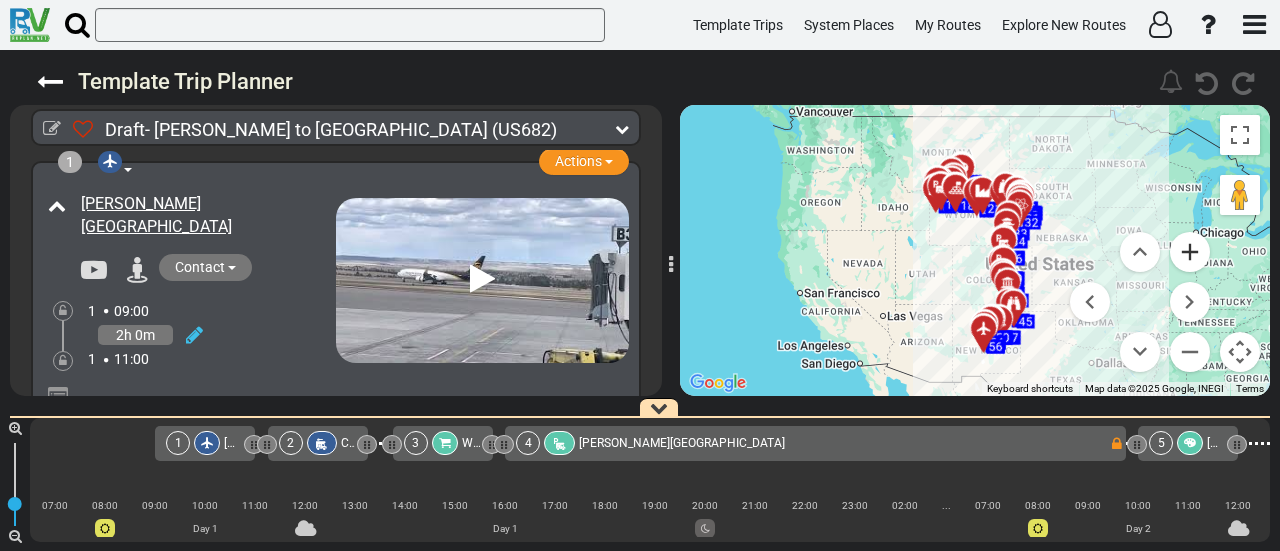 click at bounding box center [1190, 252] 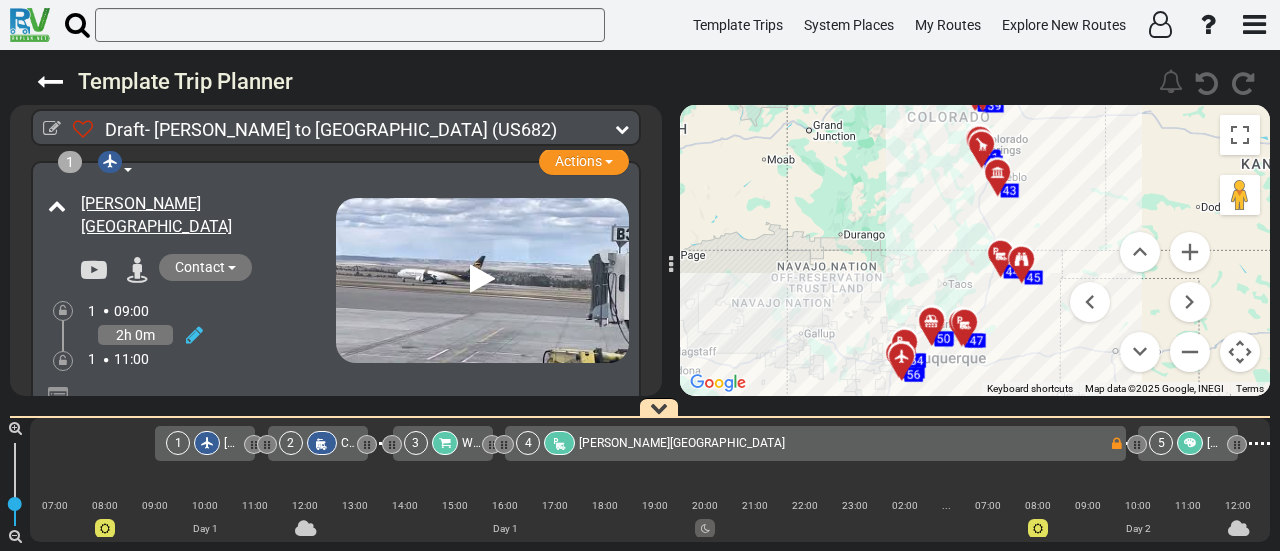 drag, startPoint x: 952, startPoint y: 280, endPoint x: 851, endPoint y: 65, distance: 237.54158 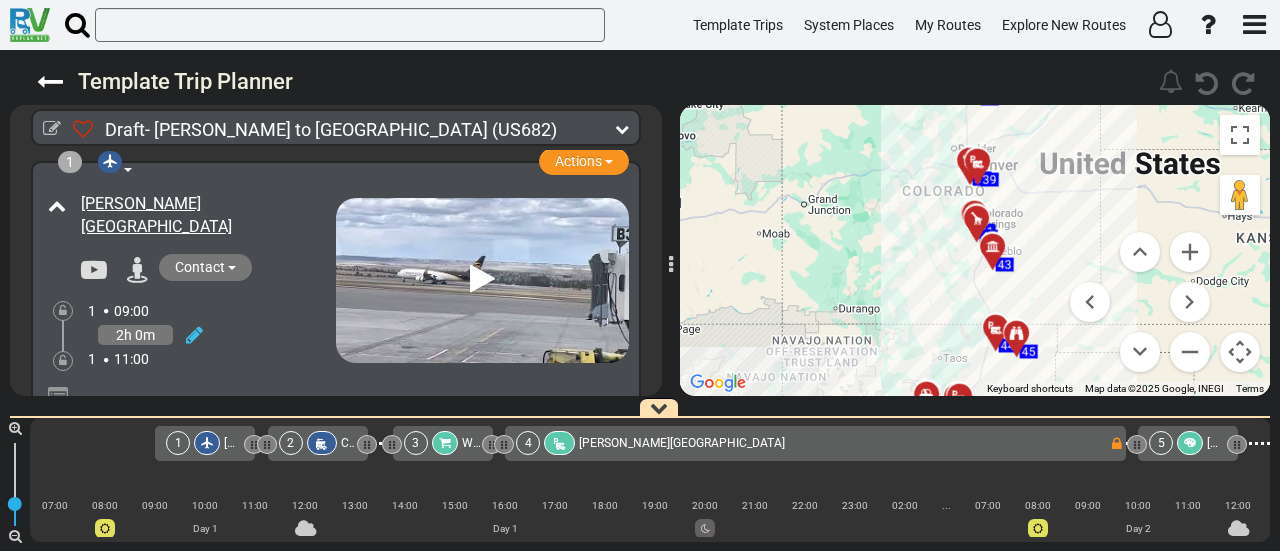 drag, startPoint x: 1052, startPoint y: 151, endPoint x: 1048, endPoint y: 229, distance: 78.10249 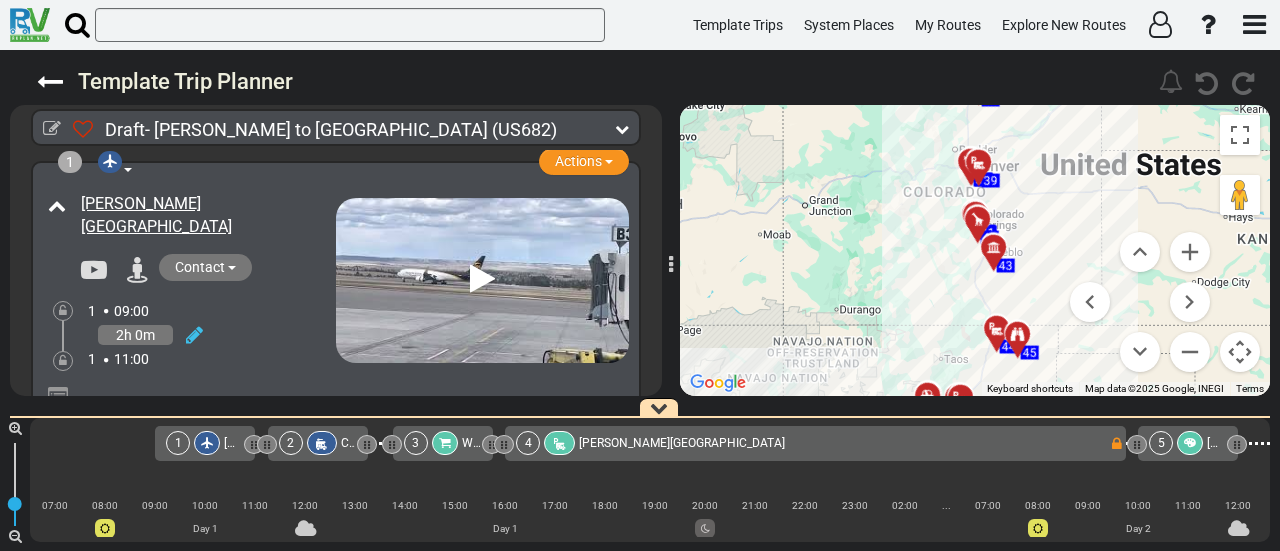click at bounding box center (985, 170) 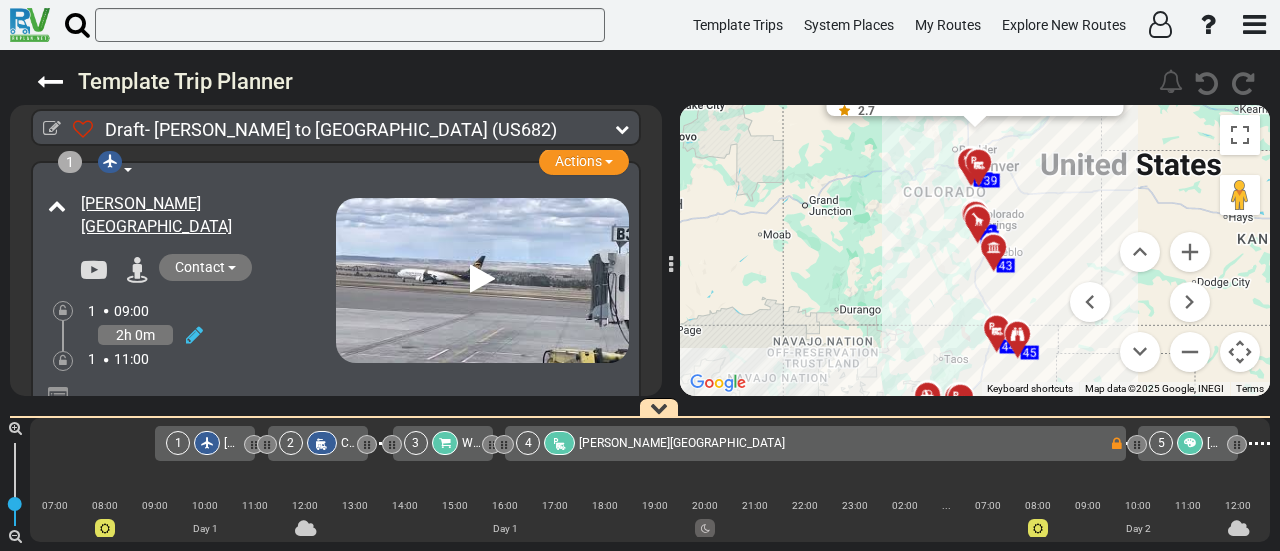 scroll, scrollTop: 7690, scrollLeft: 0, axis: vertical 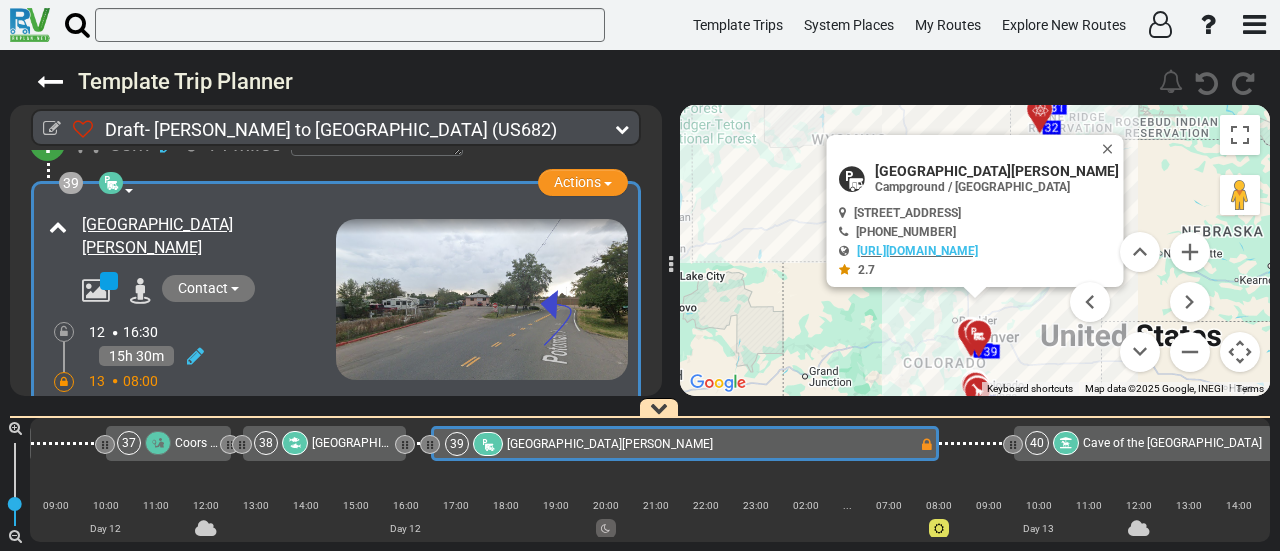 click on "+" at bounding box center (48, 522) 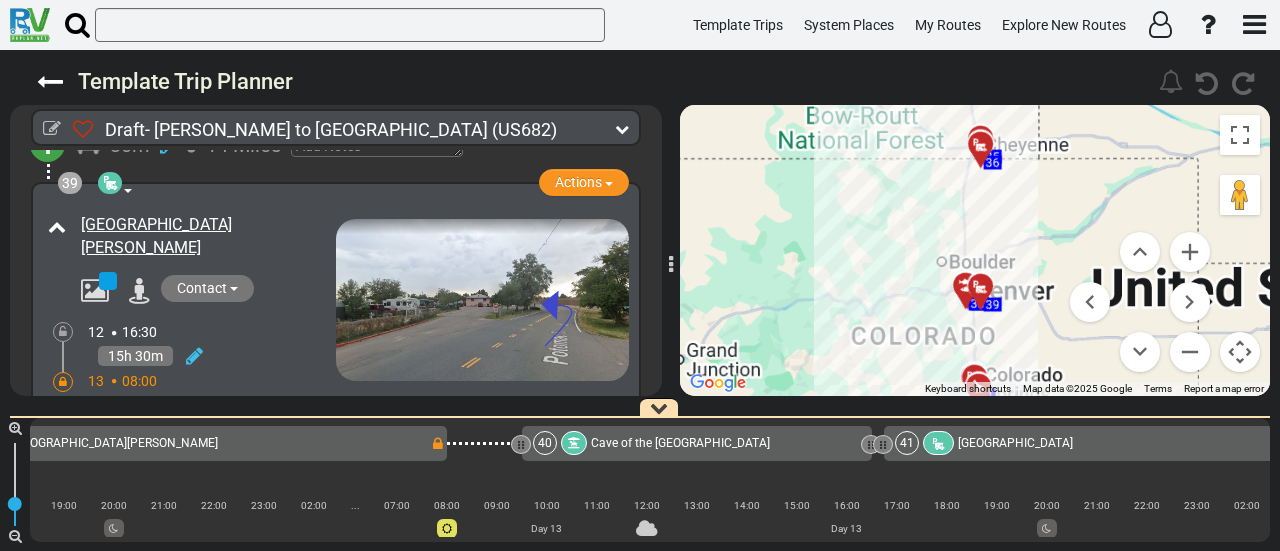 scroll, scrollTop: 0, scrollLeft: 10875, axis: horizontal 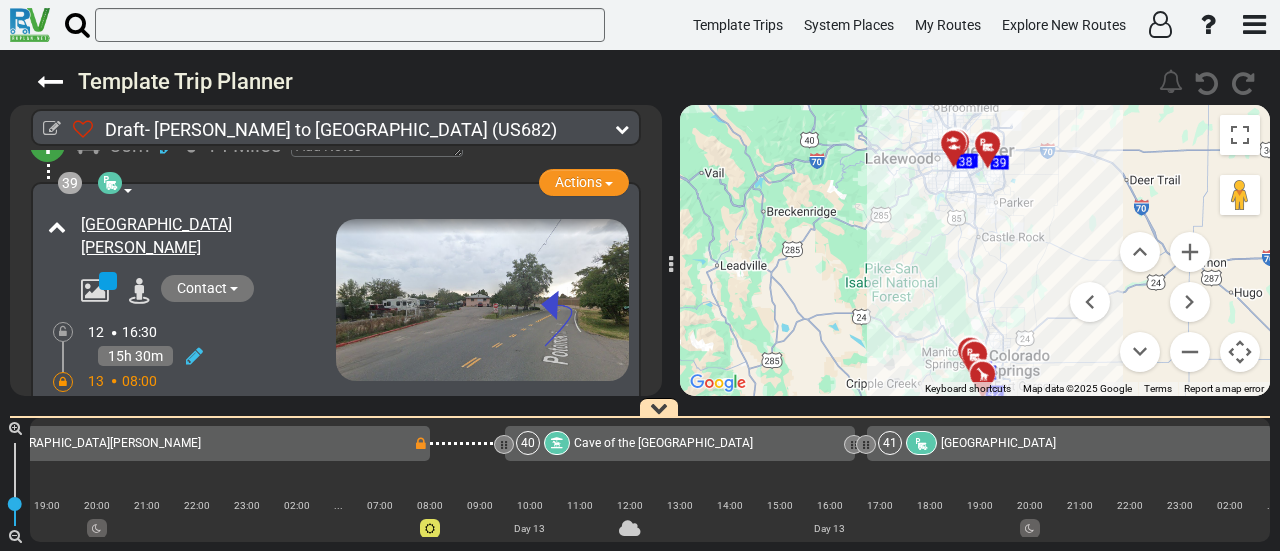 click on "Add Atraction" at bounding box center (110, 557) 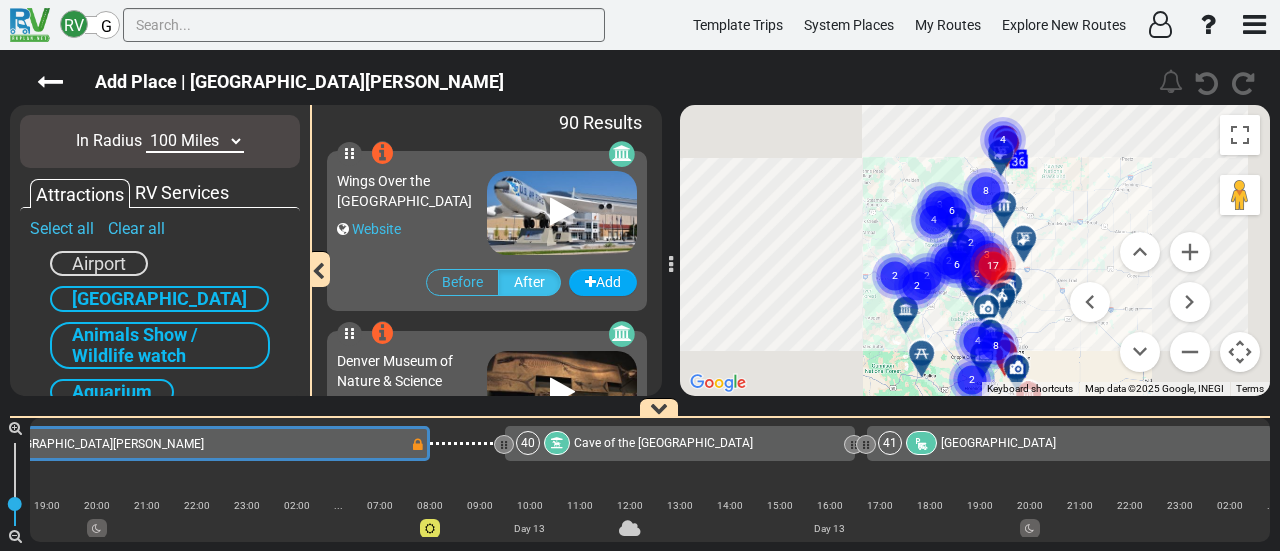 scroll, scrollTop: 0, scrollLeft: 10366, axis: horizontal 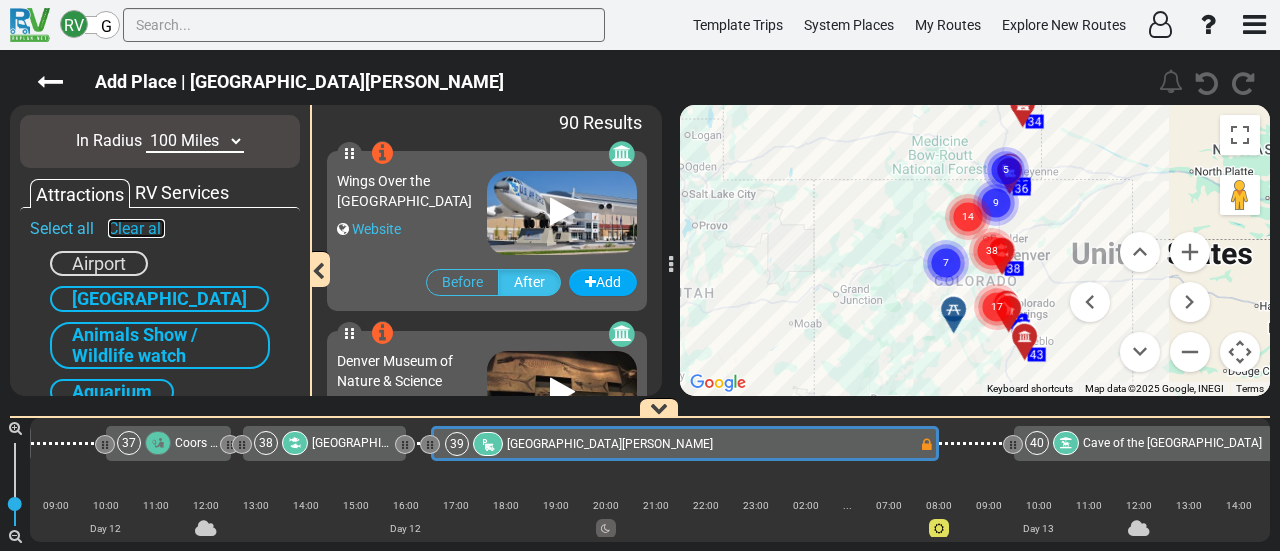 click on "Clear all" at bounding box center [136, 228] 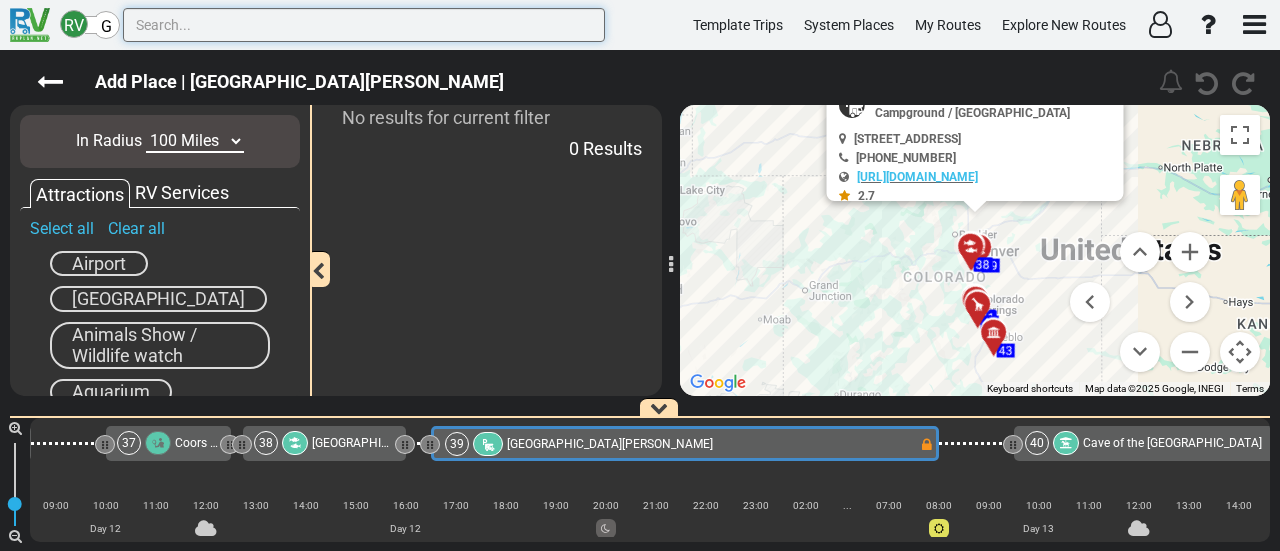 click at bounding box center [364, 25] 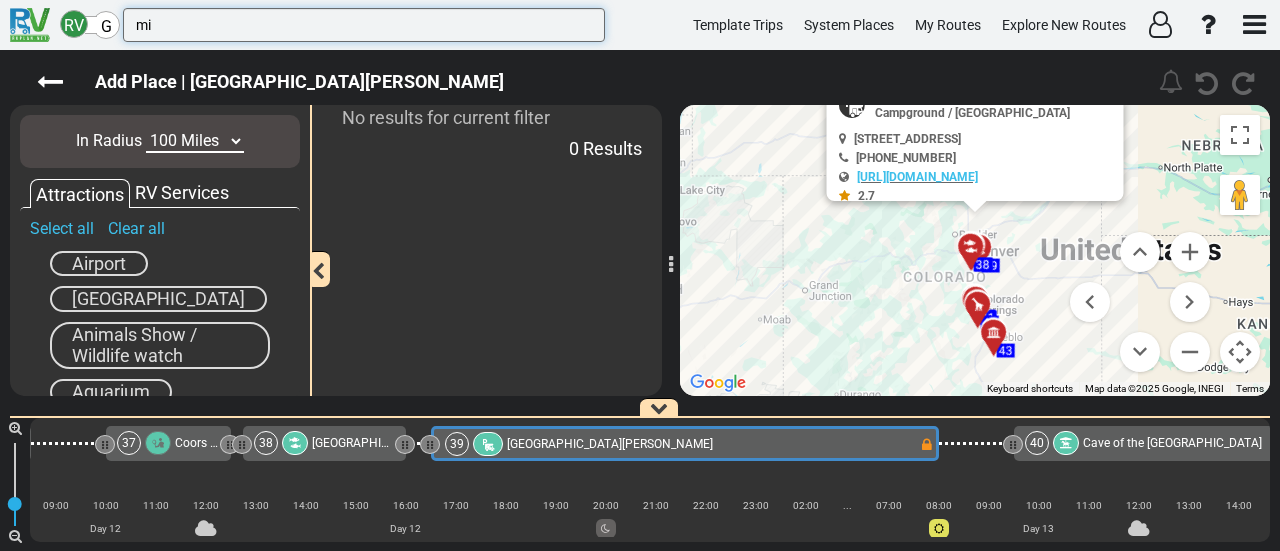 click on "mi" at bounding box center (364, 25) 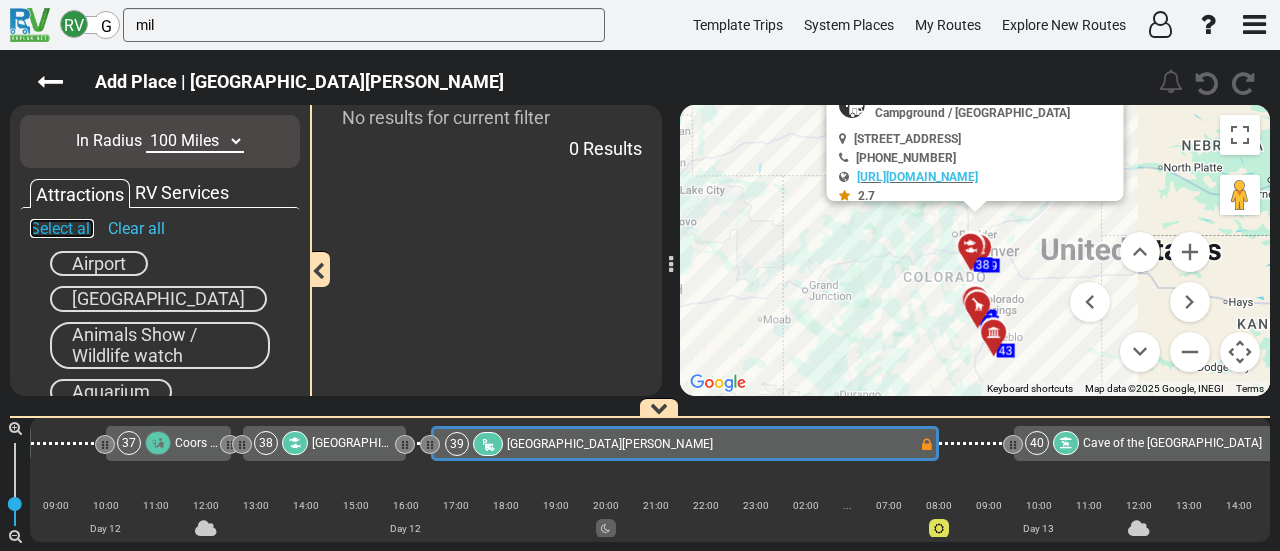 click on "Select all" at bounding box center [62, 228] 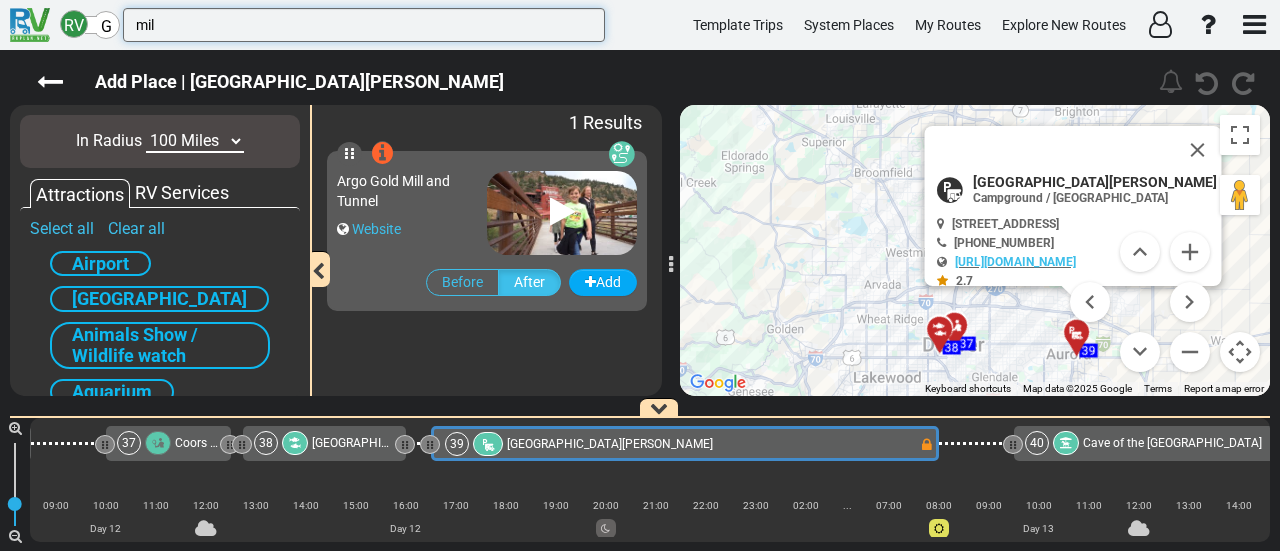 click on "mil" at bounding box center [364, 25] 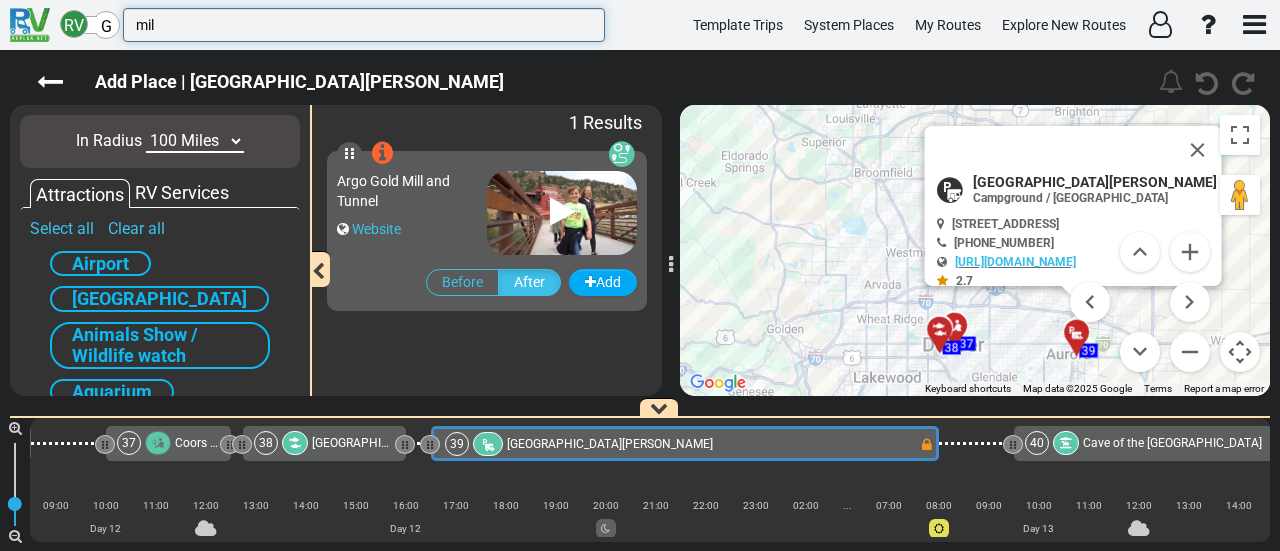 paste on "lion dollar" 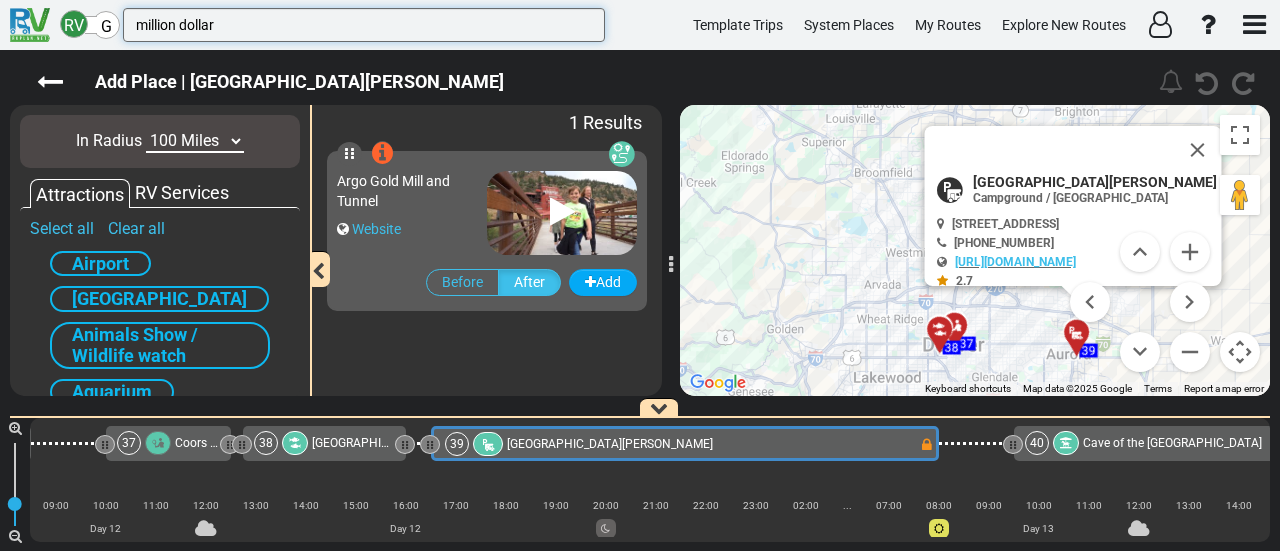 type on "million dollar" 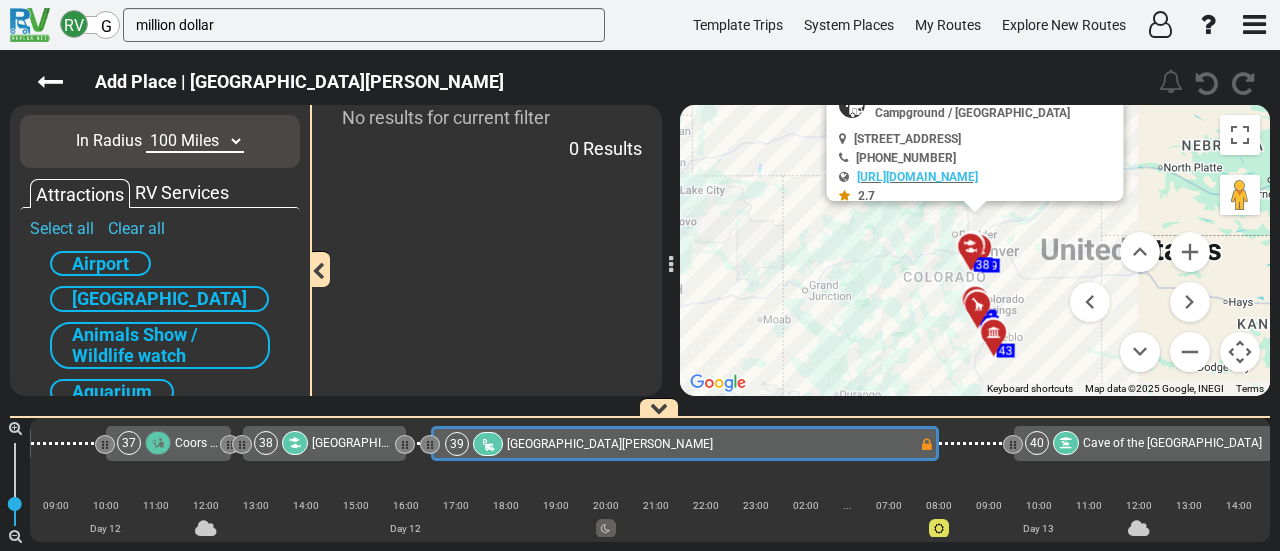 click on "10 Miles 50 Miles 100 Miles 250 Miles 500 Miles 1000 Miles" at bounding box center (195, 141) 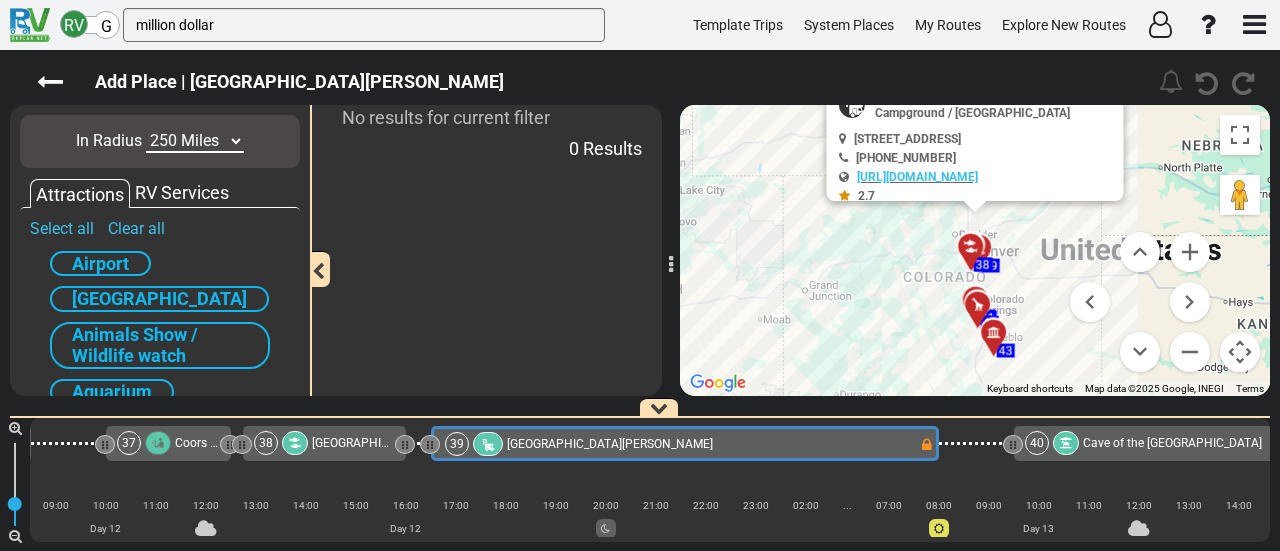 click on "10 Miles 50 Miles 100 Miles 250 Miles 500 Miles 1000 Miles" at bounding box center [195, 141] 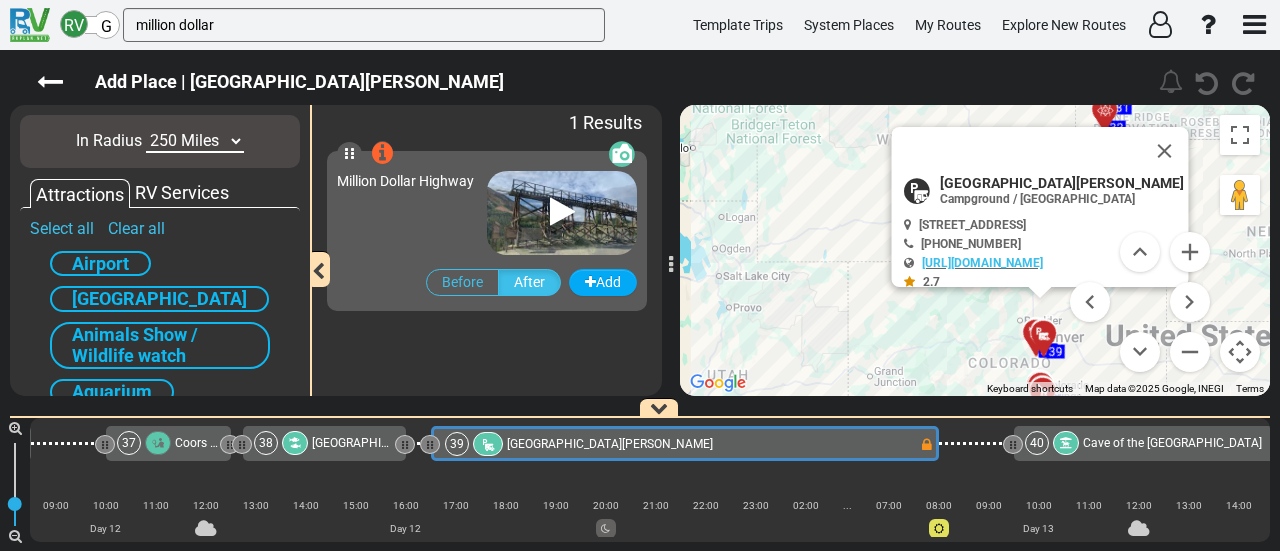 click on "Million Dollar Highway" at bounding box center (412, 208) 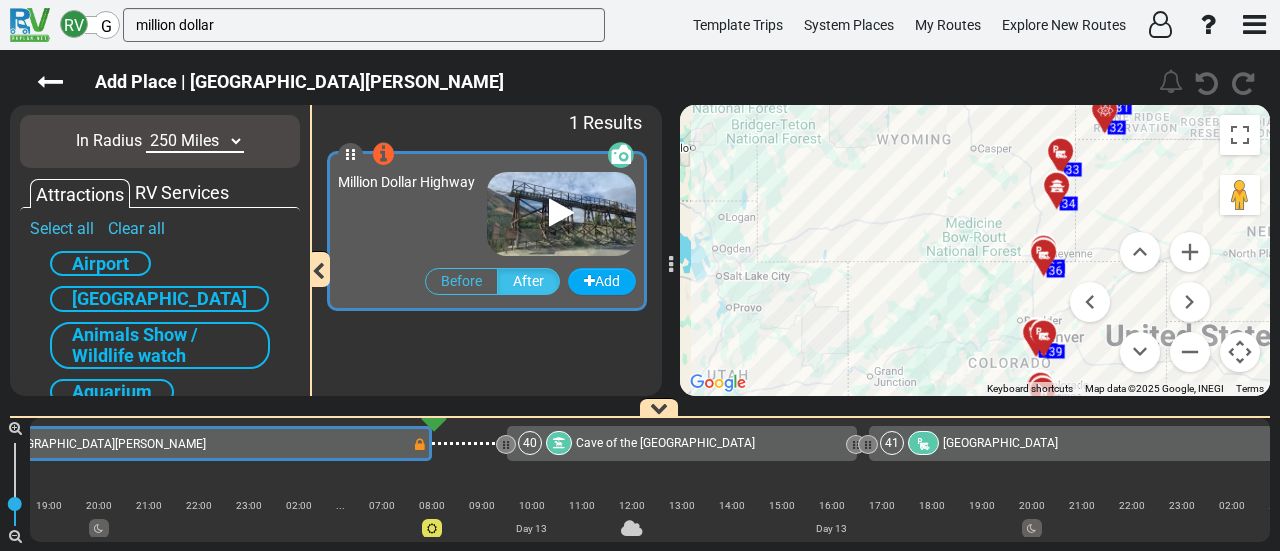 scroll, scrollTop: 0, scrollLeft: 10875, axis: horizontal 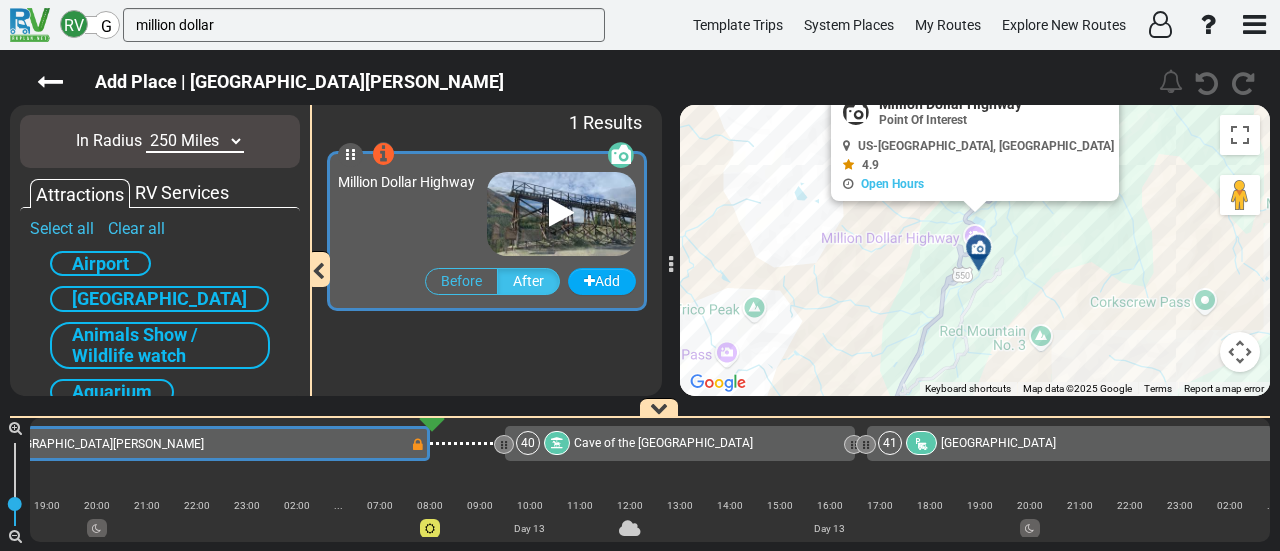 click on "To navigate, press the arrow keys. To activate drag with keyboard, press Alt + Enter. Once in keyboard drag state, use the arrow keys to move the marker. To complete the drag, press the Enter key. To cancel, press Escape. 1 2 3 4 5 6 7 8 9 10 11 12 13 14 15 16 17 18 21 23 24 25 19 20 22 26 27 28 29 30 31 32 33 34 35 36 52 53 55 56 51 54 45 46 47 48 49 50 43 44 37 38 40 41 42 39                                                                                                                                                                                                                                                                                                                                                                                                                                                                                                                                                                                                                               Million Dollar Highway 4.9 Open Hours" at bounding box center (975, 250) 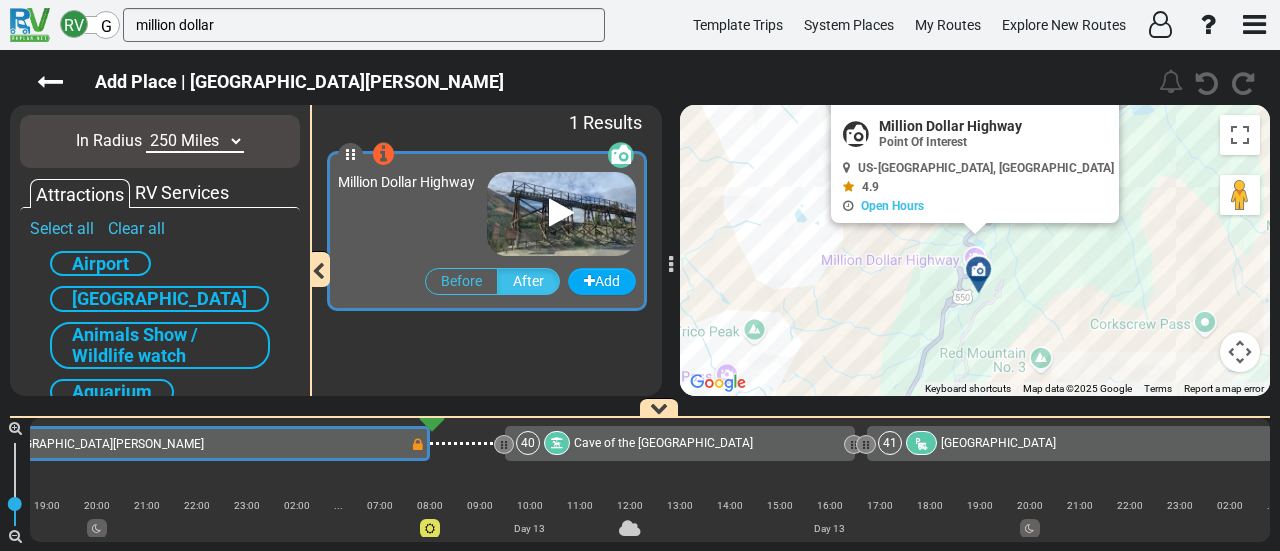 click on "To navigate, press the arrow keys. To activate drag with keyboard, press Alt + Enter. Once in keyboard drag state, use the arrow keys to move the marker. To complete the drag, press the Enter key. To cancel, press Escape. 1 2 3 4 5 6 7 8 9 10 11 12 13 14 15 16 17 18 21 23 24 25 19 20 22 26 27 28 29 30 31 32 33 34 35 36 52 53 55 56 51 54 45 46 47 48 49 50 43 44 37 38 40 41 42 39                                                                                                                                                                                                                                                                                                                                                                                                                                                                                                                                                                                                                               Million Dollar Highway 4.9 Open Hours" at bounding box center (975, 250) 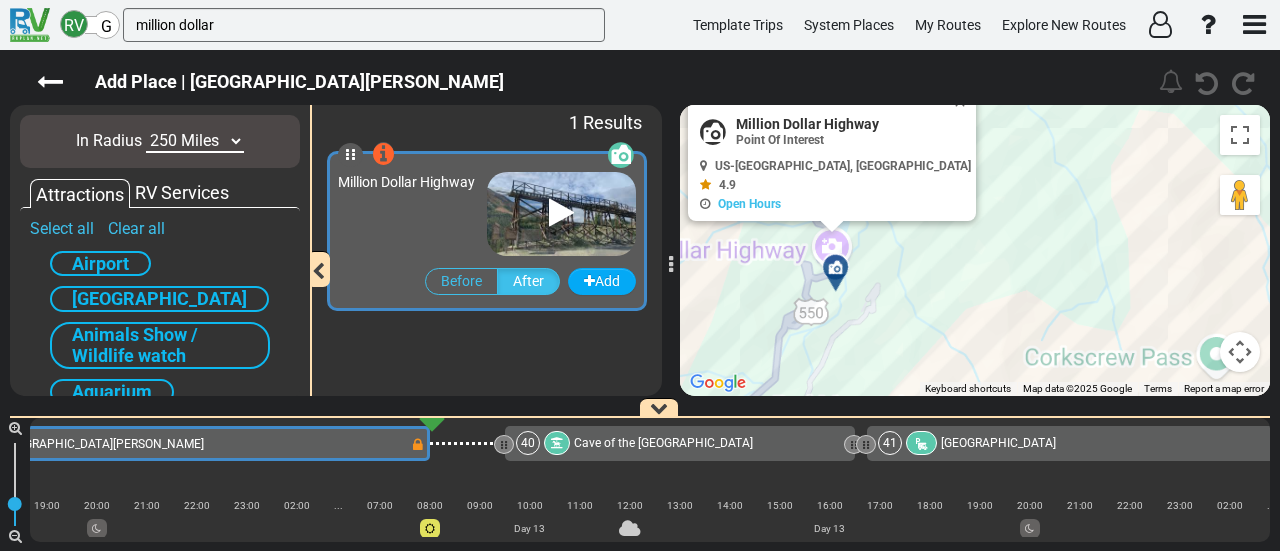 click on "To navigate, press the arrow keys. To activate drag with keyboard, press Alt + Enter. Once in keyboard drag state, use the arrow keys to move the marker. To complete the drag, press the Enter key. To cancel, press Escape. 1 2 3 4 5 6 7 8 9 10 11 12 13 14 15 16 17 18 21 23 24 25 19 20 22 26 27 28 29 30 31 32 33 34 35 36 52 53 55 56 51 54 45 46 47 48 49 50 43 44 37 38 40 41 42 39                                                                                                                                                                                                                                                                                                                                                                                                                                                                                                                                                                                                                               Million Dollar Highway 4.9 Open Hours" at bounding box center (975, 250) 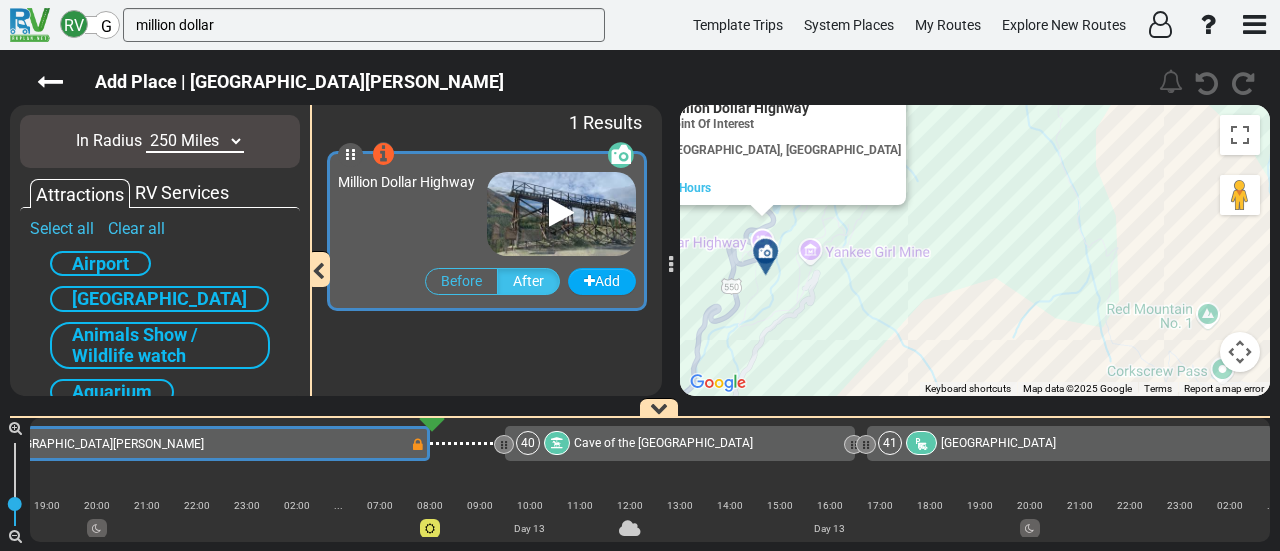 click at bounding box center (1240, 352) 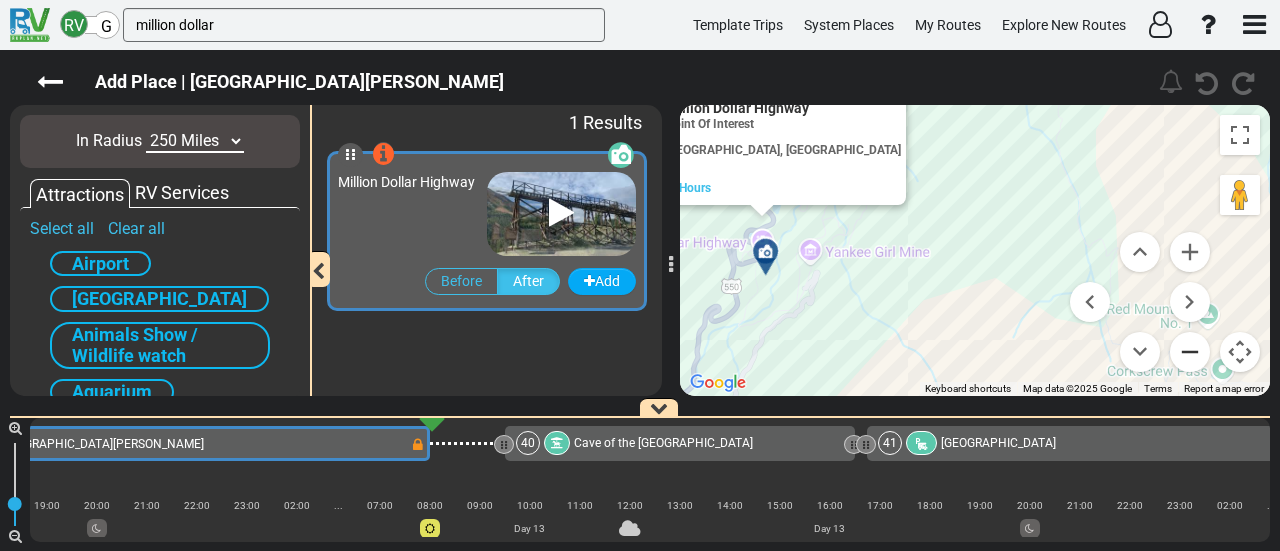 click at bounding box center (1190, 352) 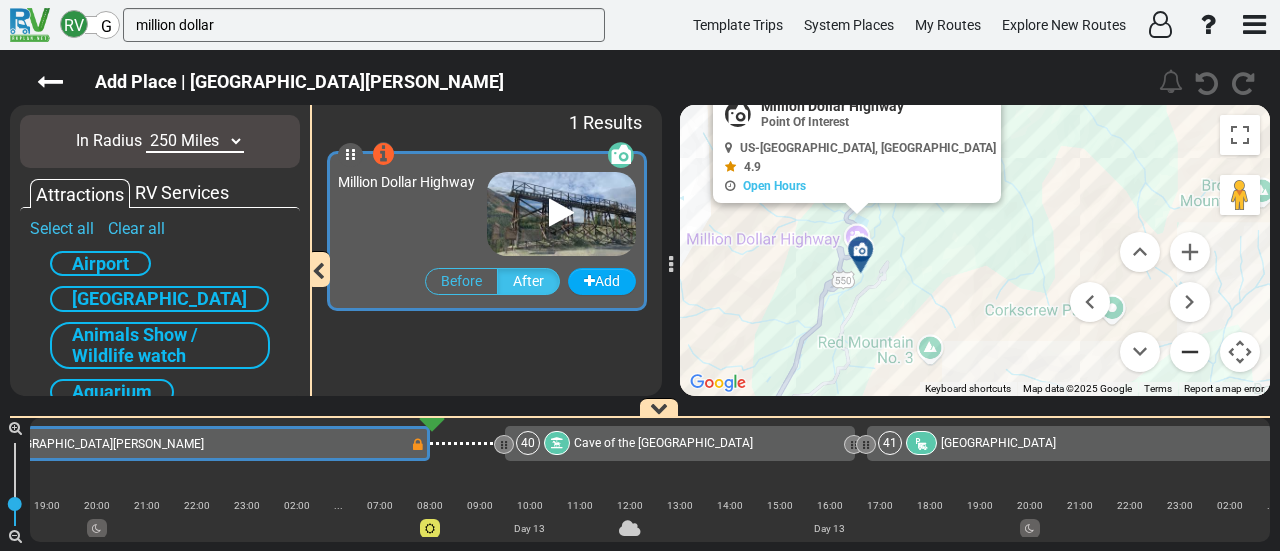 click at bounding box center (1190, 352) 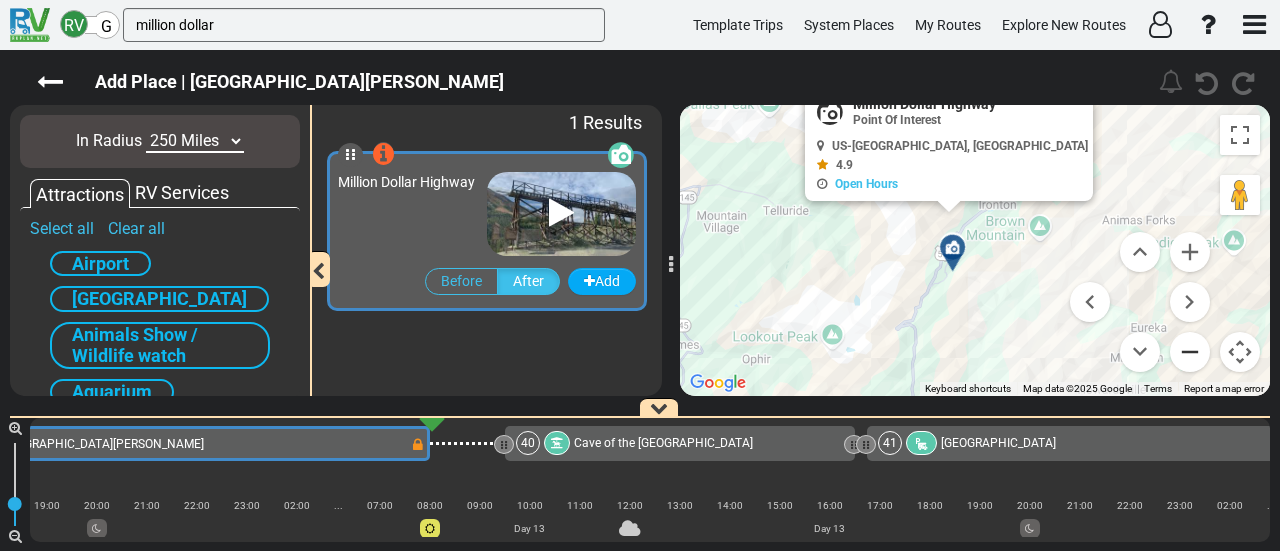 click at bounding box center (1190, 352) 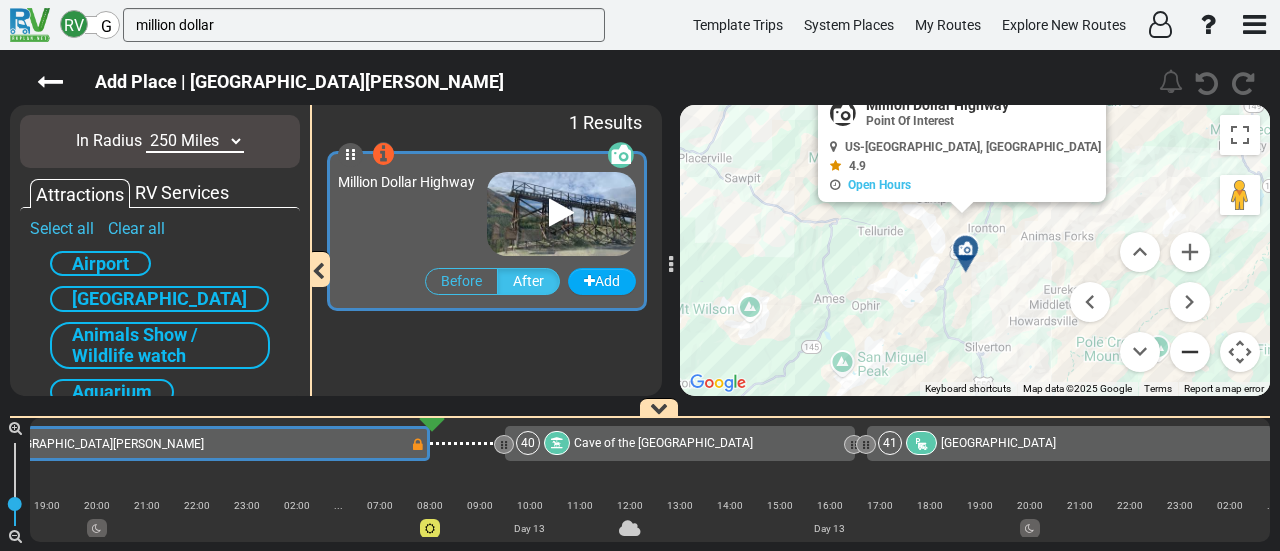 click at bounding box center (1190, 352) 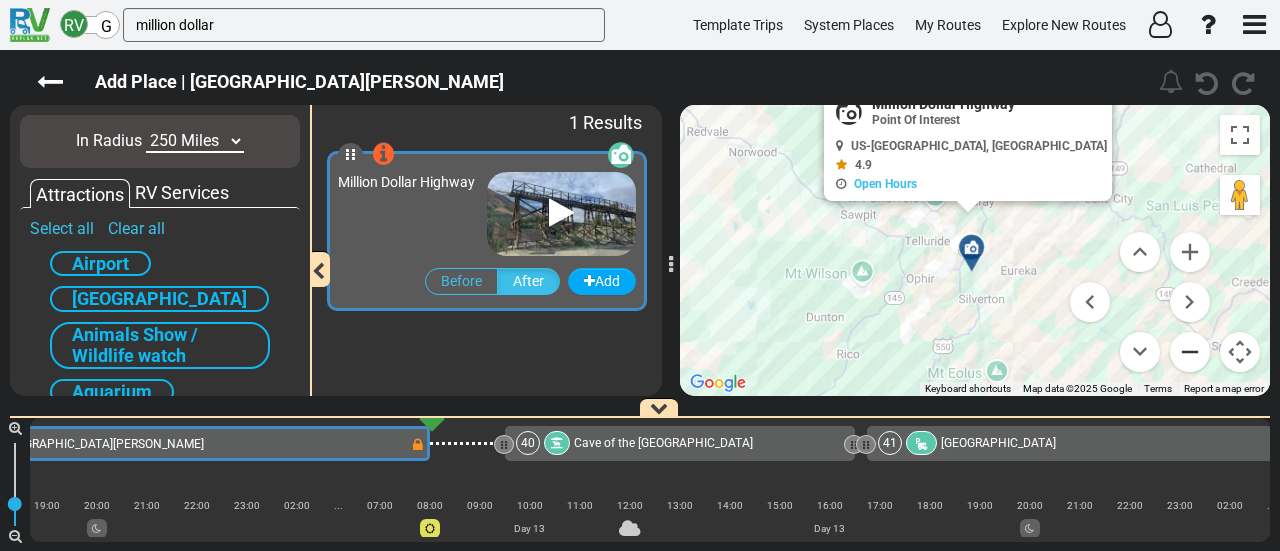 click at bounding box center (1190, 352) 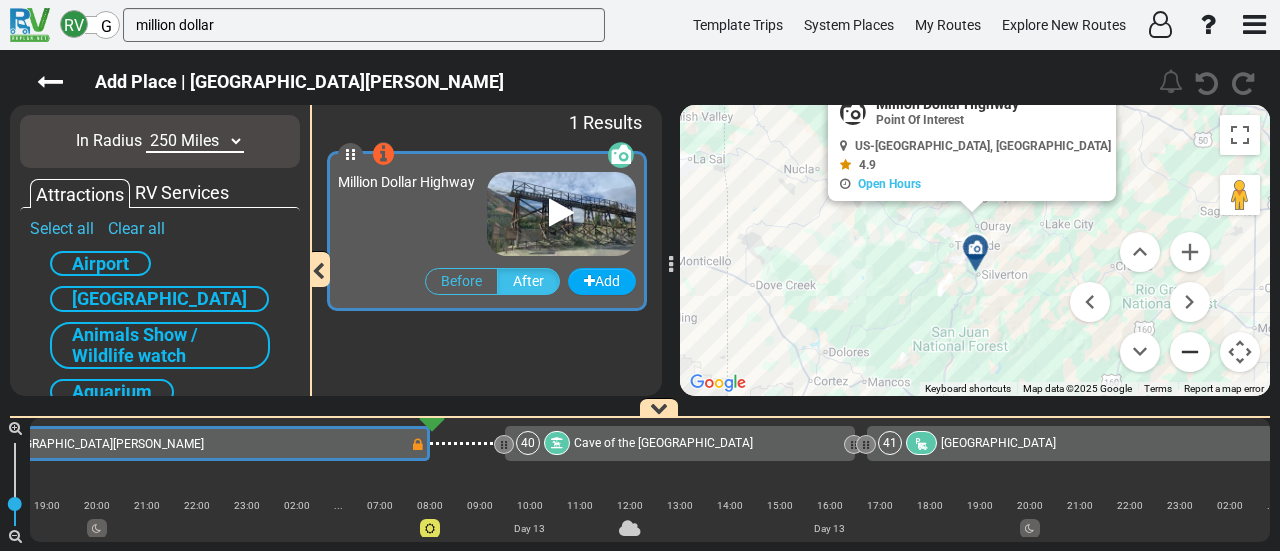 click at bounding box center (1190, 352) 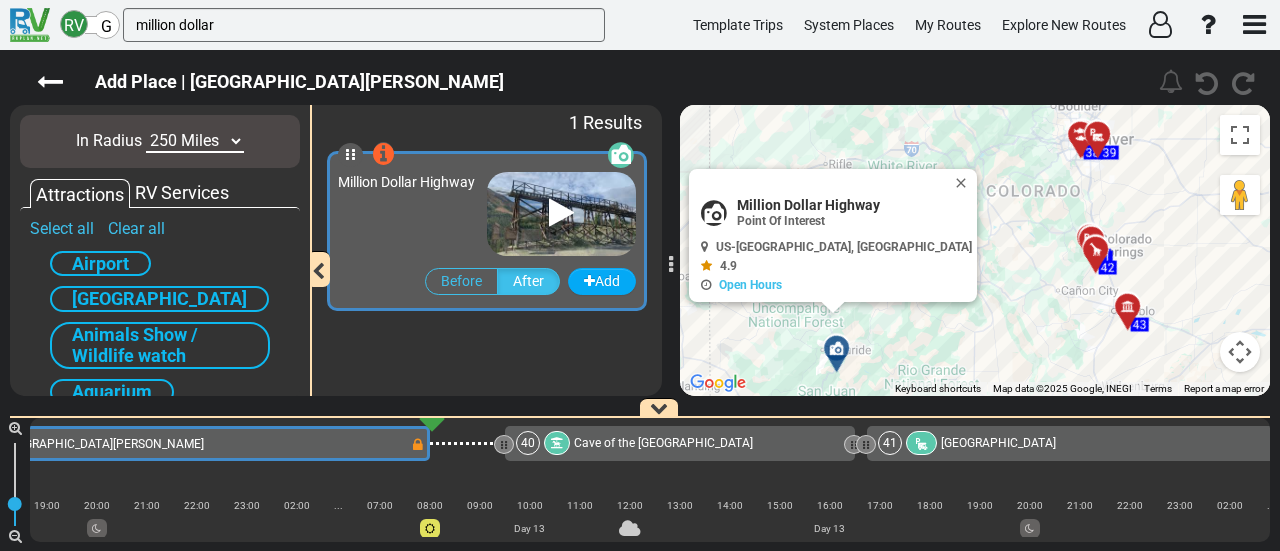 drag, startPoint x: 1030, startPoint y: 286, endPoint x: 888, endPoint y: 386, distance: 173.67786 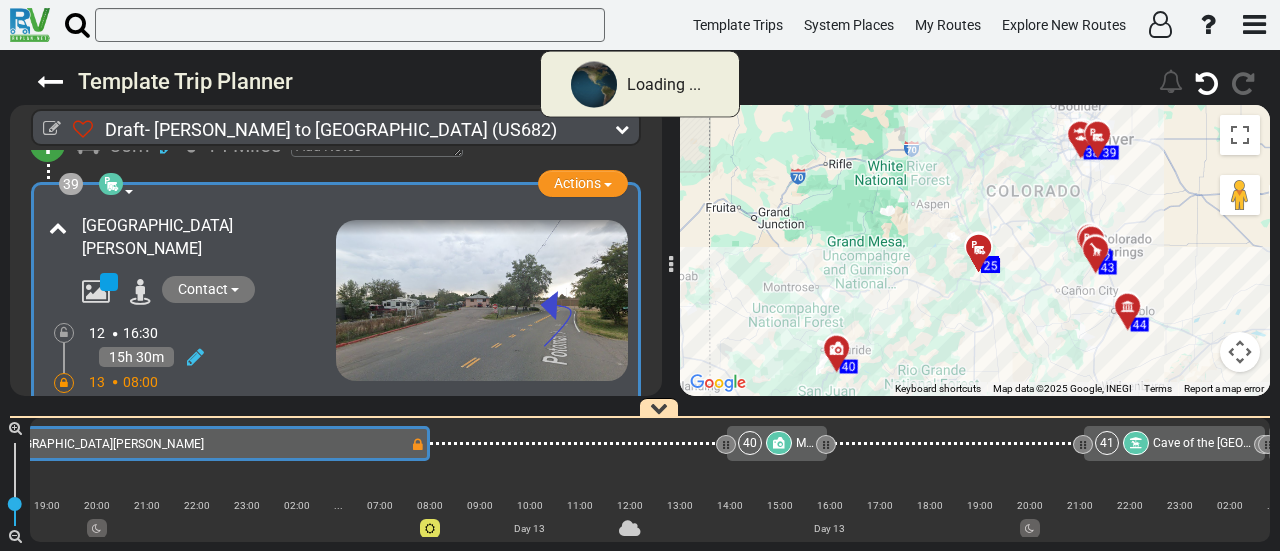 scroll, scrollTop: 15262, scrollLeft: 0, axis: vertical 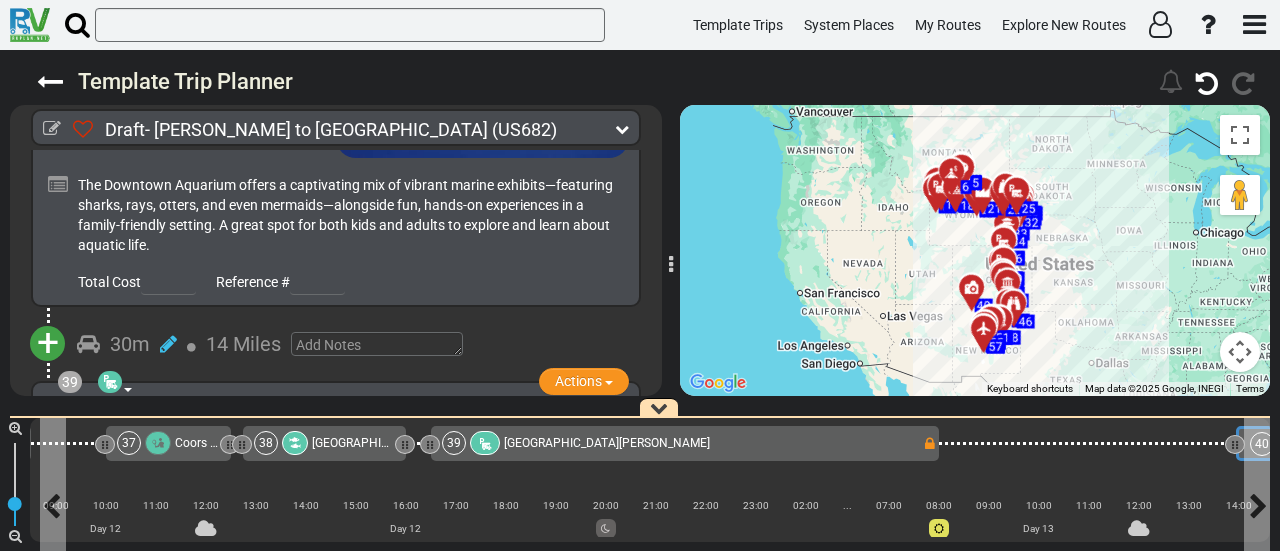click on "60
1" at bounding box center (640, 418) 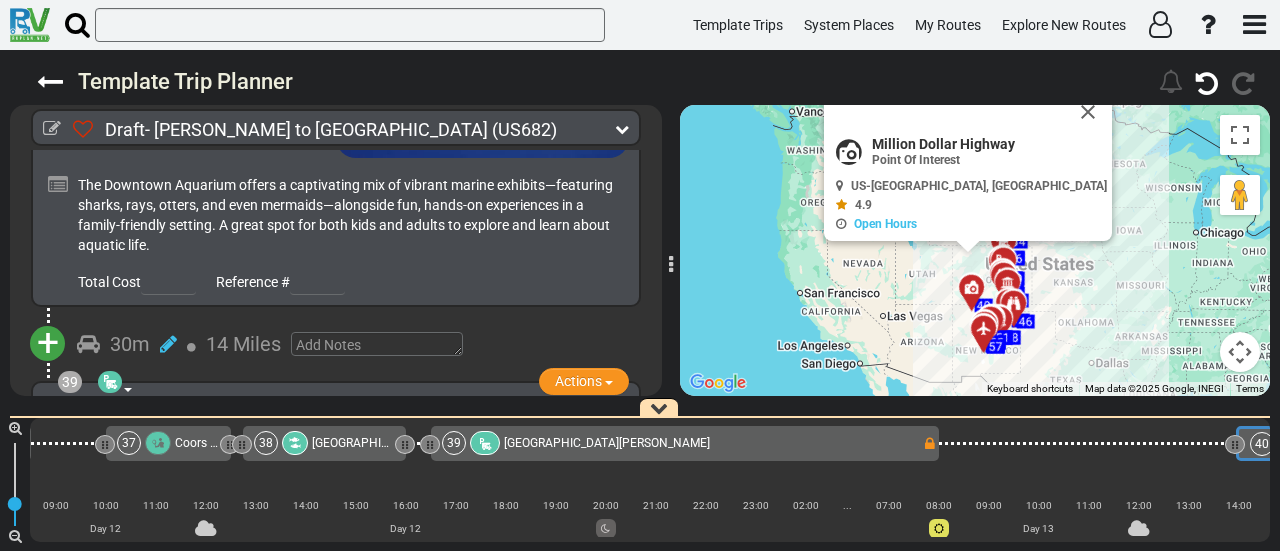 scroll, scrollTop: 15270, scrollLeft: 0, axis: vertical 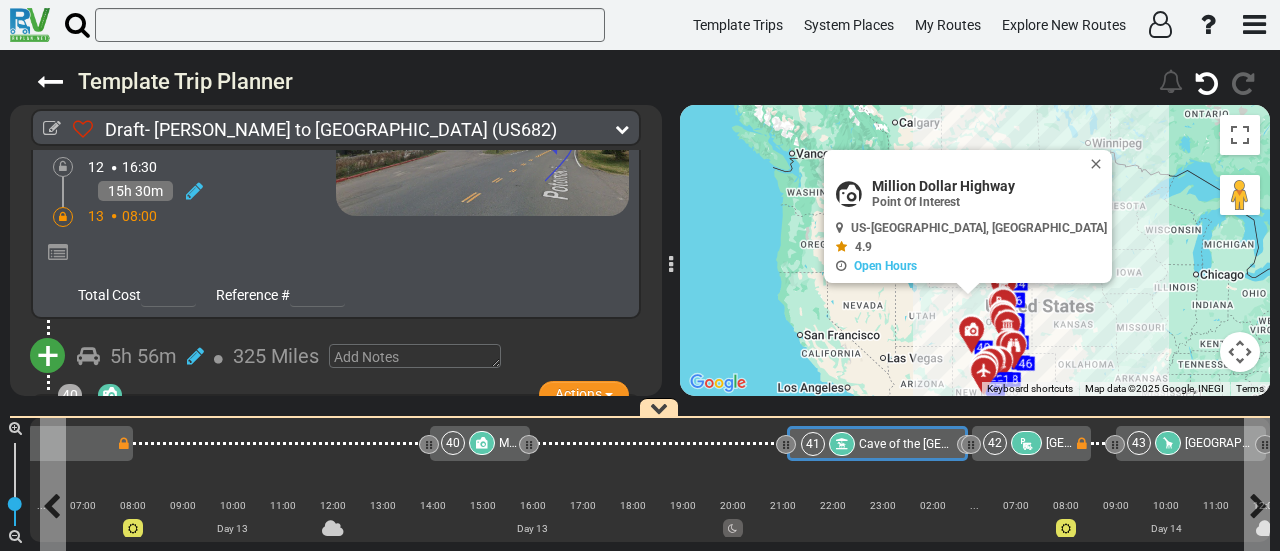 click on "Cave of the [GEOGRAPHIC_DATA]" at bounding box center (948, 444) 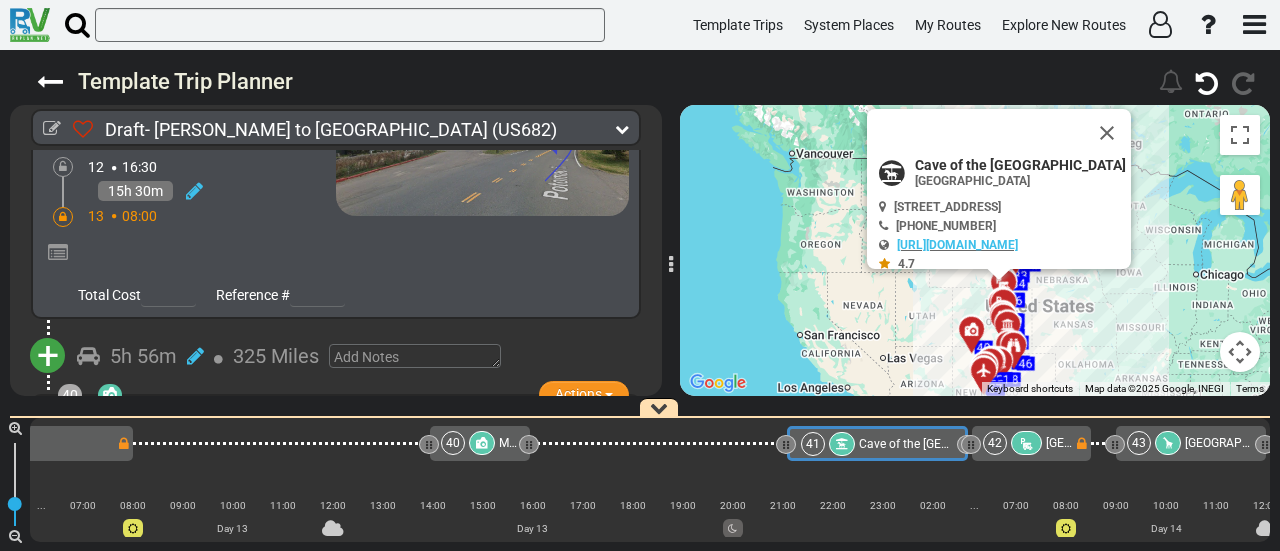 scroll, scrollTop: 15742, scrollLeft: 0, axis: vertical 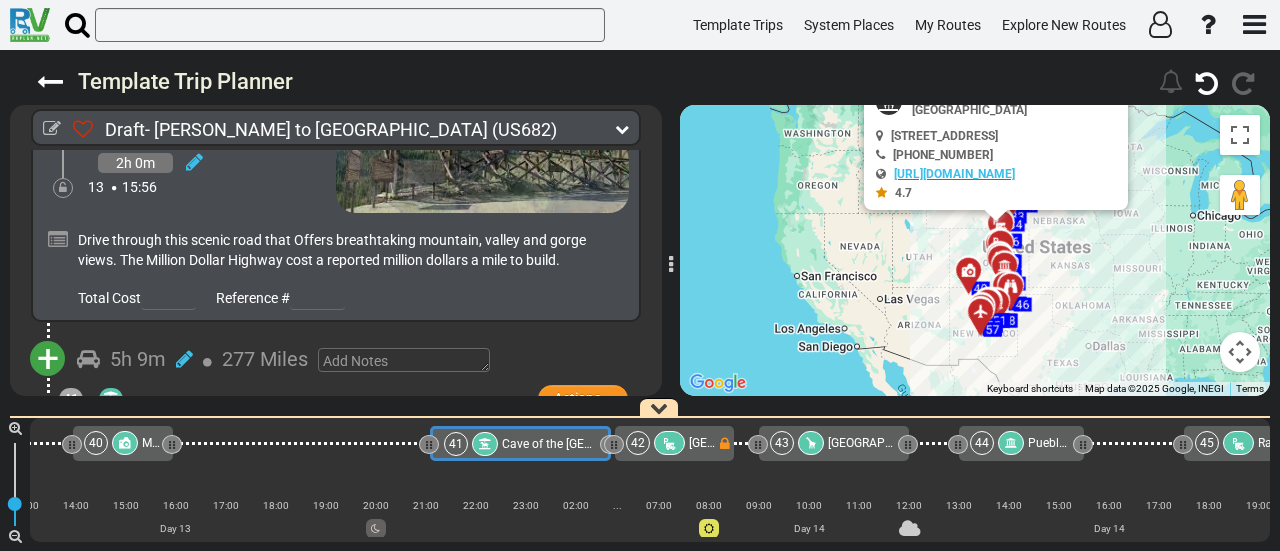 drag, startPoint x: 1102, startPoint y: 337, endPoint x: 1100, endPoint y: 255, distance: 82.02438 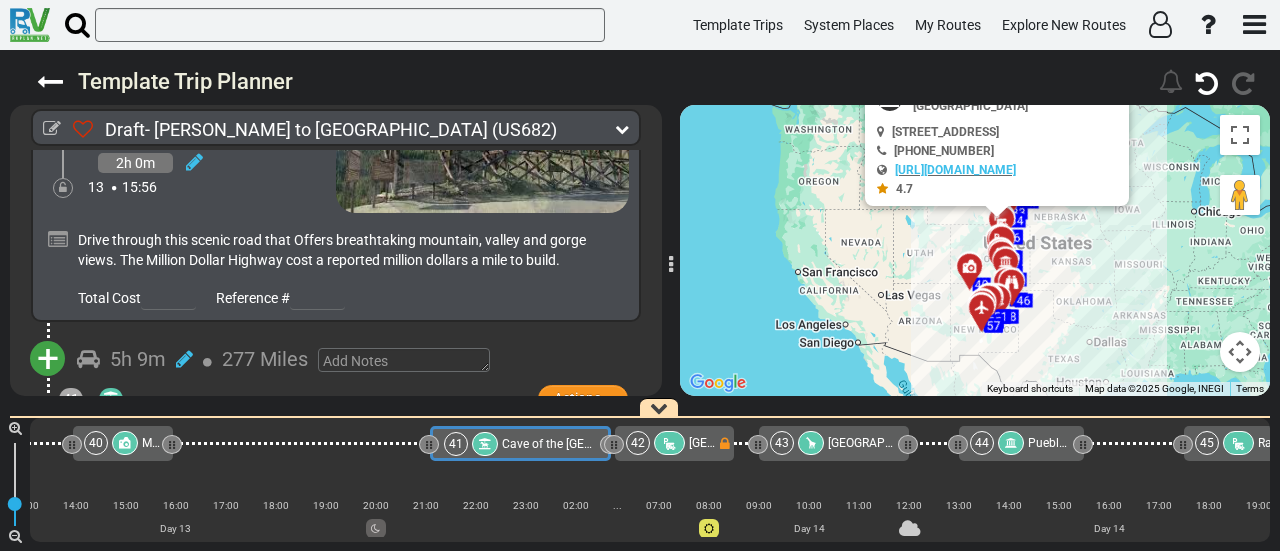 click at bounding box center (1240, 352) 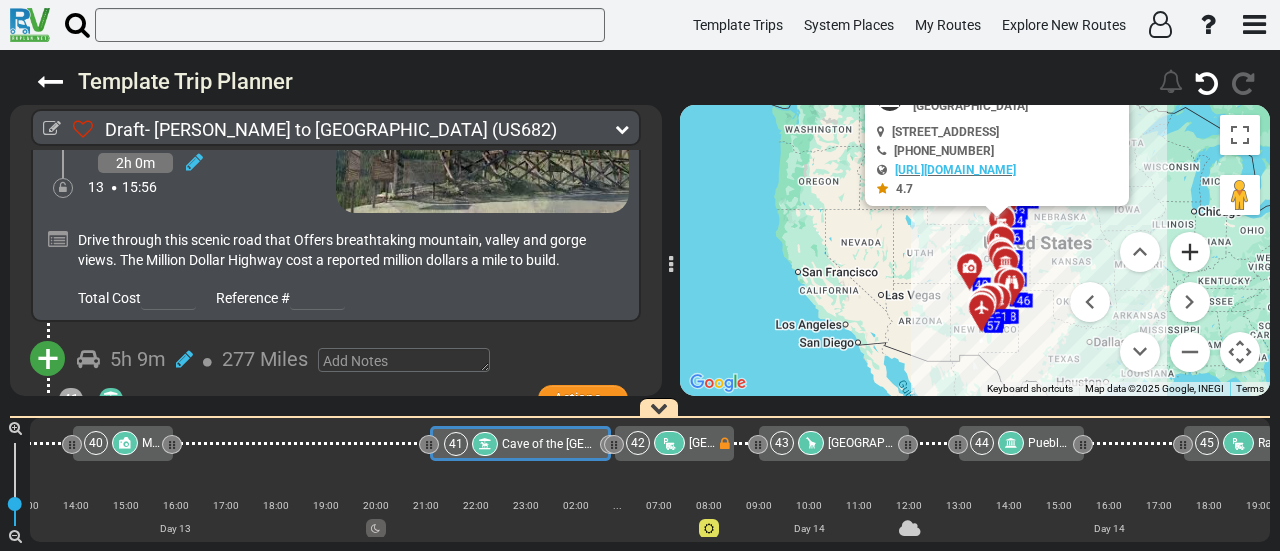 click at bounding box center (1190, 252) 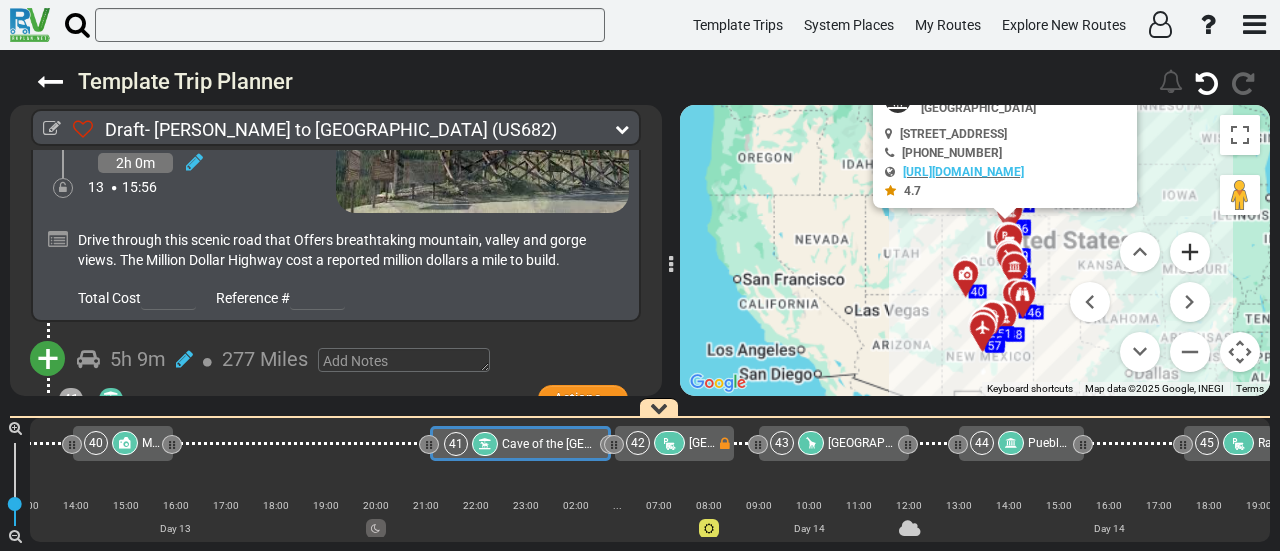 click at bounding box center [1190, 252] 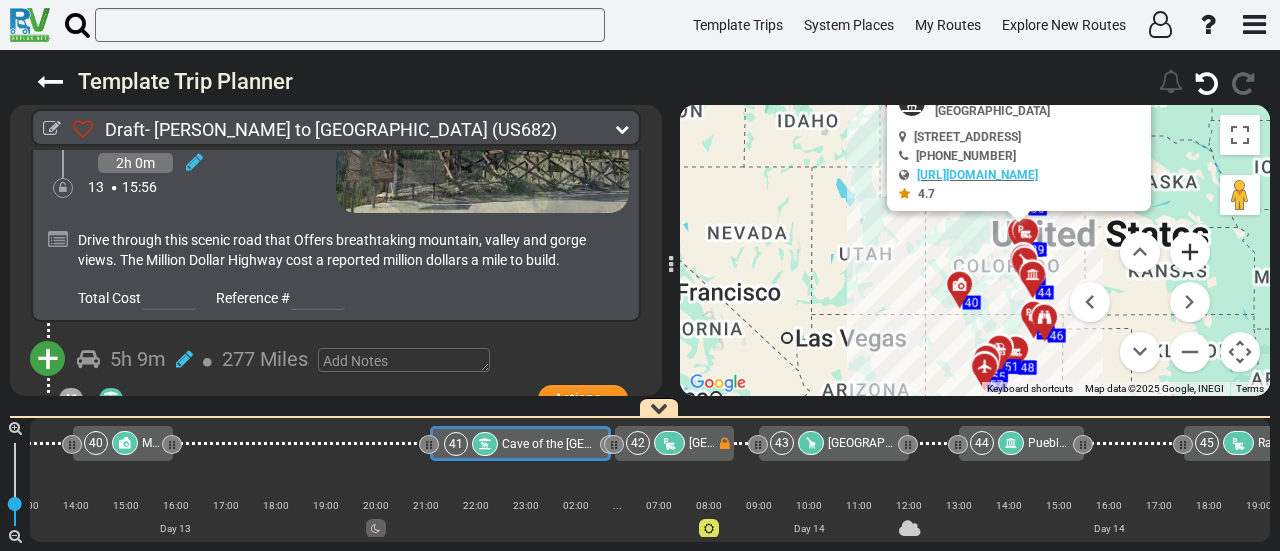 click at bounding box center [1190, 252] 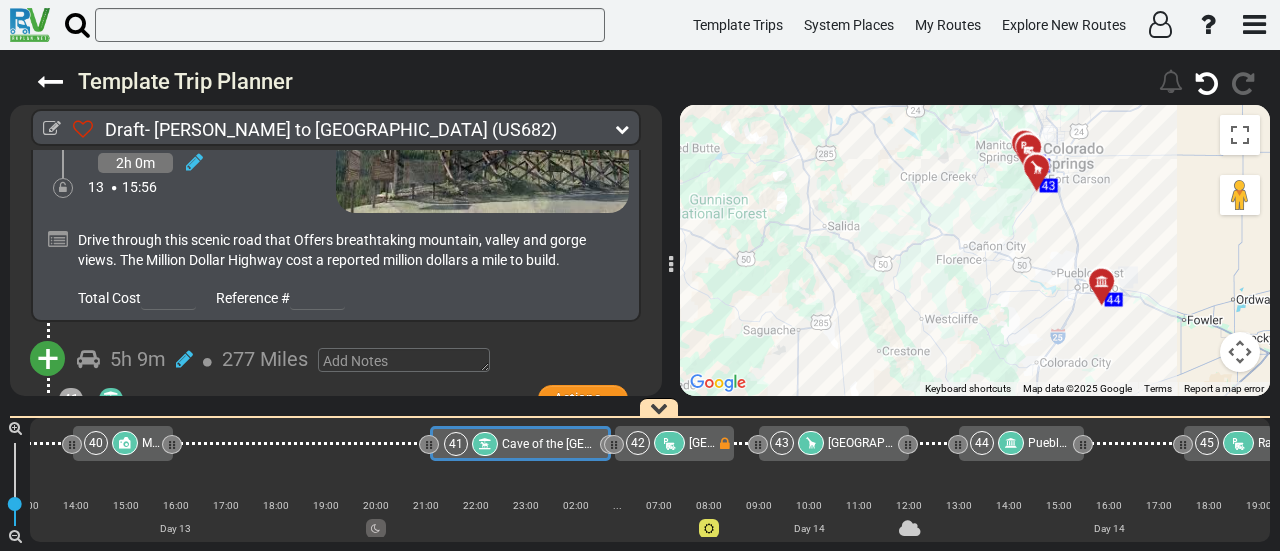 drag, startPoint x: 994, startPoint y: 303, endPoint x: 683, endPoint y: 119, distance: 361.3544 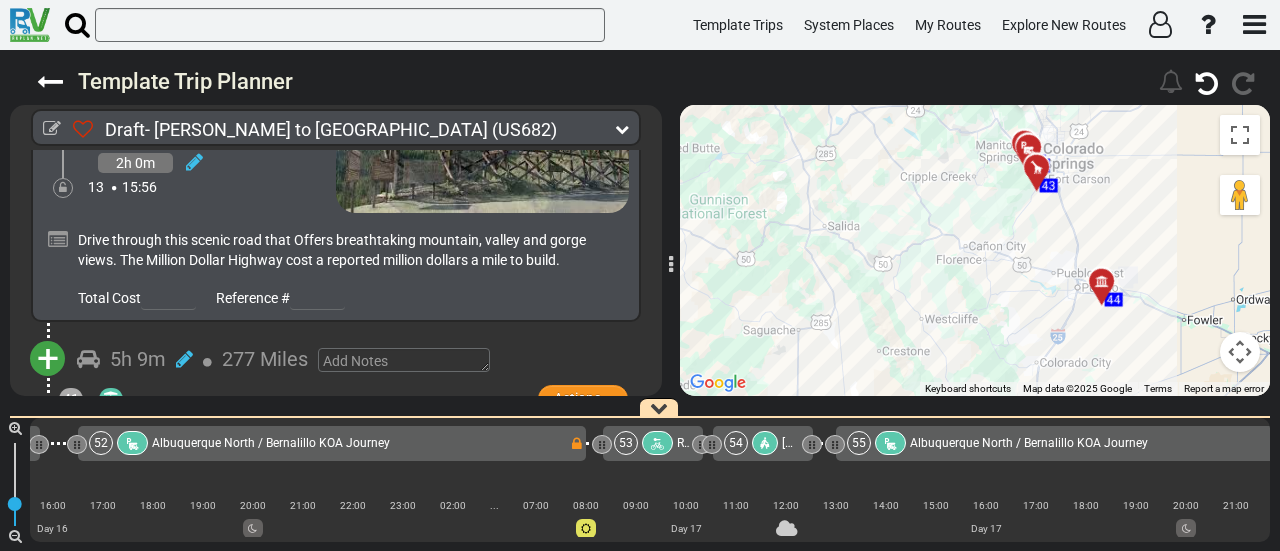 scroll, scrollTop: 0, scrollLeft: 14489, axis: horizontal 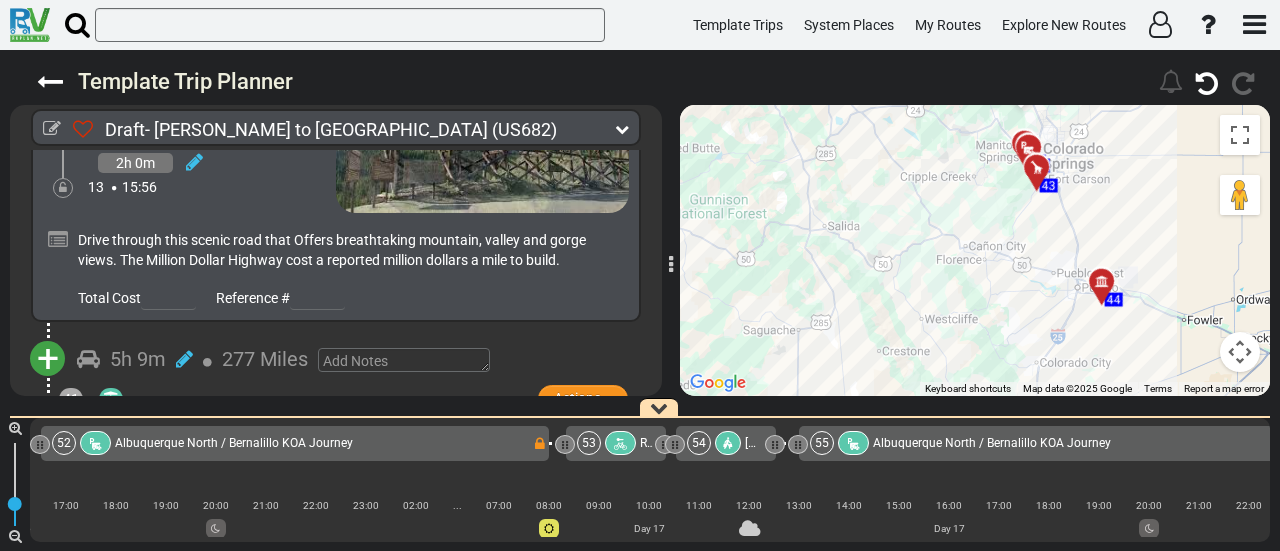 drag, startPoint x: 1159, startPoint y: 541, endPoint x: 1253, endPoint y: 557, distance: 95.35198 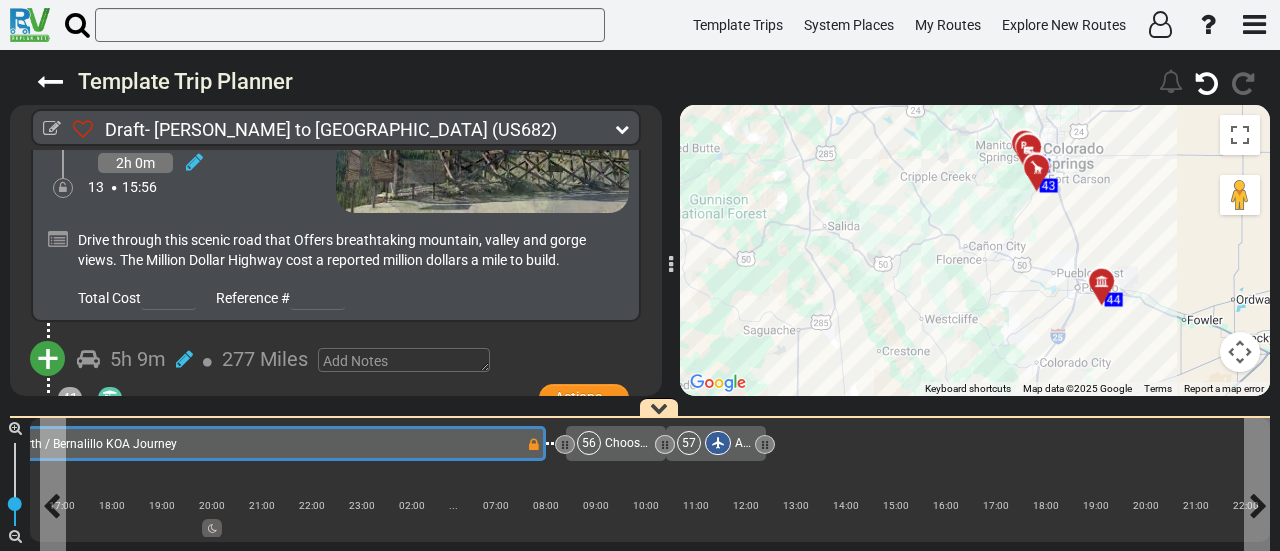 click on "55
Albuquerque North / Bernalillo KOA Journey" at bounding box center (200, 444) 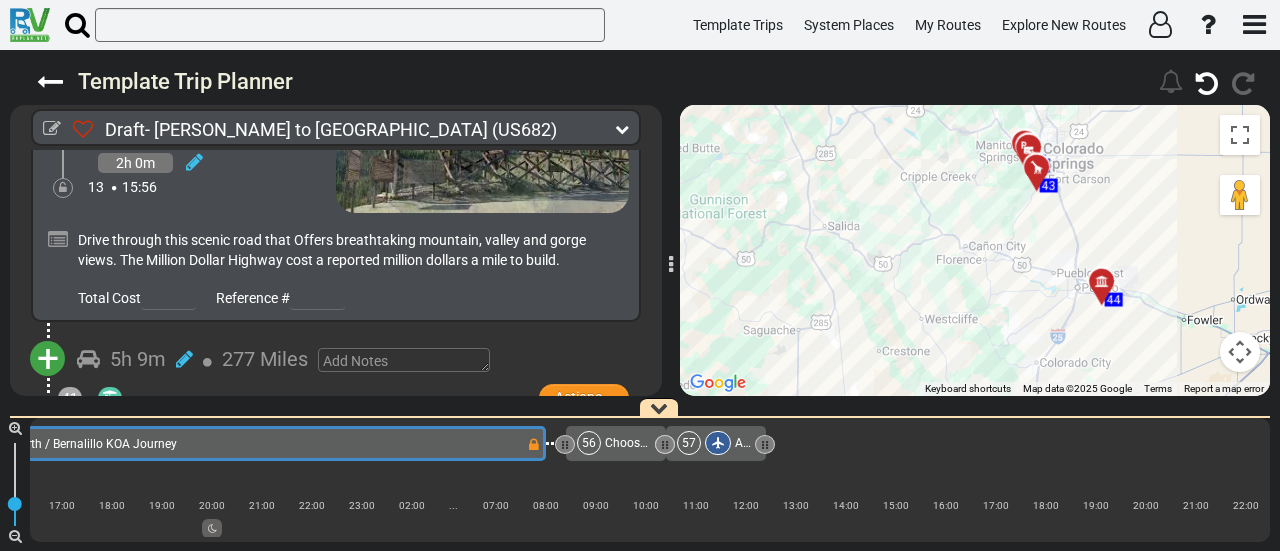 scroll, scrollTop: 20976, scrollLeft: 0, axis: vertical 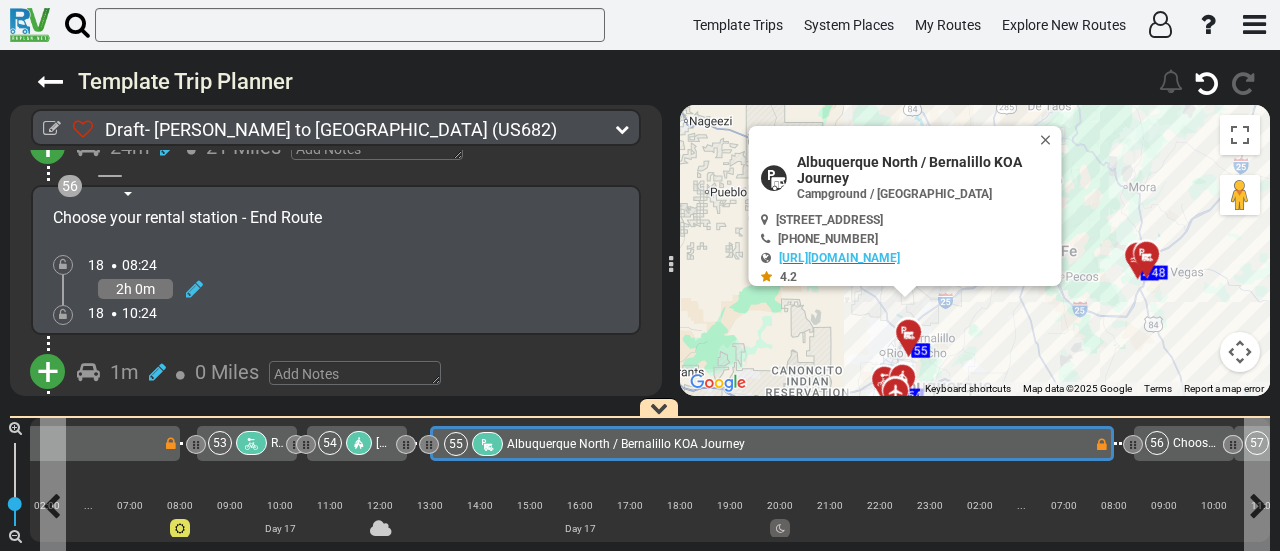 click on "Albuquerque North / Bernalillo KOA Journey" at bounding box center [626, 444] 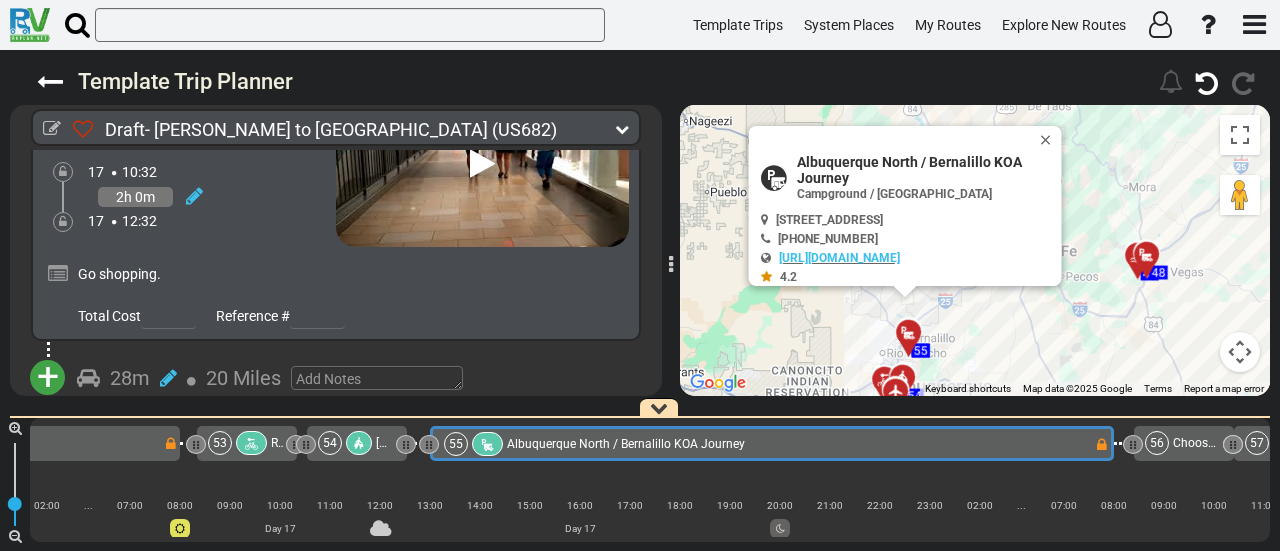 scroll, scrollTop: 21796, scrollLeft: 0, axis: vertical 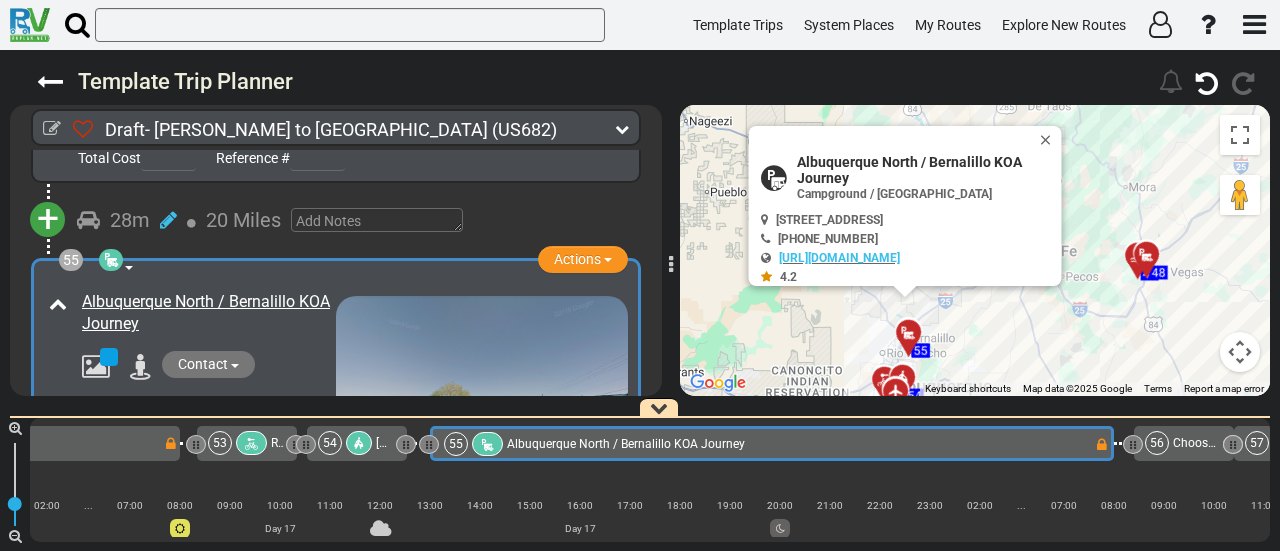 click at bounding box center (64, 458) 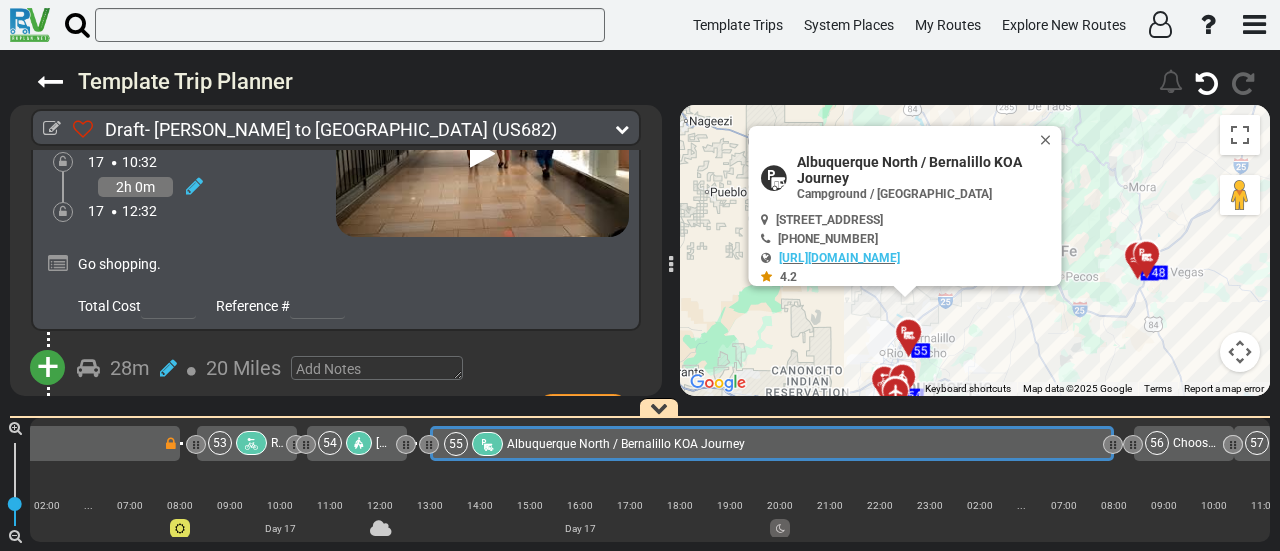 scroll, scrollTop: 21796, scrollLeft: 0, axis: vertical 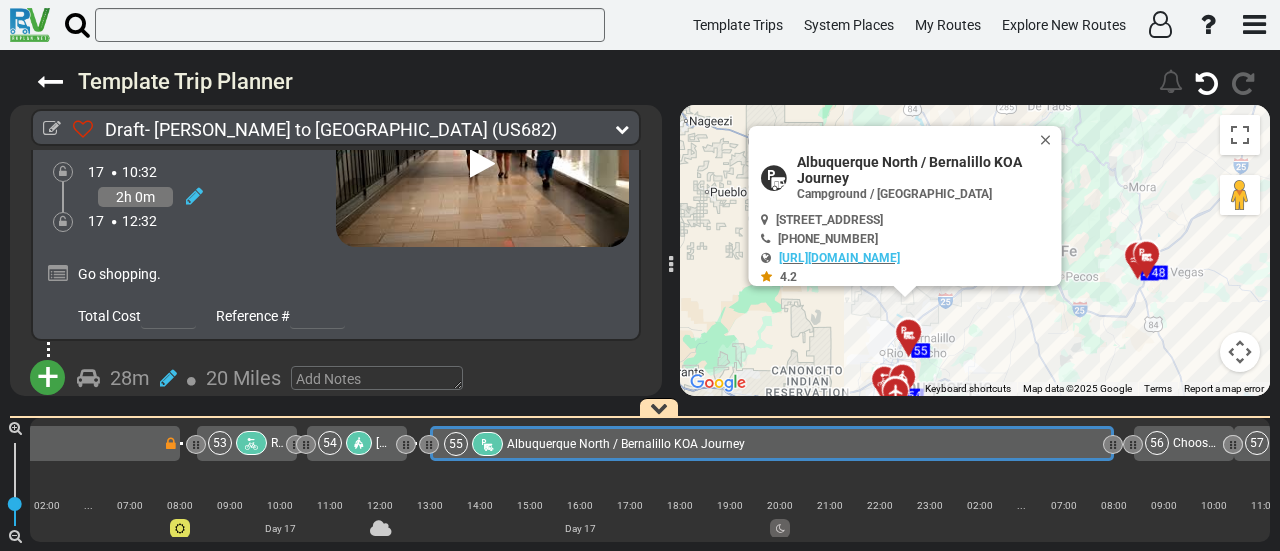 click on "52
Albuquerque North / Bernalillo KOA Journey" at bounding box center (-77, 443) 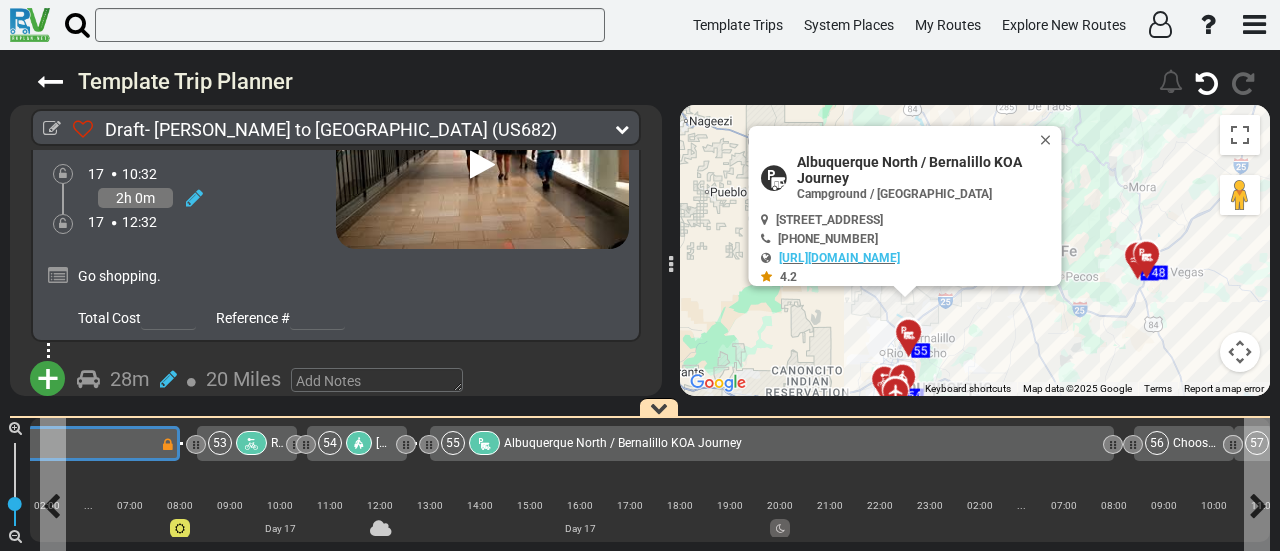 scroll, scrollTop: 21523, scrollLeft: 0, axis: vertical 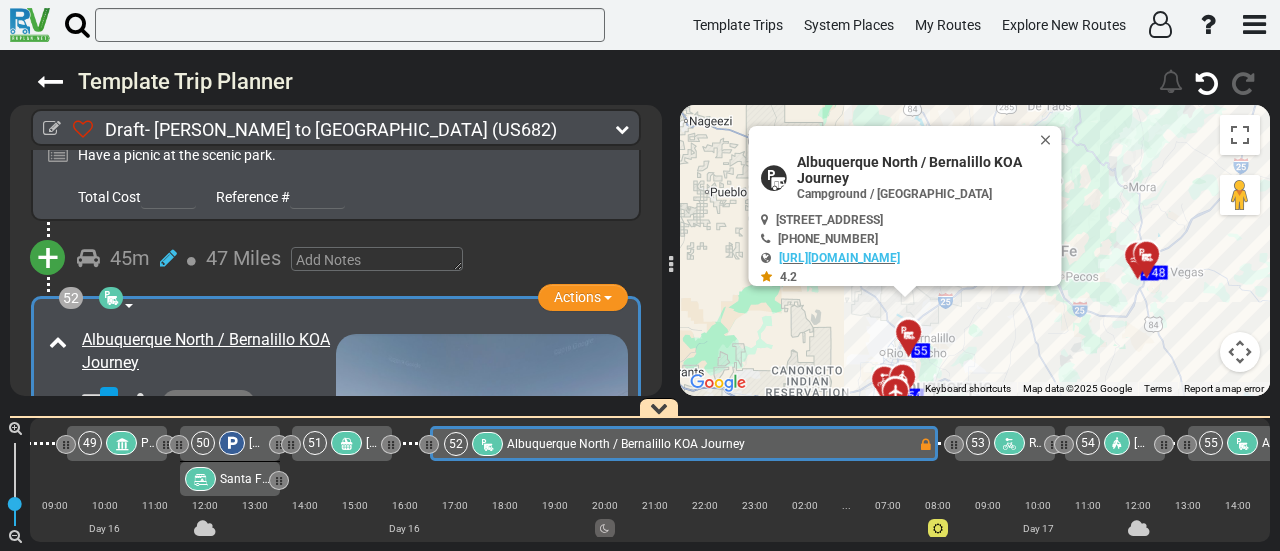 click at bounding box center (64, 497) 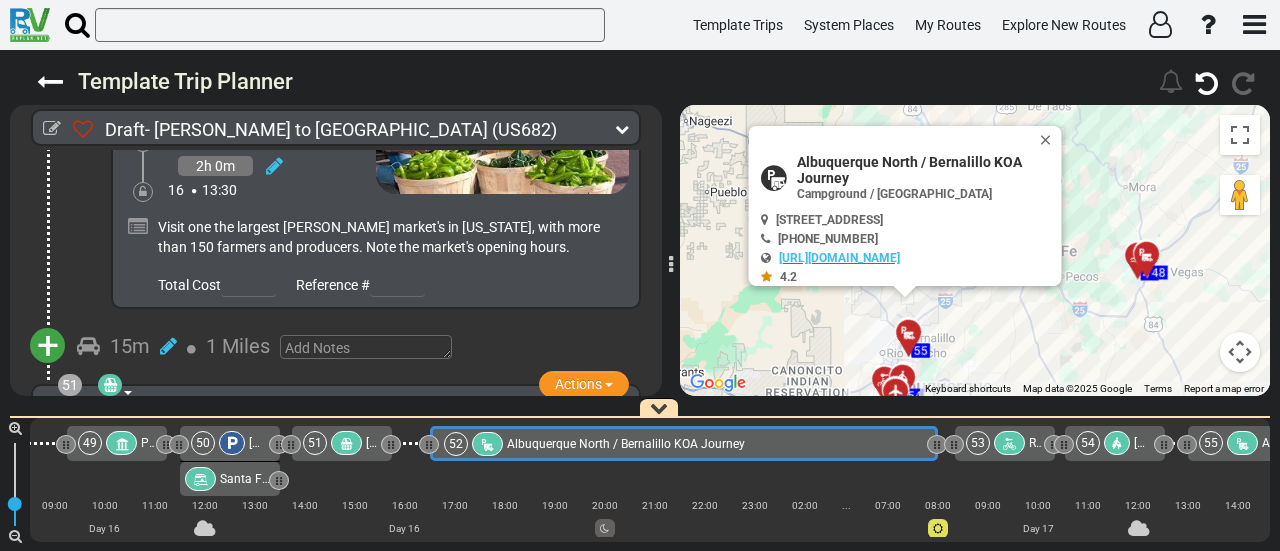 scroll, scrollTop: 20246, scrollLeft: 0, axis: vertical 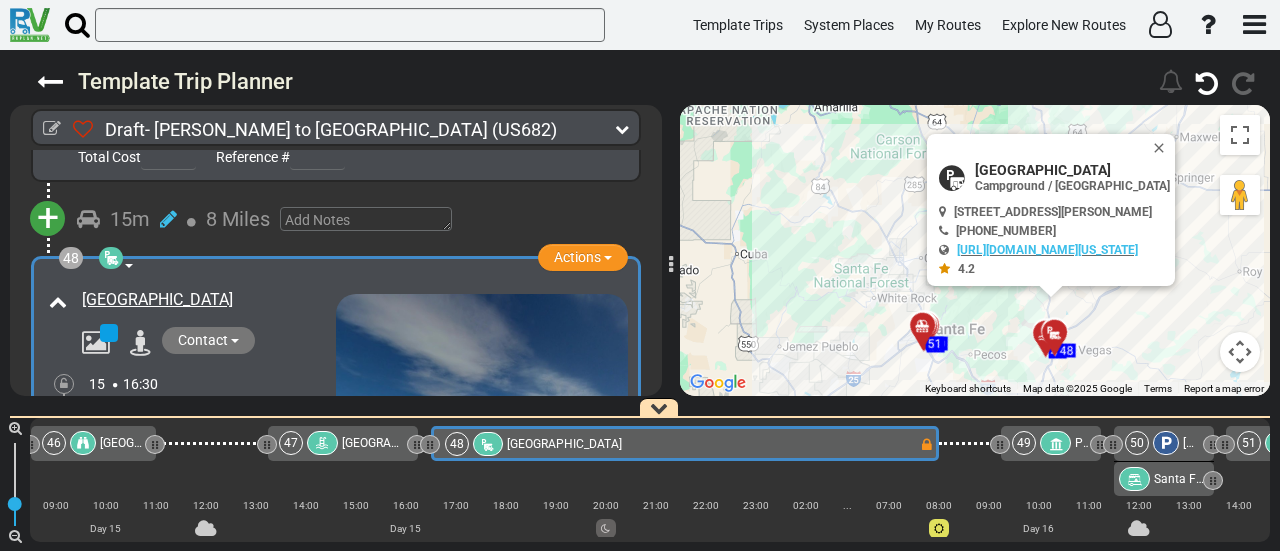 click at bounding box center [64, 434] 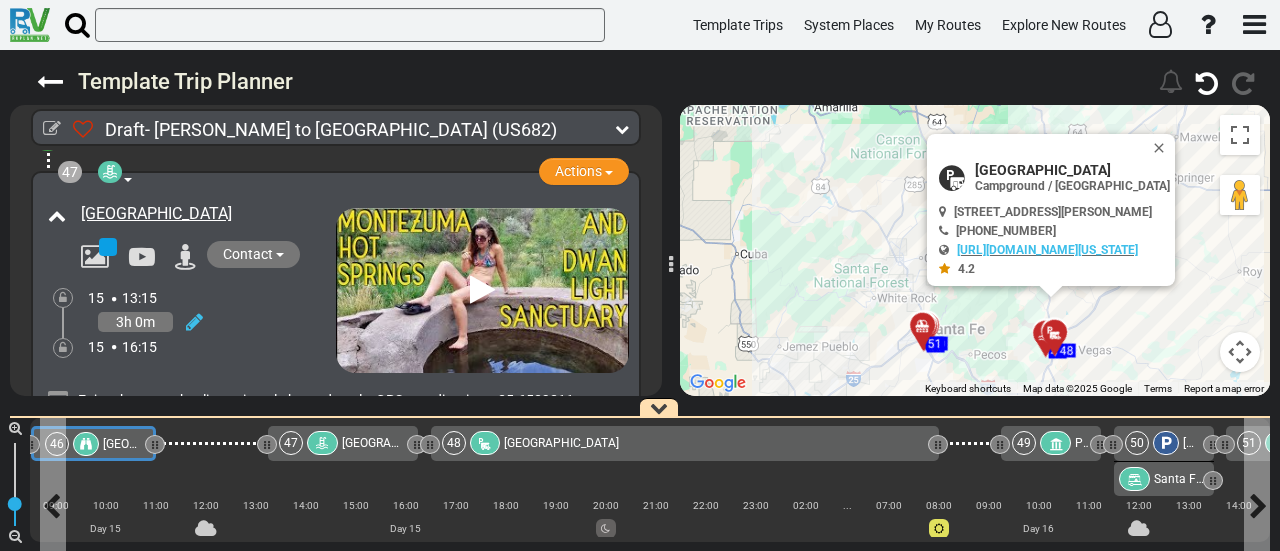 click on "[GEOGRAPHIC_DATA]" at bounding box center (160, 444) 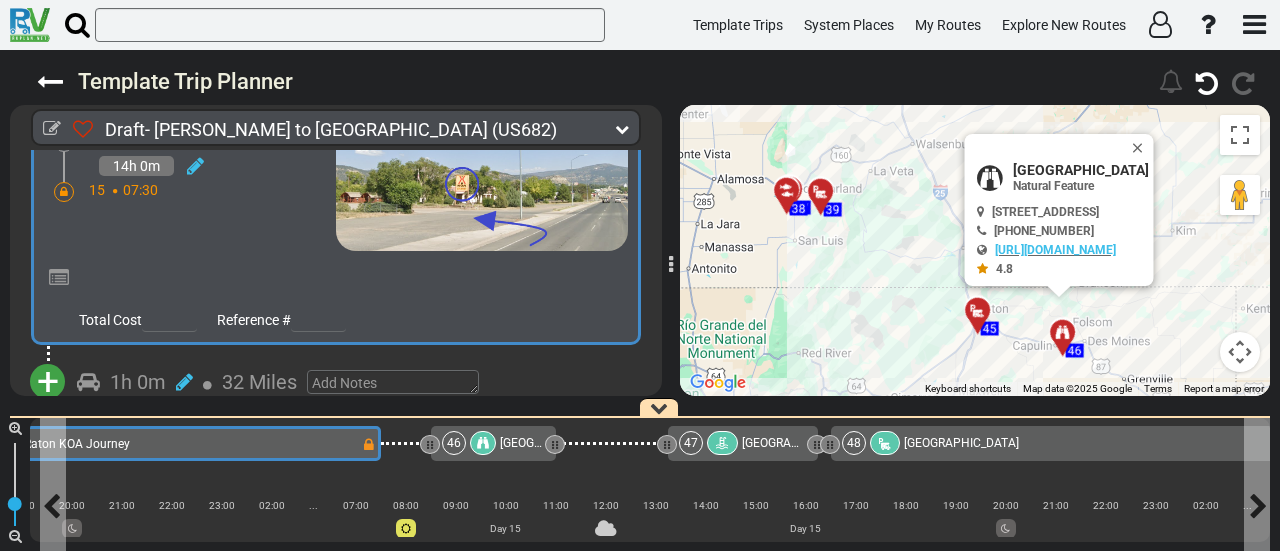 click on "45
Raton KOA Journey" at bounding box center [160, 444] 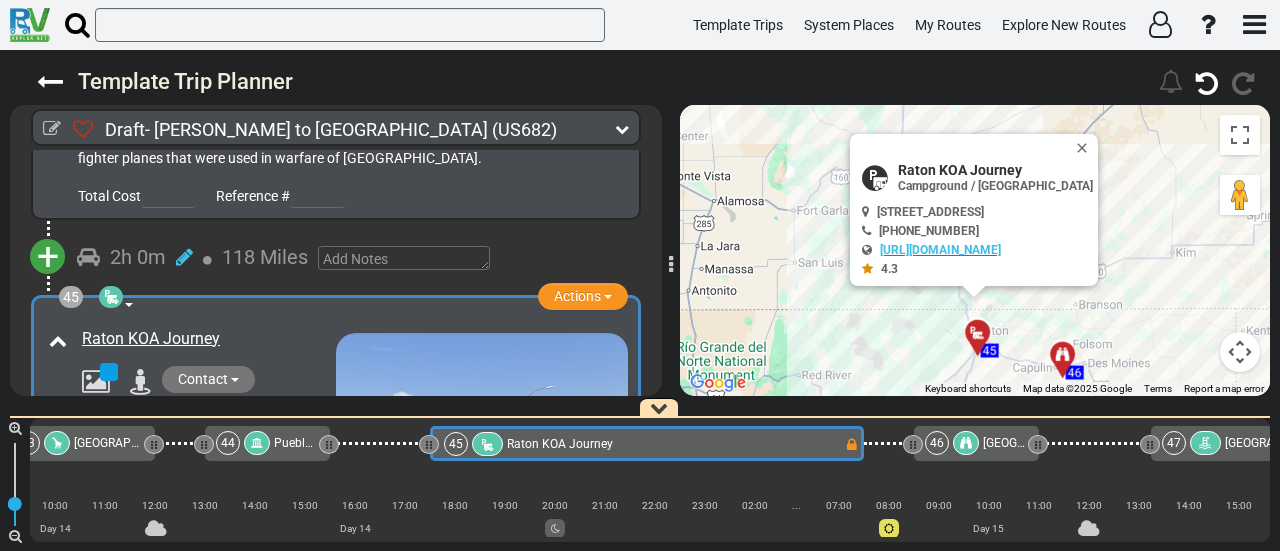 click at bounding box center (64, 473) 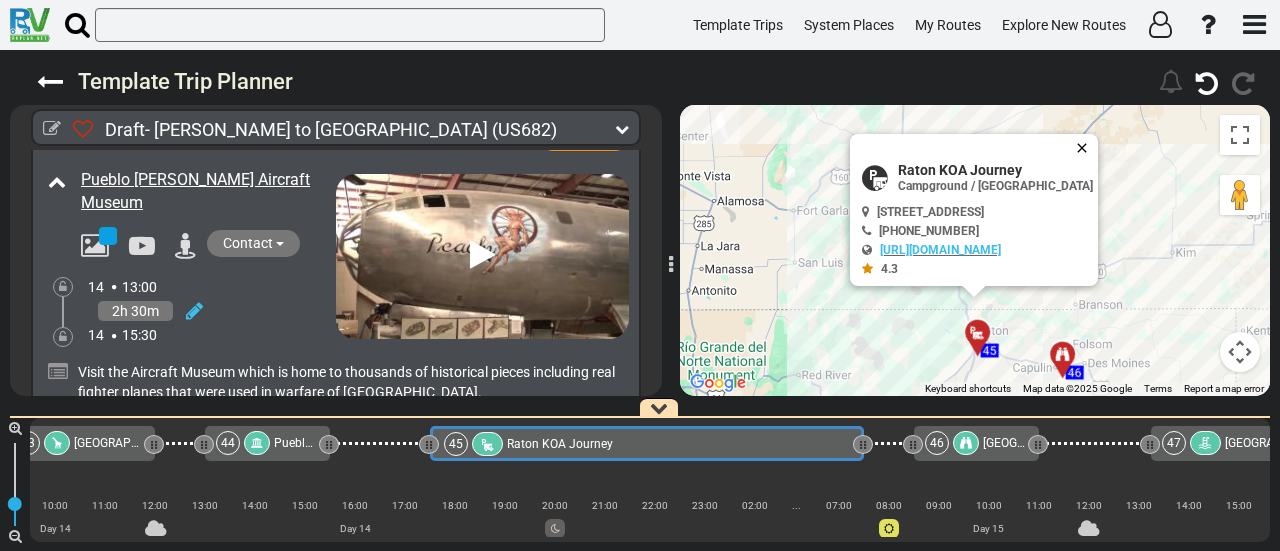 click at bounding box center [1086, 148] 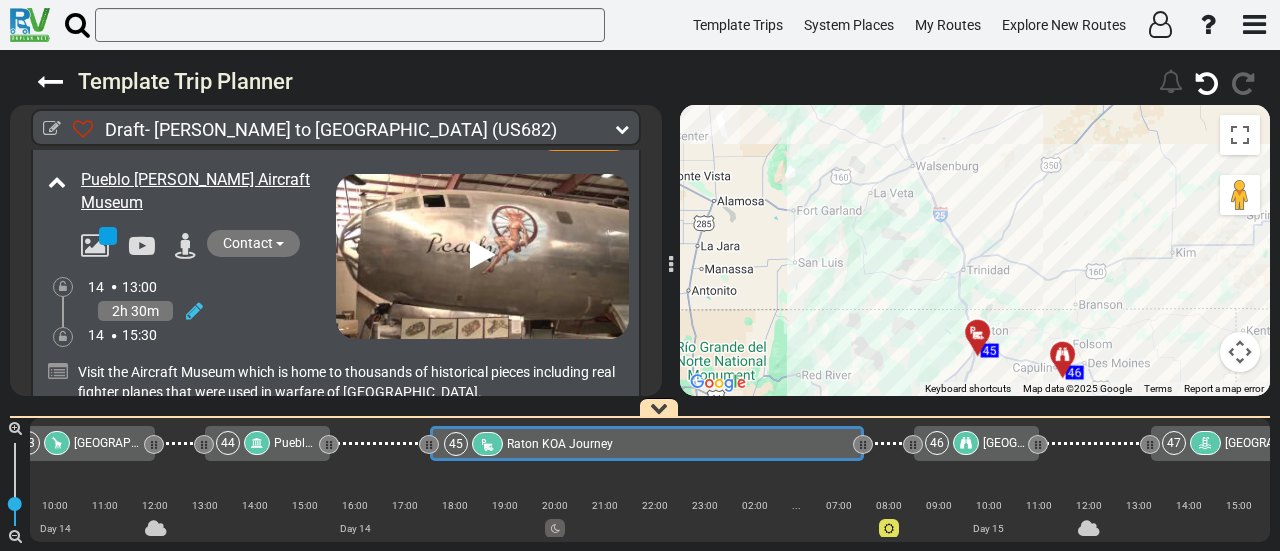 click at bounding box center (1240, 352) 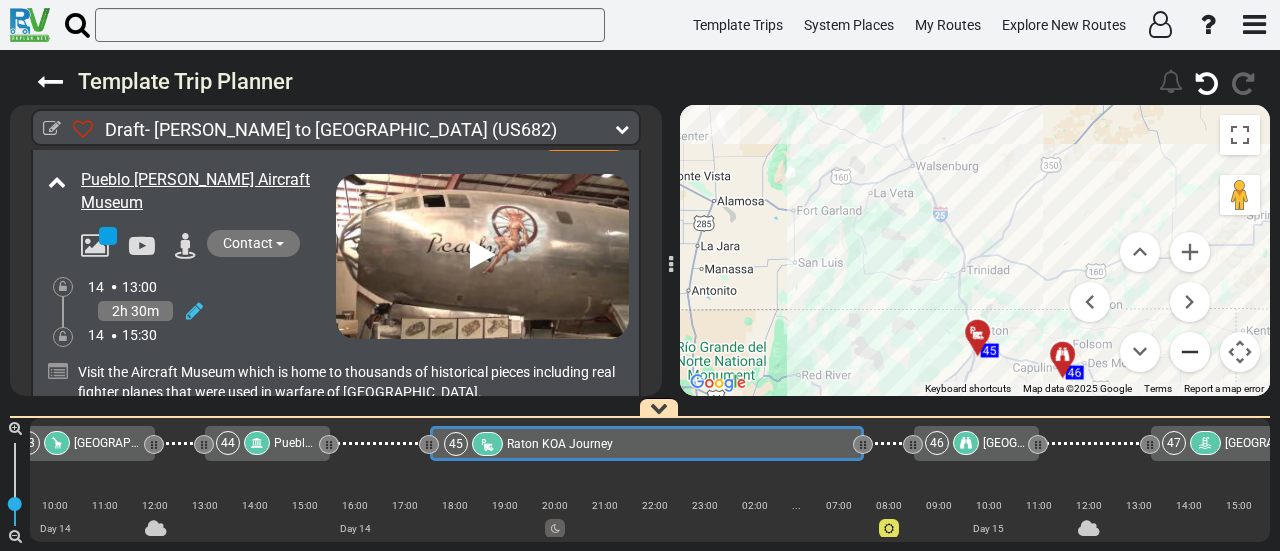 click at bounding box center [1190, 352] 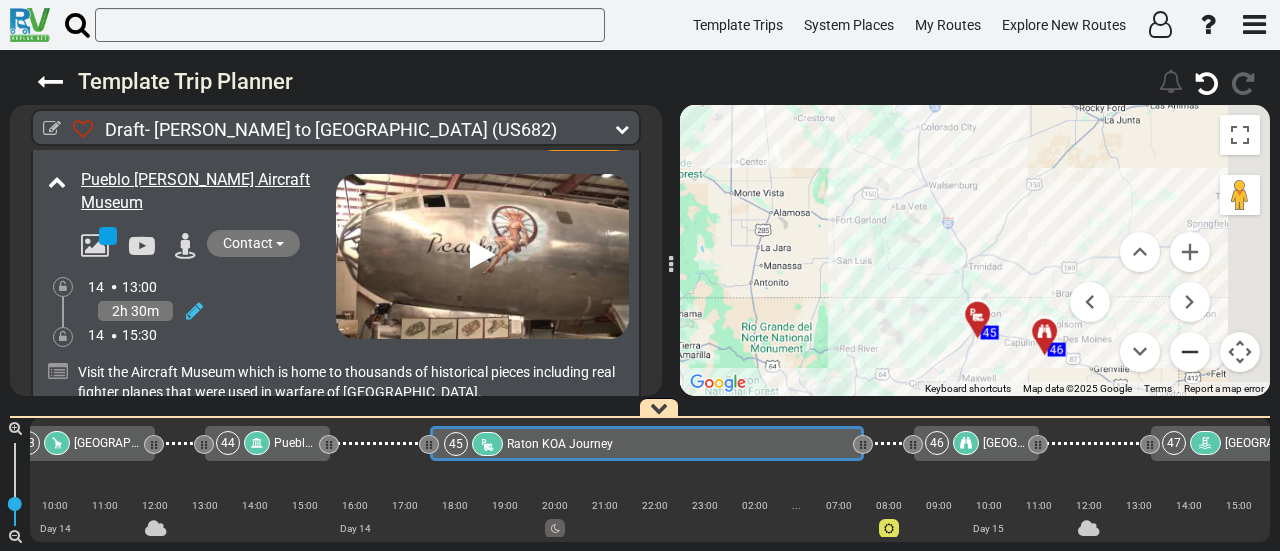 click at bounding box center [1190, 352] 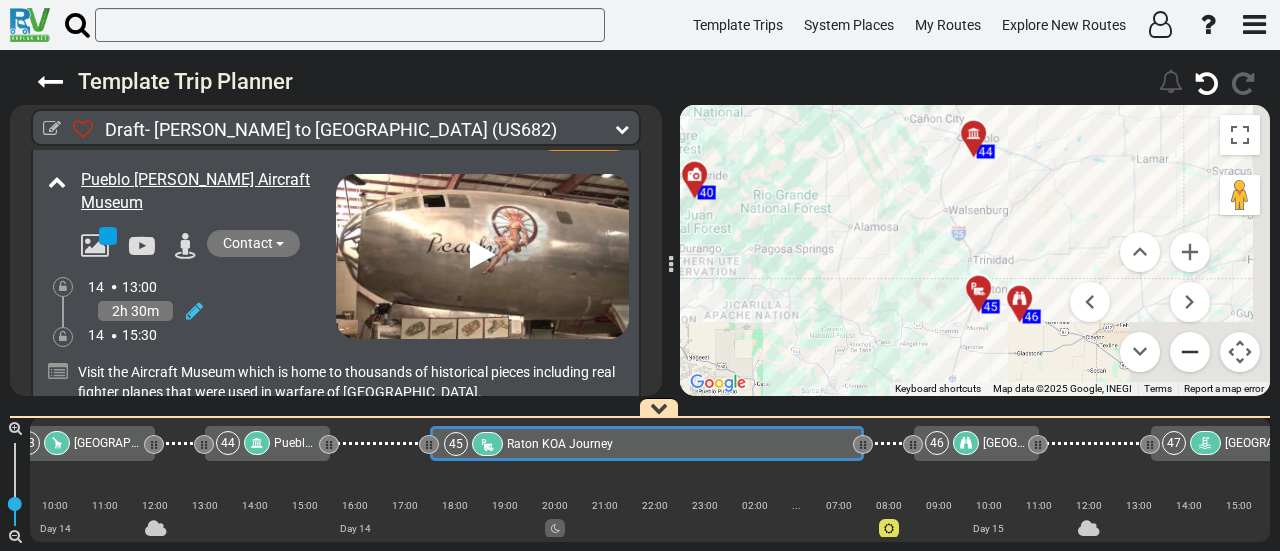 click at bounding box center (1190, 352) 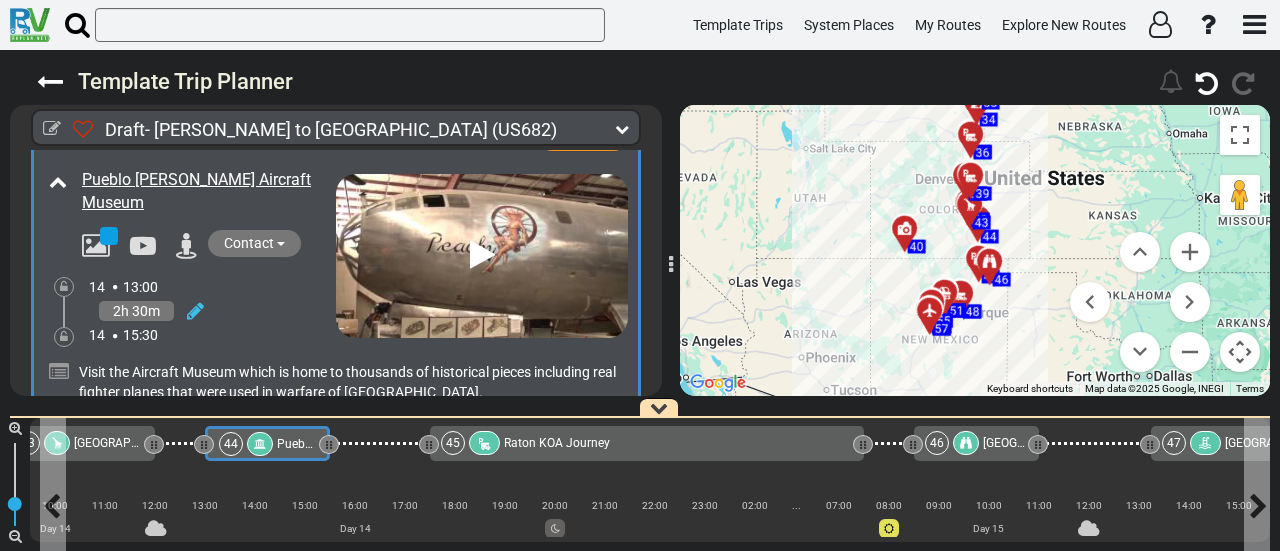 click at bounding box center [260, 444] 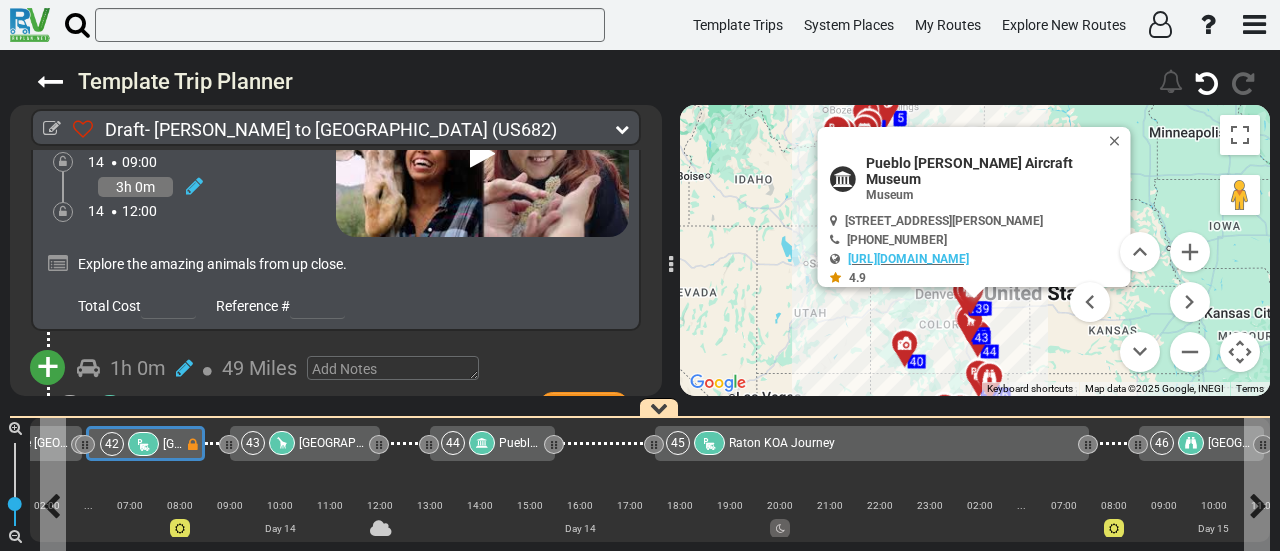 click on "[GEOGRAPHIC_DATA]" at bounding box center [220, 444] 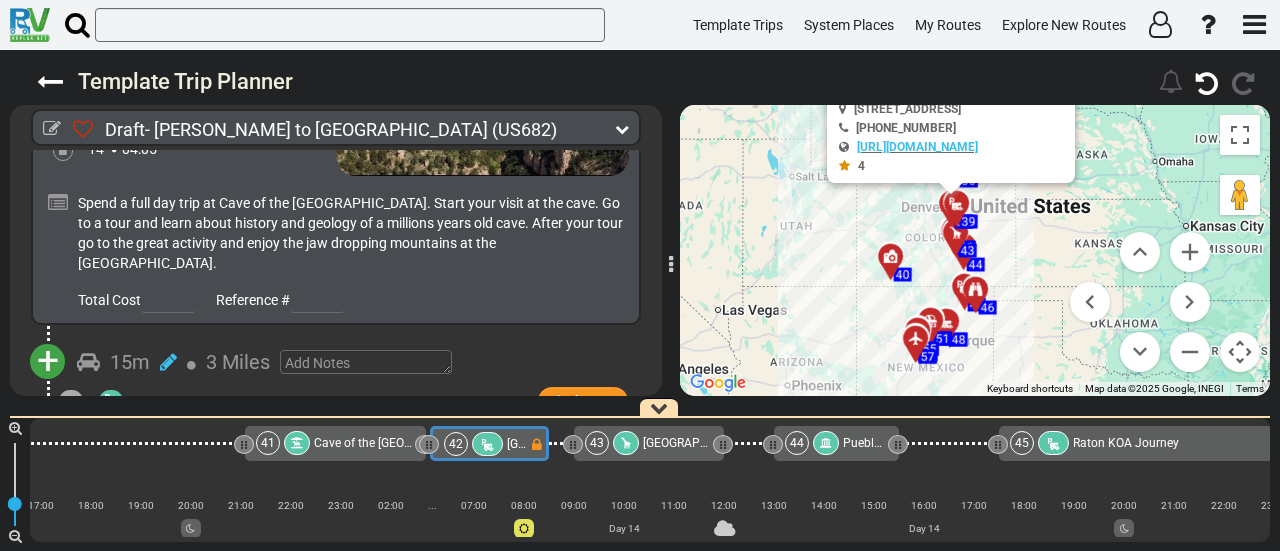 drag, startPoint x: 807, startPoint y: 337, endPoint x: 793, endPoint y: 231, distance: 106.92053 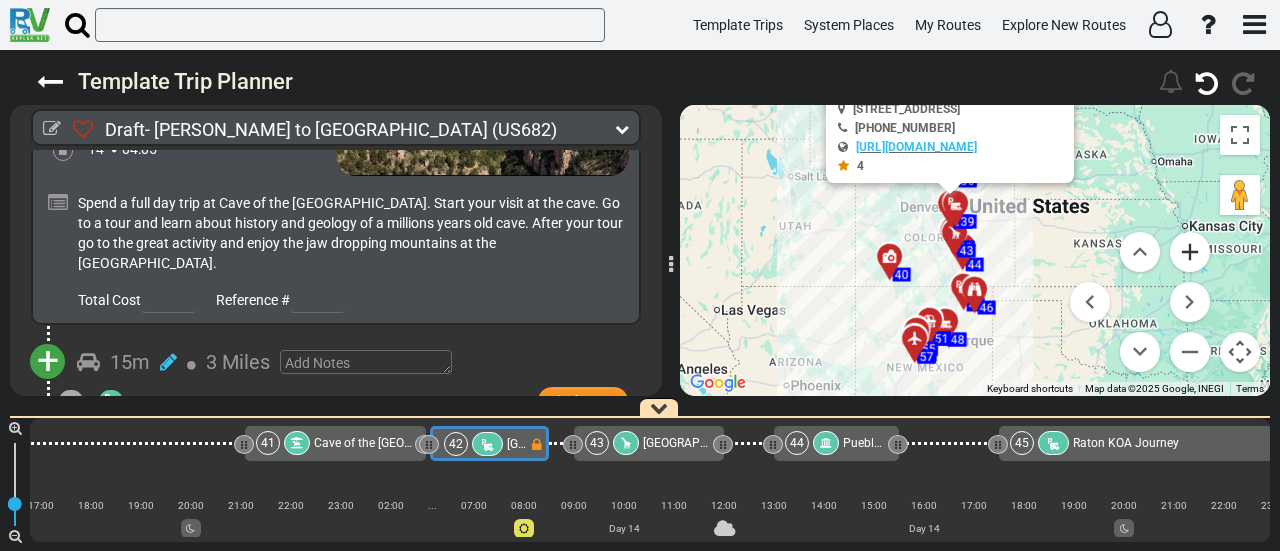click at bounding box center [1190, 252] 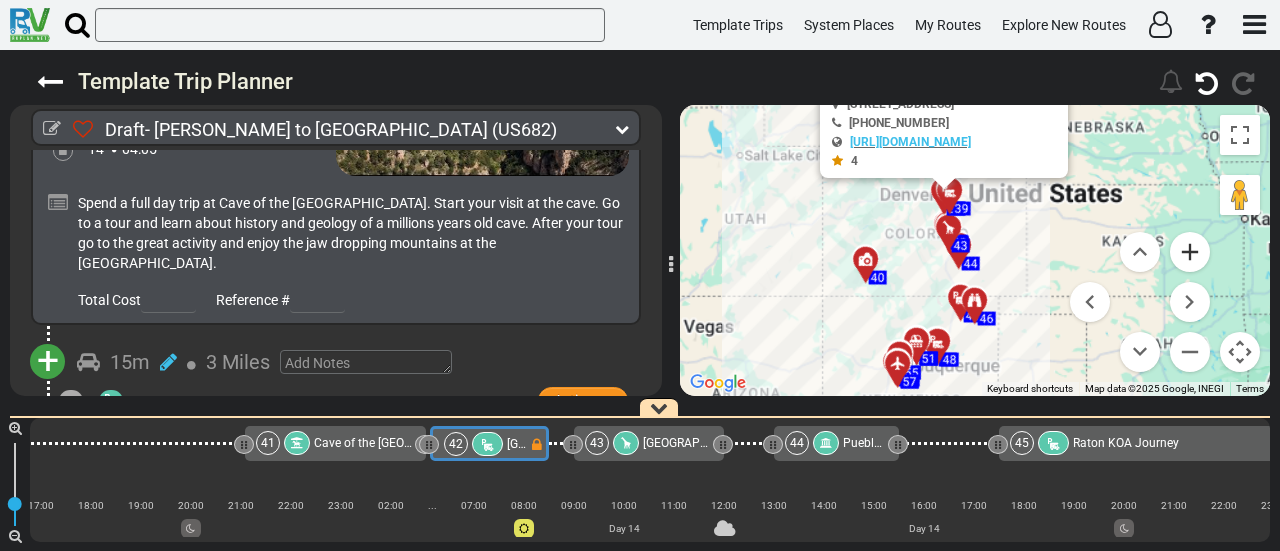 click at bounding box center [1190, 252] 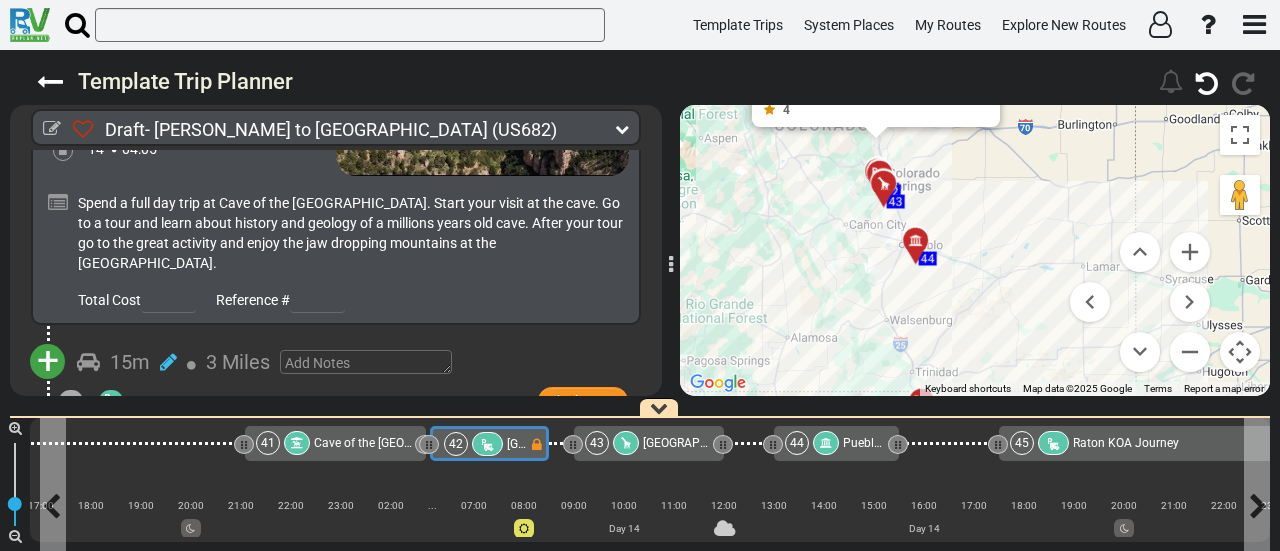 click on "[GEOGRAPHIC_DATA]" at bounding box center [564, 444] 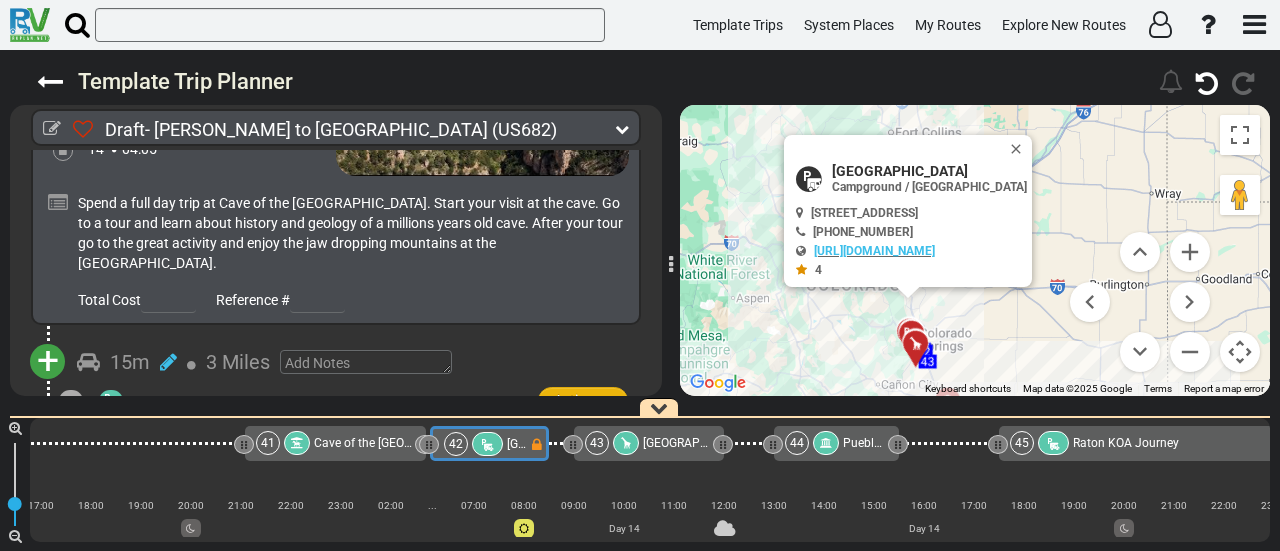 click on "Actions" at bounding box center (583, 400) 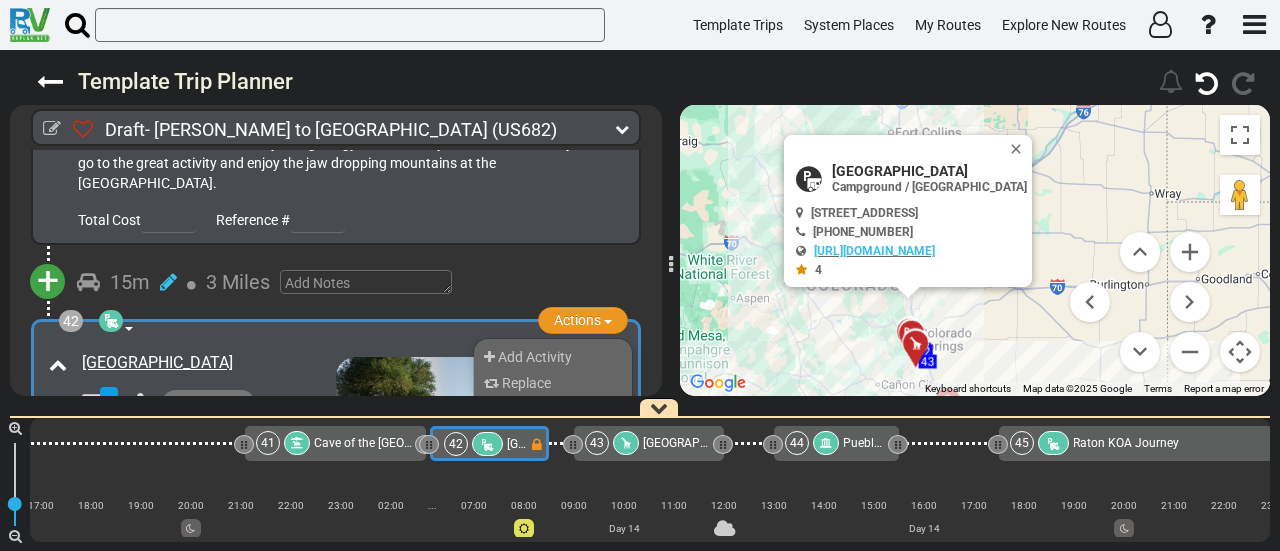 click on "Remove" at bounding box center [523, 499] 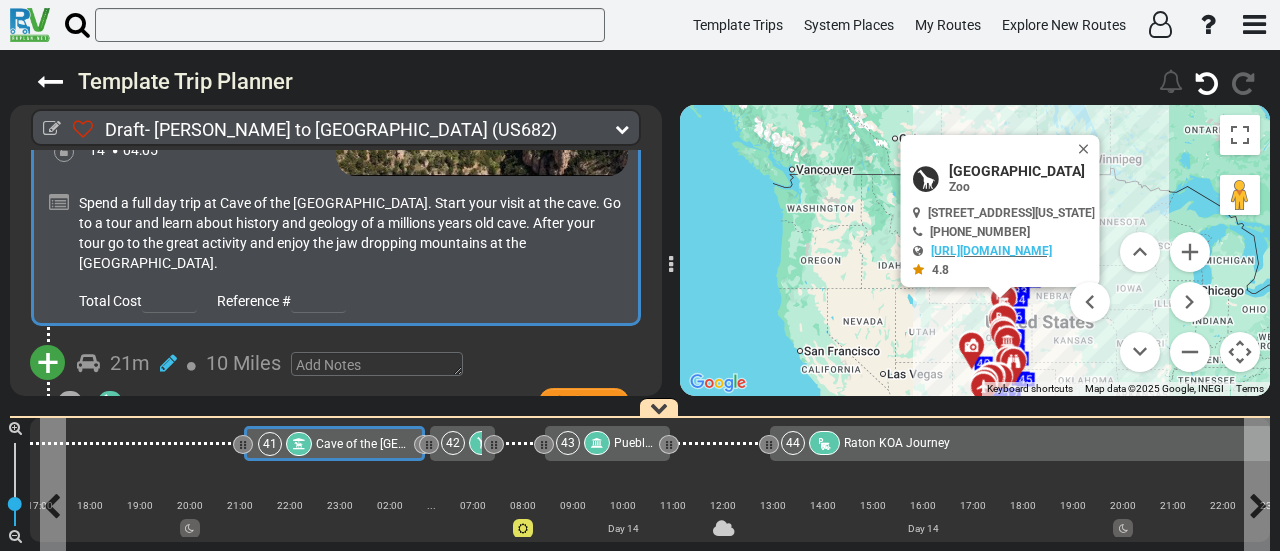 click on "Cave of the [GEOGRAPHIC_DATA]" at bounding box center (405, 444) 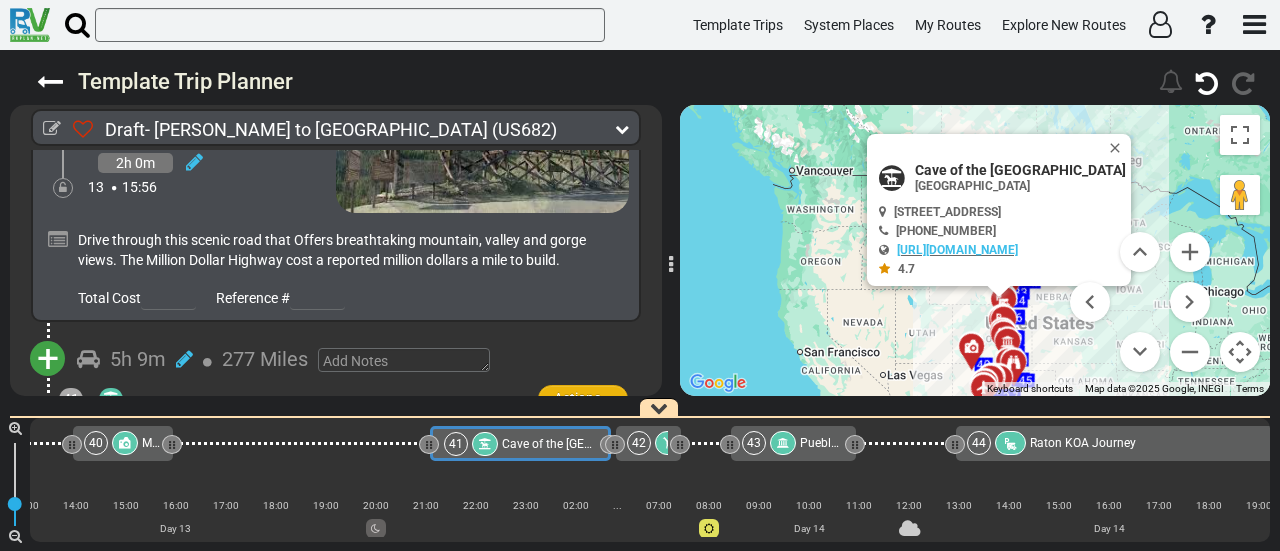 click on "Actions" at bounding box center [577, 398] 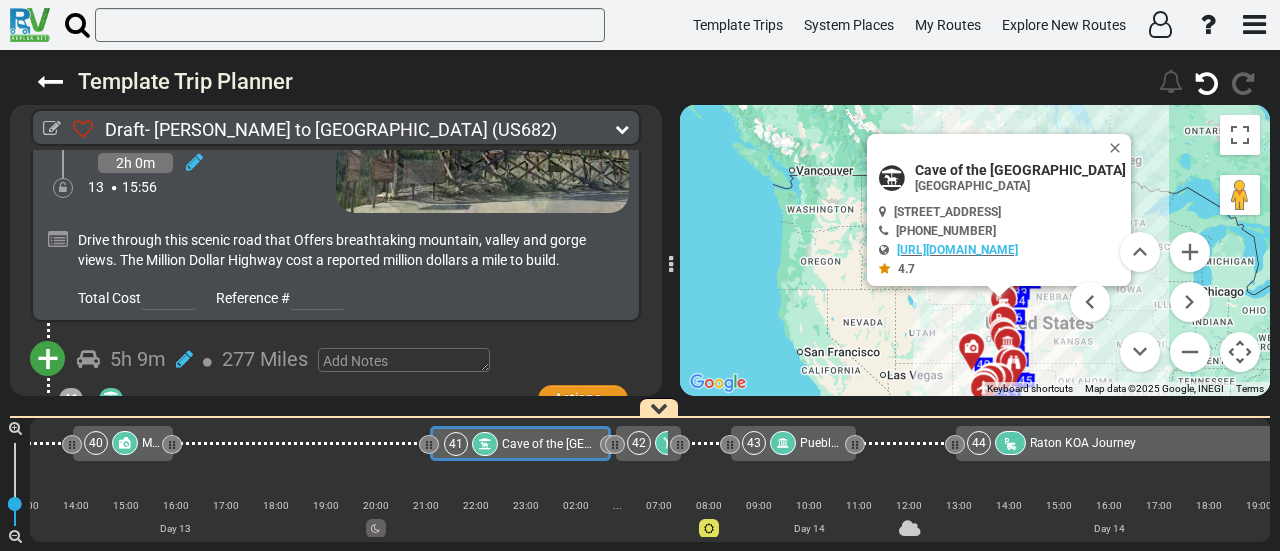 click on "Remove" at bounding box center (553, 551) 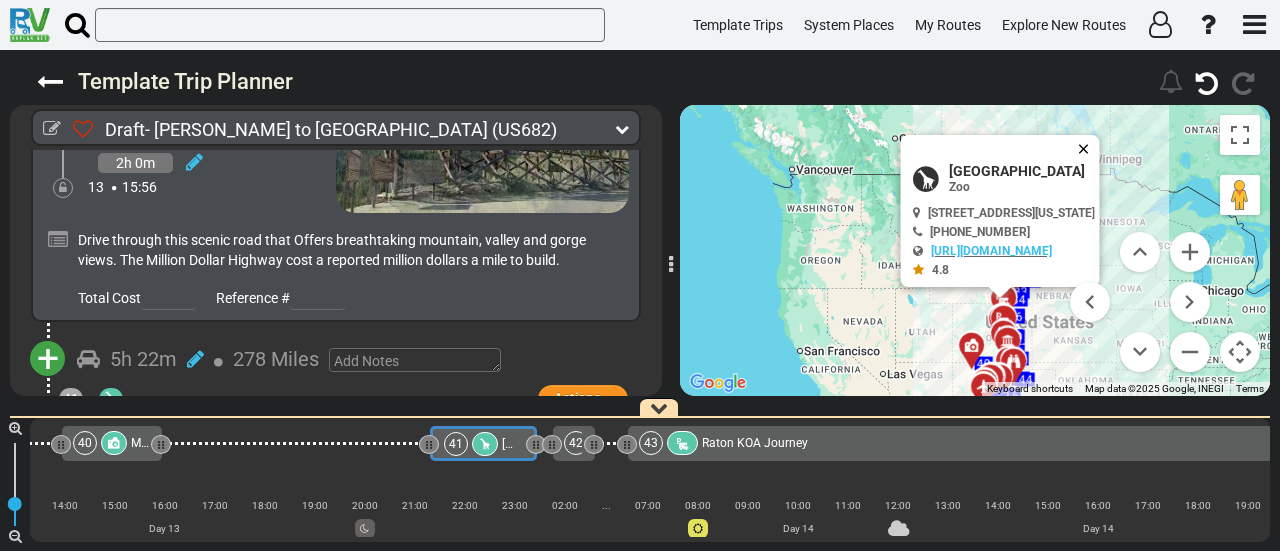 click at bounding box center [1088, 149] 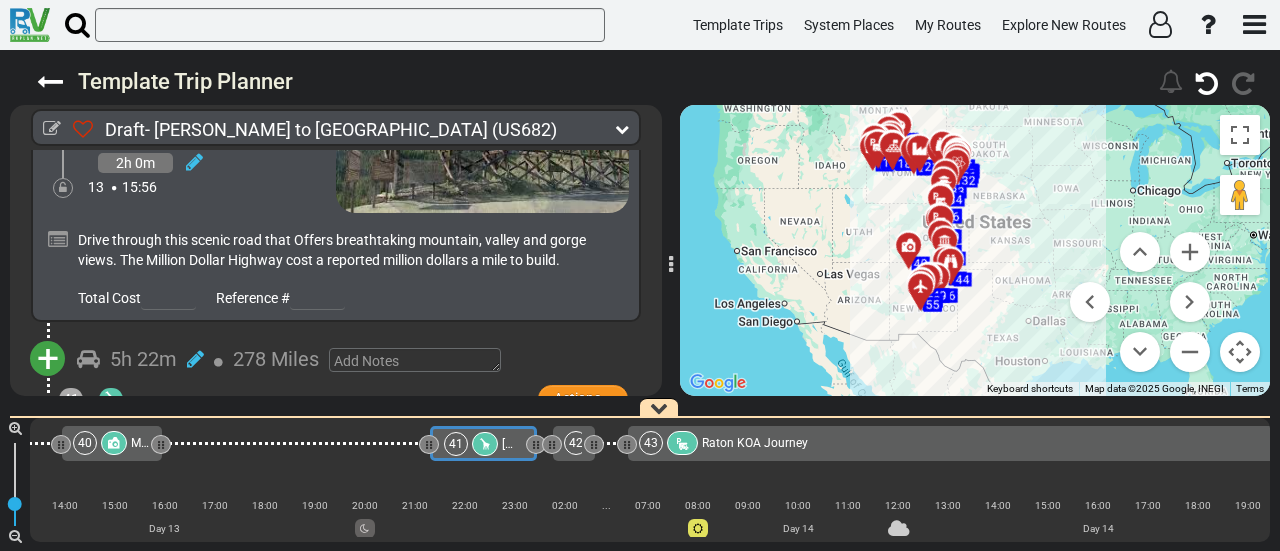 drag, startPoint x: 927, startPoint y: 323, endPoint x: 861, endPoint y: 219, distance: 123.174675 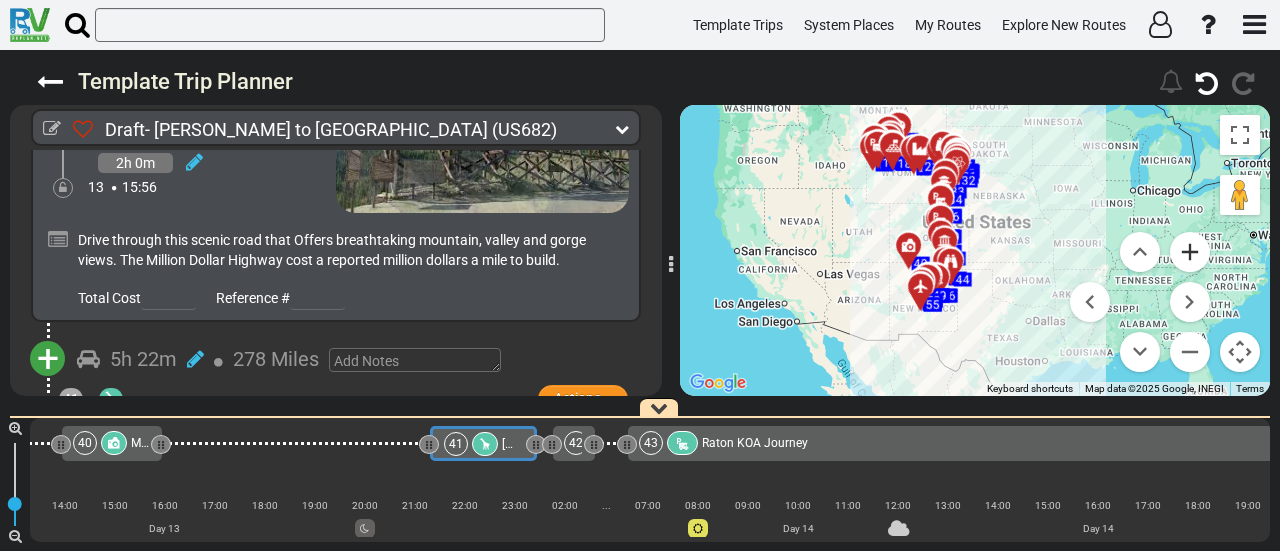 click at bounding box center (1190, 252) 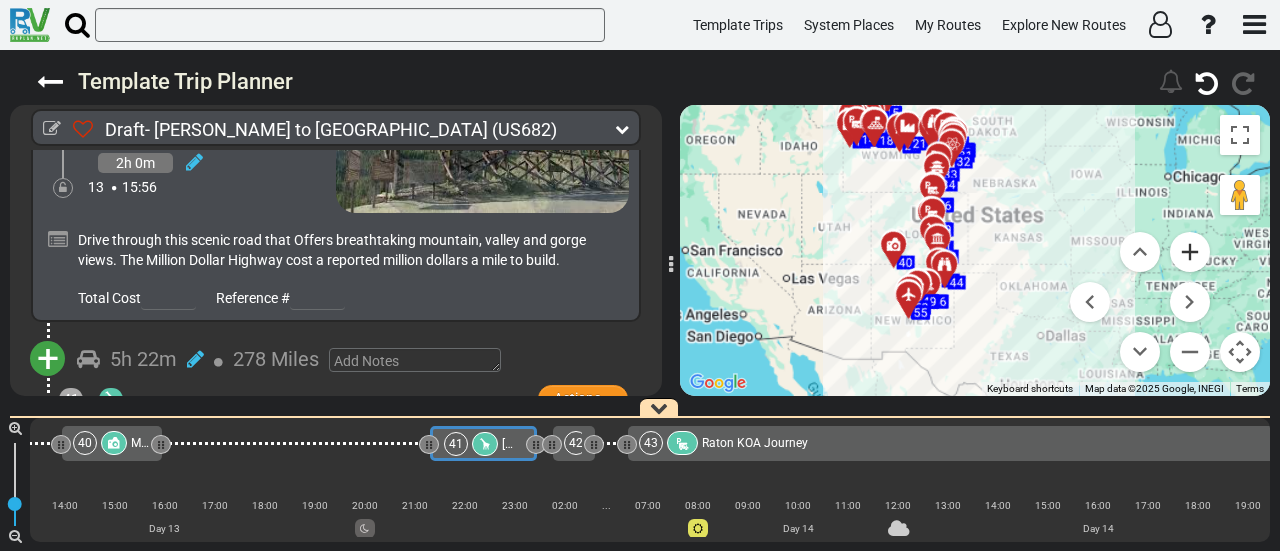 click at bounding box center [1190, 252] 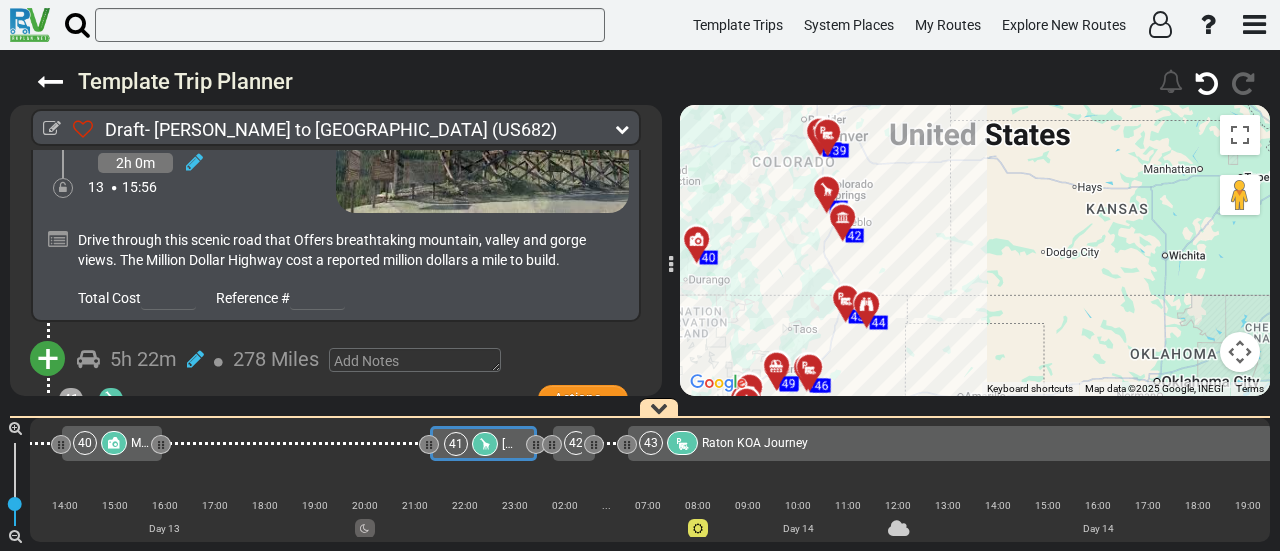 click at bounding box center (833, 197) 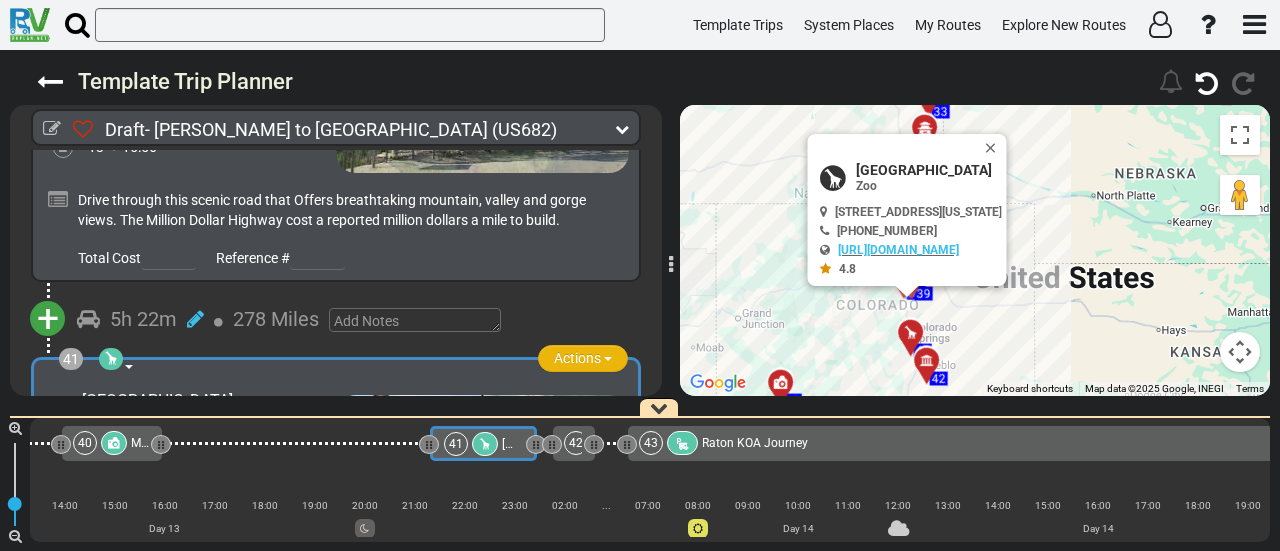 click on "Actions" at bounding box center [577, 358] 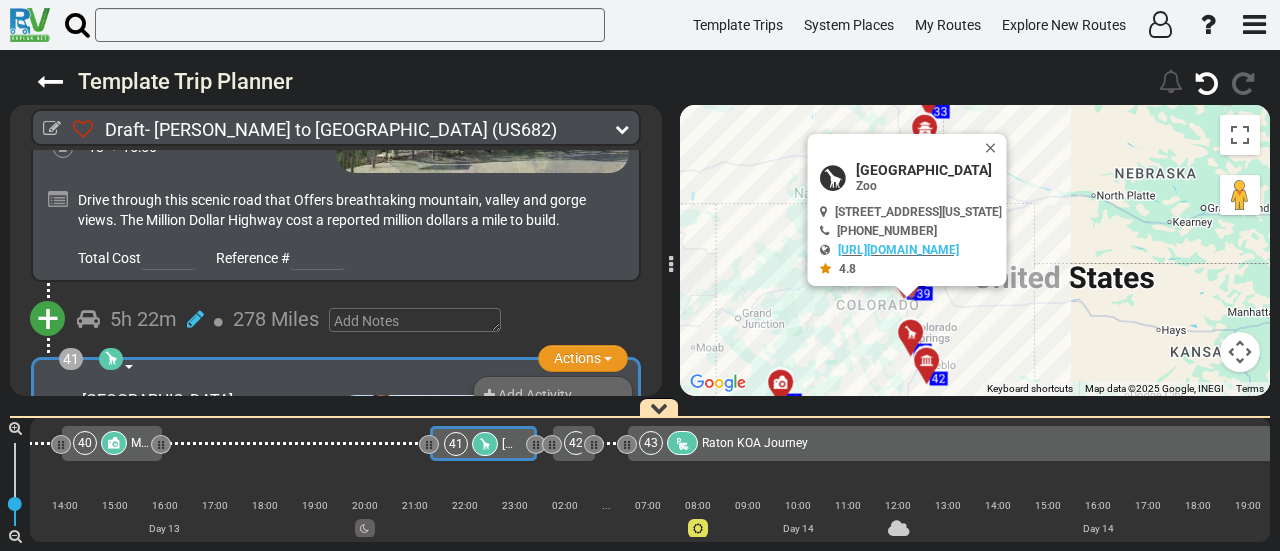 click on "Remove" at bounding box center (553, 511) 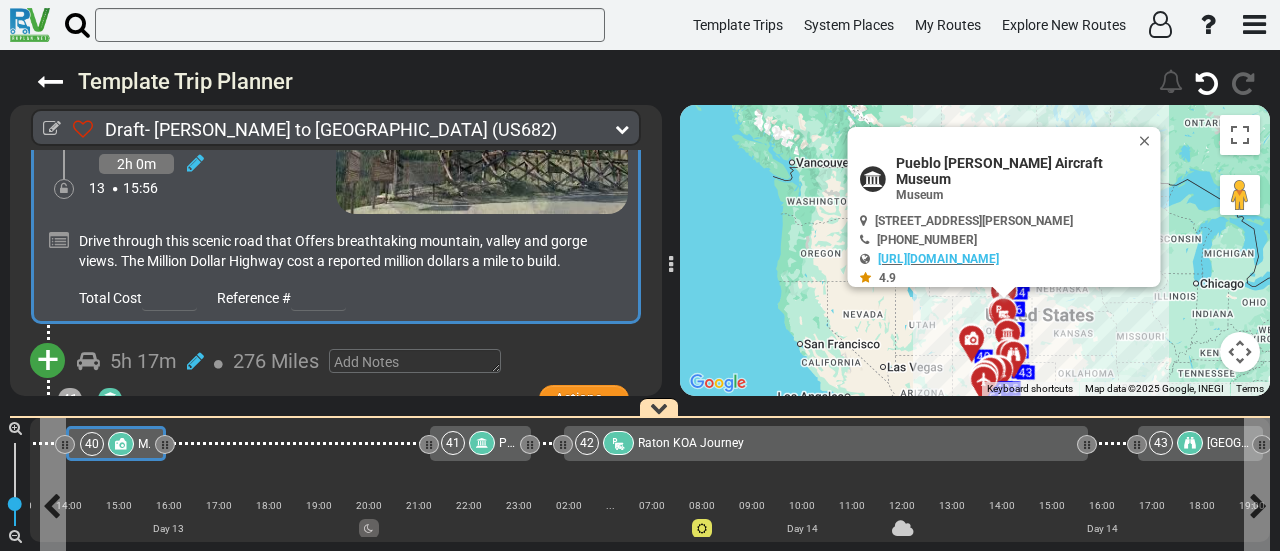 click at bounding box center (121, 444) 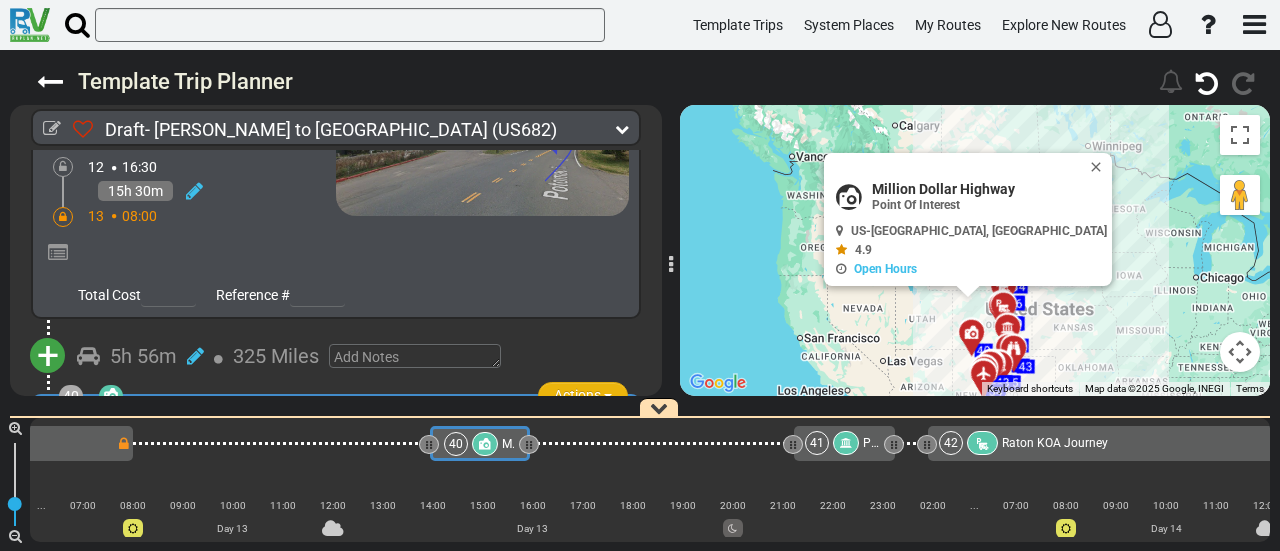 click on "Actions" at bounding box center [577, 395] 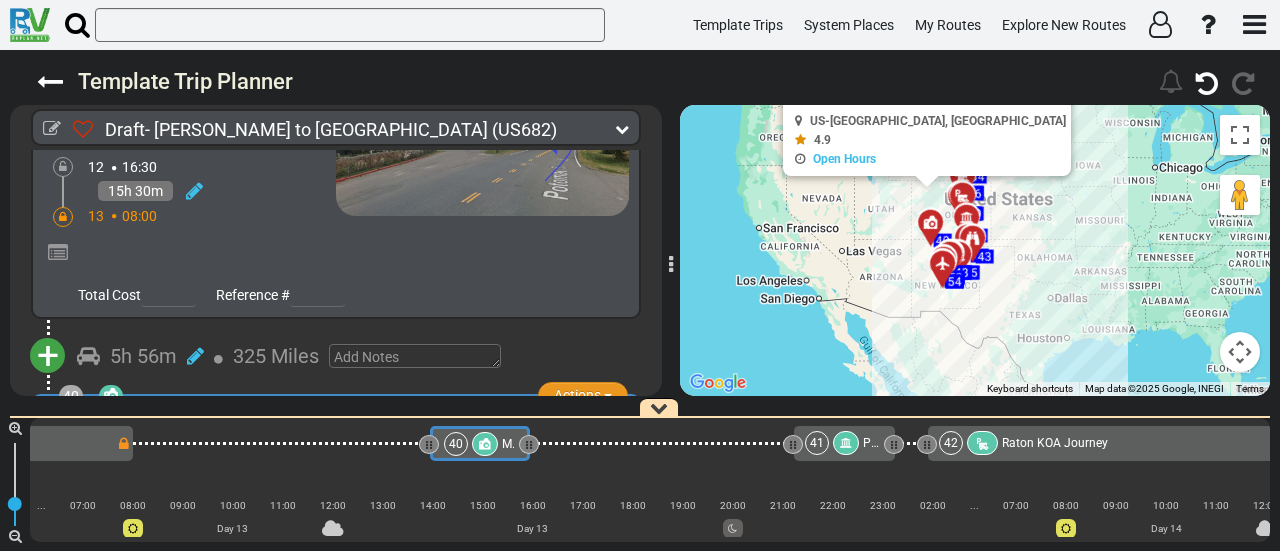drag, startPoint x: 846, startPoint y: 325, endPoint x: 803, endPoint y: 204, distance: 128.41339 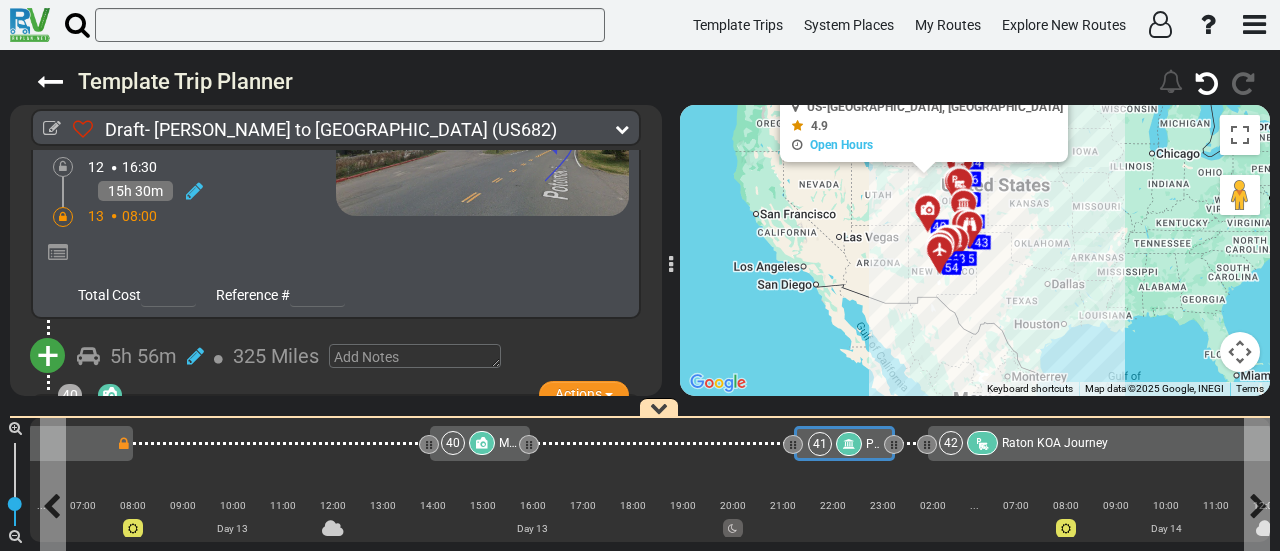 click at bounding box center (849, 444) 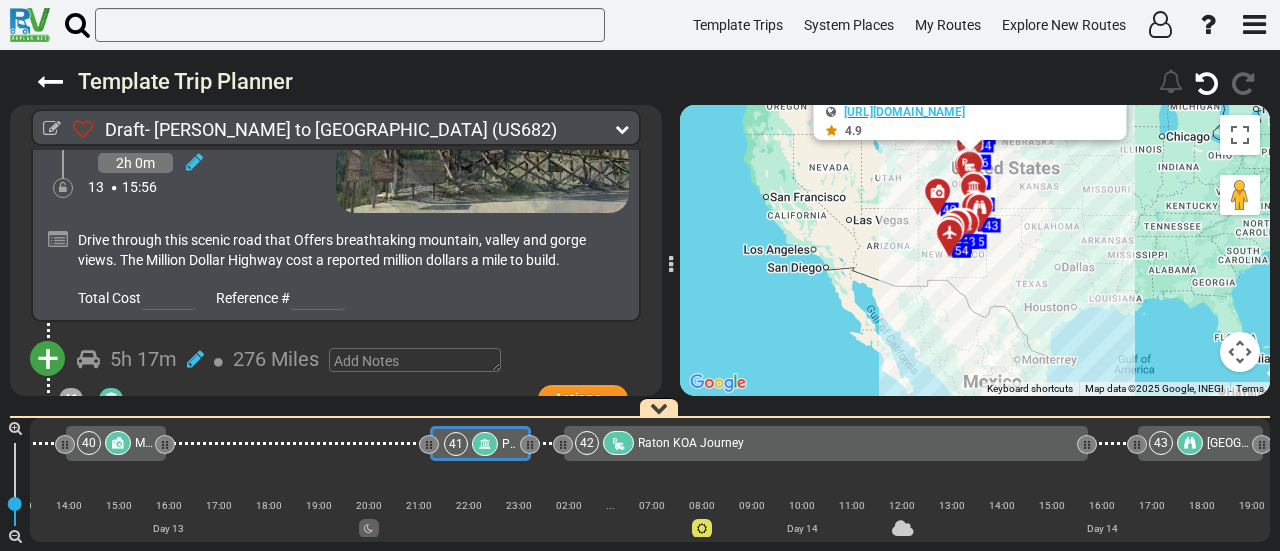 drag, startPoint x: 1122, startPoint y: 342, endPoint x: 1132, endPoint y: 181, distance: 161.31026 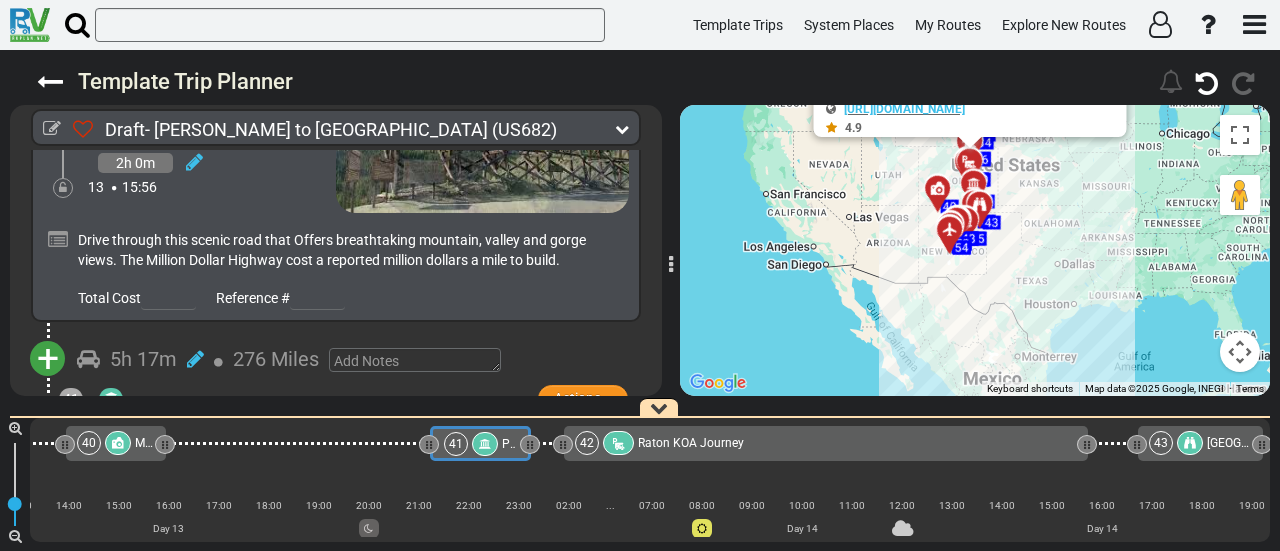 click at bounding box center (1240, 352) 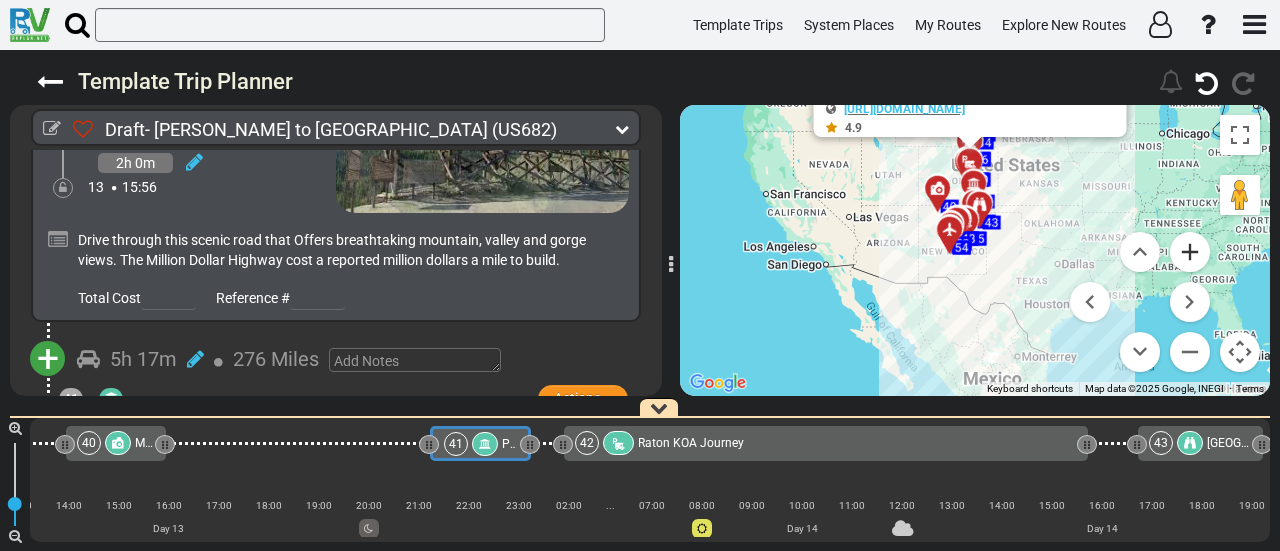 click at bounding box center (1190, 252) 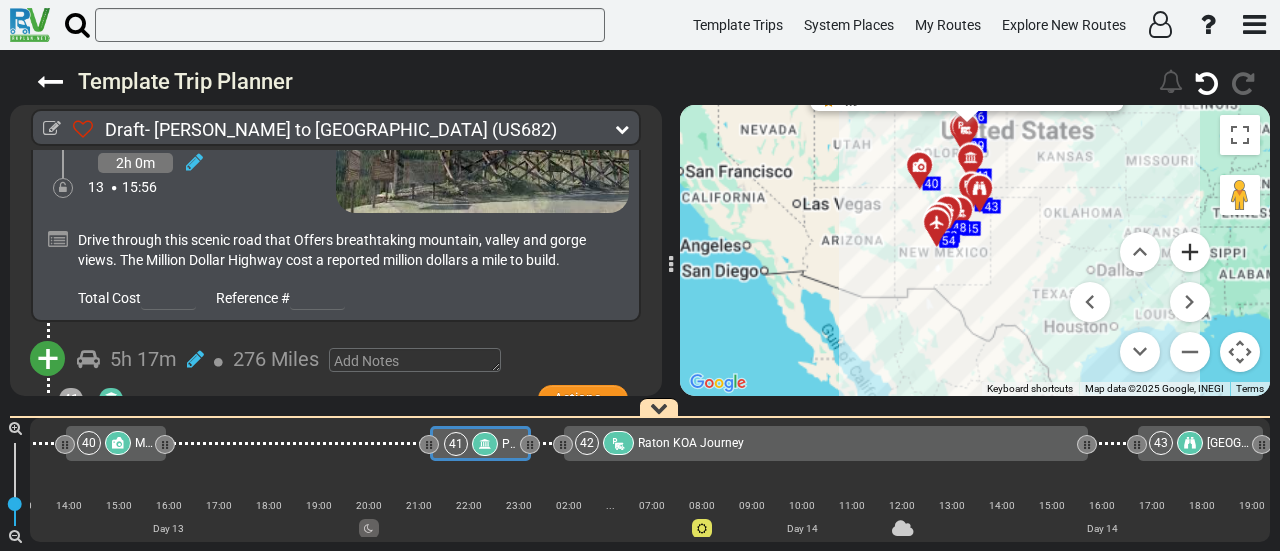 click at bounding box center [1190, 252] 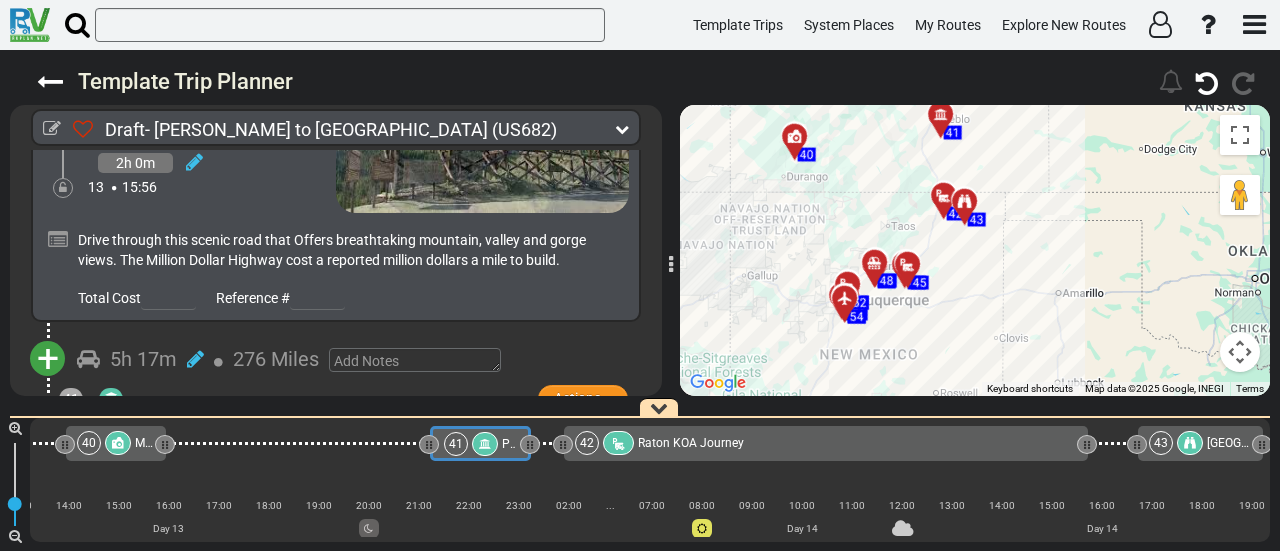 drag, startPoint x: 1080, startPoint y: 181, endPoint x: 1060, endPoint y: 339, distance: 159.26079 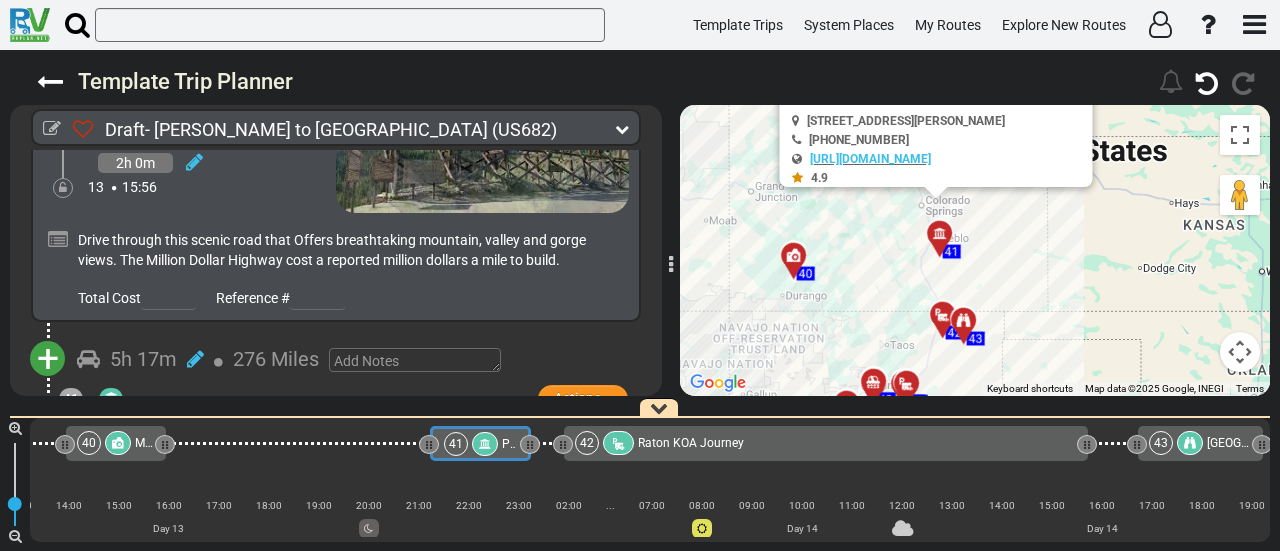 drag, startPoint x: 1083, startPoint y: 218, endPoint x: 1082, endPoint y: 333, distance: 115.00435 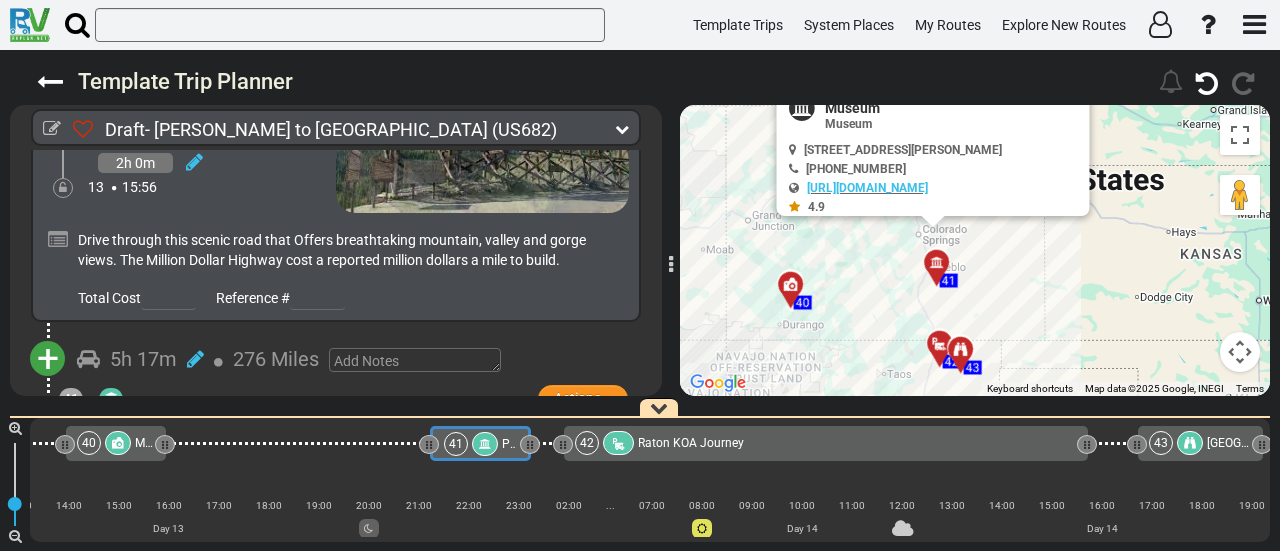 click at bounding box center [943, 270] 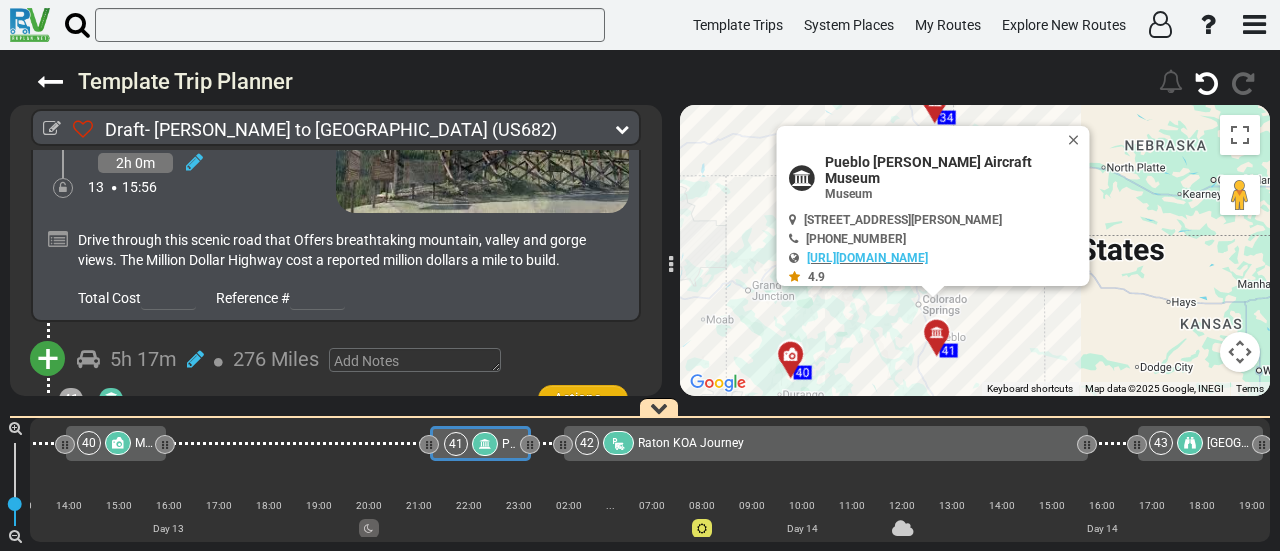 click on "Actions" at bounding box center [577, 398] 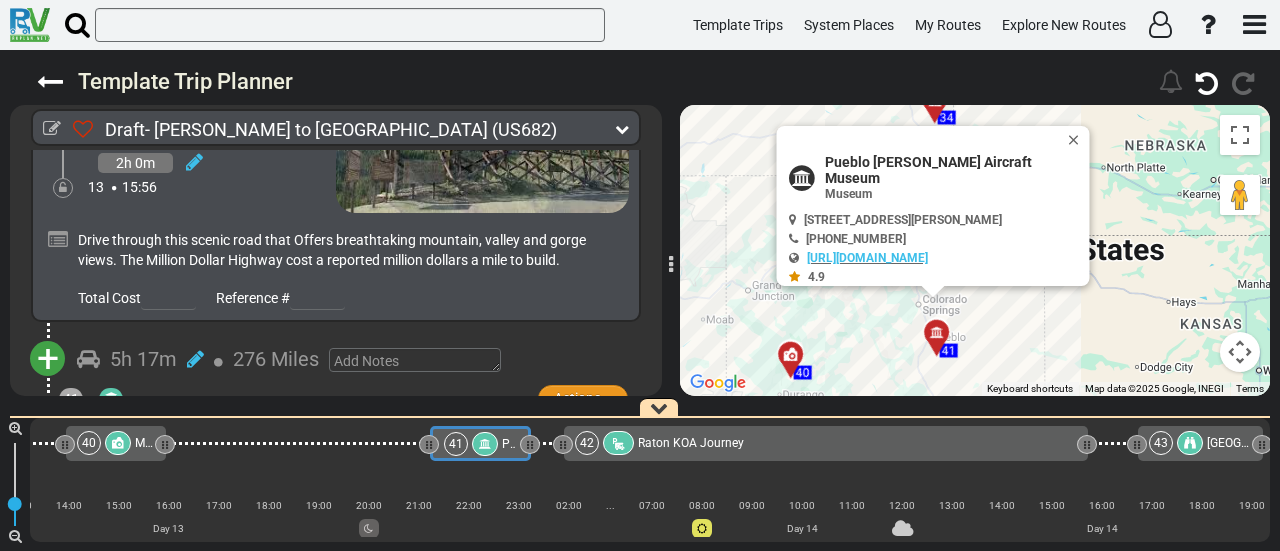 click on "Remove" at bounding box center [523, 551] 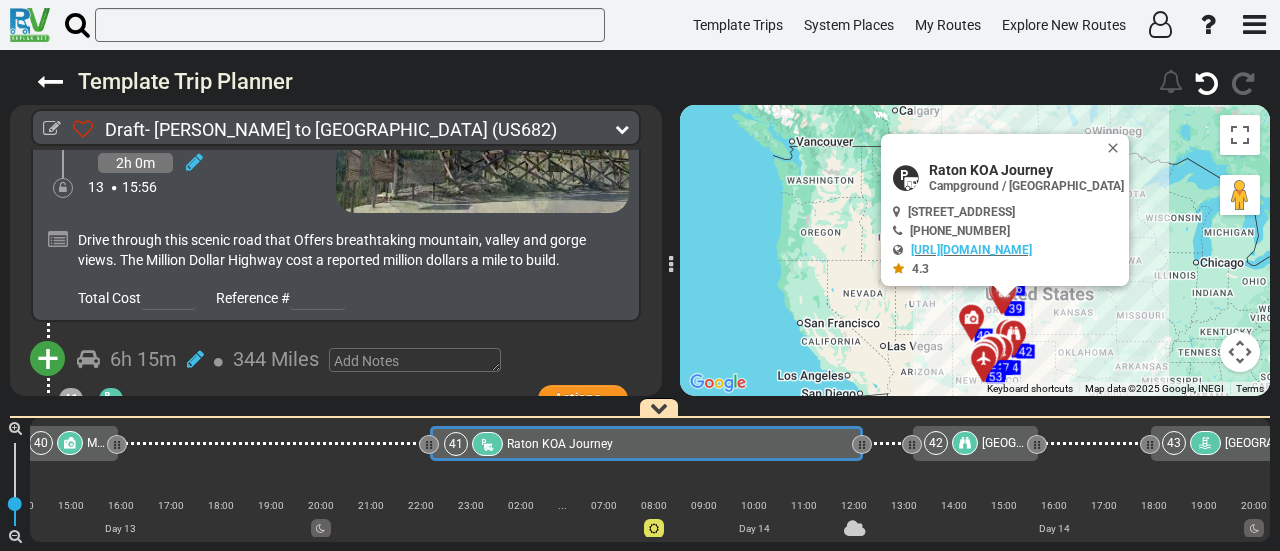 drag, startPoint x: 1103, startPoint y: 143, endPoint x: 1139, endPoint y: 347, distance: 207.15211 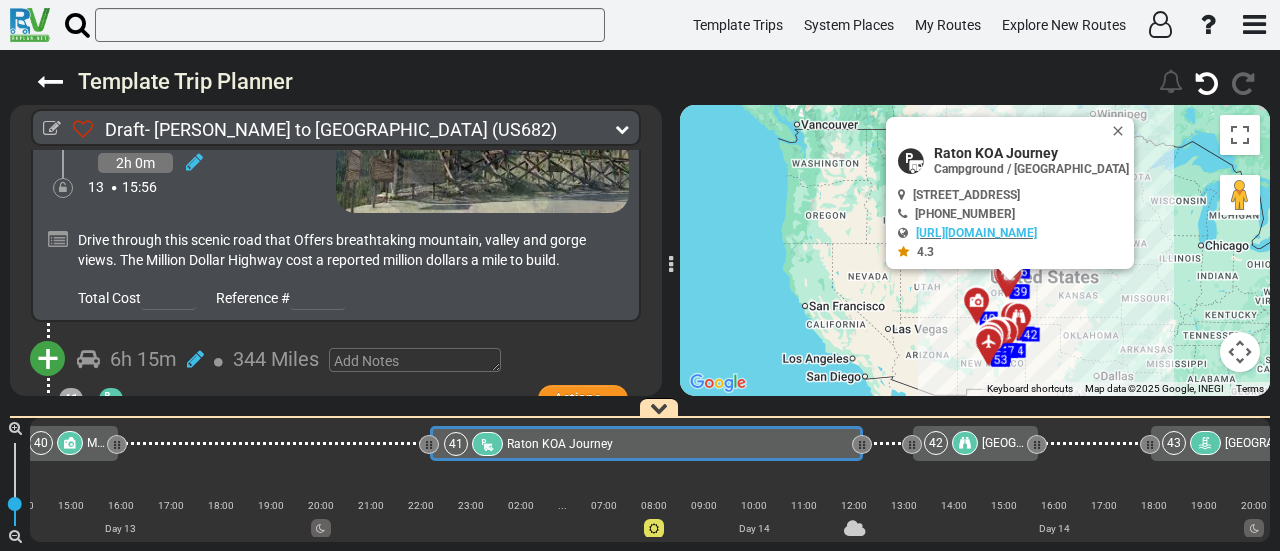 drag, startPoint x: 1139, startPoint y: 347, endPoint x: 1144, endPoint y: 330, distance: 17.720045 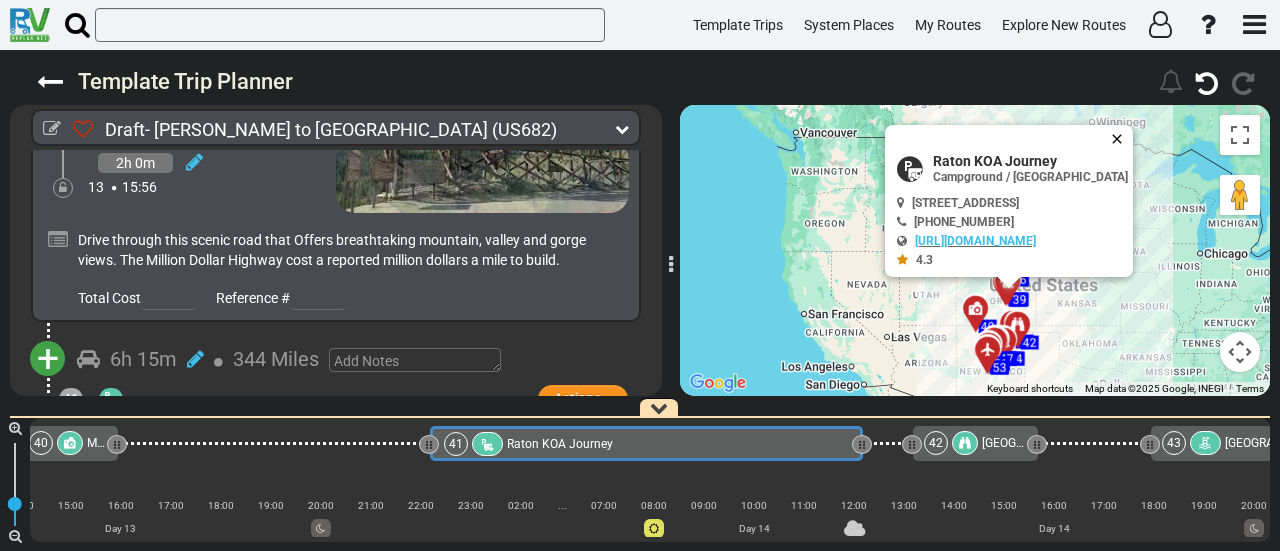 click at bounding box center (1121, 139) 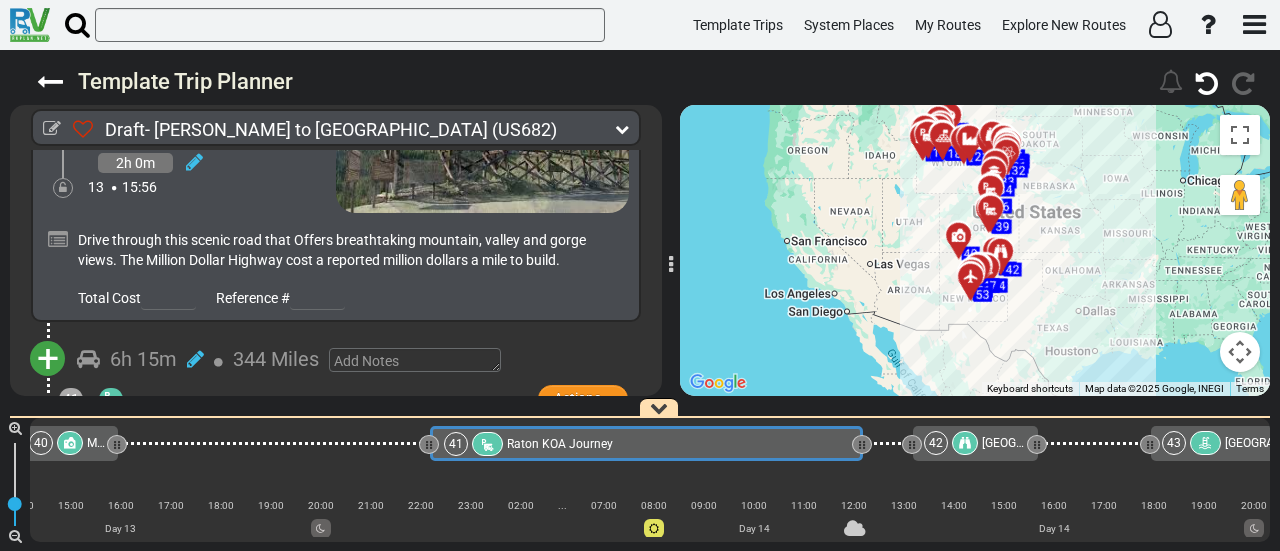 drag, startPoint x: 1095, startPoint y: 313, endPoint x: 1078, endPoint y: 237, distance: 77.87811 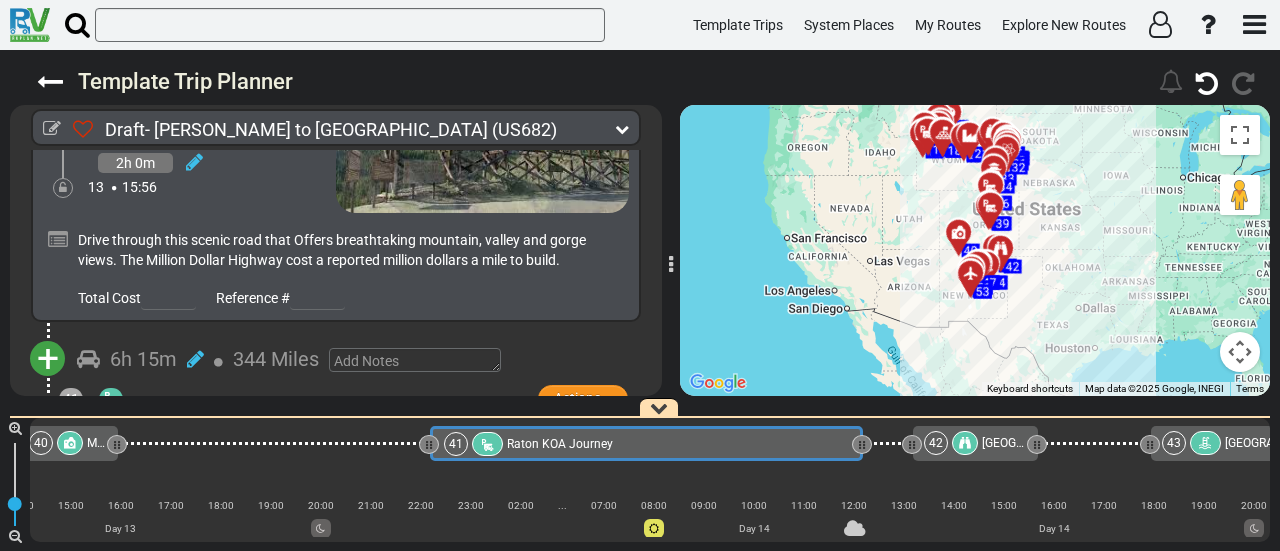 click at bounding box center (1240, 352) 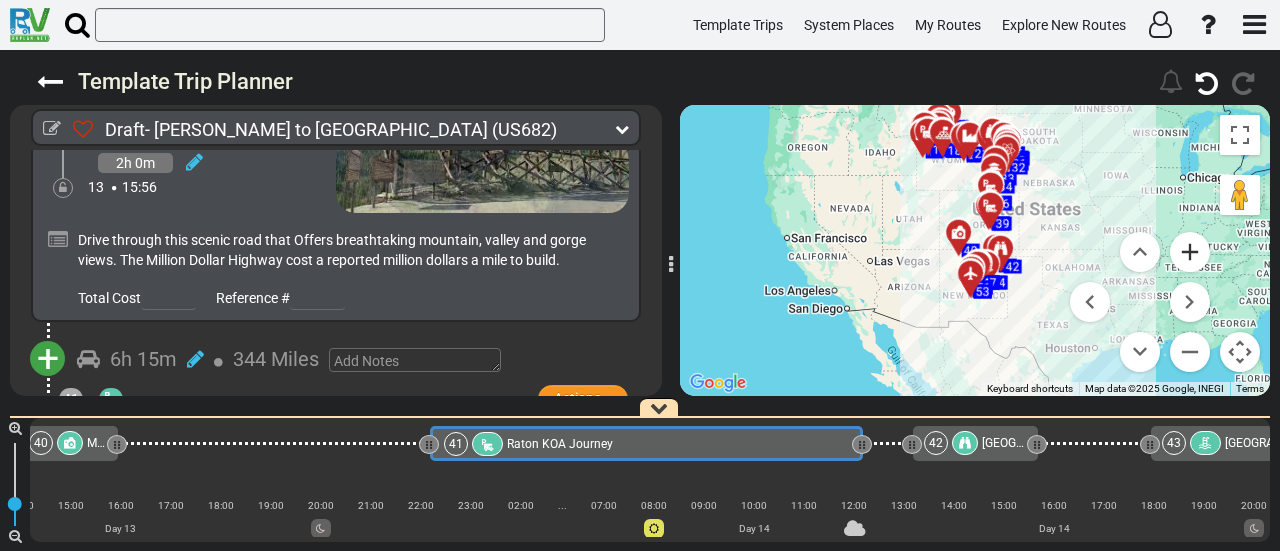 click at bounding box center [1190, 252] 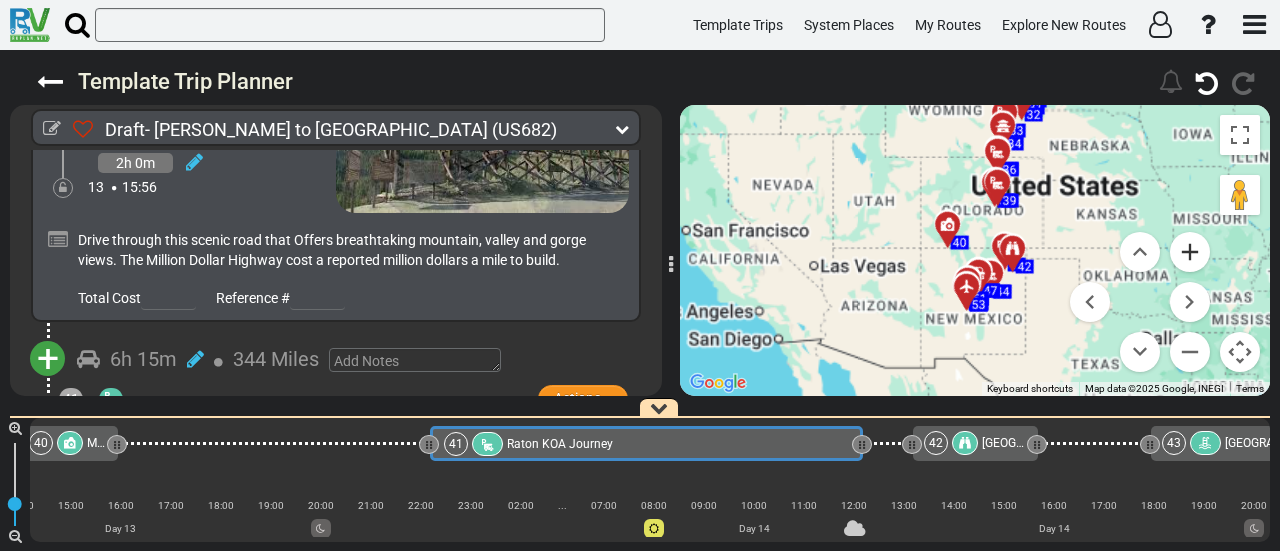 click at bounding box center (1190, 252) 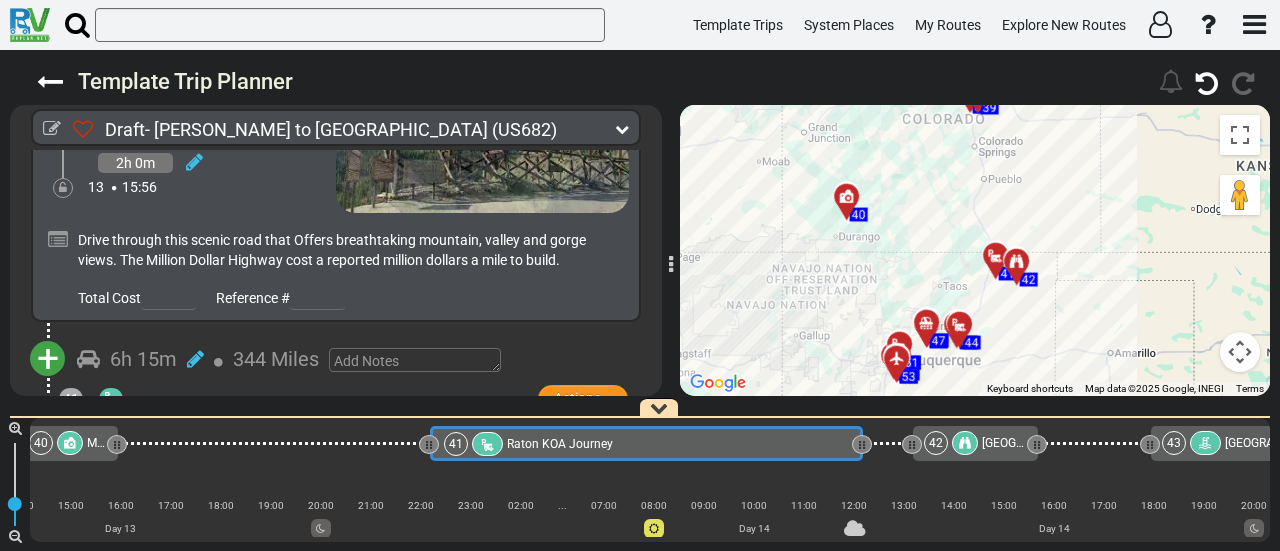 drag, startPoint x: 968, startPoint y: 233, endPoint x: 913, endPoint y: 241, distance: 55.578773 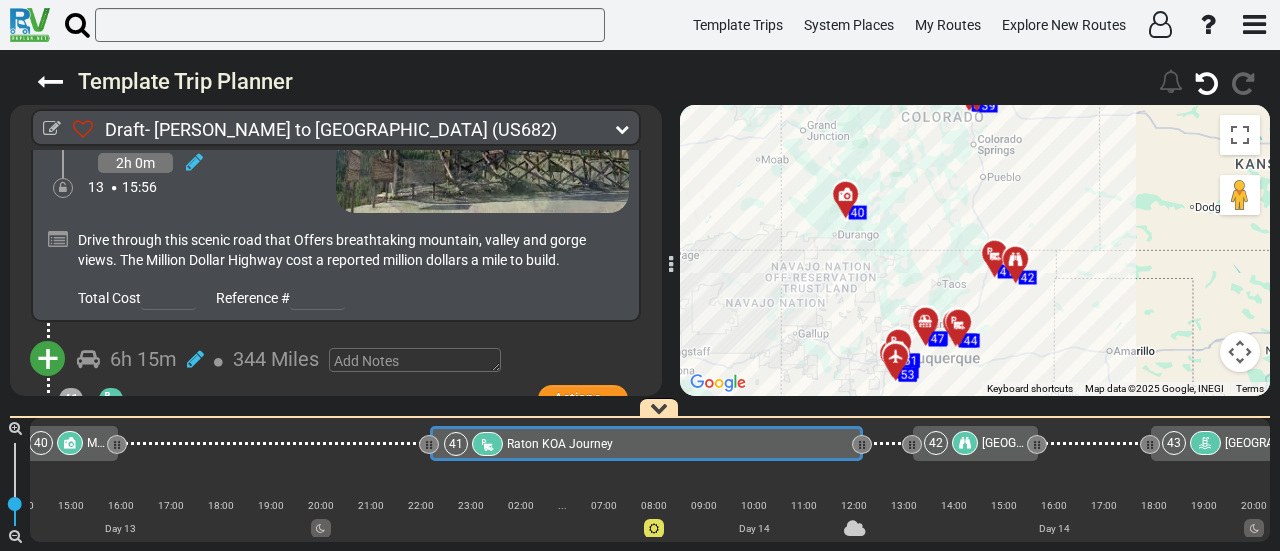 drag, startPoint x: 1232, startPoint y: 355, endPoint x: 1010, endPoint y: 261, distance: 241.0809 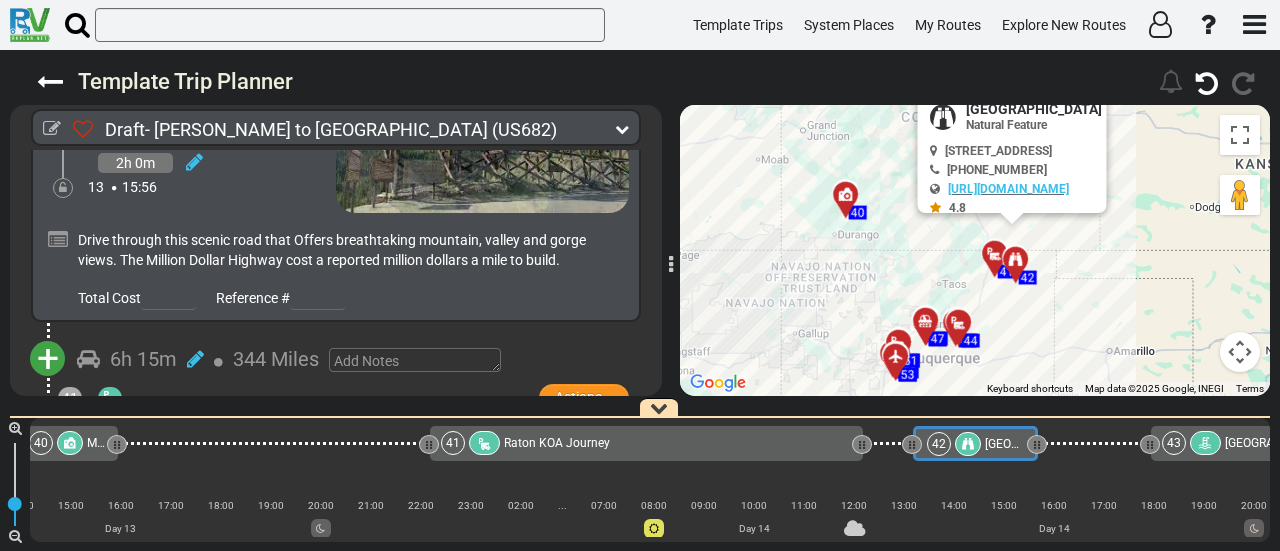 scroll, scrollTop: 16176, scrollLeft: 0, axis: vertical 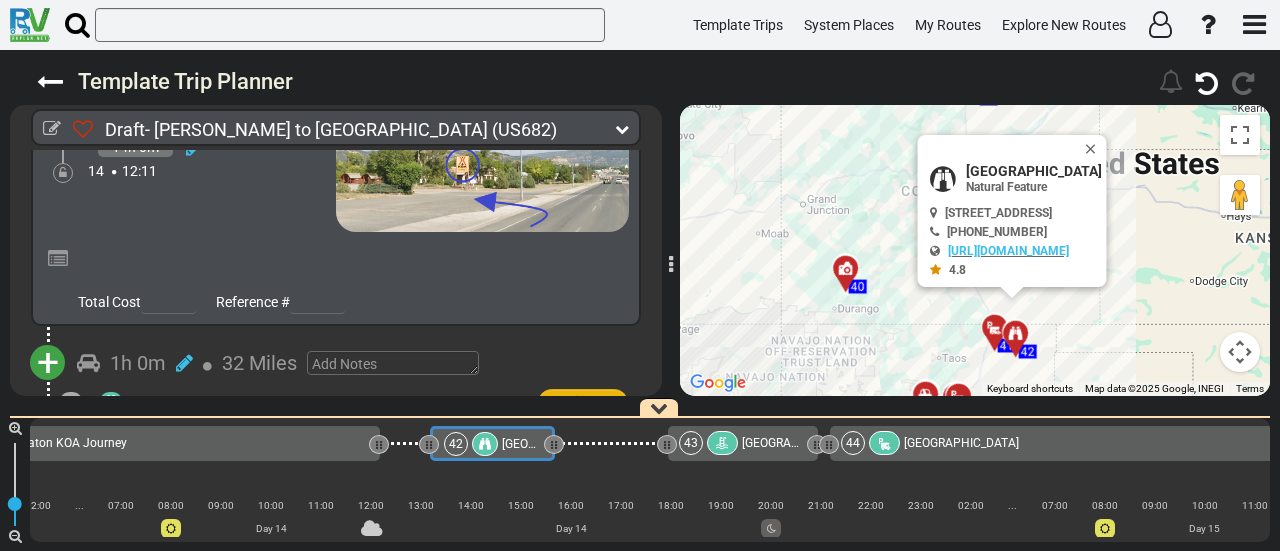 click on "Actions" at bounding box center [577, 402] 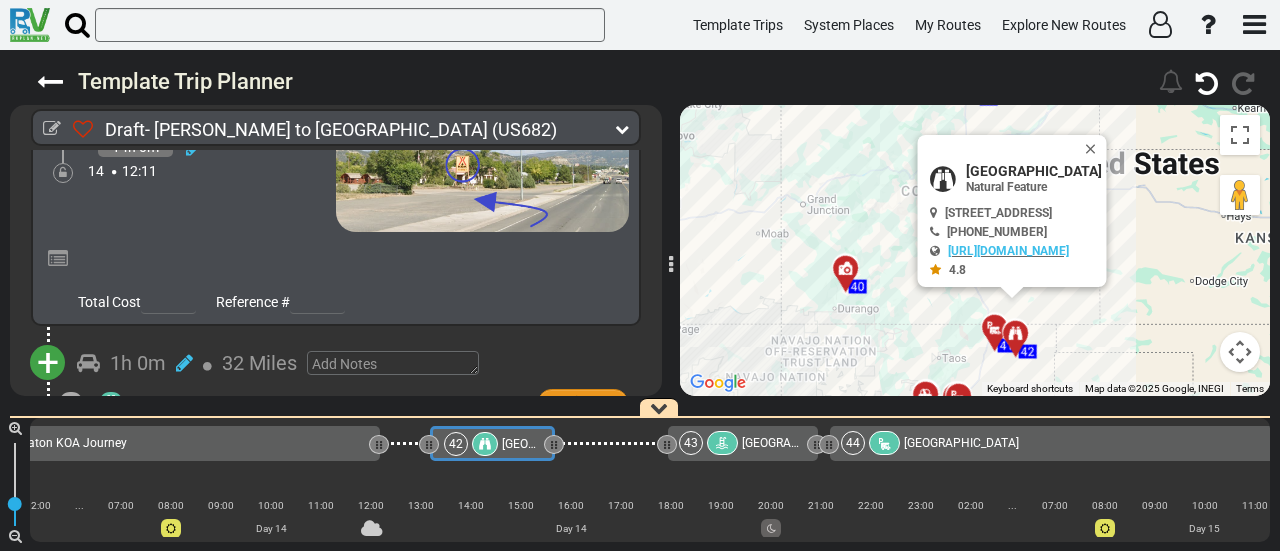 click on "Remove" at bounding box center (523, 555) 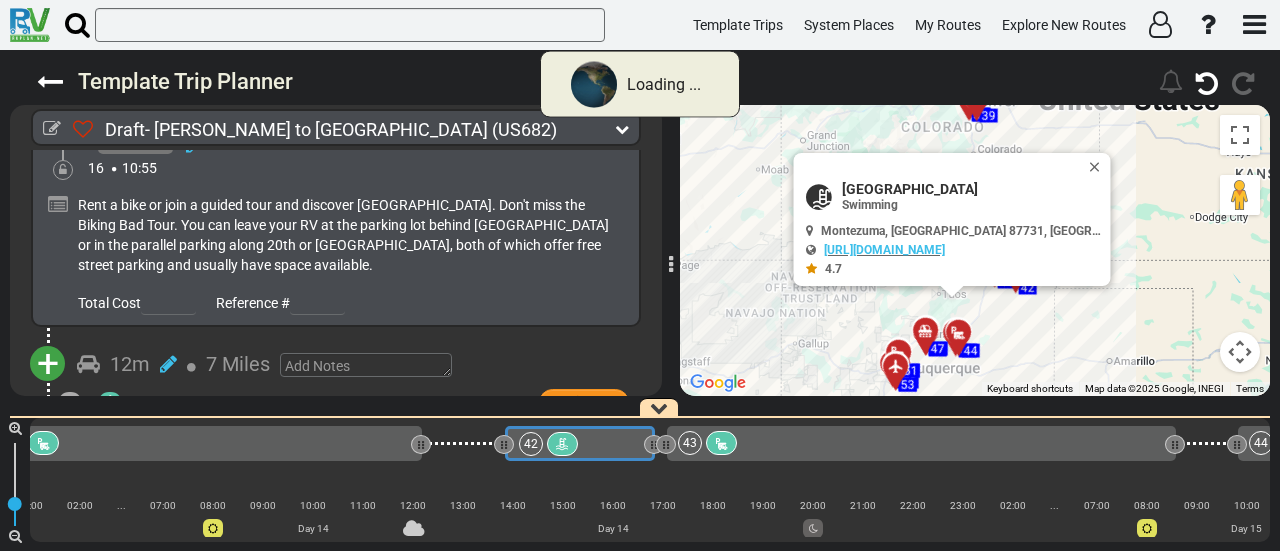 scroll, scrollTop: 0, scrollLeft: 12017, axis: horizontal 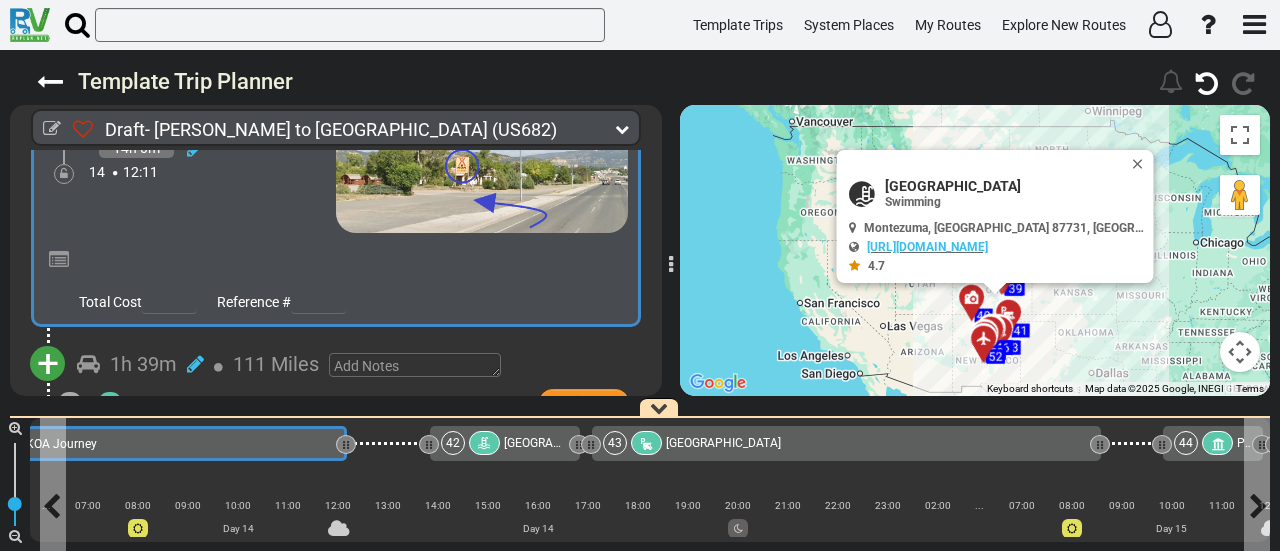 click on "41
Raton KOA Journey" at bounding box center [129, 444] 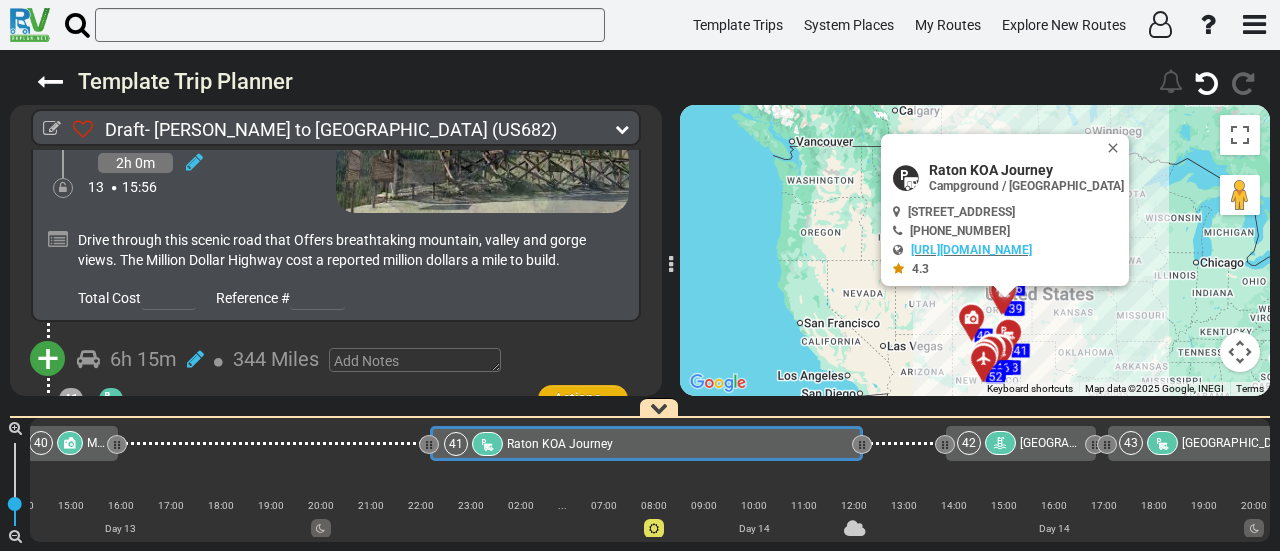 click on "Actions" at bounding box center [577, 398] 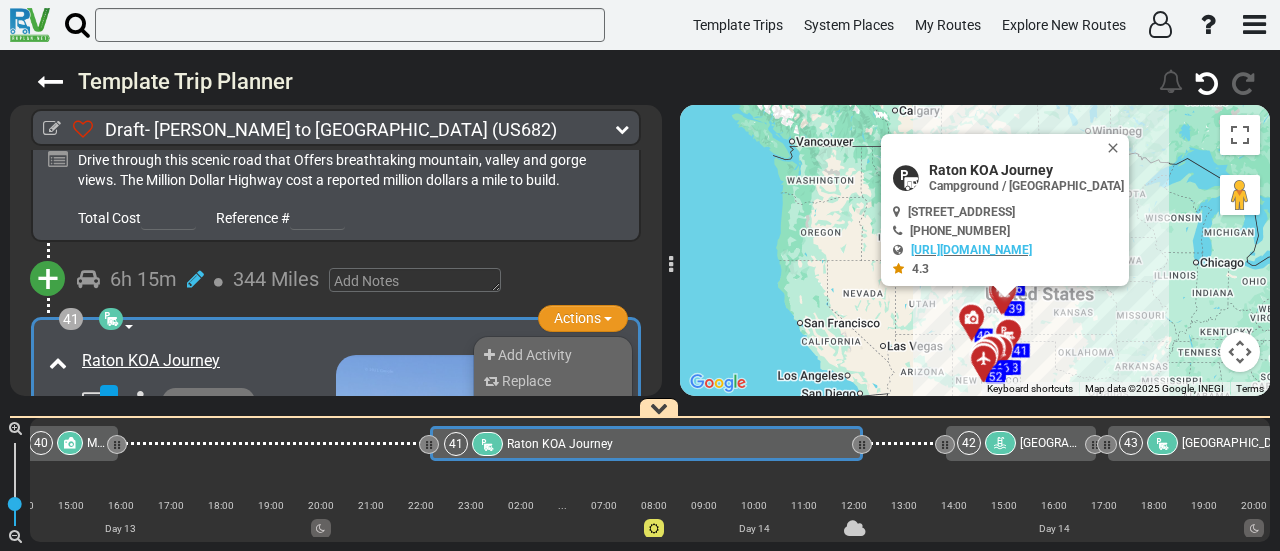 click on "Remove" at bounding box center (553, 529) 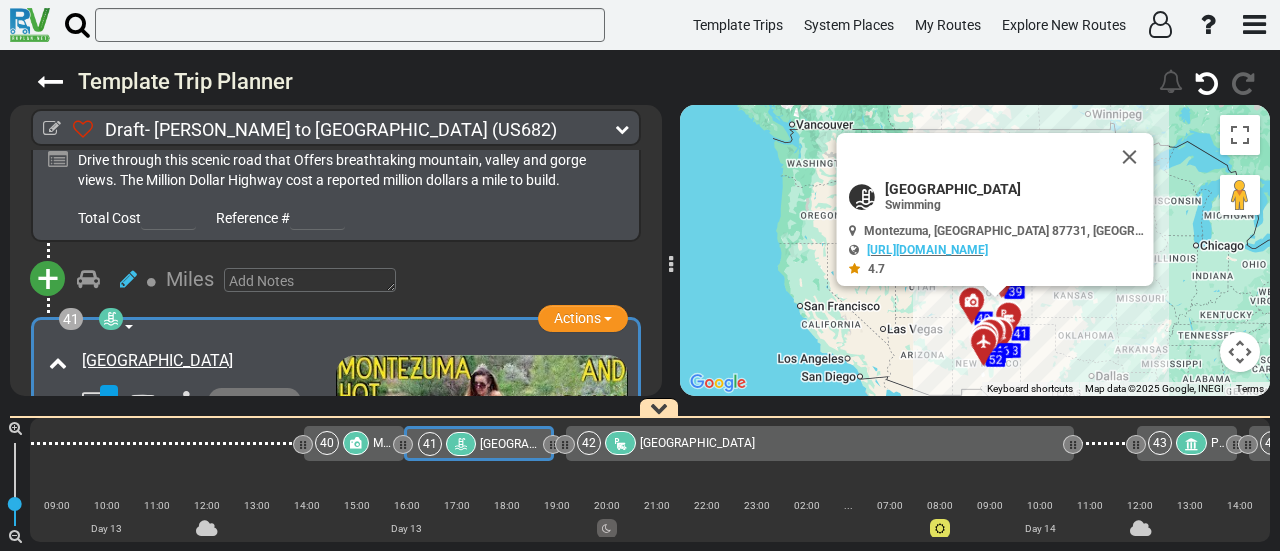 scroll, scrollTop: 0, scrollLeft: 11272, axis: horizontal 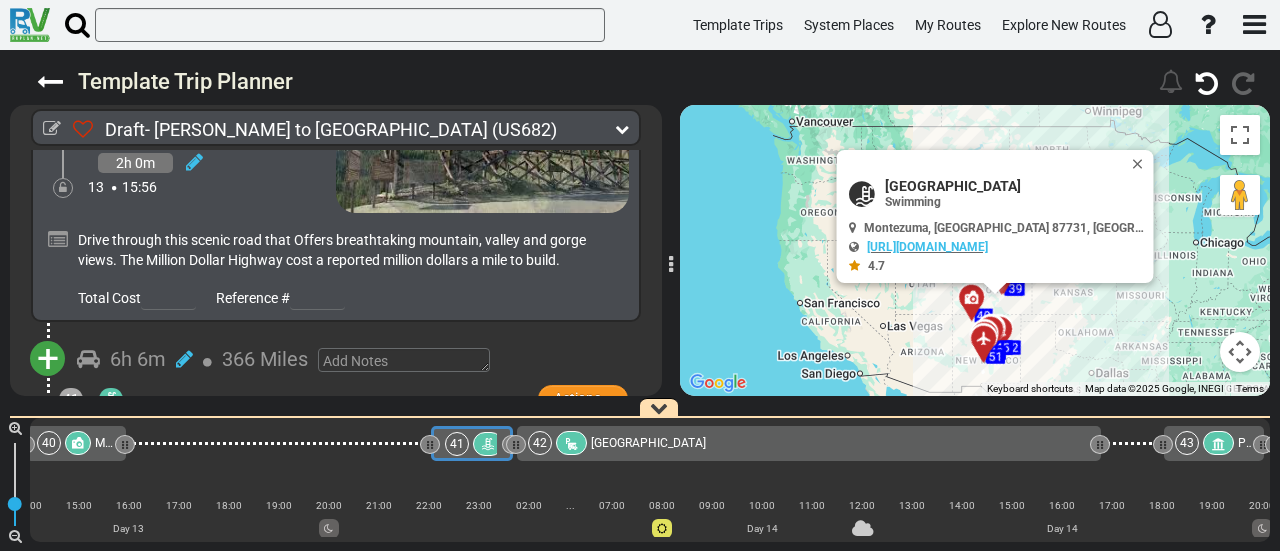 click at bounding box center (78, 443) 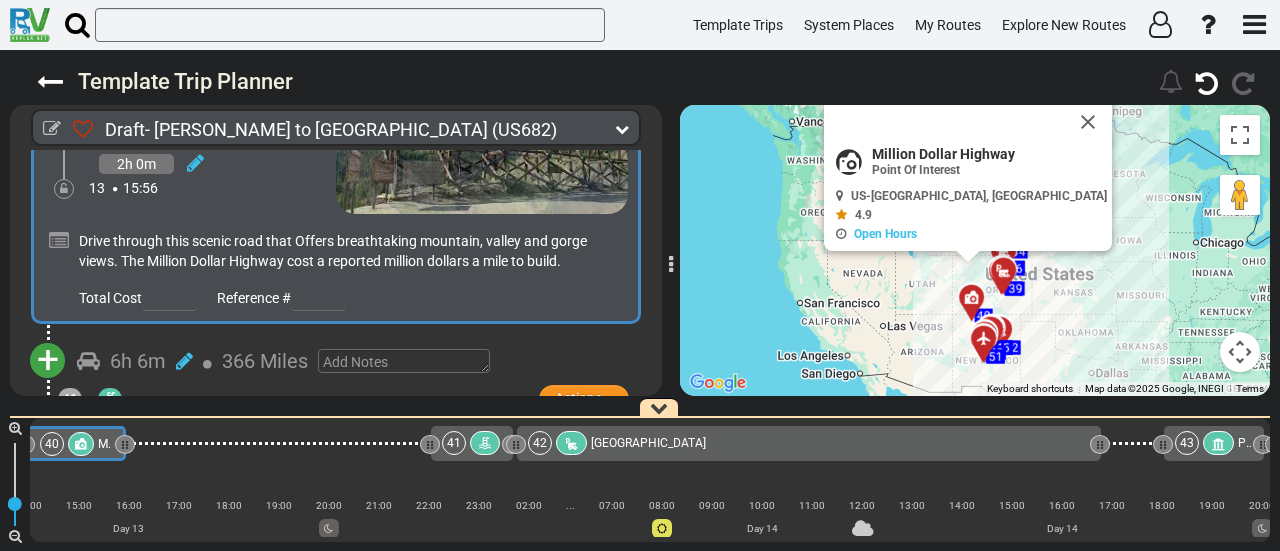 scroll, scrollTop: 15836, scrollLeft: 0, axis: vertical 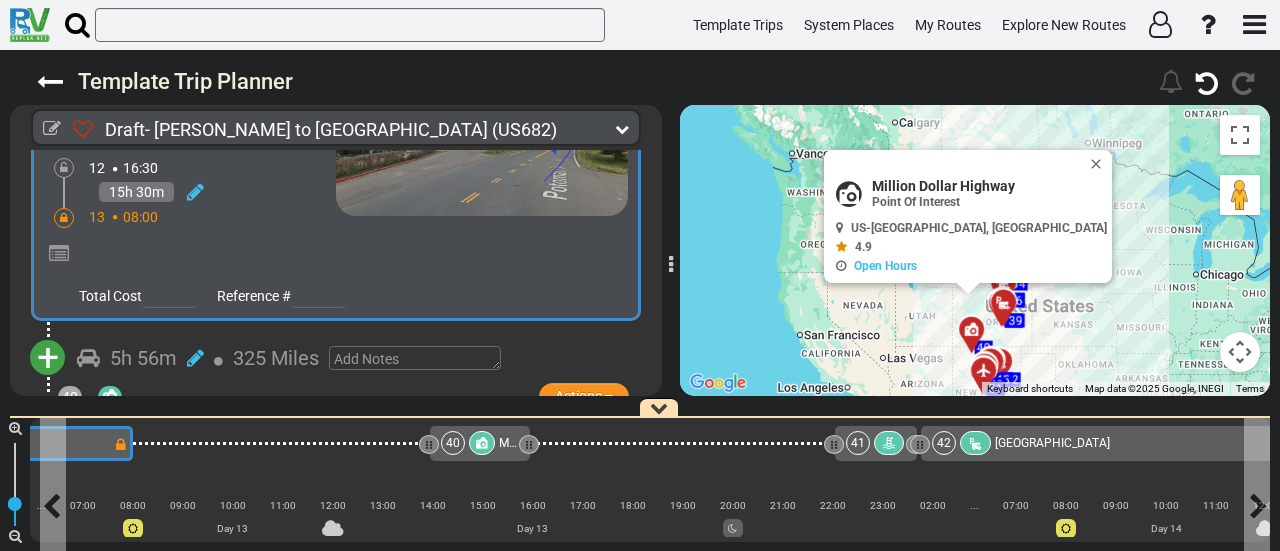 click on "39
[GEOGRAPHIC_DATA][PERSON_NAME]" at bounding box center [-124, 444] 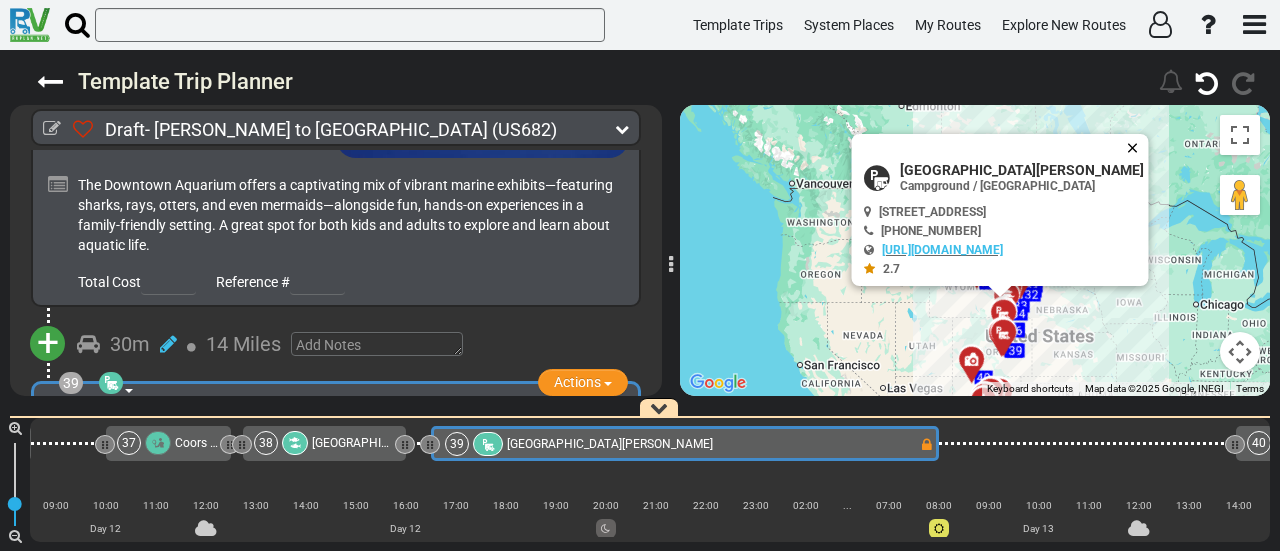 click at bounding box center (1137, 148) 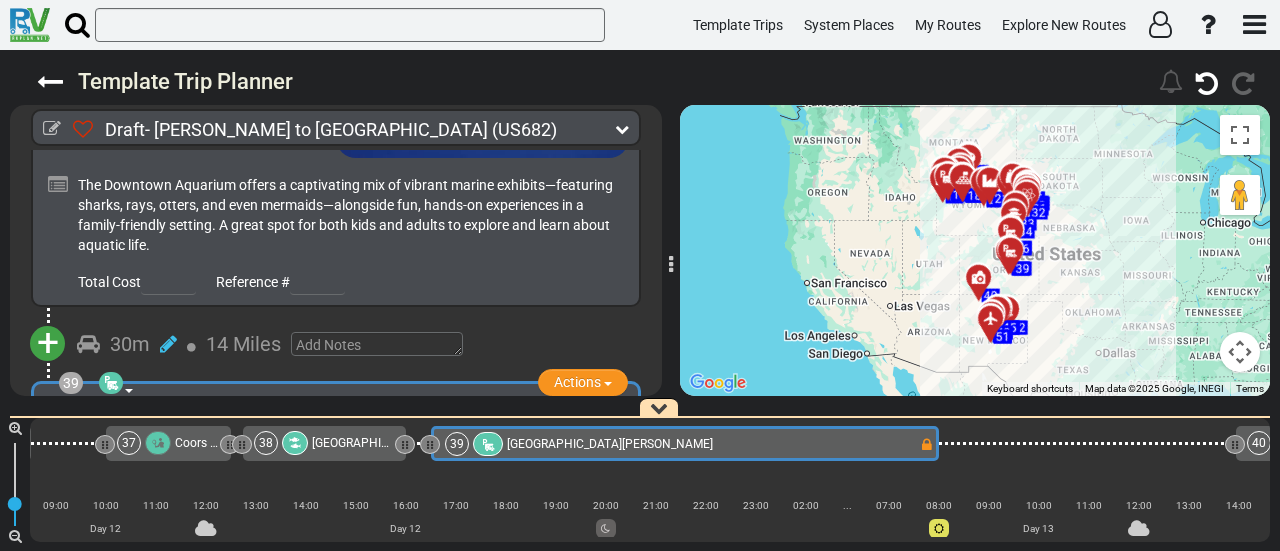 drag, startPoint x: 1109, startPoint y: 283, endPoint x: 1117, endPoint y: 187, distance: 96.332756 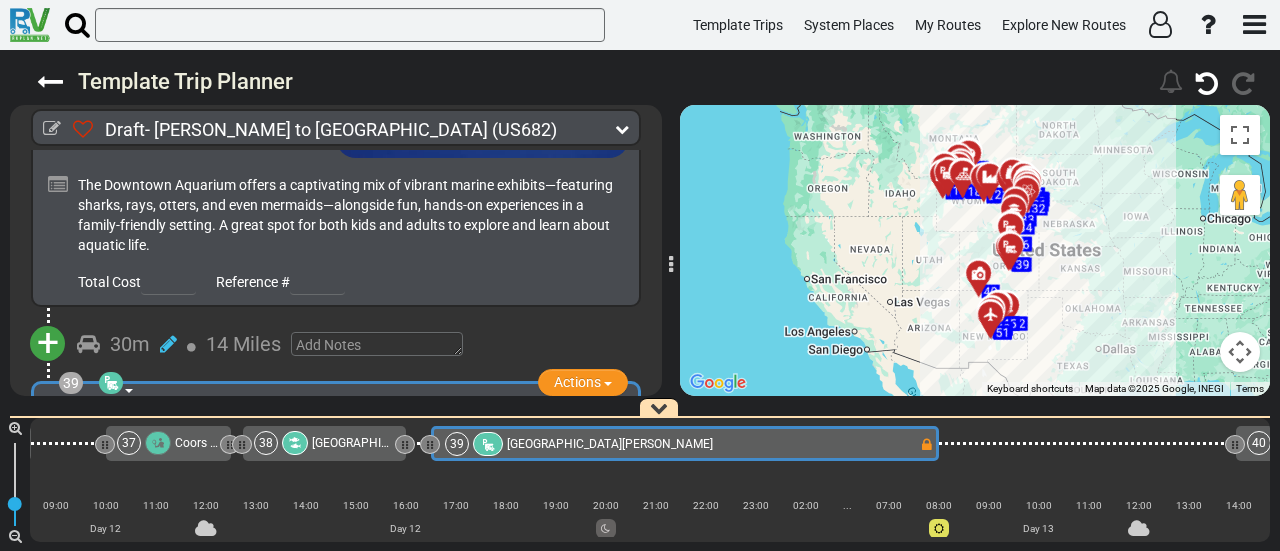 click at bounding box center (1240, 352) 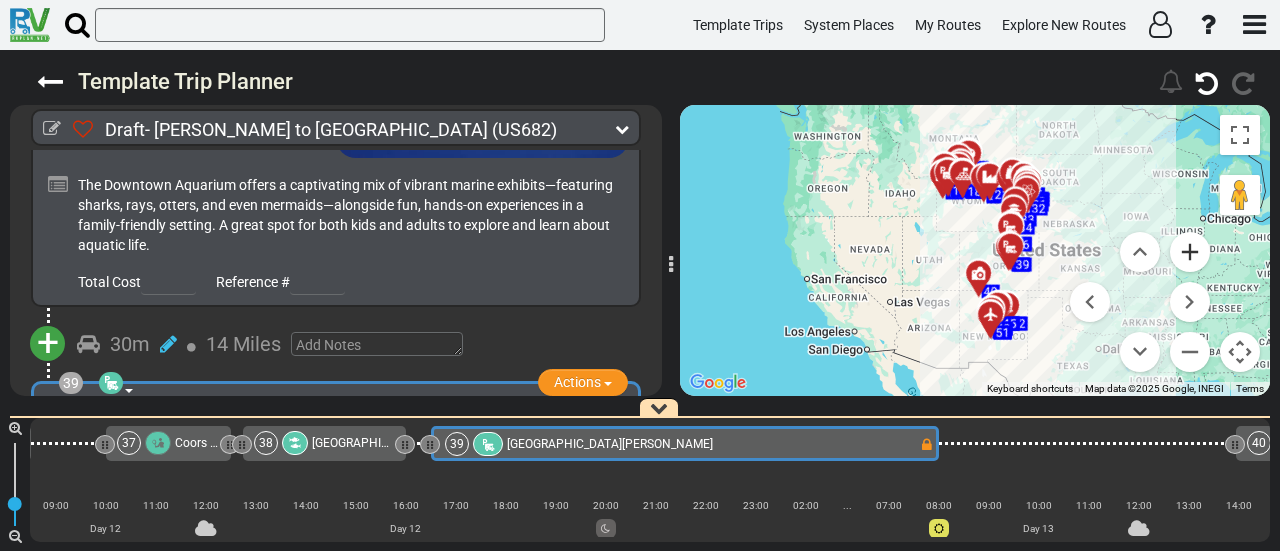 click at bounding box center (1190, 252) 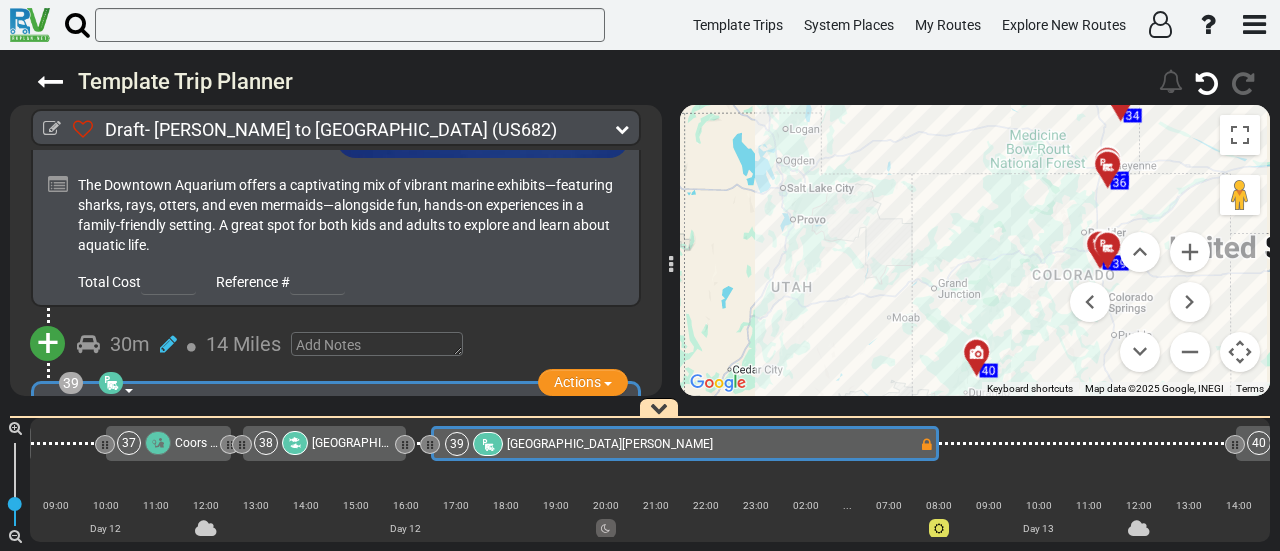 click on "39
[GEOGRAPHIC_DATA][PERSON_NAME]" at bounding box center [685, 443] 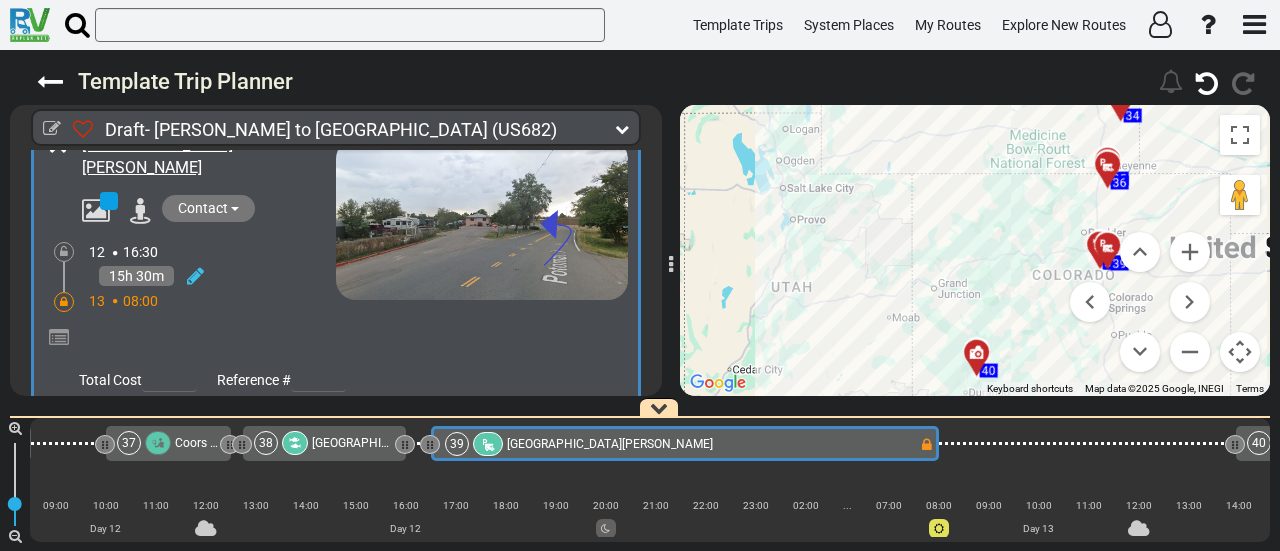click on "+" at bounding box center (48, 442) 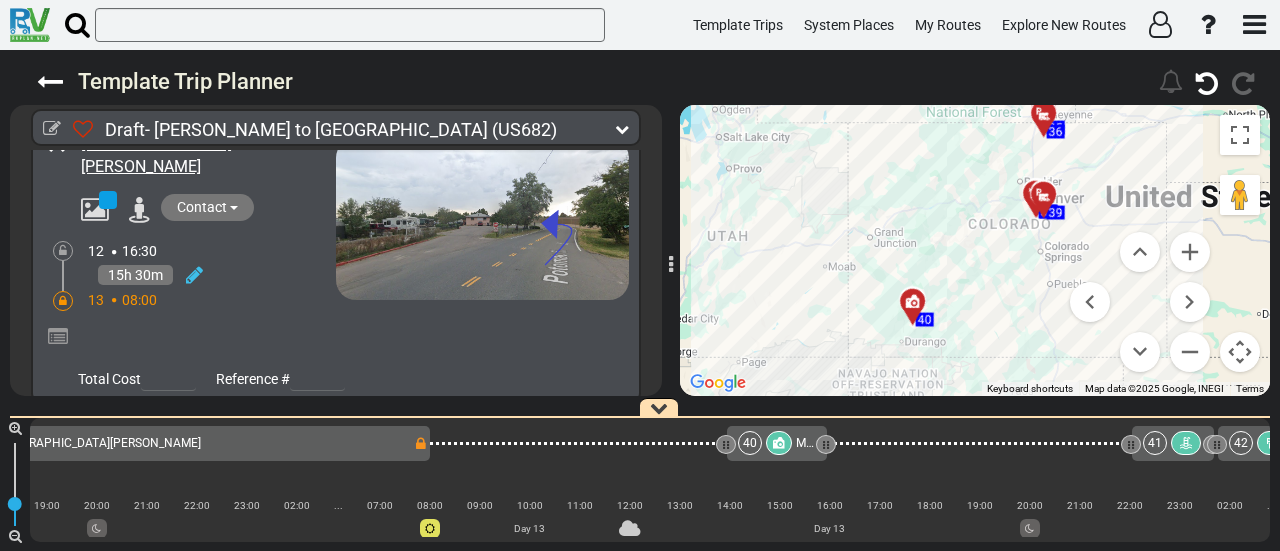 click on "Add Atraction" at bounding box center (110, 476) 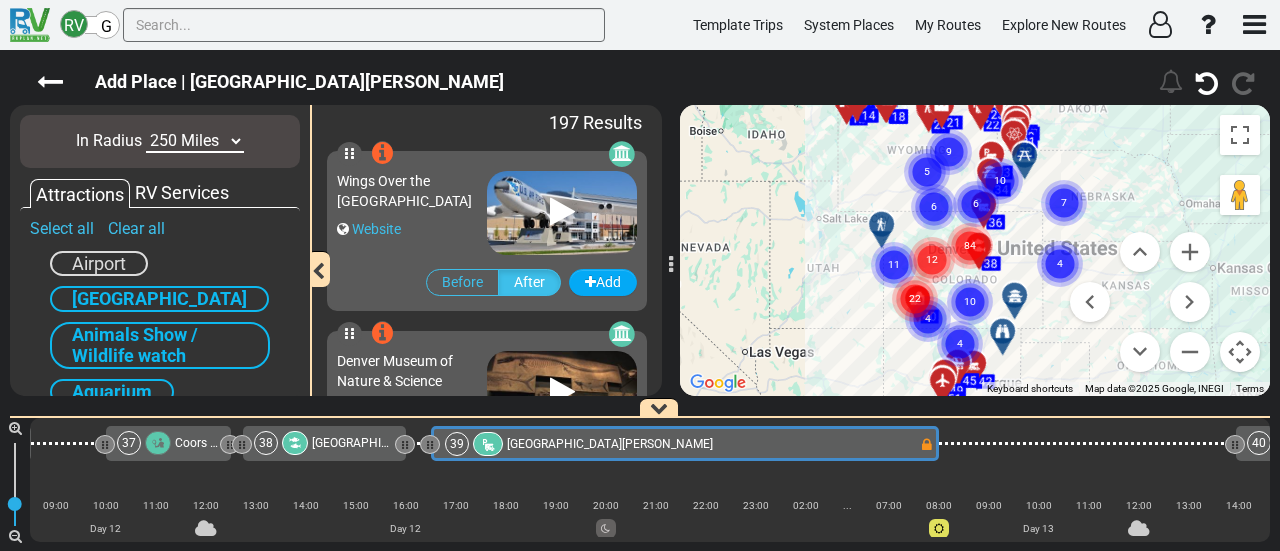 click on "22" at bounding box center [915, 275] 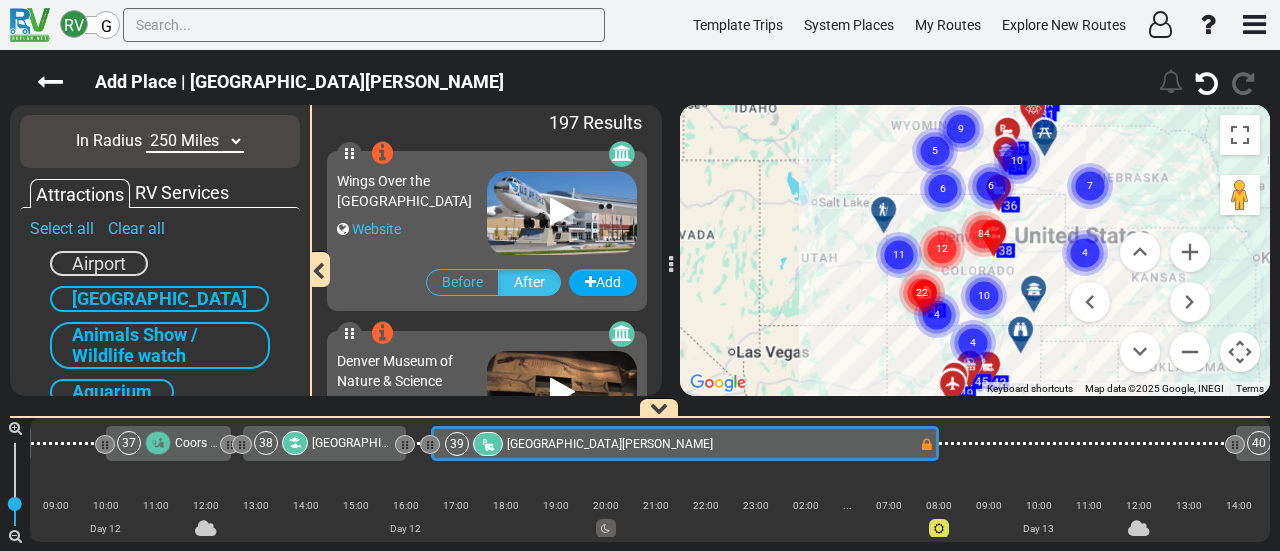 click on "22" at bounding box center [922, 269] 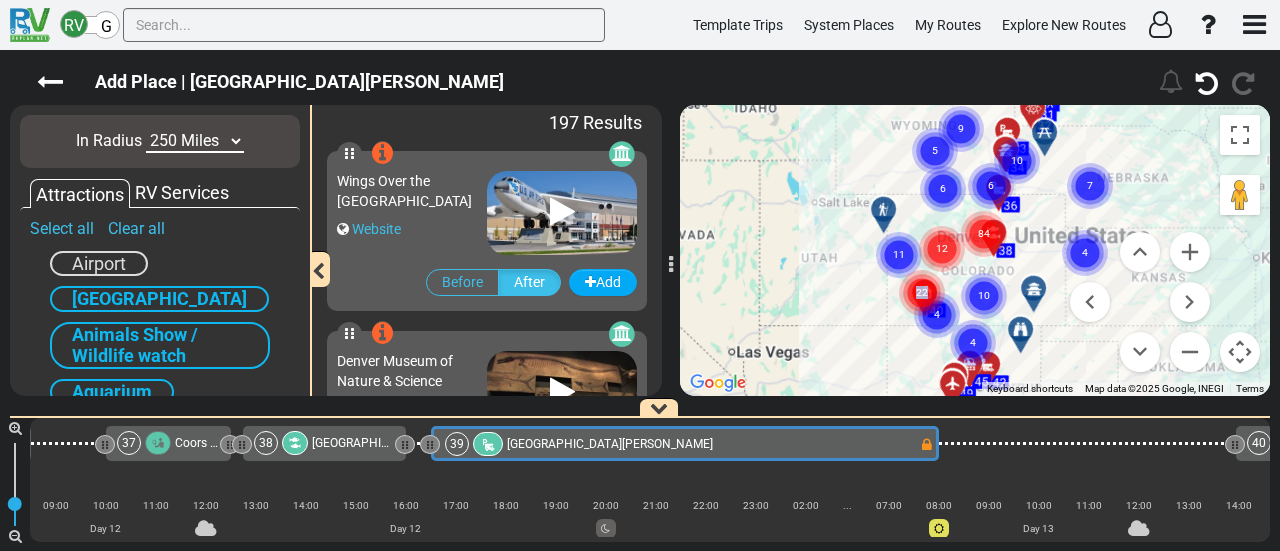 click on "22" at bounding box center (922, 269) 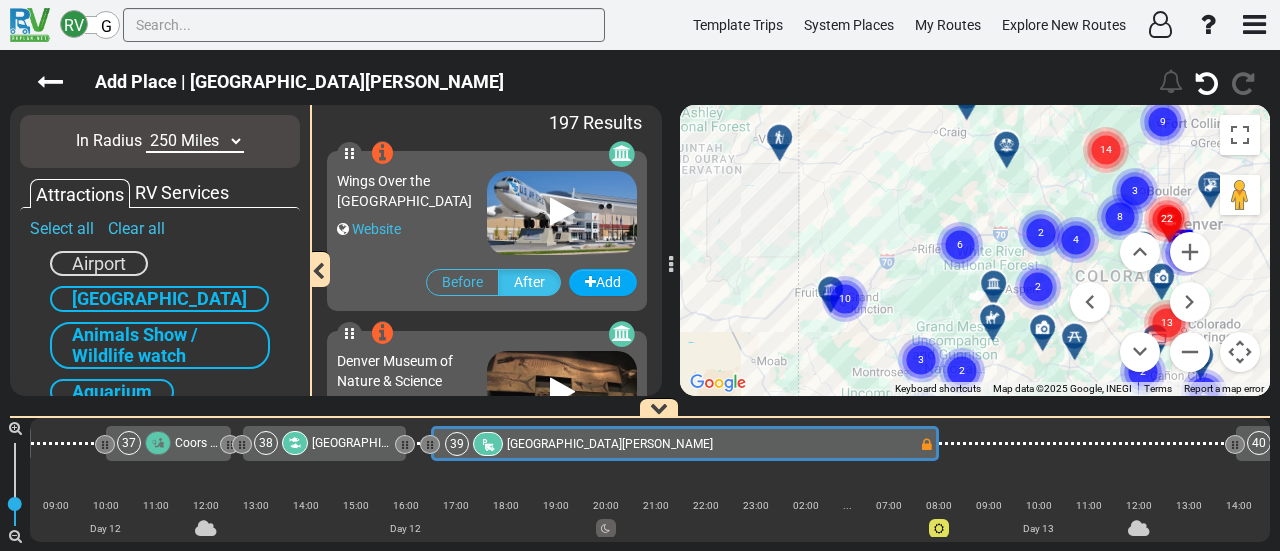 drag, startPoint x: 1052, startPoint y: 151, endPoint x: 999, endPoint y: 342, distance: 198.21706 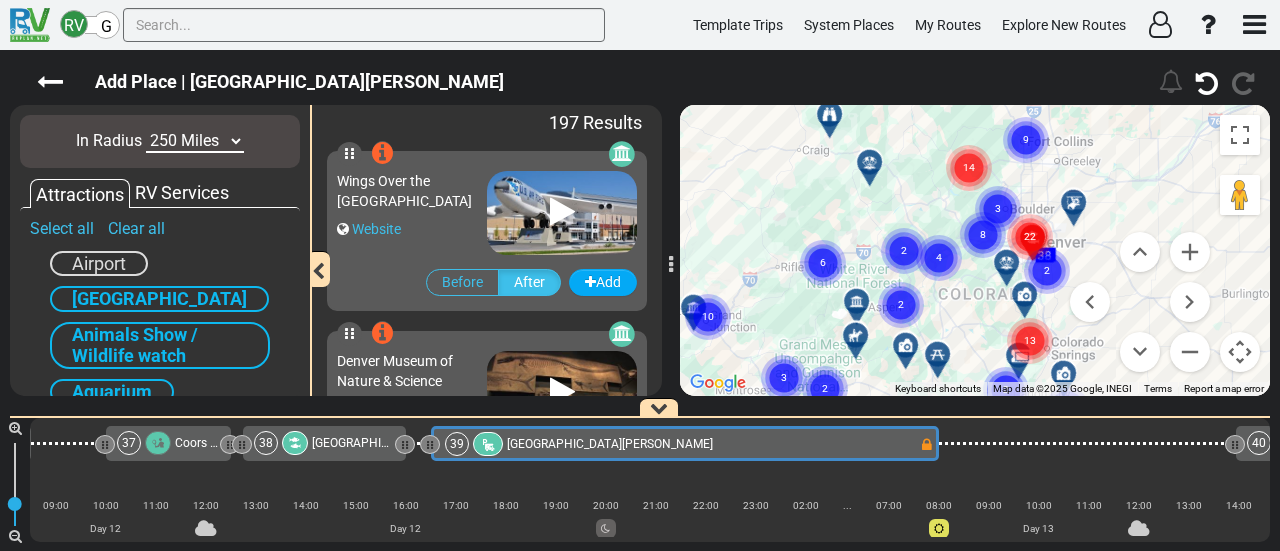 drag, startPoint x: 1012, startPoint y: 266, endPoint x: 872, endPoint y: 277, distance: 140.43147 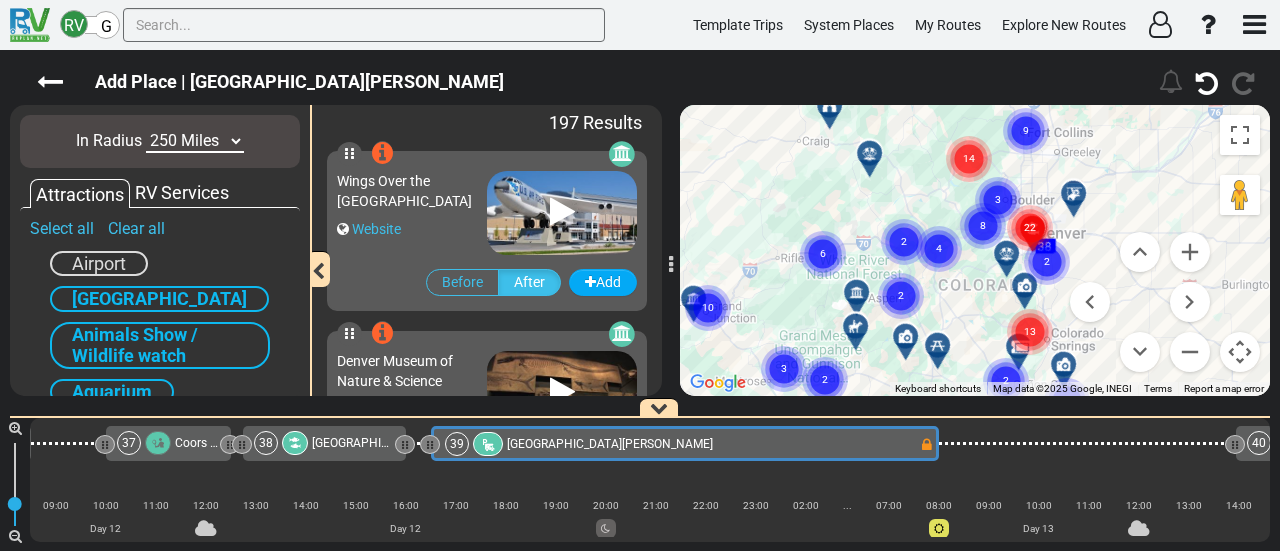 click 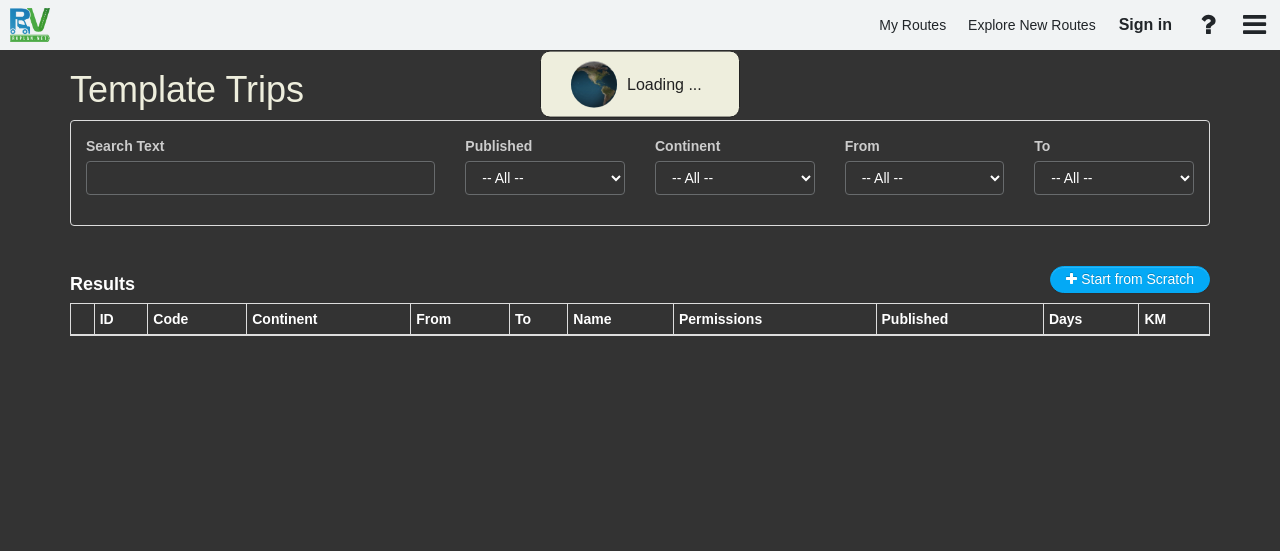 scroll, scrollTop: 0, scrollLeft: 0, axis: both 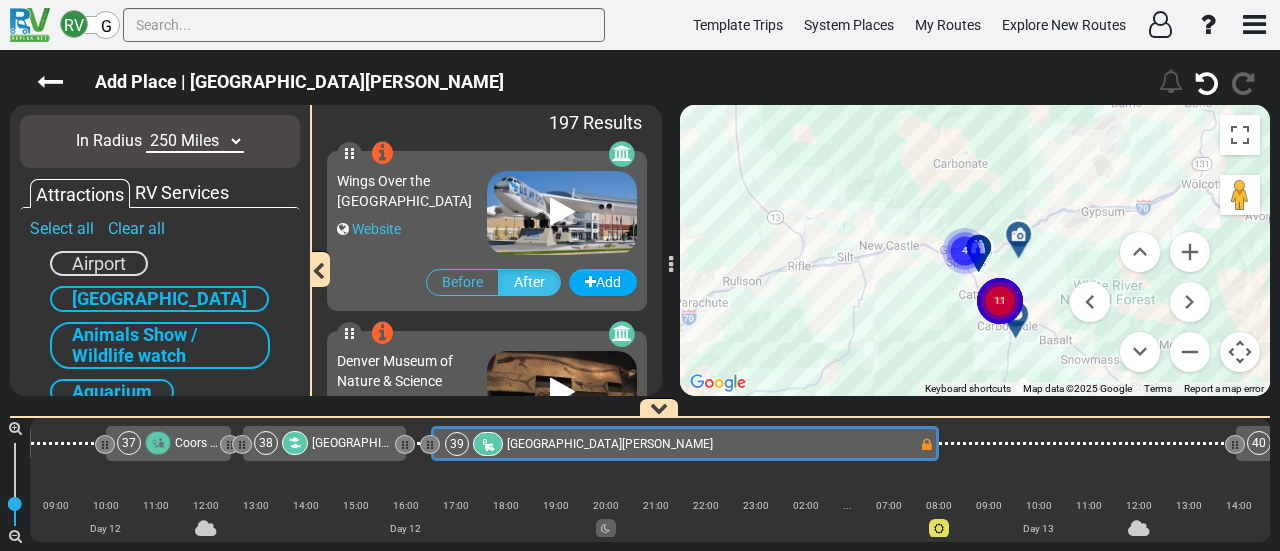 click on "4" 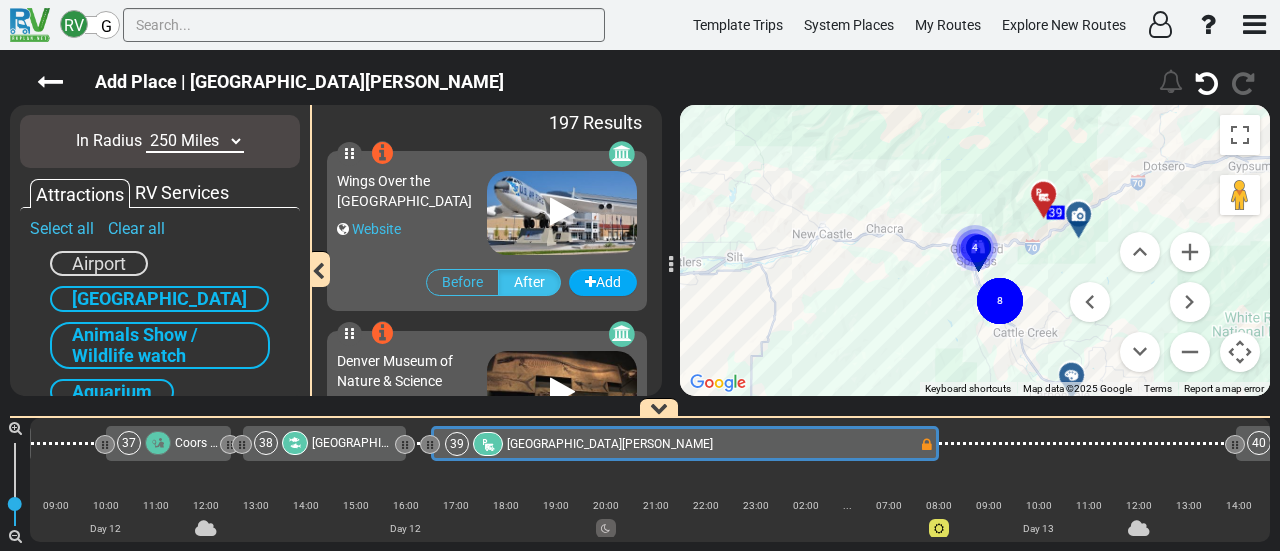 click on "4" 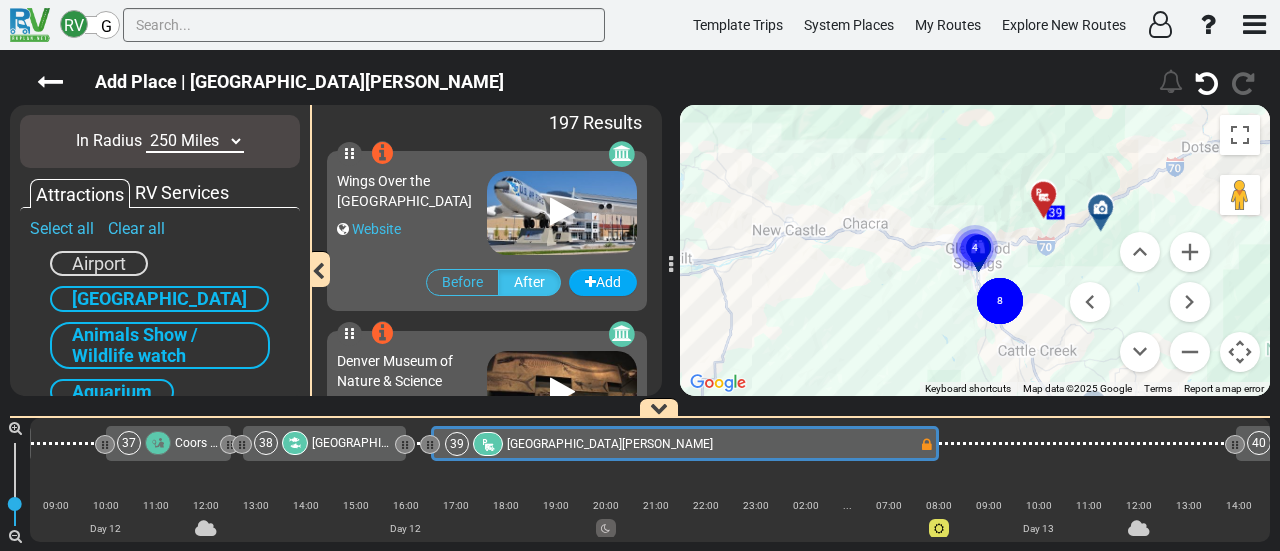 click on "4" 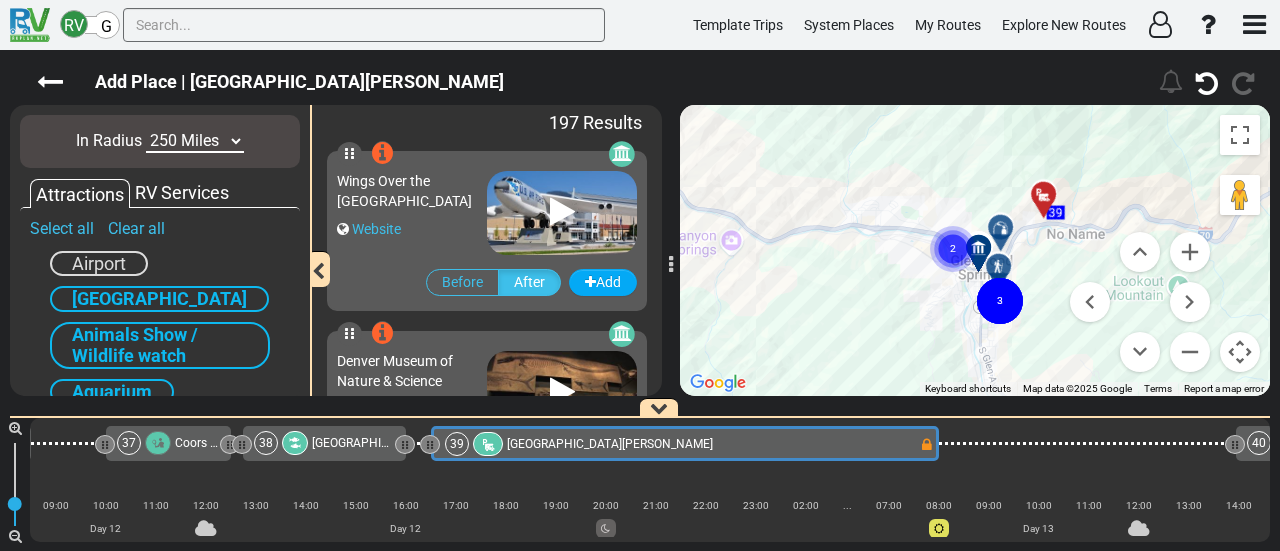 click at bounding box center (1007, 235) 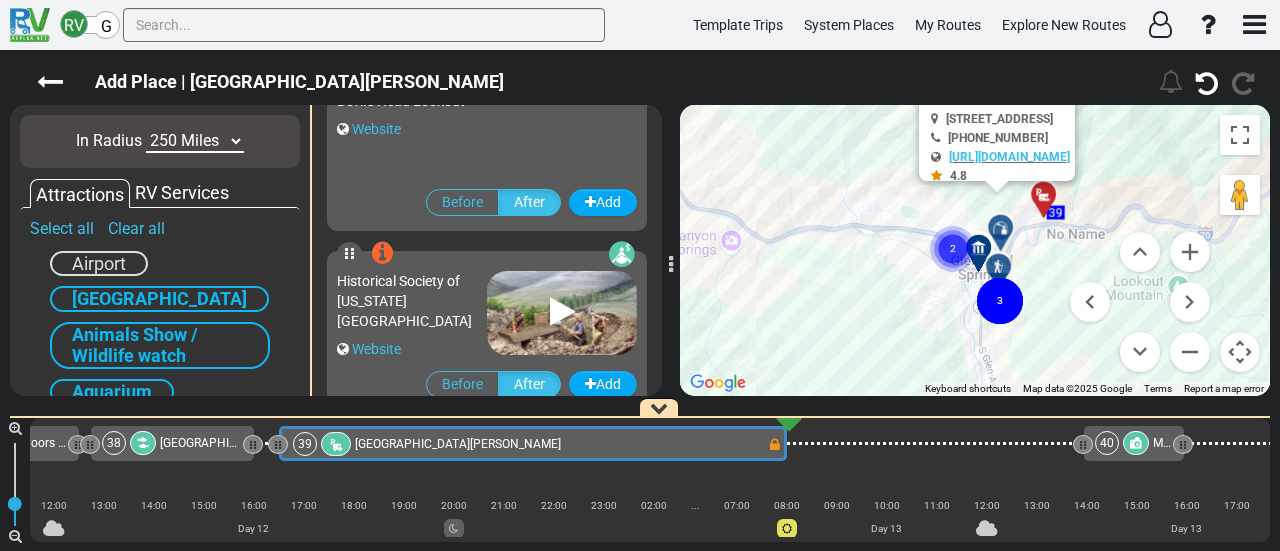 scroll, scrollTop: 0, scrollLeft: 10711, axis: horizontal 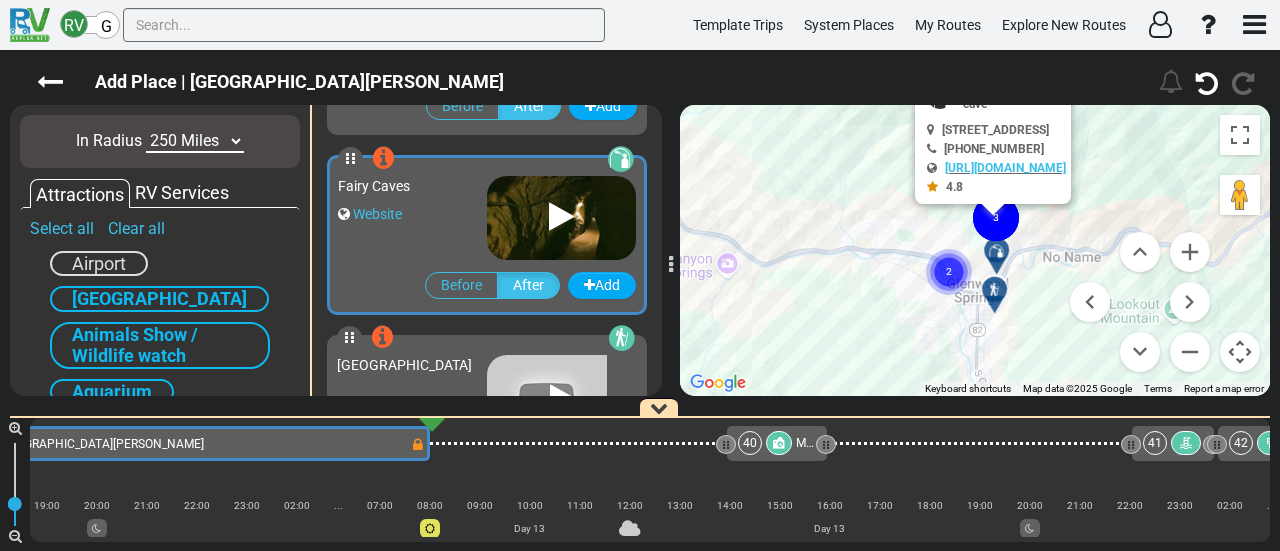 drag, startPoint x: 886, startPoint y: 338, endPoint x: 880, endPoint y: 245, distance: 93.193344 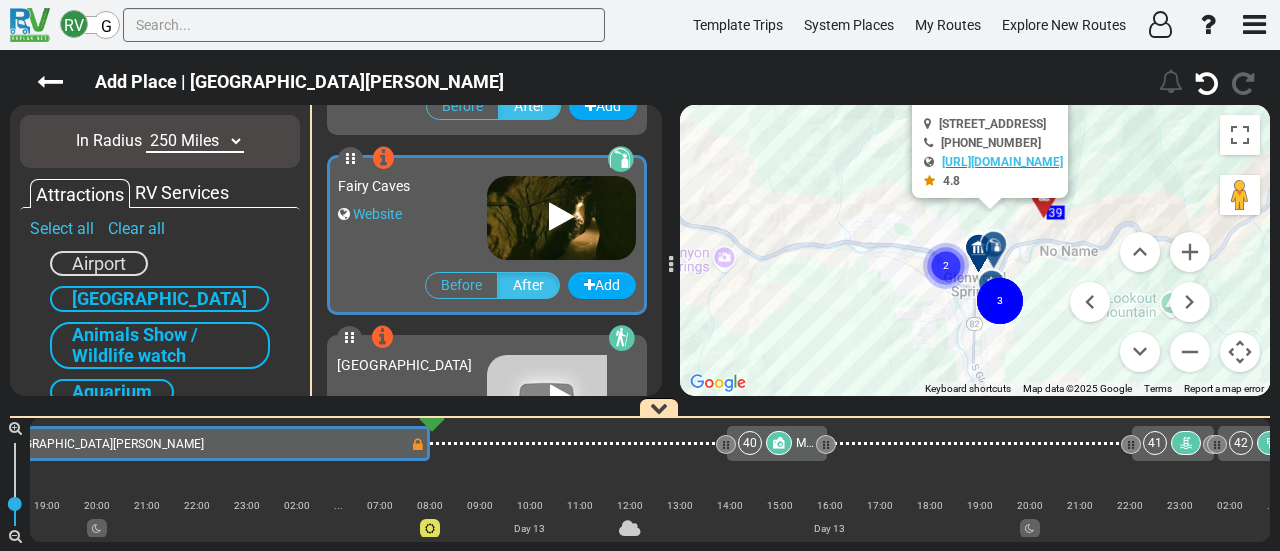 click at bounding box center (998, 291) 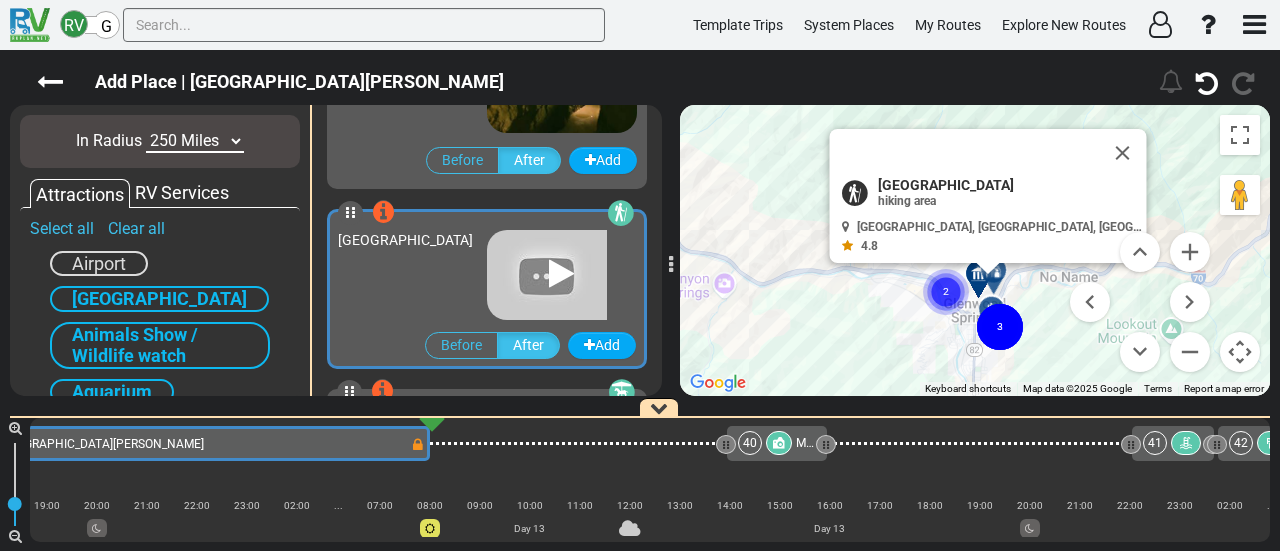 scroll, scrollTop: 18536, scrollLeft: 0, axis: vertical 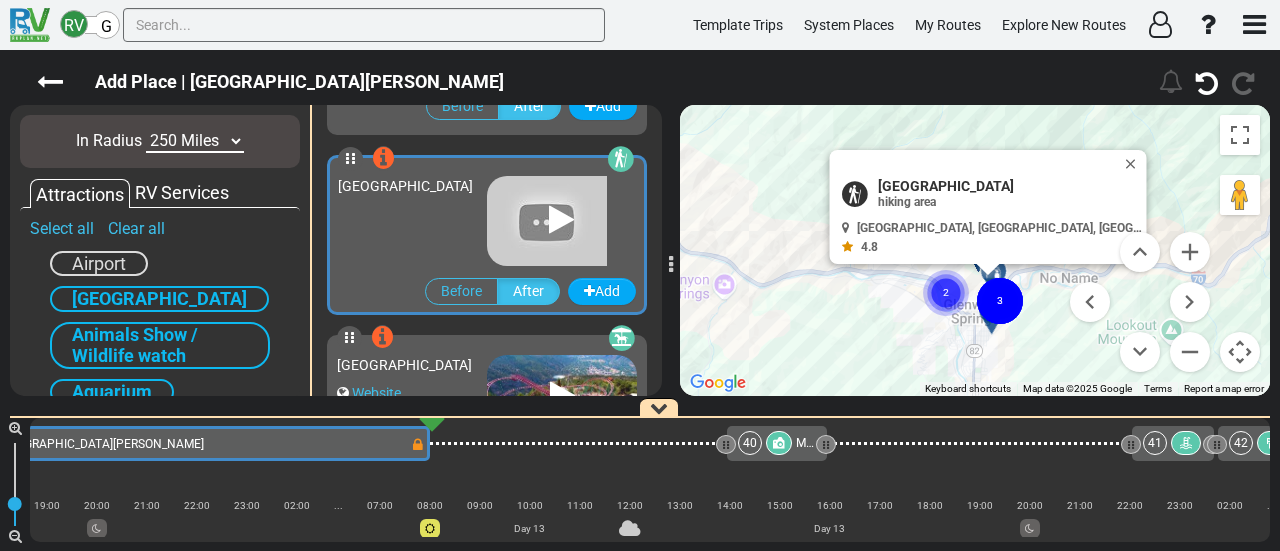 click 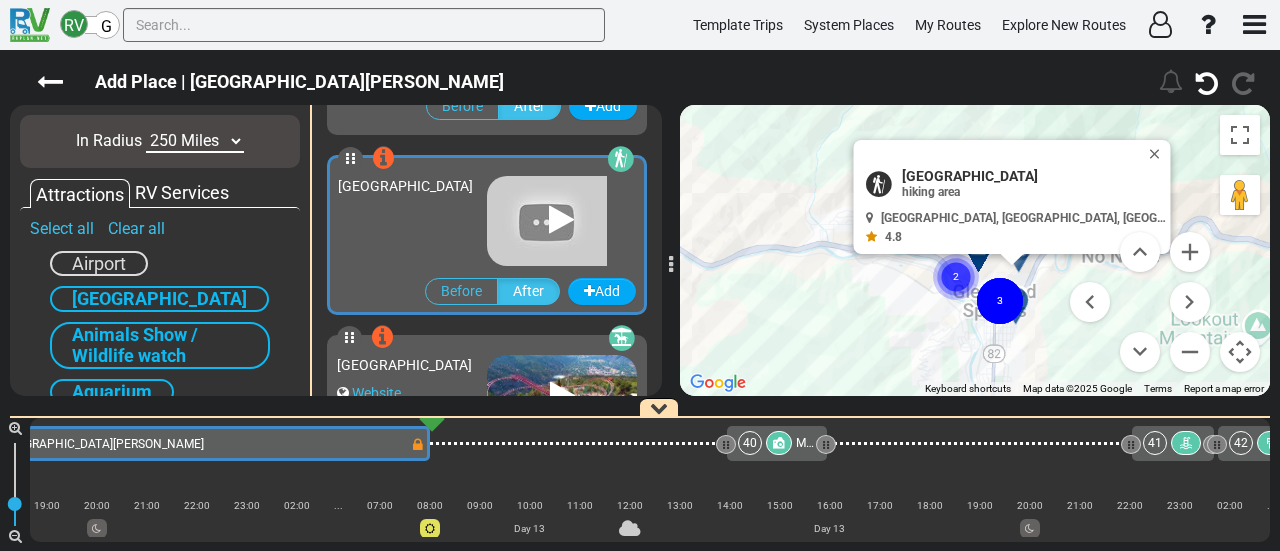 click 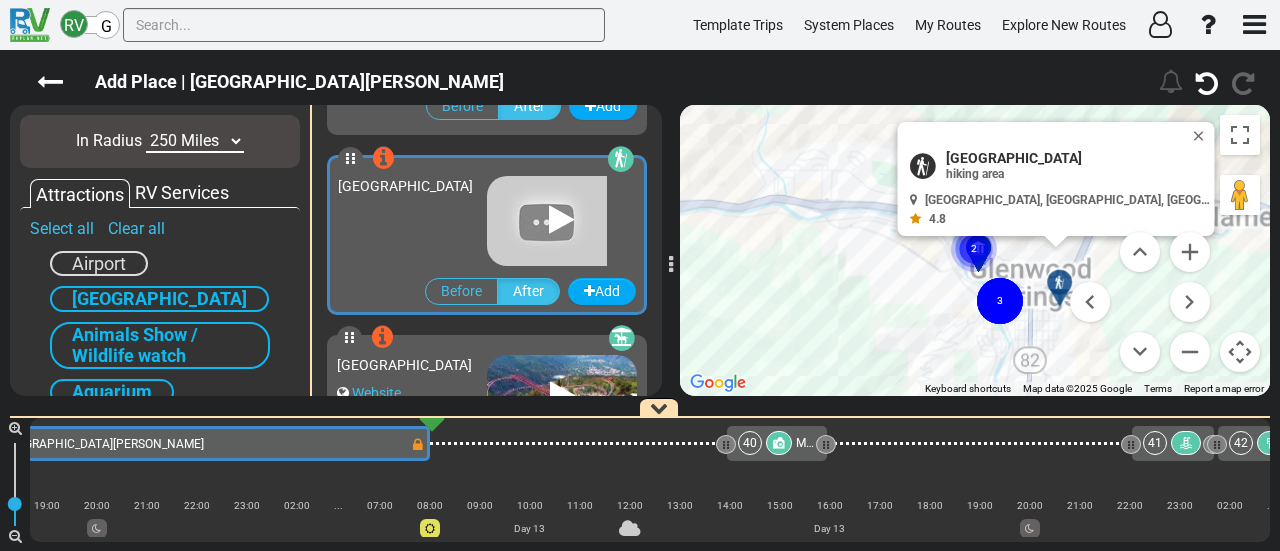 click on "To navigate, press the arrow keys. To activate drag with keyboard, press Alt + Enter. Once in keyboard drag state, use the arrow keys to move the marker. To complete the drag, press the Enter key. To cancel, press Escape. 1 2 3 4 5 6 7 8 10 11 9 12 13 14 15 16 17 18 23 20 21 22 24 25 19 26 27 28 29 30 50 51 31 46 47 48 49 32 41 42 43 44 45 33 34 35 36 40 37 38 39
2
2
2
2
2
2
2
2
2
2
2
2
2
2
2
2
2
2
2
2
2
3
2
Glenwood Canyon hiking area 4.8" at bounding box center (975, 250) 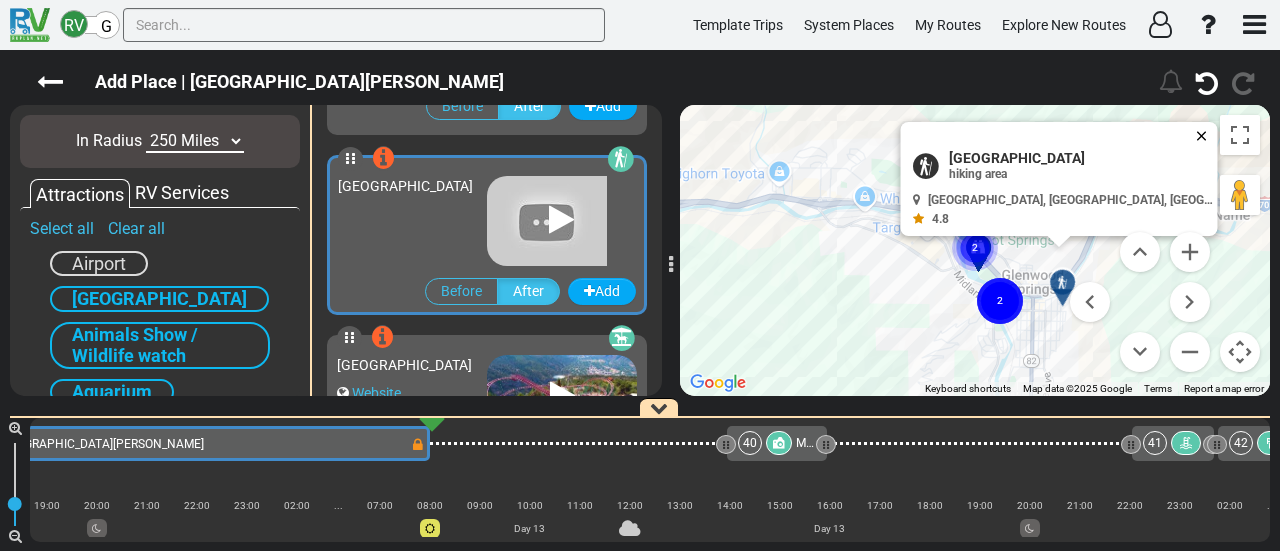 click at bounding box center [1206, 136] 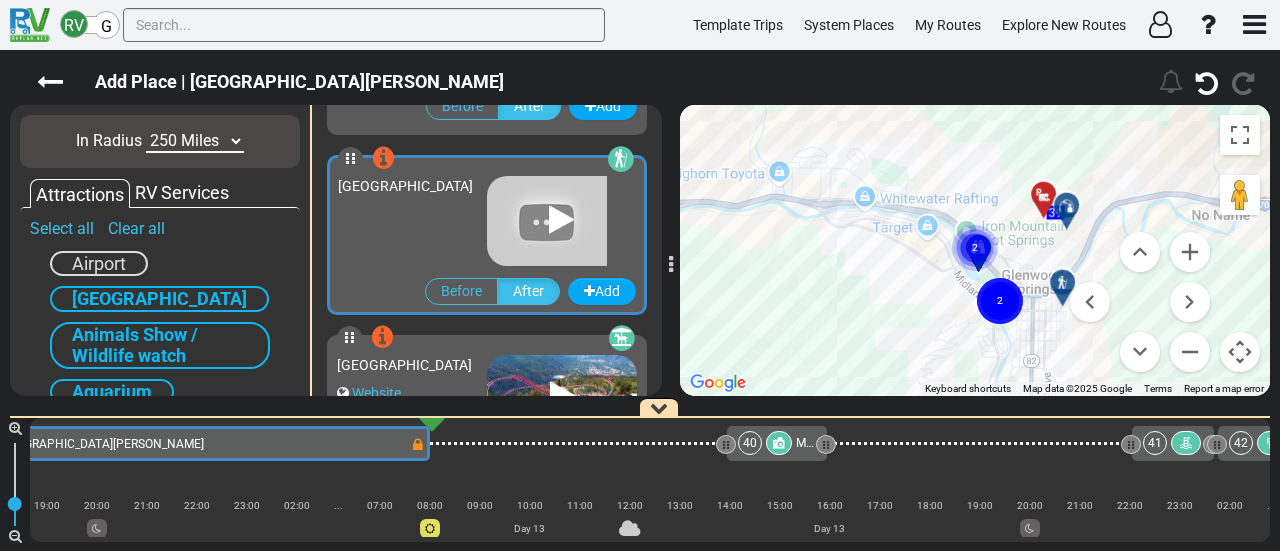 click 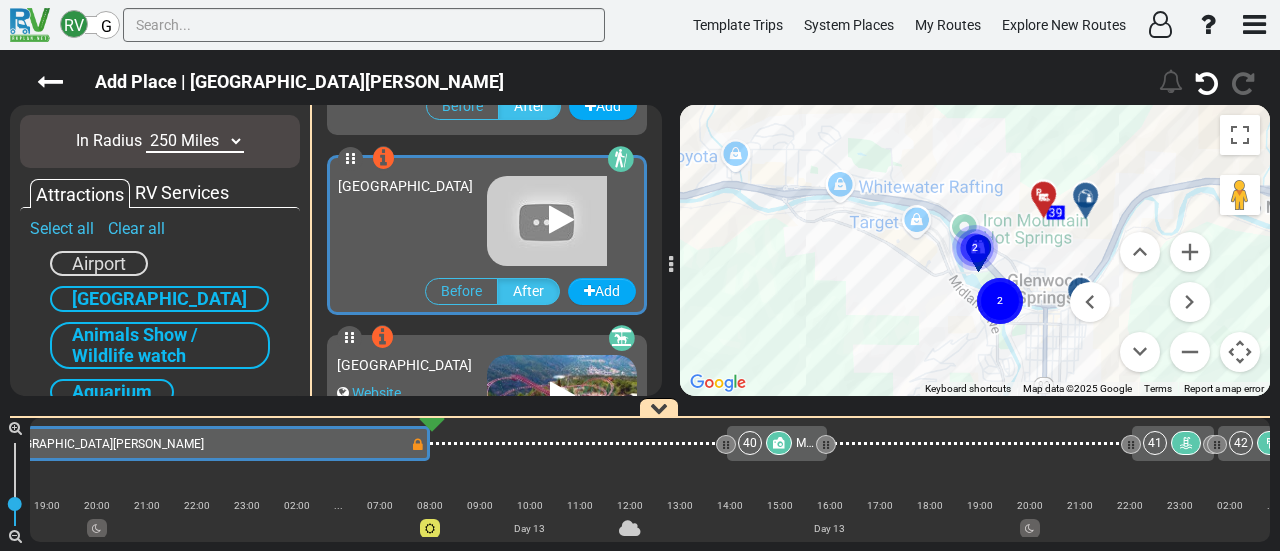 click 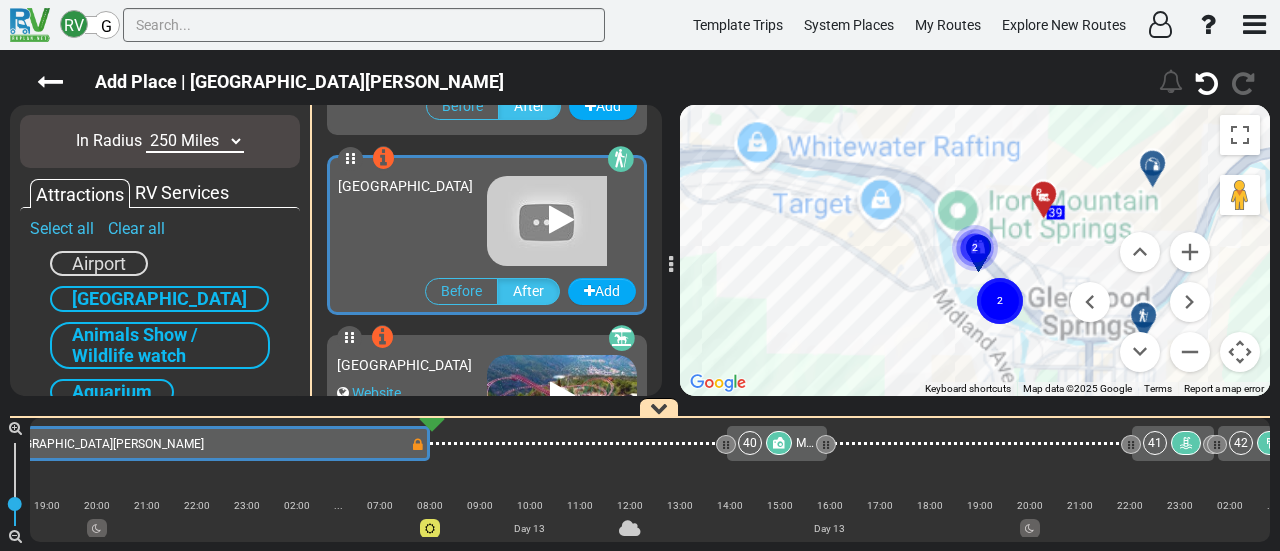 click 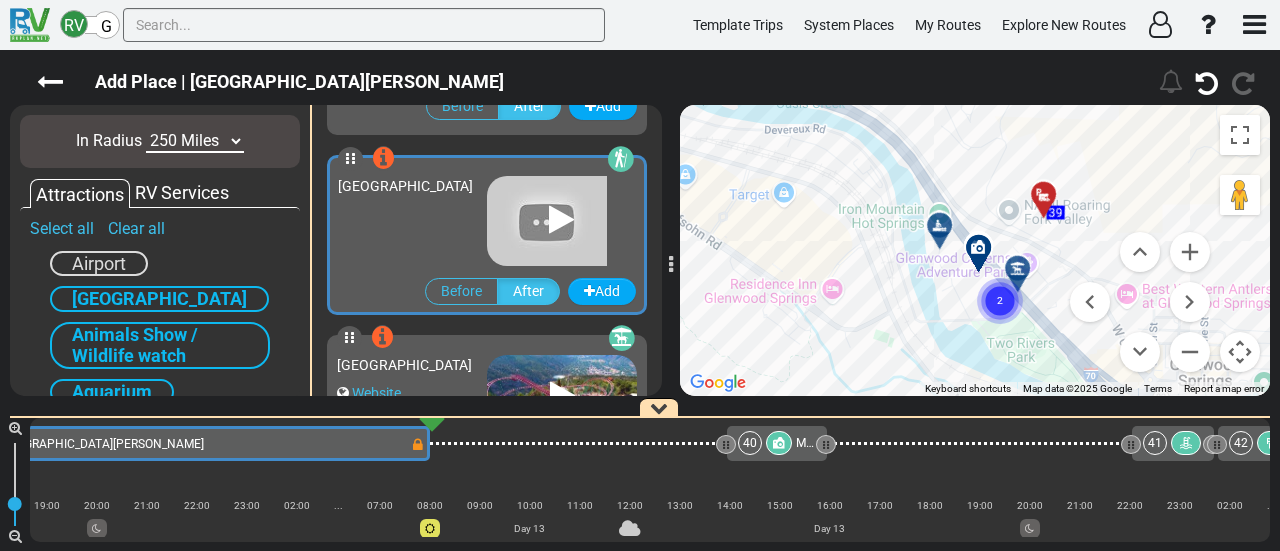 click at bounding box center (939, 226) 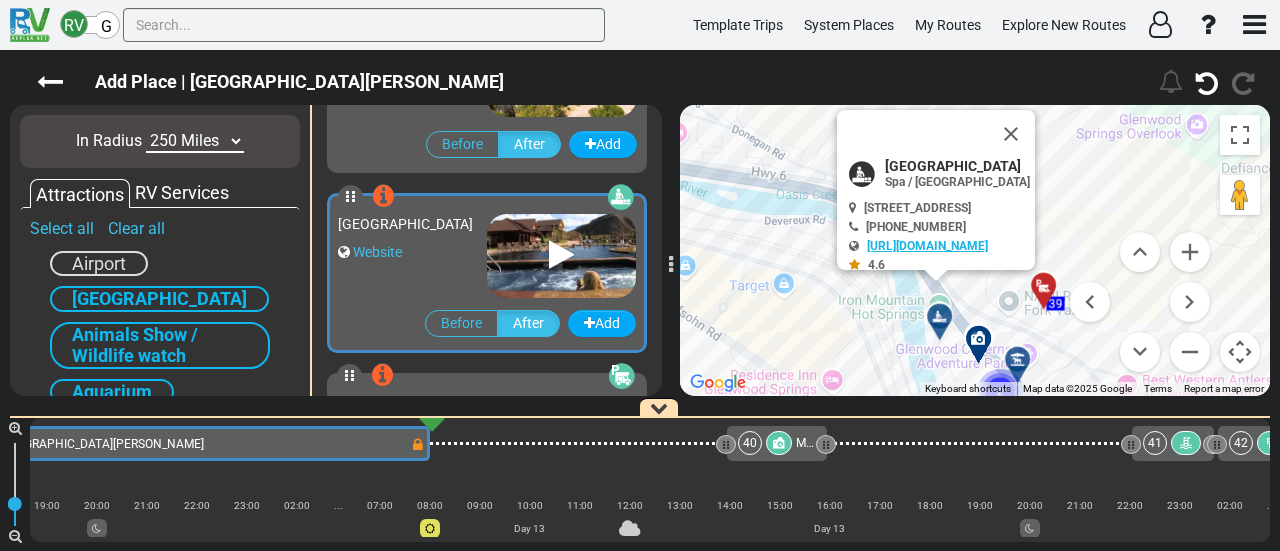 scroll, scrollTop: 18896, scrollLeft: 0, axis: vertical 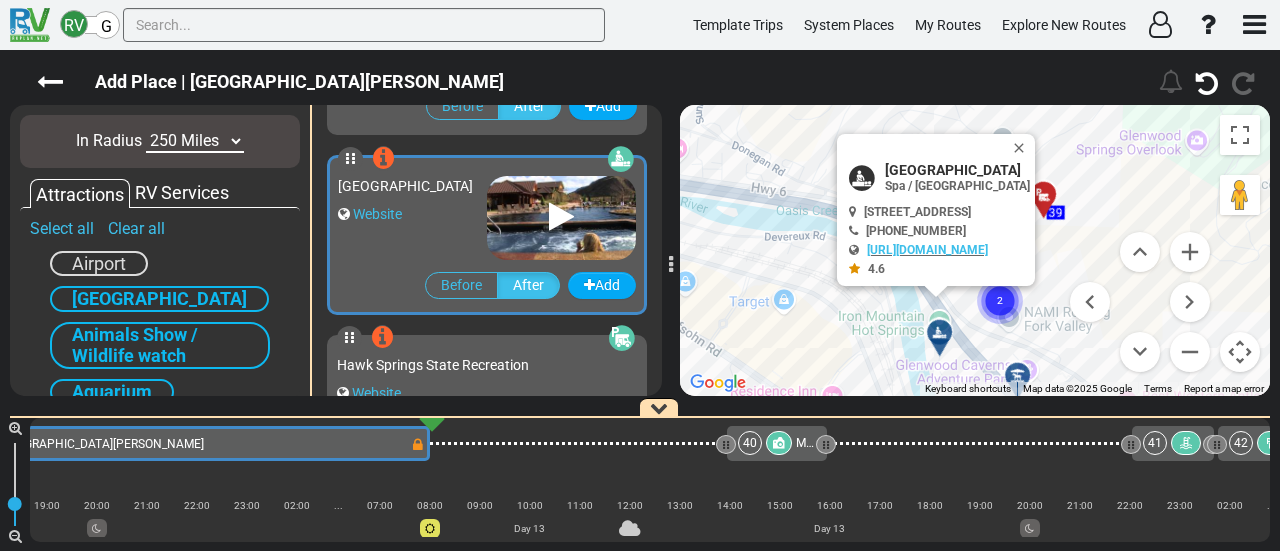 click on "To navigate, press the arrow keys. To activate drag with keyboard, press Alt + Enter. Once in keyboard drag state, use the arrow keys to move the marker. To complete the drag, press the Enter key. To cancel, press Escape. 1 2 3 4 5 6 7 8 10 11 9 12 13 14 15 16 17 18 23 20 21 22 24 25 19 26 27 28 29 30 50 51 31 46 47 48 49 32 41 42 43 44 45 33 34 35 36 40 37 38 39
2
Iron Mountain Hot Springs Spa / Terme" at bounding box center [975, 250] 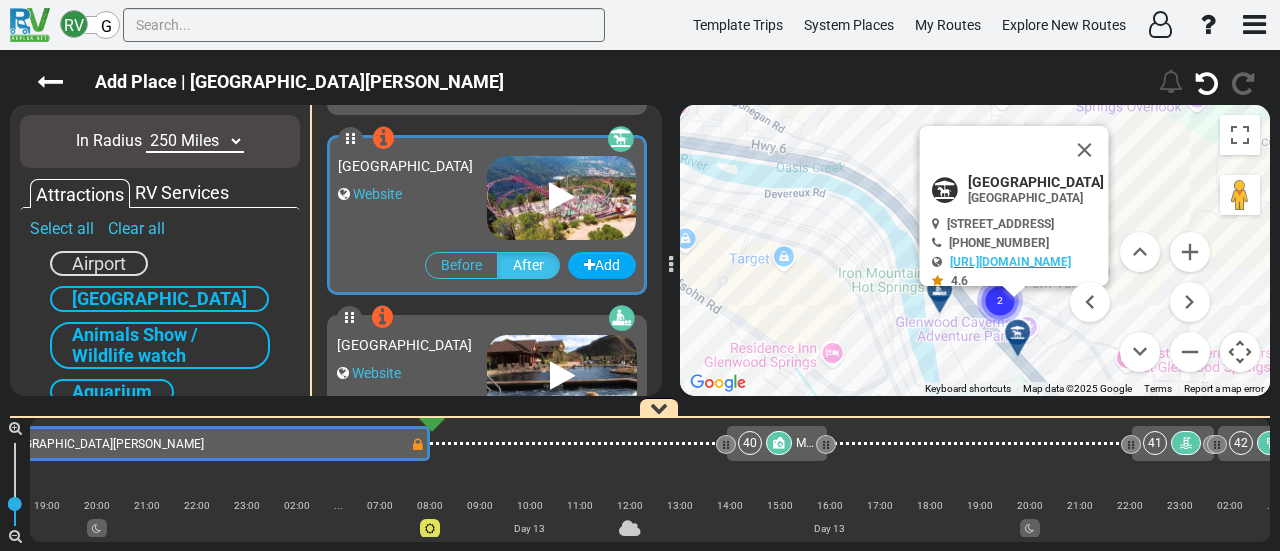 scroll, scrollTop: 18716, scrollLeft: 0, axis: vertical 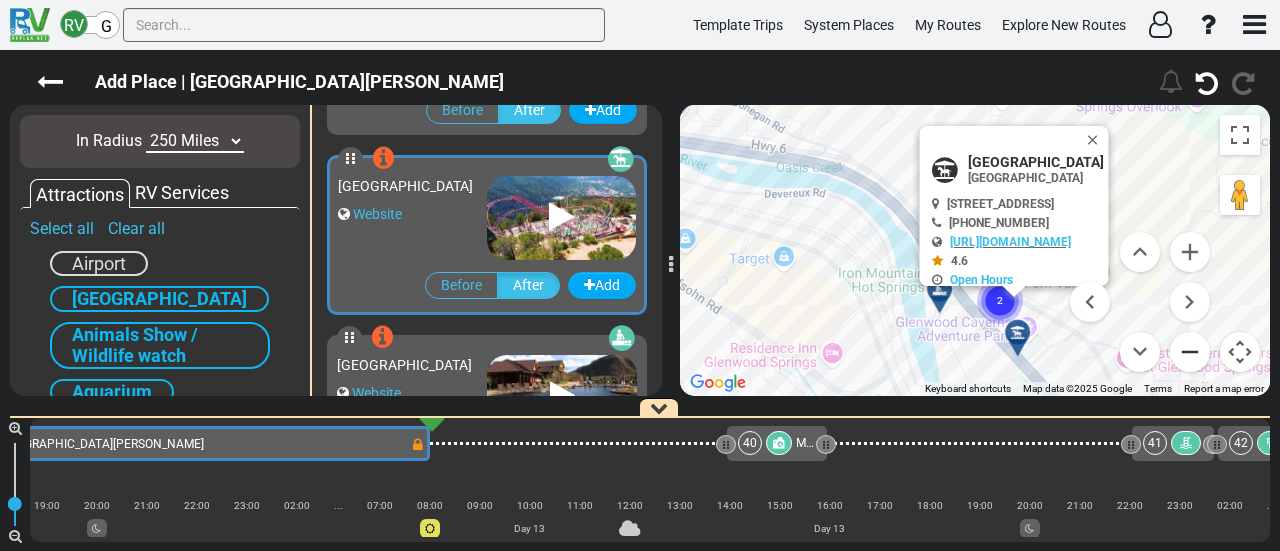 click at bounding box center (1190, 352) 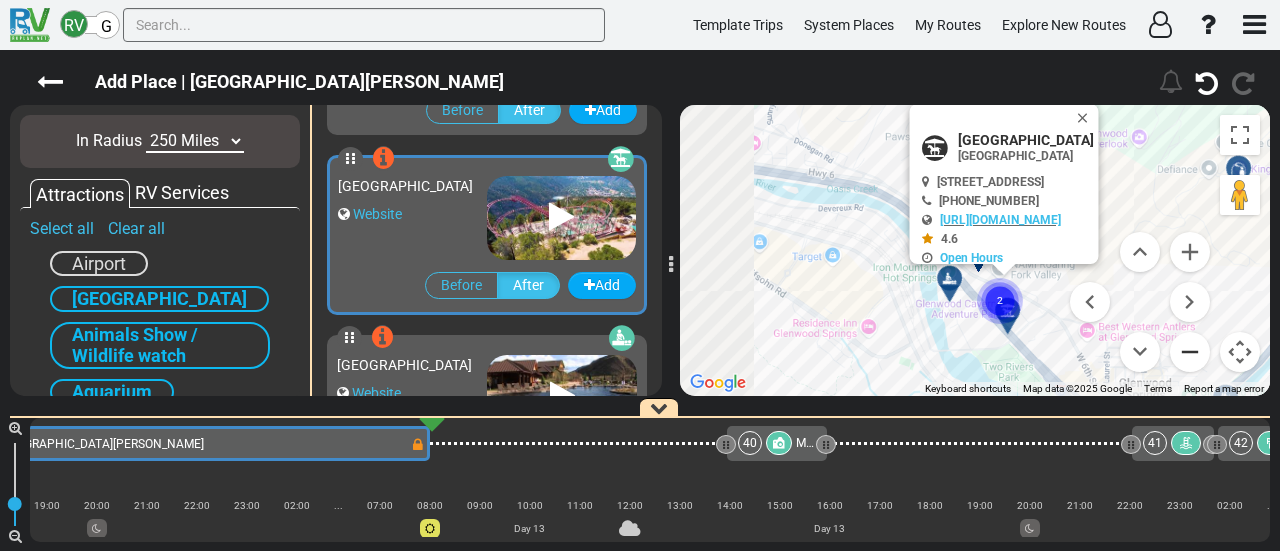 click at bounding box center (1190, 352) 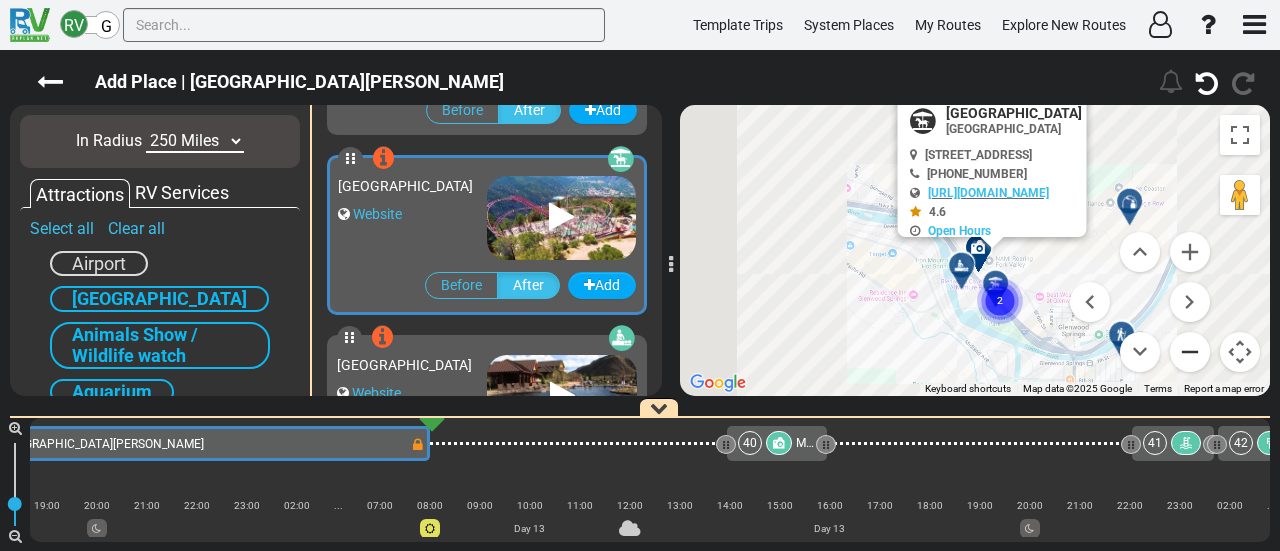 click at bounding box center (1190, 352) 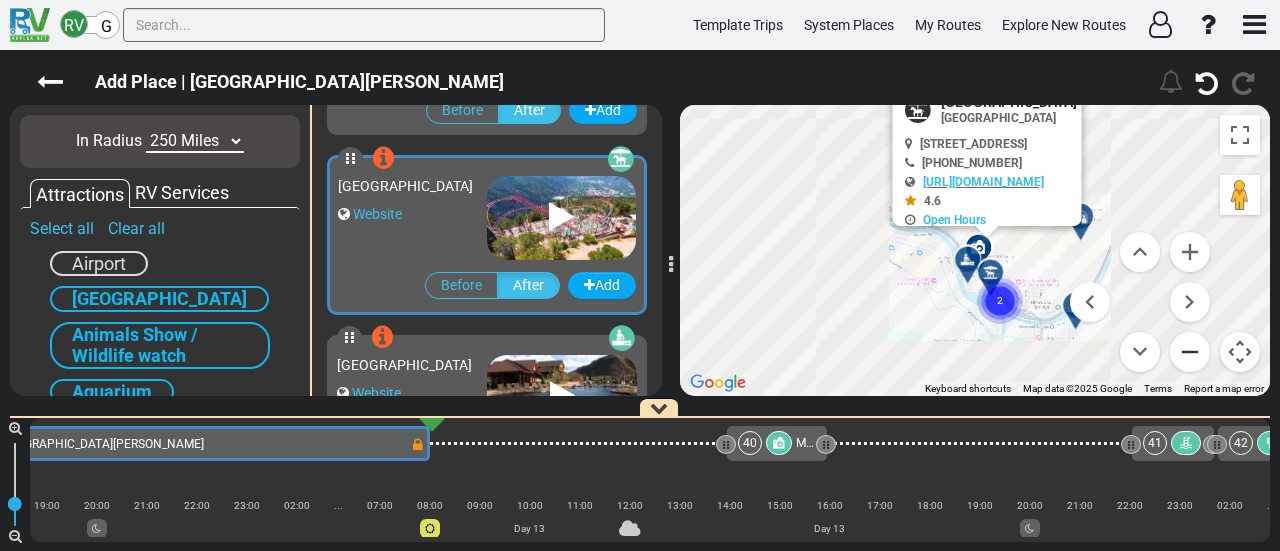 click at bounding box center [1190, 352] 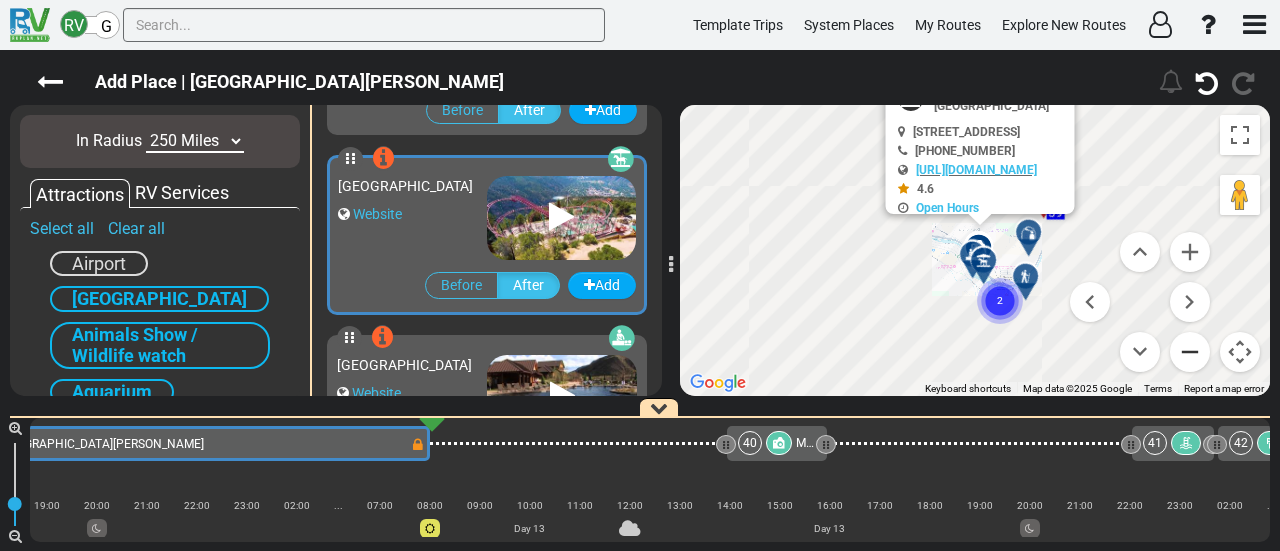 click at bounding box center (1190, 352) 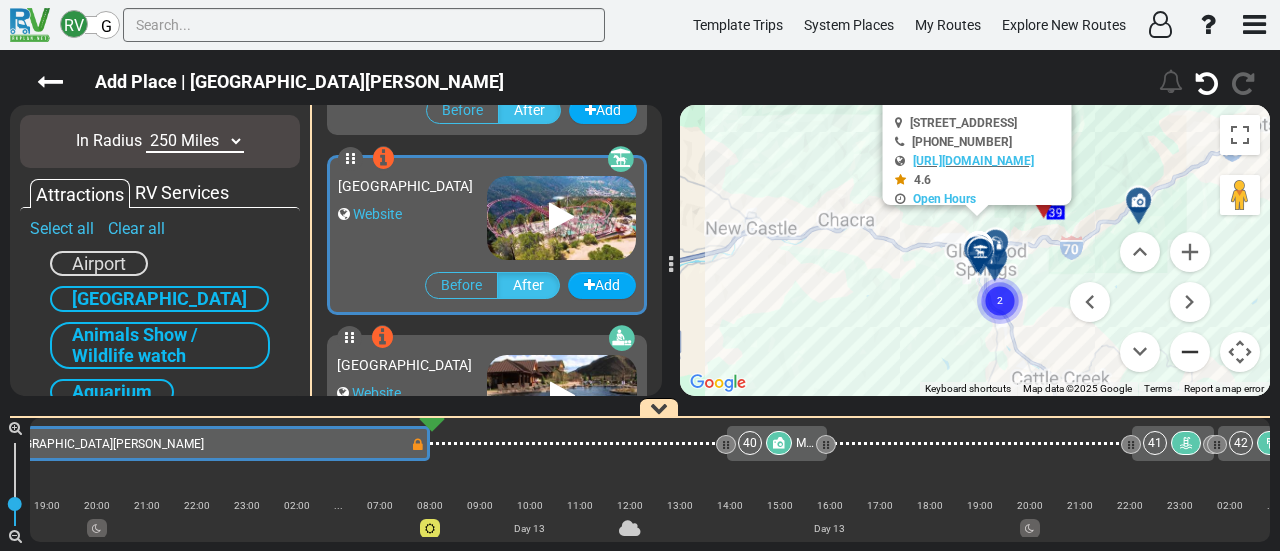 click at bounding box center (1190, 352) 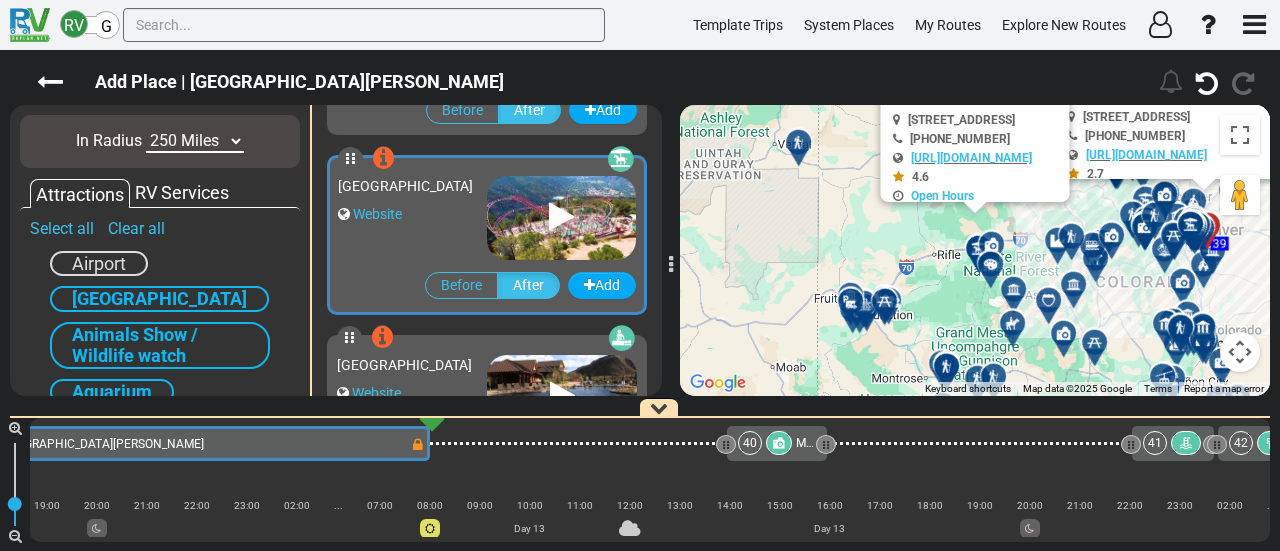 click on "To navigate, press the arrow keys. To activate drag with keyboard, press Alt + Enter. Once in keyboard drag state, use the arrow keys to move the marker. To complete the drag, press the Enter key. To cancel, press Escape. 1 2 3 4 5 6 7 8 10 11 9 12 13 14 15 16 17 18 23 20 21 22 24 25 19 35 36 37 38 40 39
2
34 26 27 28 29 30 31 32 33 41 42 43 44 45 46 47 48 49 50 51                                                                                                                                                                                                                                                                                                                                                                                                                                                                                                                                                                                                                               Glenwood Caverns Adventure Park 4.6" at bounding box center (975, 250) 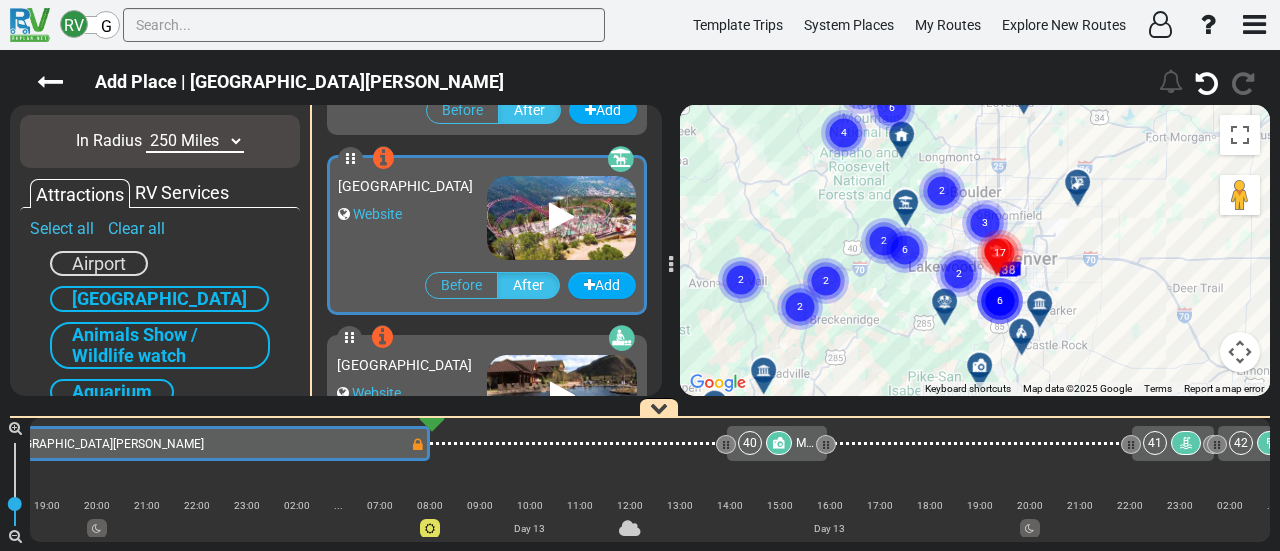 click at bounding box center [1240, 352] 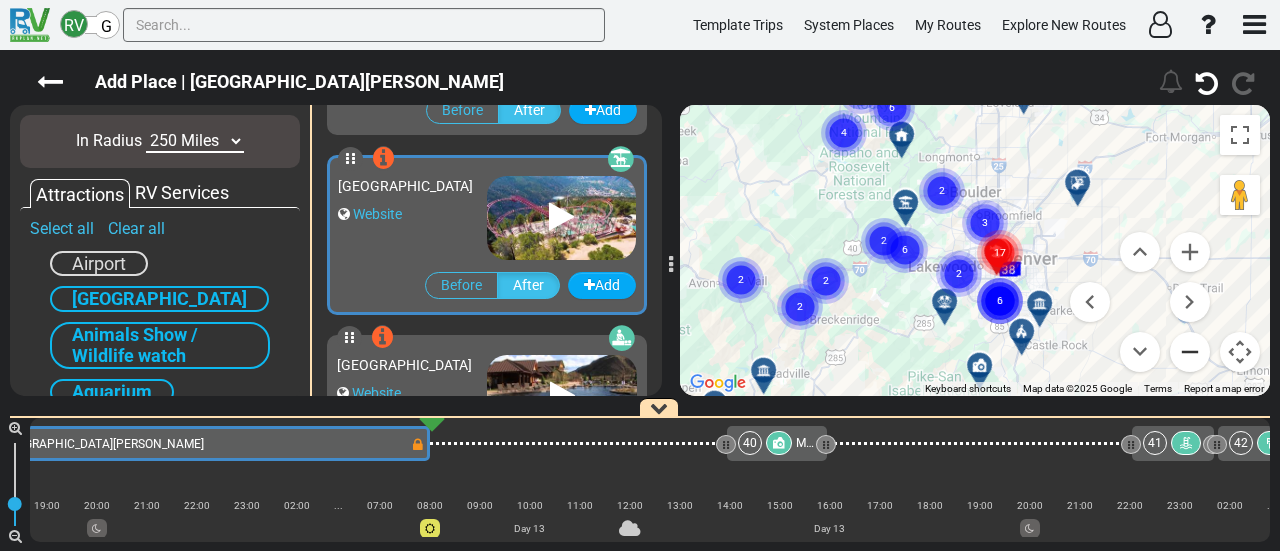 click at bounding box center [1190, 352] 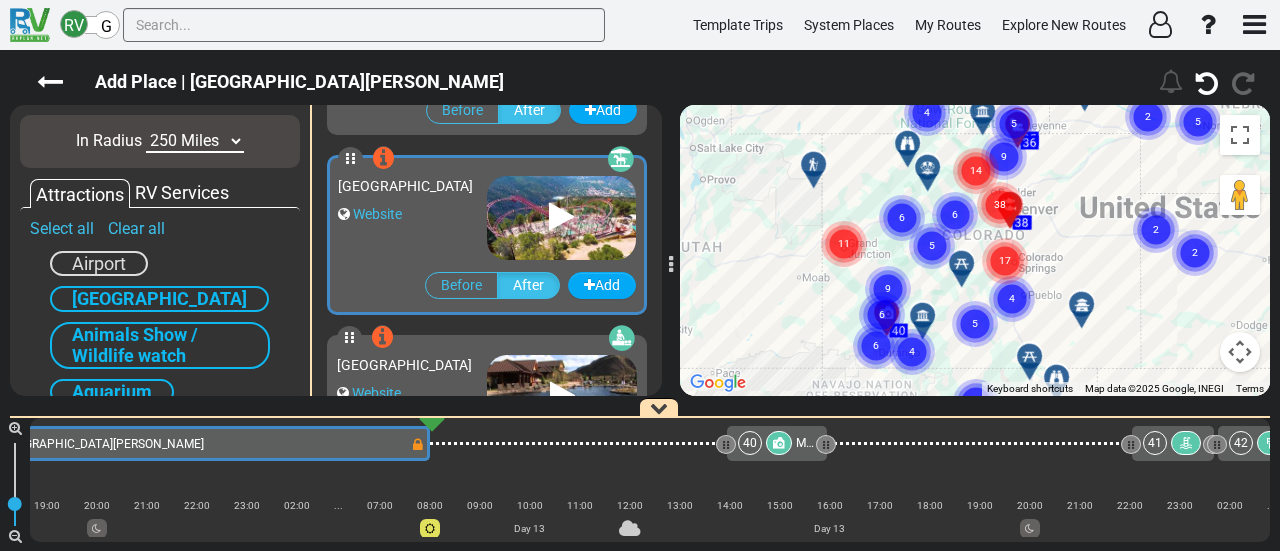 drag, startPoint x: 729, startPoint y: 295, endPoint x: 756, endPoint y: 249, distance: 53.338543 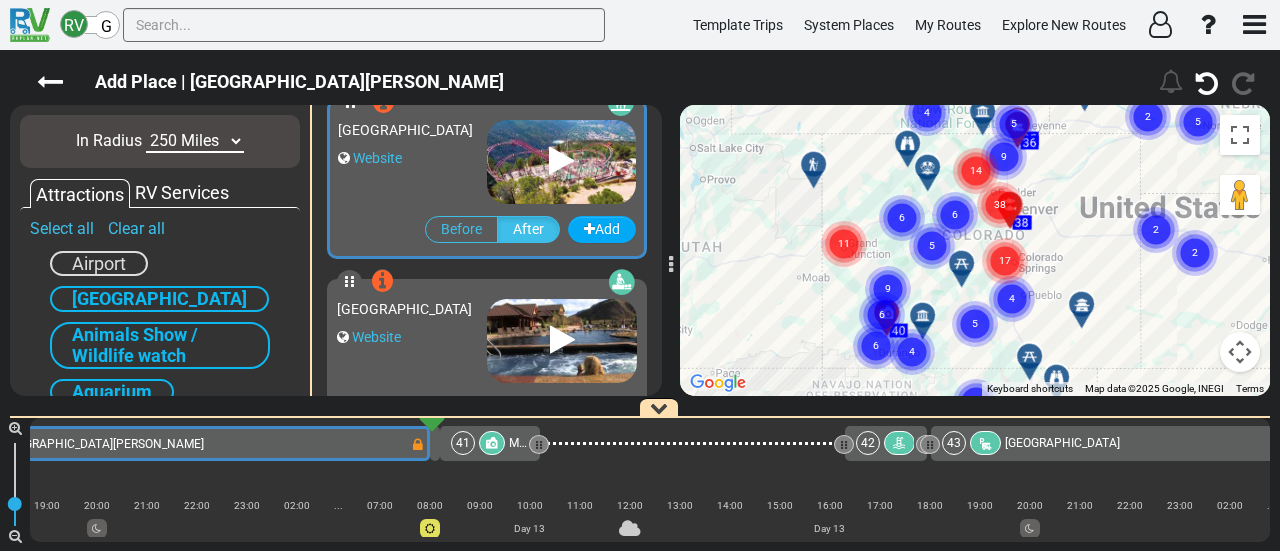 scroll, scrollTop: 18952, scrollLeft: 0, axis: vertical 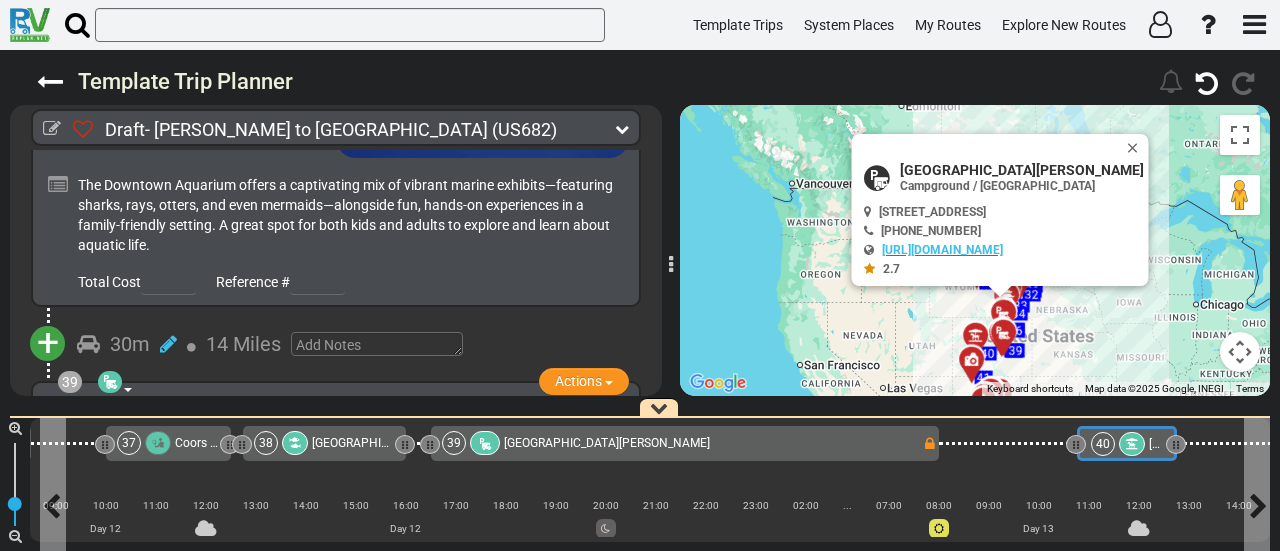 click on "40" at bounding box center (1120, 444) 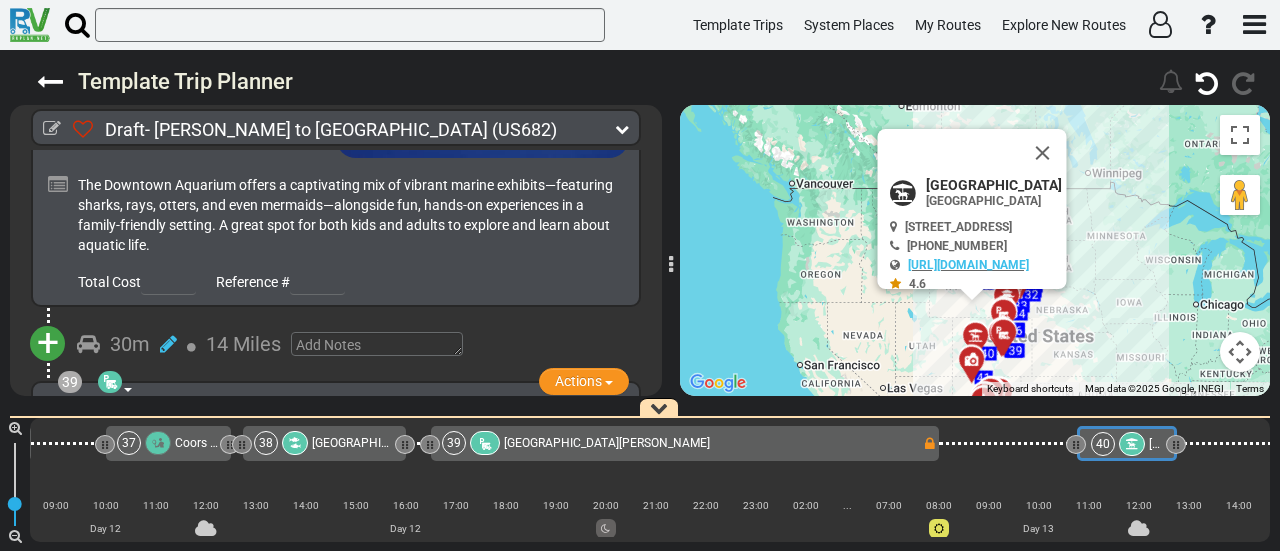 scroll, scrollTop: 15372, scrollLeft: 0, axis: vertical 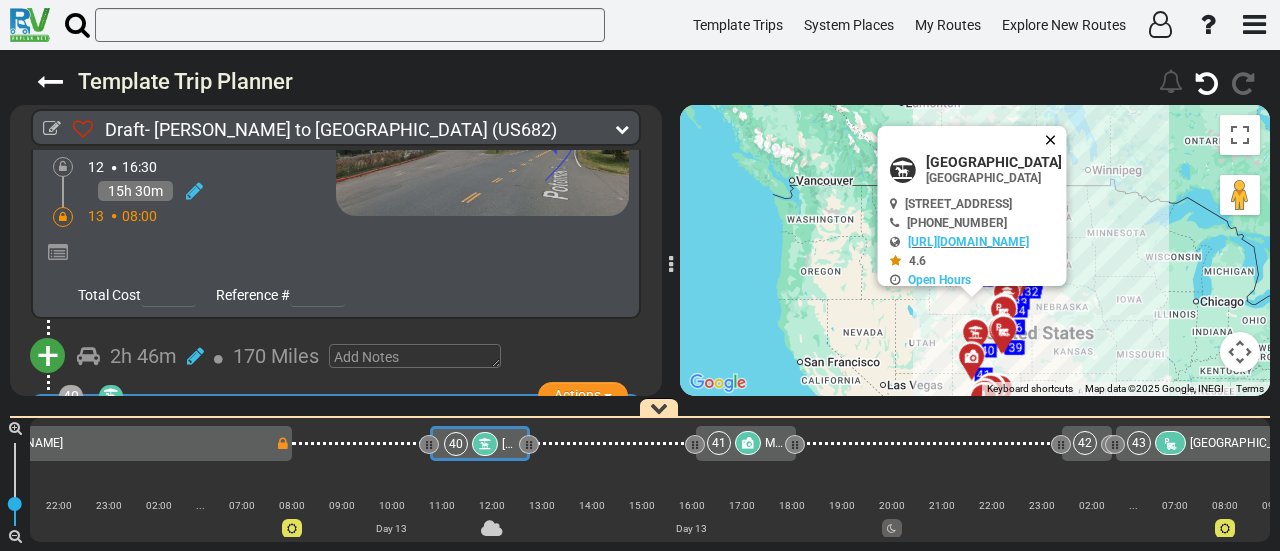 click at bounding box center (1055, 140) 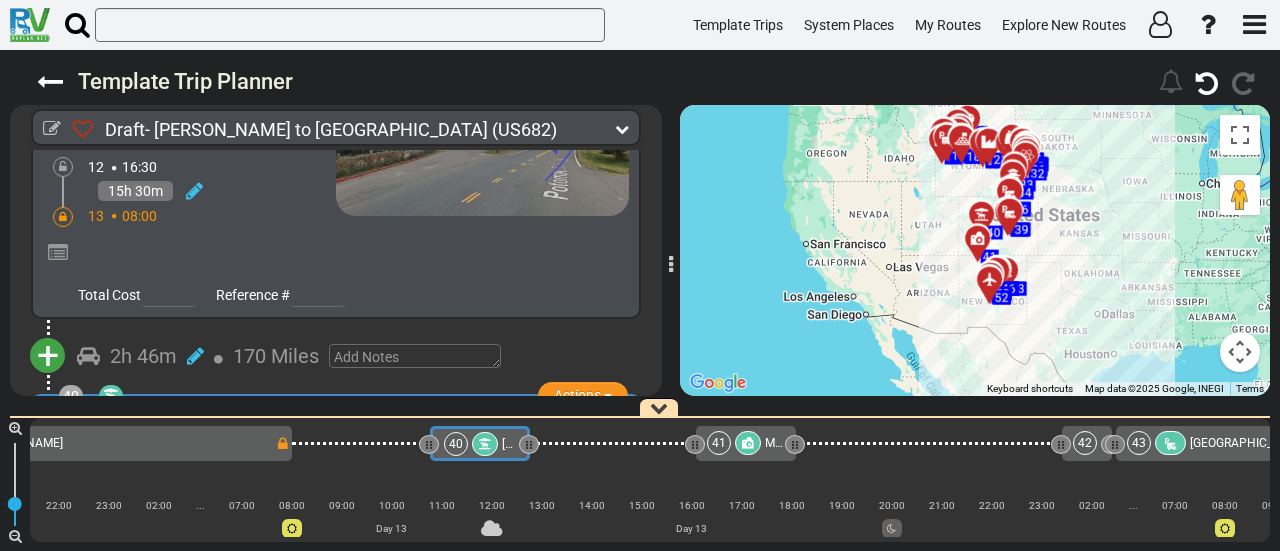 drag, startPoint x: 1094, startPoint y: 304, endPoint x: 1100, endPoint y: 182, distance: 122.14745 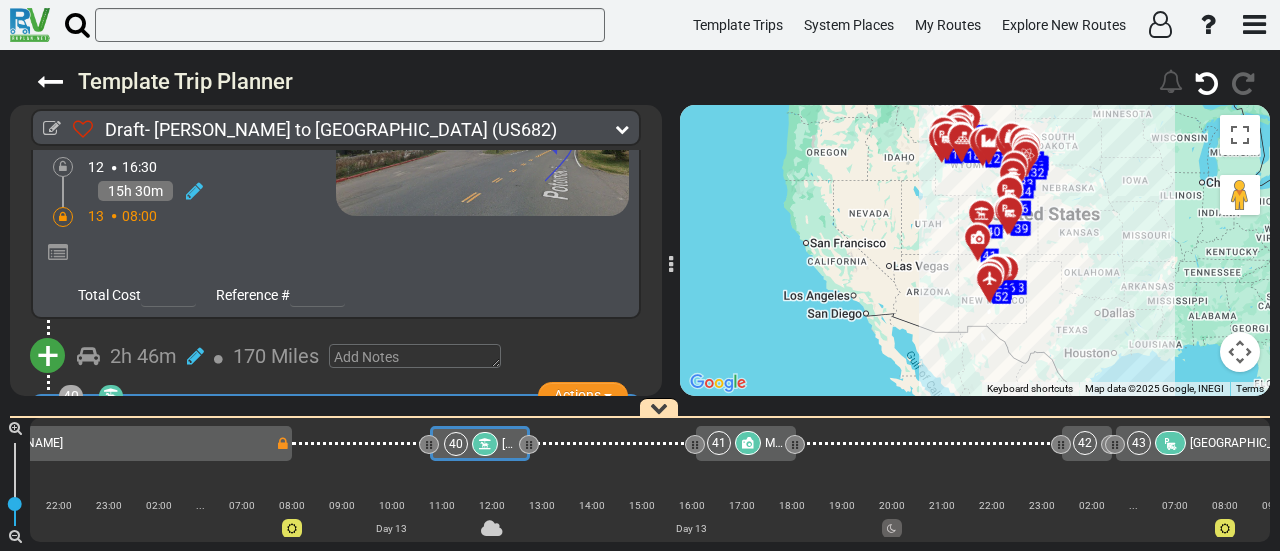 click at bounding box center [1240, 352] 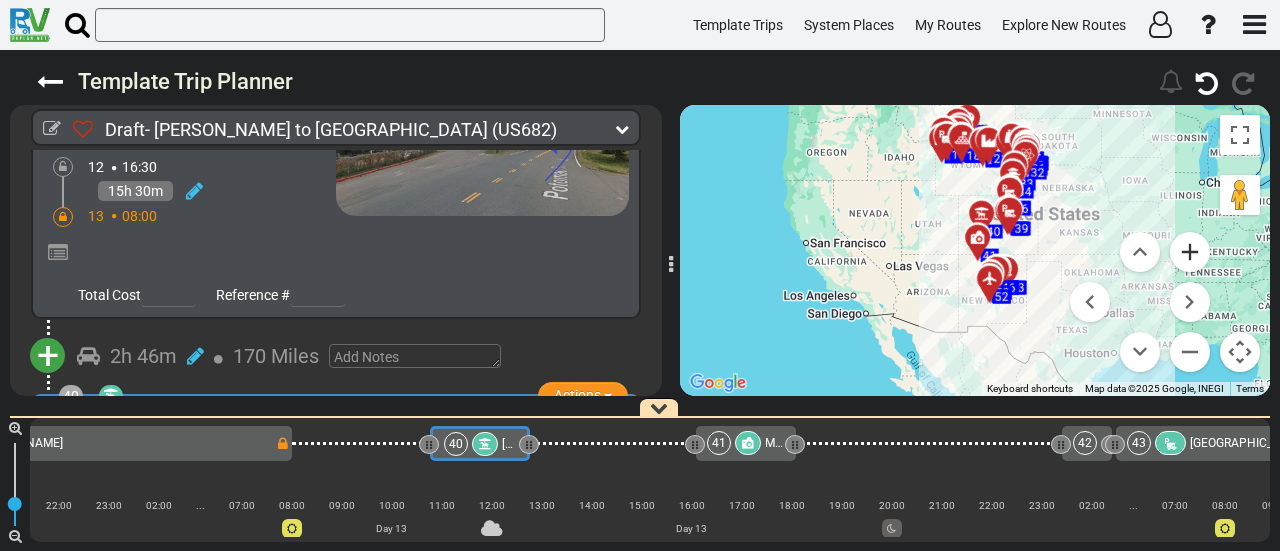 click at bounding box center [1190, 252] 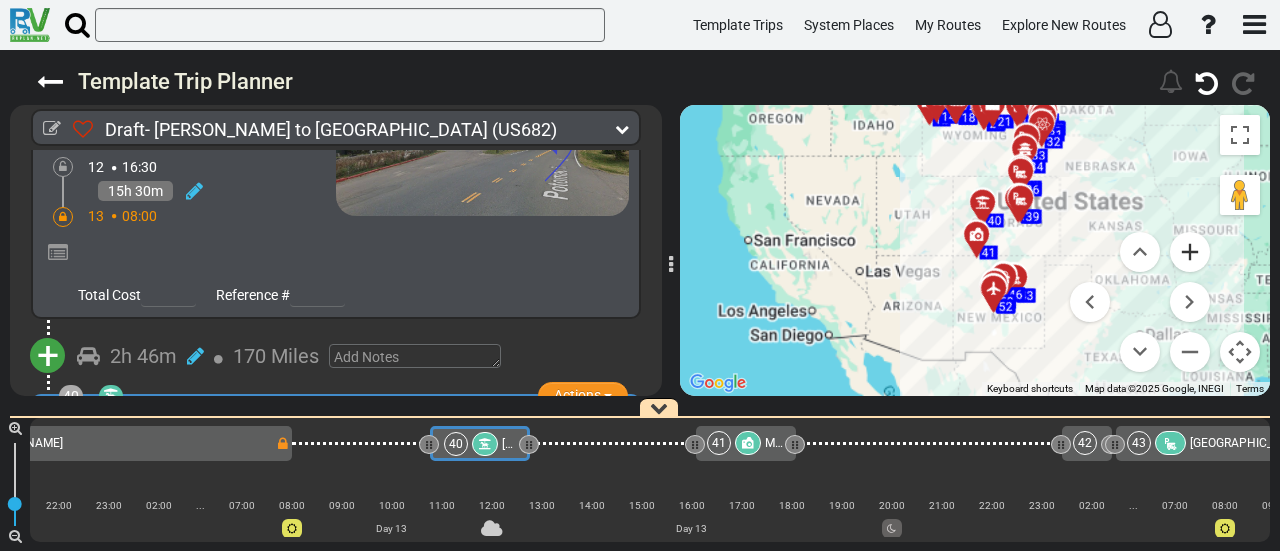 click at bounding box center (1190, 252) 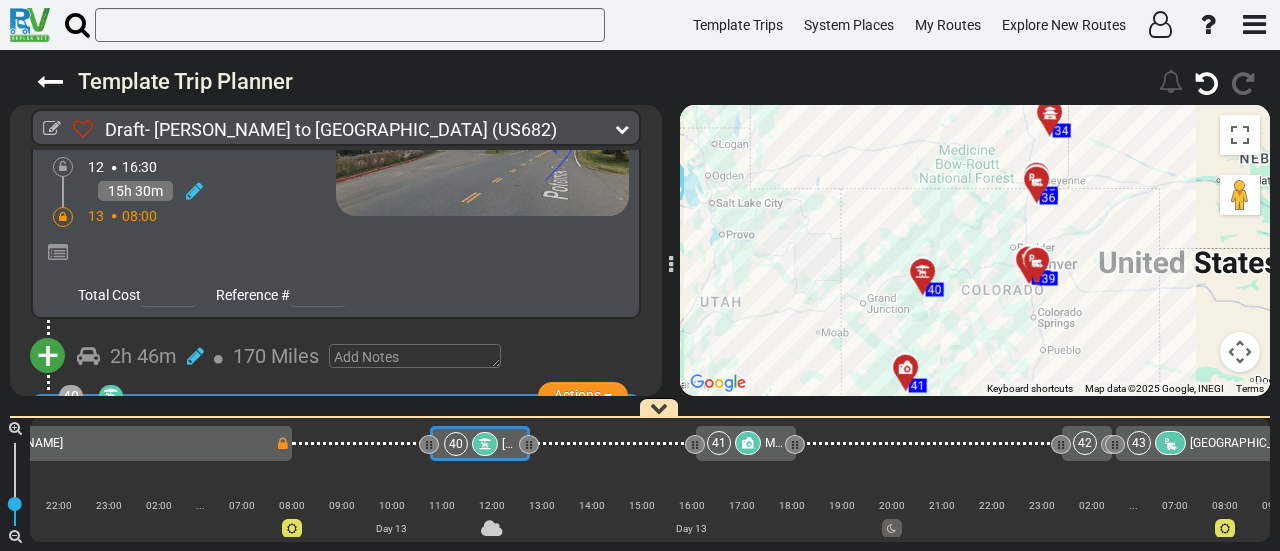 drag, startPoint x: 1066, startPoint y: 203, endPoint x: 996, endPoint y: 369, distance: 180.15549 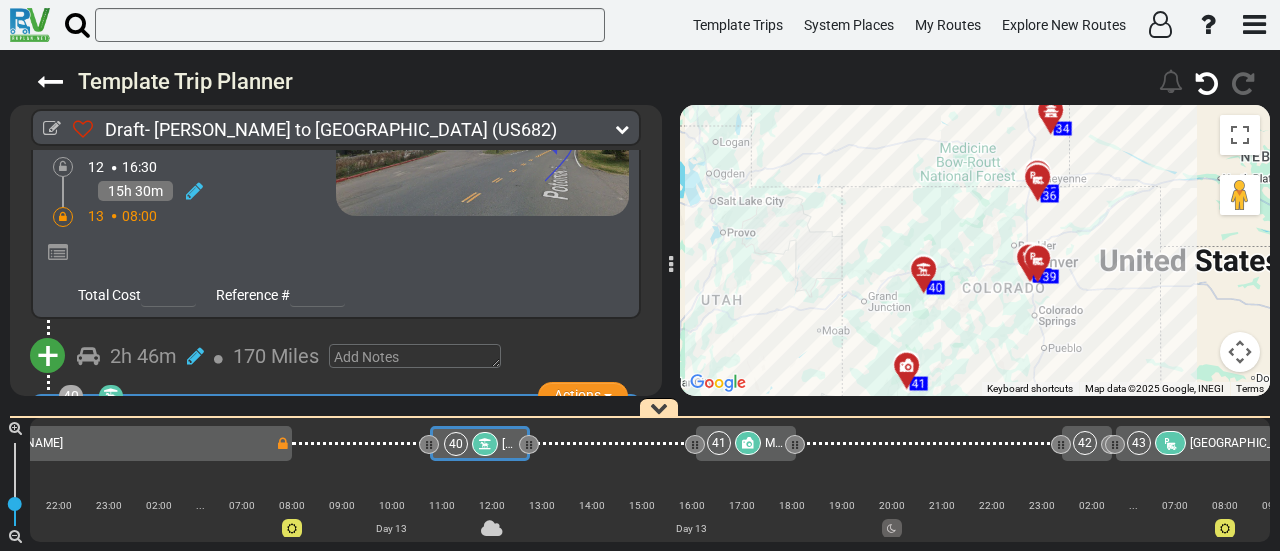 click at bounding box center [1240, 352] 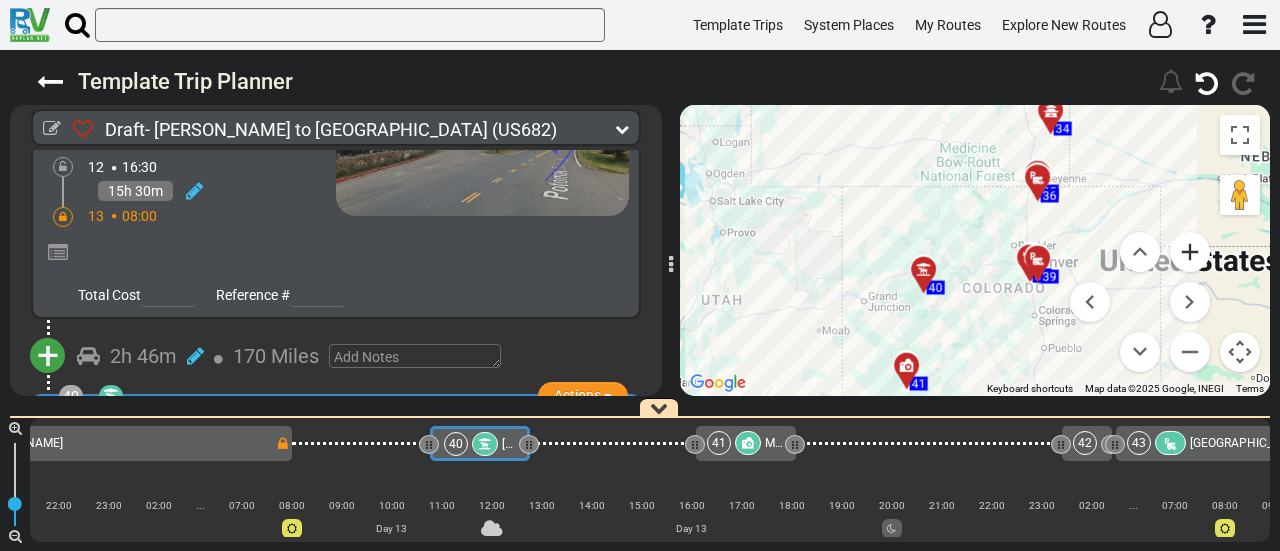 click at bounding box center [1190, 252] 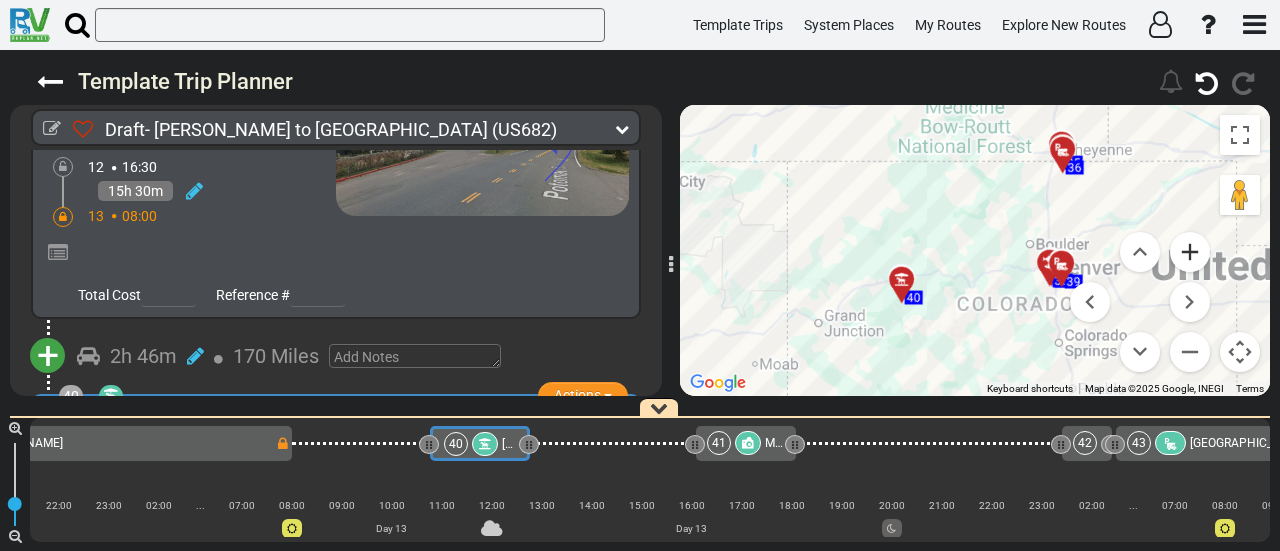 click at bounding box center [1190, 252] 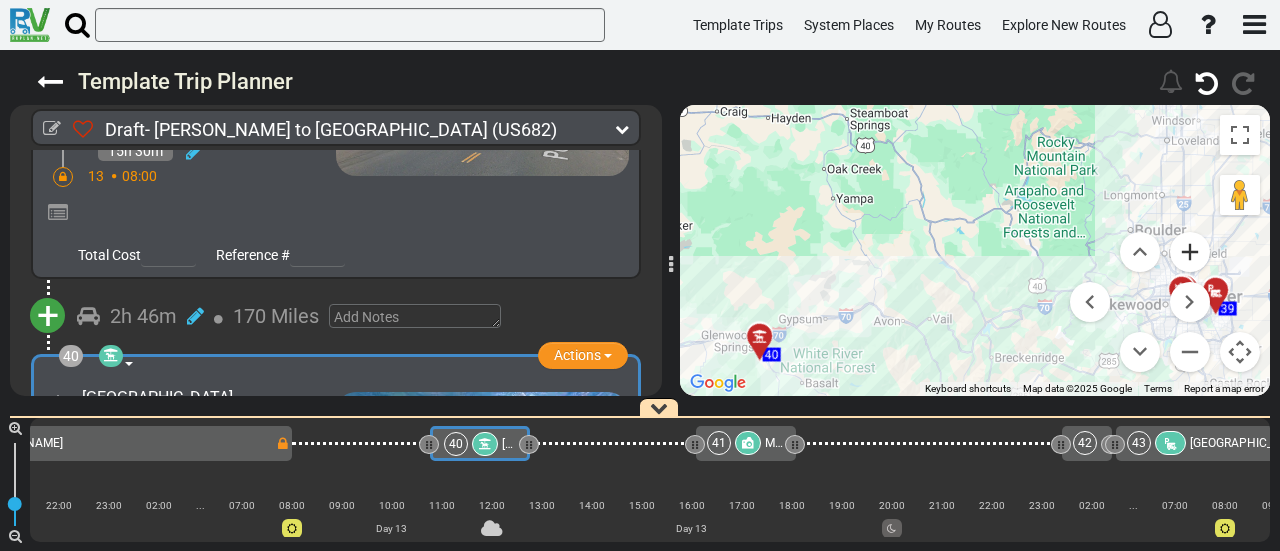 scroll, scrollTop: 15633, scrollLeft: 0, axis: vertical 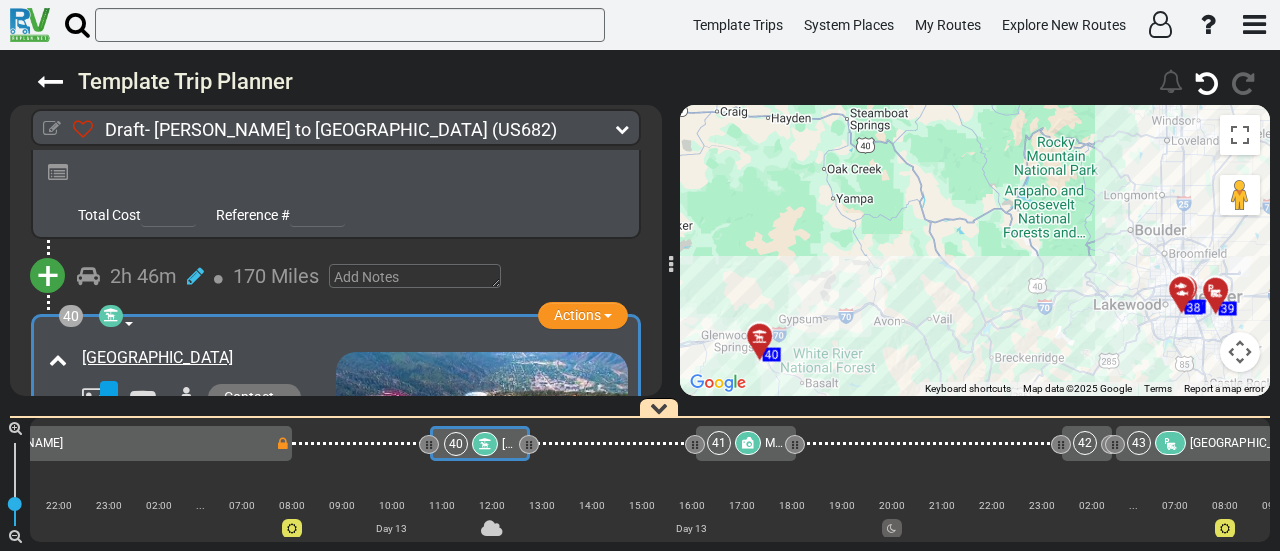 click at bounding box center (52, 129) 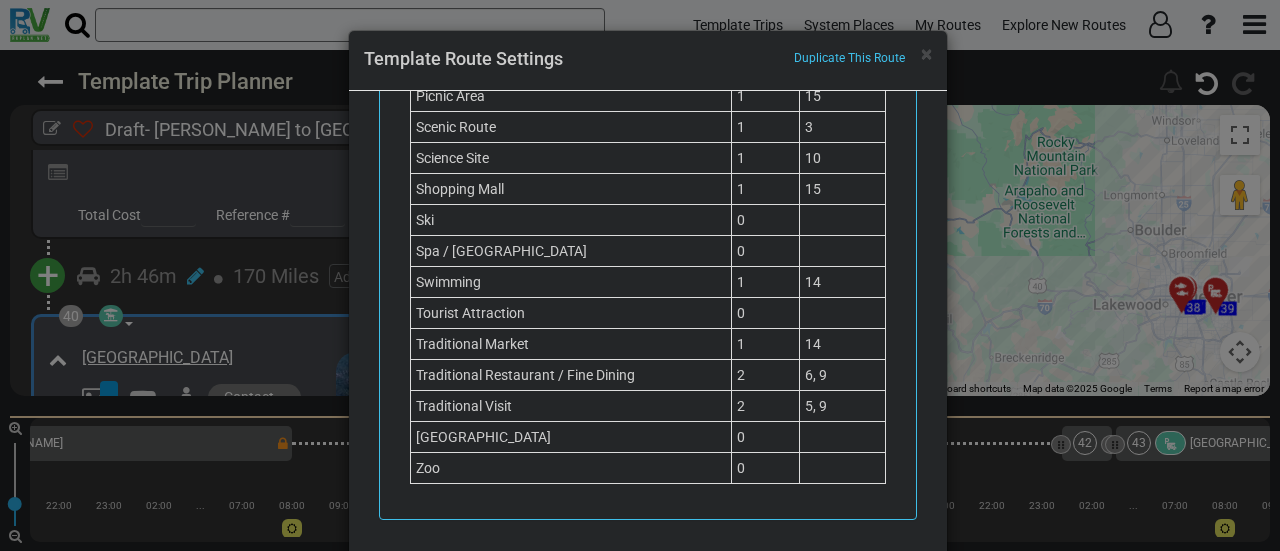 scroll, scrollTop: 2017, scrollLeft: 0, axis: vertical 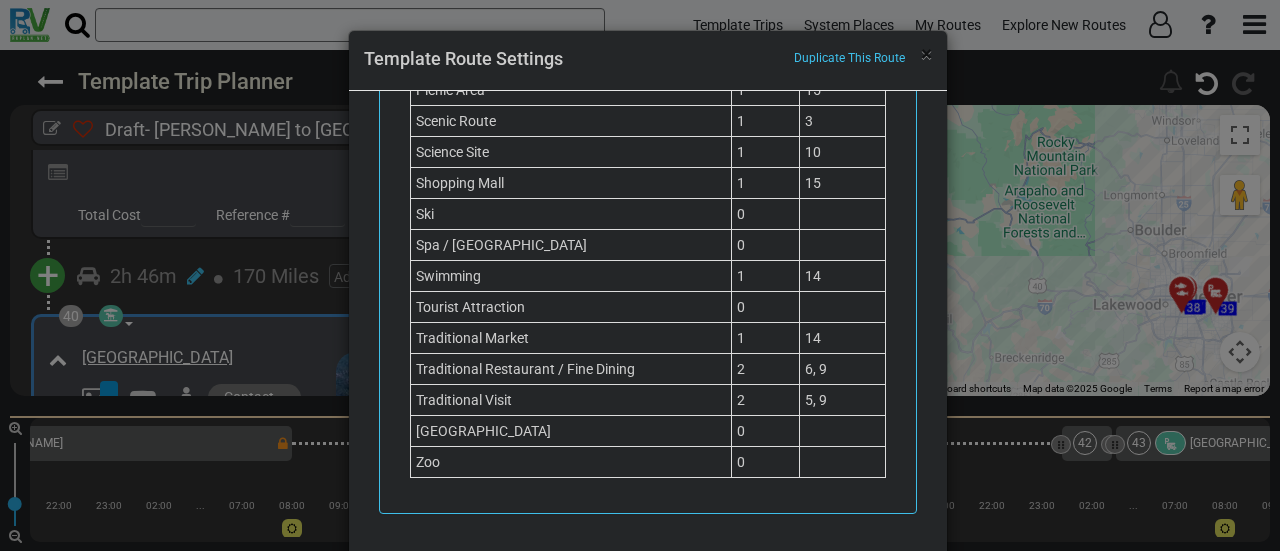 click on "×" at bounding box center [926, 54] 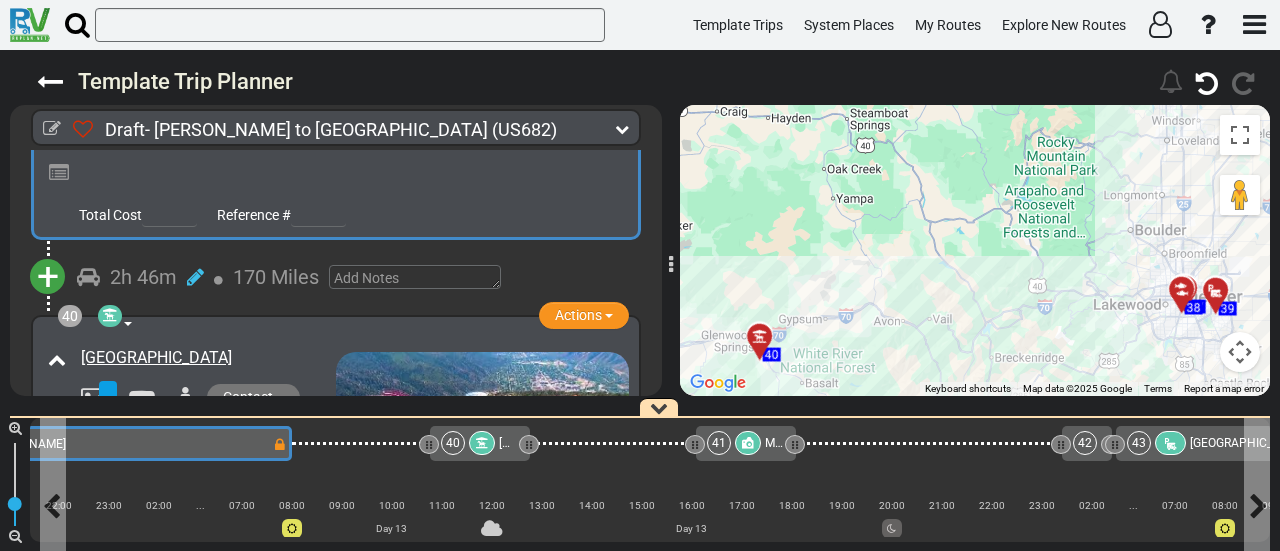 click on "39
Denver Meadows R.V. Park" at bounding box center (35, 444) 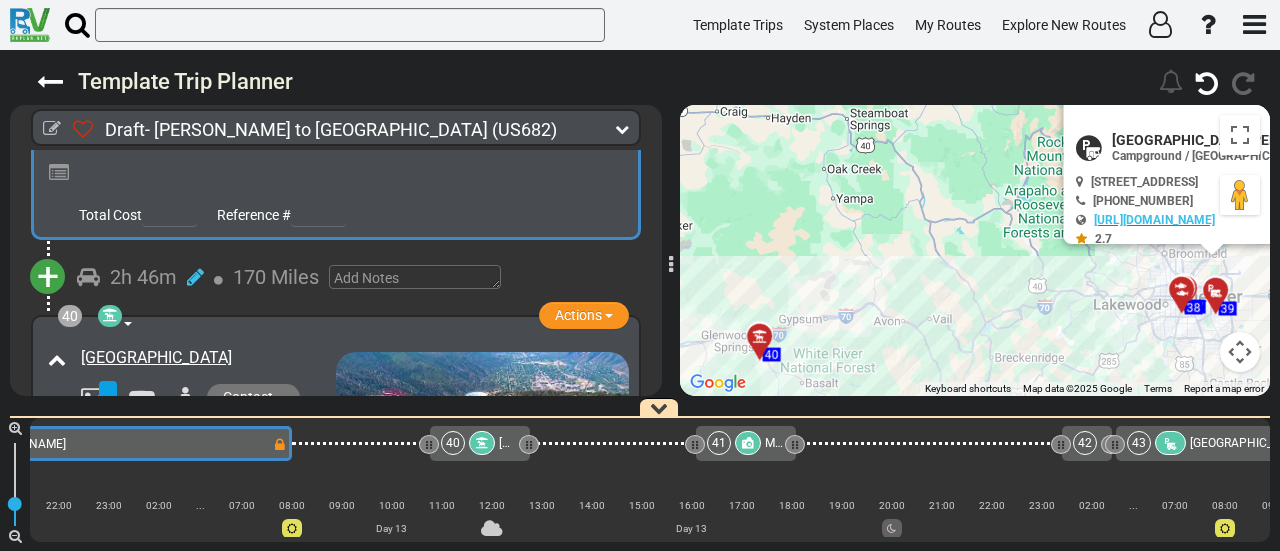 scroll, scrollTop: 15534, scrollLeft: 0, axis: vertical 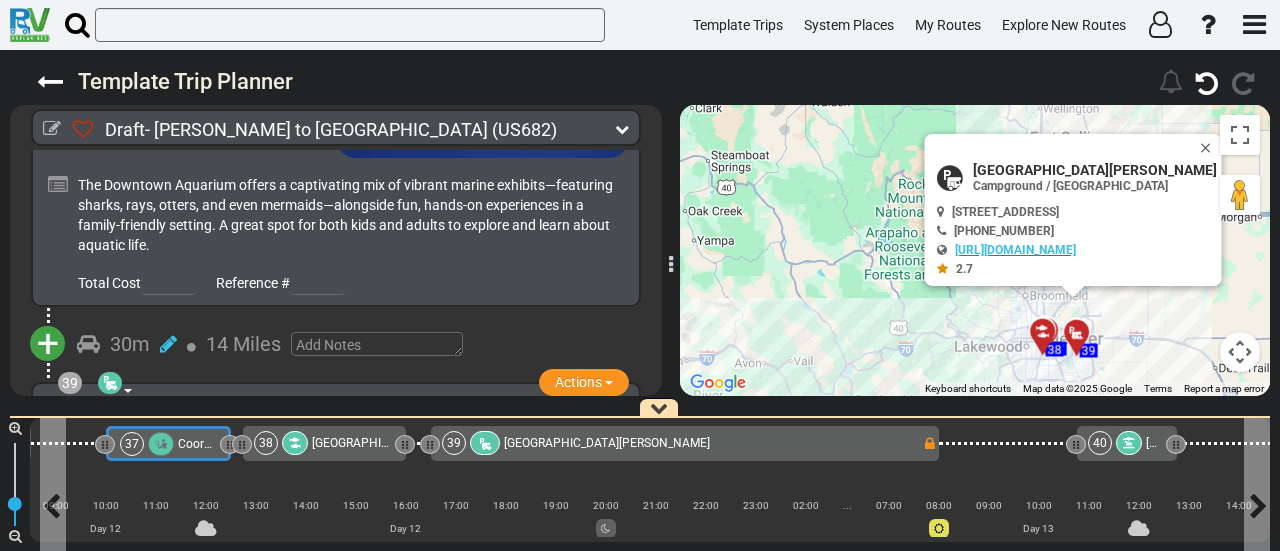 click on "Coors Field" at bounding box center (196, 444) 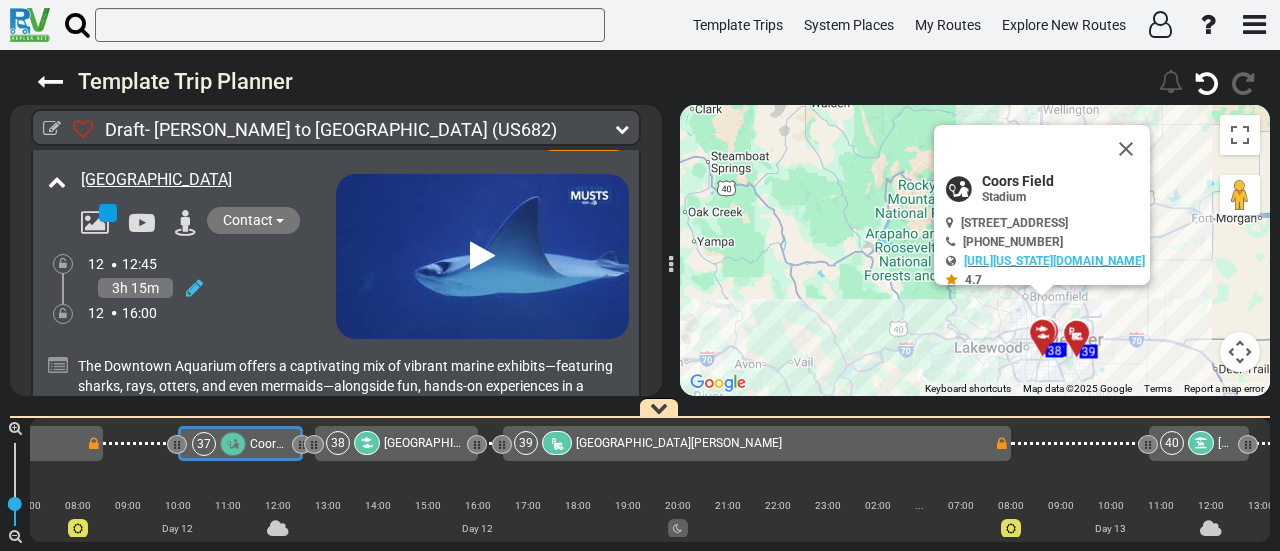 scroll, scrollTop: 14815, scrollLeft: 0, axis: vertical 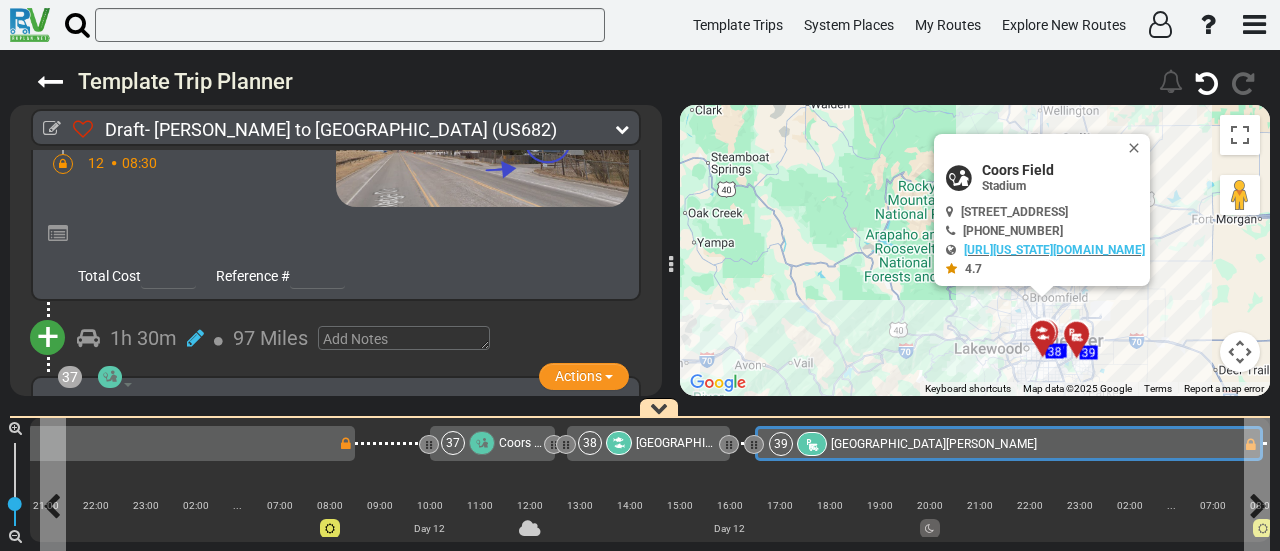 click on "Denver Meadows R.V. Park" at bounding box center (934, 444) 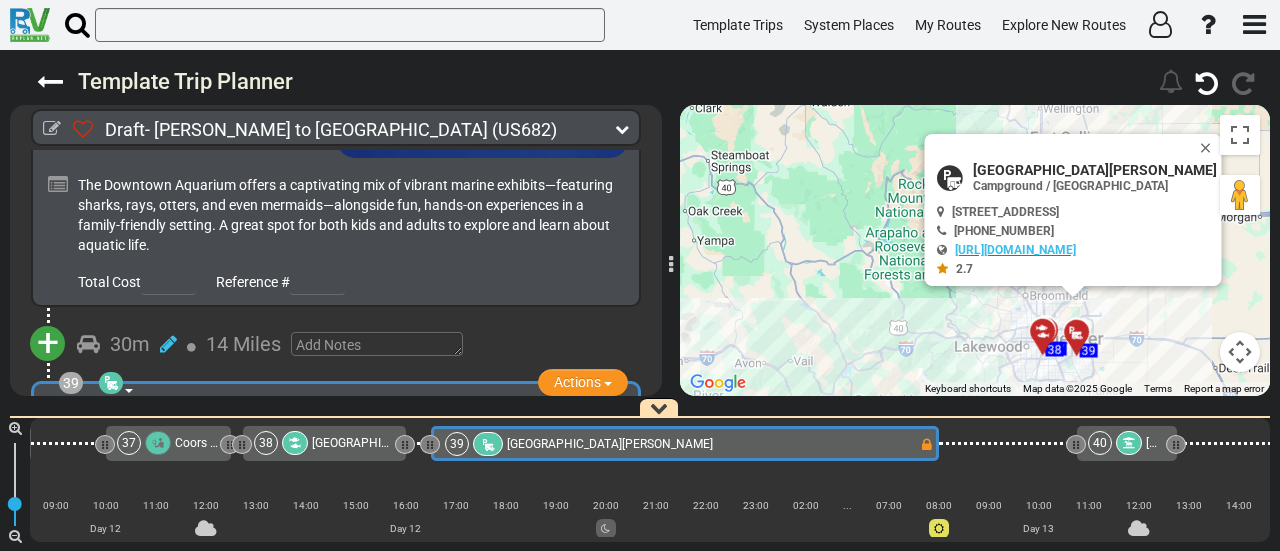 click on "39
Campground / Rv Park
Actions
Add Activity
Replace
Add Notes" at bounding box center (336, 533) 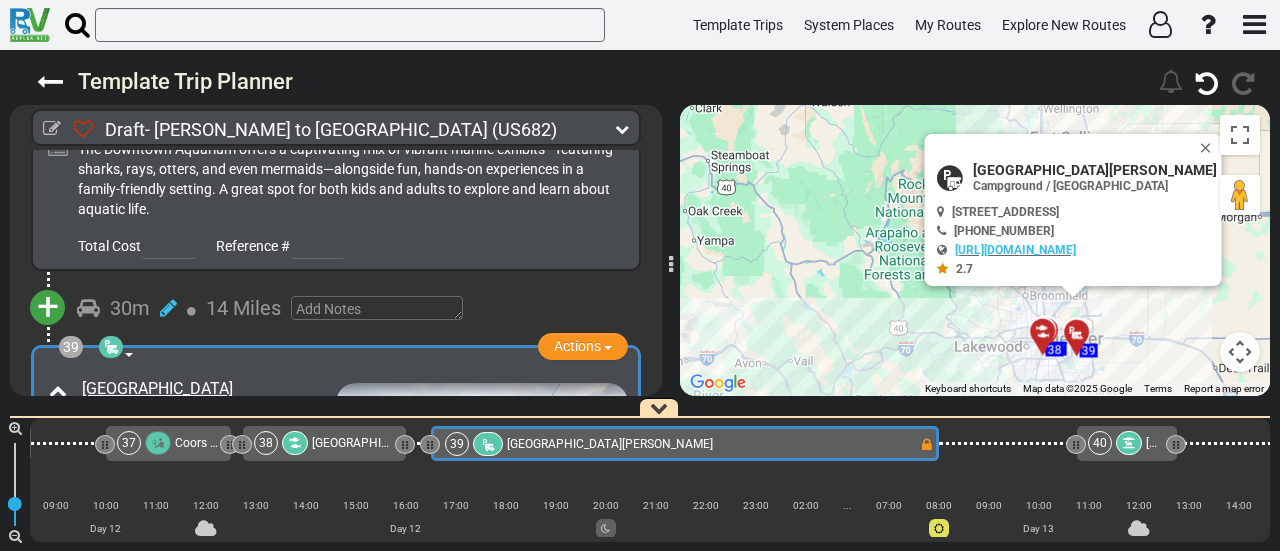 click on "39
Campground / Rv Park
Actions
Add Activity
Replace
Add Notes" at bounding box center (336, 497) 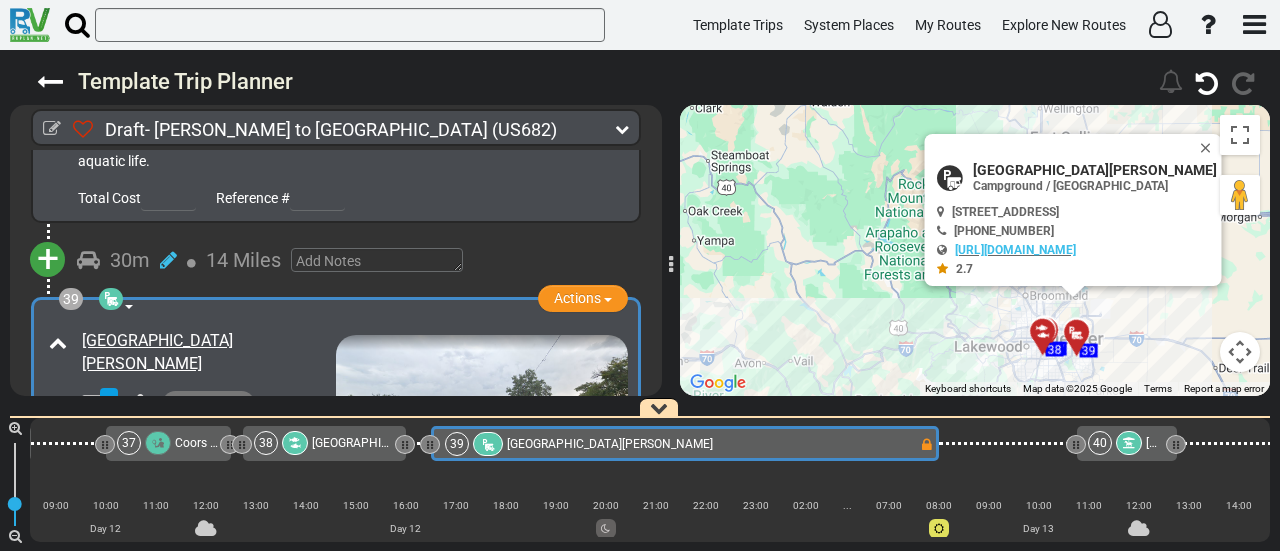 click on "39
Campground / Rv Park
Actions
Add Activity
Replace
Add Notes" at bounding box center [336, 449] 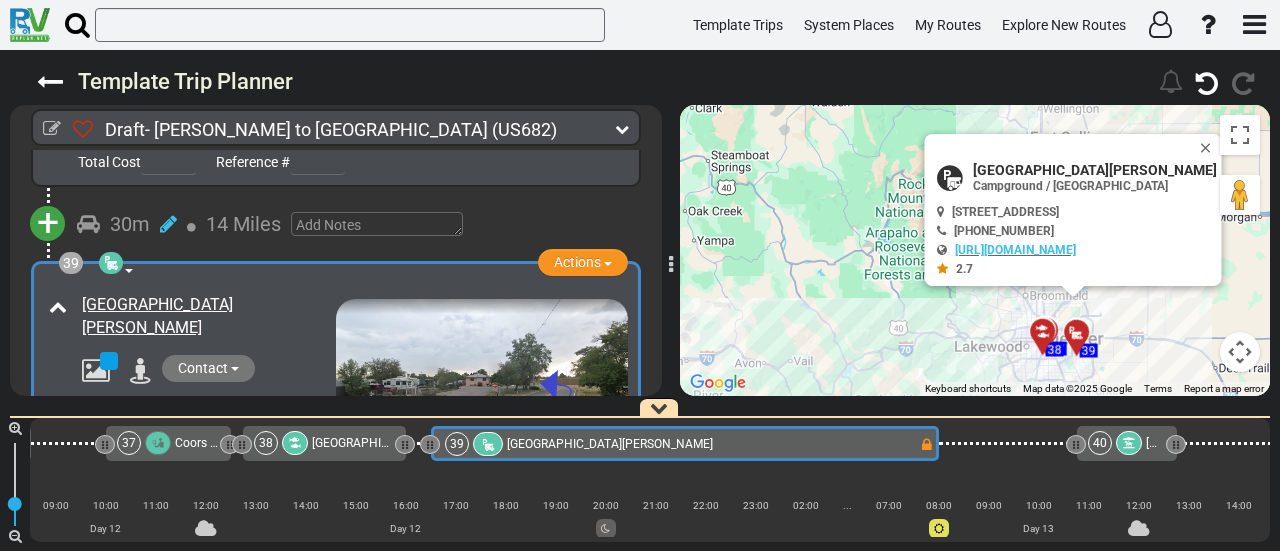 click on "39
Campground / Rv Park
Actions
Add Activity
Replace
Add Notes" at bounding box center [336, 413] 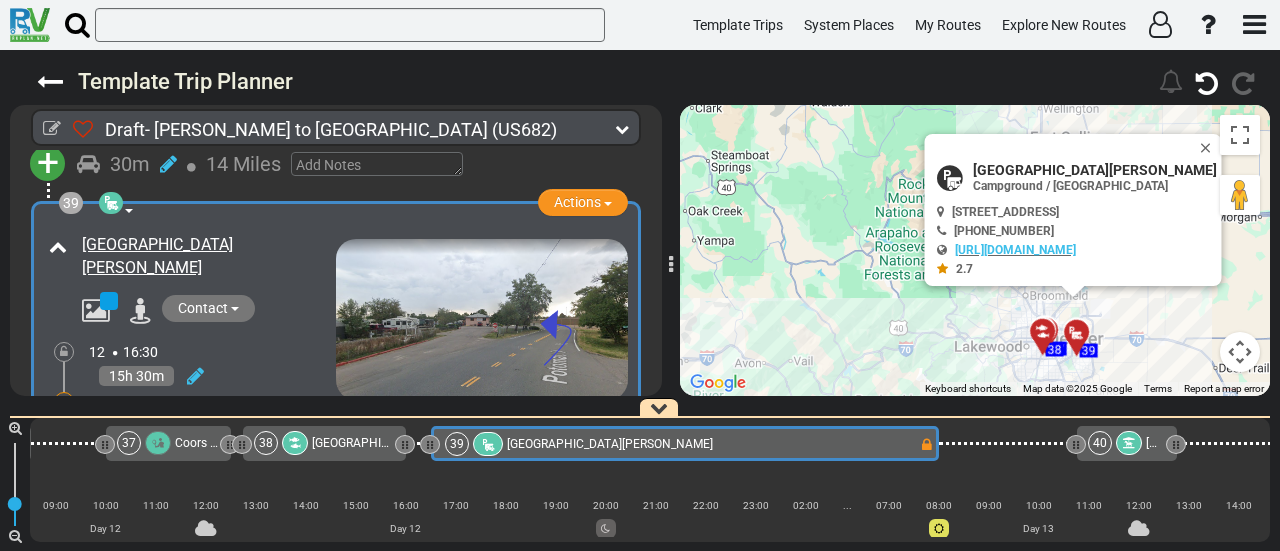 click on "1
Airport
Actions
Add Activity
Replace
Add Notes" at bounding box center [336, -15209] 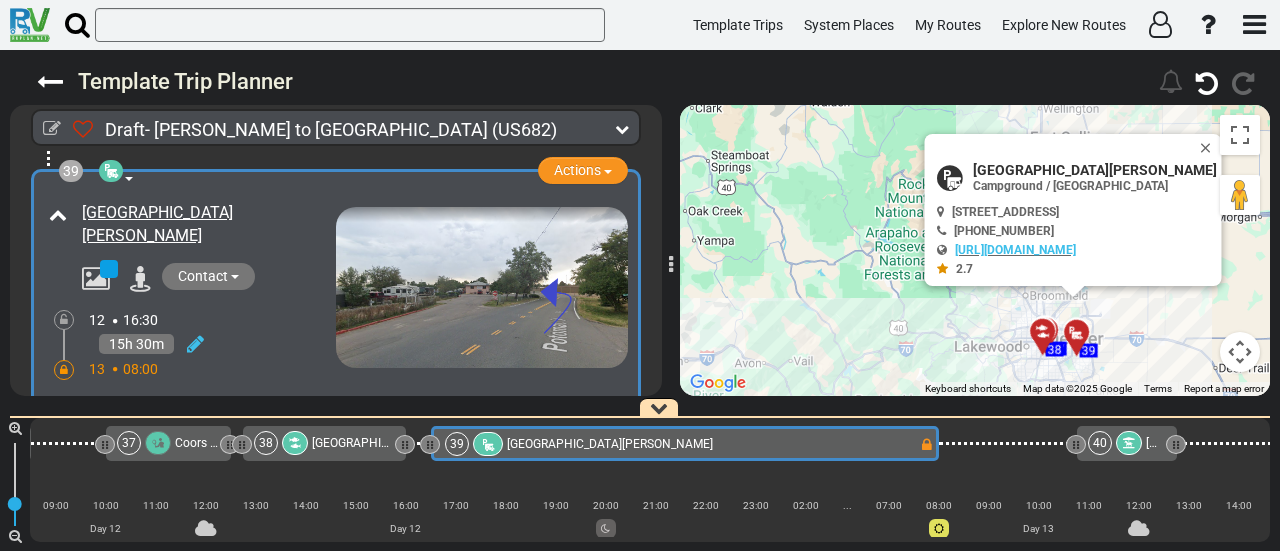 click on "1
Airport
Actions
Add Activity
Replace
Add Notes" at bounding box center [336, -15241] 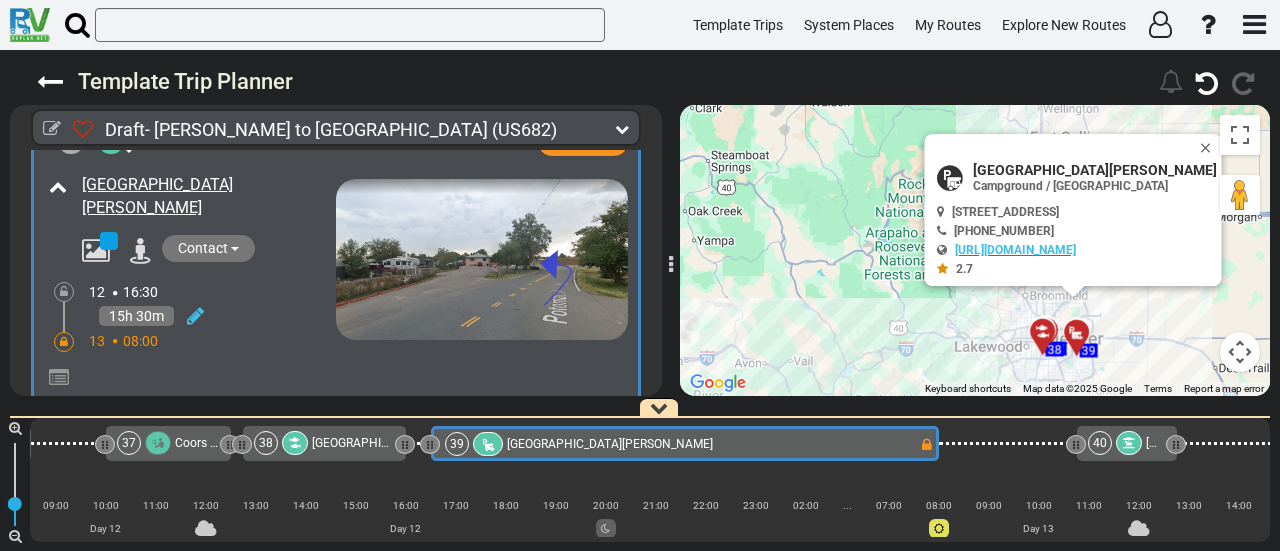 click on "40
Amusement Park
Establishment
Extreme Activity
Point Of Interest
Actions" at bounding box center [336, 695] 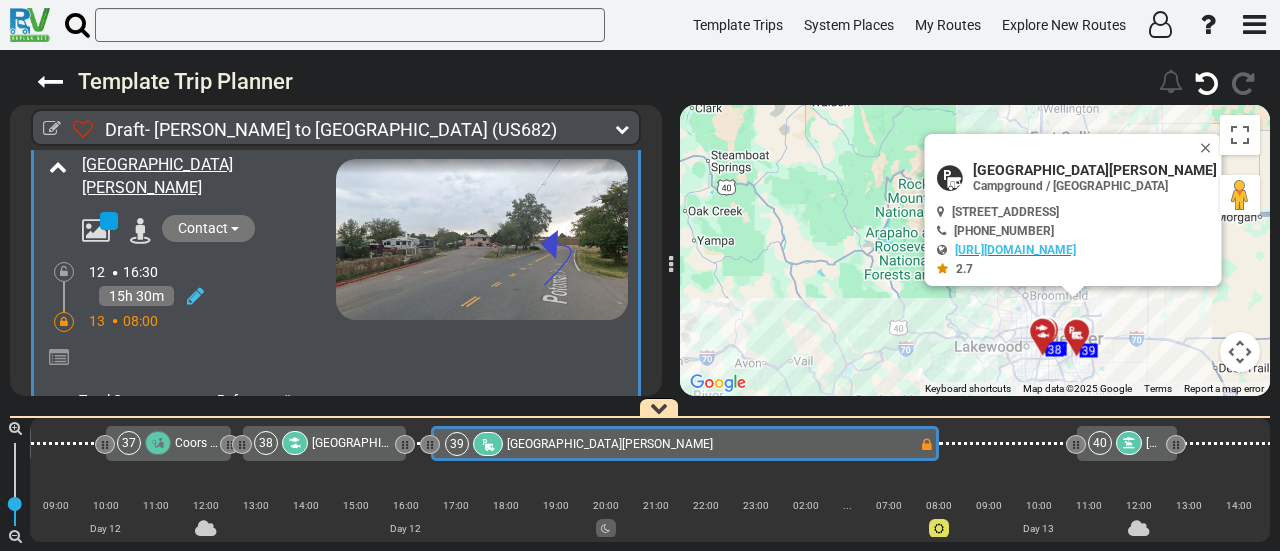 click on "+" at bounding box center [48, 462] 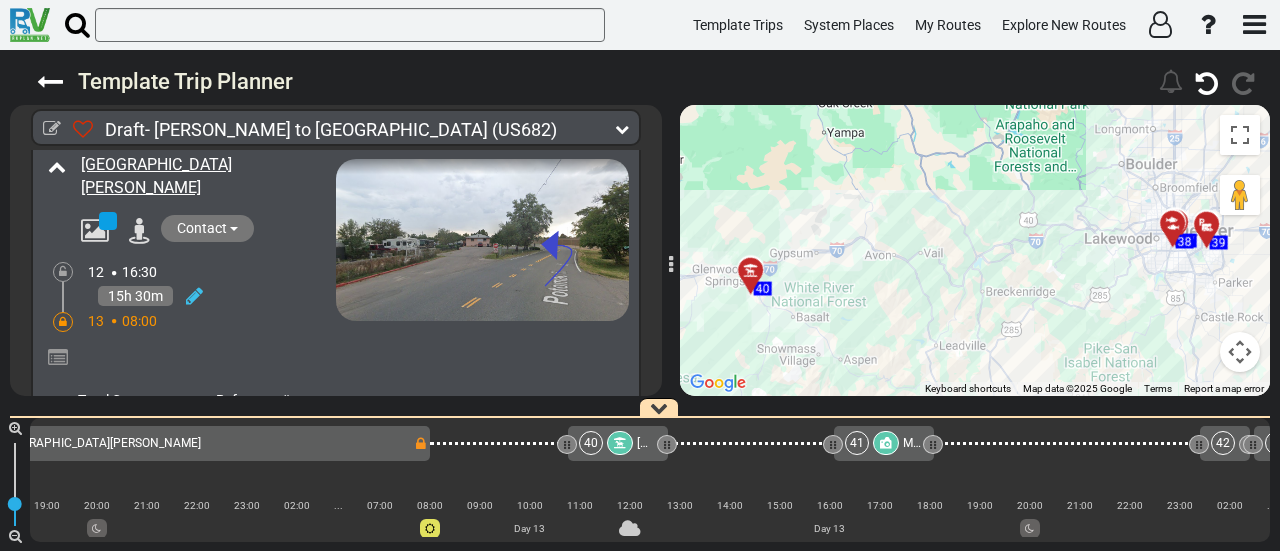 click on "Add Atraction" at bounding box center (110, 497) 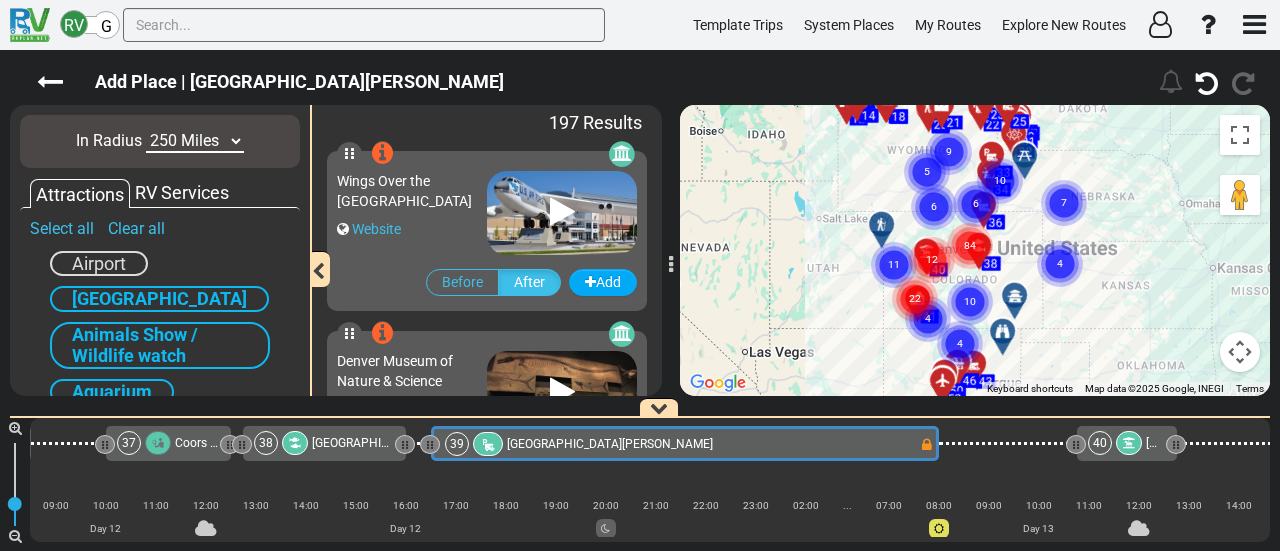 click at bounding box center [1240, 352] 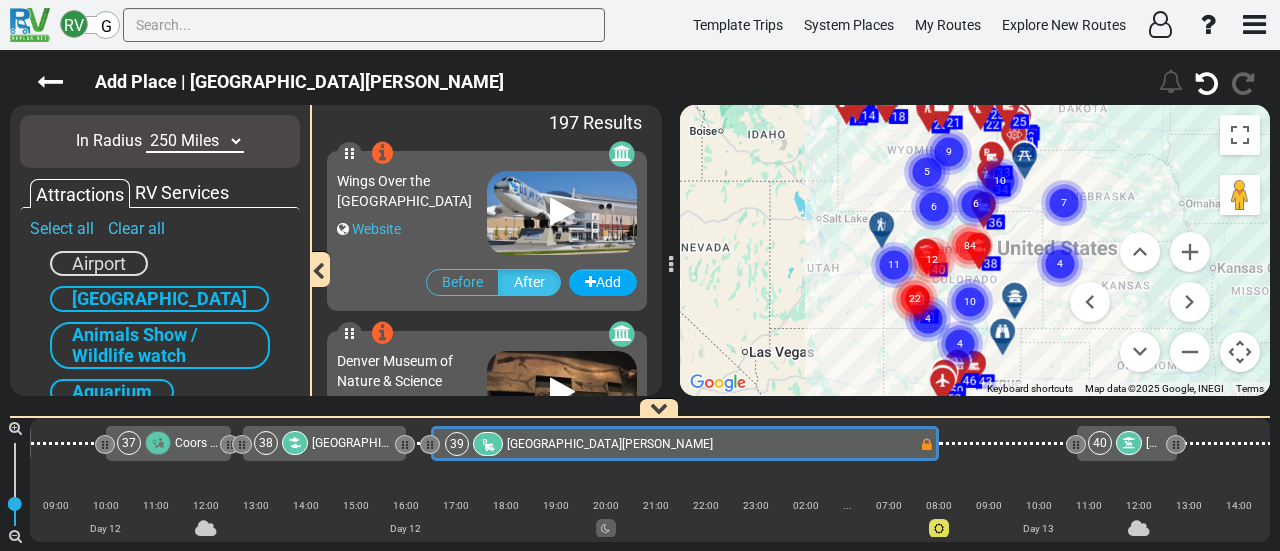 click at bounding box center [1240, 352] 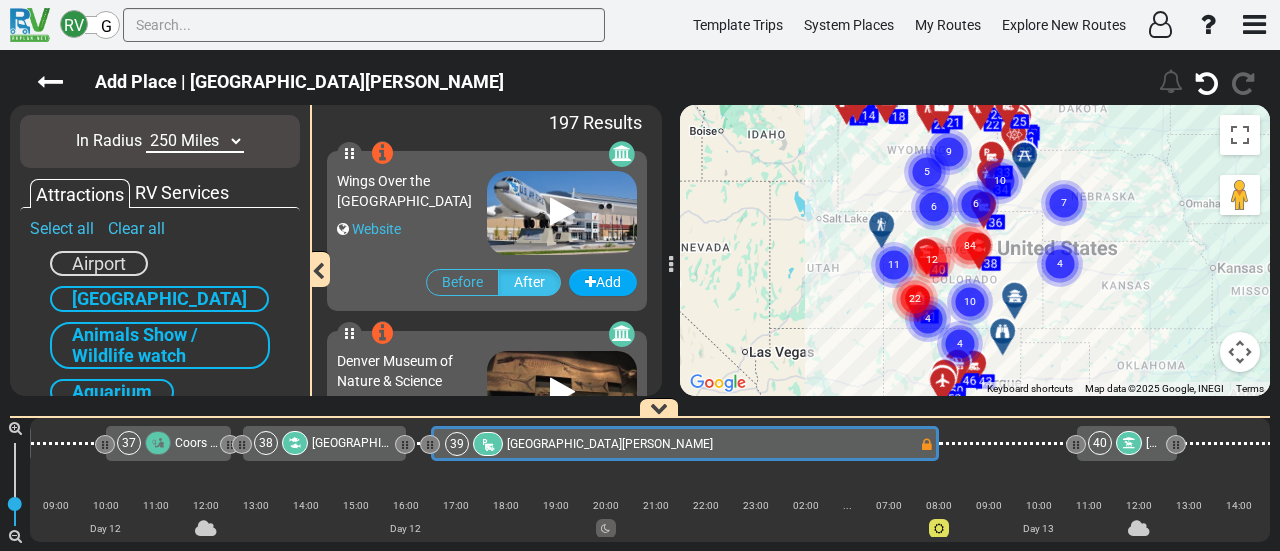 click at bounding box center (1240, 352) 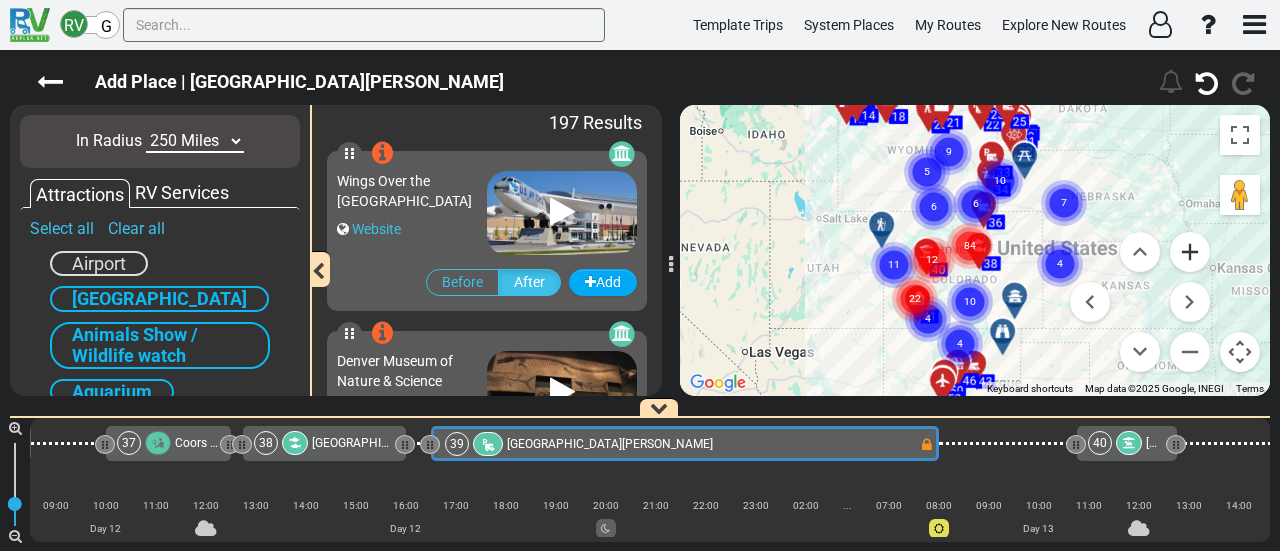 click at bounding box center (1190, 252) 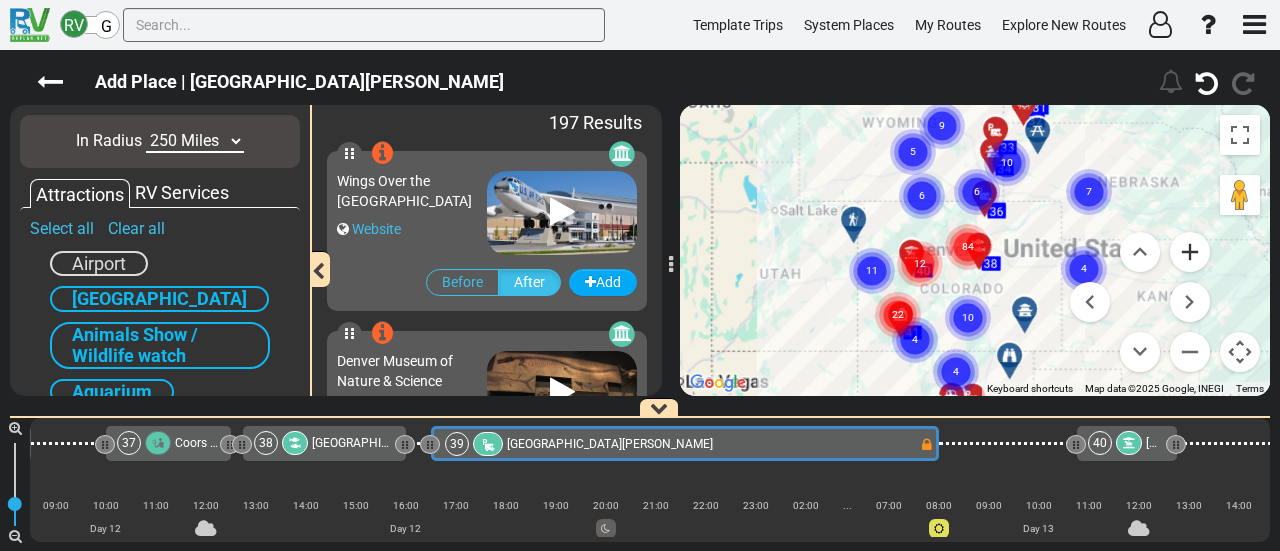 click at bounding box center (1190, 252) 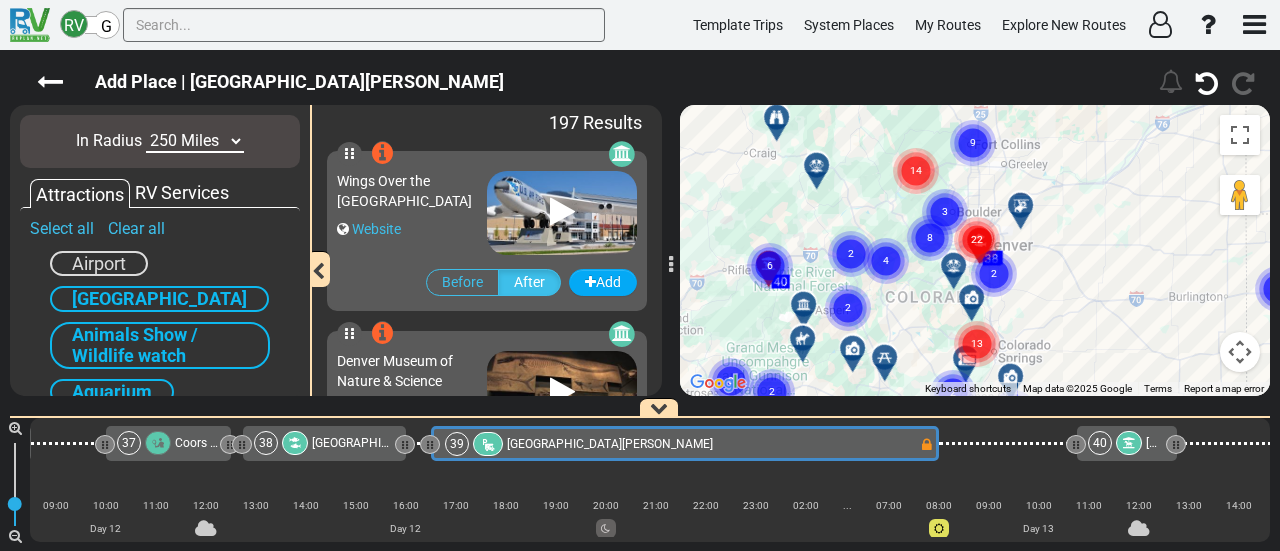 click 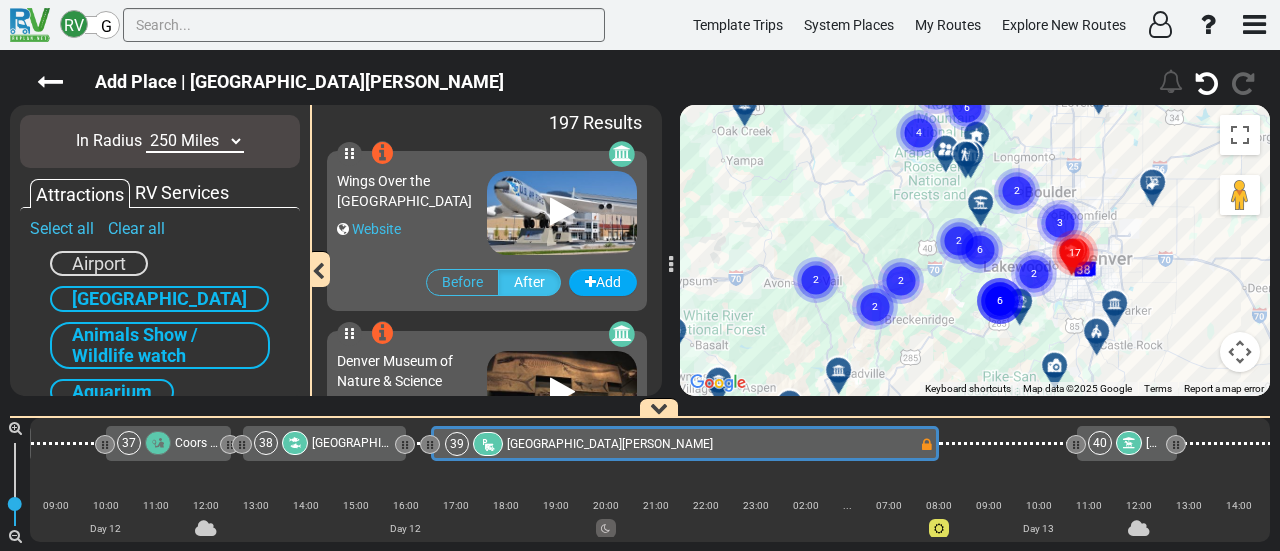click 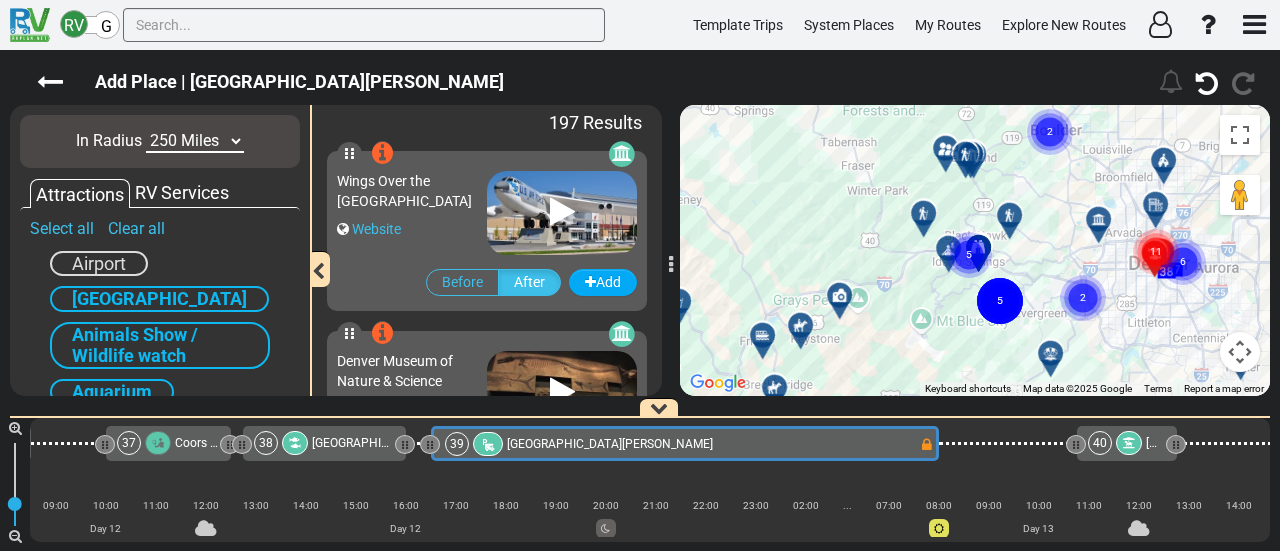 click 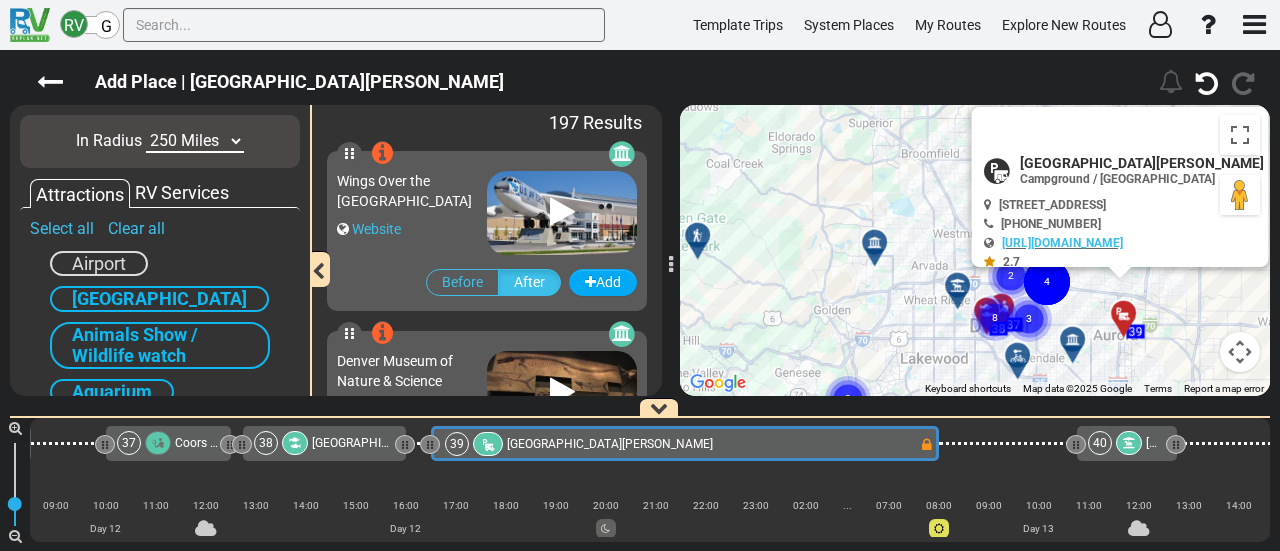 drag, startPoint x: 754, startPoint y: 270, endPoint x: 838, endPoint y: 231, distance: 92.61209 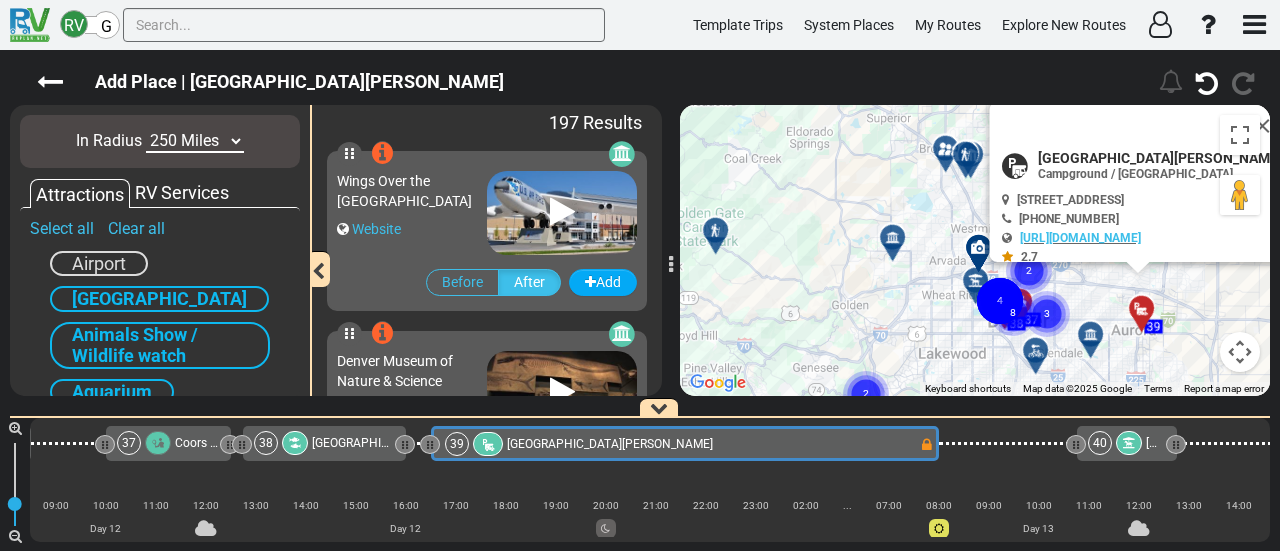 drag, startPoint x: 838, startPoint y: 231, endPoint x: 1036, endPoint y: 347, distance: 229.47766 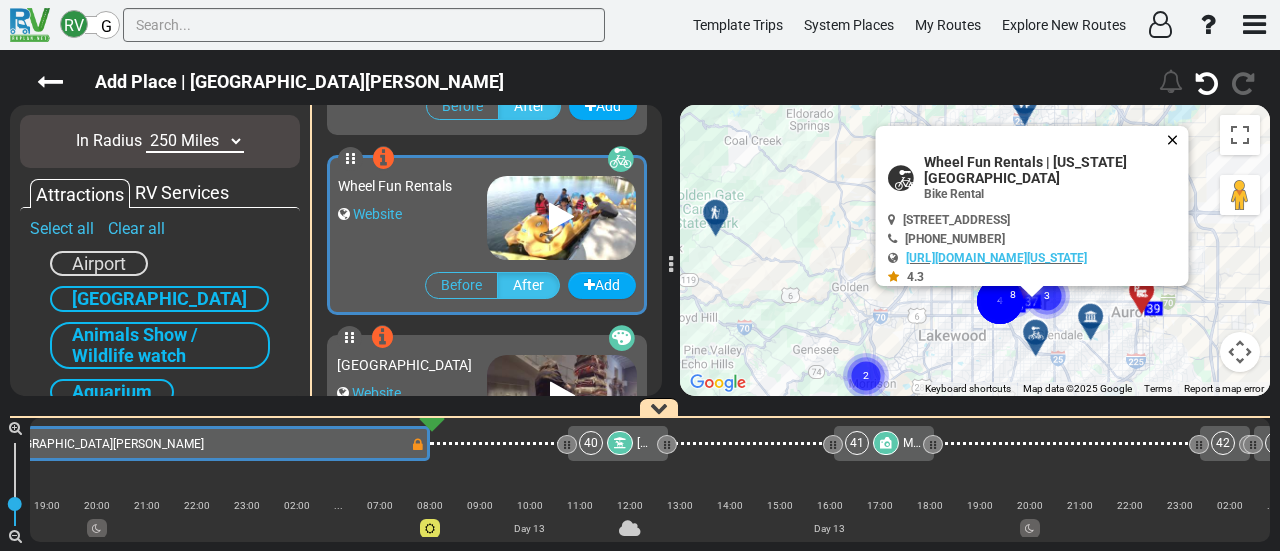 click at bounding box center (1177, 140) 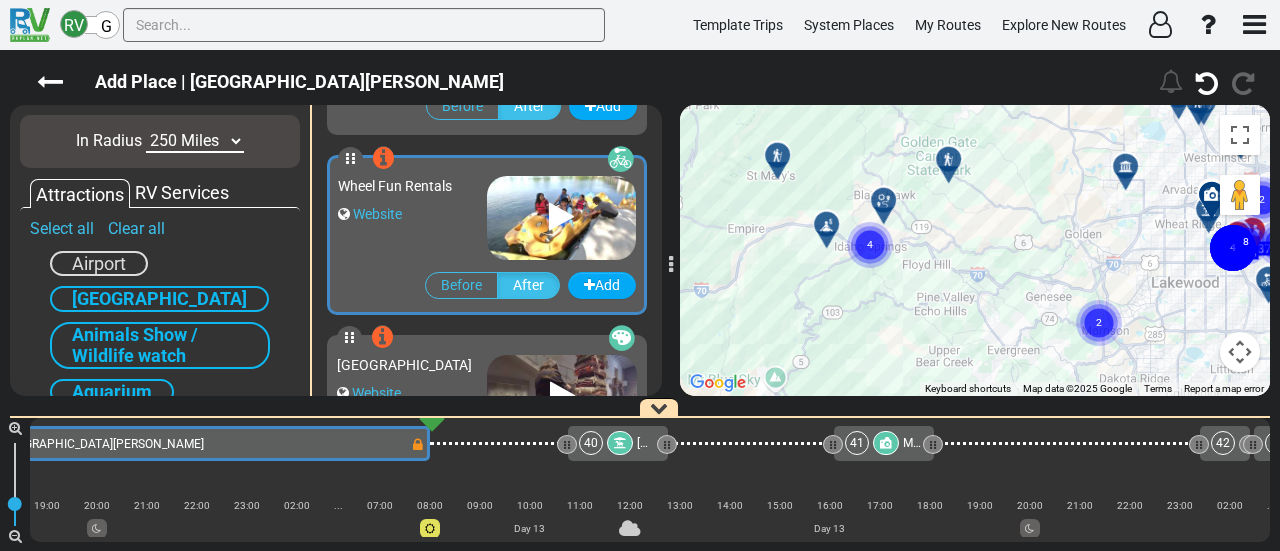drag, startPoint x: 800, startPoint y: 231, endPoint x: 1071, endPoint y: 181, distance: 275.57394 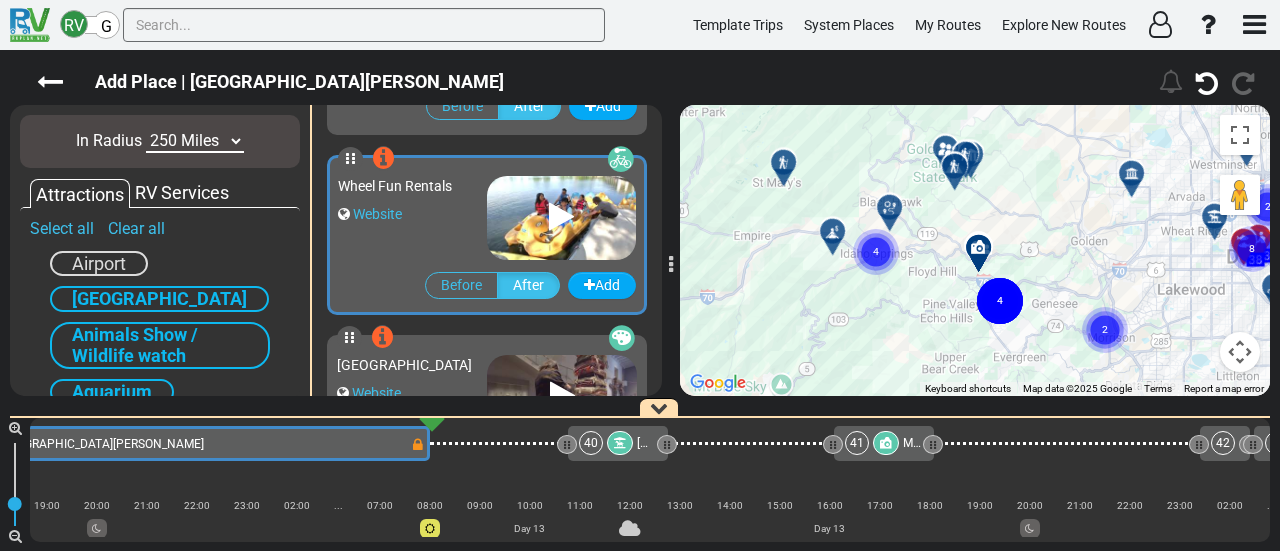 click on "4" at bounding box center [876, 228] 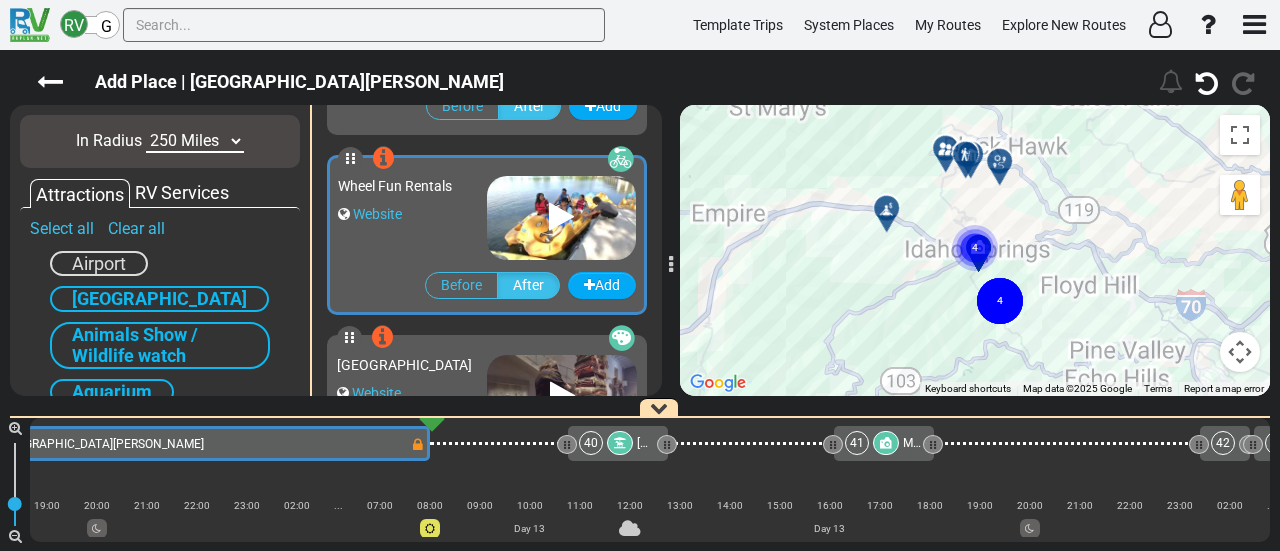 click on "To navigate, press the arrow keys. To activate drag with keyboard, press Alt + Enter. Once in keyboard drag state, use the arrow keys to move the marker. To complete the drag, press the Enter key. To cancel, press Escape. 37 38 1 2 3 4 5 6 7 8 9 10 11 23 12 13 14 15 16 17 18 19 20 21 22 24 25 26 27 28 29 30 47 48 49 50 51 52 31 42 43 44 45 46 32 33 34 41 35 36 40
8
3
2
2
2
2
2
2
4
4
2
2
4
3
3
2
3
3
2
4
2
2
2
2
2
4
2
2
4
4
2
4
39" at bounding box center [975, 250] 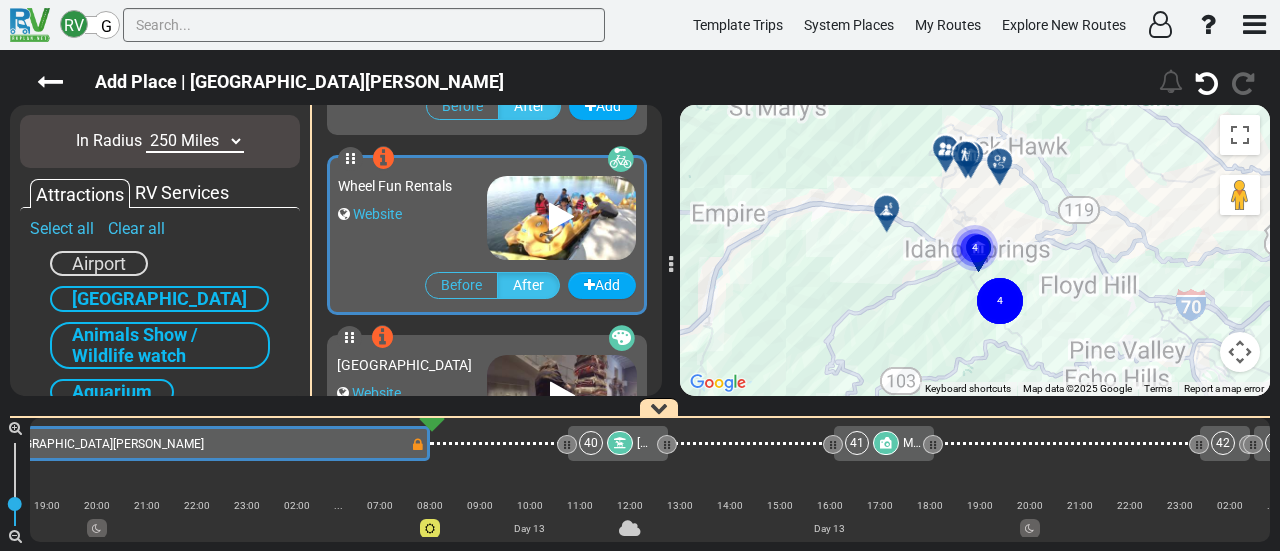 click at bounding box center (1006, 169) 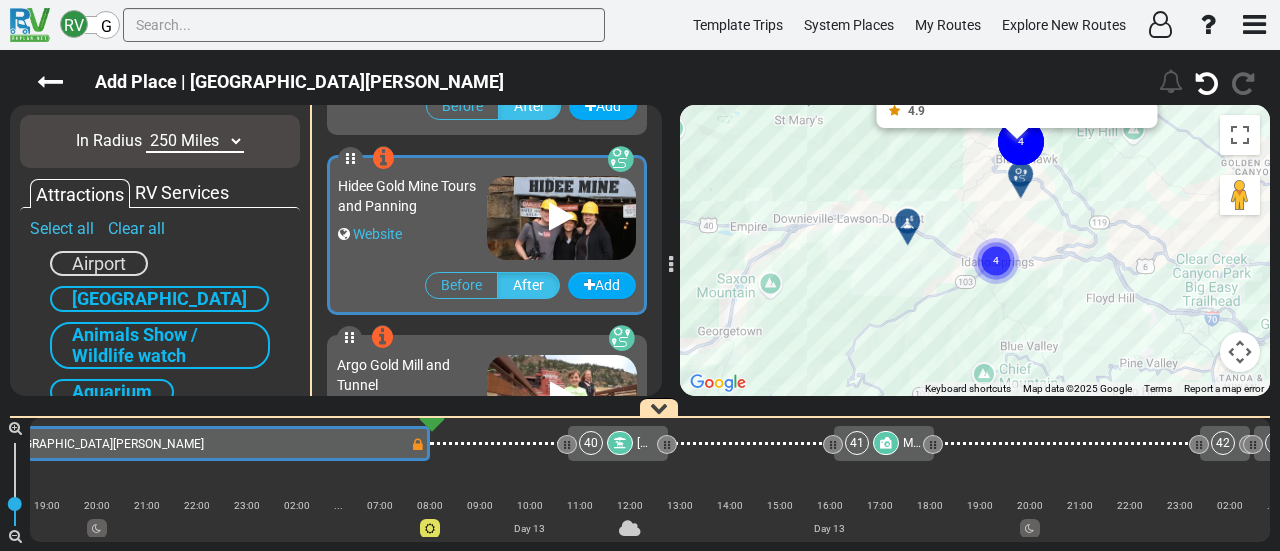 drag, startPoint x: 836, startPoint y: 313, endPoint x: 857, endPoint y: 152, distance: 162.36378 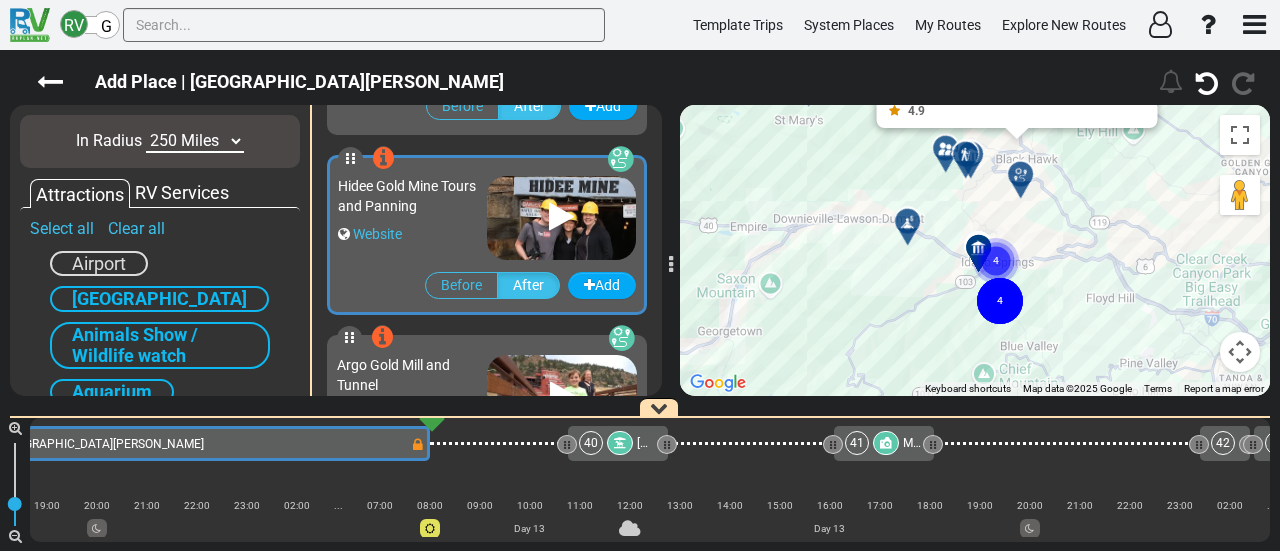 click 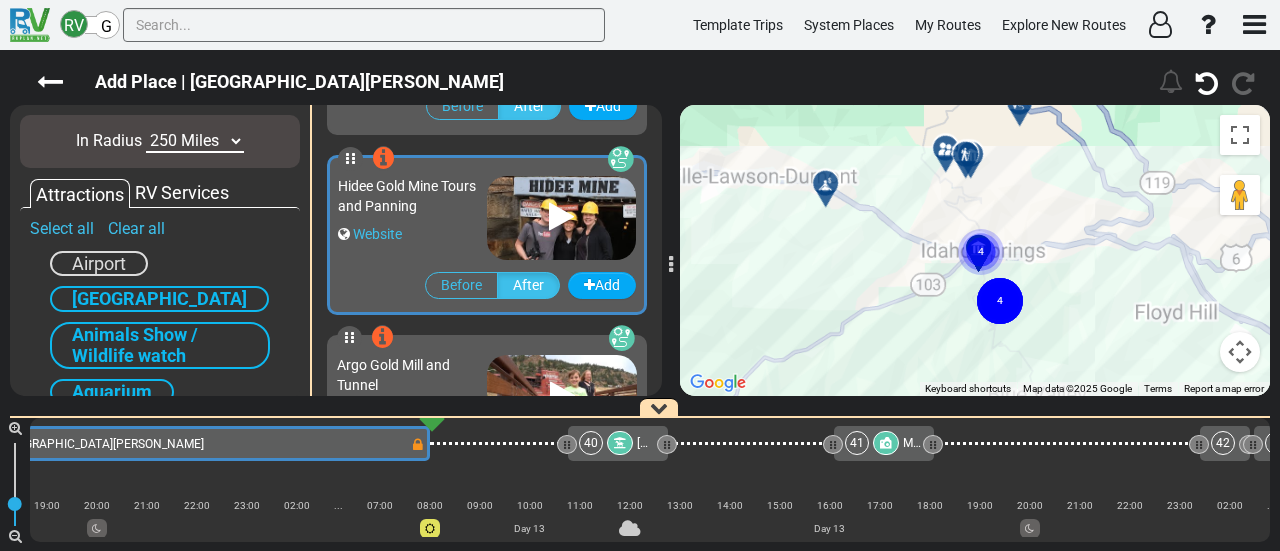 click 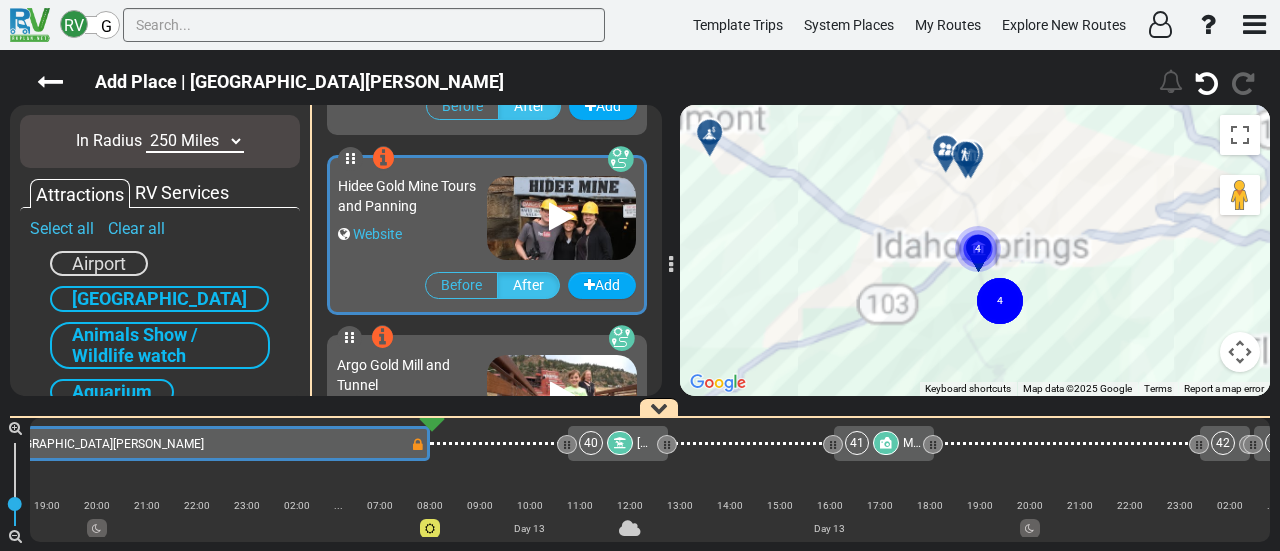 click on "4" 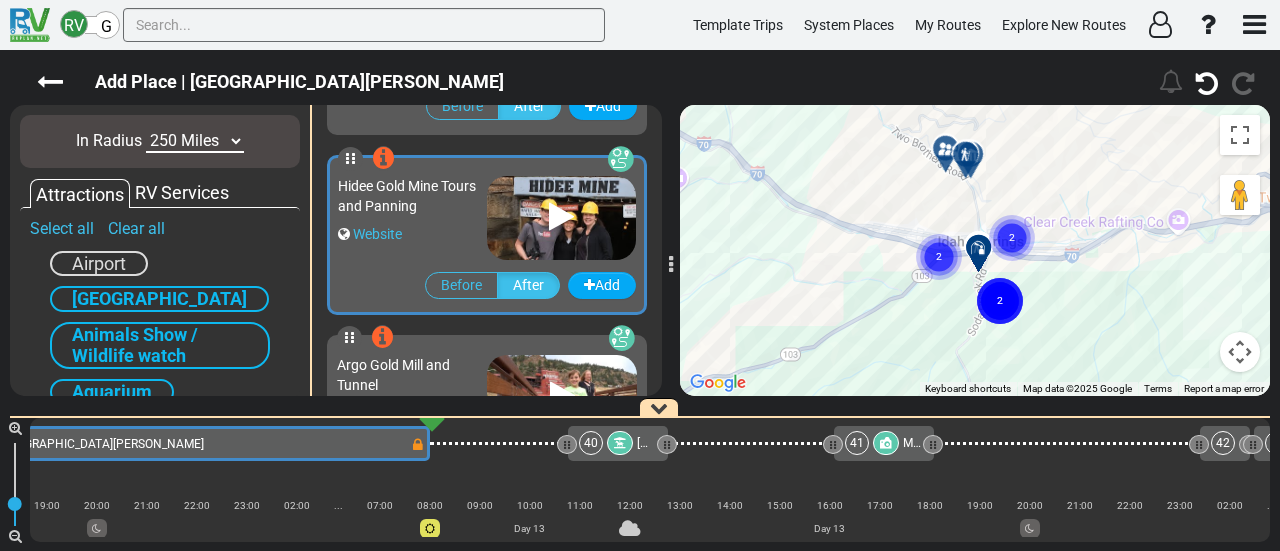 click on "2" 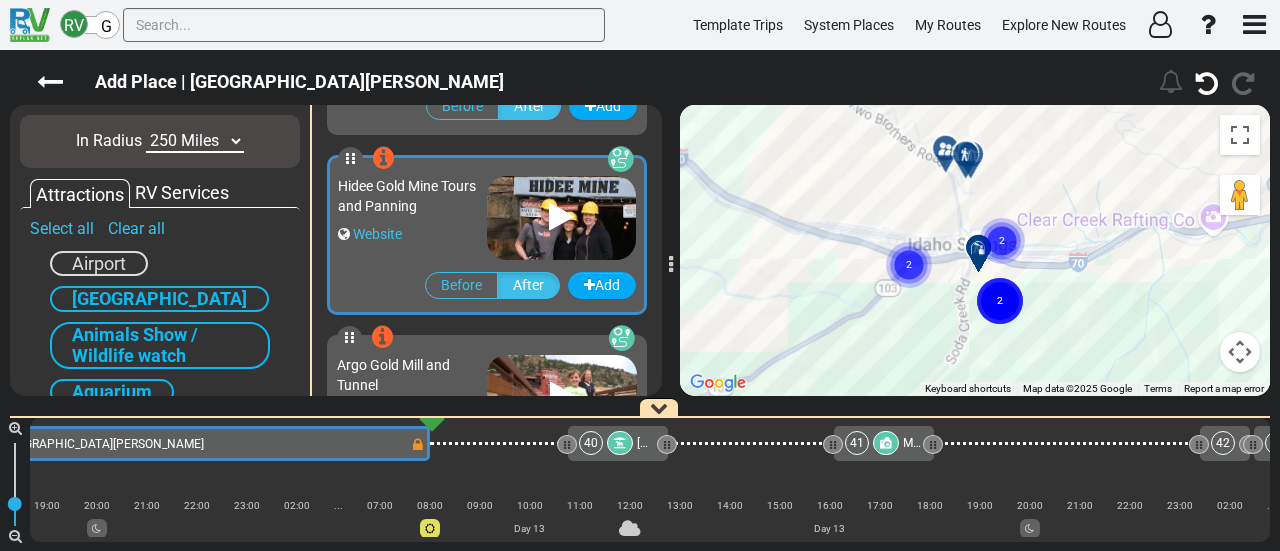 click on "2" 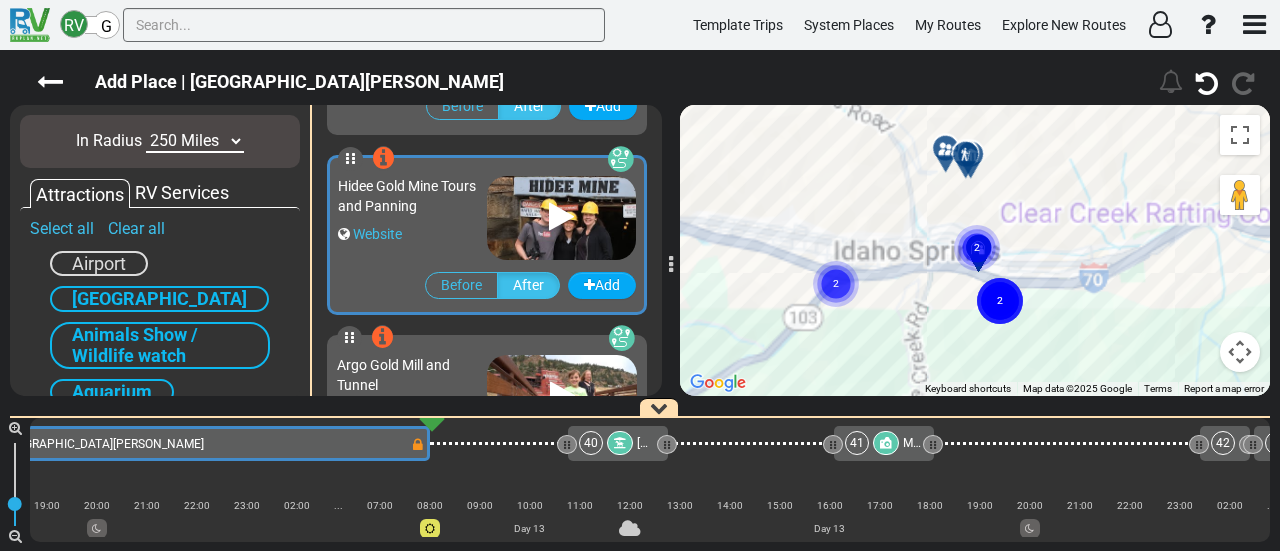 click on "To navigate, press the arrow keys. To activate drag with keyboard, press Alt + Enter. Once in keyboard drag state, use the arrow keys to move the marker. To complete the drag, press the Enter key. To cancel, press Escape. 1 2 3 4 5 6 7 8 9 10 11 23 12 13 14 15 16 17 18 19 20 21 22 24 25 26 27 28 29 30 47 48 49 50 51 52 31 42 43 44 45 46 32 33 34 41 35 36 40 39 37 38
2
2
2
2
2
2
2
2
2
2
2
Day Tour +1 720-548-0343 4.9" at bounding box center (975, 250) 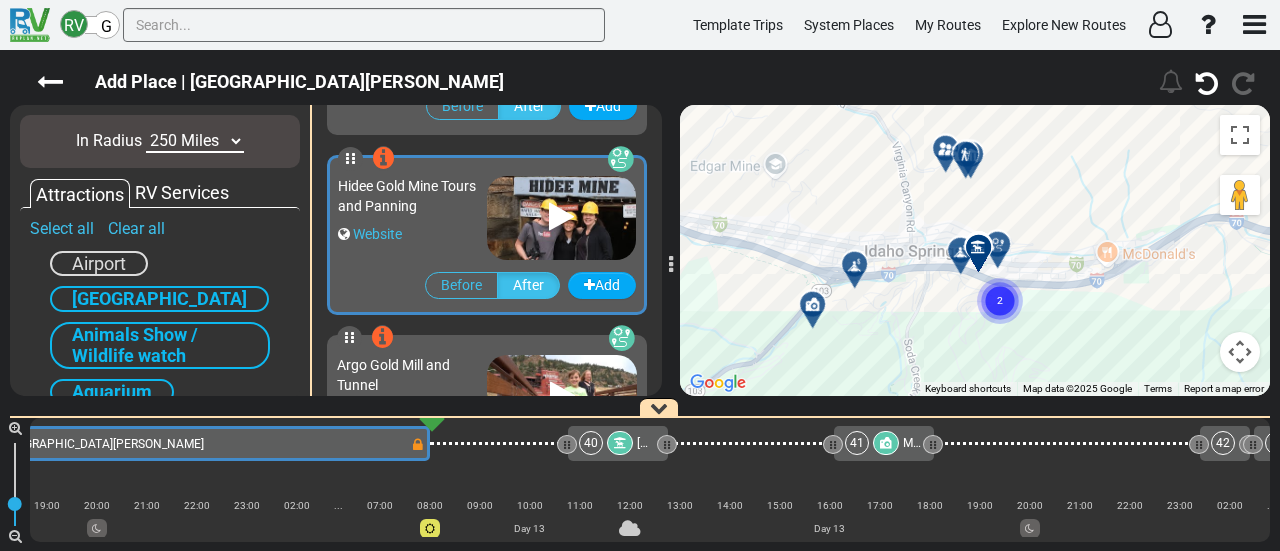click at bounding box center [998, 245] 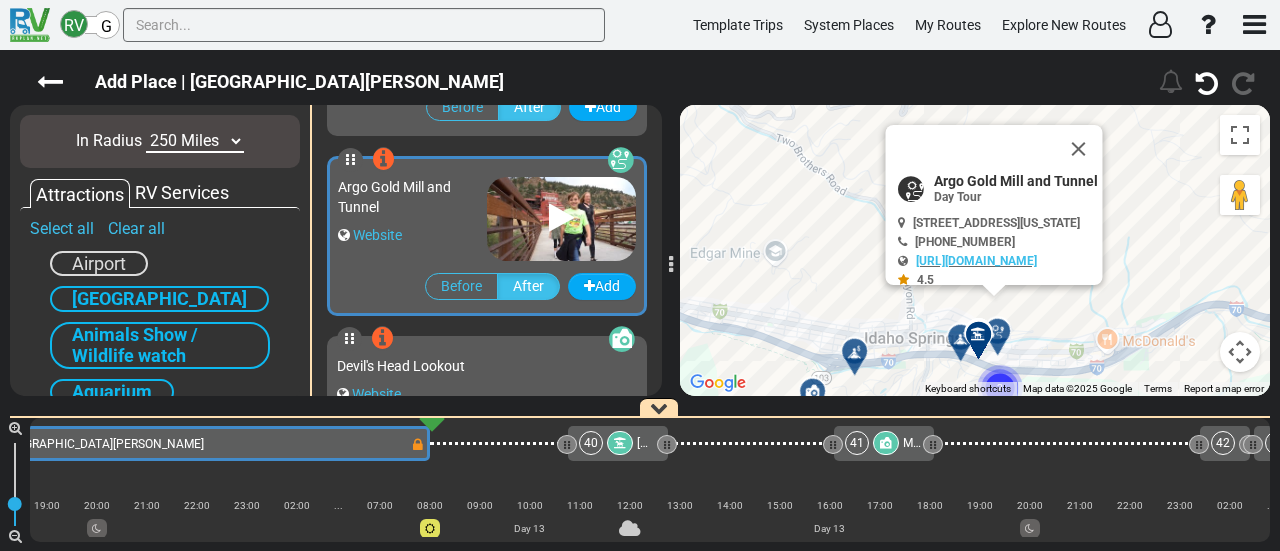 scroll, scrollTop: 5216, scrollLeft: 0, axis: vertical 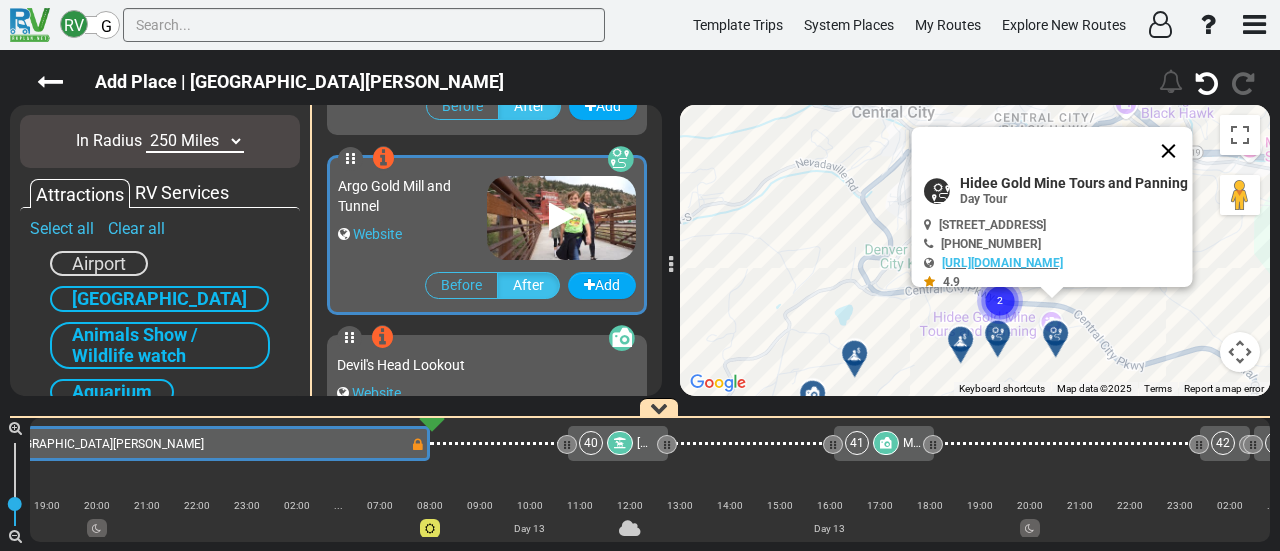 click at bounding box center (1169, 151) 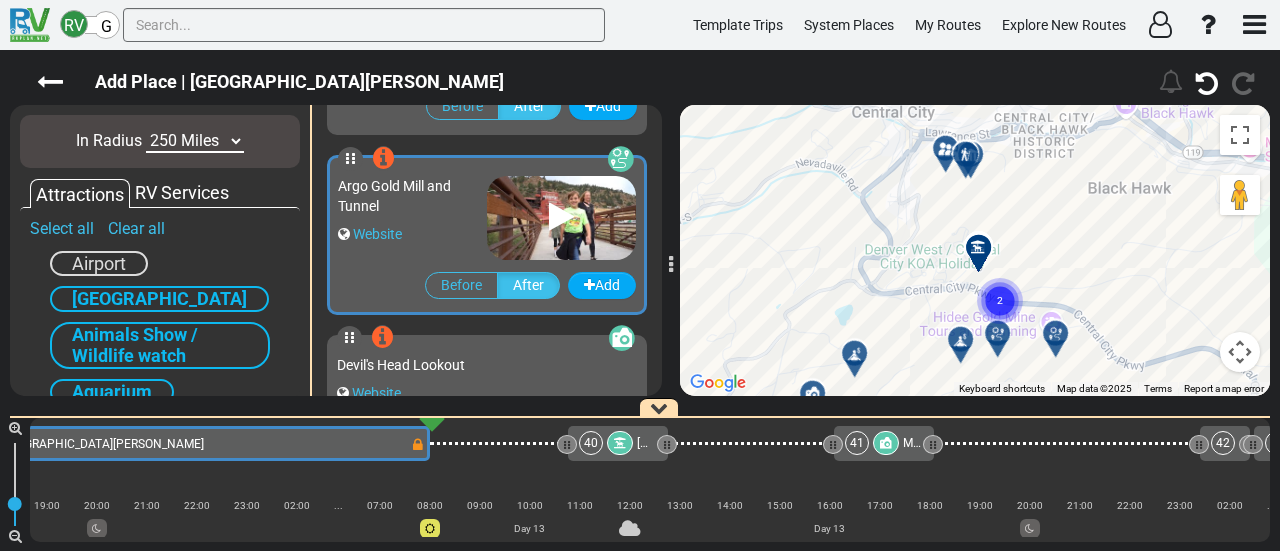 click at bounding box center [1240, 352] 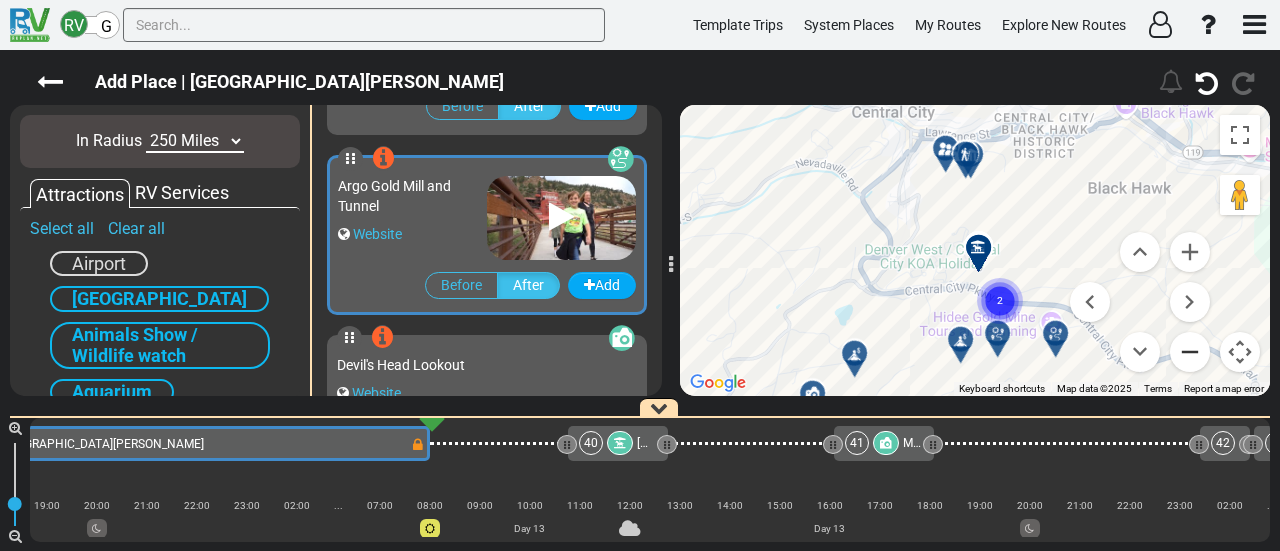 click at bounding box center [1190, 352] 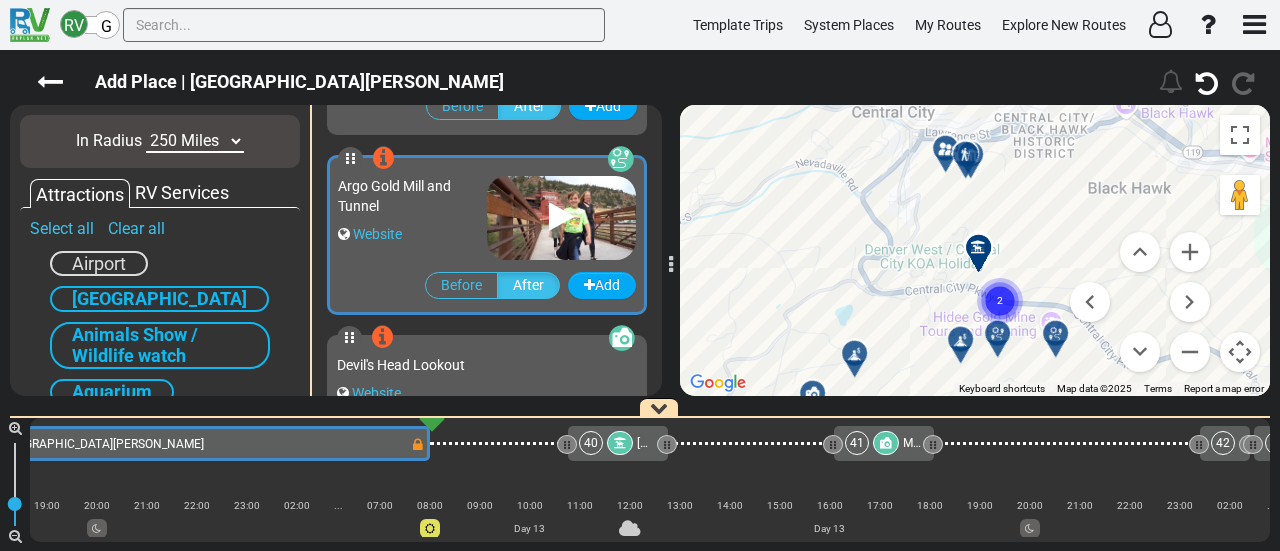 click on "To navigate, press the arrow keys. To activate drag with keyboard, press Alt + Enter. Once in keyboard drag state, use the arrow keys to move the marker. To complete the drag, press the Enter key. To cancel, press Escape. 1 2 3 4 5 6 7 8 9 10 11 23 12 13 14 15 16 17 18 19 20 21 22 24 25 26 27 28 29 30 47 48 49 50 51 52 31 42 43 44 45 46 32 33 34 41 35 36 40 39 37 38
2
Keyboard shortcuts Map Data Map data ©2025 Map data ©2025 500 m  Click to toggle between metric and imperial units Terms Report a map error" at bounding box center [975, 250] 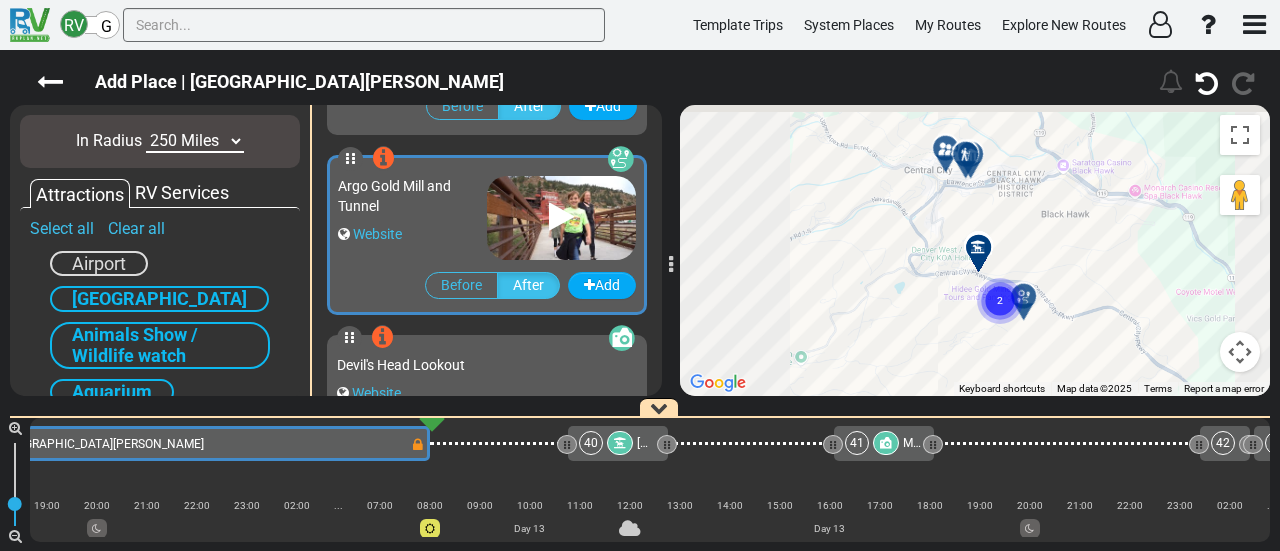 click on "To navigate, press the arrow keys. To activate drag with keyboard, press Alt + Enter. Once in keyboard drag state, use the arrow keys to move the marker. To complete the drag, press the Enter key. To cancel, press Escape. 1 2 3 4 5 6 7 8 9 10 11 23 12 13 14 15 16 17 18 19 20 21 22 24 25 26 27 28 29 30 47 48 49 50 51 52 31 42 43 44 45 46 32 33 34 41 35 36 40 39 37 38
2
Argo Gold Mill and Tunnel Day Tour" at bounding box center (975, 250) 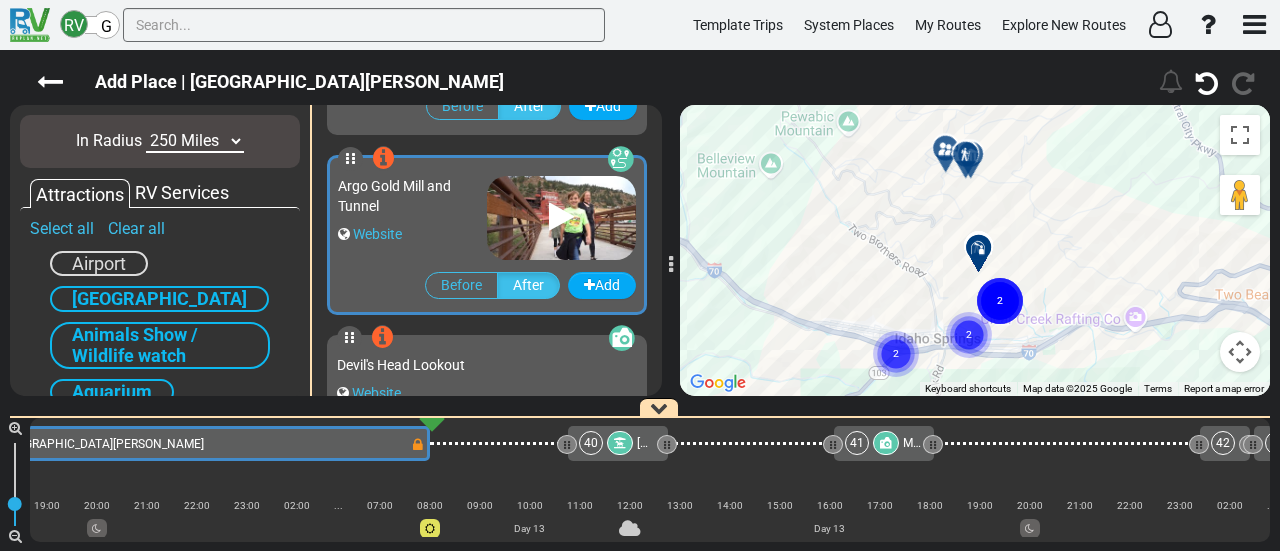 click at bounding box center [1240, 352] 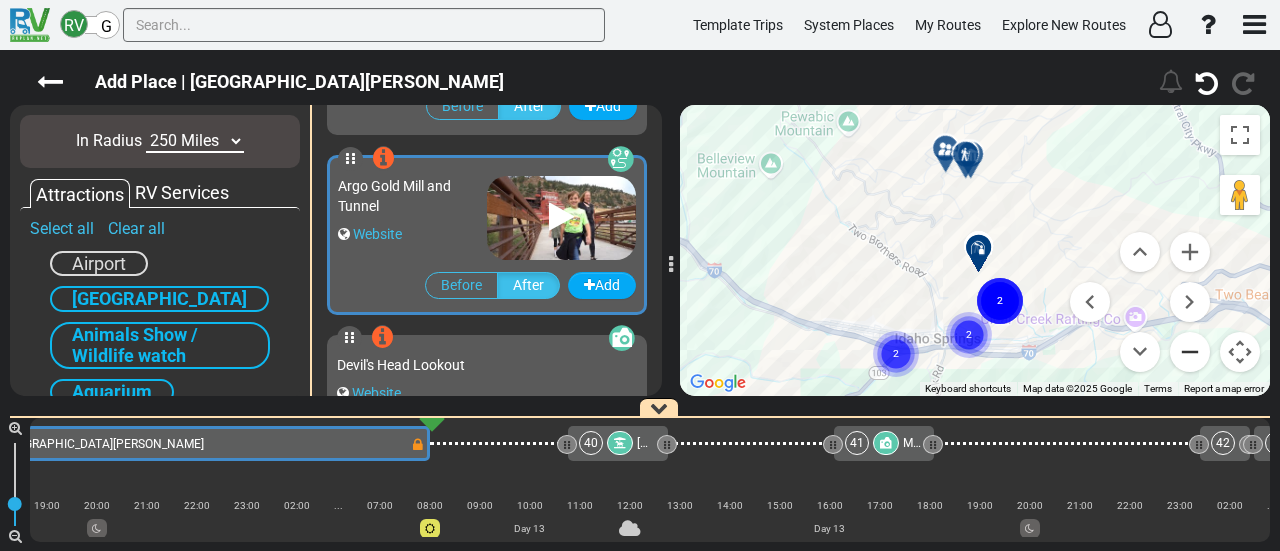 click at bounding box center (1190, 352) 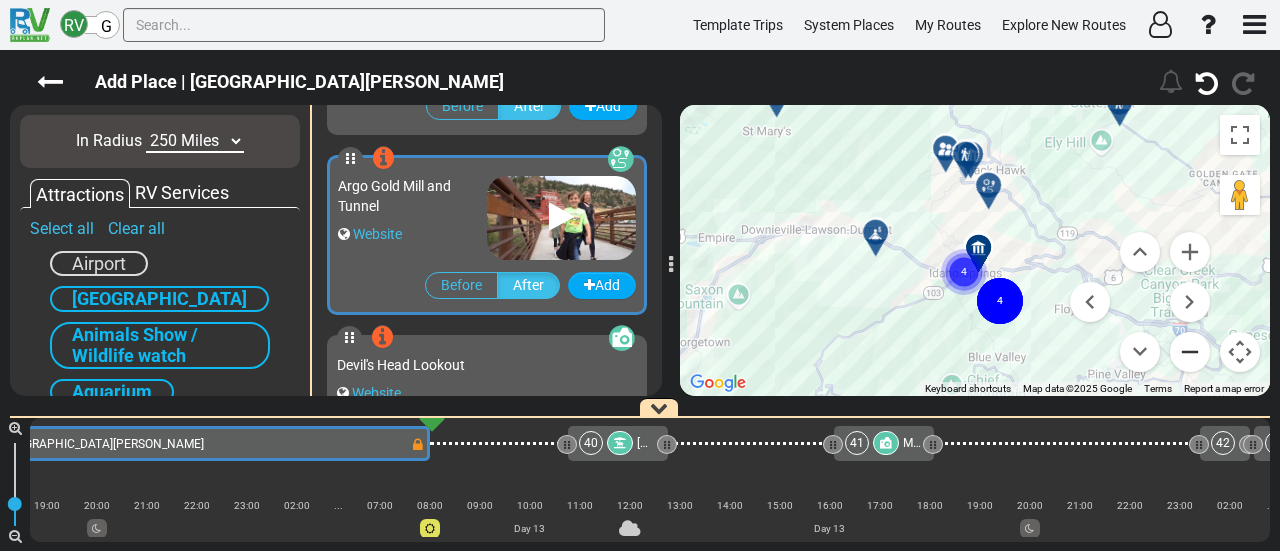 click at bounding box center (1190, 352) 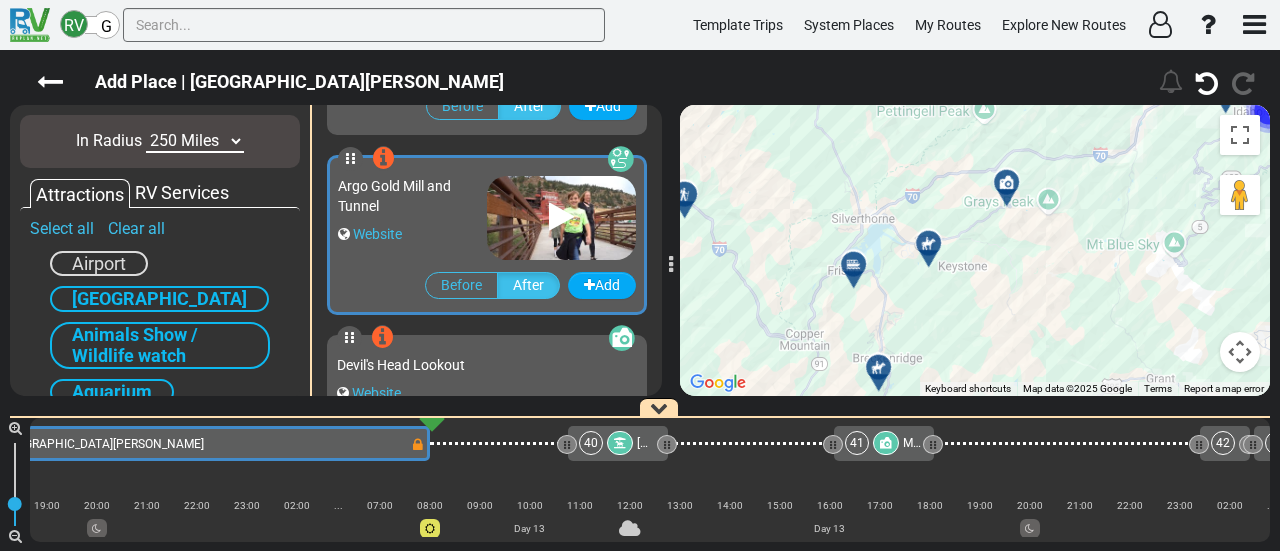 drag, startPoint x: 841, startPoint y: 352, endPoint x: 1142, endPoint y: 201, distance: 336.75214 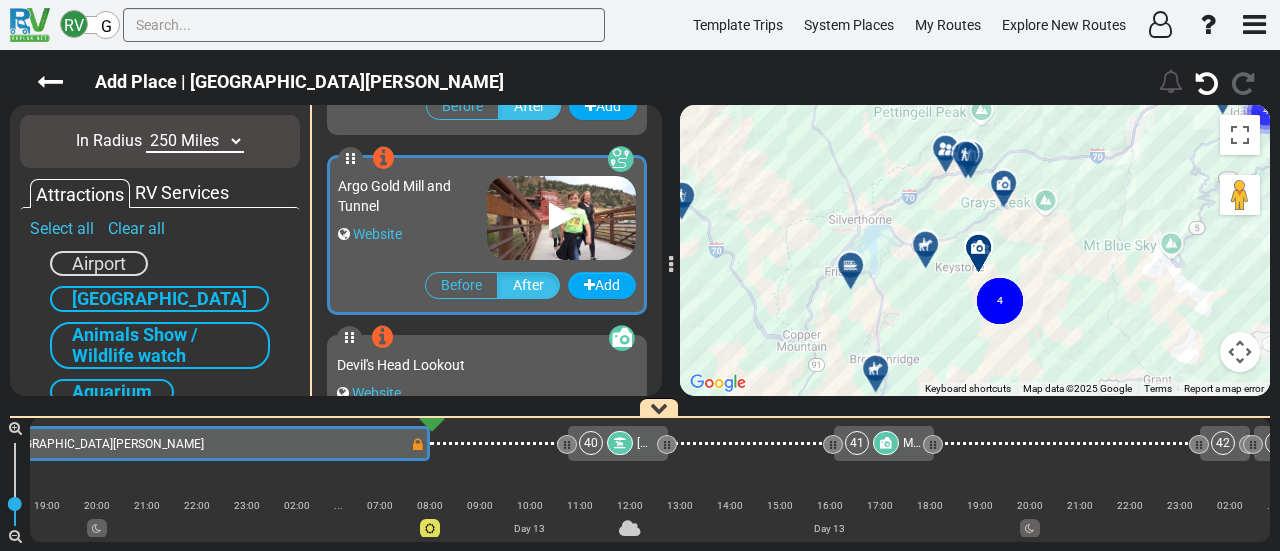 click at bounding box center [932, 252] 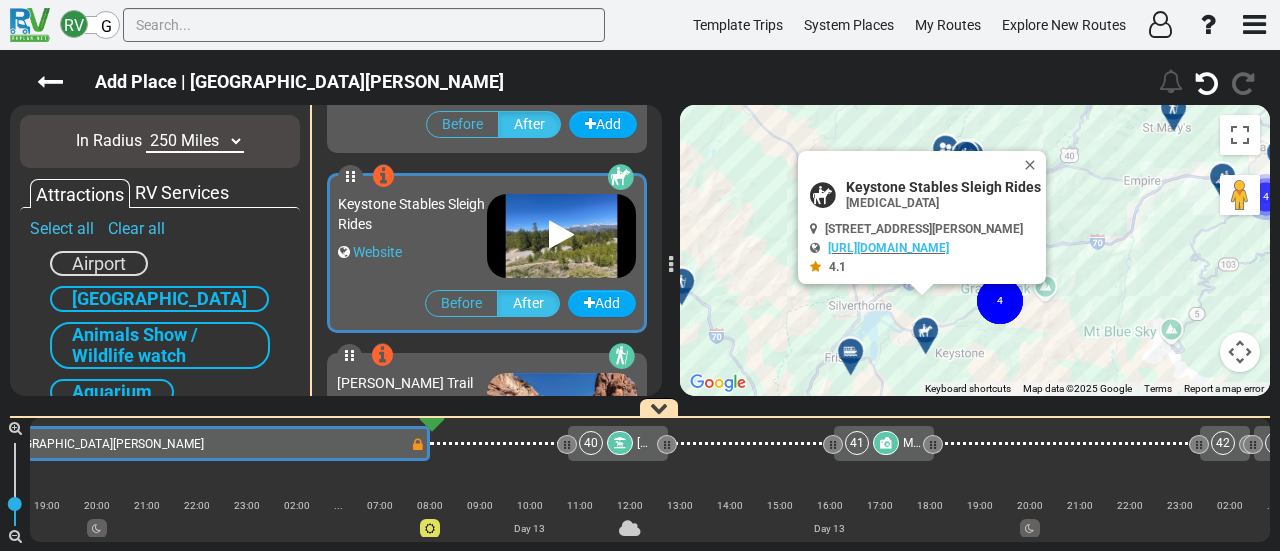 scroll, scrollTop: 11156, scrollLeft: 0, axis: vertical 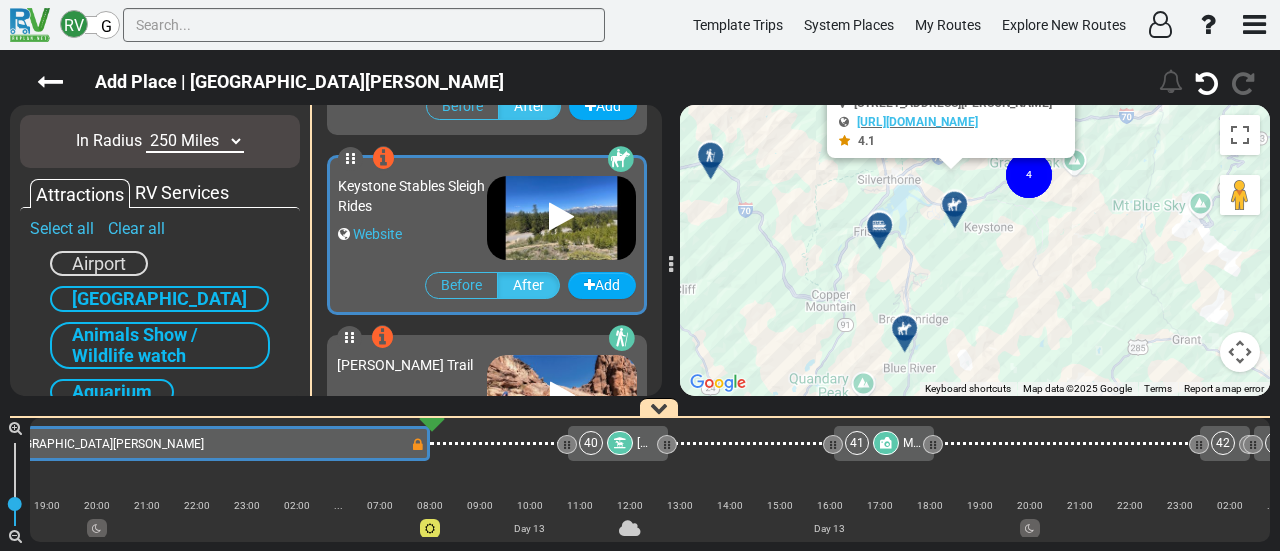 drag, startPoint x: 1023, startPoint y: 370, endPoint x: 1060, endPoint y: 197, distance: 176.91241 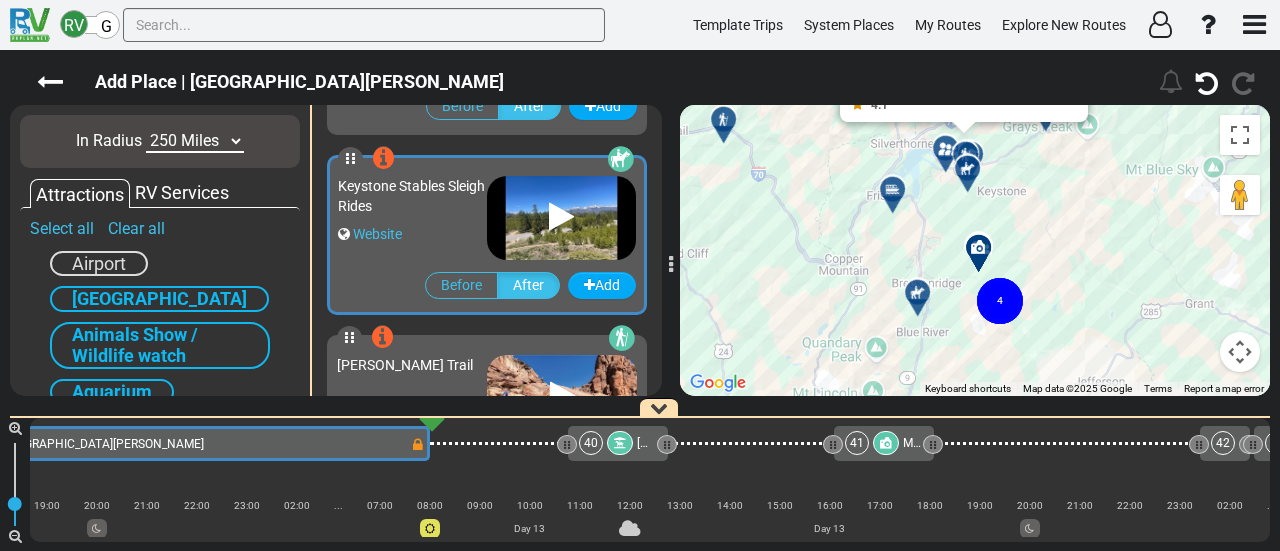 click at bounding box center [917, 292] 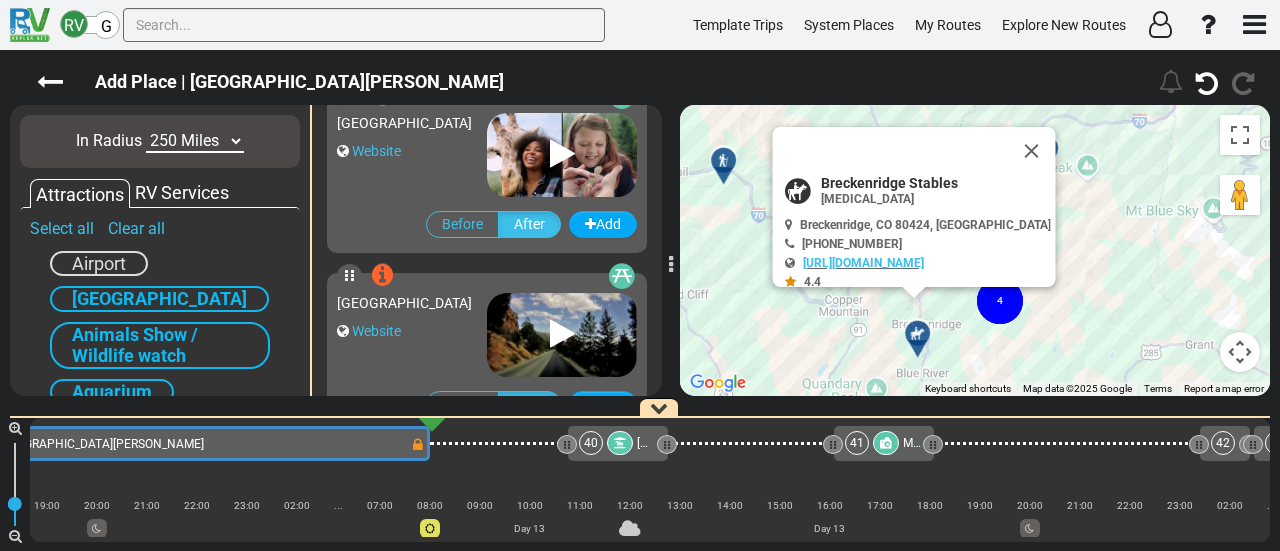 scroll, scrollTop: 13316, scrollLeft: 0, axis: vertical 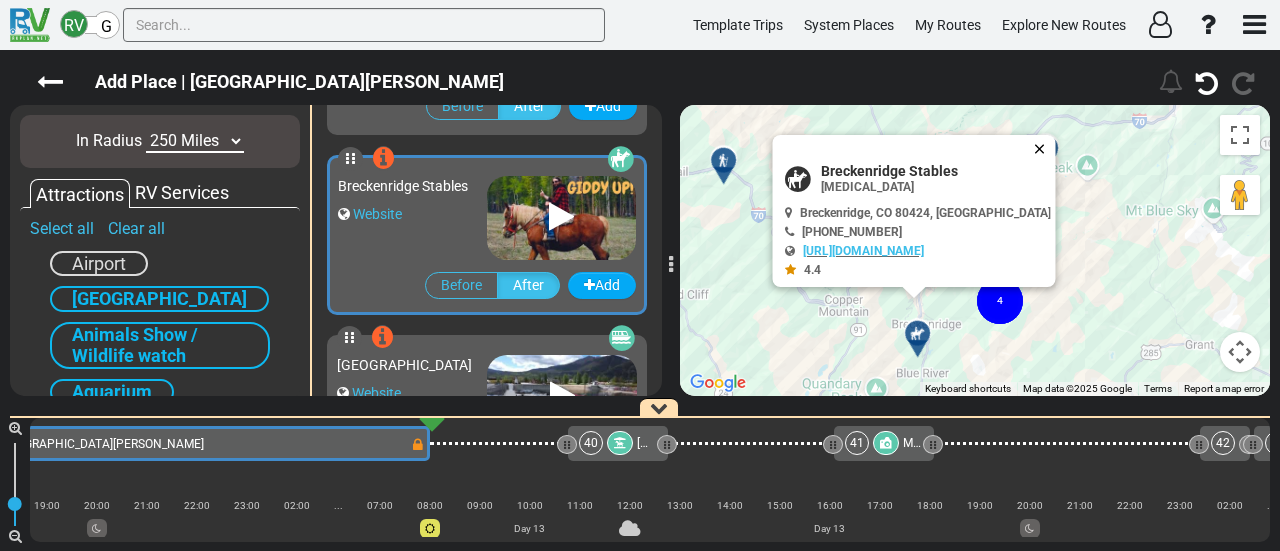 click at bounding box center (1044, 149) 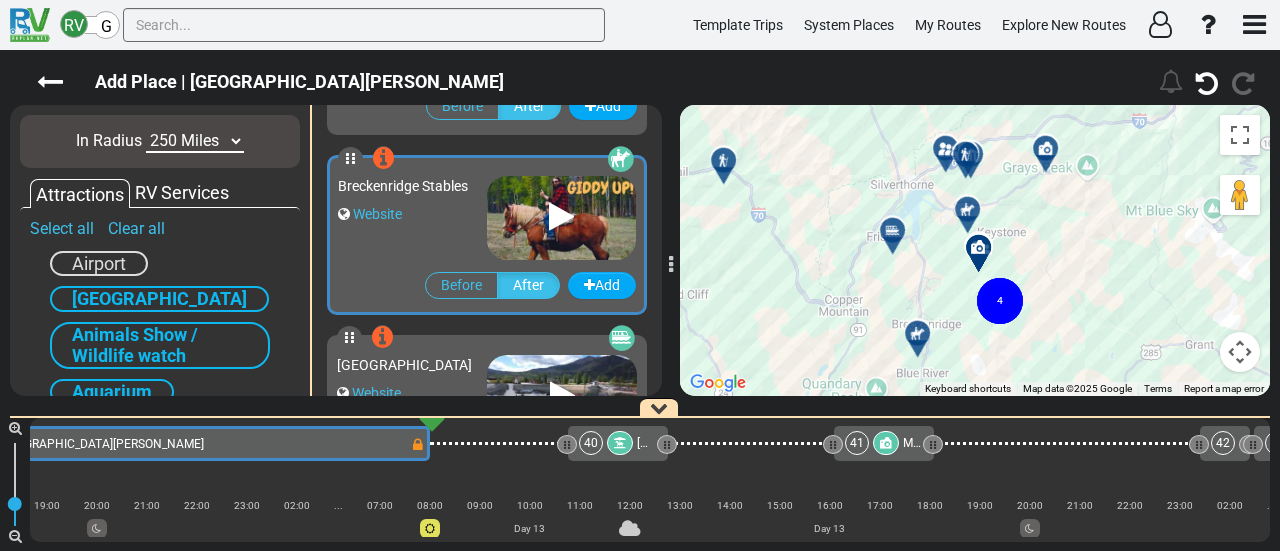 click at bounding box center (899, 238) 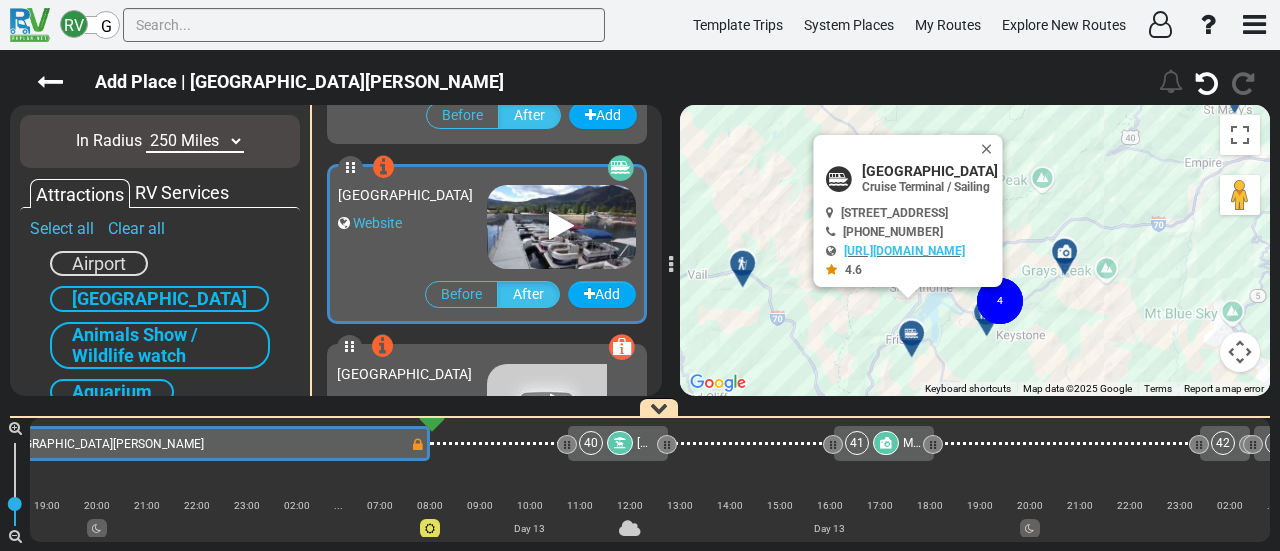 scroll, scrollTop: 13496, scrollLeft: 0, axis: vertical 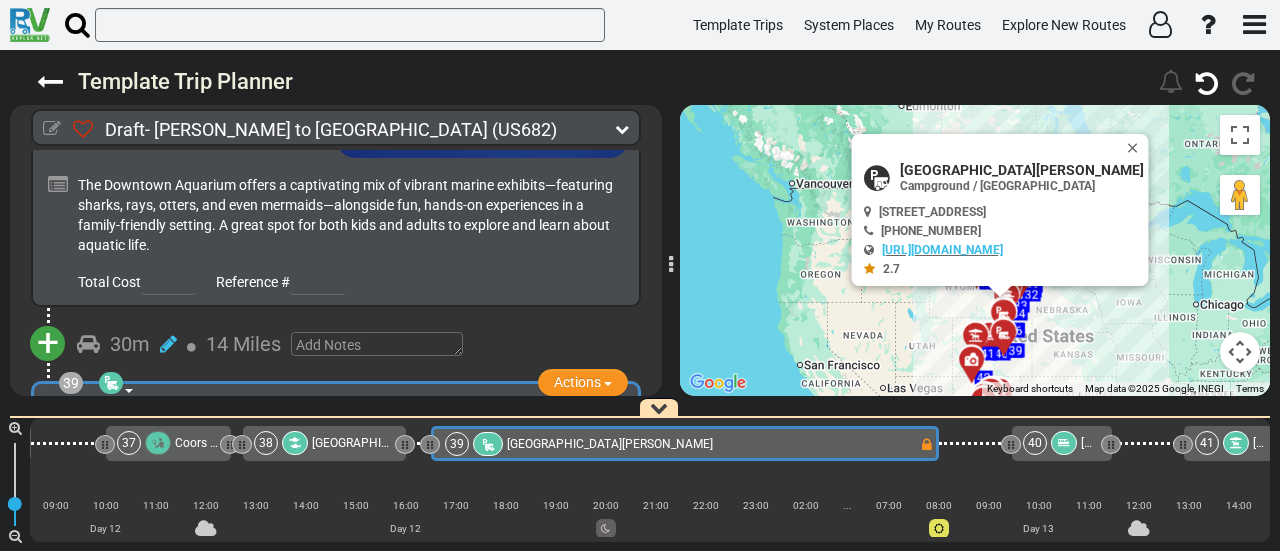 click at bounding box center (52, 129) 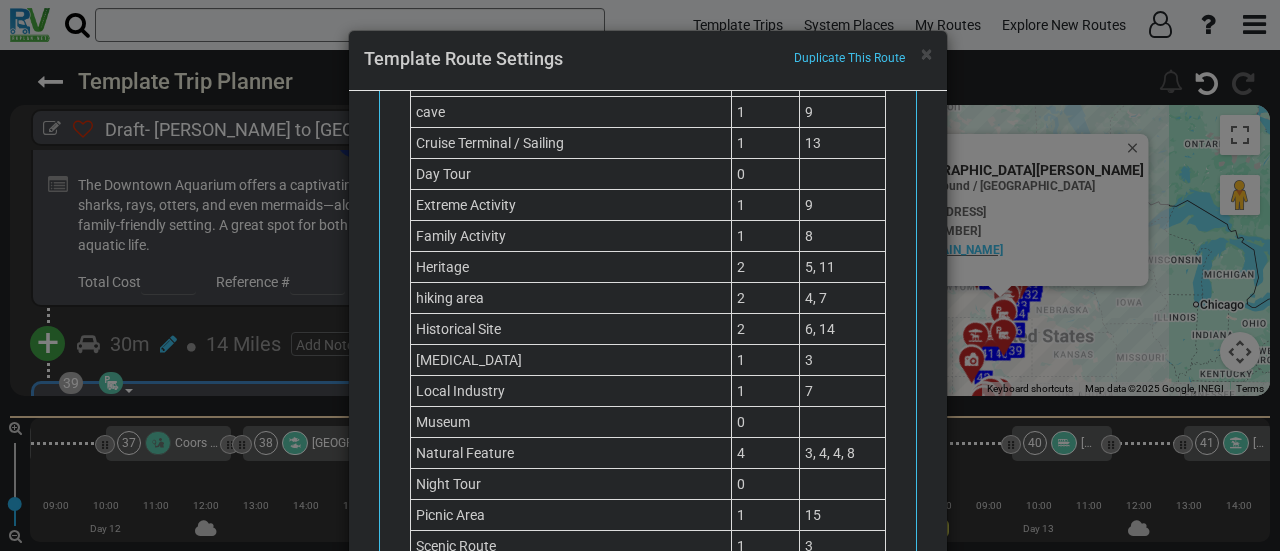scroll, scrollTop: 1599, scrollLeft: 0, axis: vertical 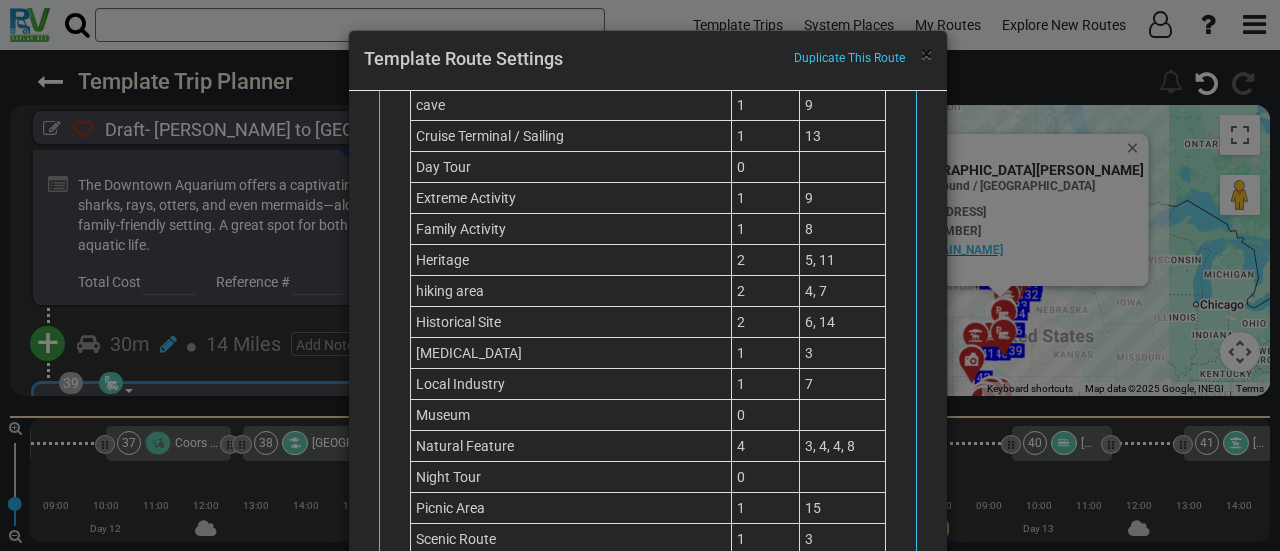 click on "×" at bounding box center (926, 54) 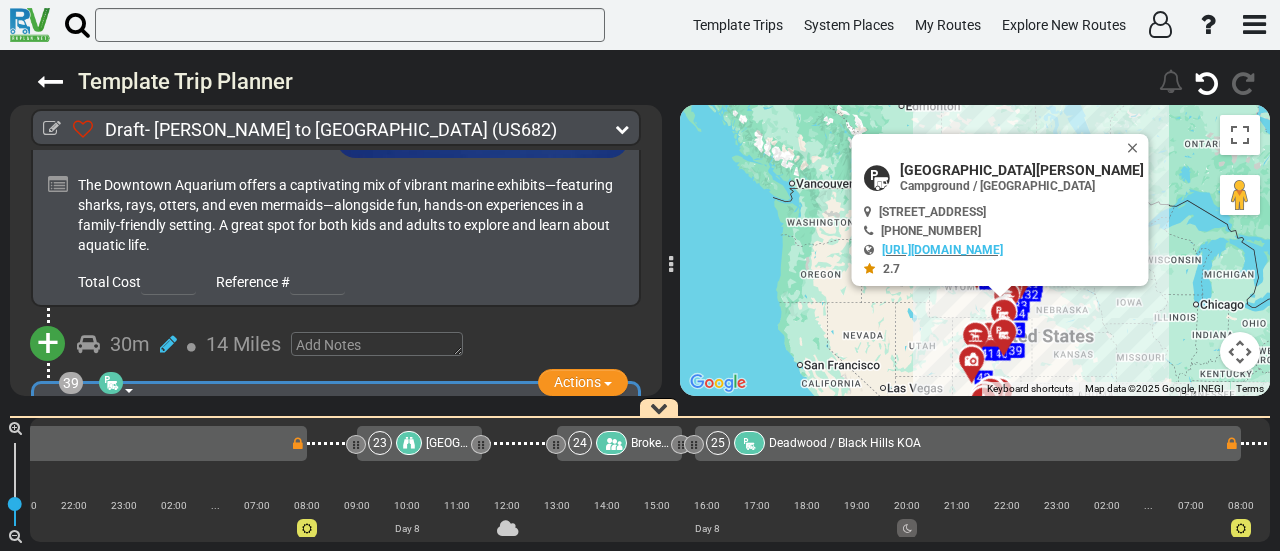 scroll, scrollTop: 0, scrollLeft: 6314, axis: horizontal 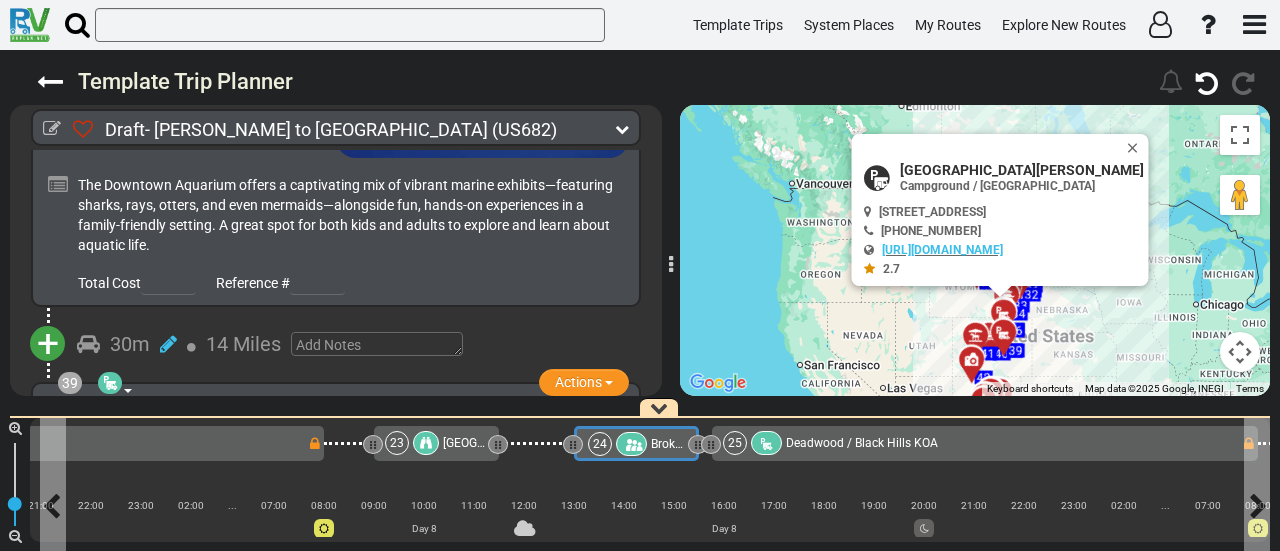 click on "24
Broken Boot Gold Mine" at bounding box center (635, 444) 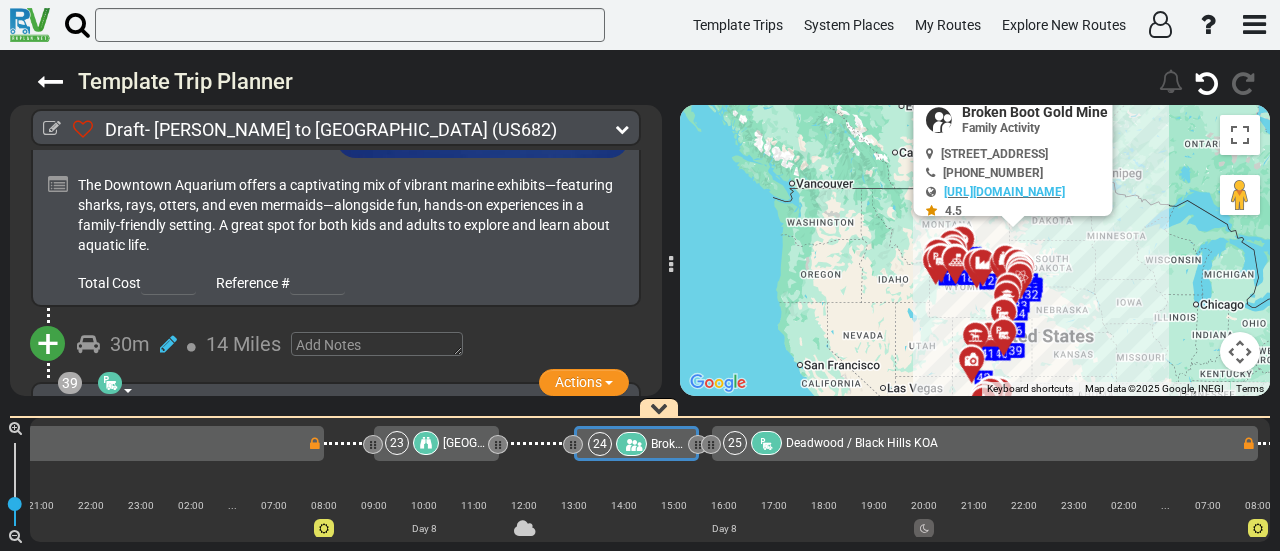 scroll, scrollTop: 12943, scrollLeft: 0, axis: vertical 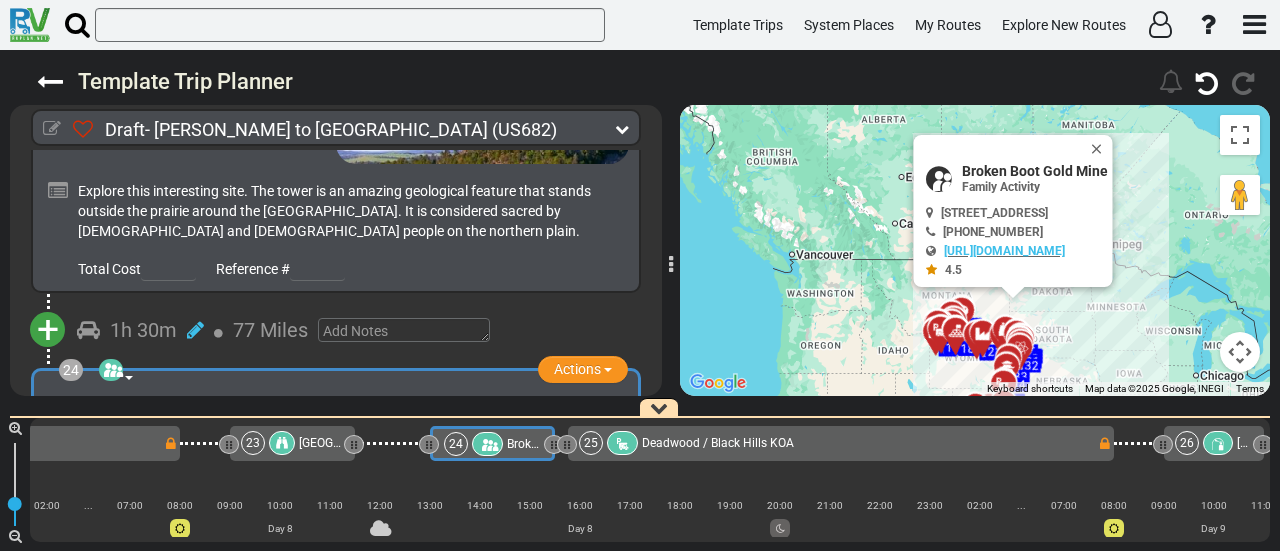 click at bounding box center (52, 129) 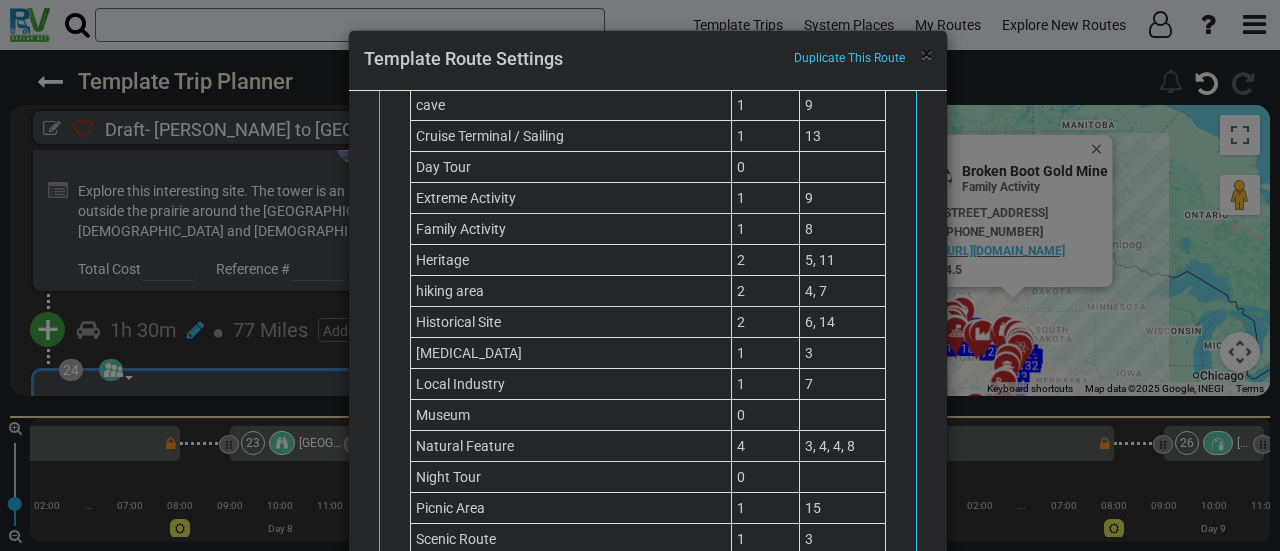 click on "×" at bounding box center (926, 54) 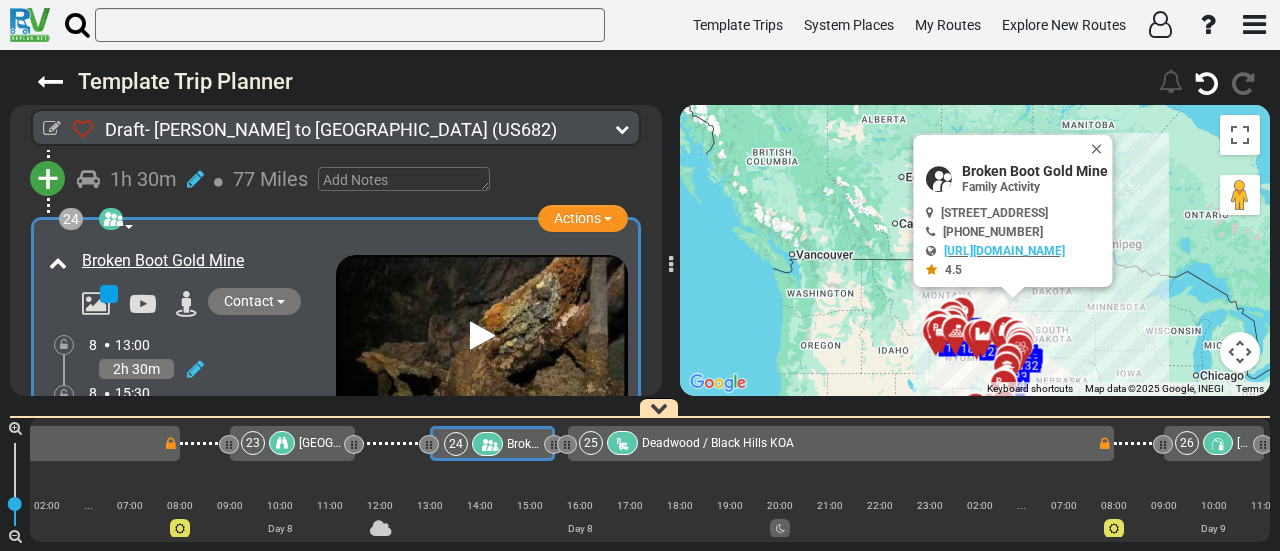 scroll, scrollTop: 9417, scrollLeft: 0, axis: vertical 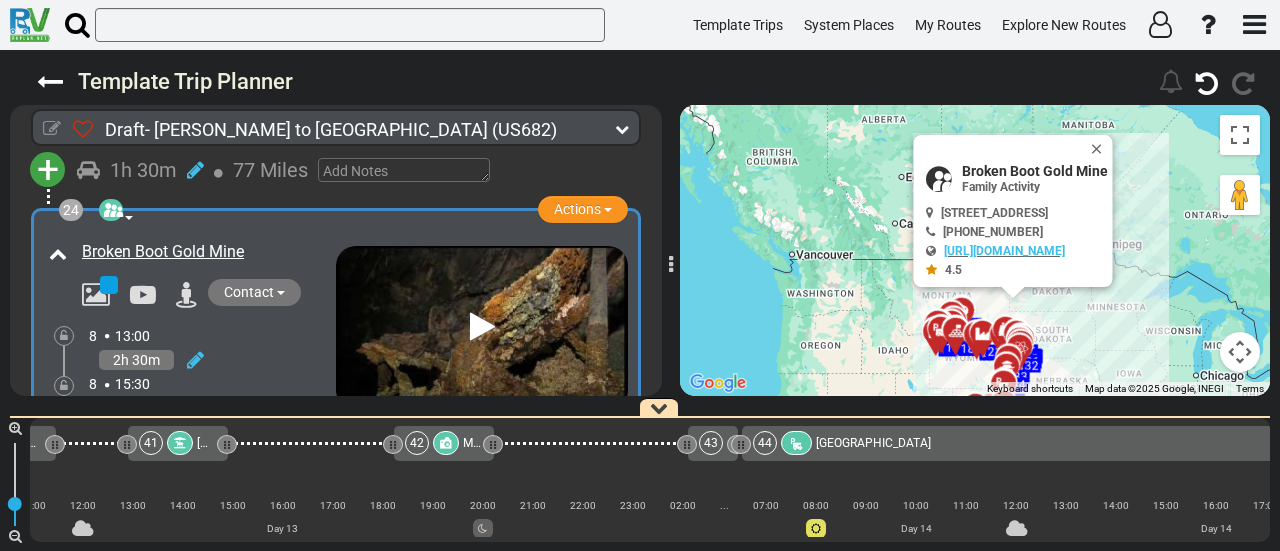 click at bounding box center [52, 129] 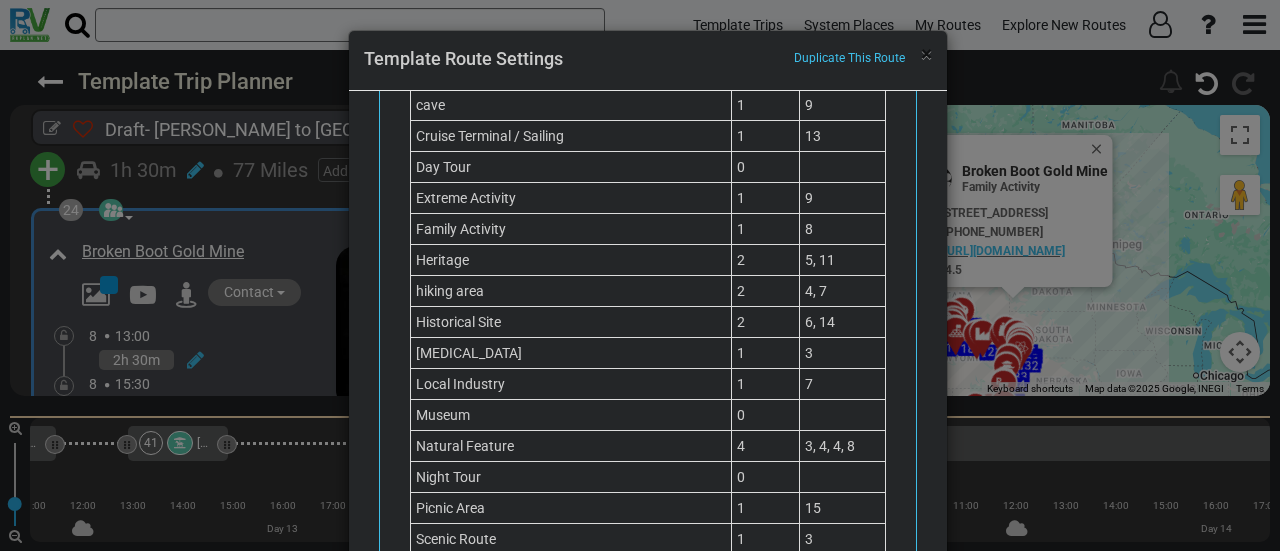 click on "×" at bounding box center [926, 54] 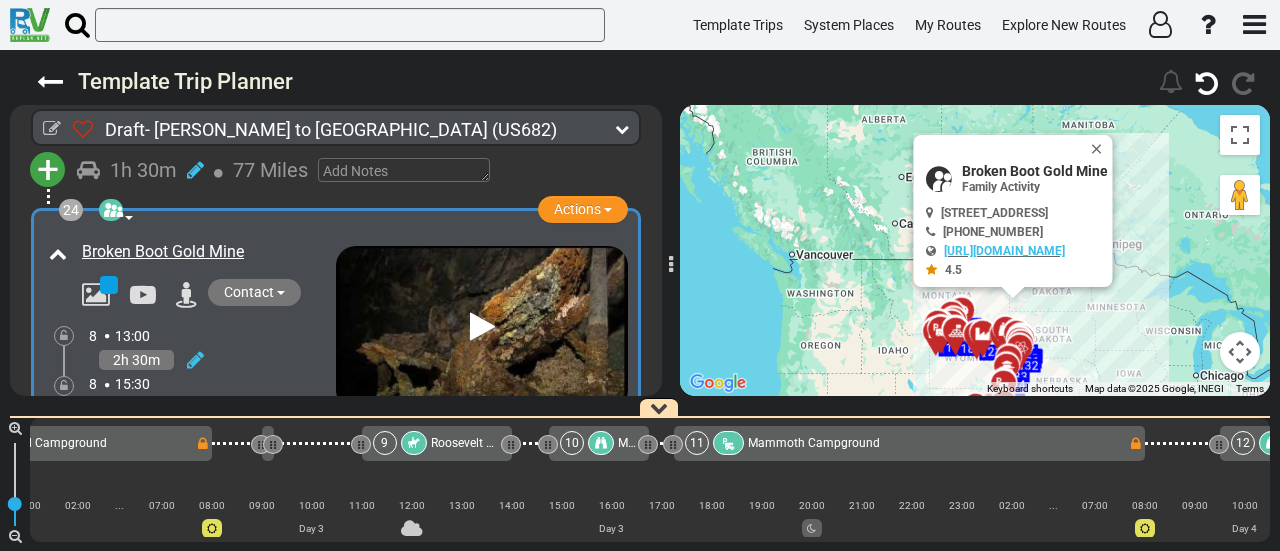 scroll, scrollTop: 0, scrollLeft: 1734, axis: horizontal 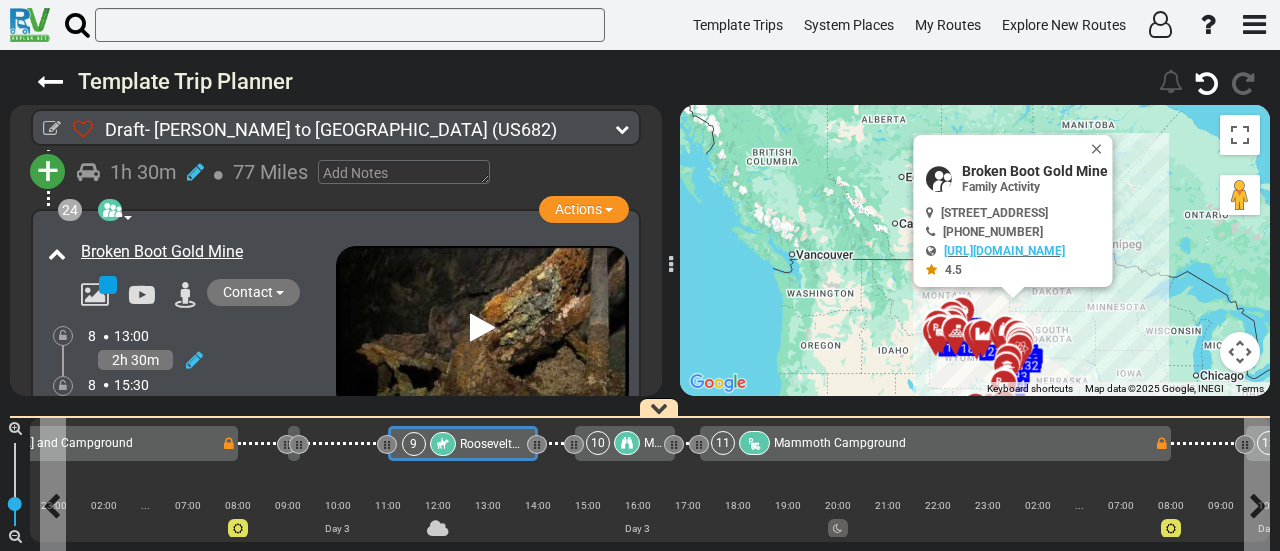 click on "9
Roosevelt Corrals" at bounding box center [462, 444] 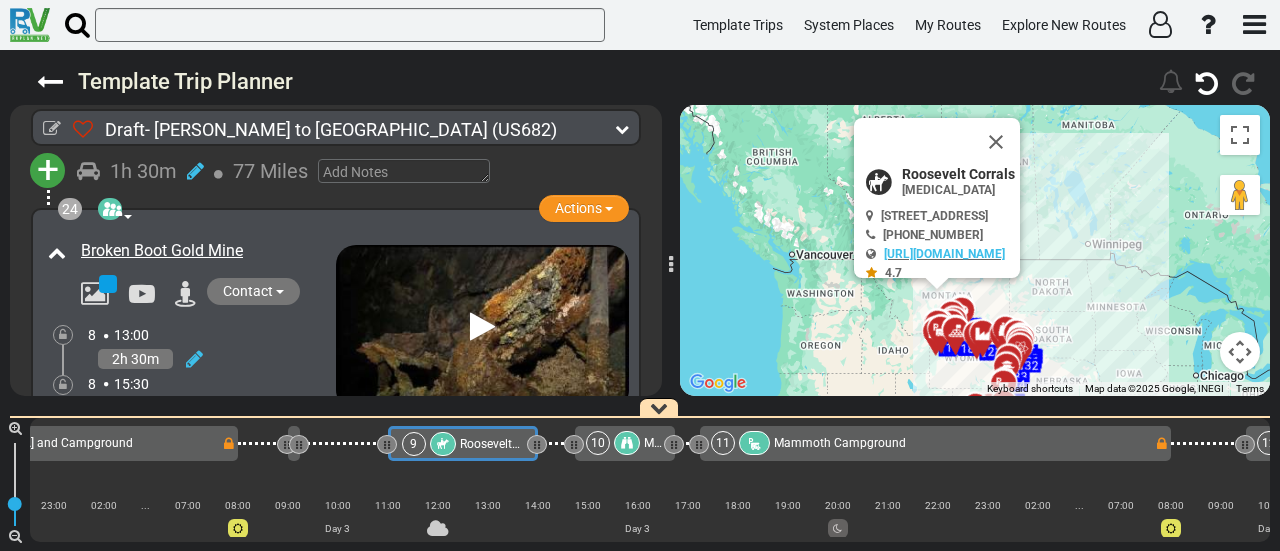 scroll, scrollTop: 7714, scrollLeft: 0, axis: vertical 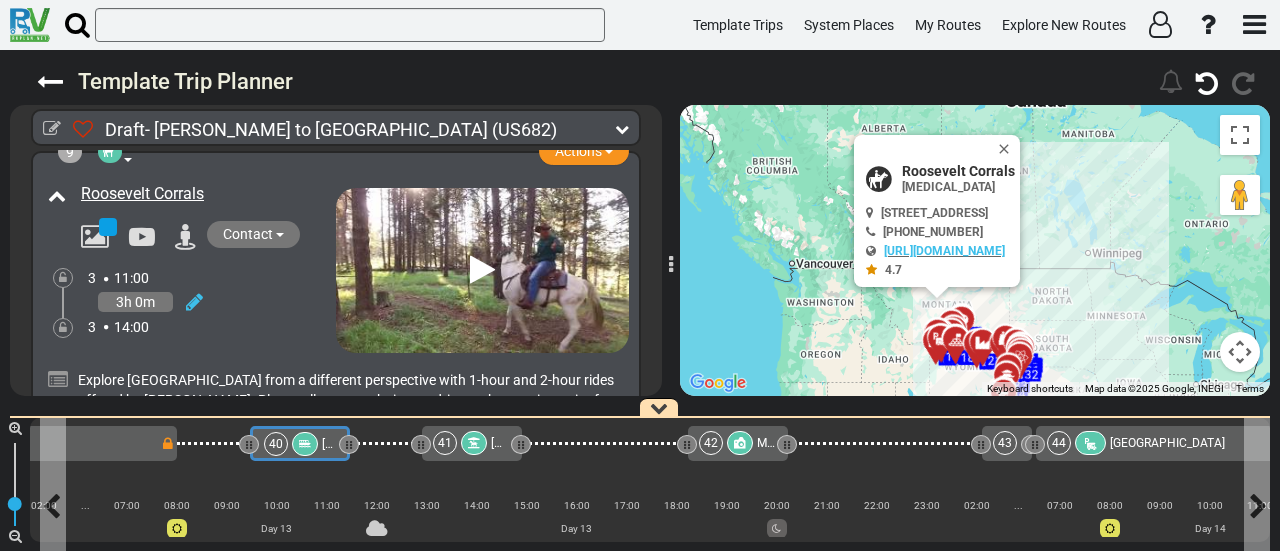 click at bounding box center [305, 444] 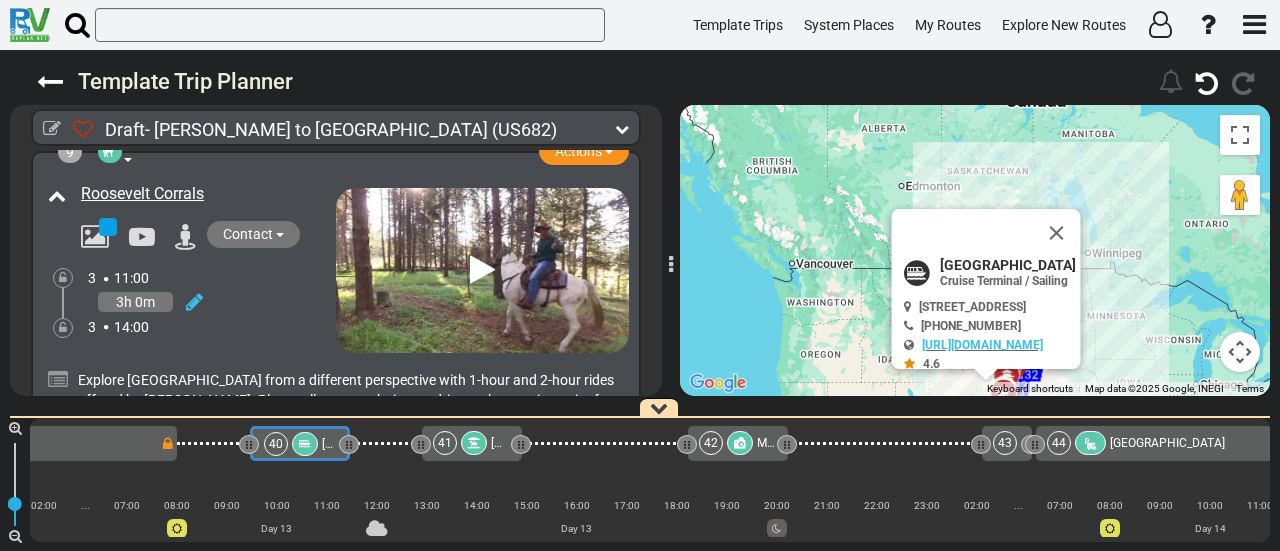 scroll, scrollTop: 9283, scrollLeft: 0, axis: vertical 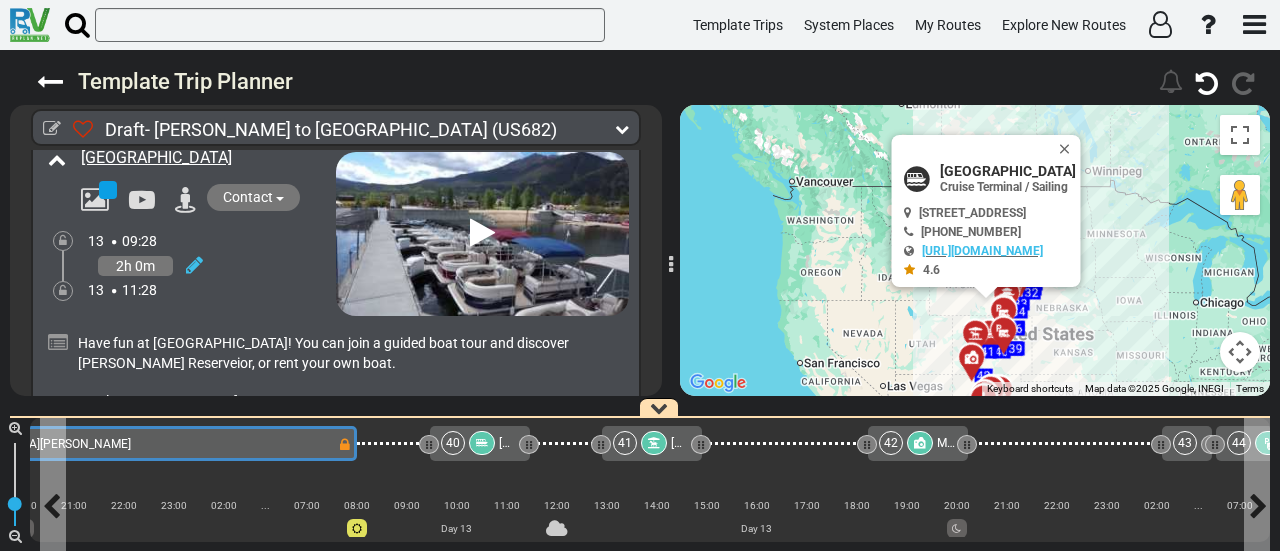 click on "39
Denver Meadows R.V. Park" at bounding box center [100, 444] 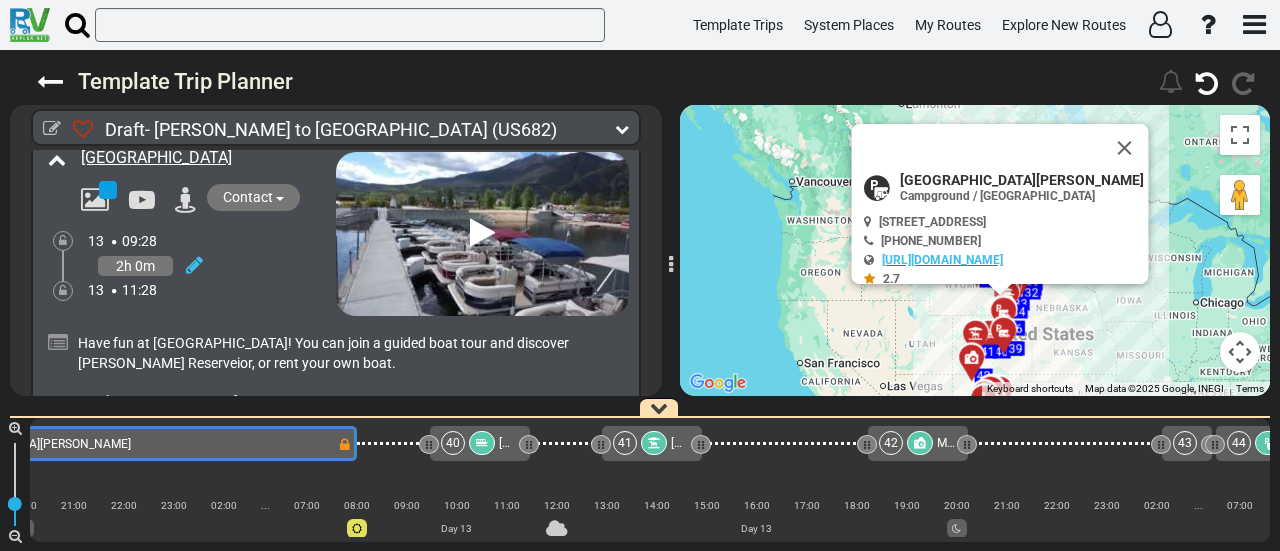 scroll, scrollTop: 15451, scrollLeft: 0, axis: vertical 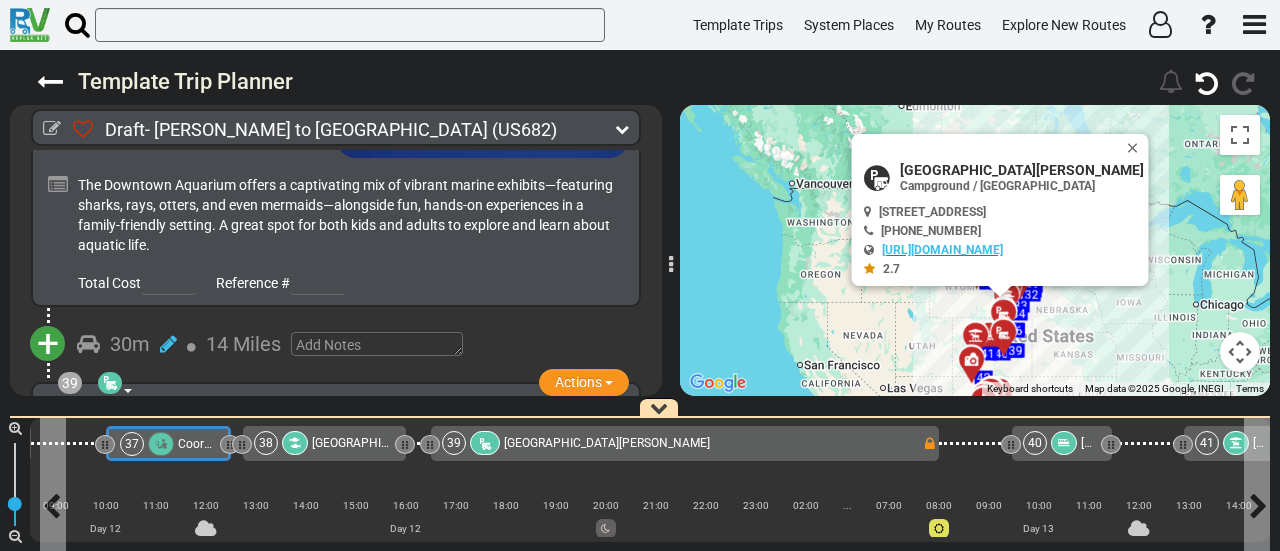click at bounding box center [161, 444] 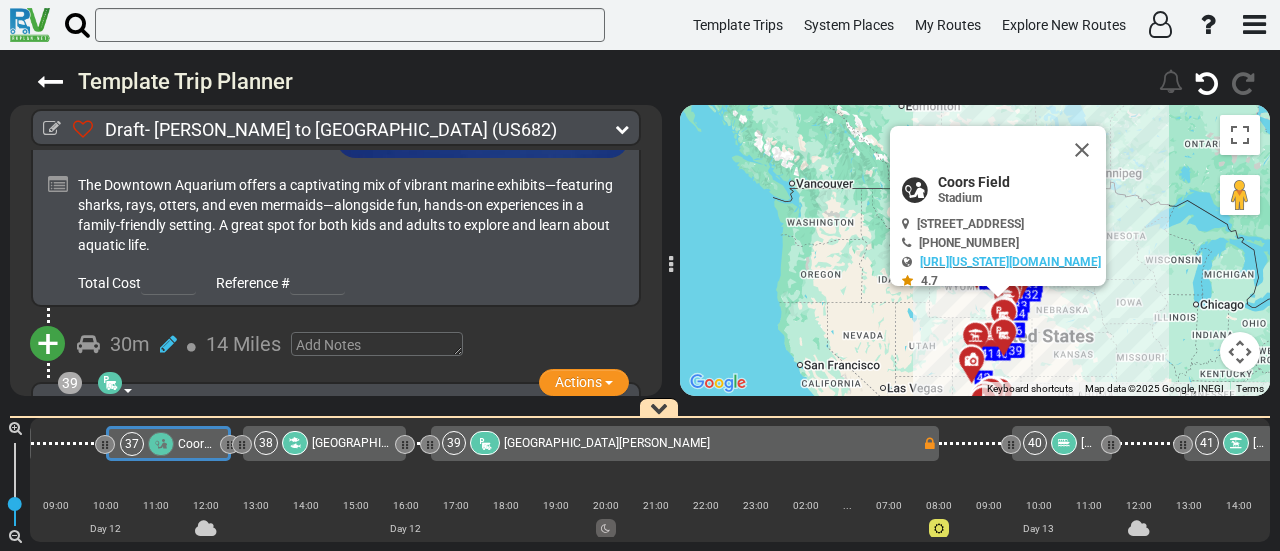 scroll, scrollTop: 14694, scrollLeft: 0, axis: vertical 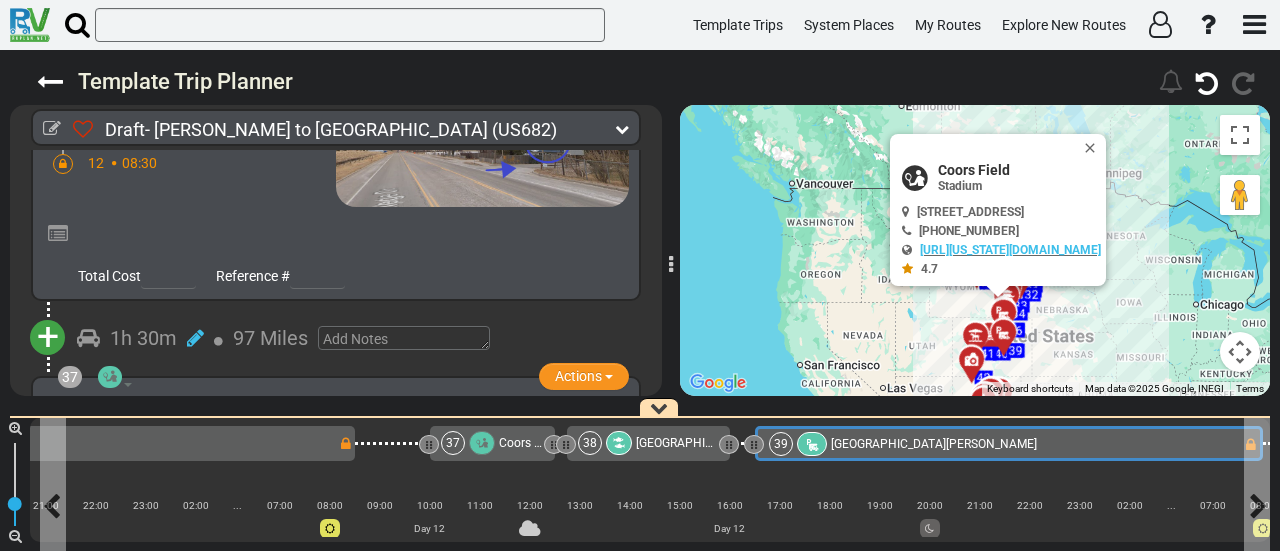 click on "Denver Meadows R.V. Park" at bounding box center [934, 444] 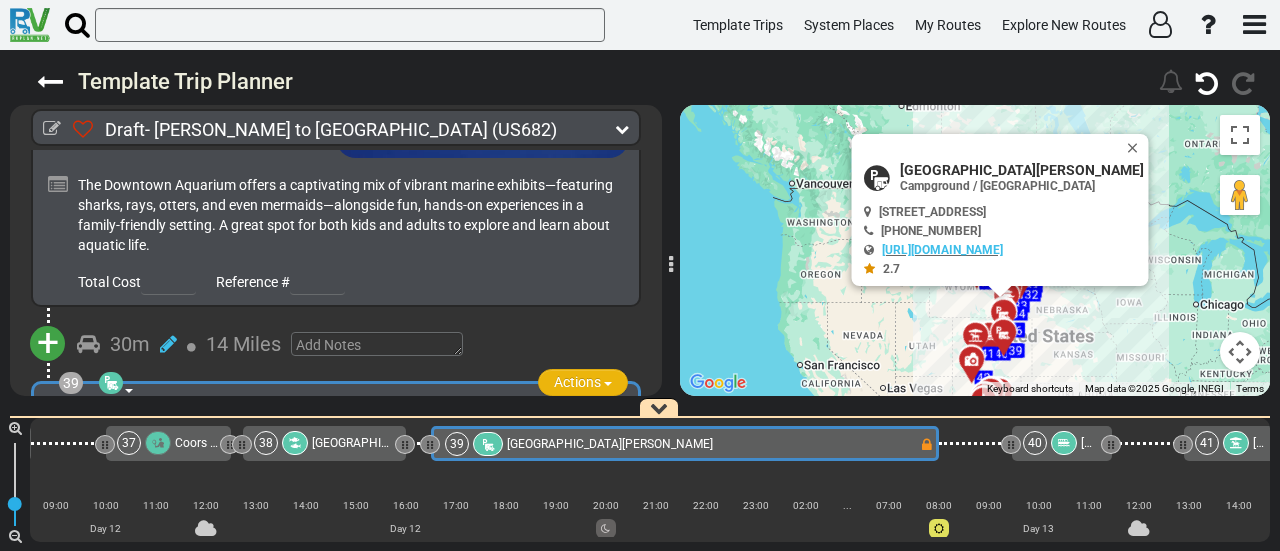 click on "Actions" at bounding box center [583, 382] 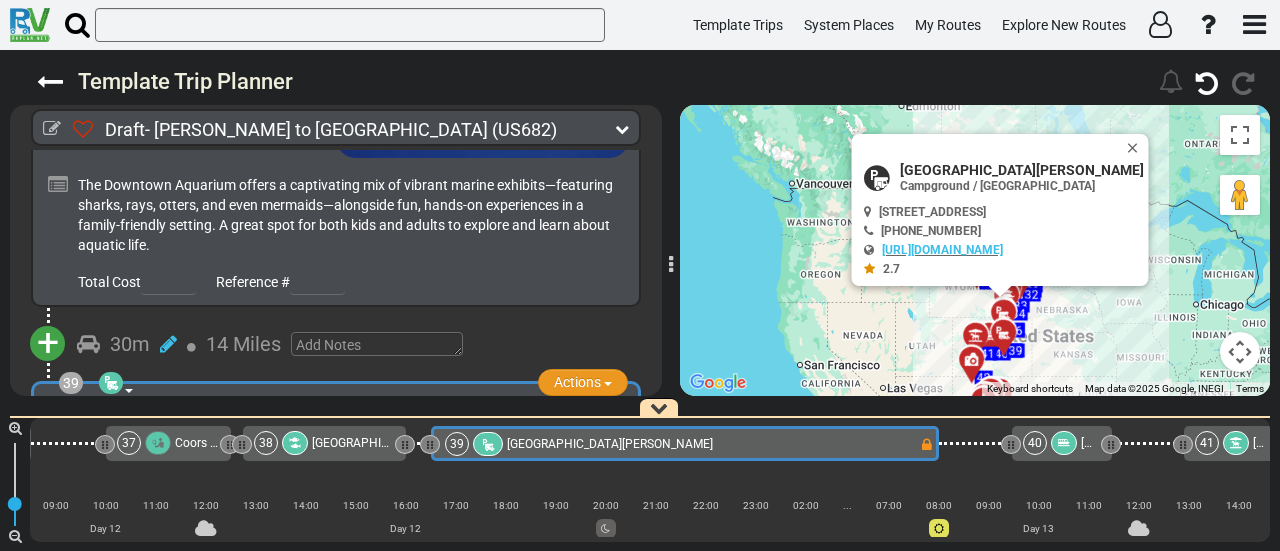 click on "Replace" at bounding box center [553, 445] 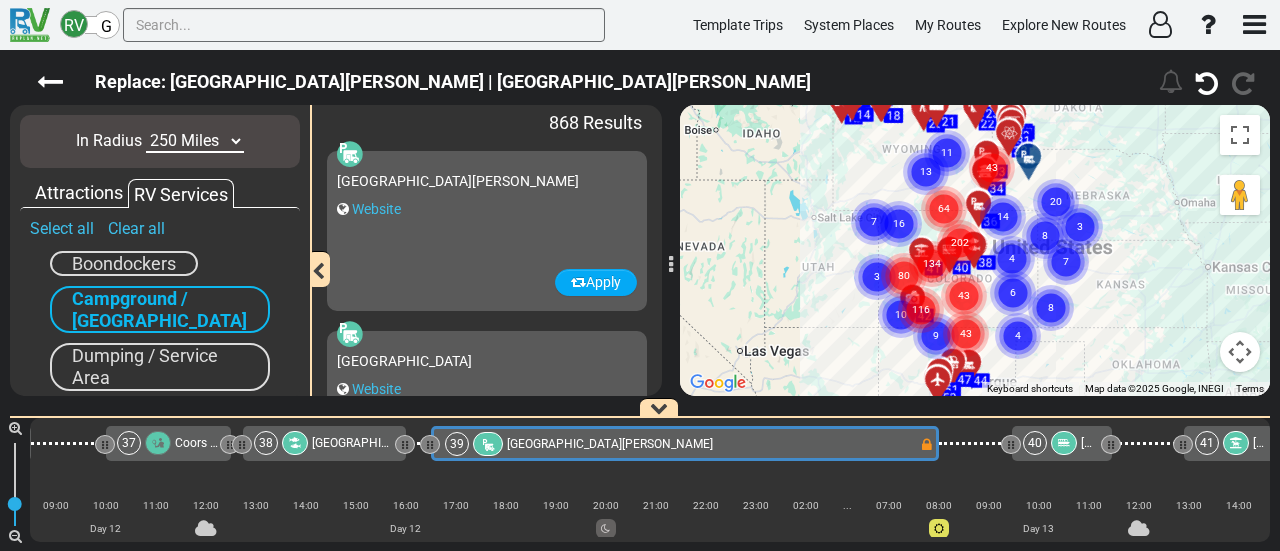 click on "10 Miles 50 Miles 100 Miles 250 Miles 500 Miles 1000 Miles" at bounding box center (195, 141) 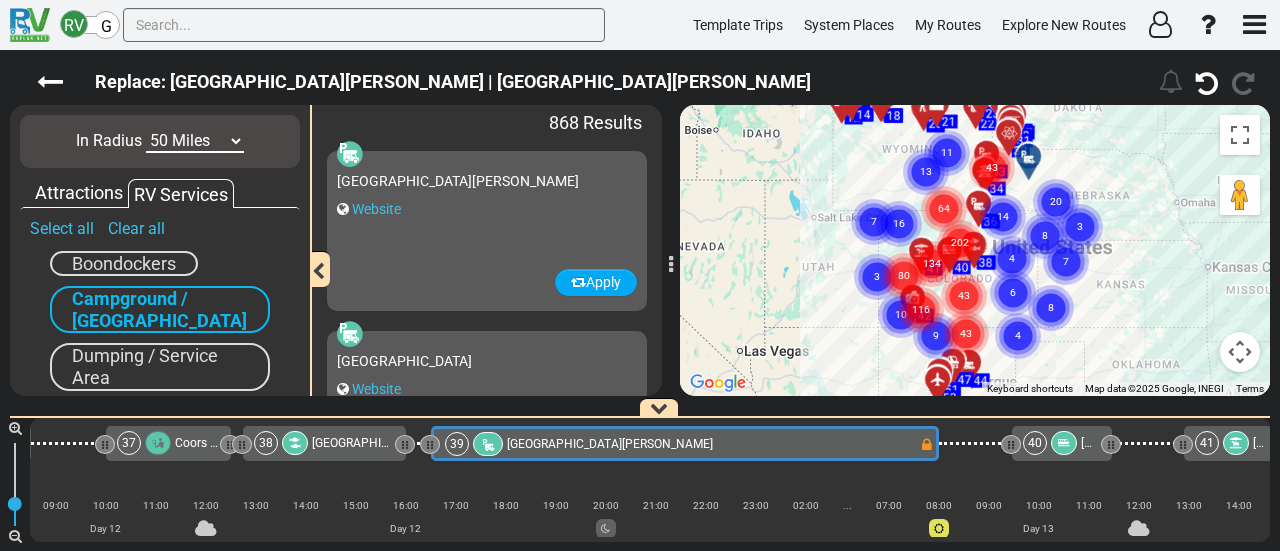 click on "10 Miles 50 Miles 100 Miles 250 Miles 500 Miles 1000 Miles" at bounding box center [195, 141] 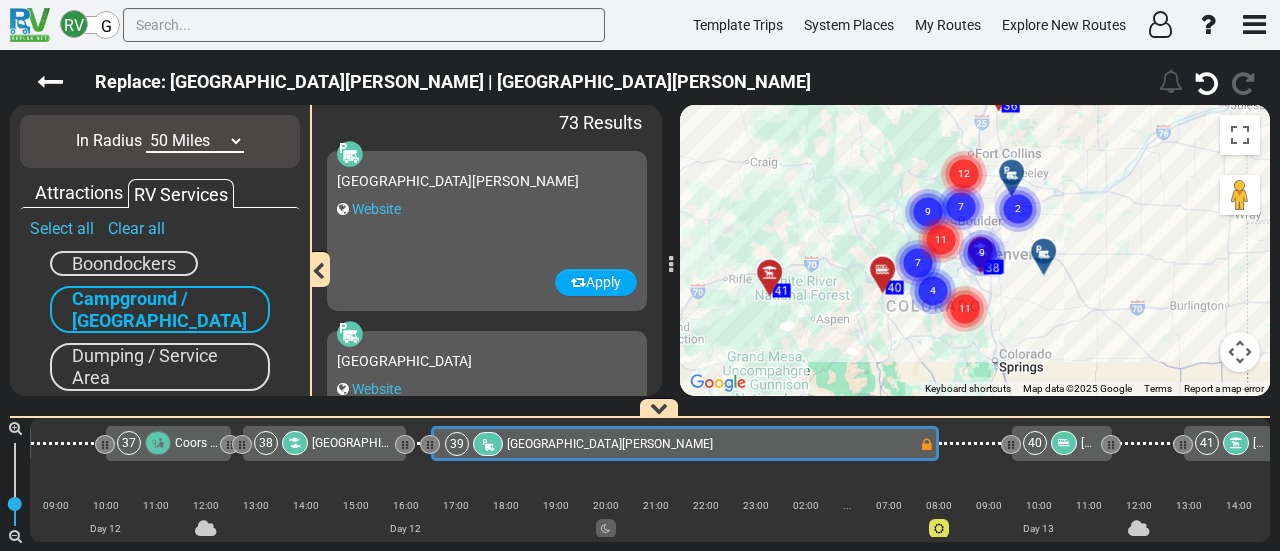 click on "11" 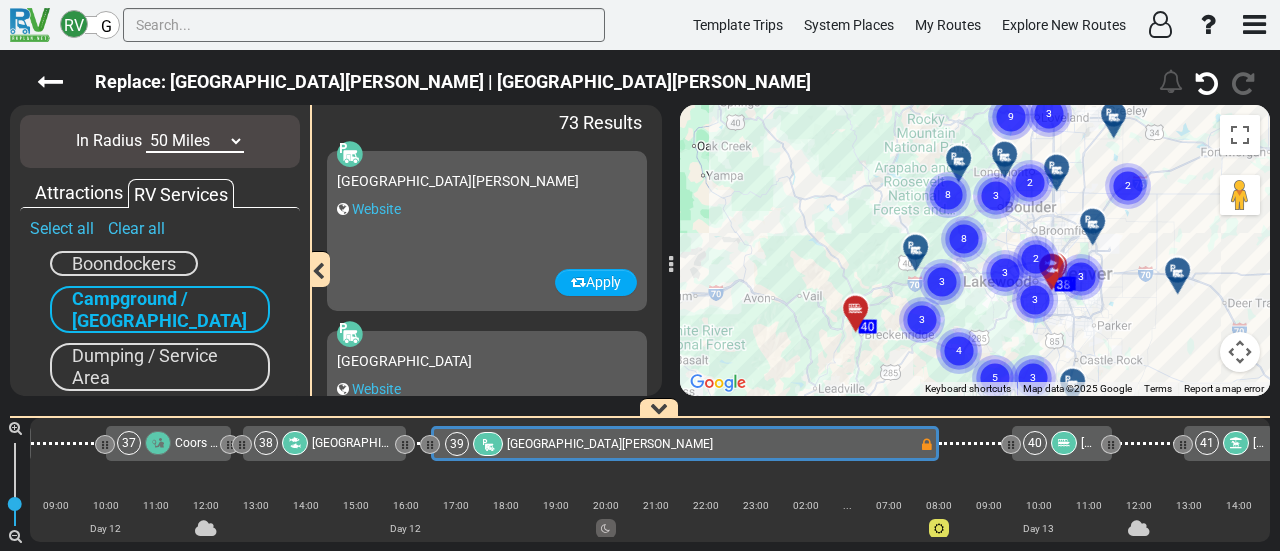 click 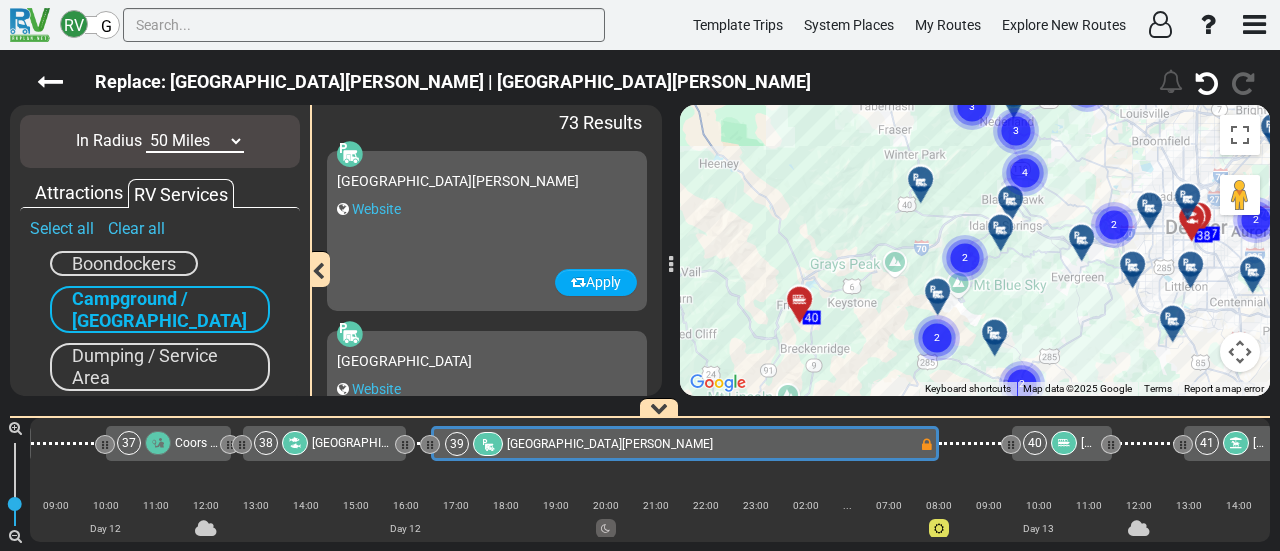 click at bounding box center [1007, 235] 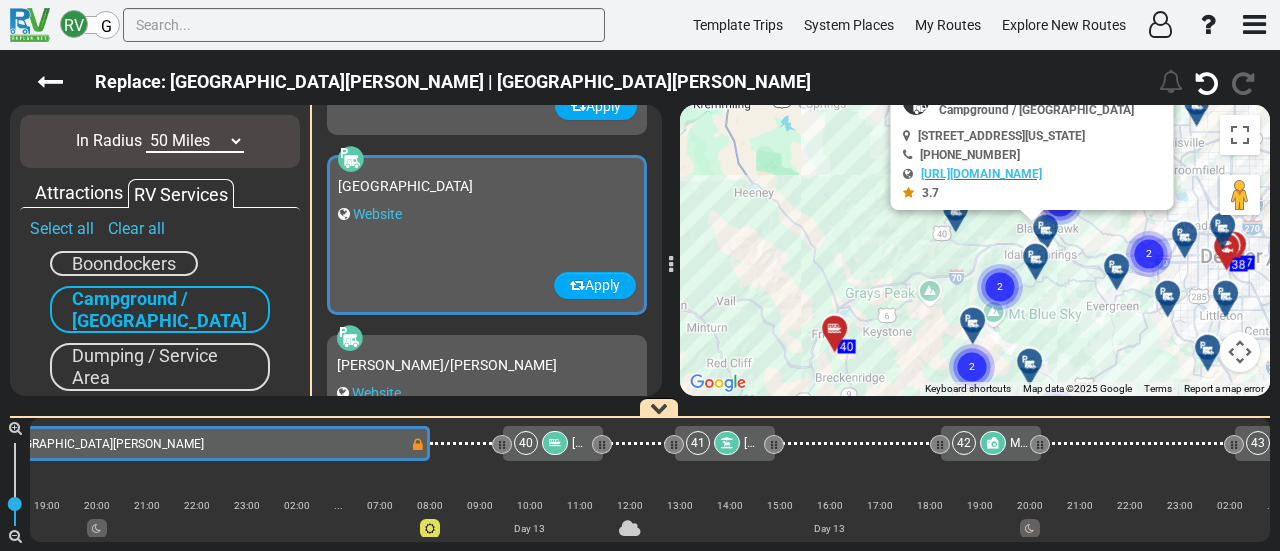 drag, startPoint x: 1033, startPoint y: 374, endPoint x: 1072, endPoint y: 289, distance: 93.52005 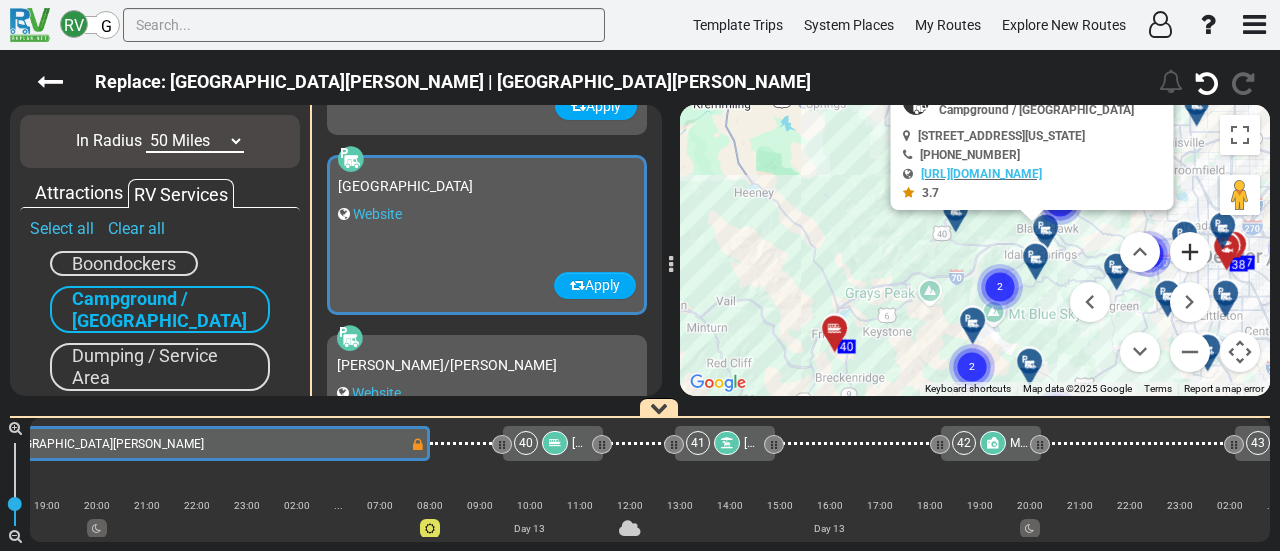 click at bounding box center (1190, 252) 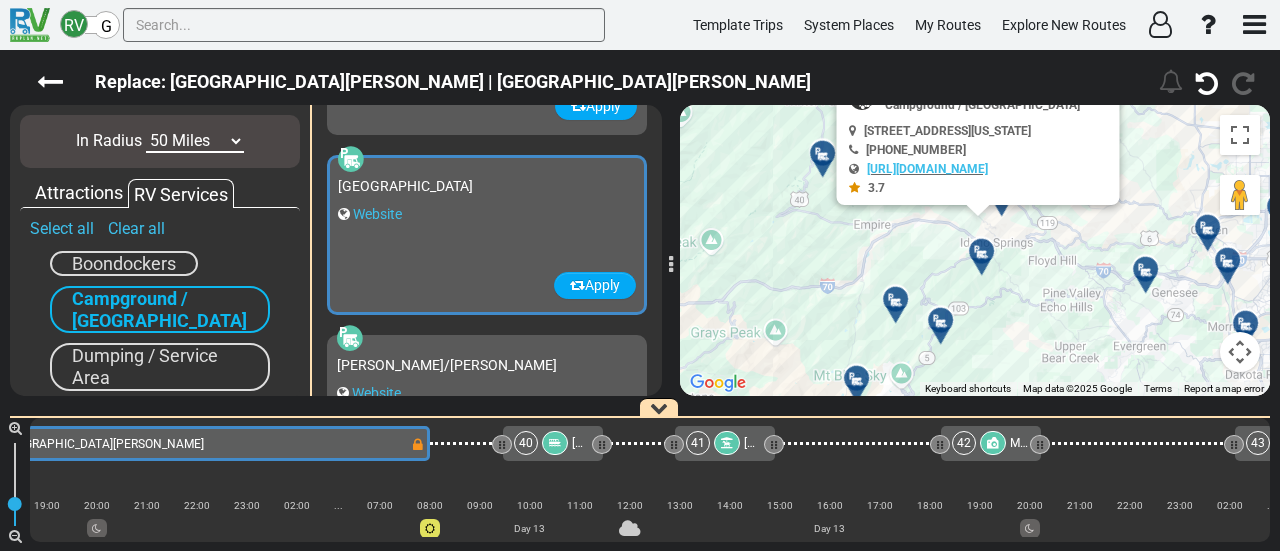drag, startPoint x: 1030, startPoint y: 266, endPoint x: 918, endPoint y: 251, distance: 113 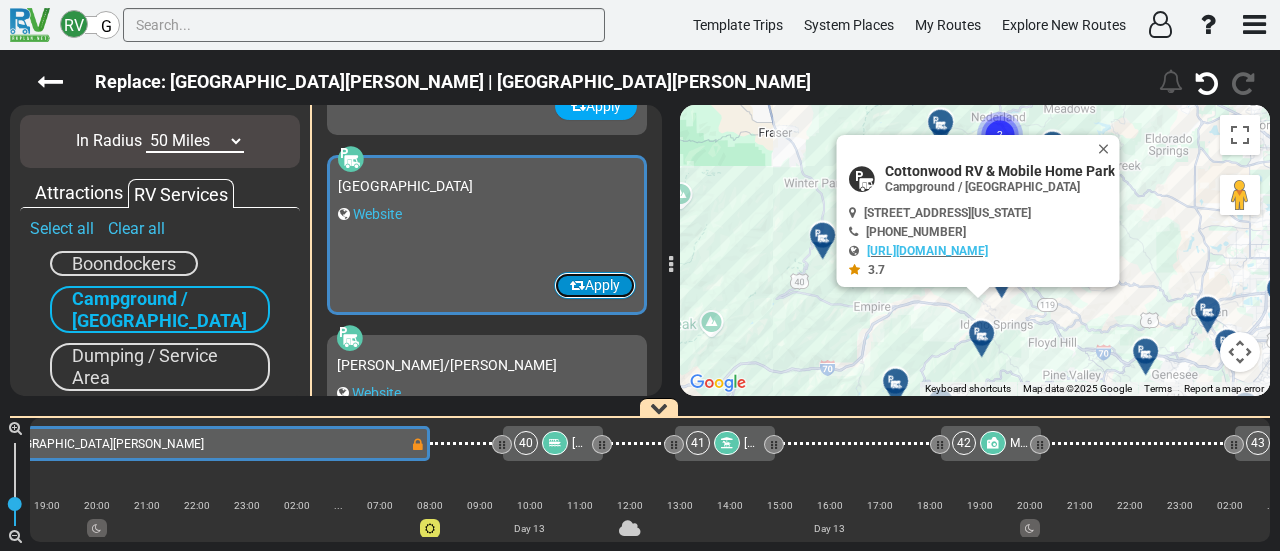 click on "Apply" at bounding box center (595, 285) 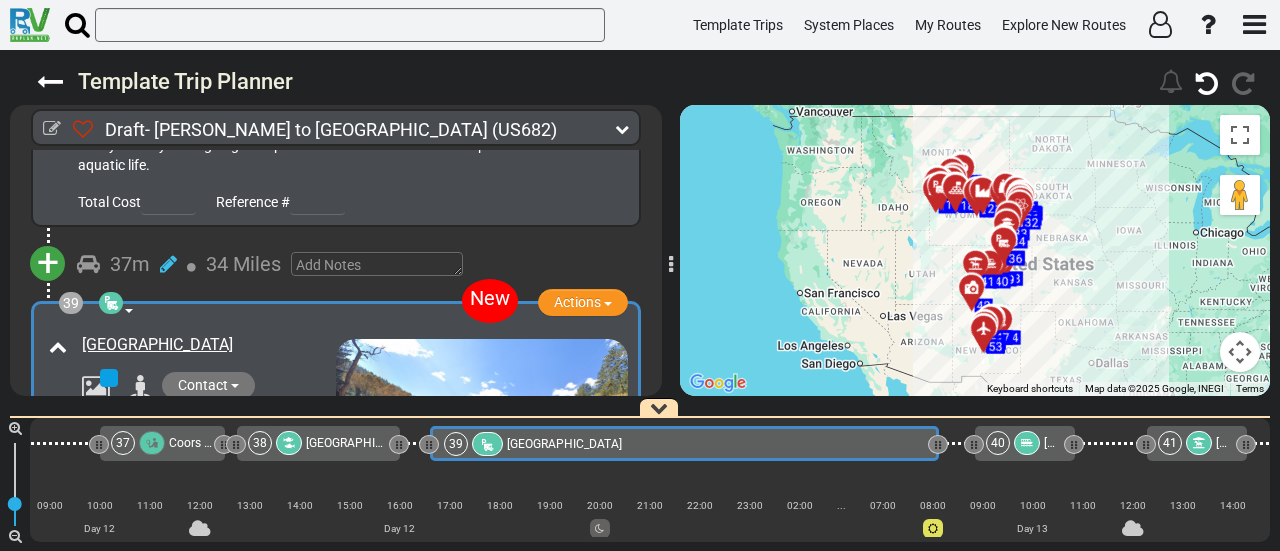 click at bounding box center [195, 453] 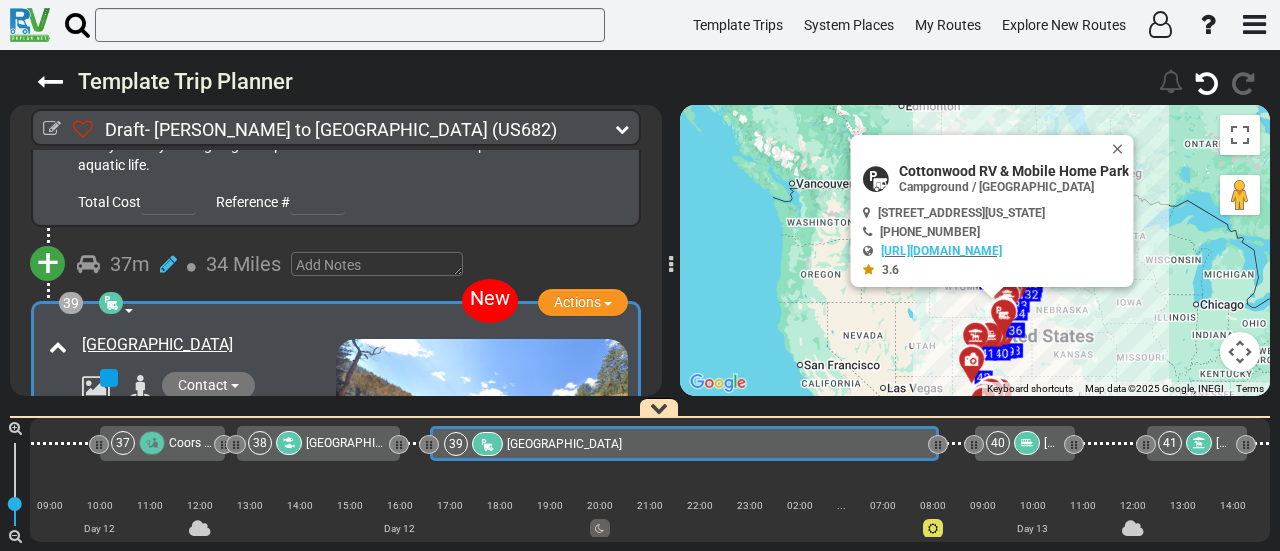 click at bounding box center [176, 430] 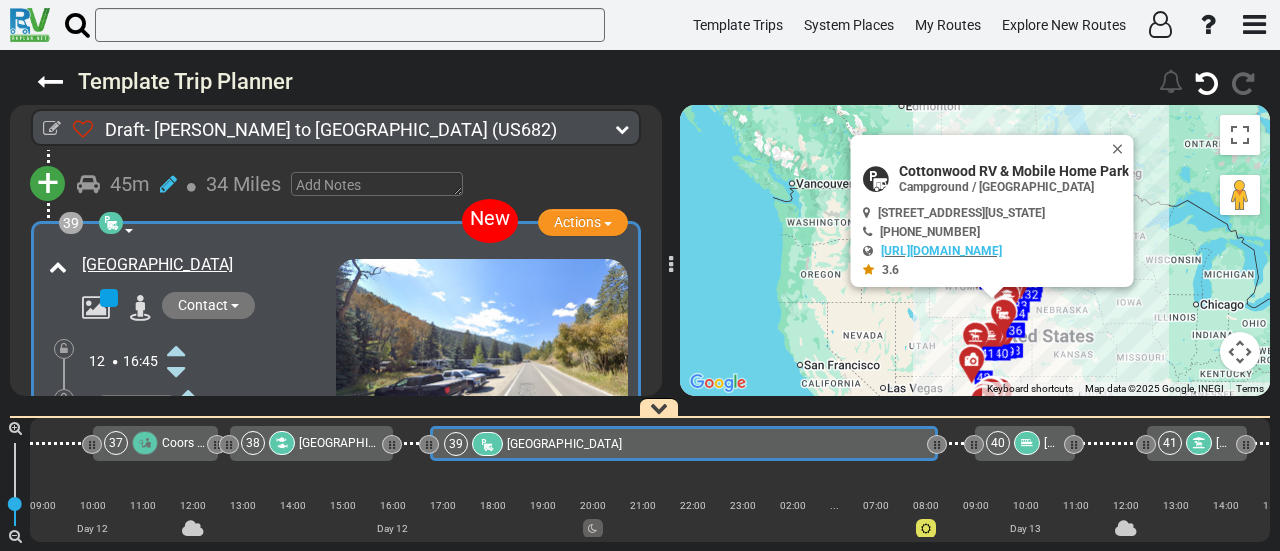 click at bounding box center (176, 460) 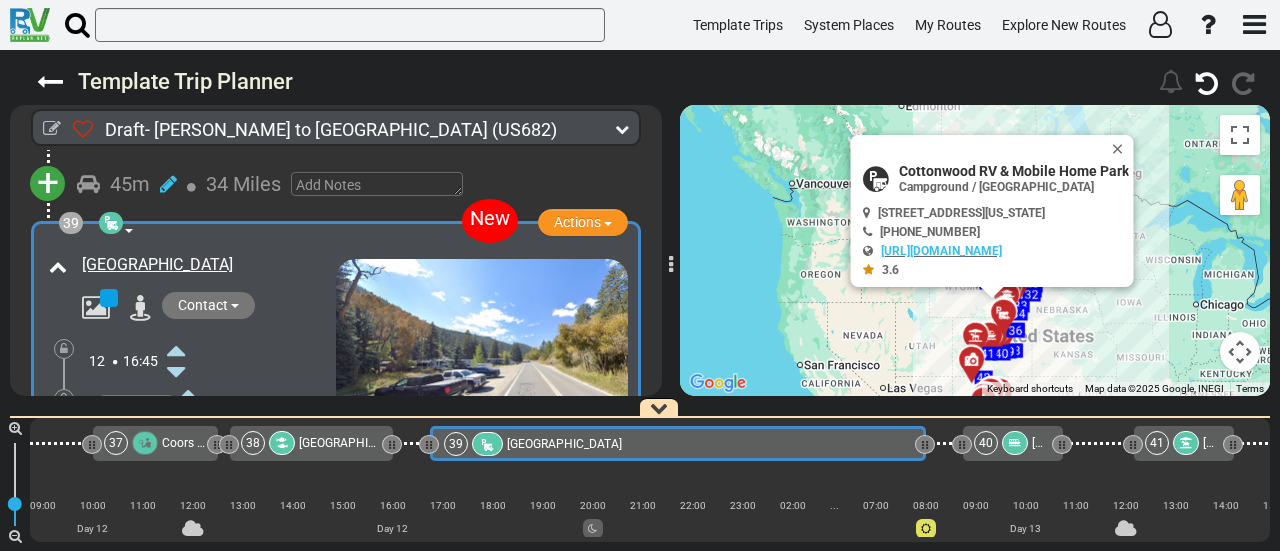 click at bounding box center [64, 399] 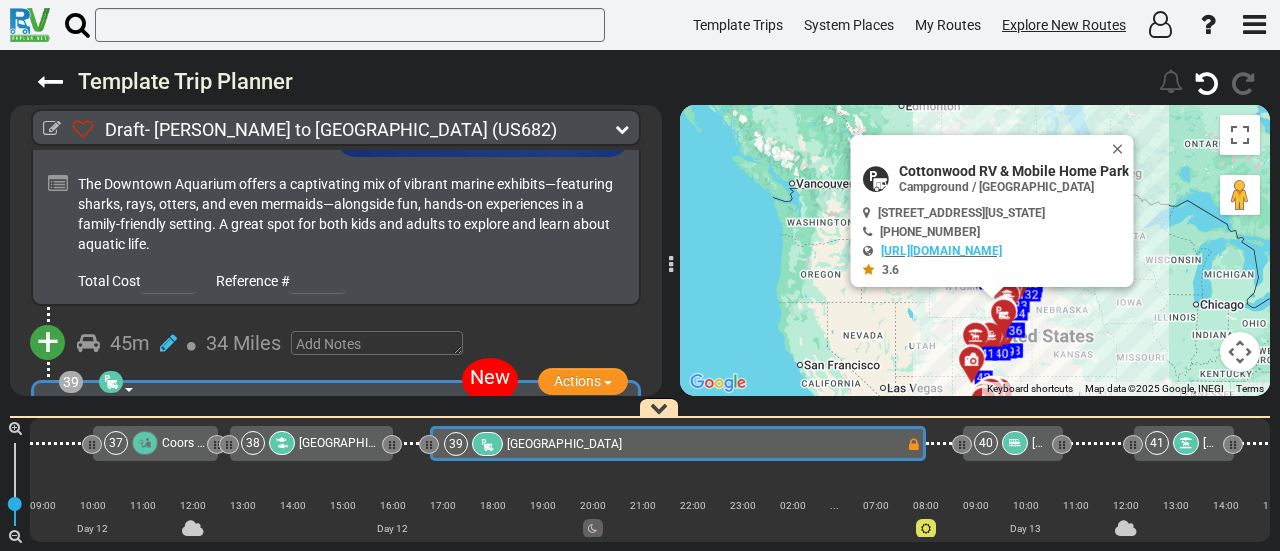 scroll, scrollTop: 15189, scrollLeft: 0, axis: vertical 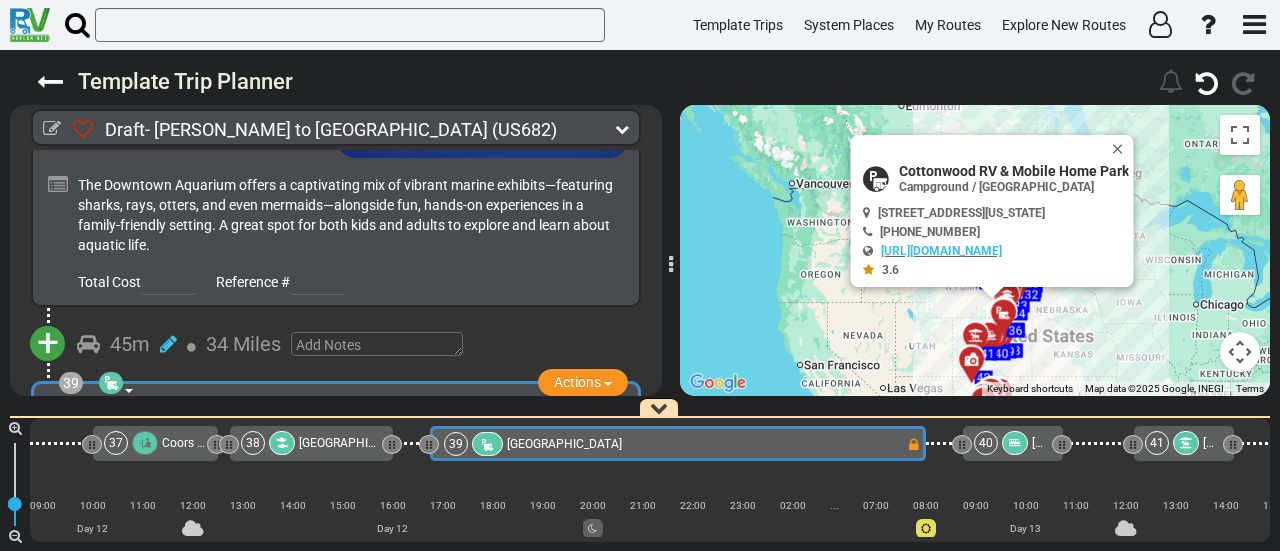 click at bounding box center (1015, 443) 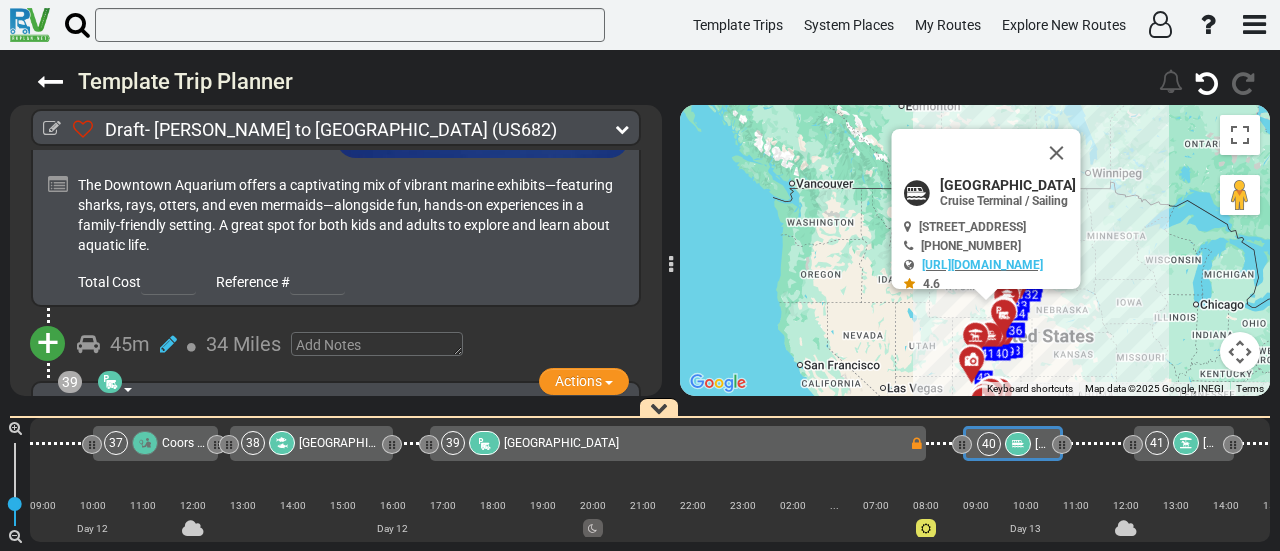 scroll, scrollTop: 15286, scrollLeft: 0, axis: vertical 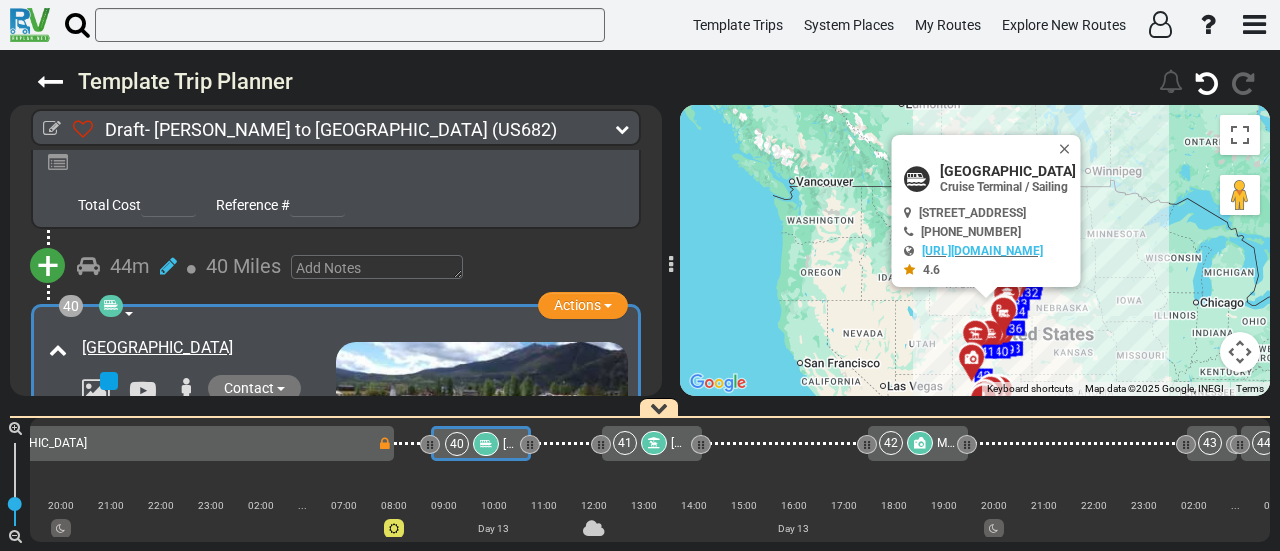 click at bounding box center [195, 456] 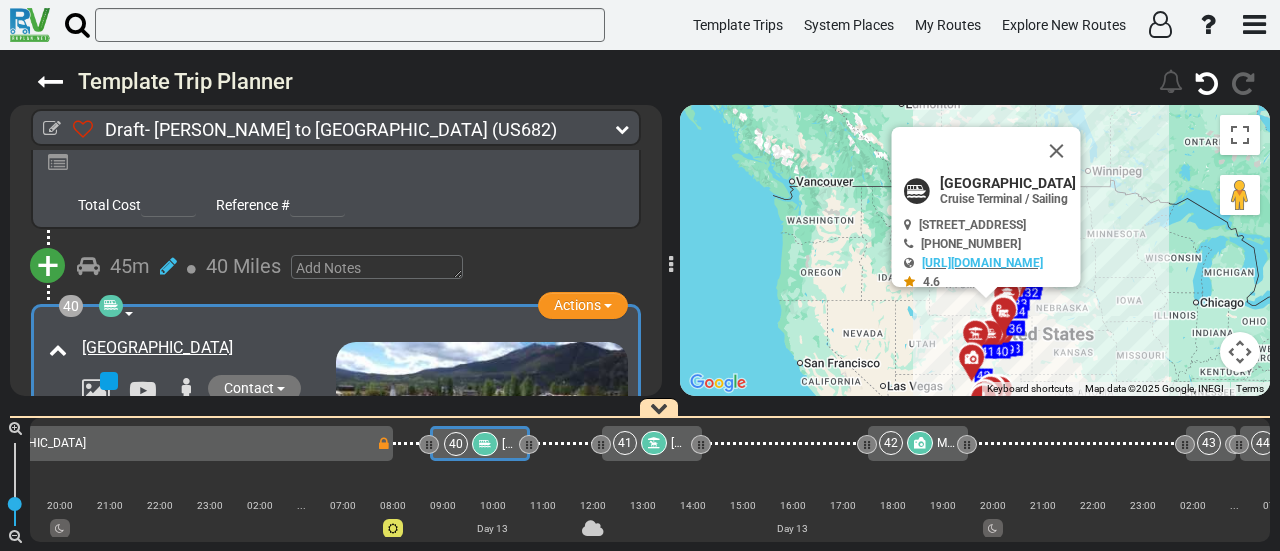 scroll, scrollTop: 0, scrollLeft: 10912, axis: horizontal 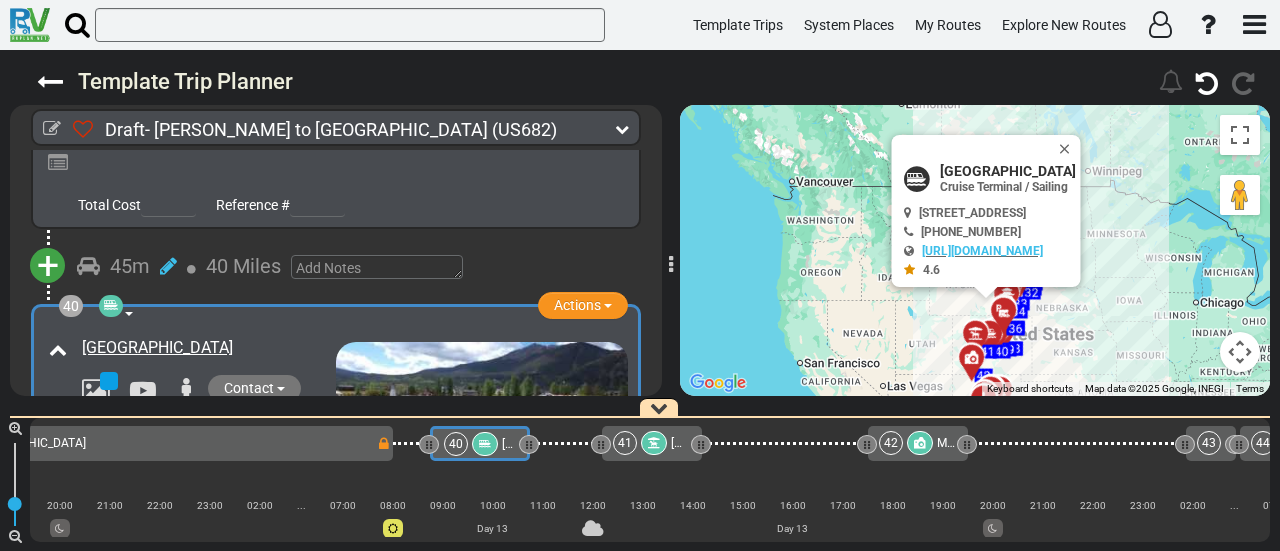 click at bounding box center (176, 433) 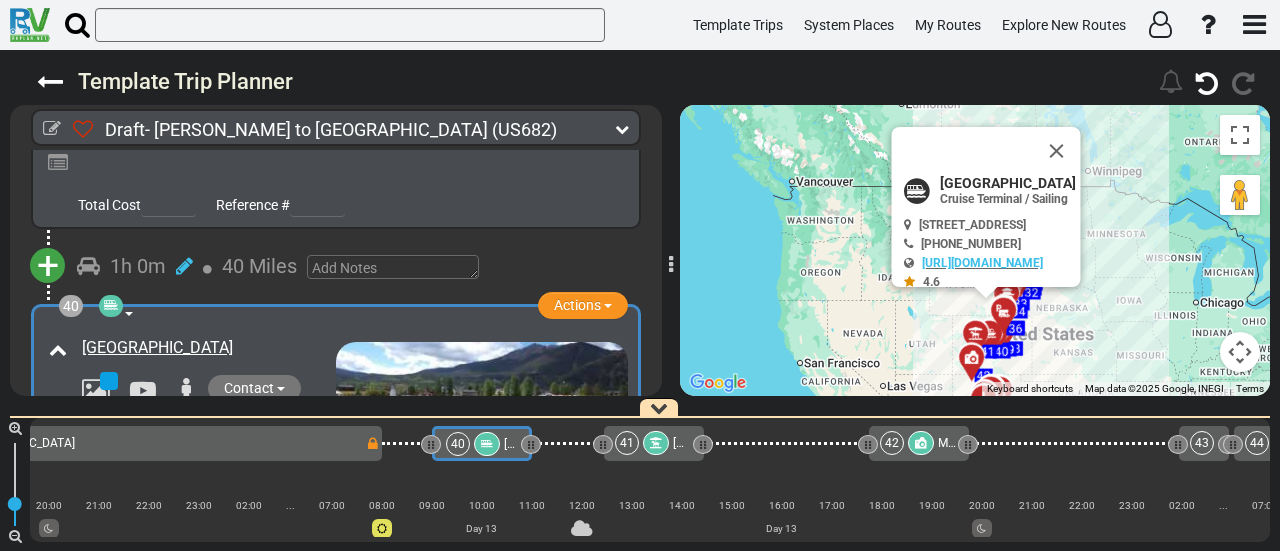 scroll, scrollTop: 0, scrollLeft: 10925, axis: horizontal 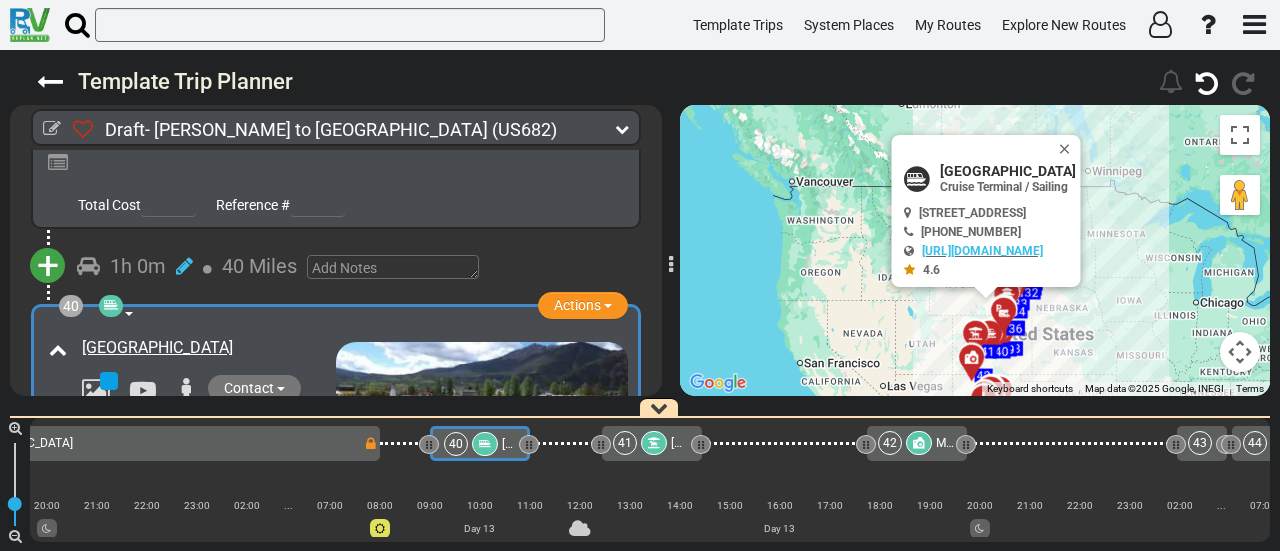 click at bounding box center (176, 521) 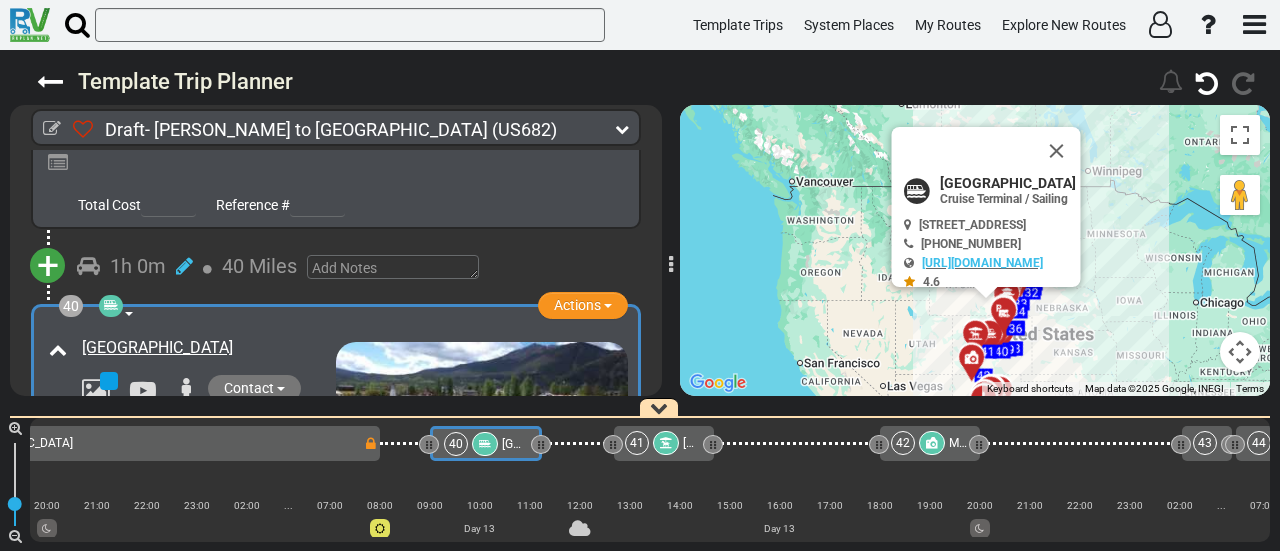click at bounding box center [176, 521] 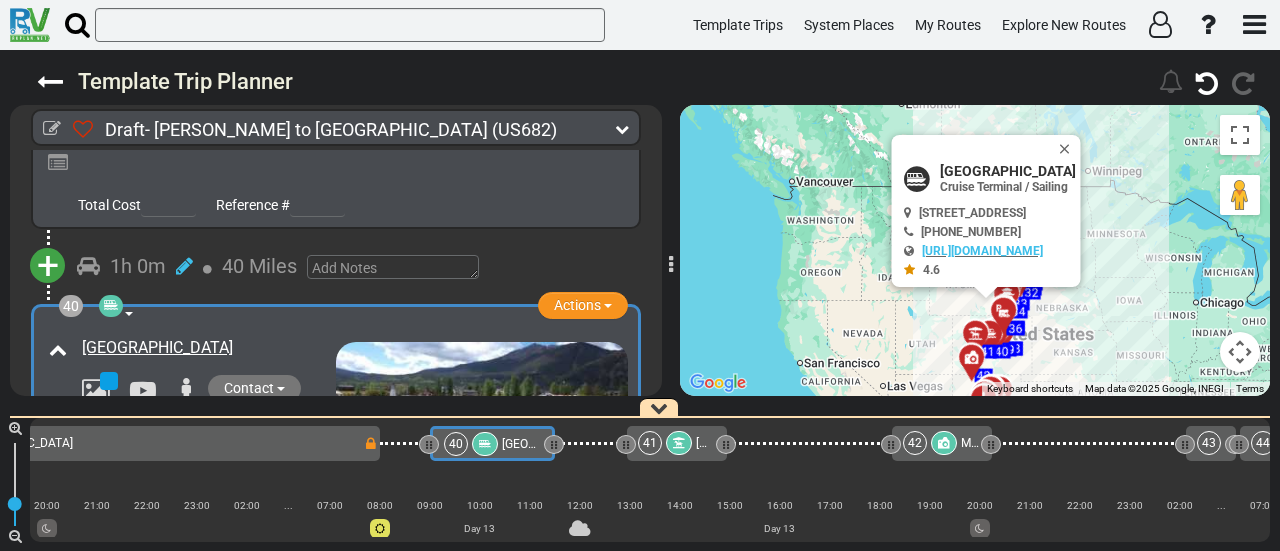 click at bounding box center [176, 521] 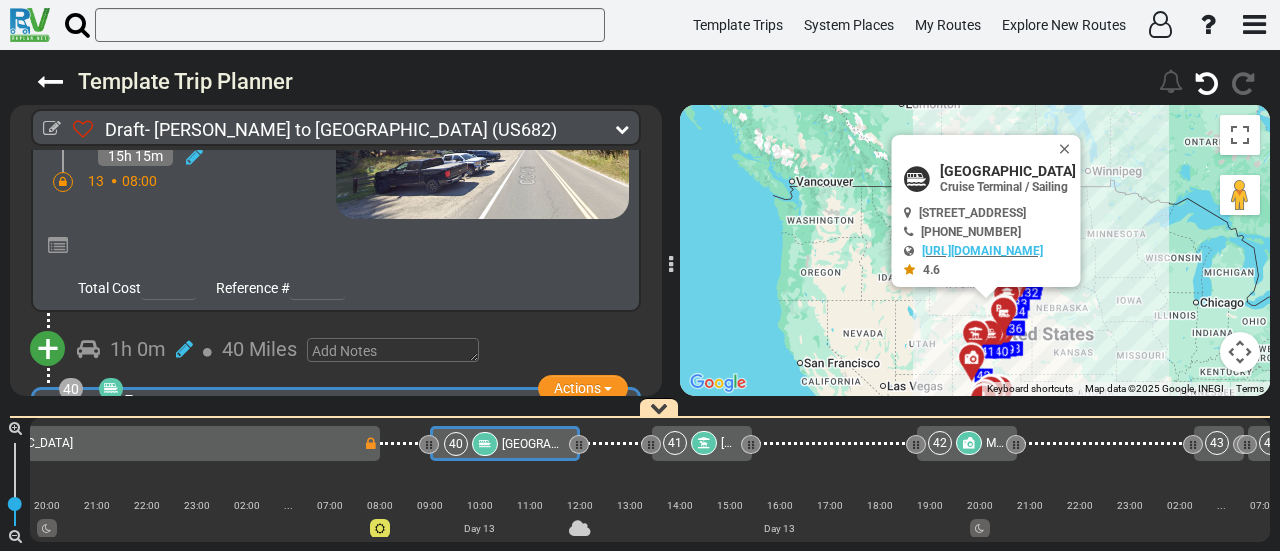 scroll, scrollTop: 15528, scrollLeft: 0, axis: vertical 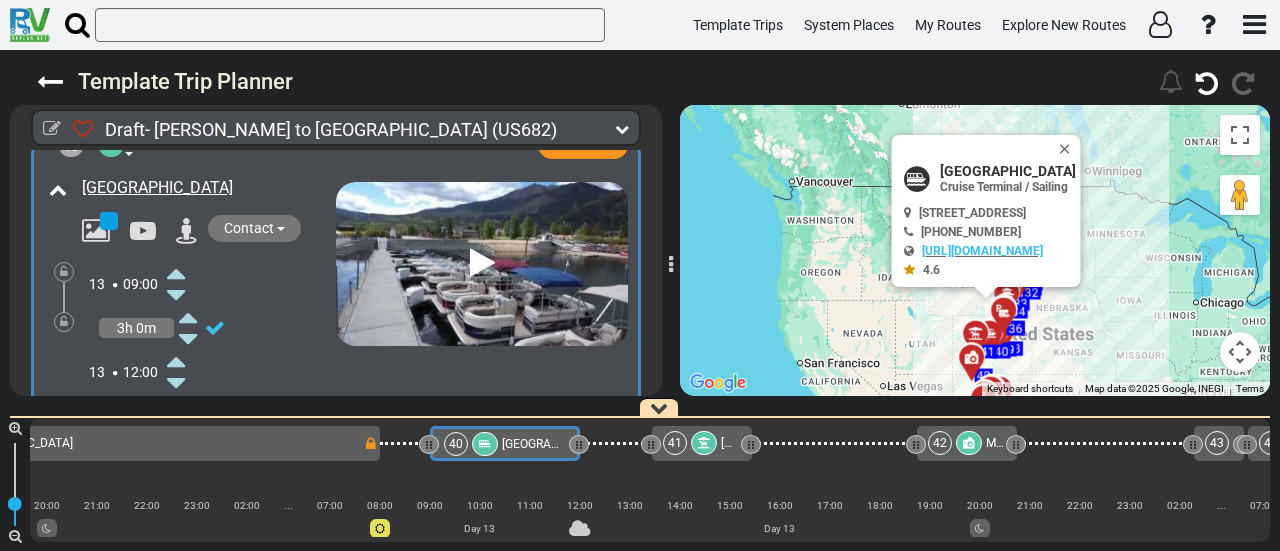 click on "+" at bounding box center (48, 540) 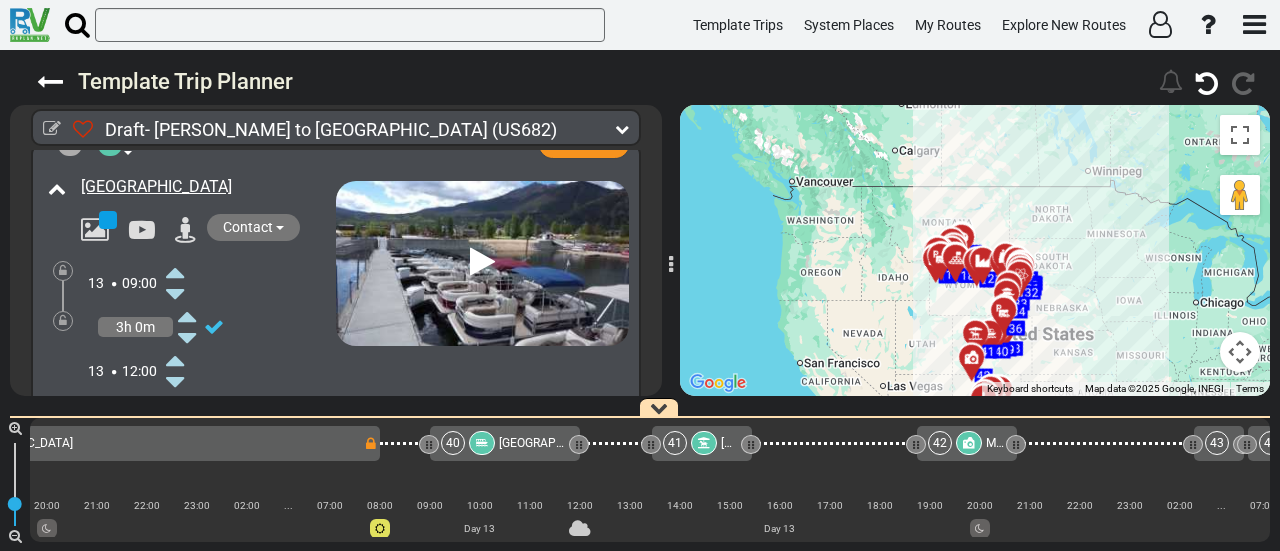 scroll, scrollTop: 15807, scrollLeft: 0, axis: vertical 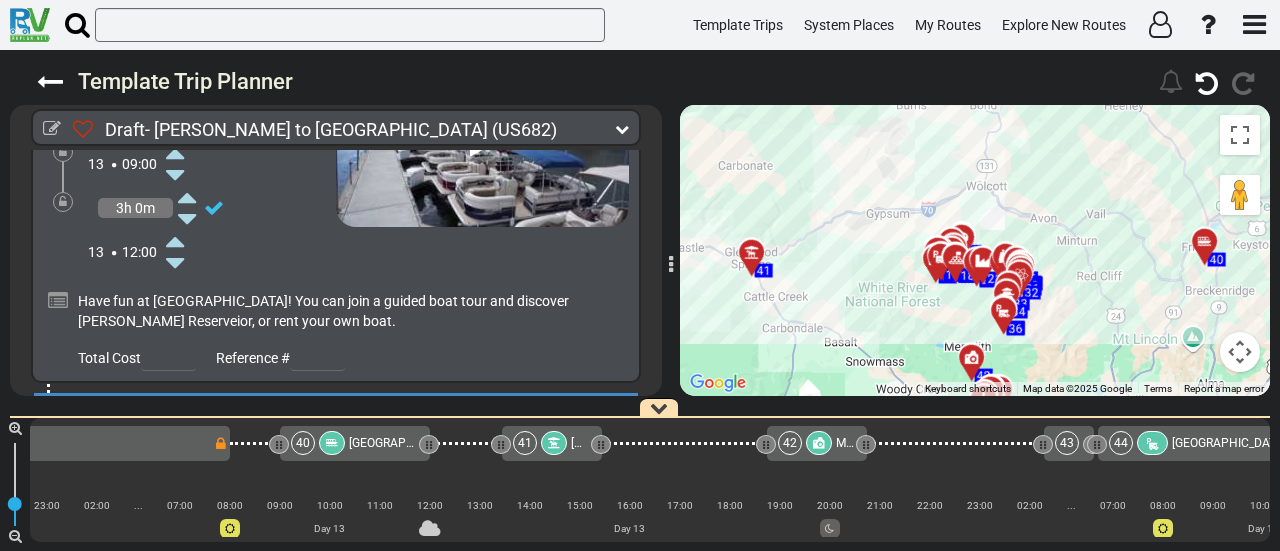 click on "Add Atraction" at bounding box center (110, 455) 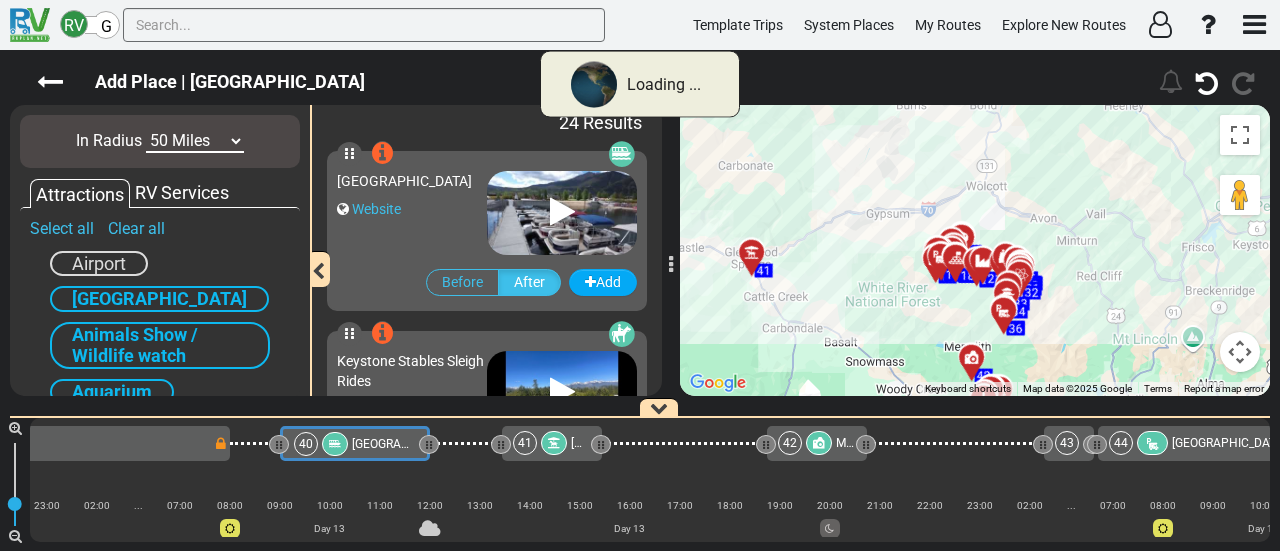 scroll, scrollTop: 0, scrollLeft: 10925, axis: horizontal 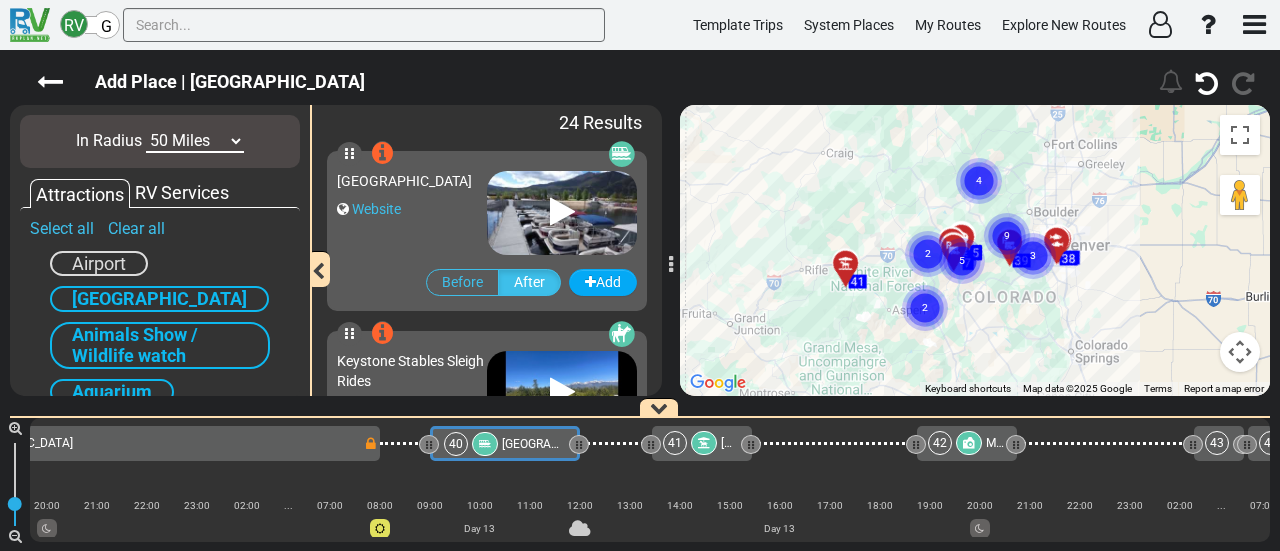 click on "2" at bounding box center (925, 284) 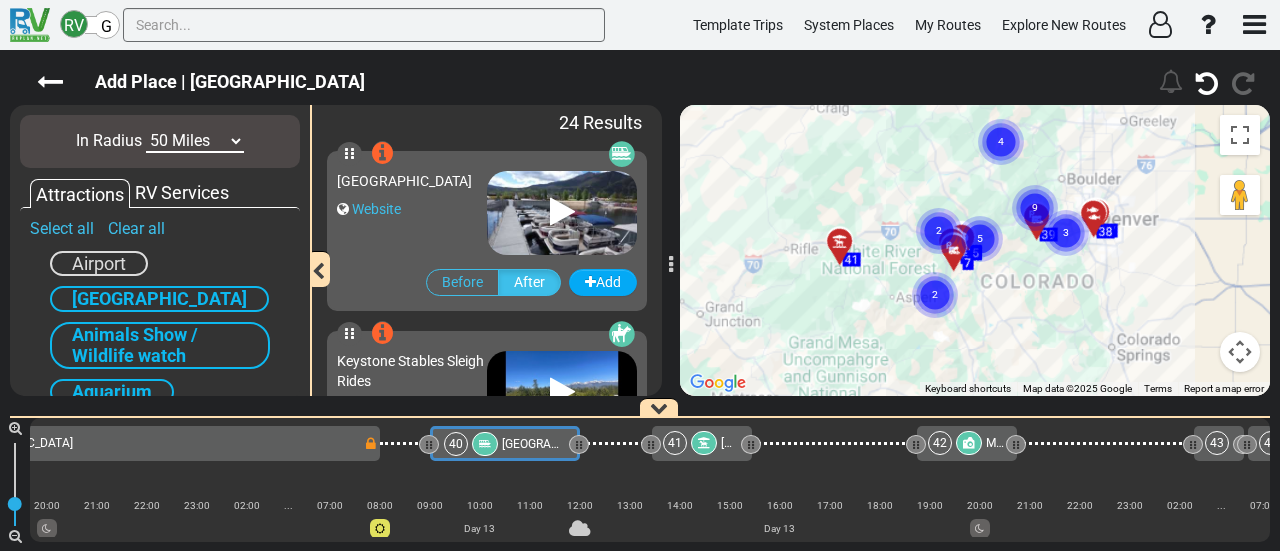 click on "2" at bounding box center (935, 271) 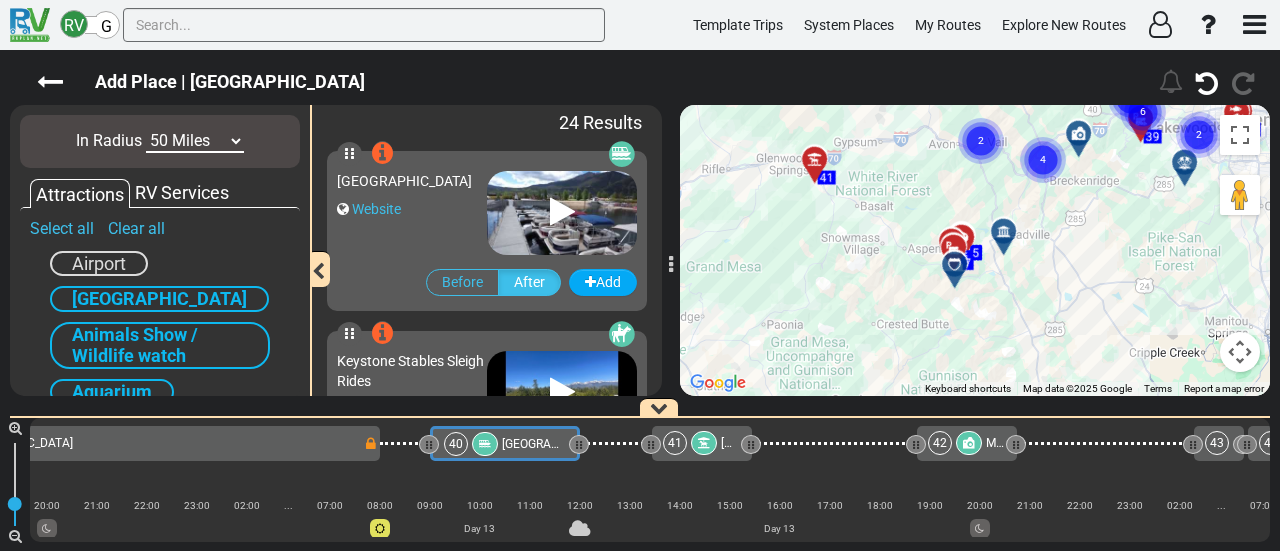 click 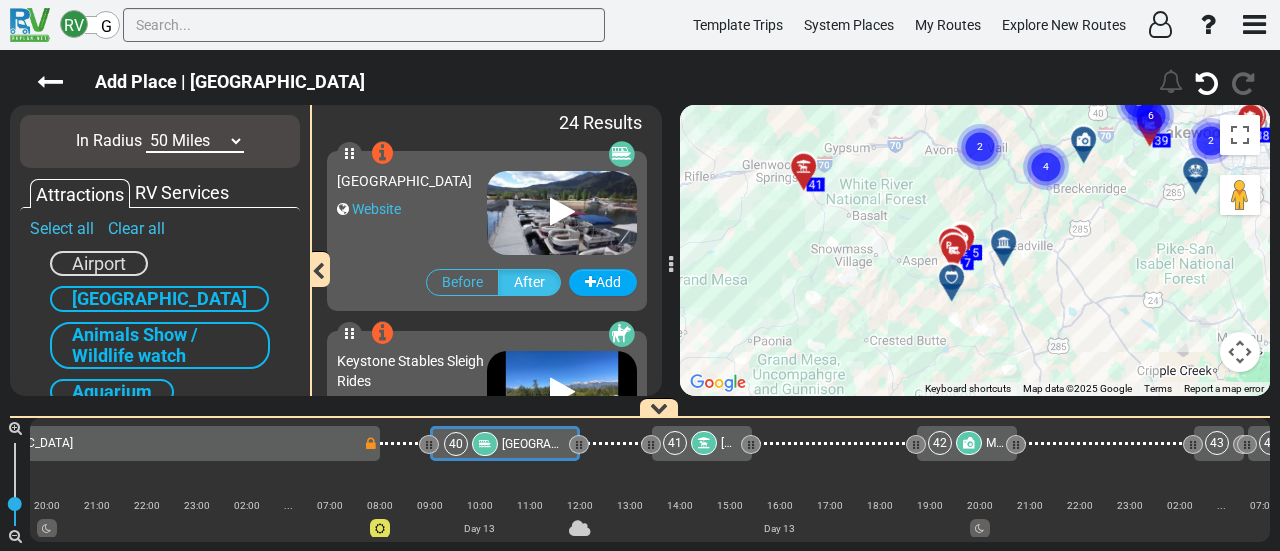 click on "2" at bounding box center (980, 123) 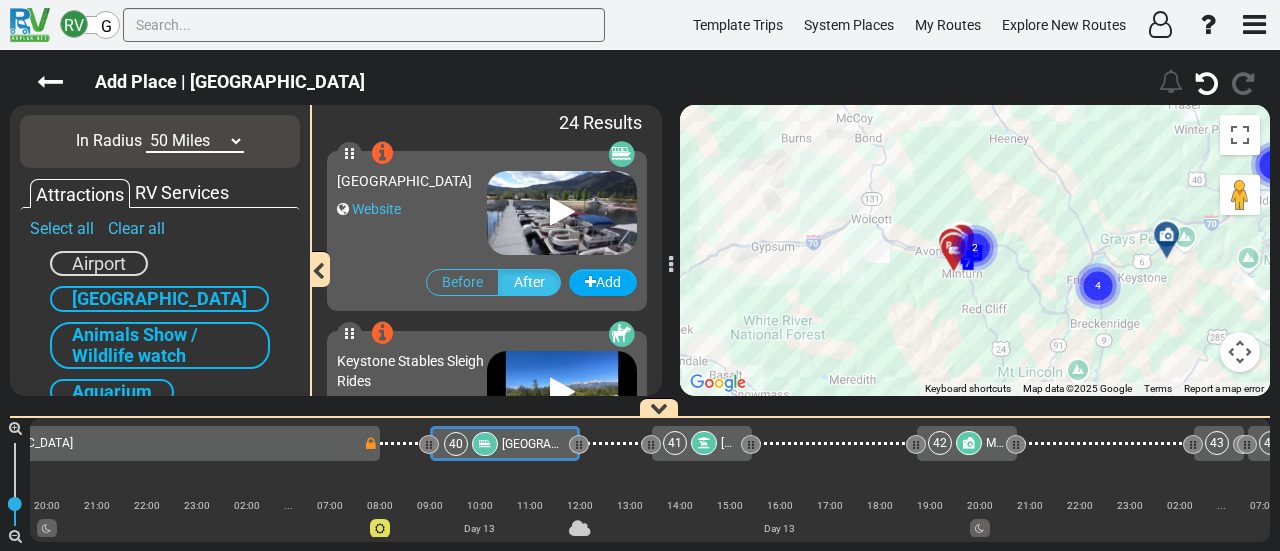 click on "To navigate, press the arrow keys. To activate drag with keyboard, press Alt + Enter. Once in keyboard drag state, use the arrow keys to move the marker. To complete the drag, press the Enter key. To cancel, press Escape. 37 38 39 41 1 2 3 4 5 6 7 8 9 10 11 23 12 13 14 15 16 17 18 19 20 21 22 24 25 26 27 28 29 30 31 49 50 52 53 32 48 51 33 43 44 45 46 47 34
4
2
2
6
2
4
35 42 36" at bounding box center (975, 250) 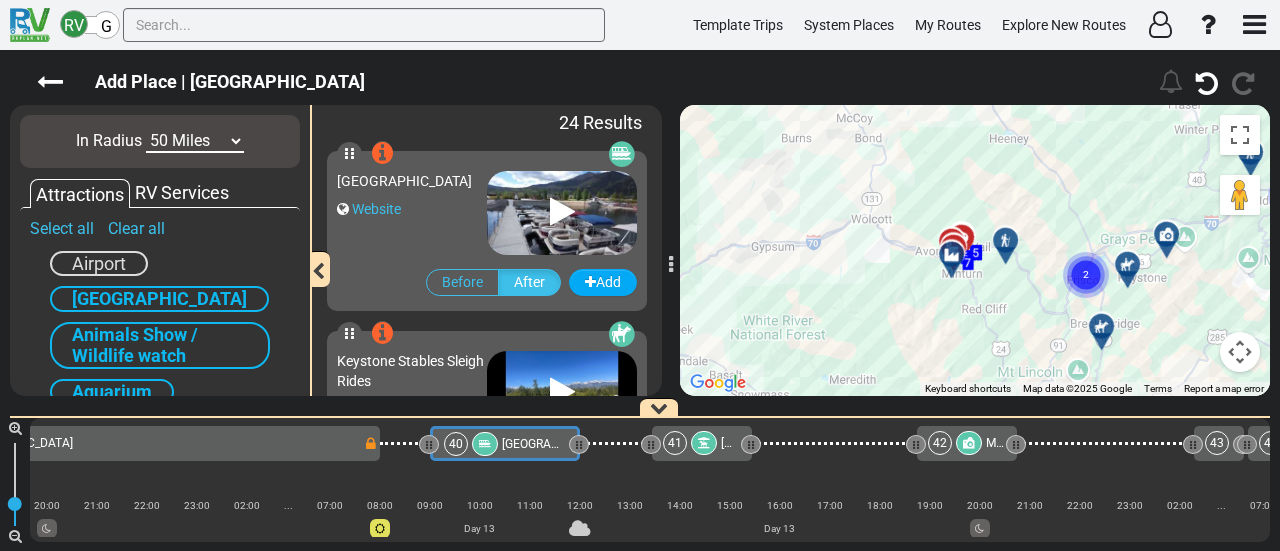 click at bounding box center (951, 253) 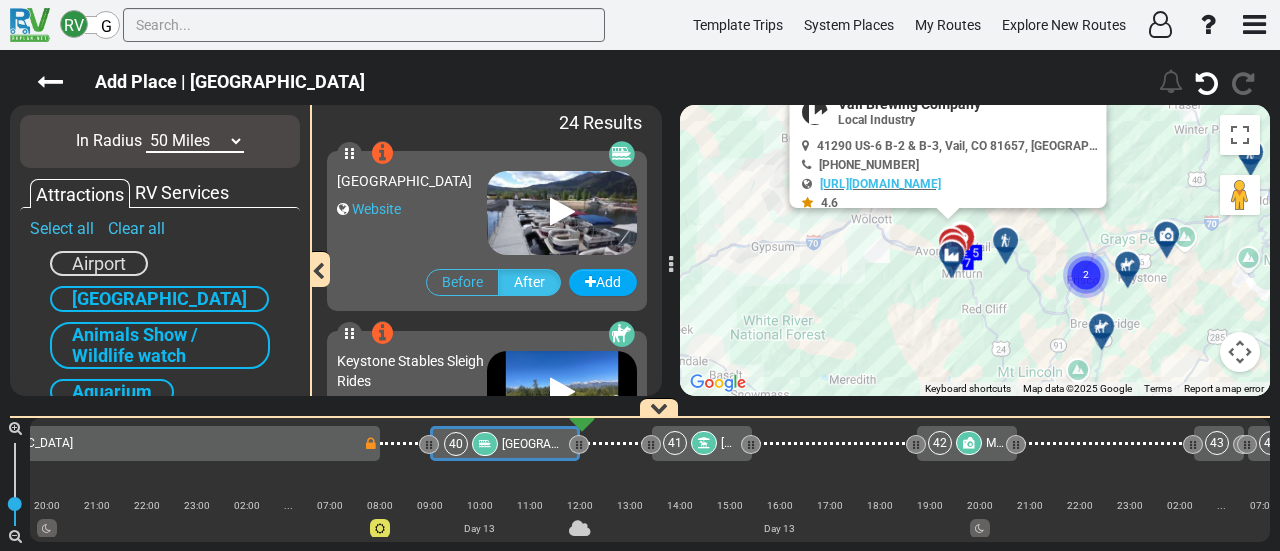 scroll, scrollTop: 0, scrollLeft: 11011, axis: horizontal 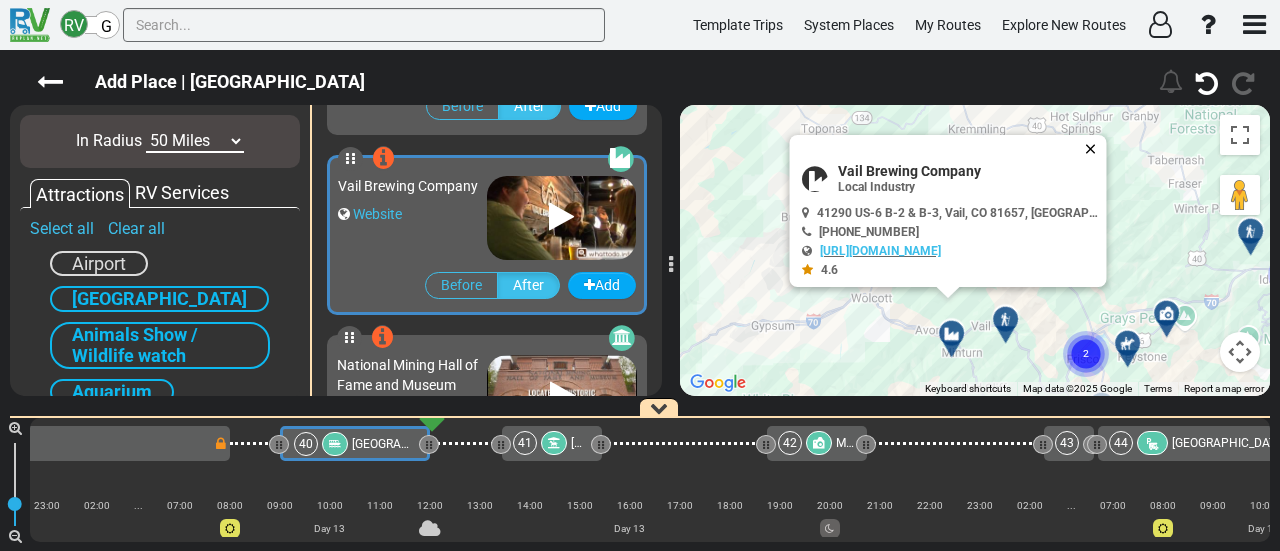 click at bounding box center [1095, 149] 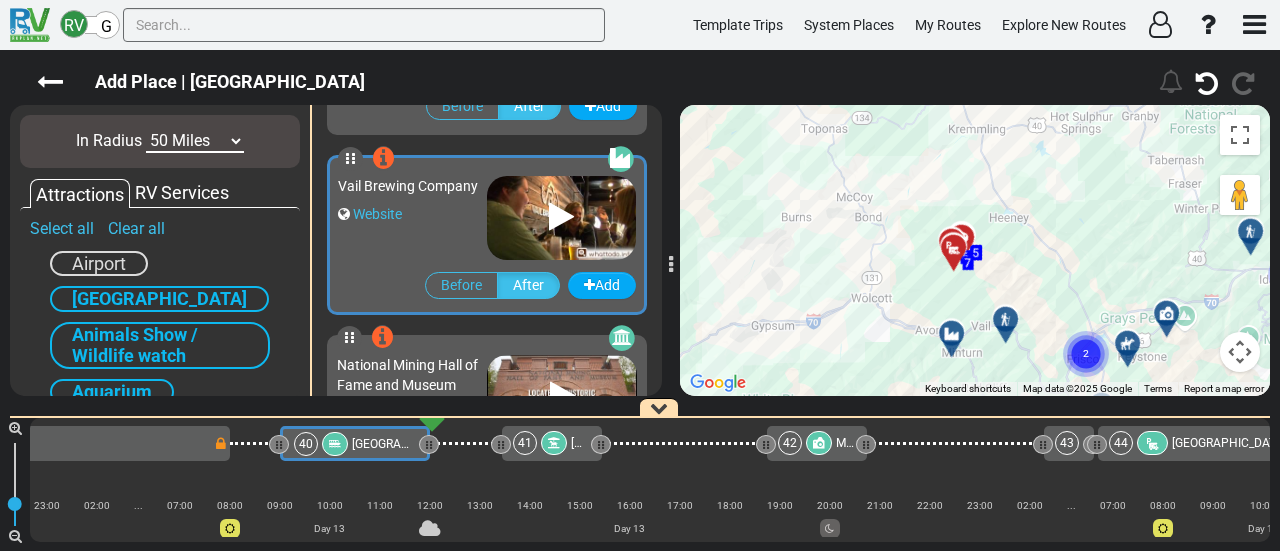 click on "10 Miles 50 Miles 100 Miles 250 Miles 500 Miles 1000 Miles" at bounding box center [195, 141] 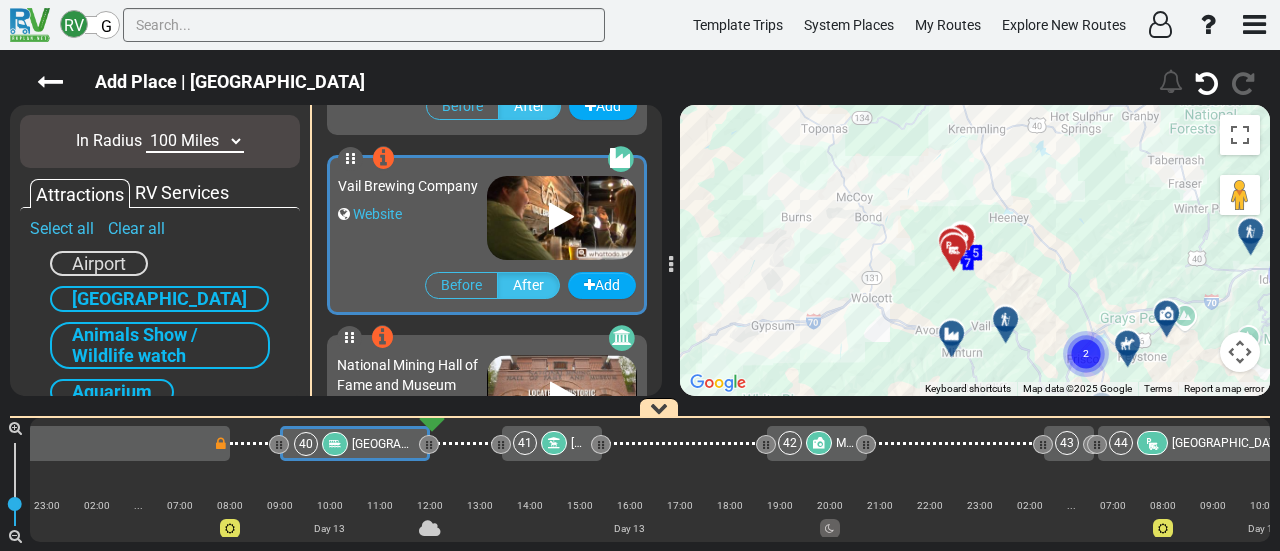 click on "10 Miles 50 Miles 100 Miles 250 Miles 500 Miles 1000 Miles" at bounding box center (195, 141) 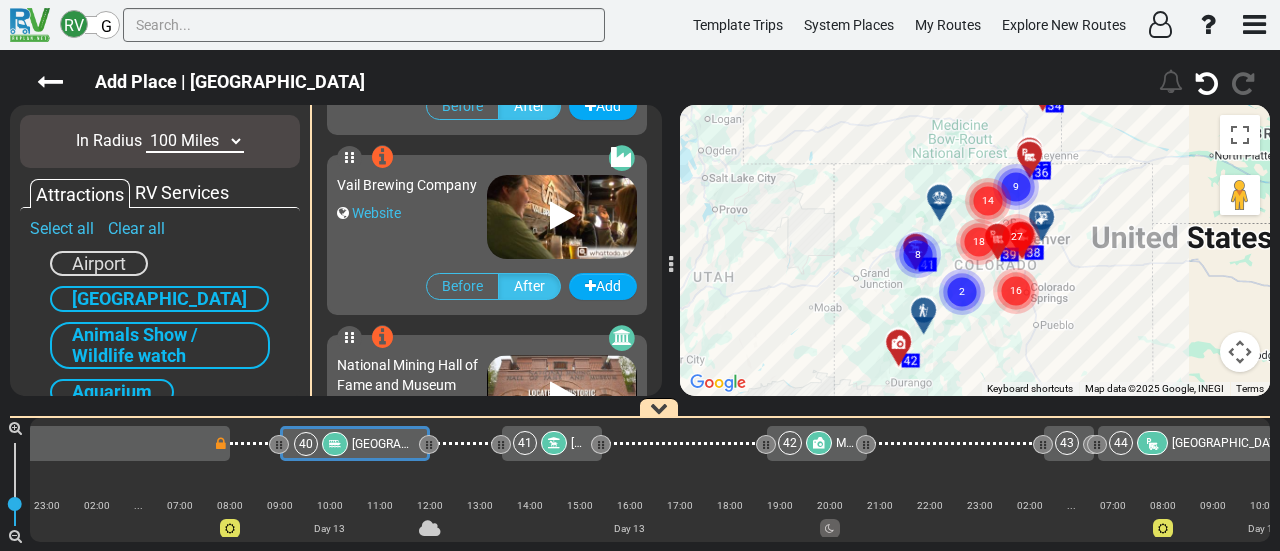 click 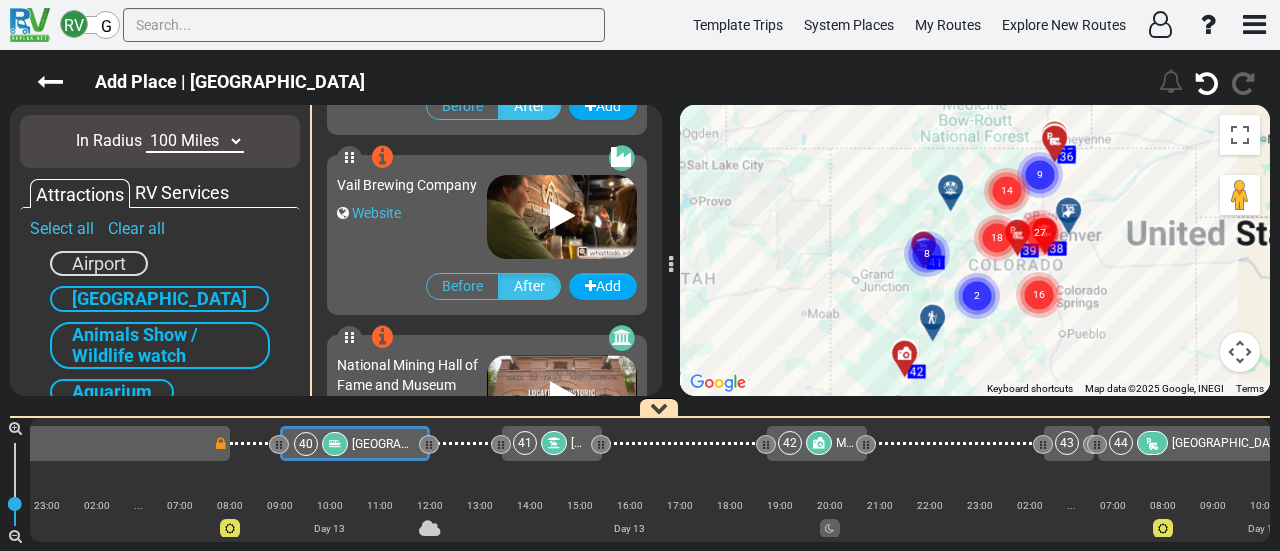 click 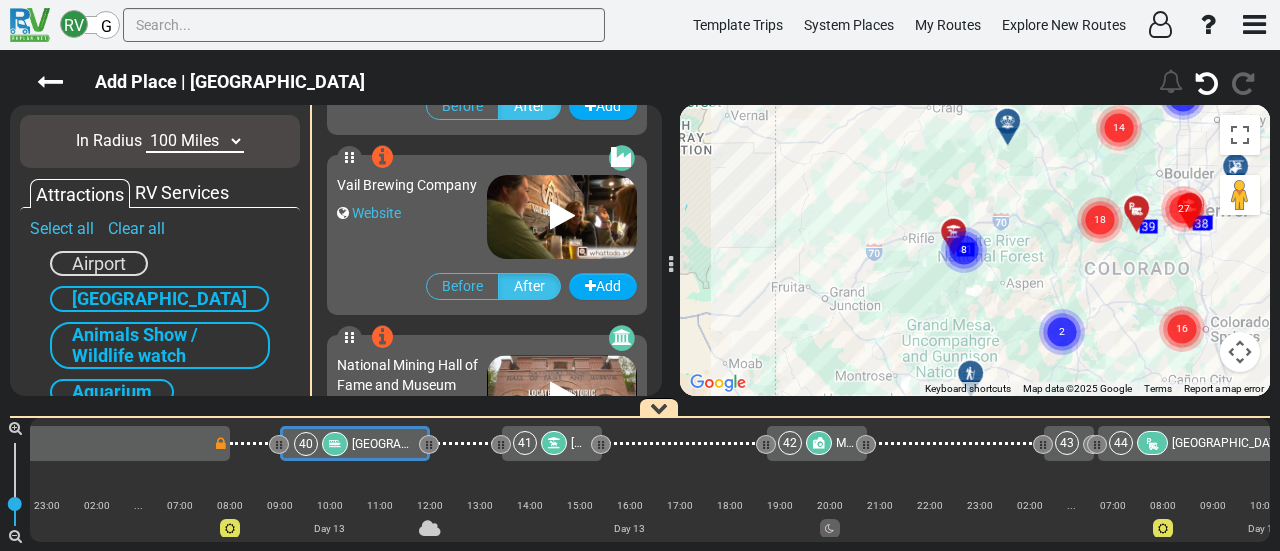 click on "To navigate, press the arrow keys. To activate drag with keyboard, press Alt + Enter. Once in keyboard drag state, use the arrow keys to move the marker. To complete the drag, press the Enter key. To cancel, press Escape. 37 38 39 41 35 36 34 42 32 33 43 44 45 46 47 19 26 27 28 29 30 31 48 49 50 51 52 53
18
27
14
8
2
16
9
1 2 3 4 5 6 7 8 9 10 11 12 13 14 15 16 17 18 20 21 22 23 24 25" at bounding box center [975, 250] 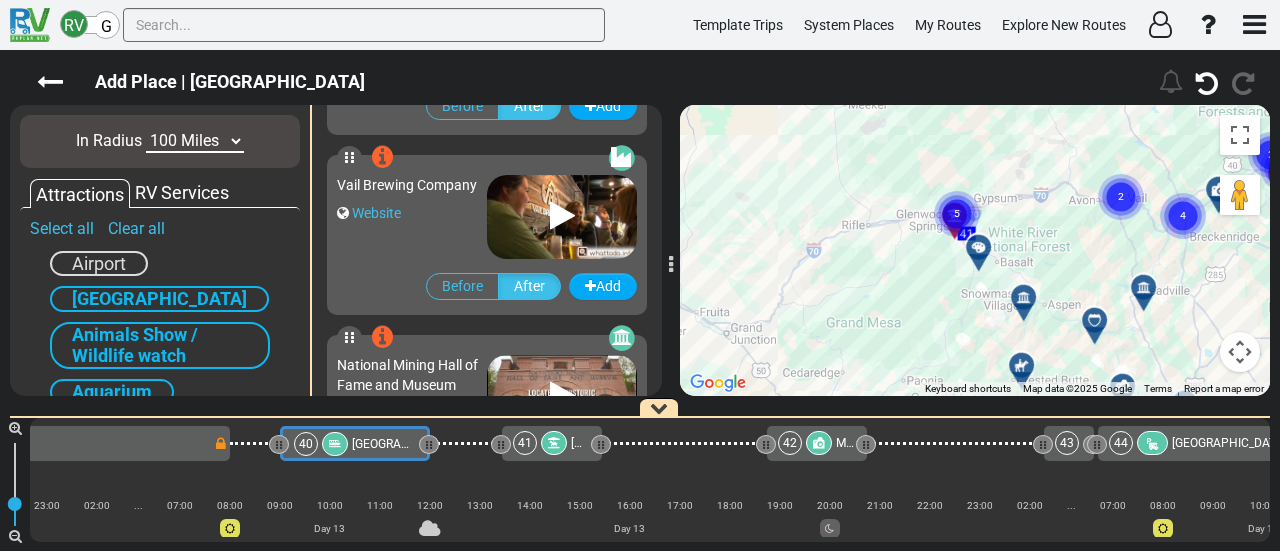 click 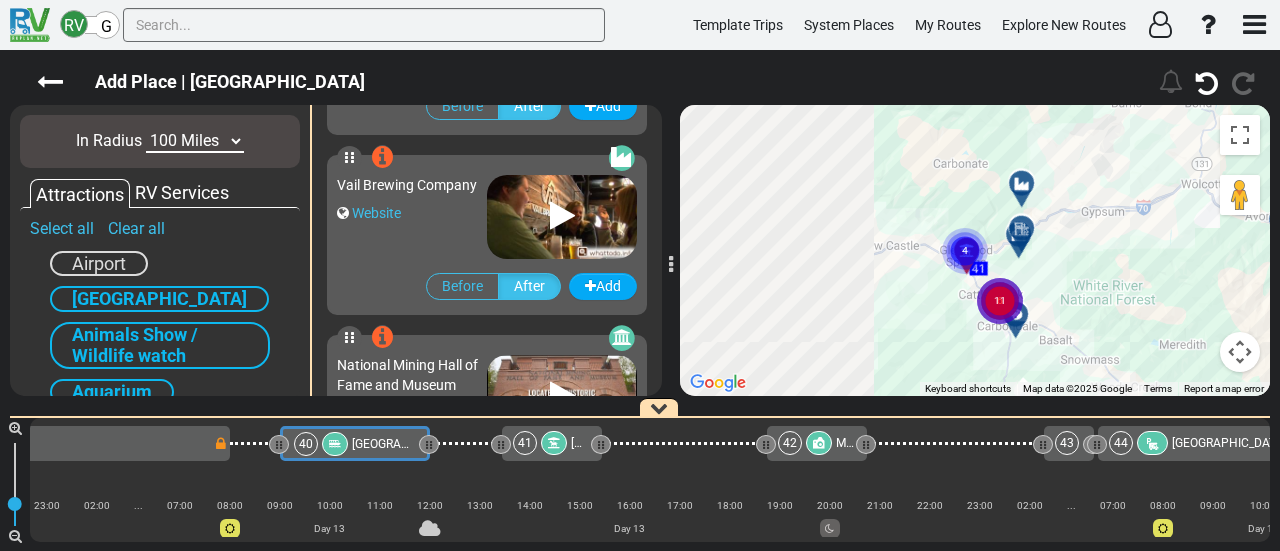 click on "4" 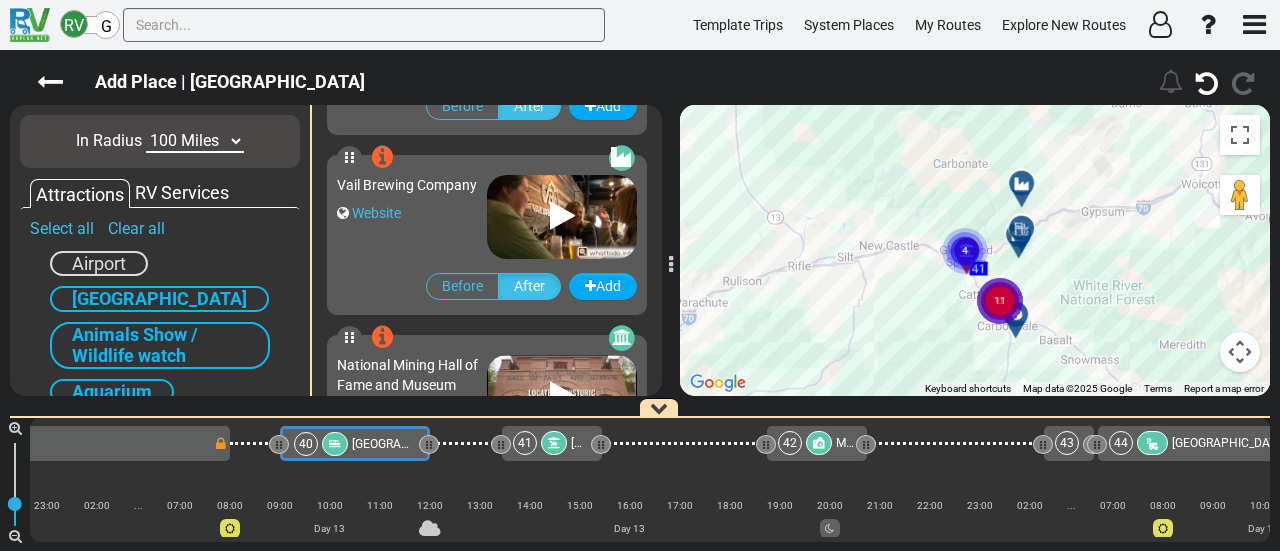 click on "4" 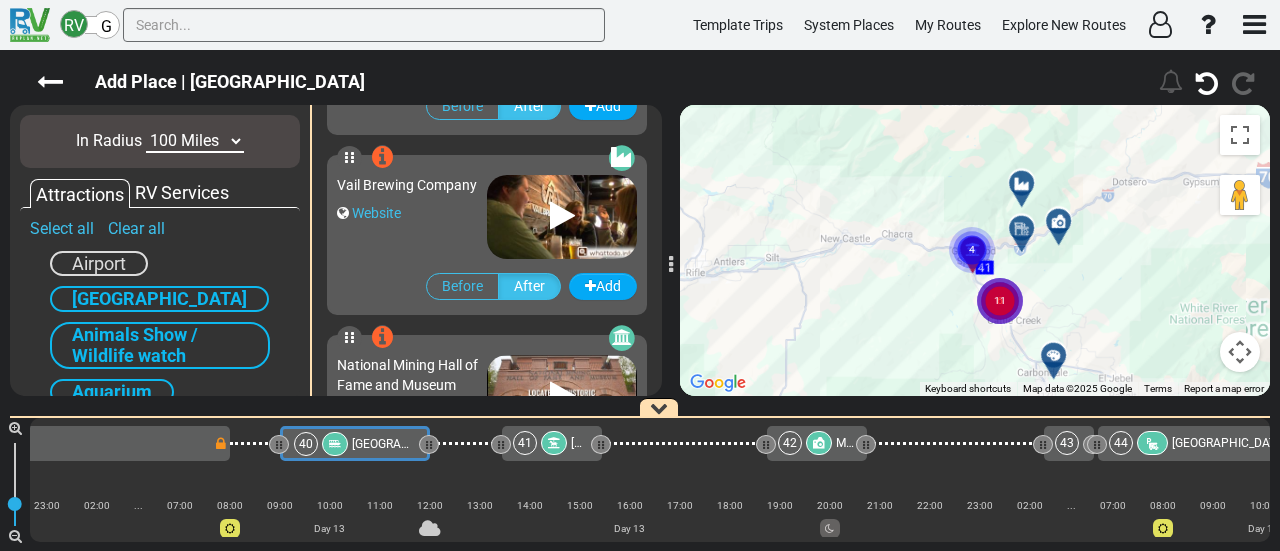click on "4" 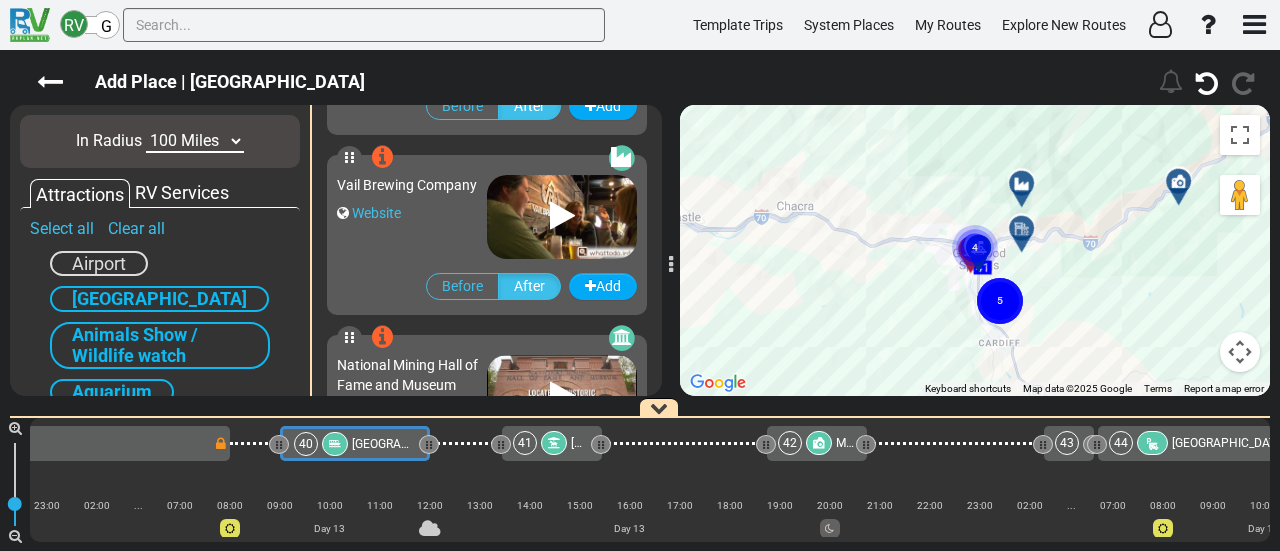 click 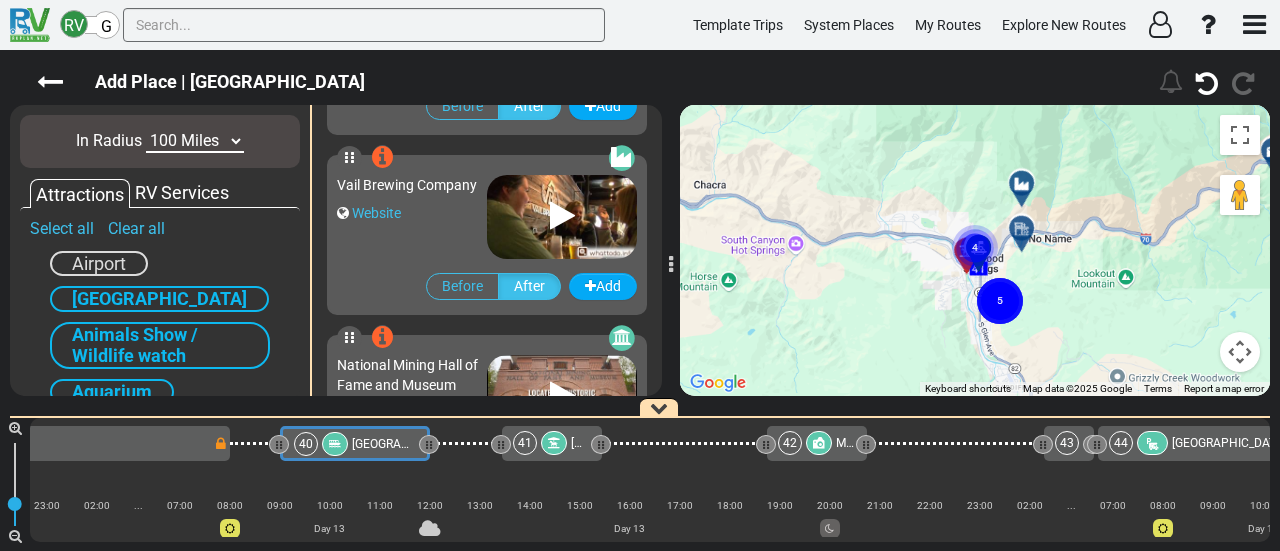 click 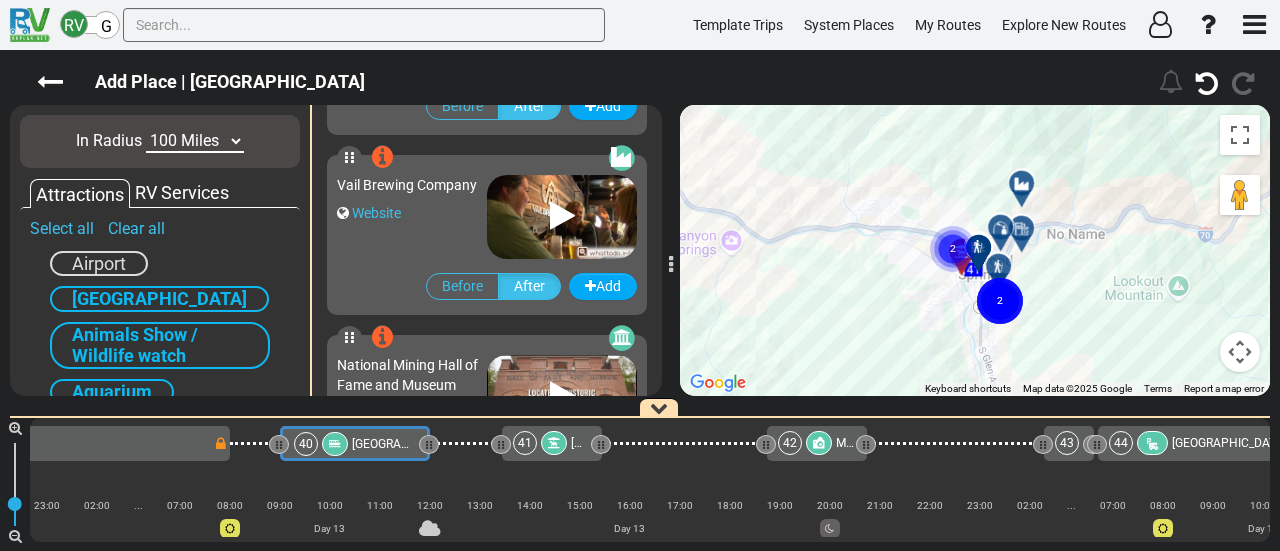 click at bounding box center [1001, 228] 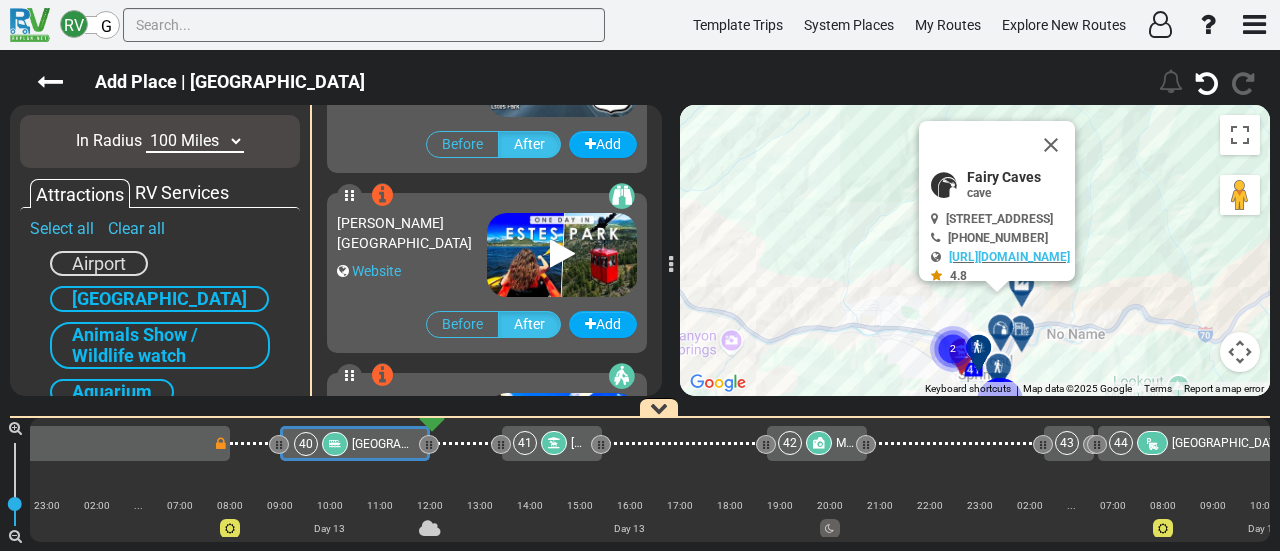 scroll, scrollTop: 11516, scrollLeft: 0, axis: vertical 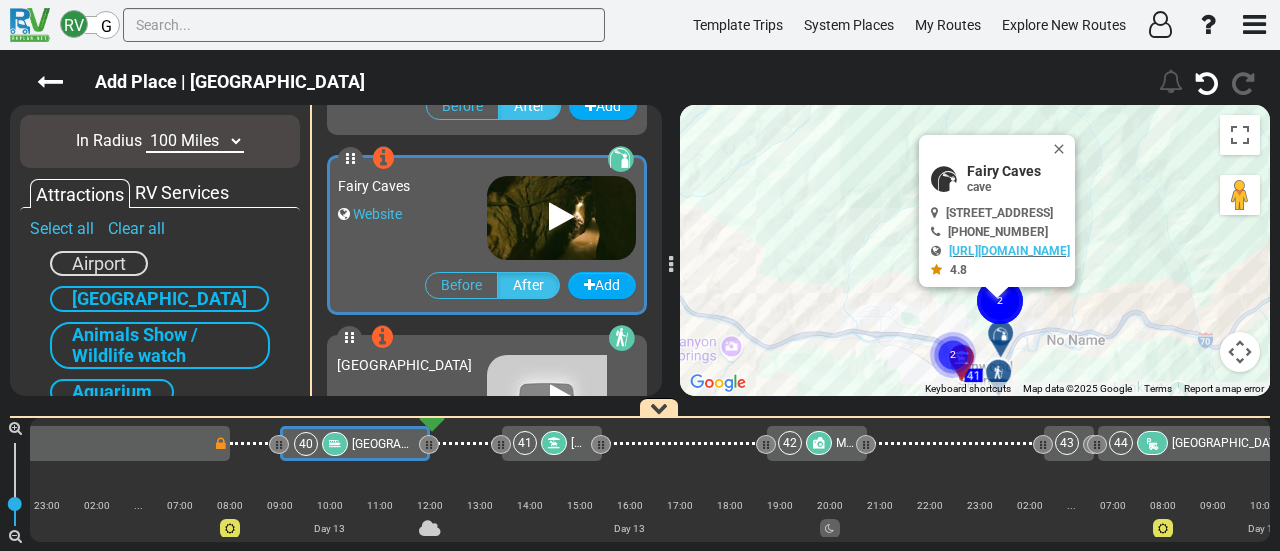 click 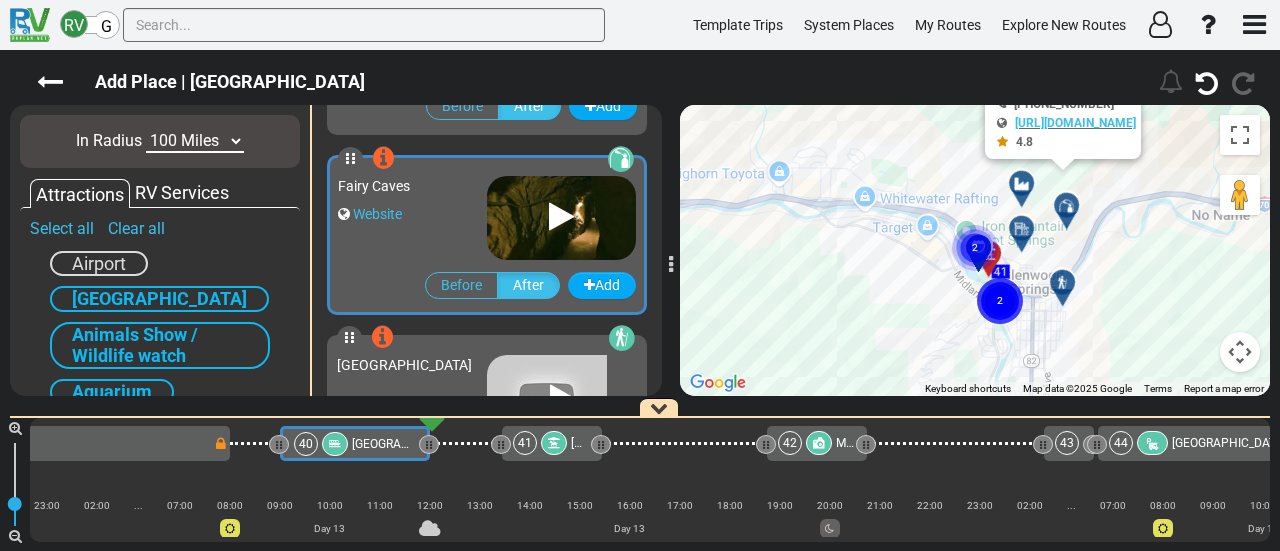 click 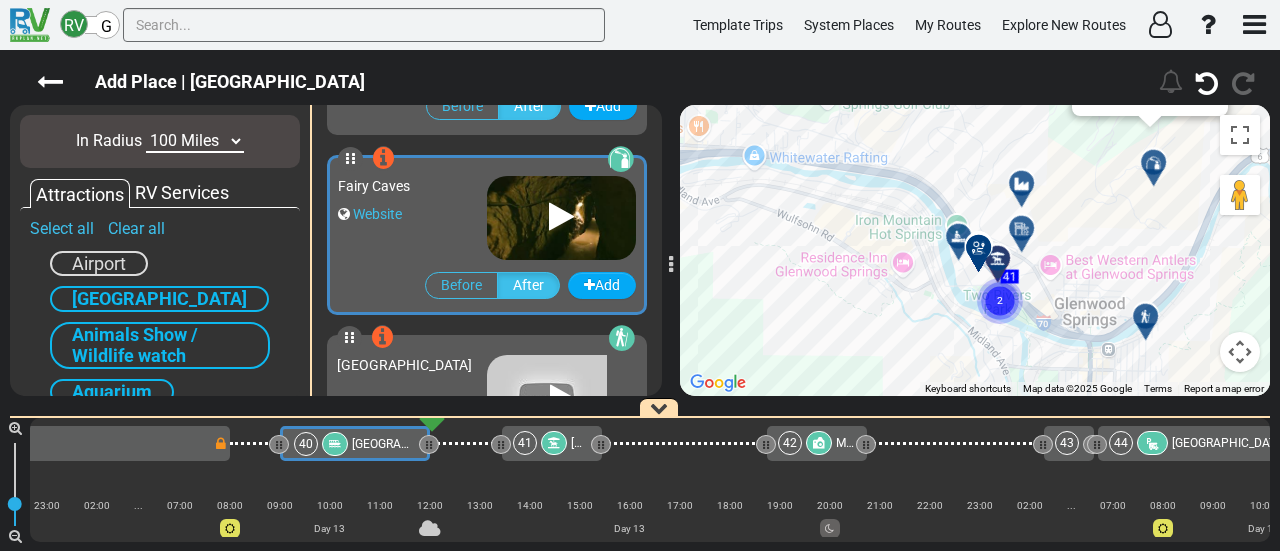 click at bounding box center [965, 244] 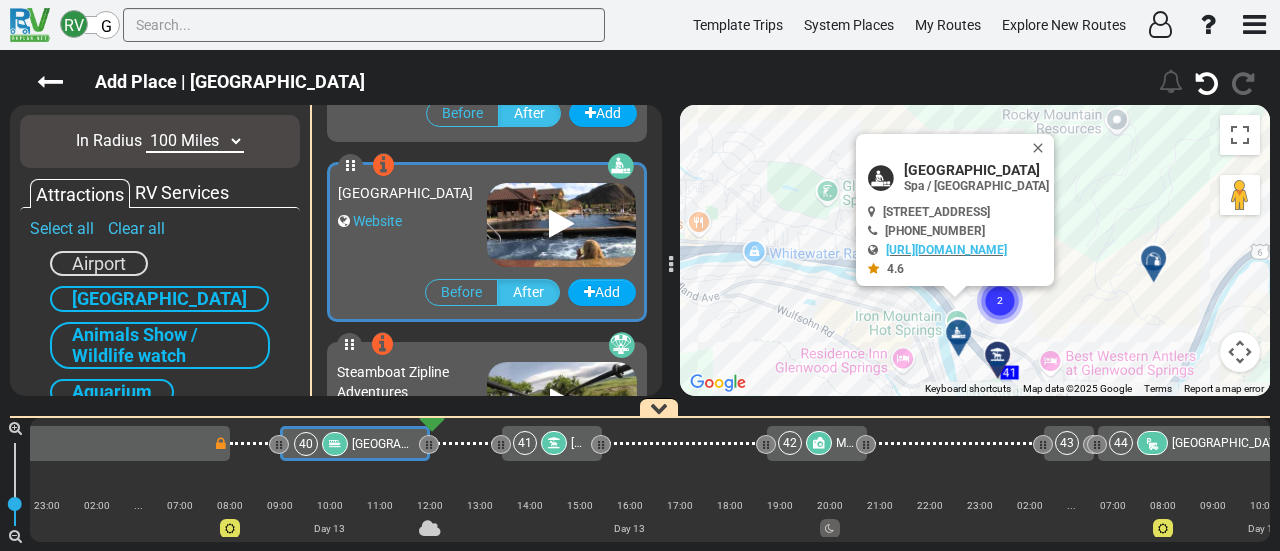 scroll, scrollTop: 12236, scrollLeft: 0, axis: vertical 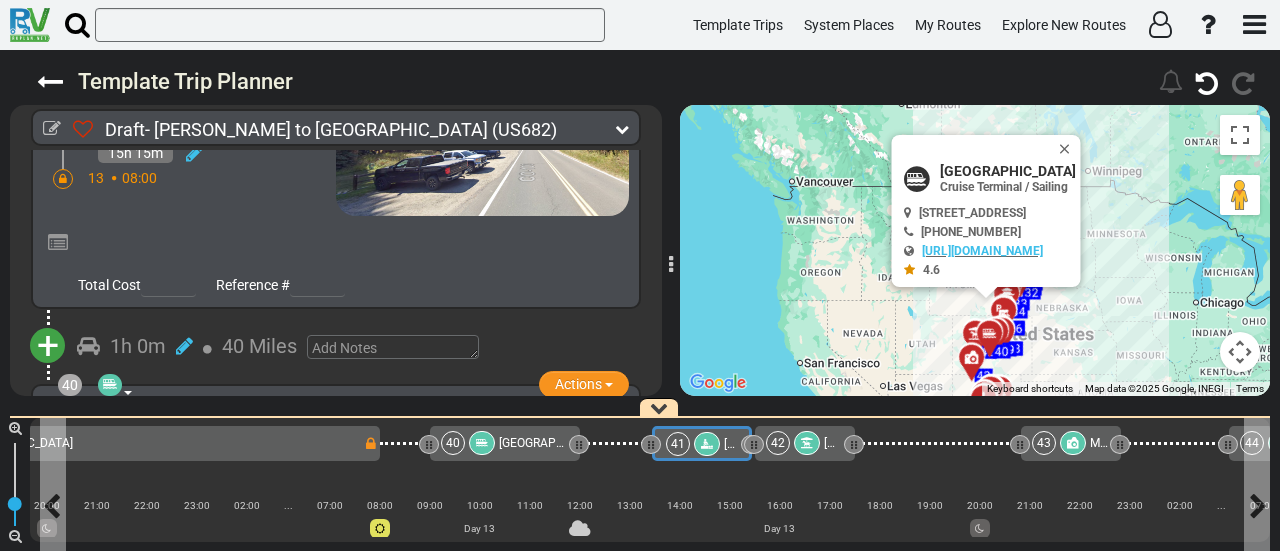 click on "41" at bounding box center [678, 444] 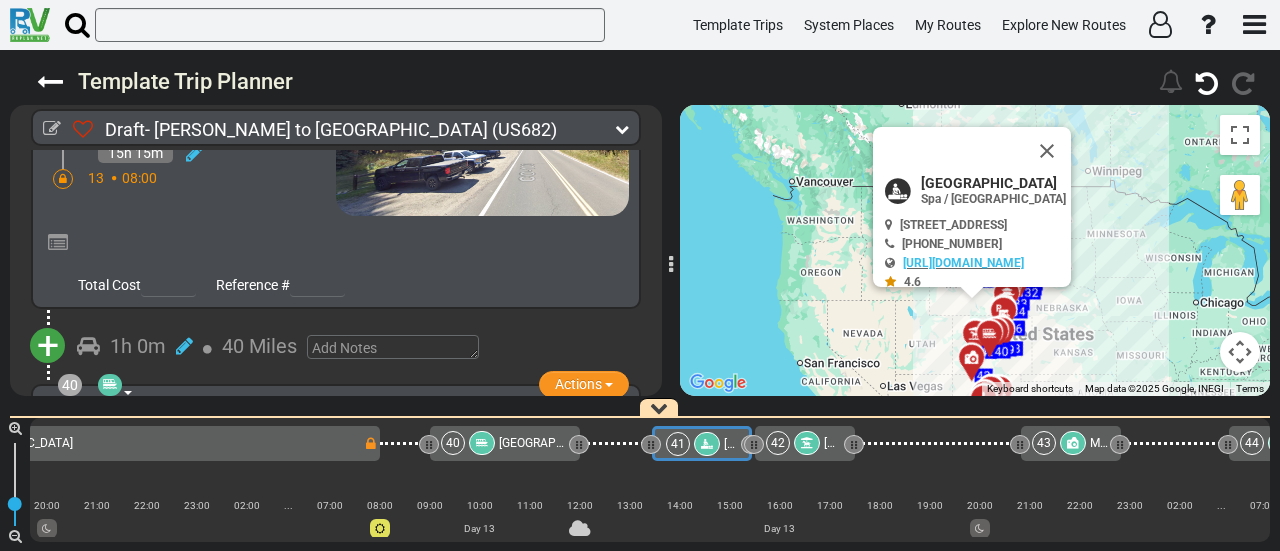 scroll, scrollTop: 15680, scrollLeft: 0, axis: vertical 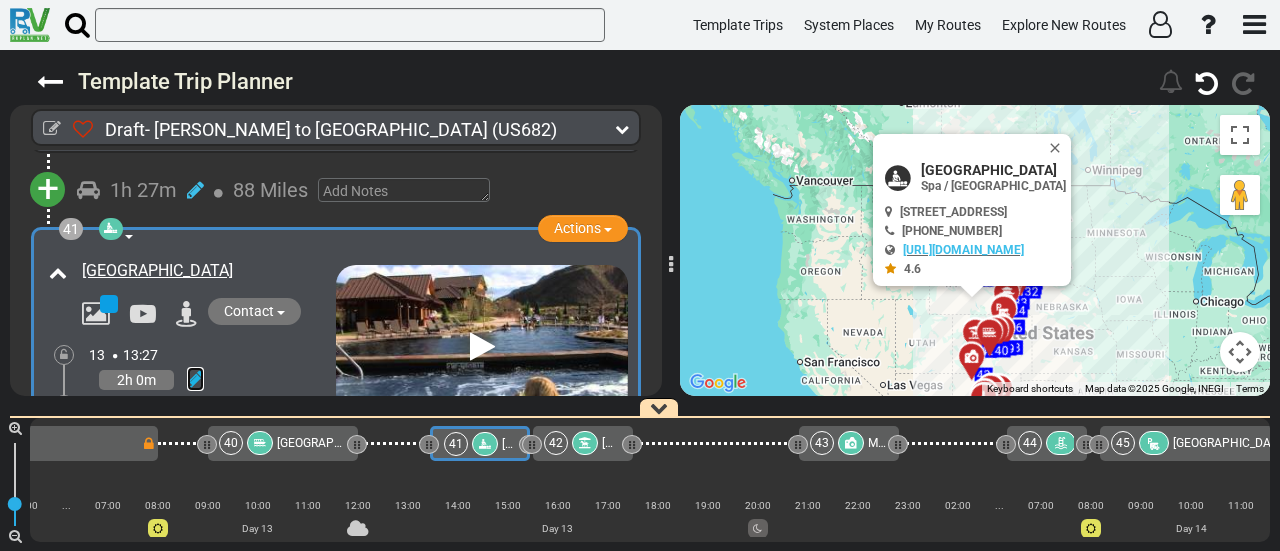 click at bounding box center (195, 379) 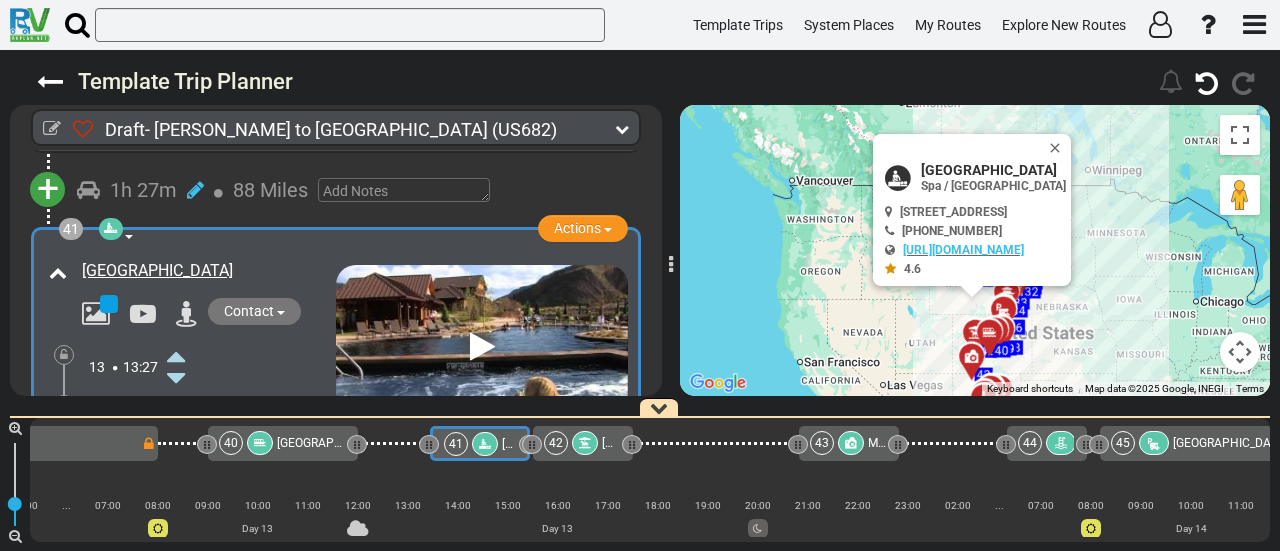 click at bounding box center [176, 356] 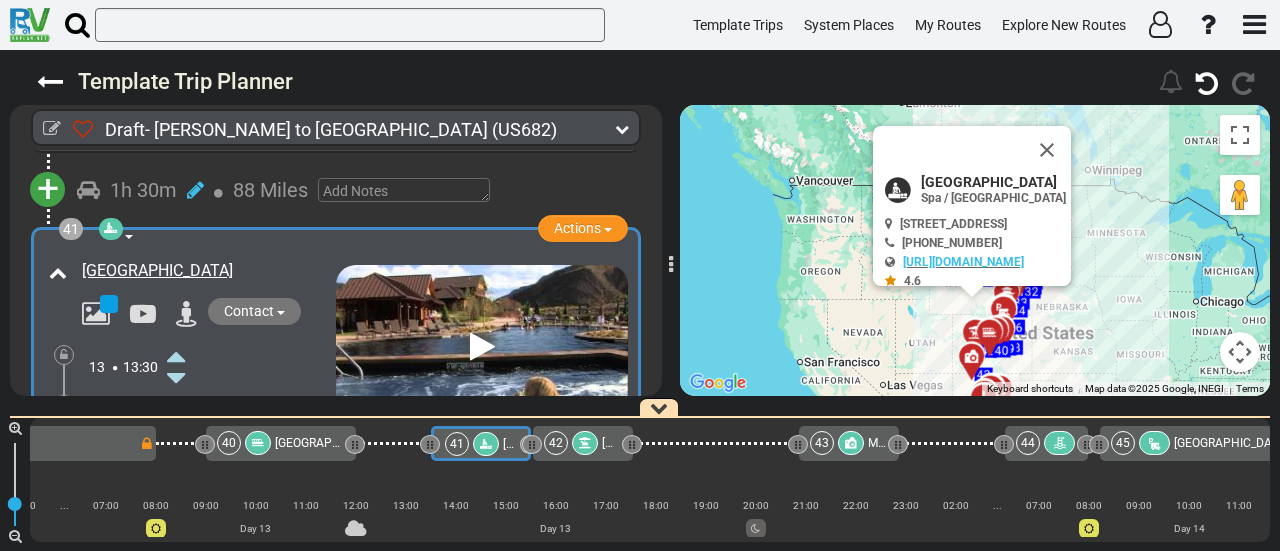 scroll, scrollTop: 0, scrollLeft: 11150, axis: horizontal 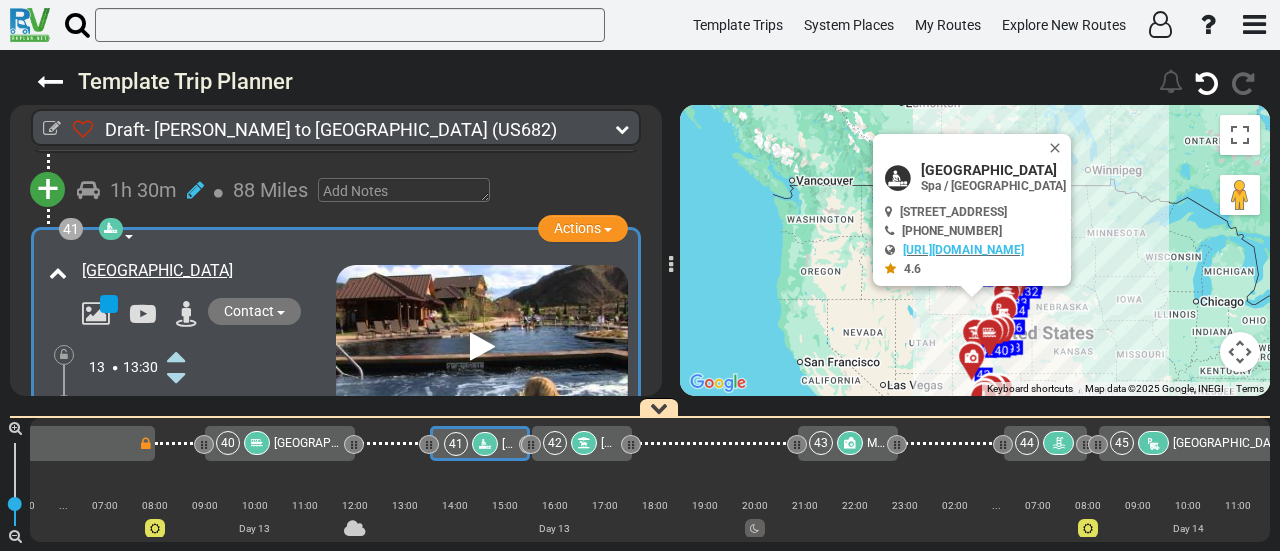 click at bounding box center [176, 444] 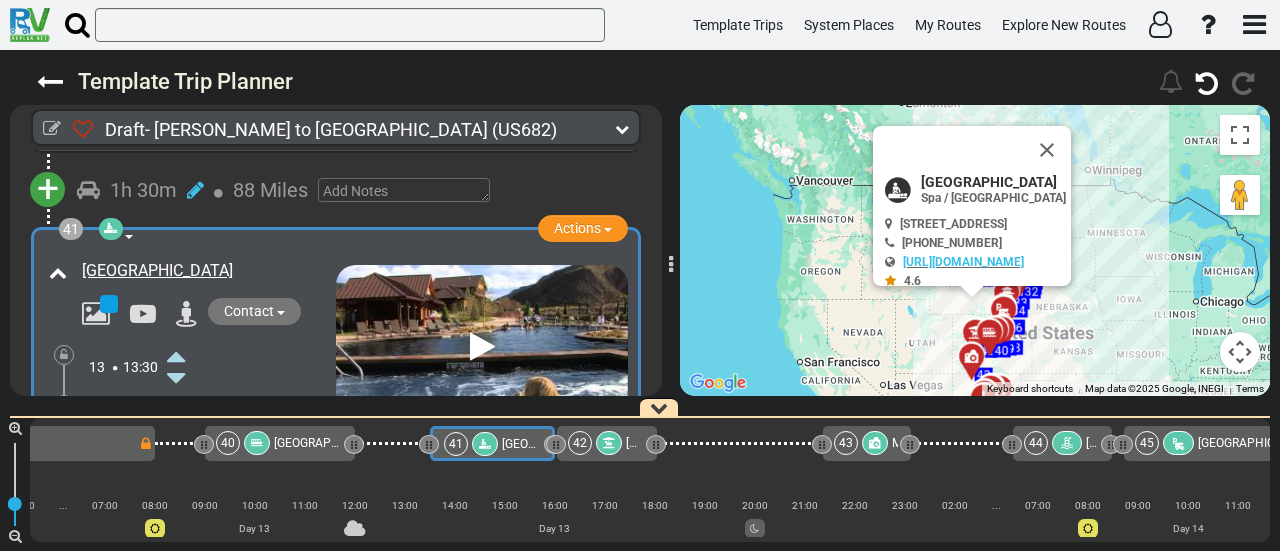 click at bounding box center (176, 444) 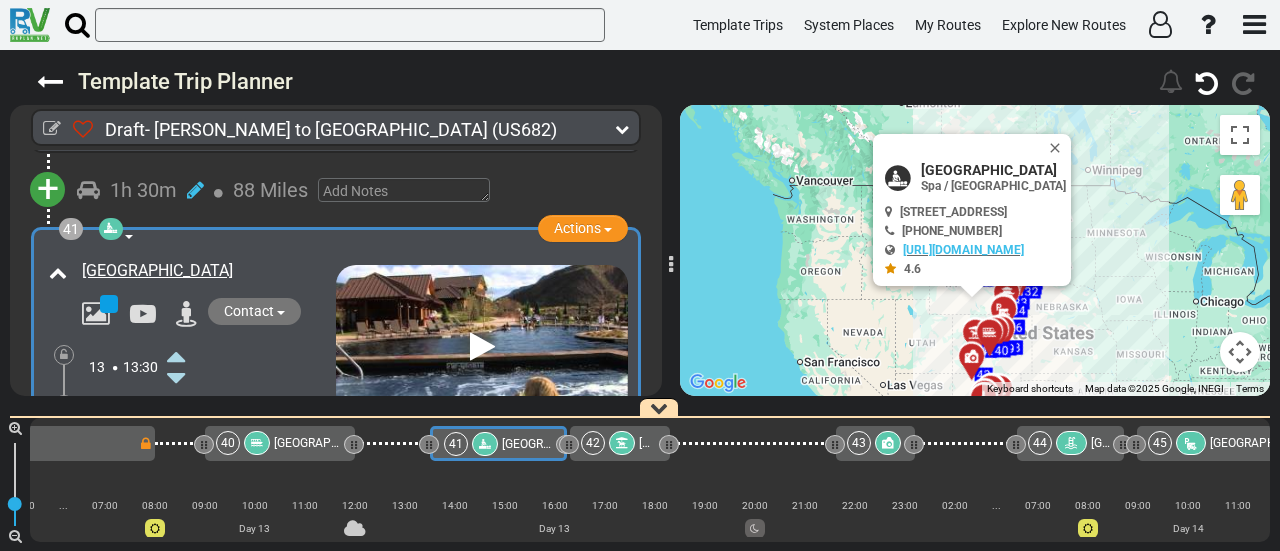 click at bounding box center (176, 444) 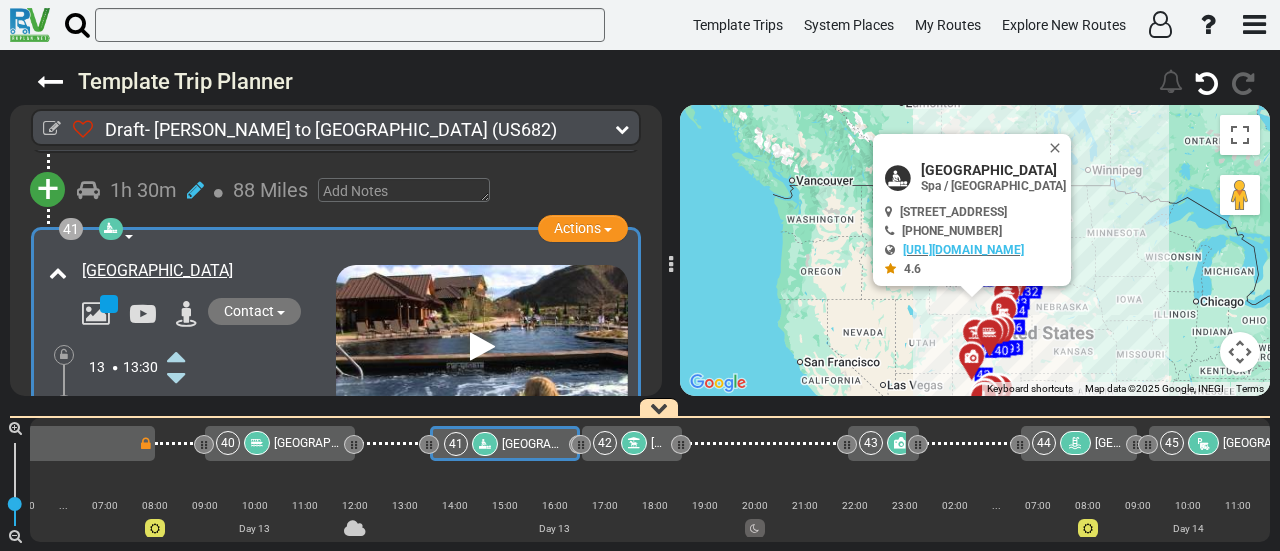 click on "[GEOGRAPHIC_DATA]" at bounding box center (993, 170) 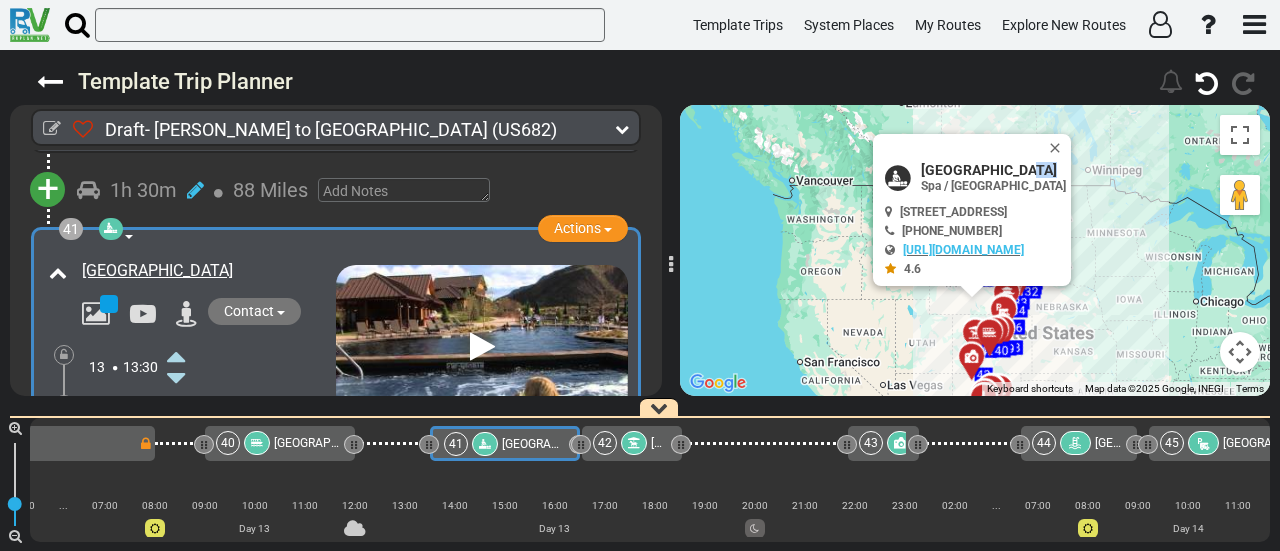 click on "[GEOGRAPHIC_DATA]" at bounding box center [993, 170] 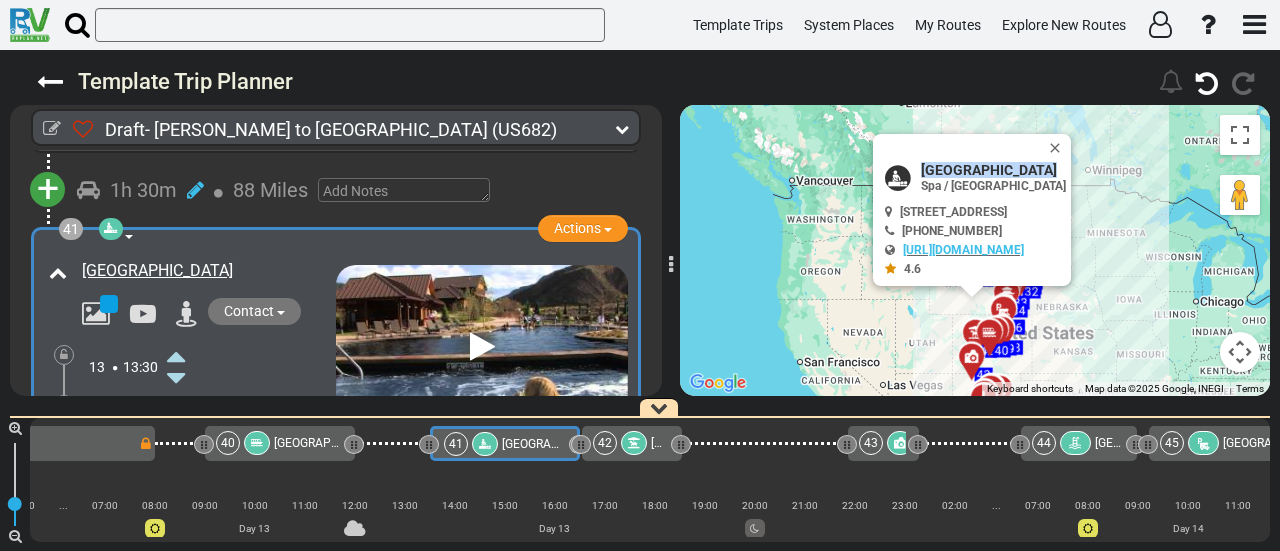 click on "[GEOGRAPHIC_DATA]" at bounding box center [993, 170] 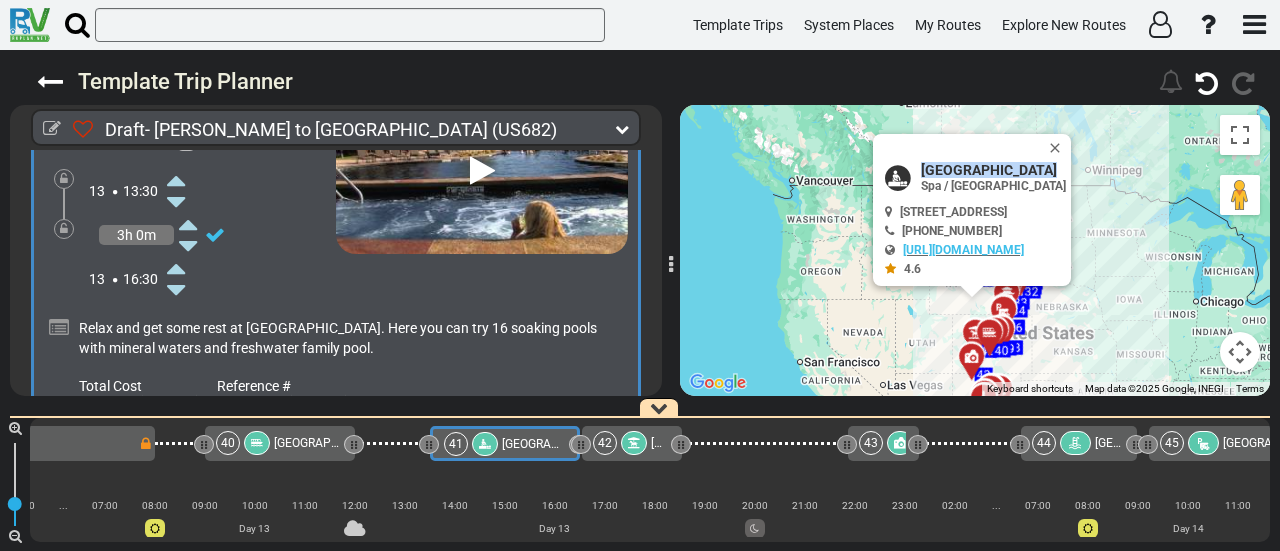 scroll, scrollTop: 16310, scrollLeft: 0, axis: vertical 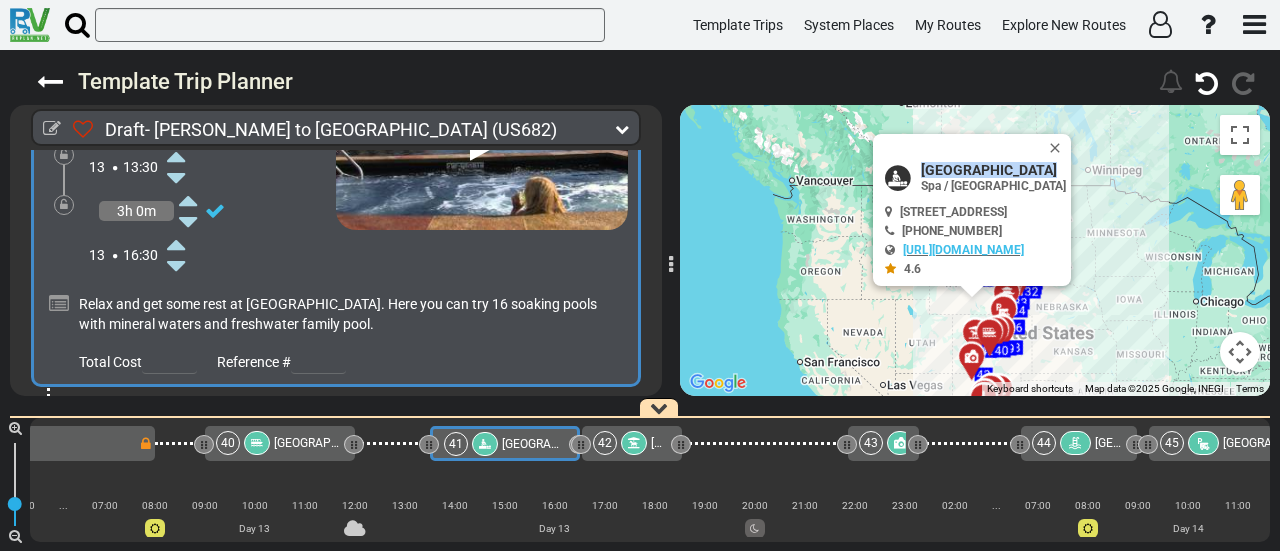 click on "+" at bounding box center (48, 424) 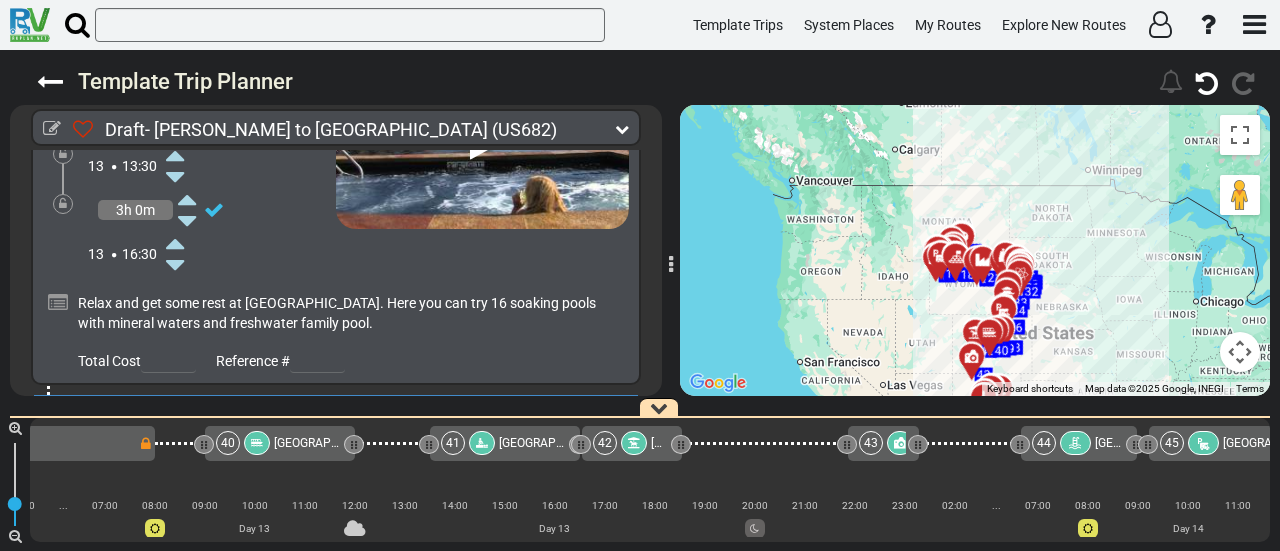 scroll, scrollTop: 16310, scrollLeft: 0, axis: vertical 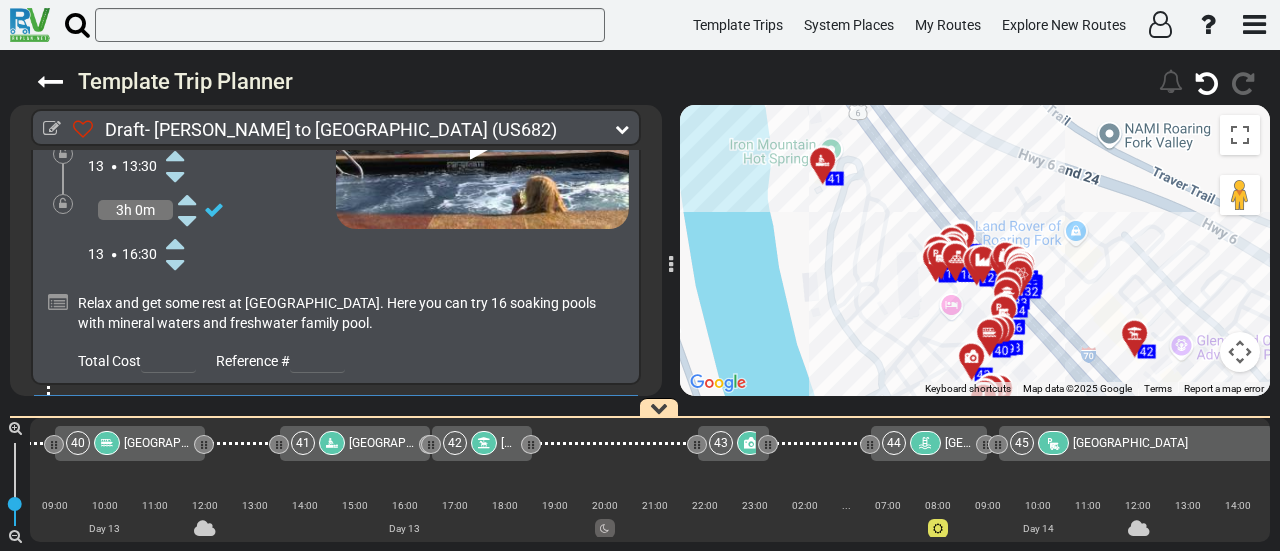 click on "Add Campground" at bounding box center [110, 484] 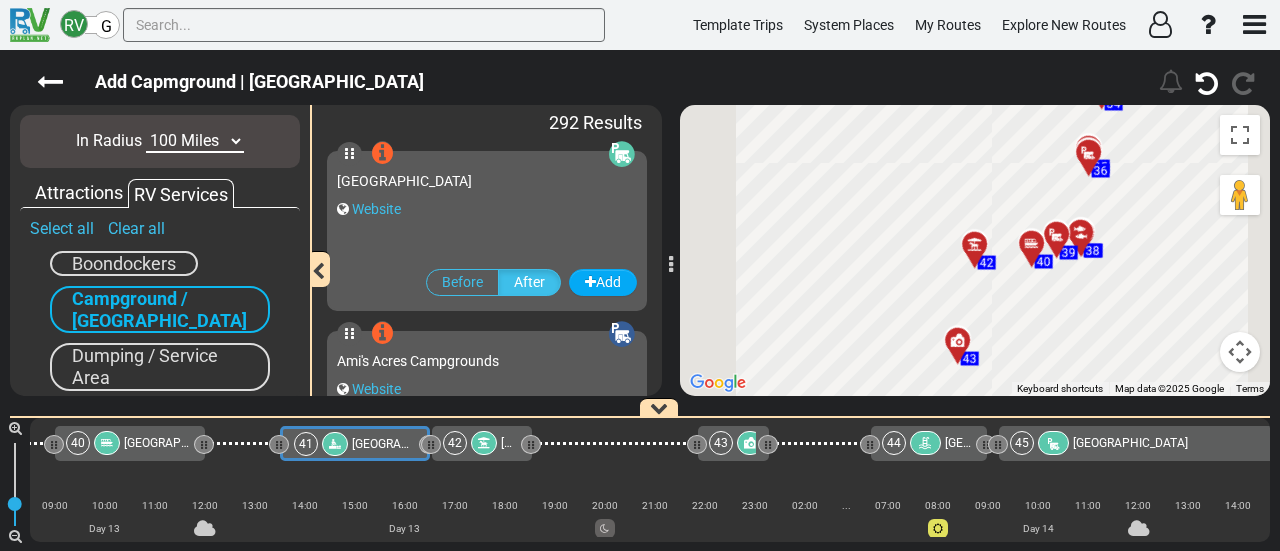 scroll, scrollTop: 0, scrollLeft: 11150, axis: horizontal 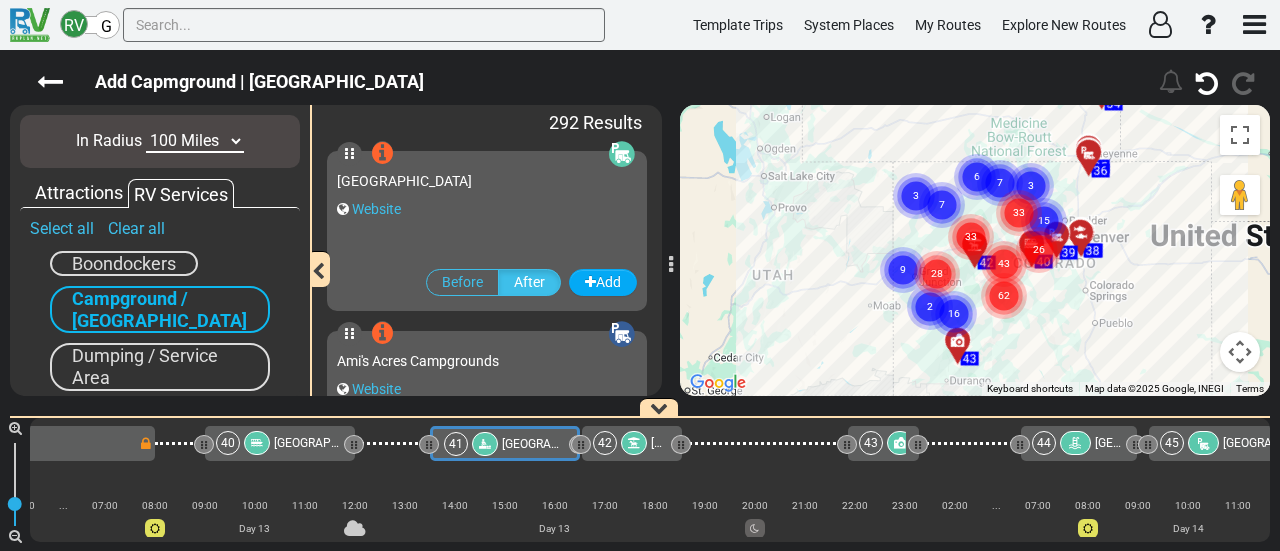 click on "10 Miles 50 Miles 100 Miles 250 Miles 500 Miles 1000 Miles" at bounding box center [195, 141] 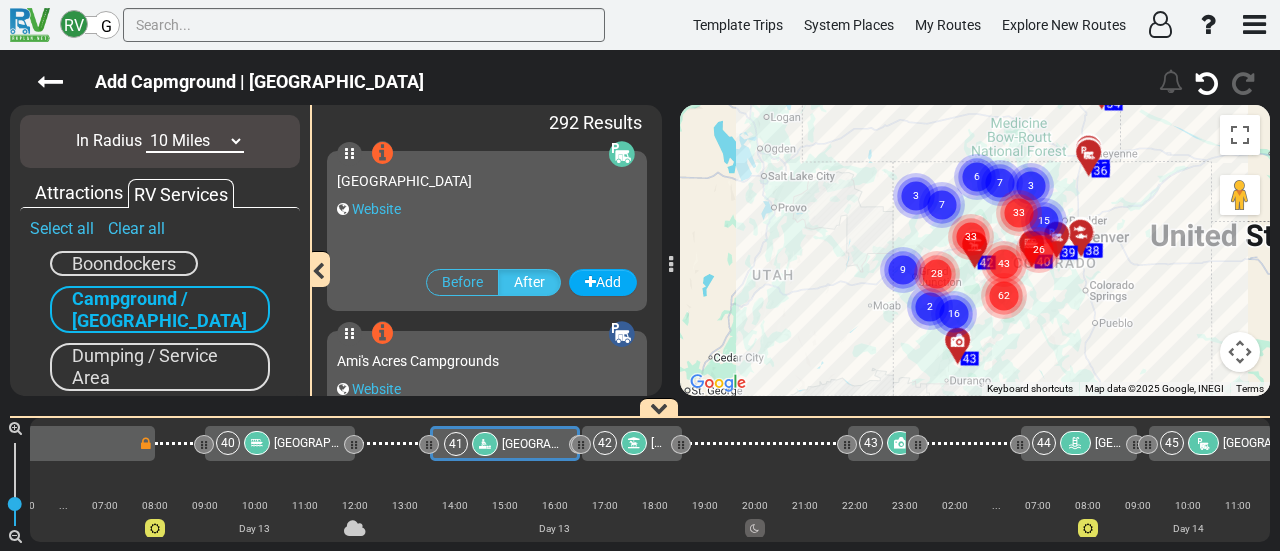 click on "10 Miles 50 Miles 100 Miles 250 Miles 500 Miles 1000 Miles" at bounding box center [195, 141] 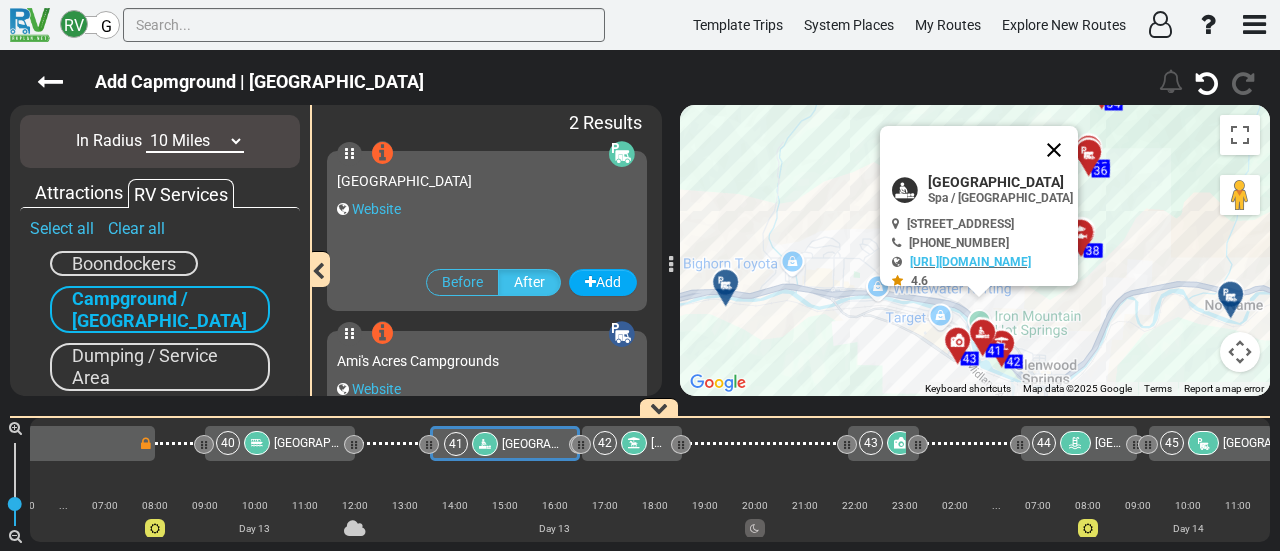 click at bounding box center [1054, 150] 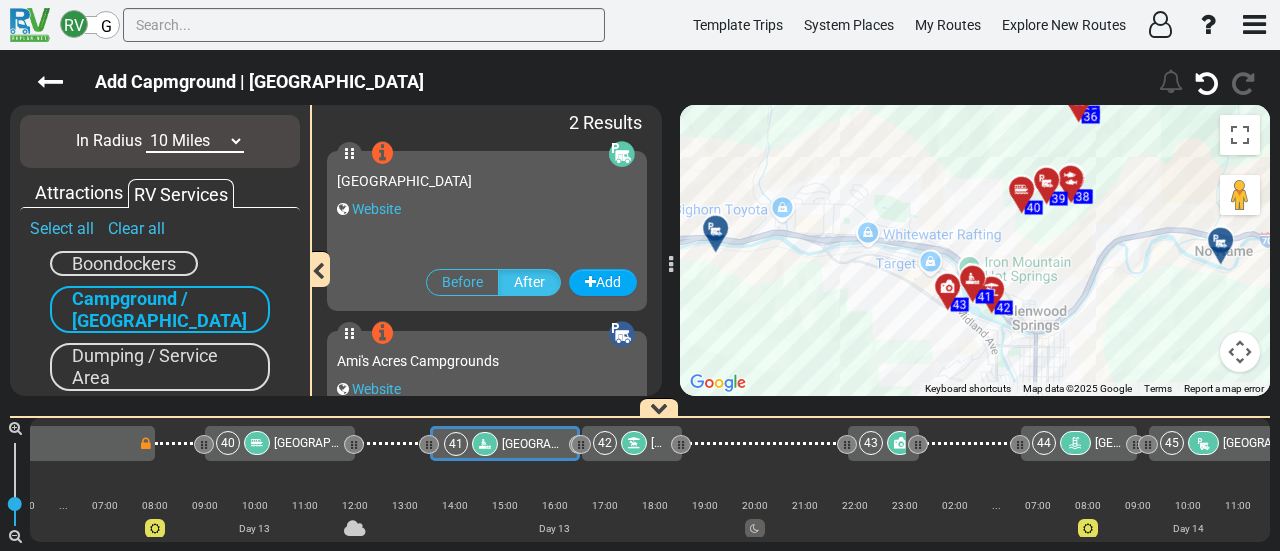 drag, startPoint x: 1076, startPoint y: 239, endPoint x: 1061, endPoint y: 181, distance: 59.908264 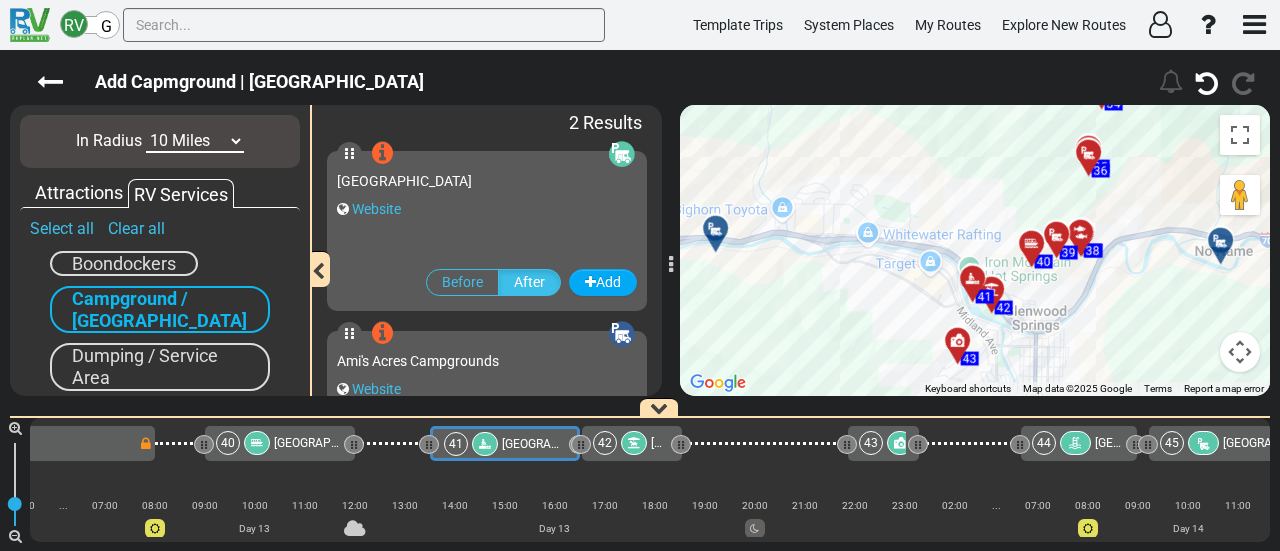 click at bounding box center [1227, 248] 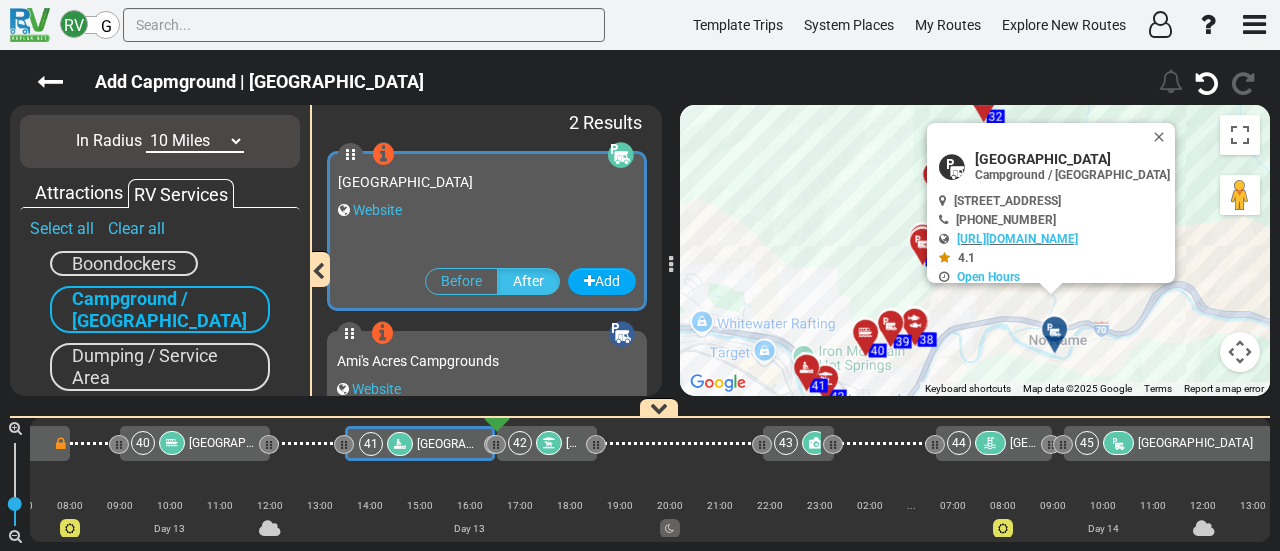 scroll, scrollTop: 0, scrollLeft: 11300, axis: horizontal 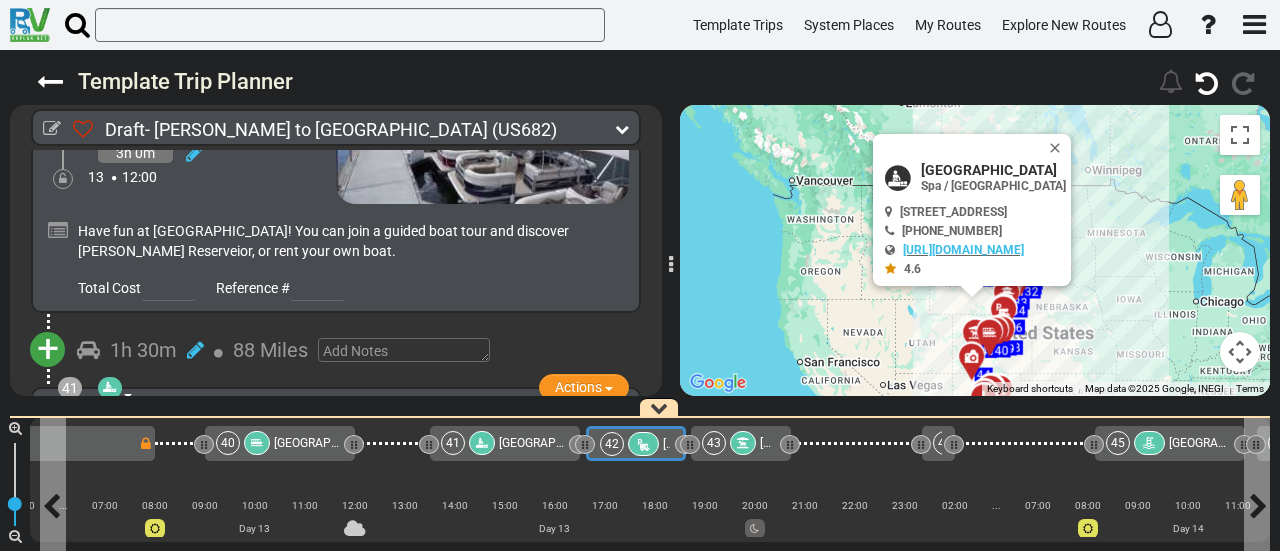 click at bounding box center (643, 444) 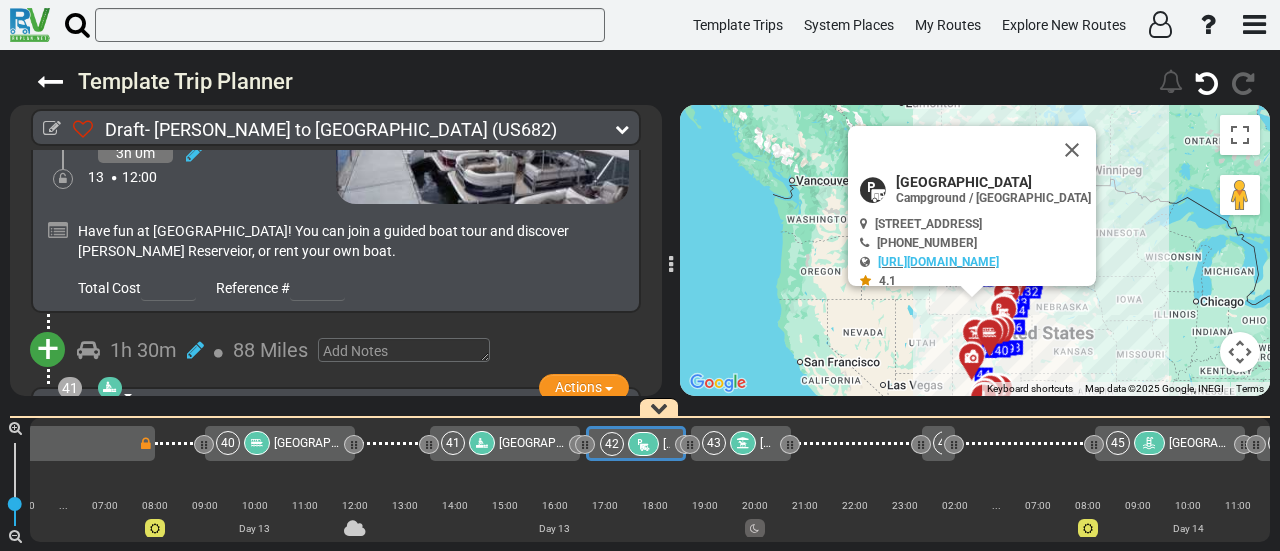 scroll, scrollTop: 16201, scrollLeft: 0, axis: vertical 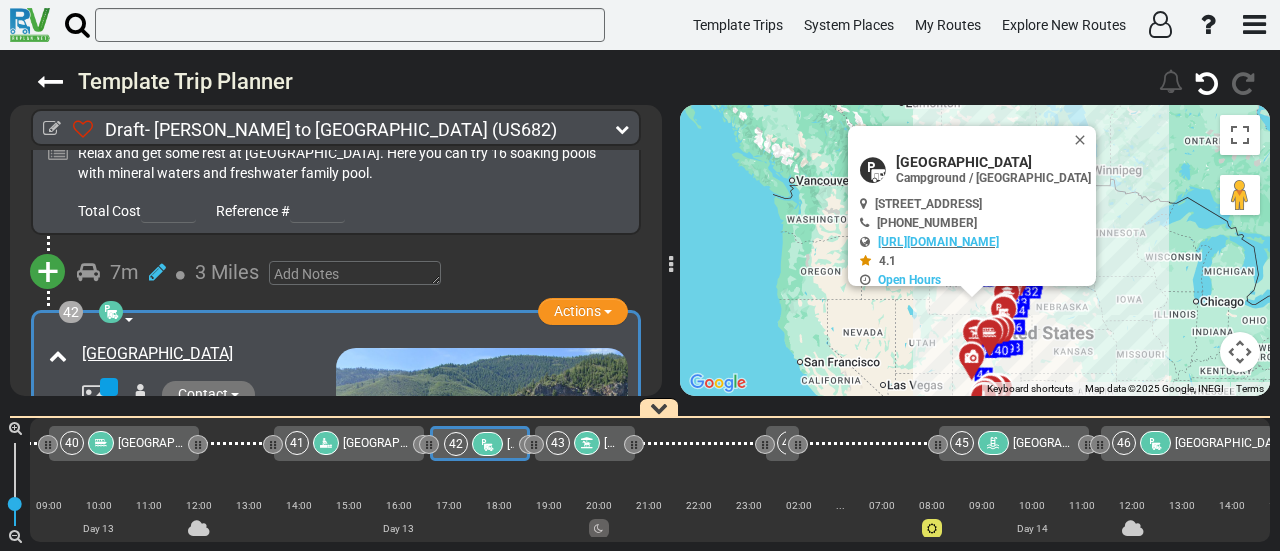 click at bounding box center (195, 462) 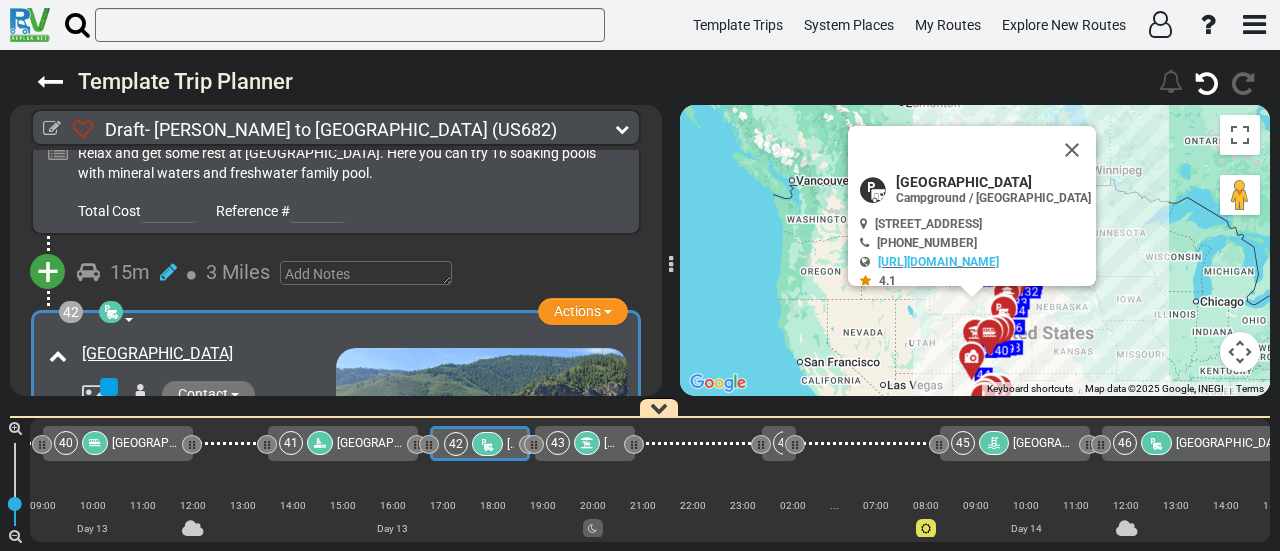 scroll, scrollTop: 0, scrollLeft: 11312, axis: horizontal 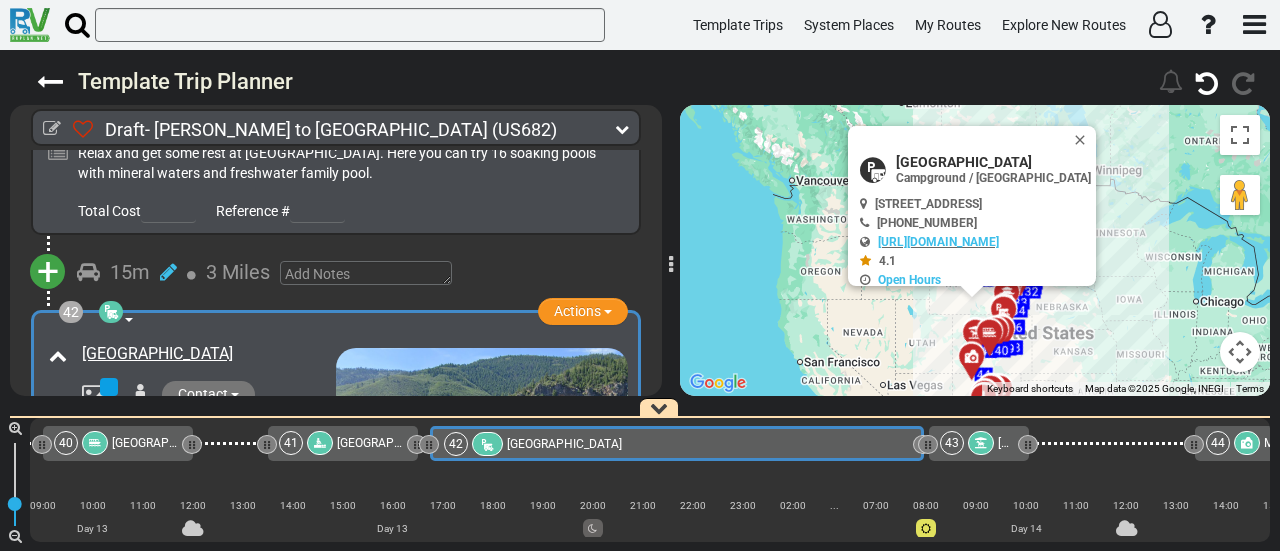 drag, startPoint x: 520, startPoint y: 443, endPoint x: 914, endPoint y: 525, distance: 402.44254 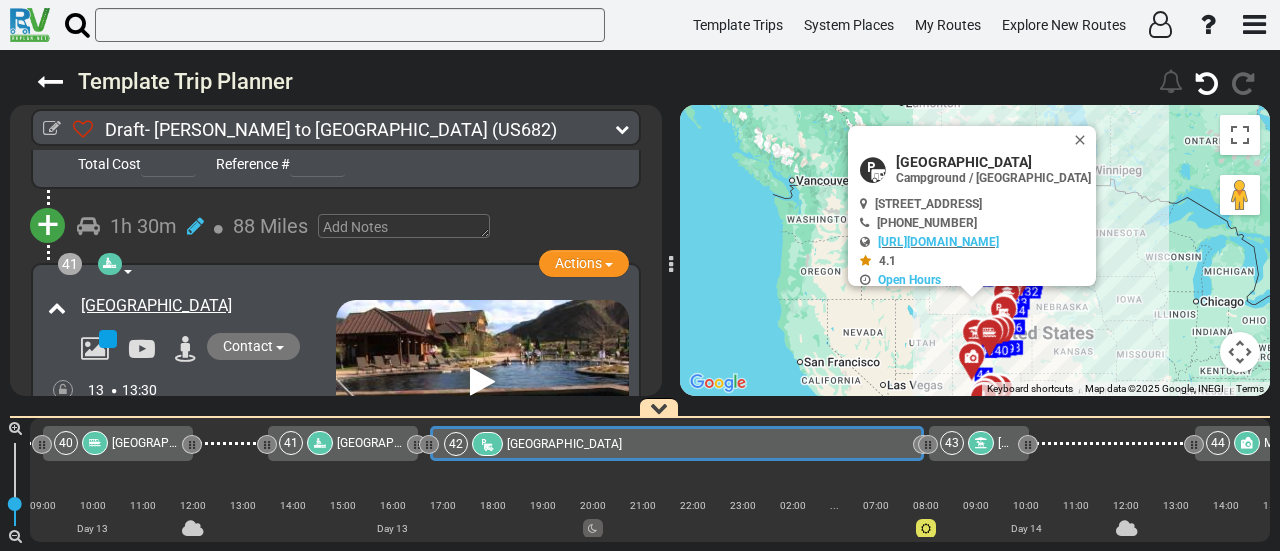 scroll, scrollTop: 16070, scrollLeft: 0, axis: vertical 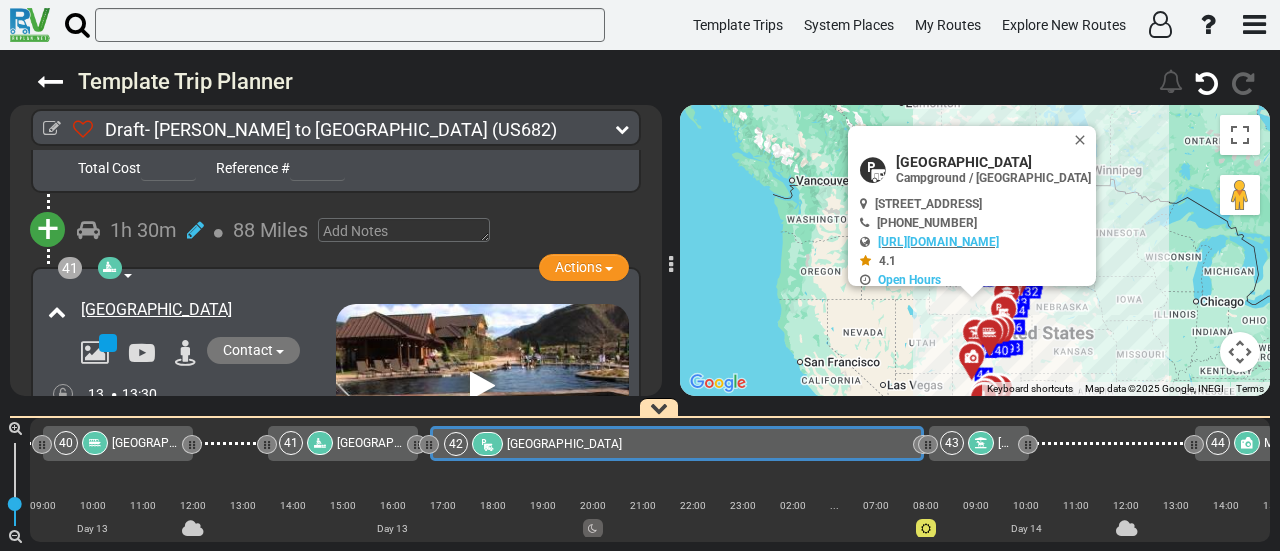 click at bounding box center (63, 444) 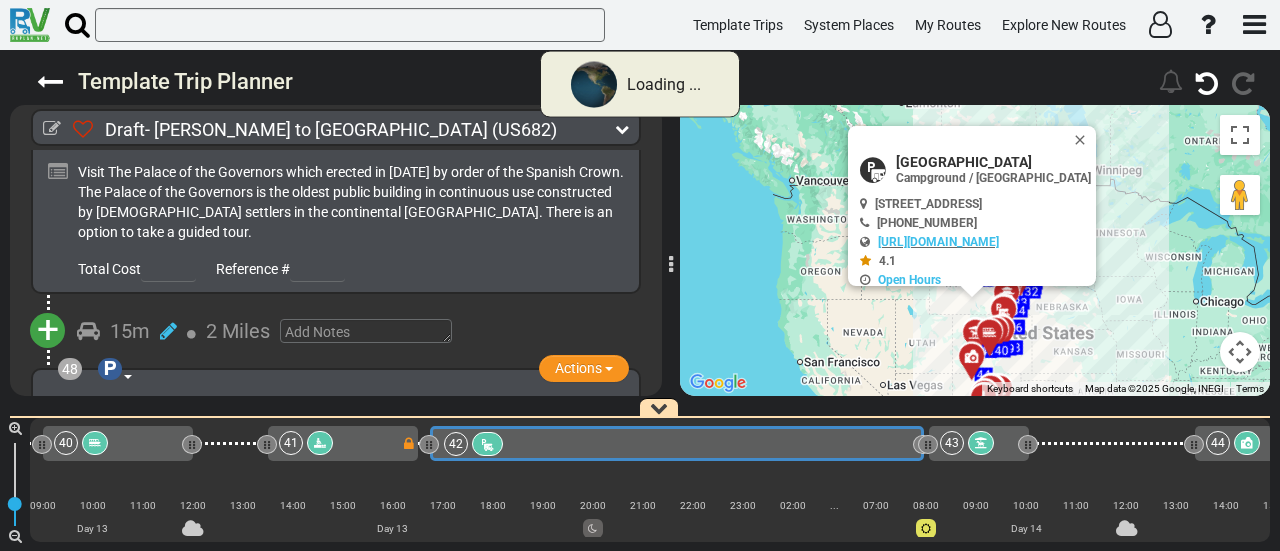 scroll, scrollTop: 13784, scrollLeft: 0, axis: vertical 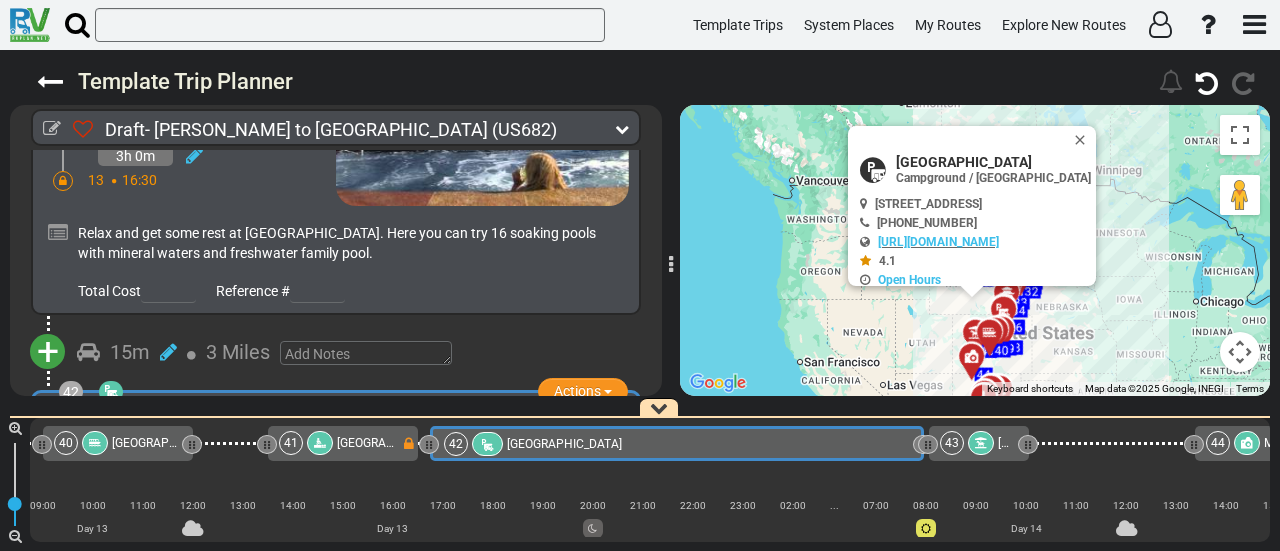 click at bounding box center (981, 443) 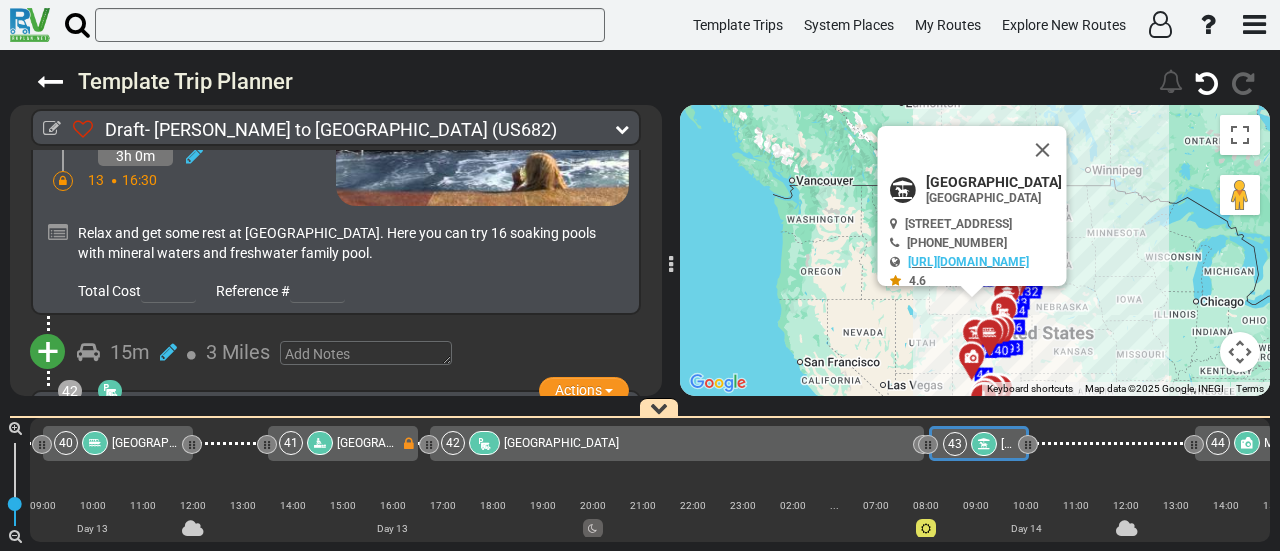 scroll, scrollTop: 16635, scrollLeft: 0, axis: vertical 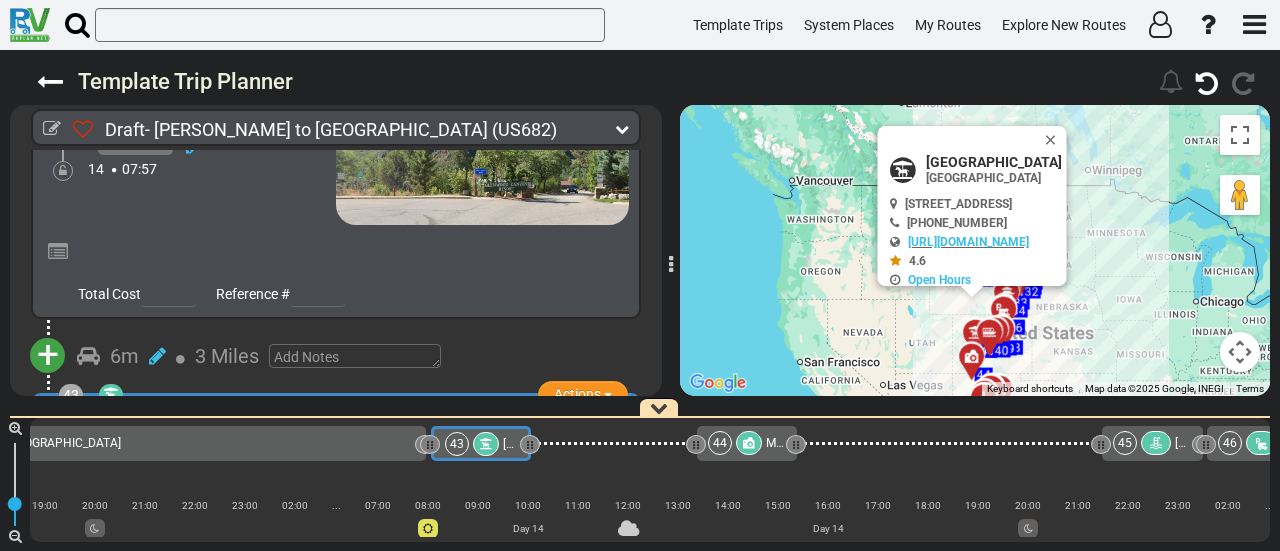 click on "[GEOGRAPHIC_DATA]" at bounding box center [994, 162] 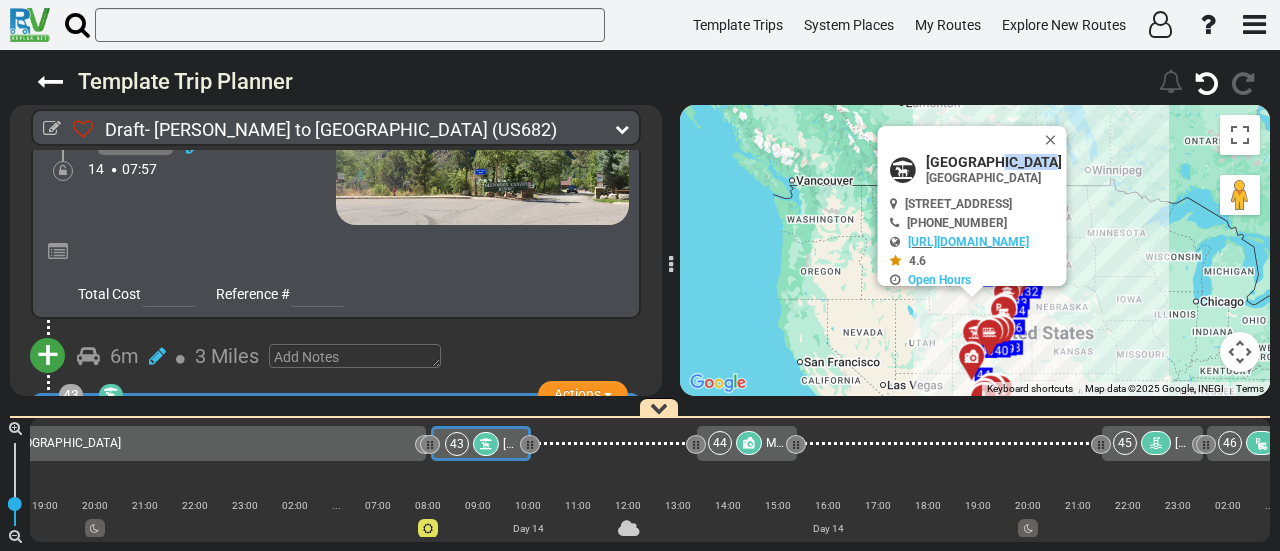 click on "[GEOGRAPHIC_DATA]" at bounding box center (994, 162) 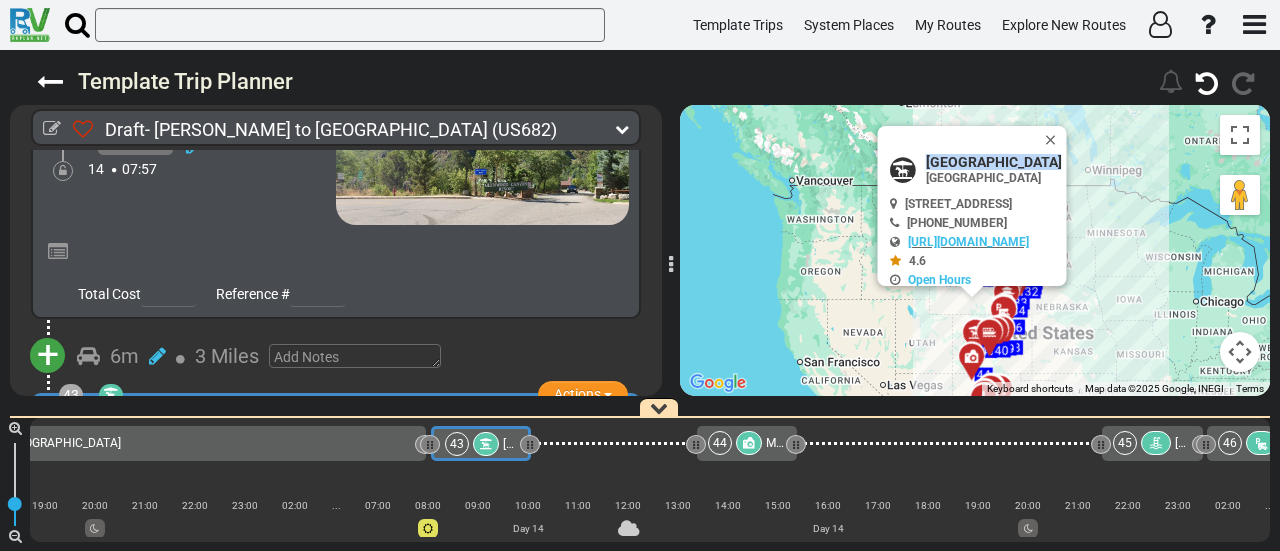 click on "[GEOGRAPHIC_DATA]" at bounding box center [994, 162] 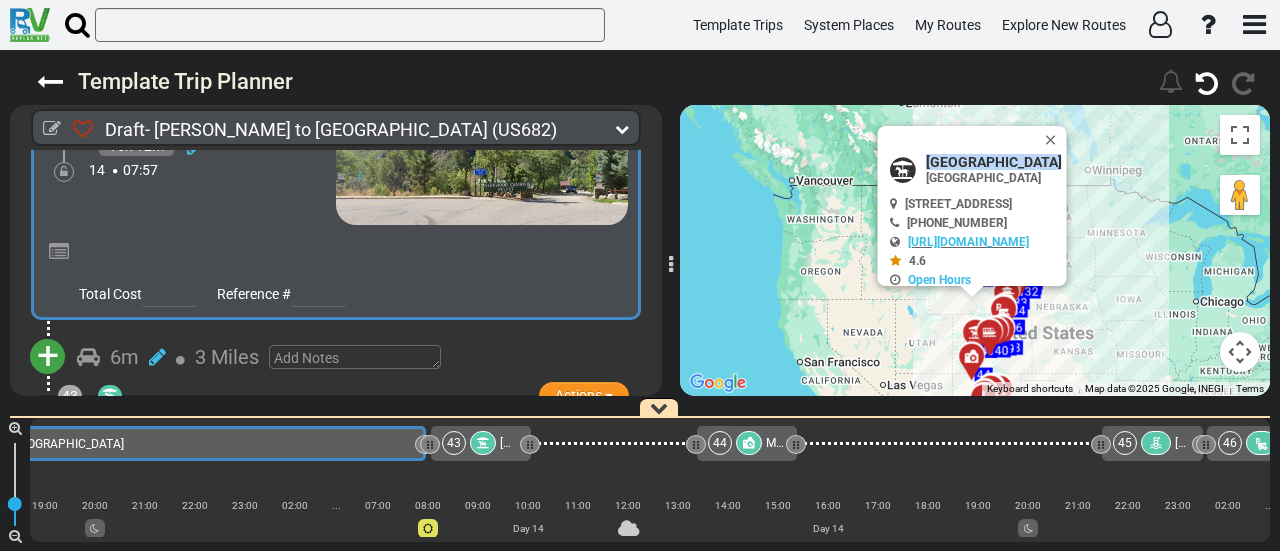 click at bounding box center (425, 444) 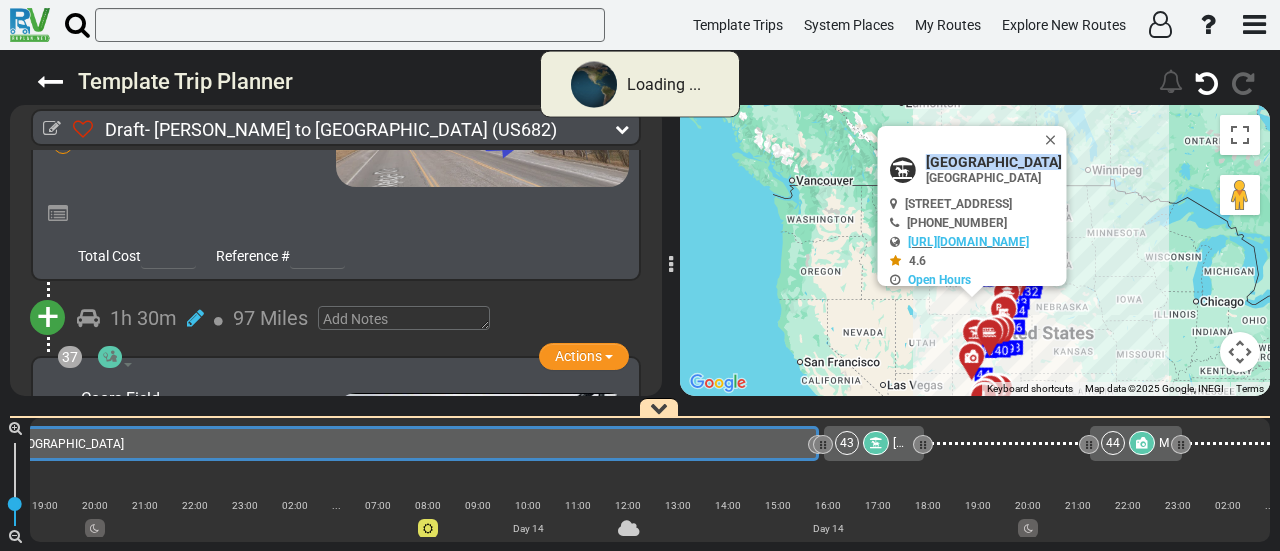 scroll, scrollTop: 16333, scrollLeft: 0, axis: vertical 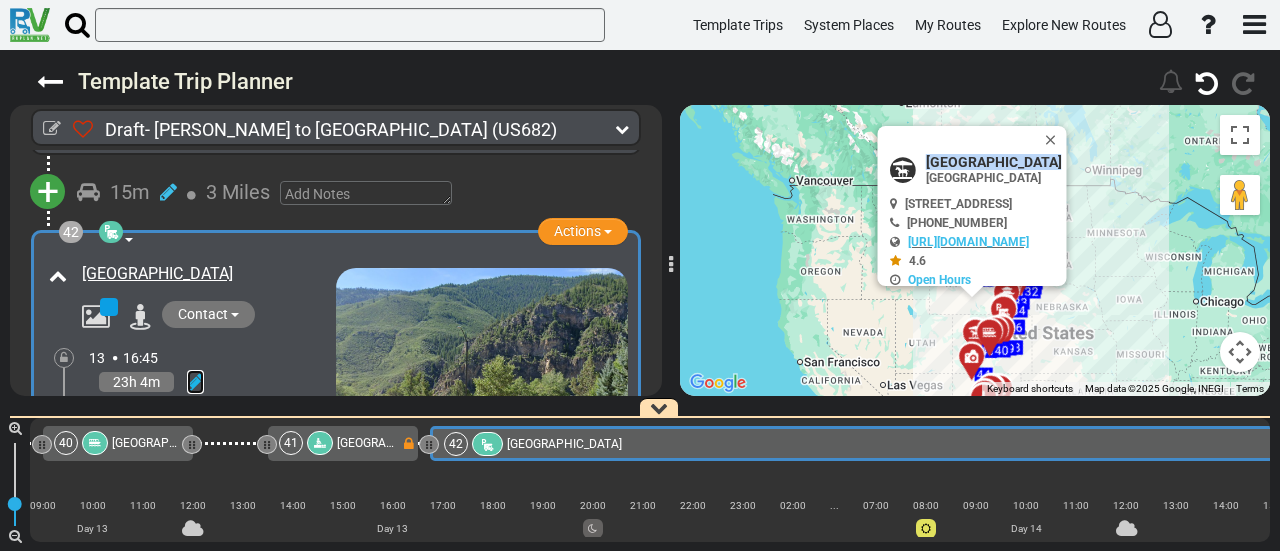 click at bounding box center (195, 382) 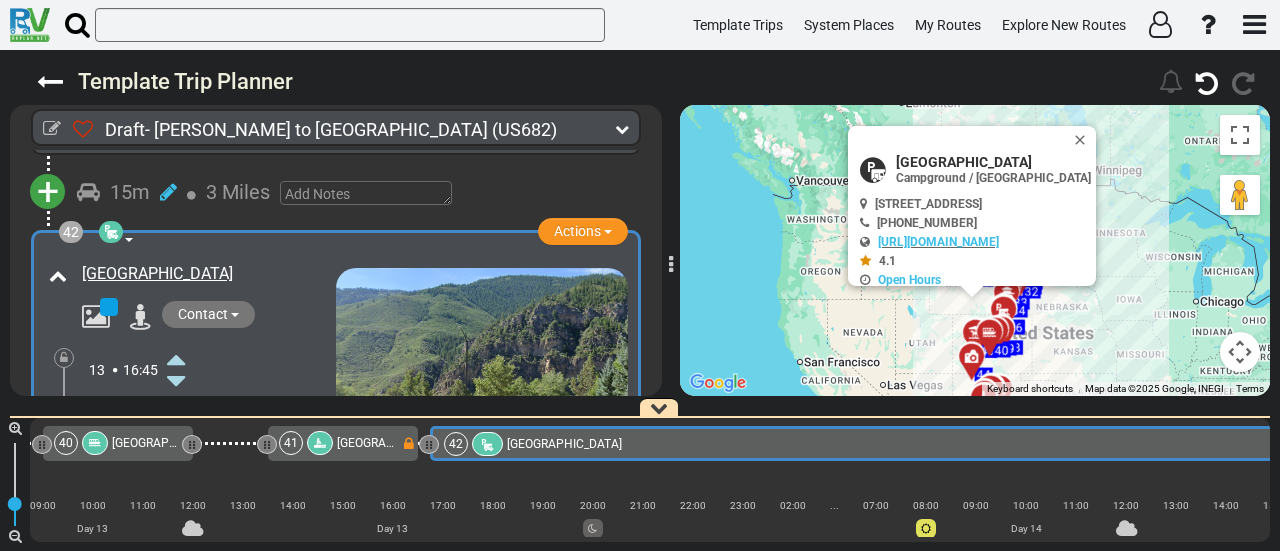 click at bounding box center (176, 469) 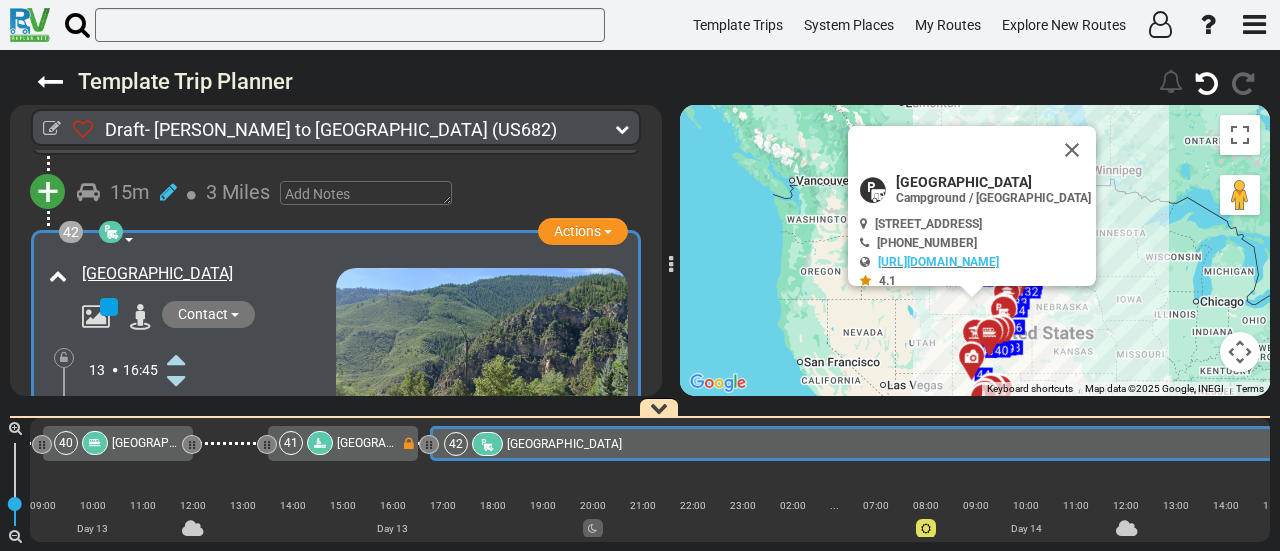 click at bounding box center [176, 469] 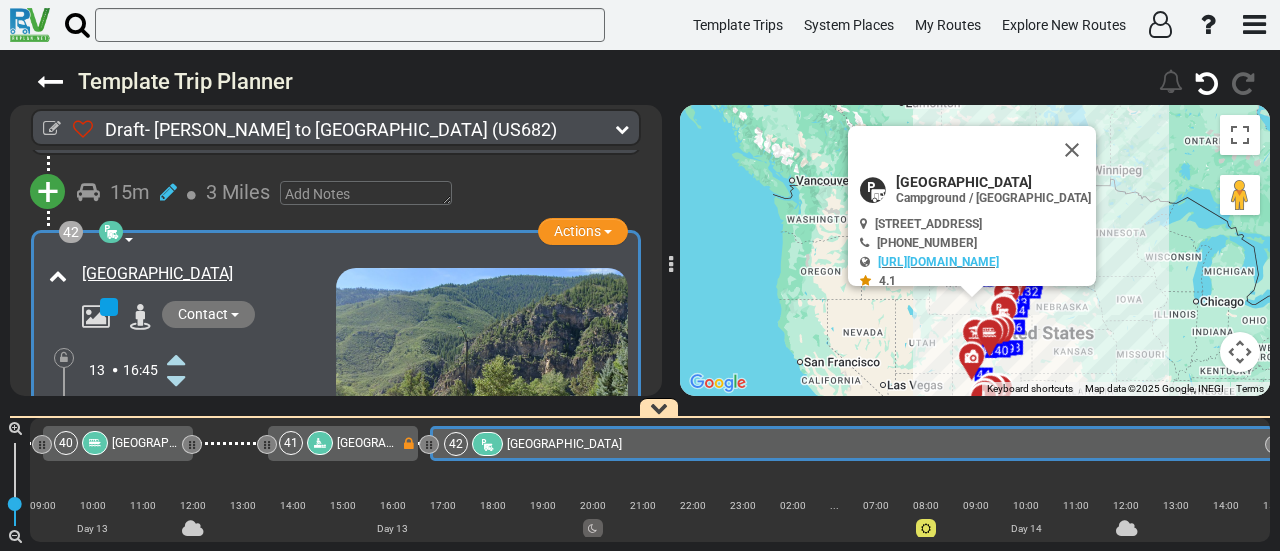 click at bounding box center (176, 469) 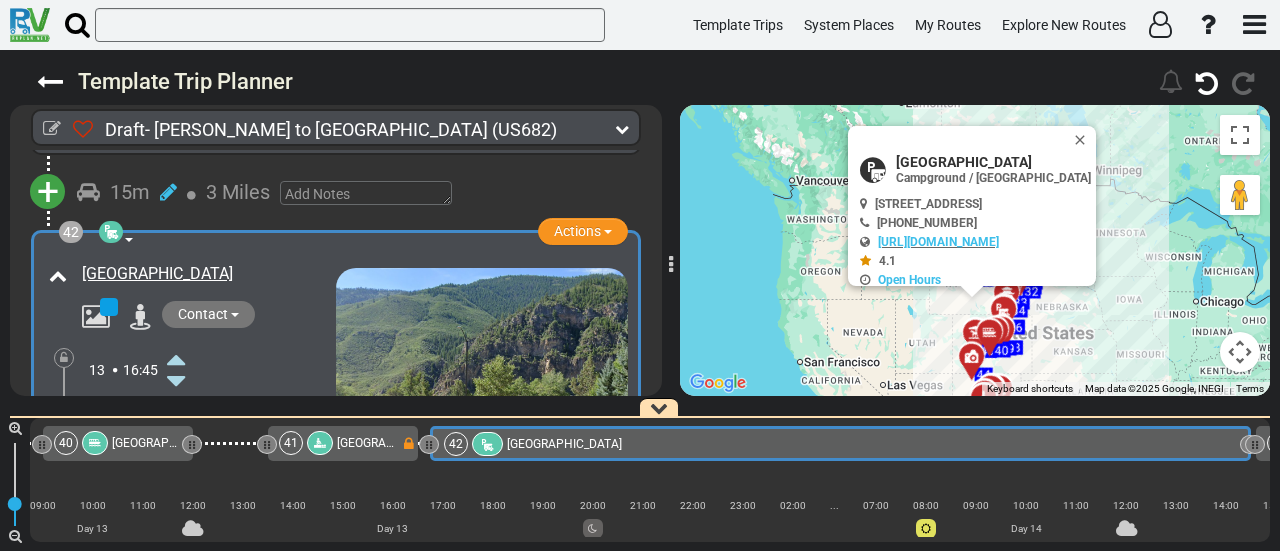 click at bounding box center [176, 469] 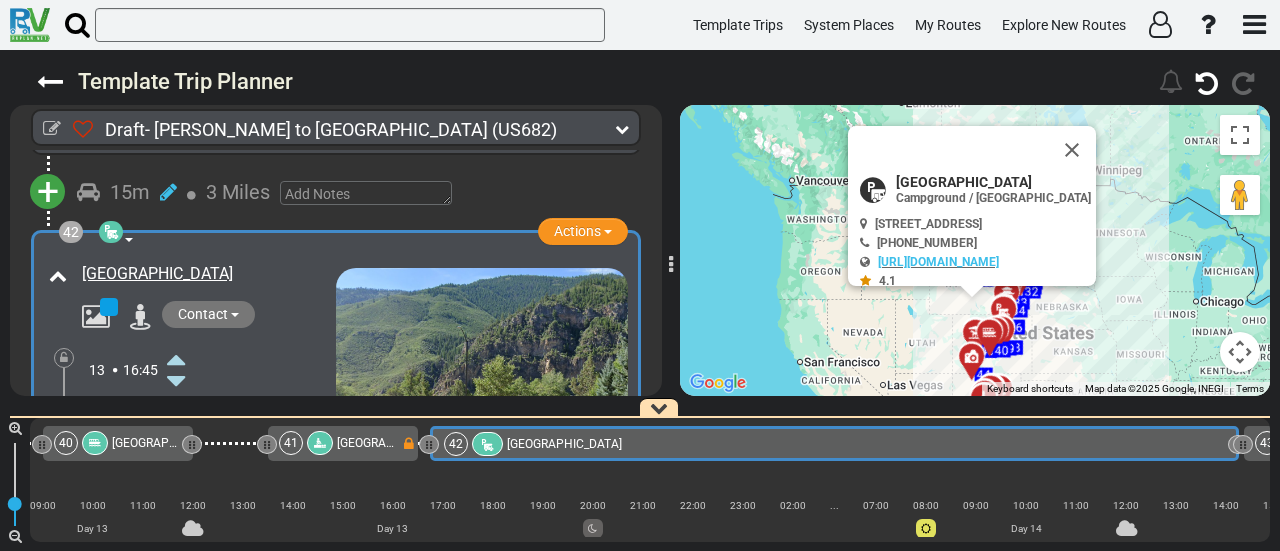 click at bounding box center [176, 469] 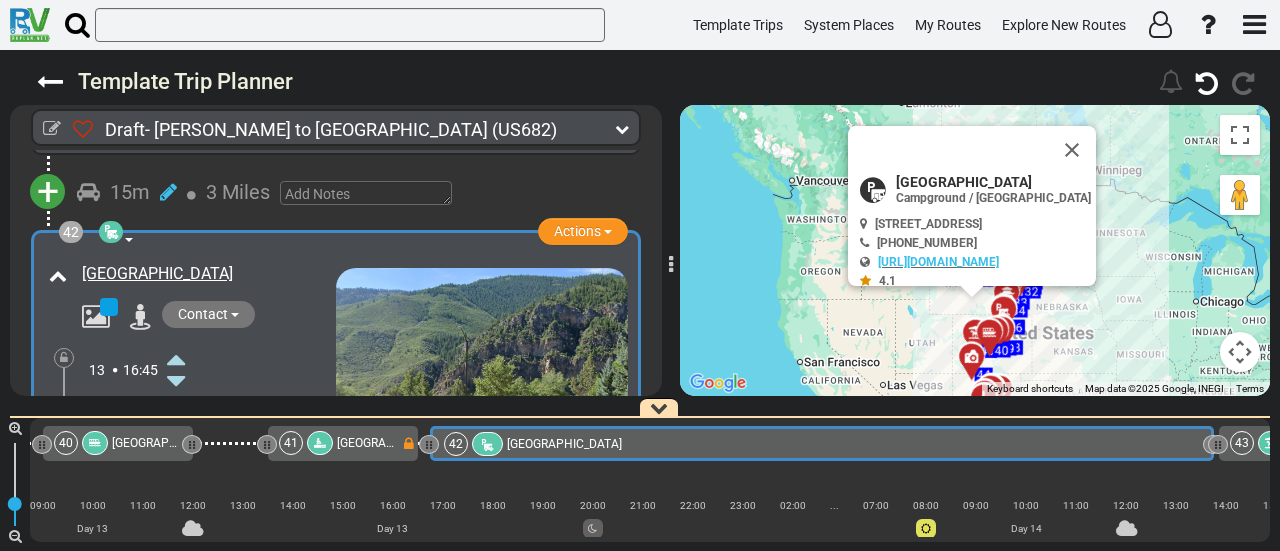click at bounding box center [176, 469] 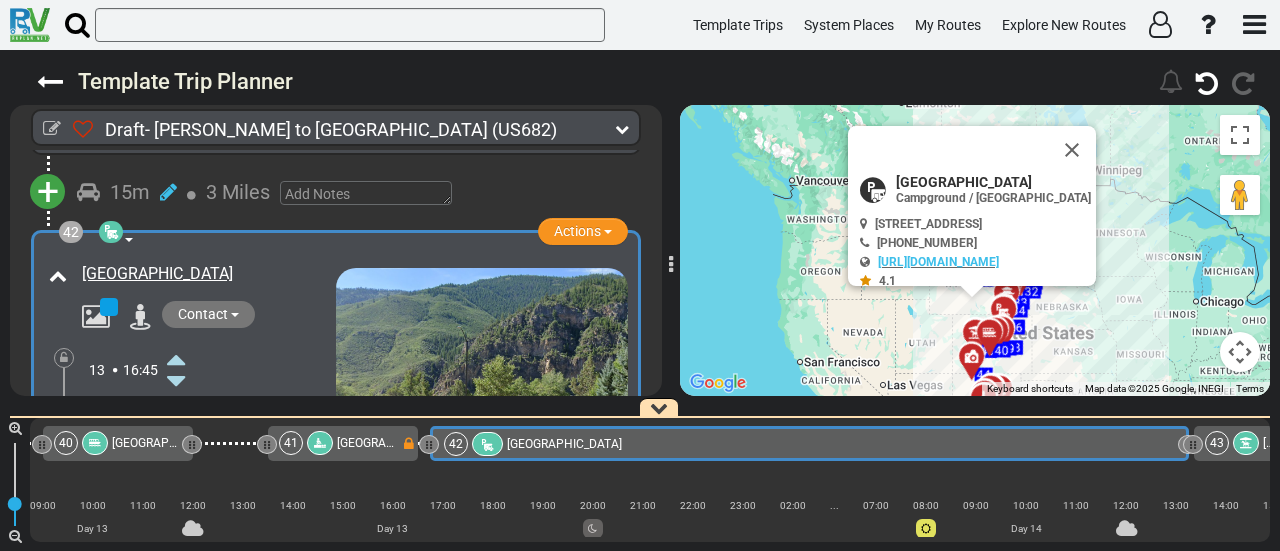 click at bounding box center (176, 469) 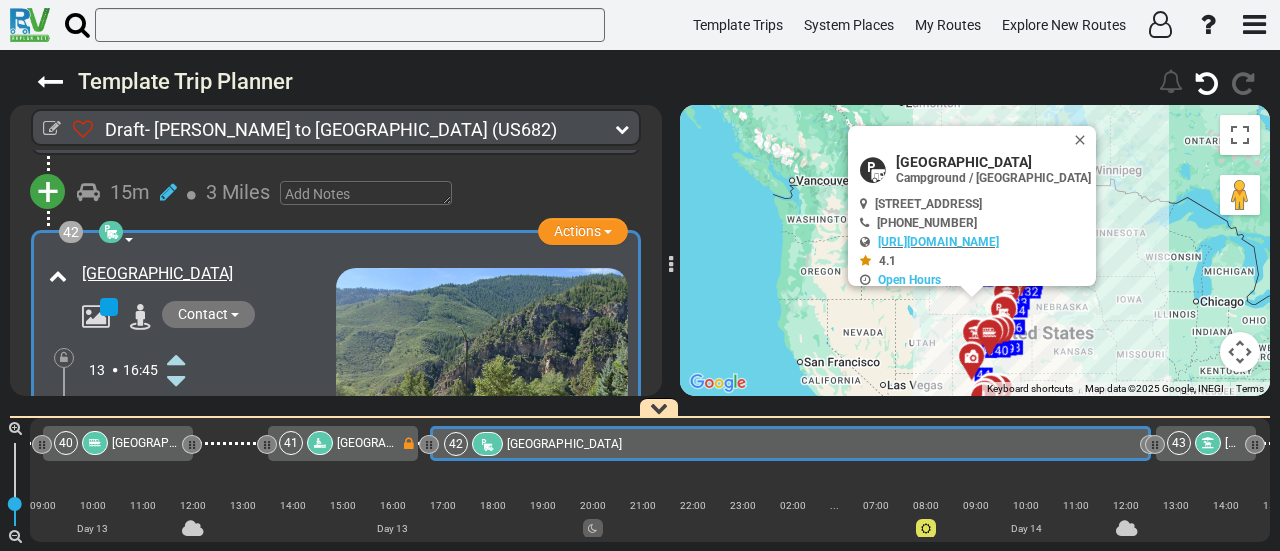 click at bounding box center [176, 469] 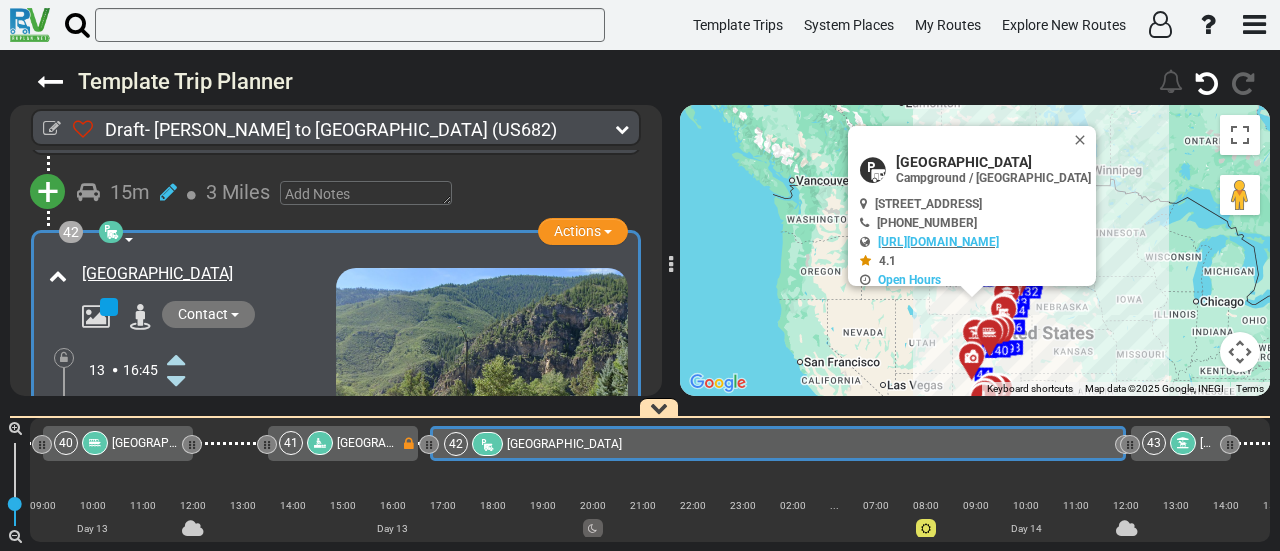 click at bounding box center (176, 469) 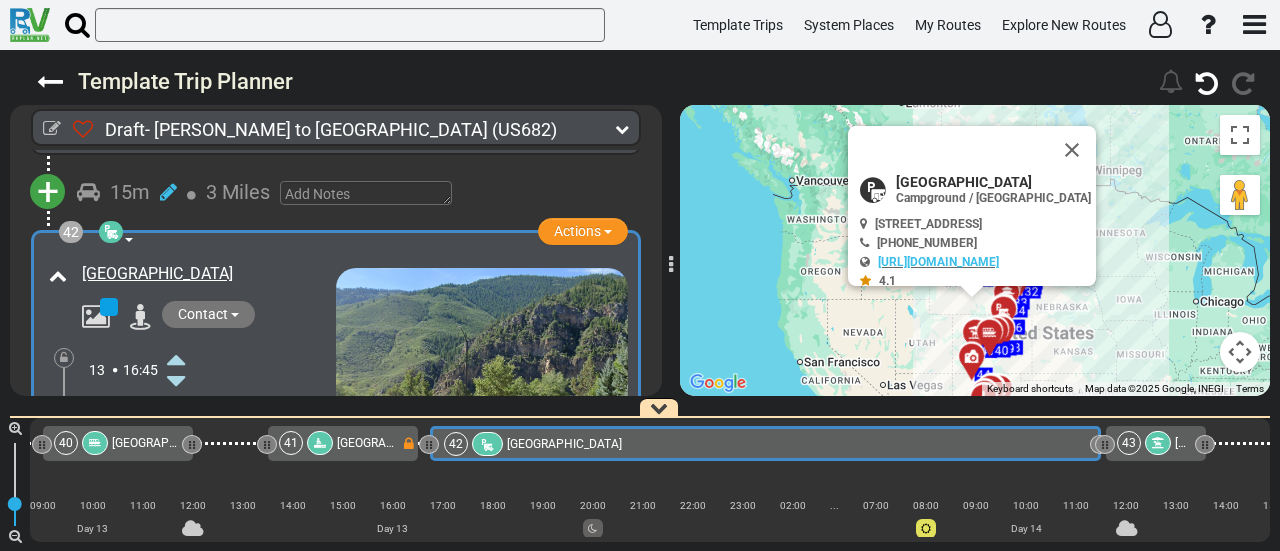 click at bounding box center [176, 469] 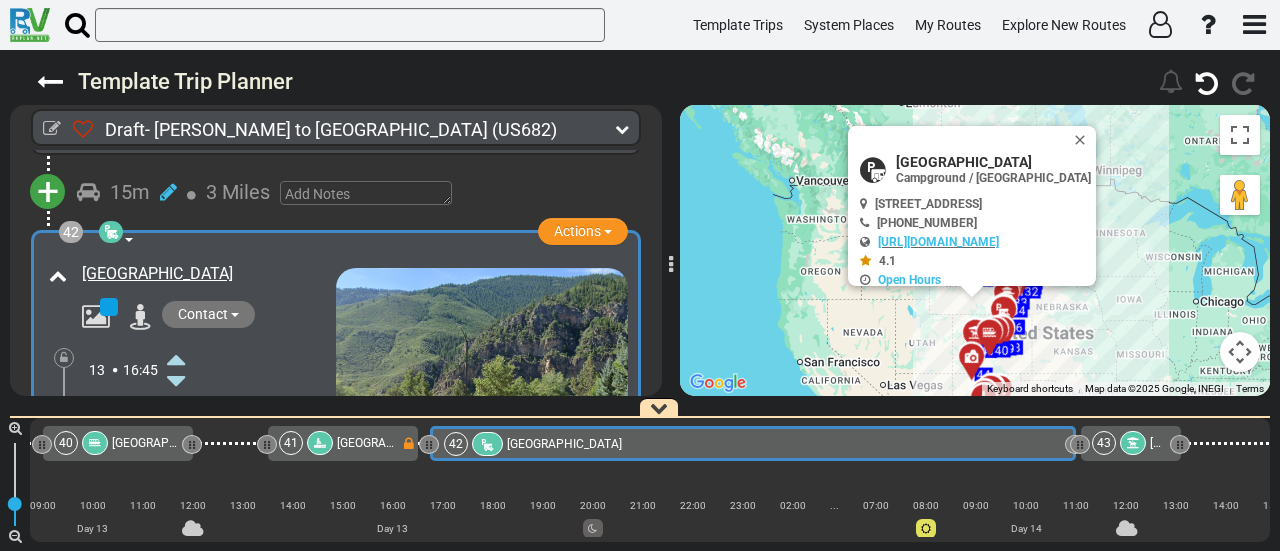 click at bounding box center (176, 469) 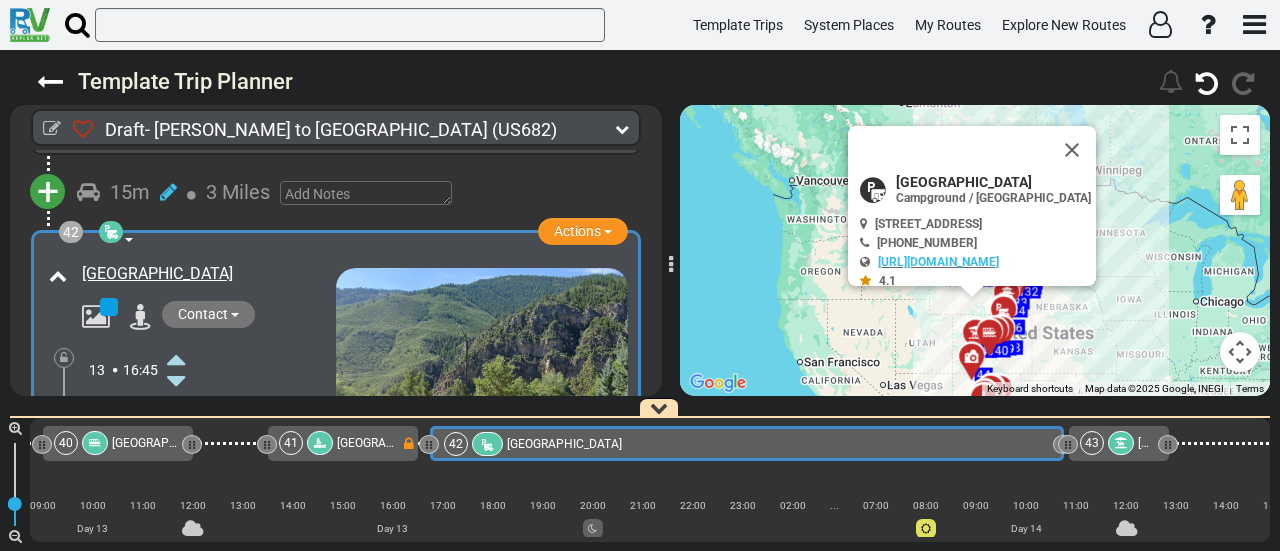 click at bounding box center [176, 469] 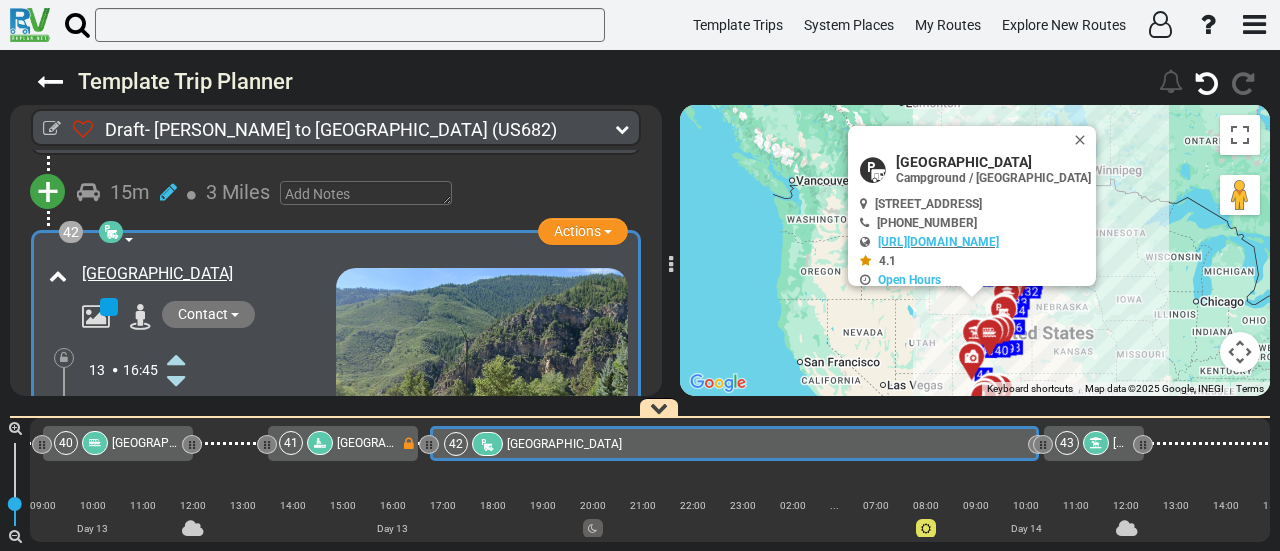 click at bounding box center [176, 469] 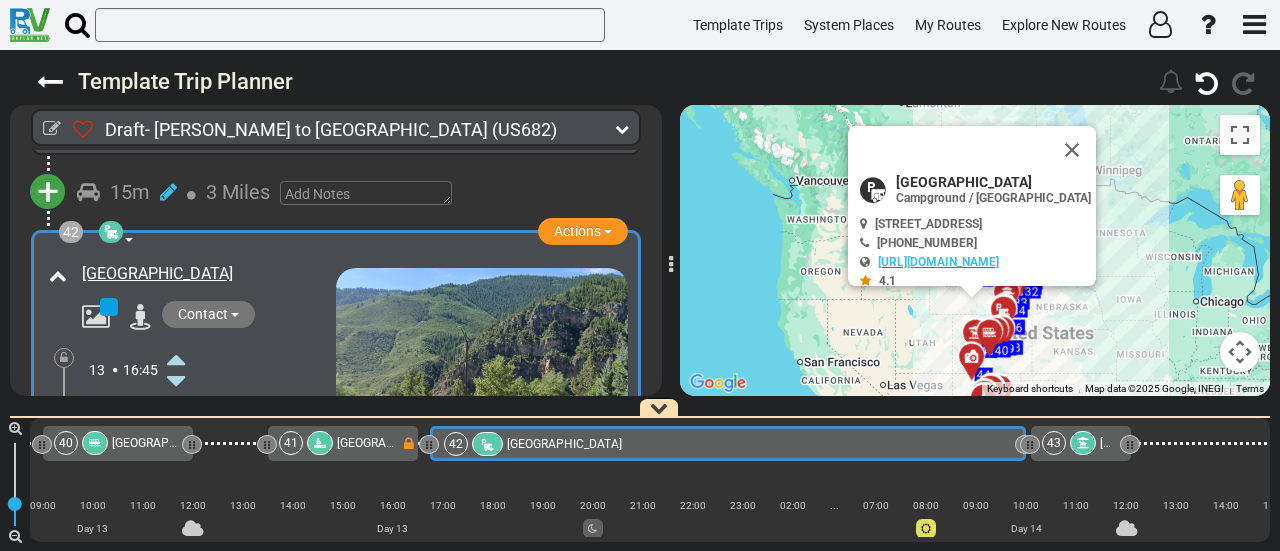 click at bounding box center [176, 469] 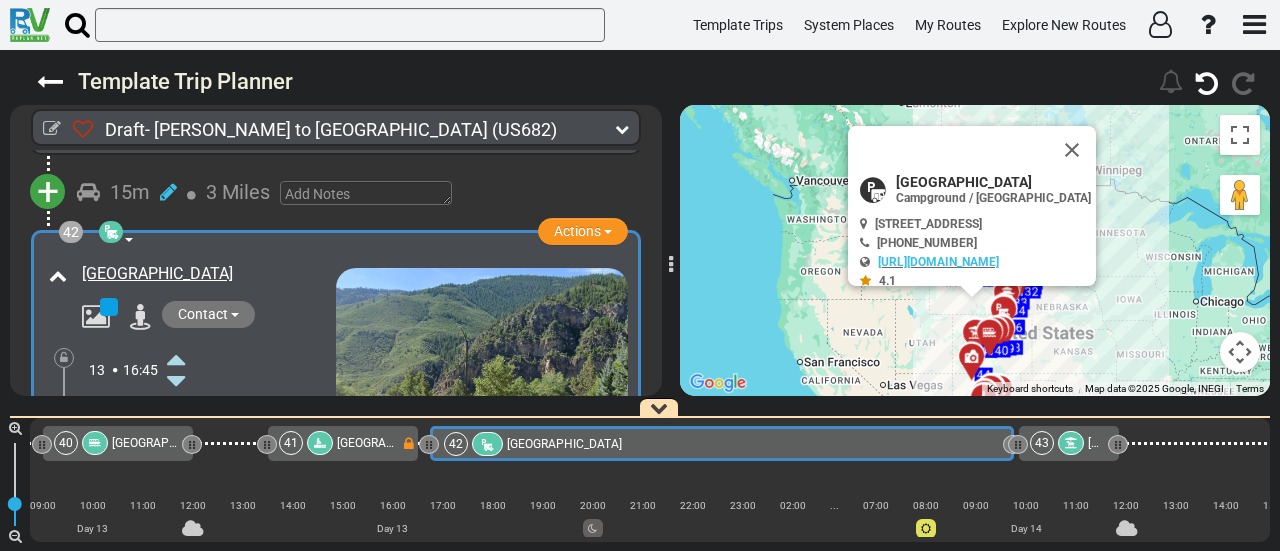 click at bounding box center (176, 469) 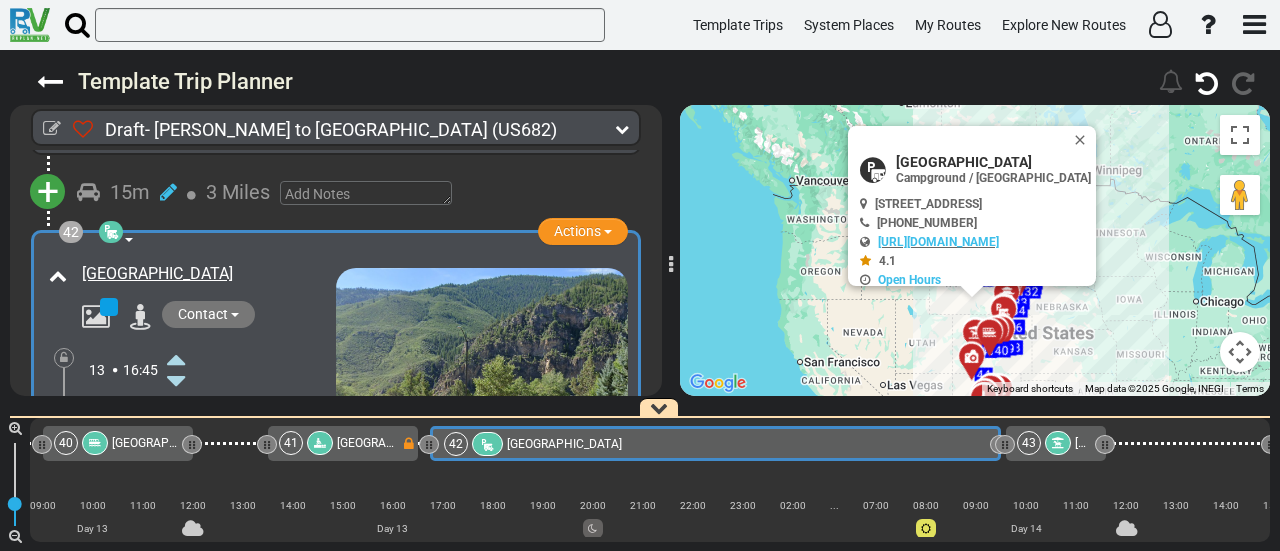 click at bounding box center (176, 469) 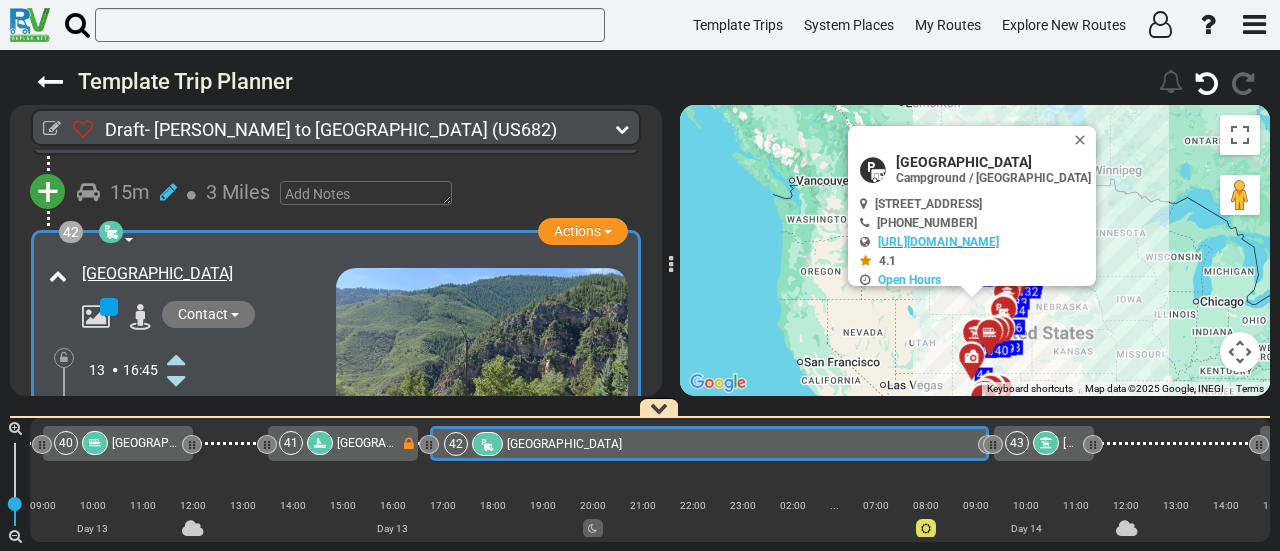 click at bounding box center (176, 469) 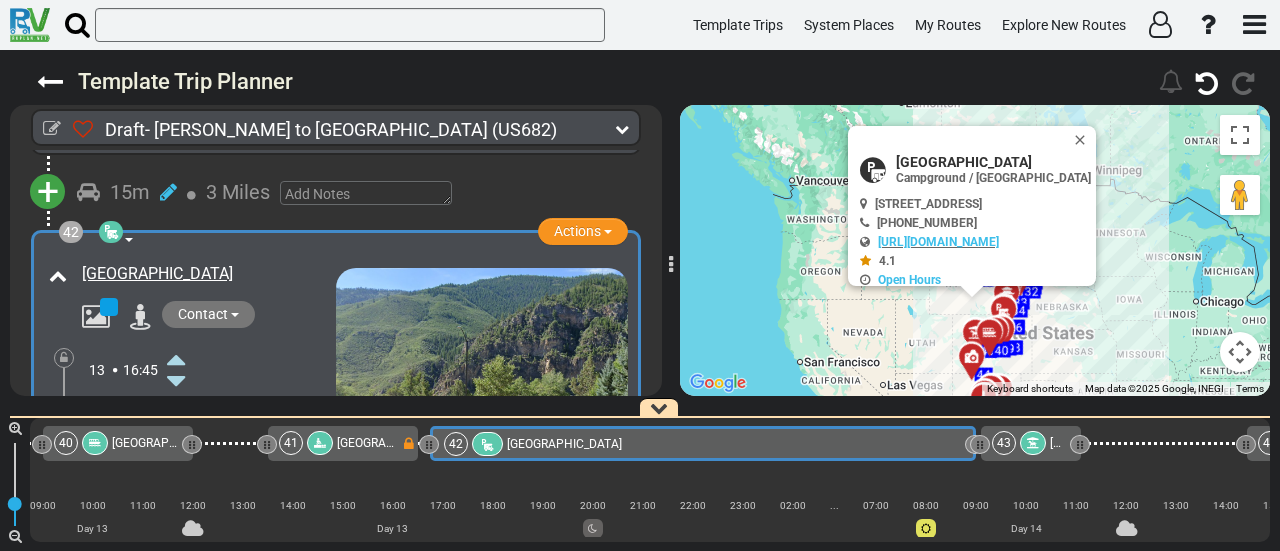 click at bounding box center (64, 408) 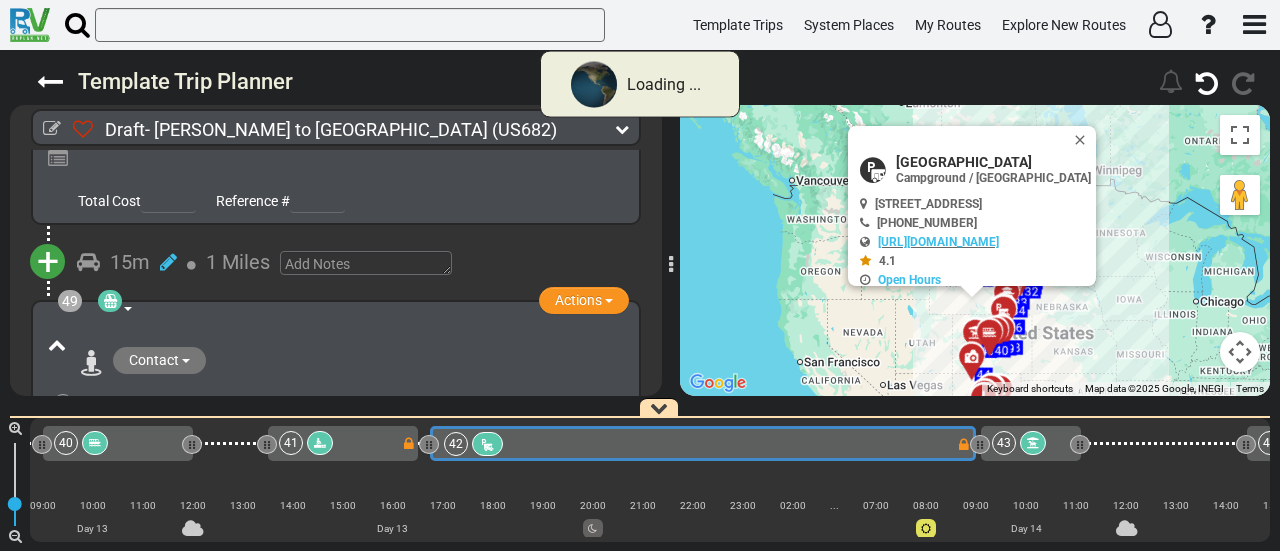 scroll, scrollTop: 14168, scrollLeft: 0, axis: vertical 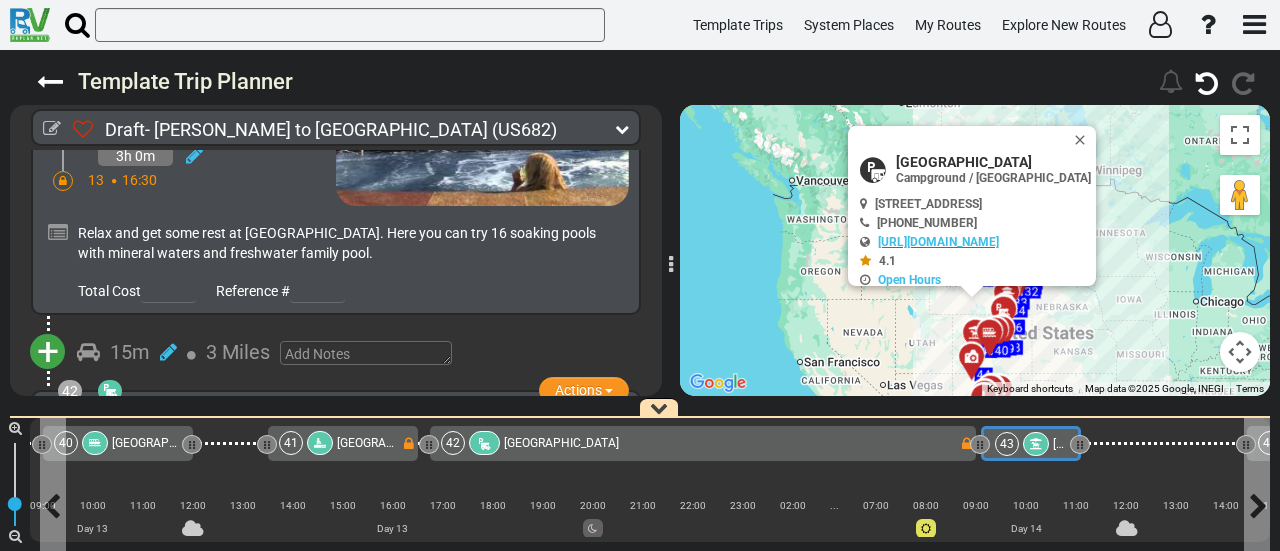 click at bounding box center [1036, 444] 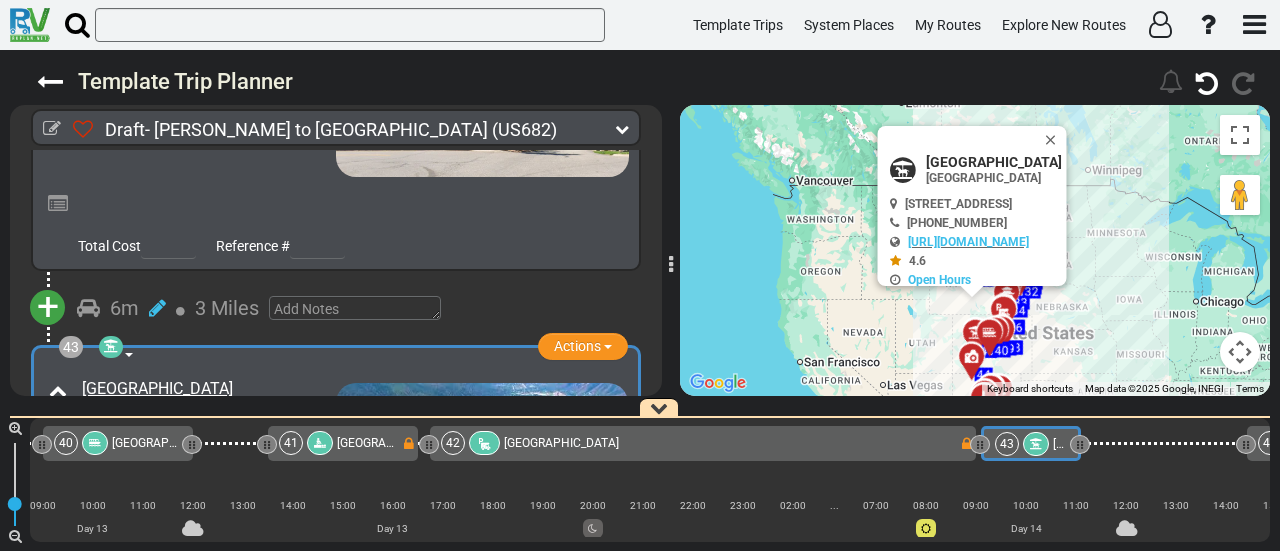 scroll, scrollTop: 16809, scrollLeft: 0, axis: vertical 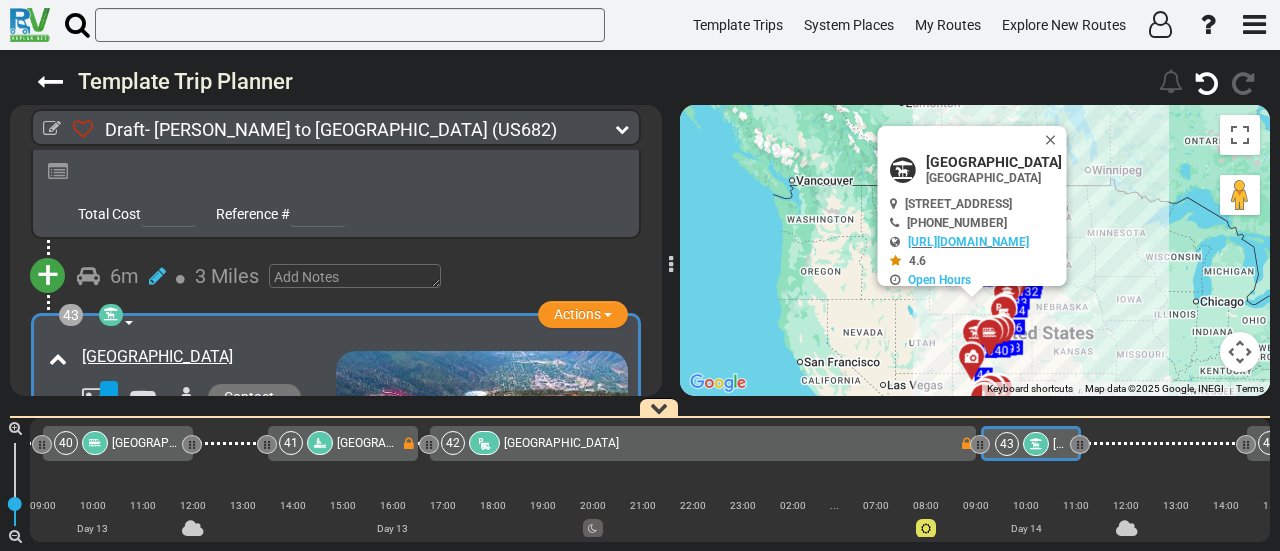 click at bounding box center [195, 465] 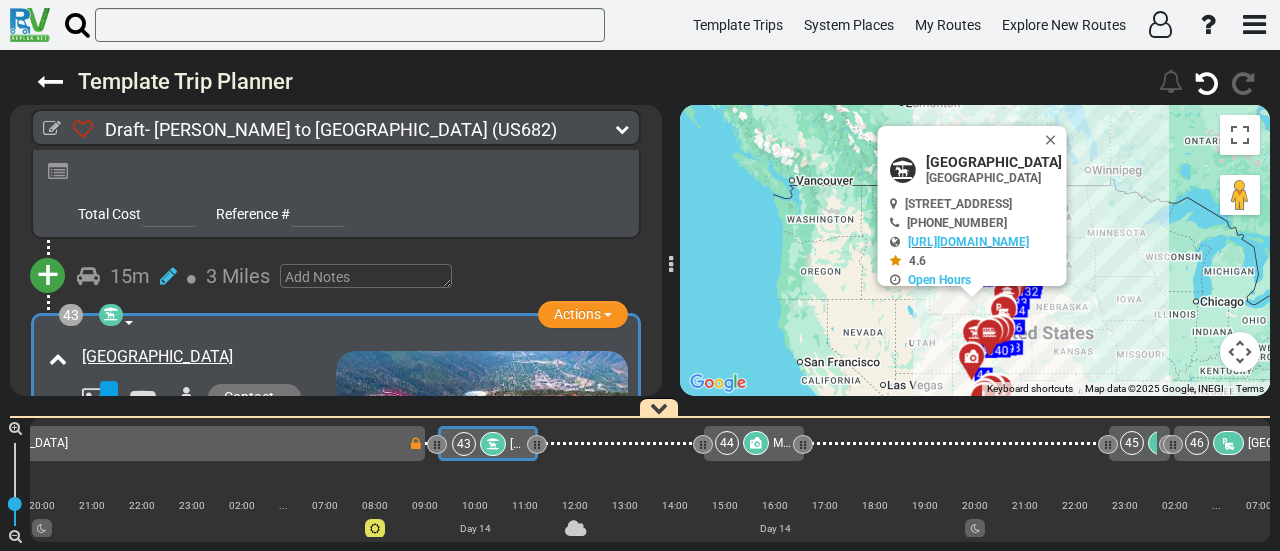 scroll, scrollTop: 0, scrollLeft: 11867, axis: horizontal 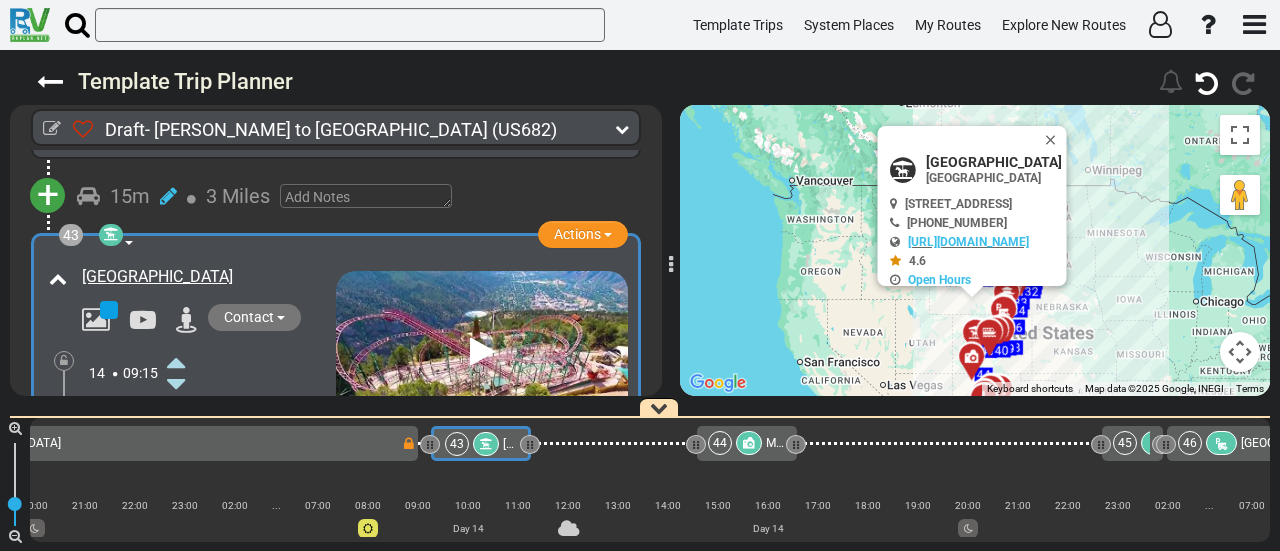 click at bounding box center [176, 450] 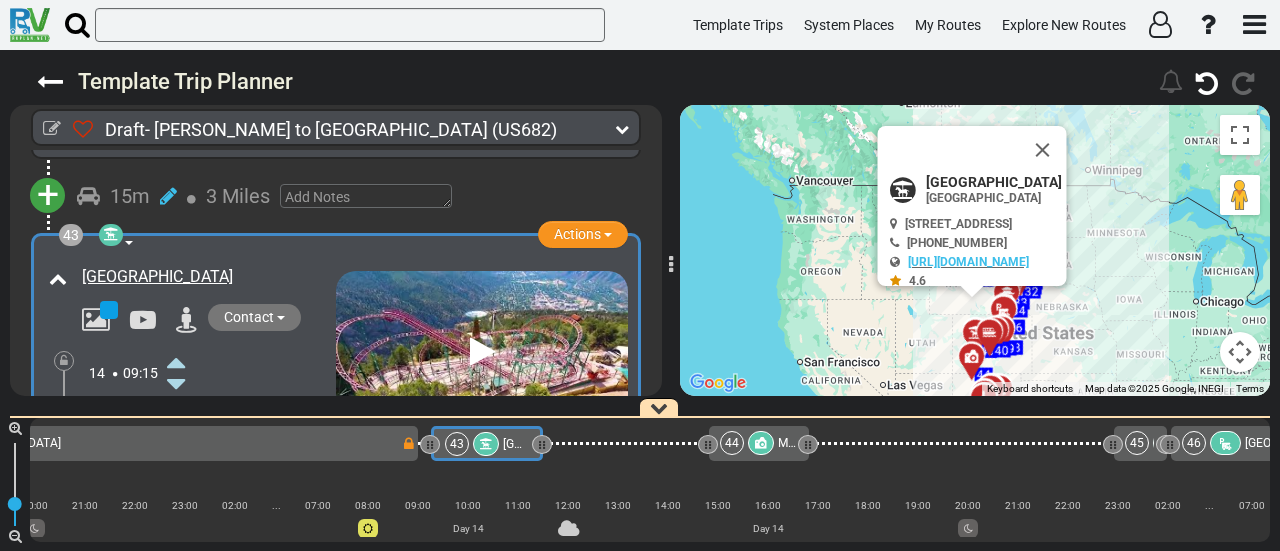 click at bounding box center (176, 450) 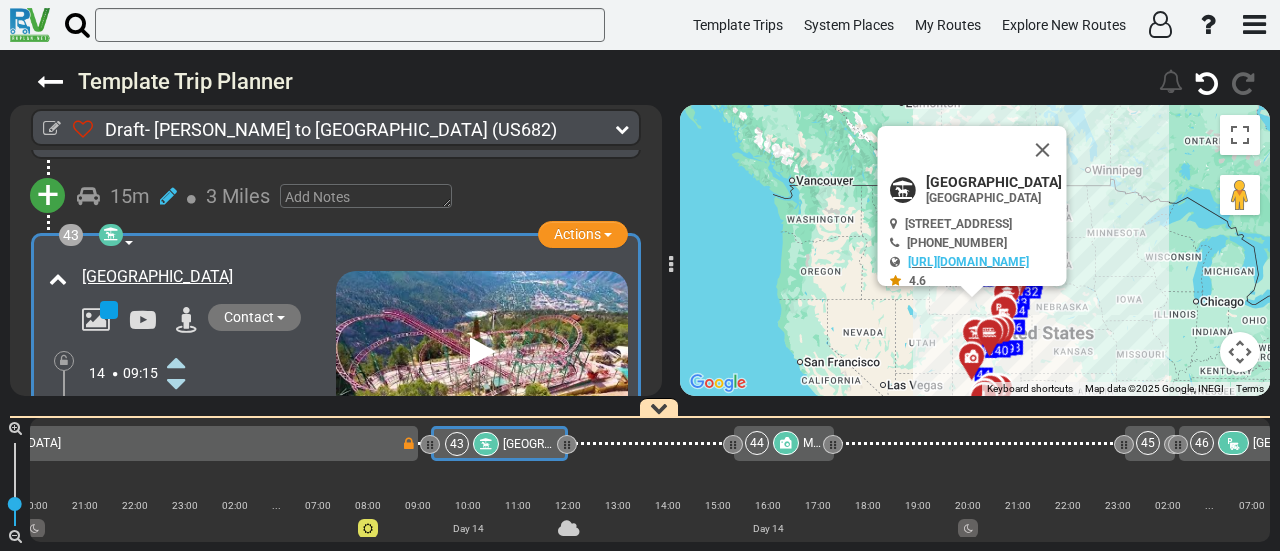 click at bounding box center [176, 450] 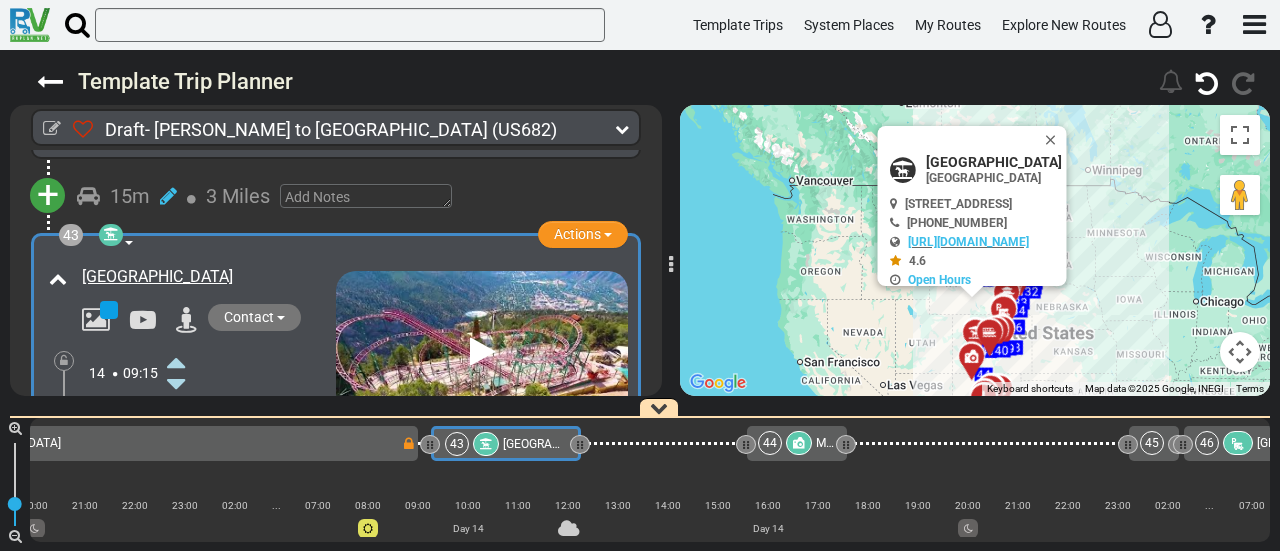 click at bounding box center [176, 450] 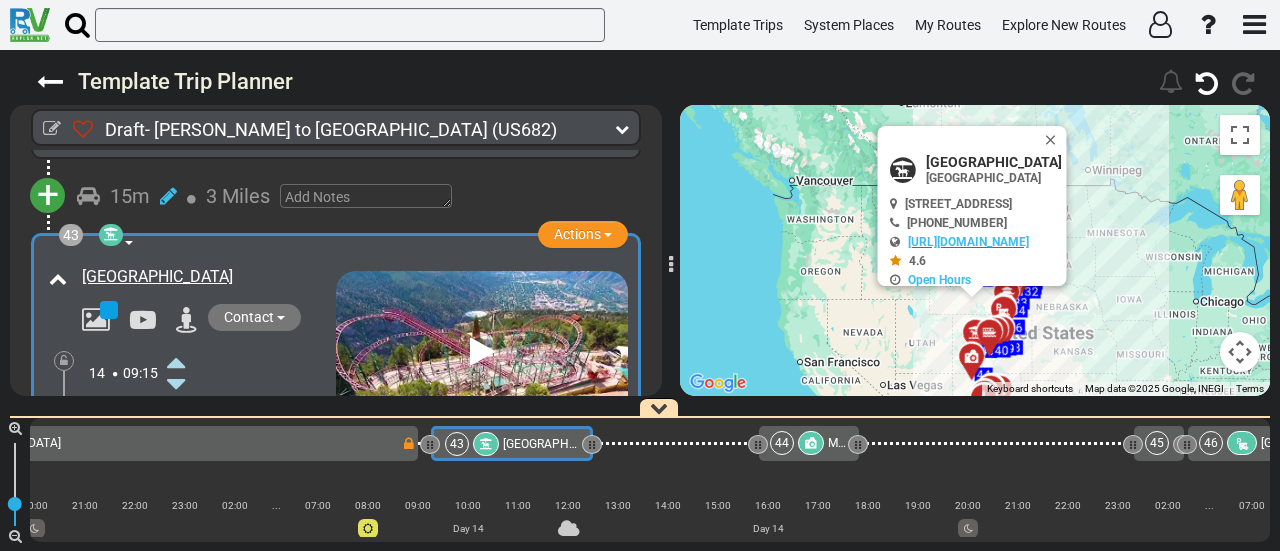 click at bounding box center (176, 450) 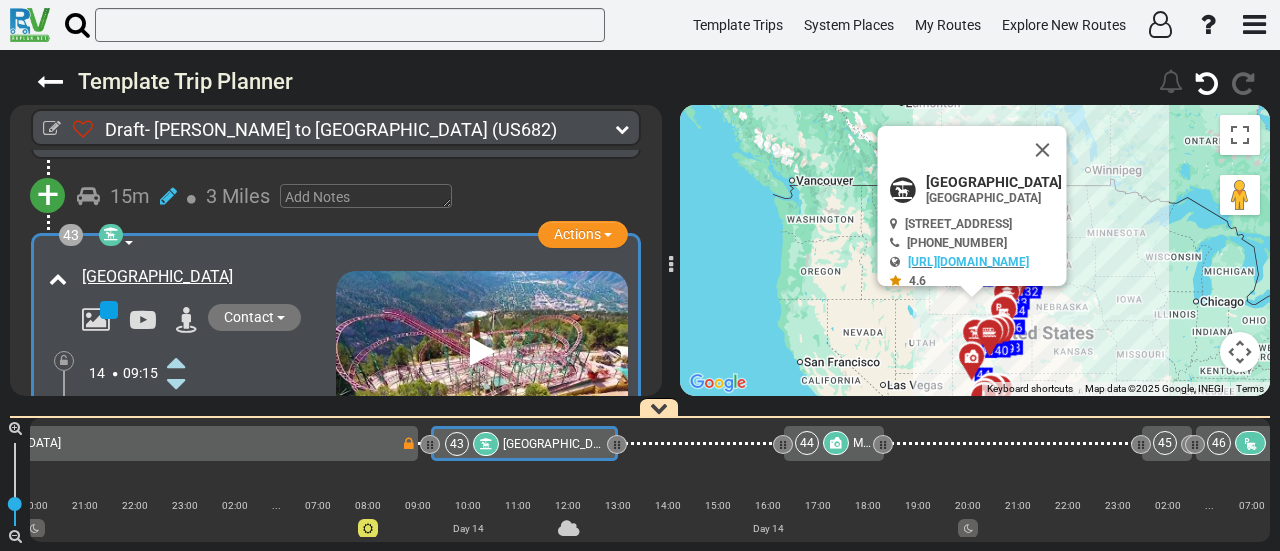 click at bounding box center [176, 450] 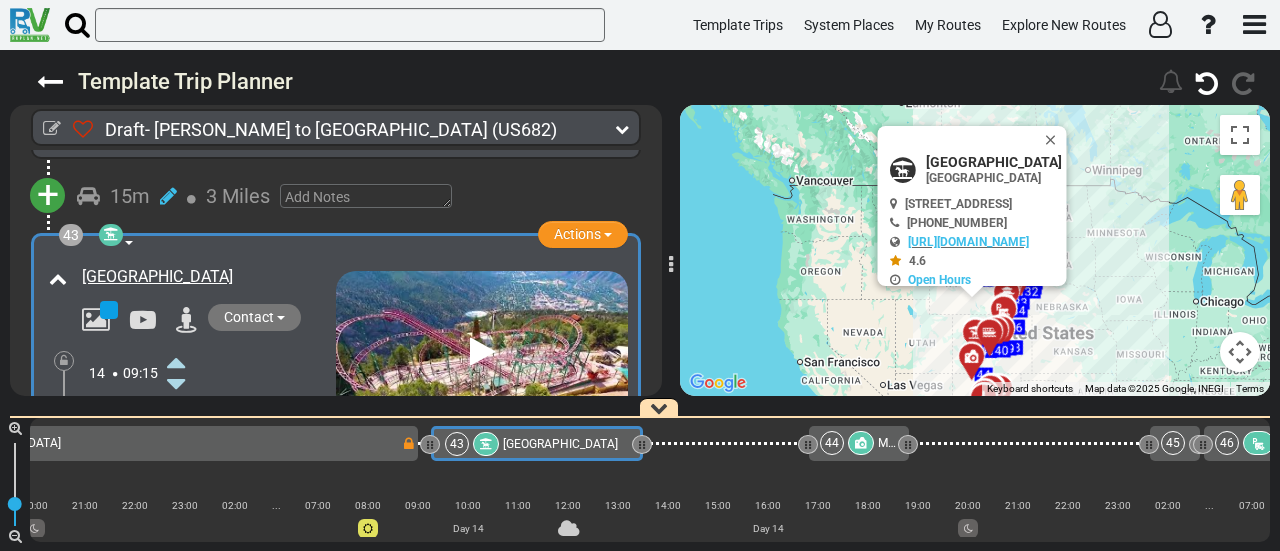 click at bounding box center [176, 450] 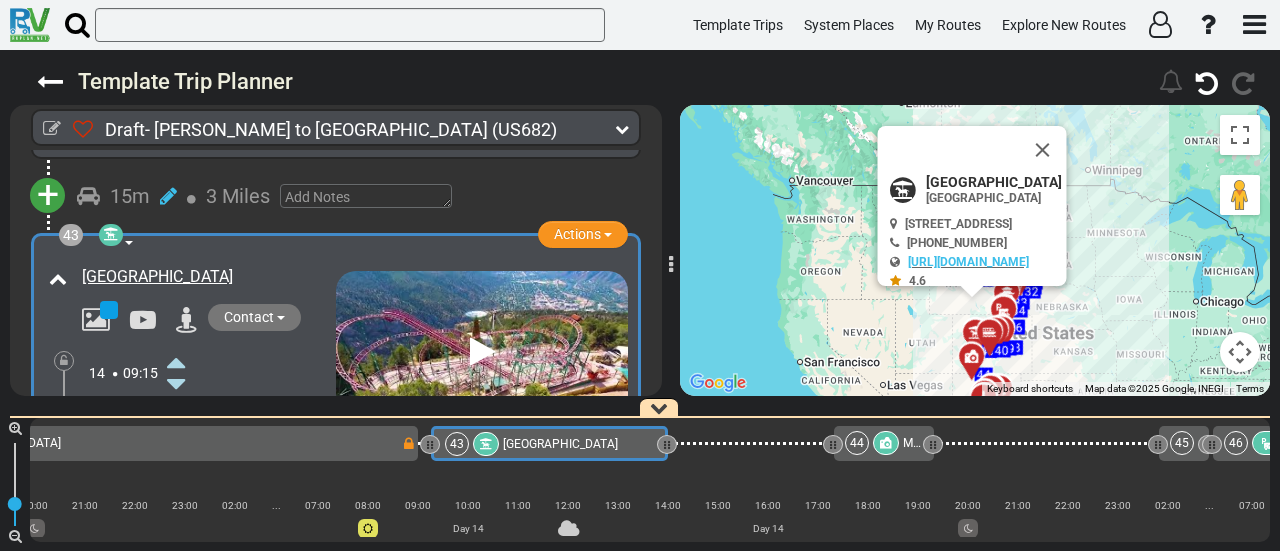 click at bounding box center (176, 450) 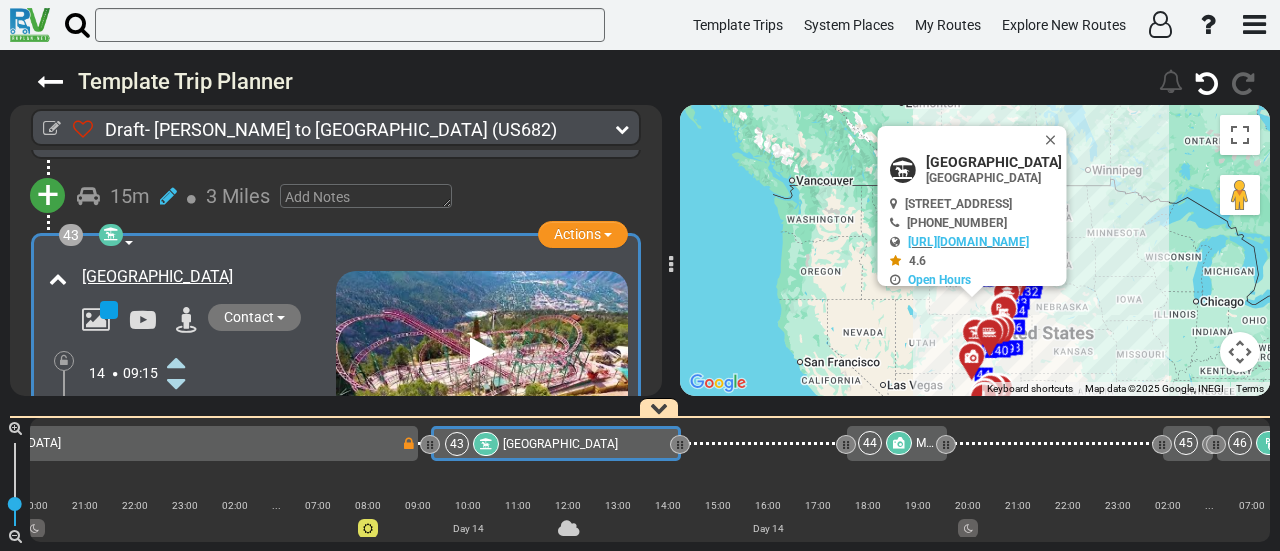 click at bounding box center [176, 450] 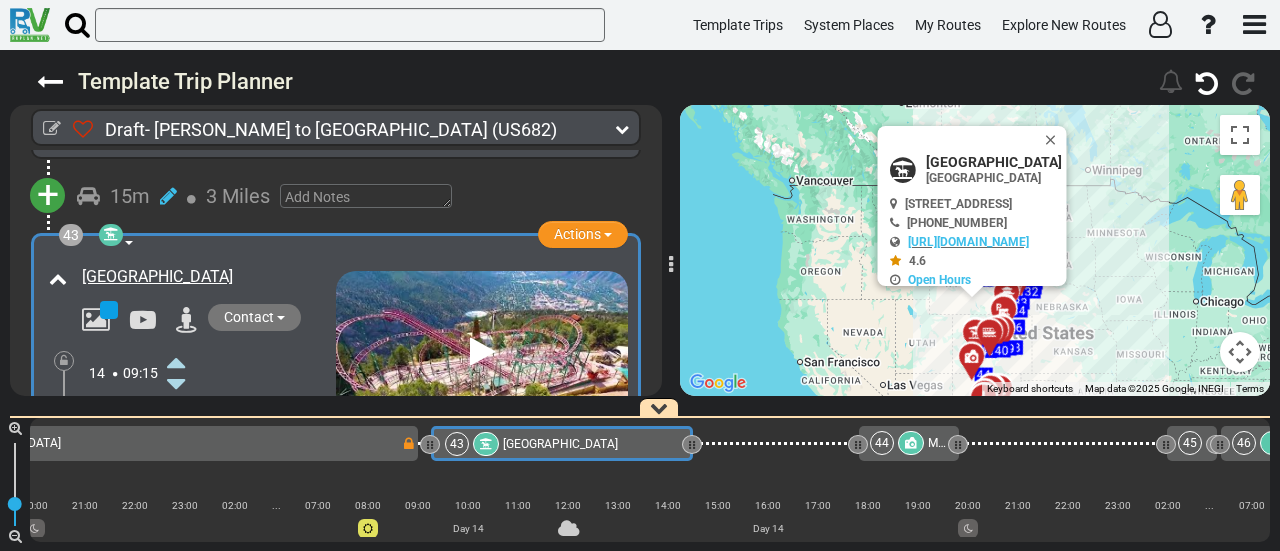 click at bounding box center (176, 450) 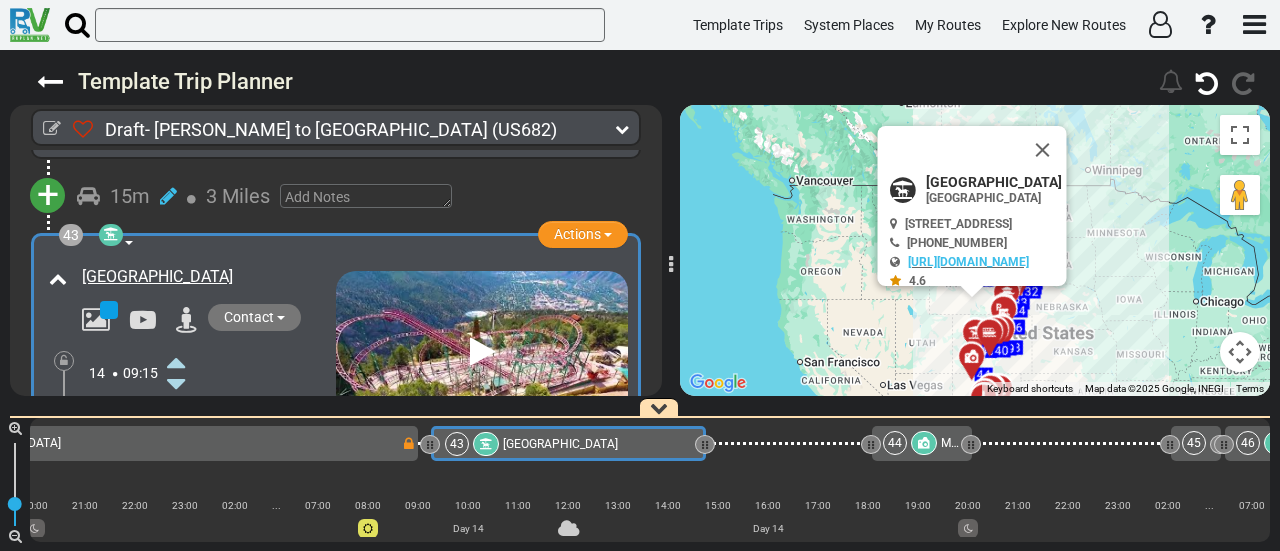 click at bounding box center [176, 450] 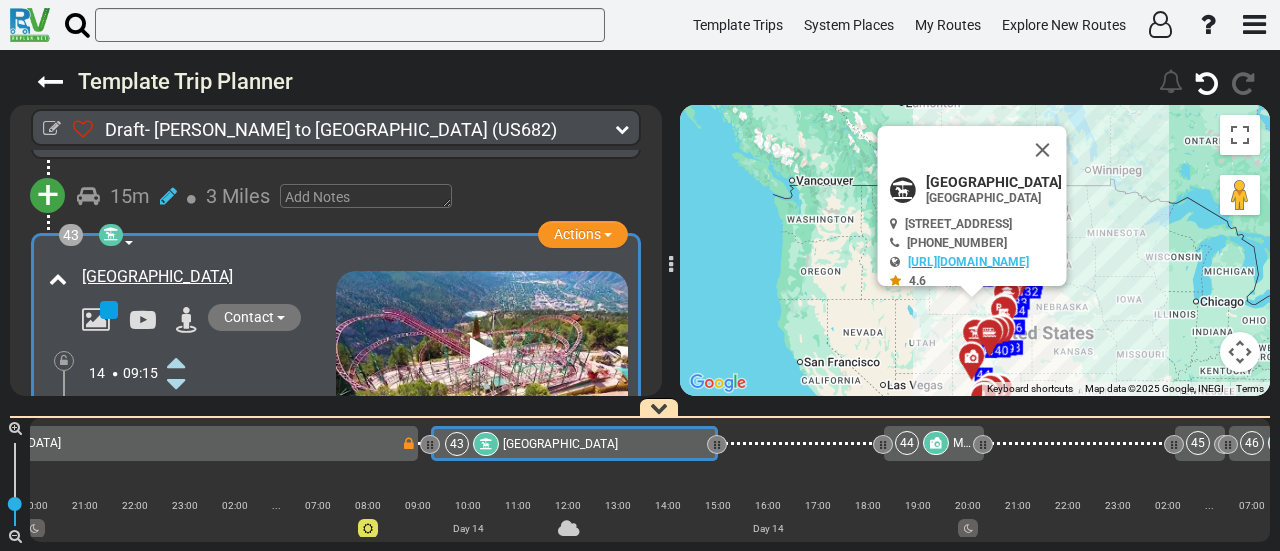 click at bounding box center (176, 450) 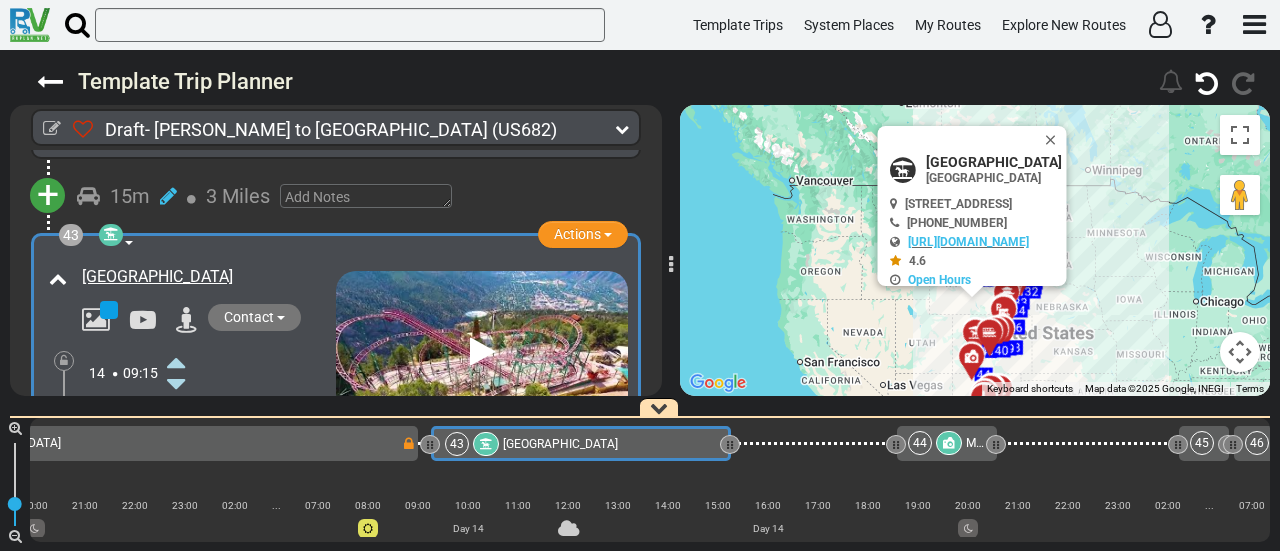 click at bounding box center (176, 450) 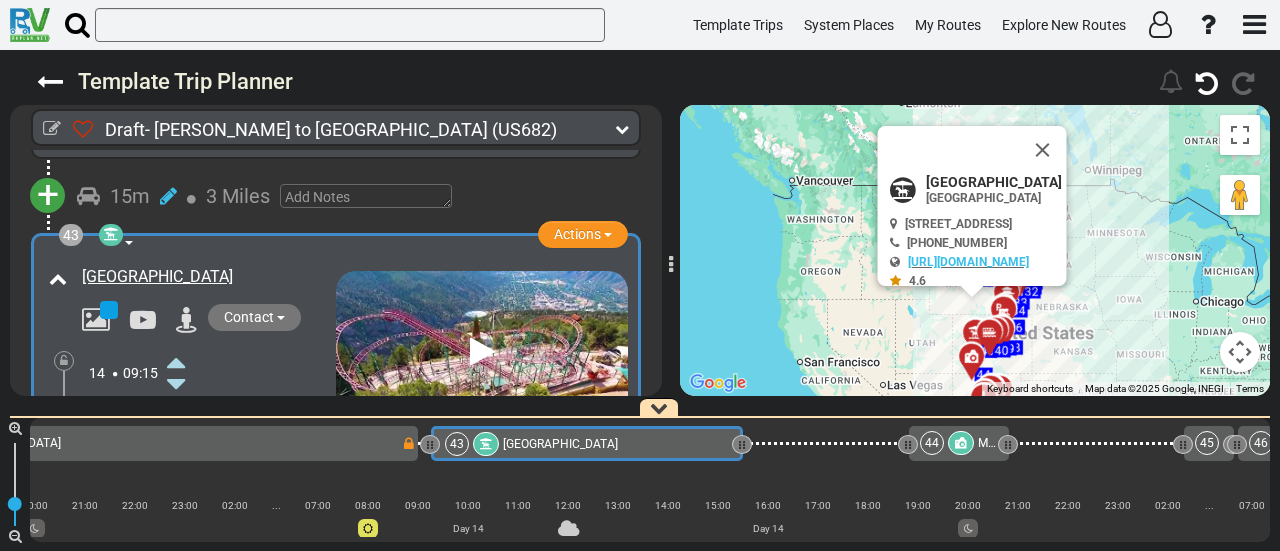 click at bounding box center (176, 450) 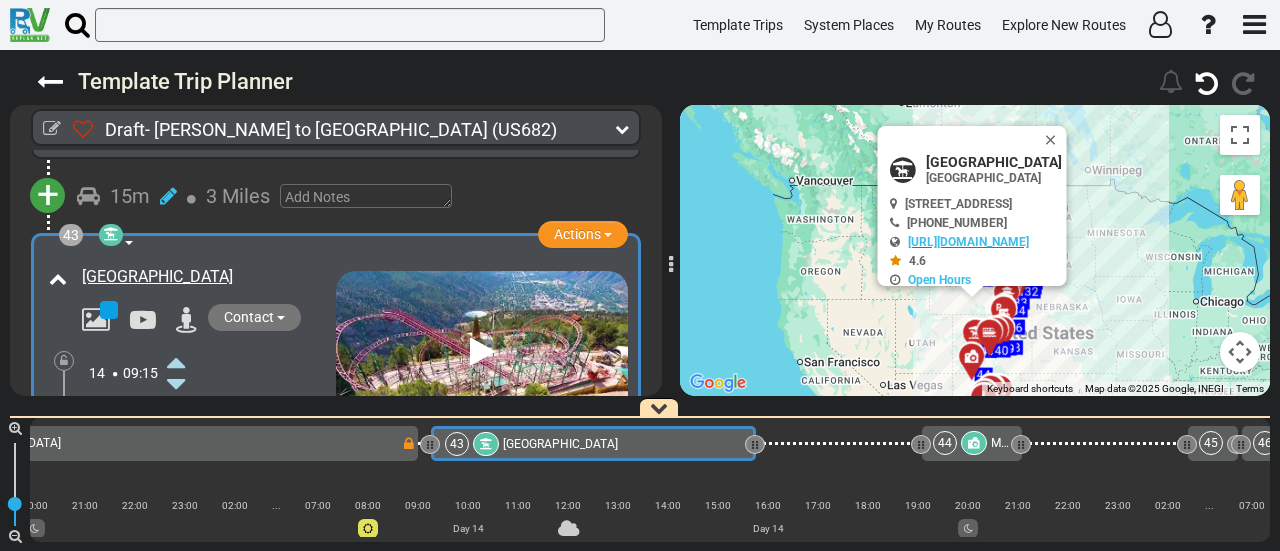 click at bounding box center (176, 450) 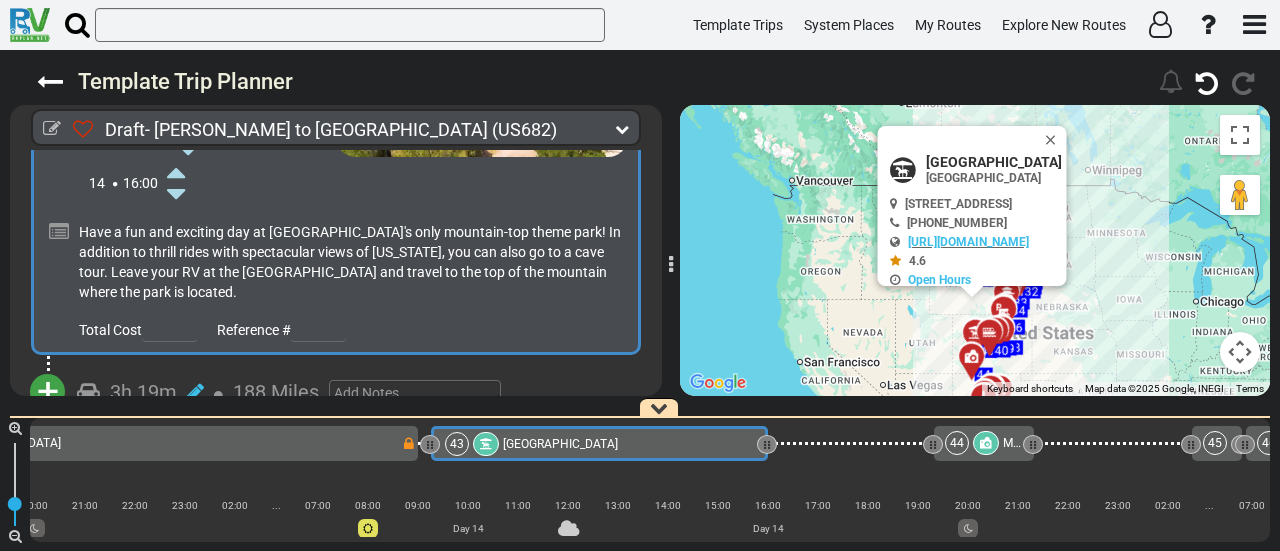scroll, scrollTop: 17169, scrollLeft: 0, axis: vertical 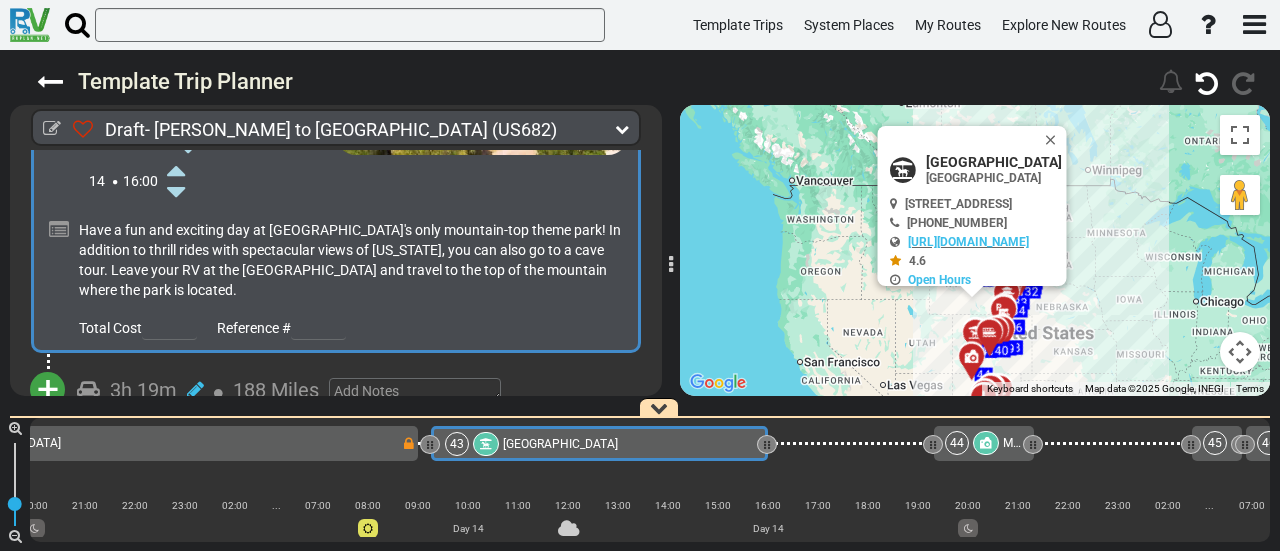 click on "+" at bounding box center (48, 390) 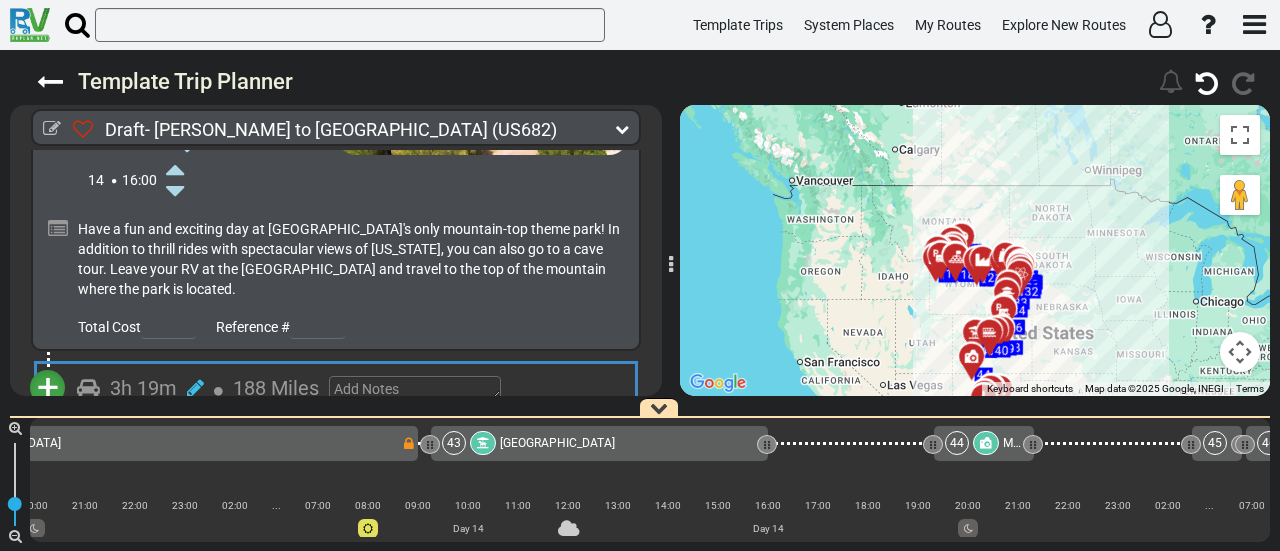 scroll, scrollTop: 17146, scrollLeft: 0, axis: vertical 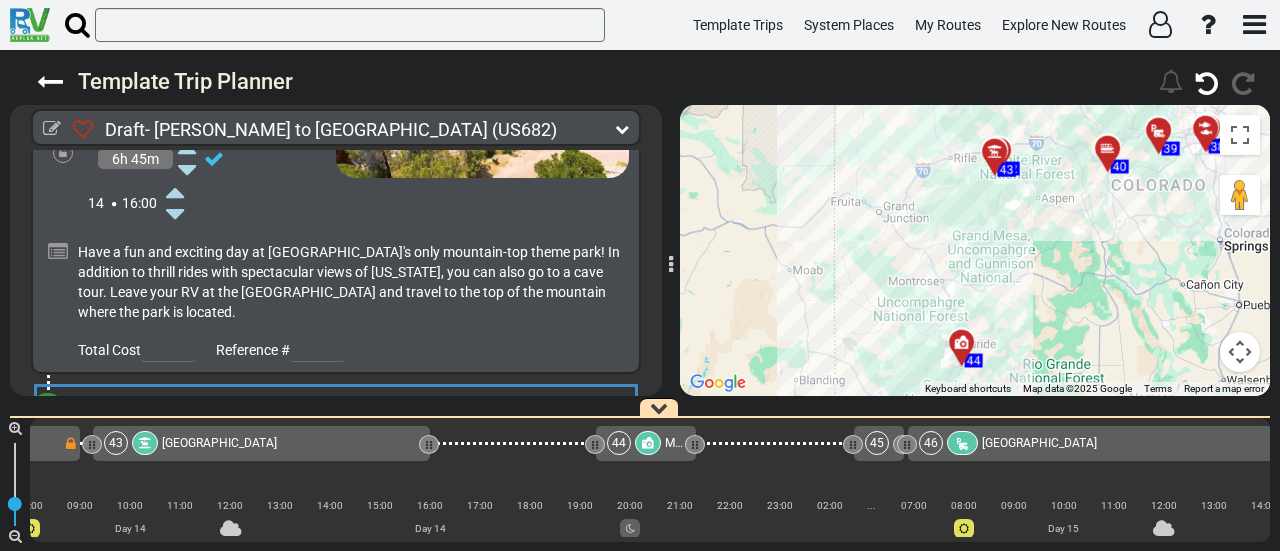 click on "Add Atraction" at bounding box center (110, 447) 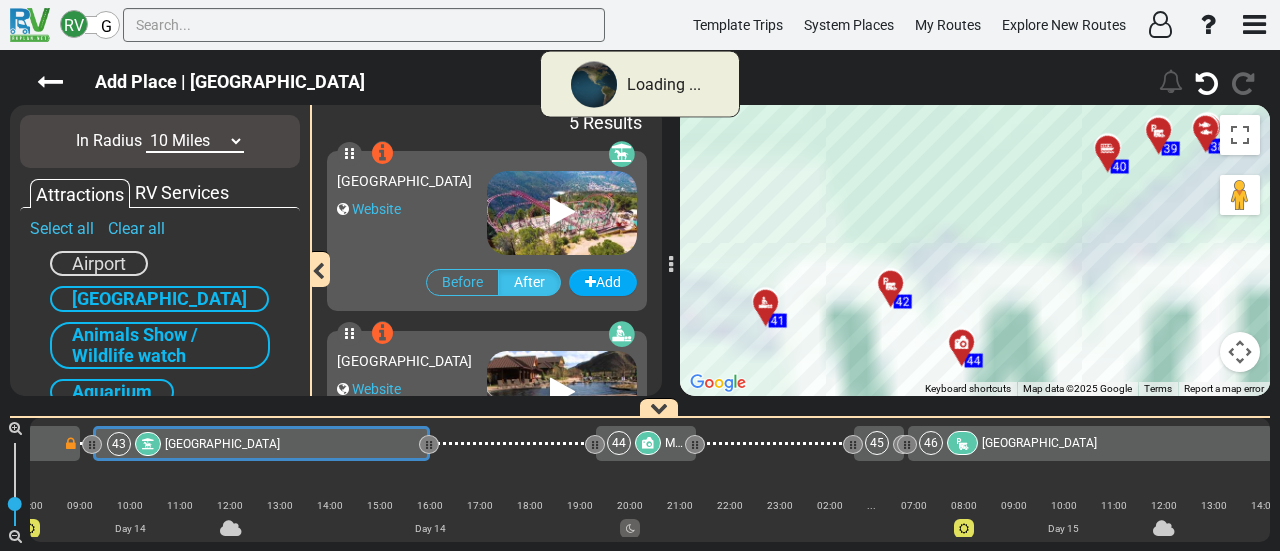 scroll, scrollTop: 0, scrollLeft: 11870, axis: horizontal 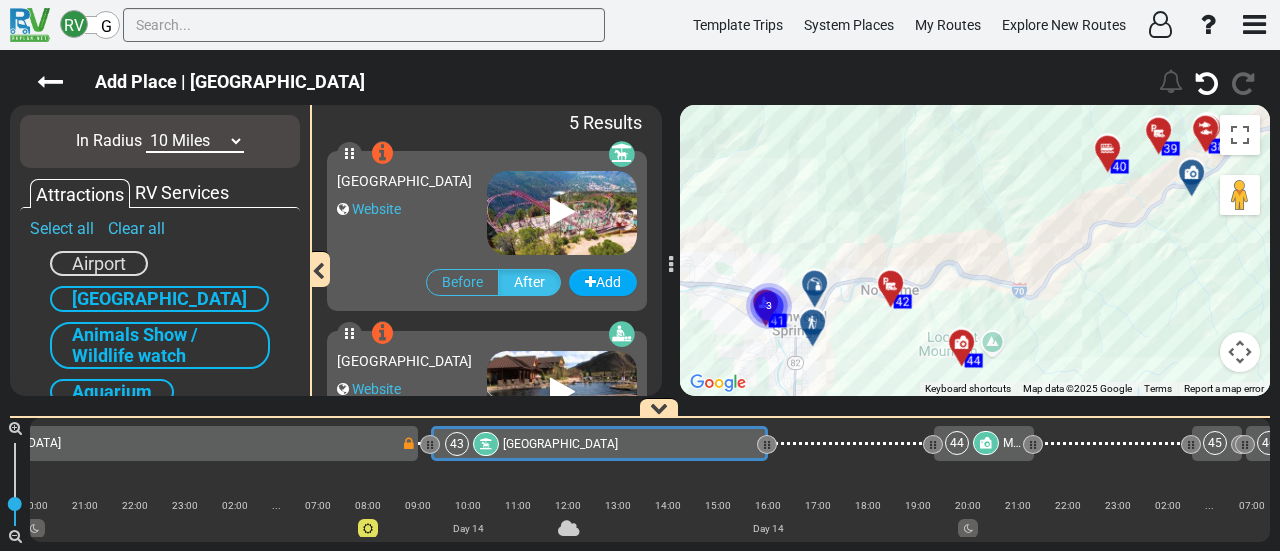 click at bounding box center [1240, 352] 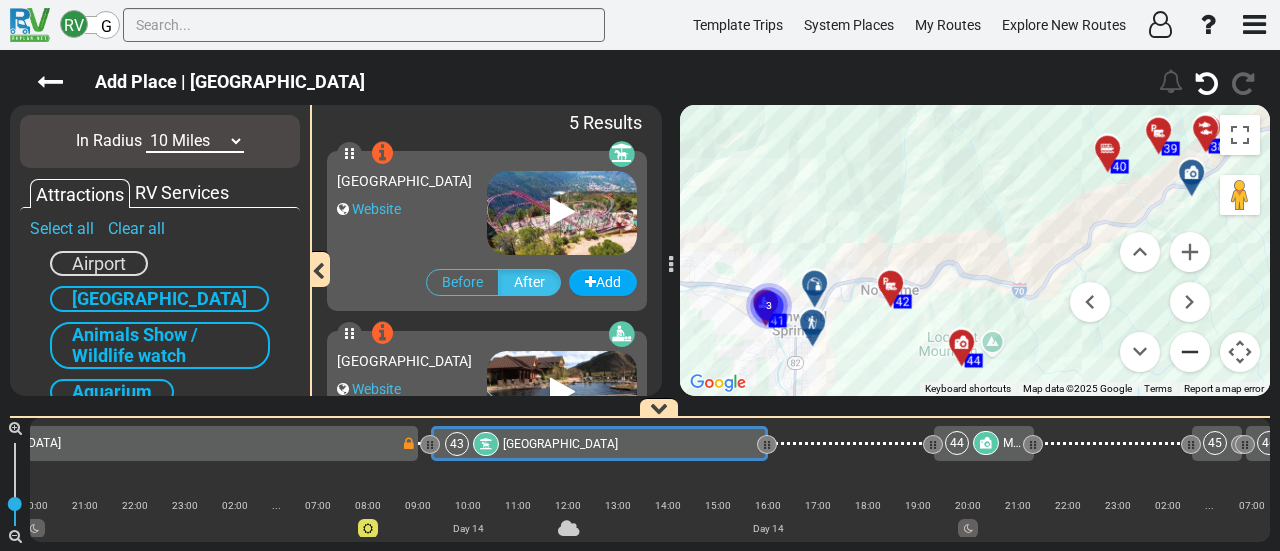 click at bounding box center [1190, 352] 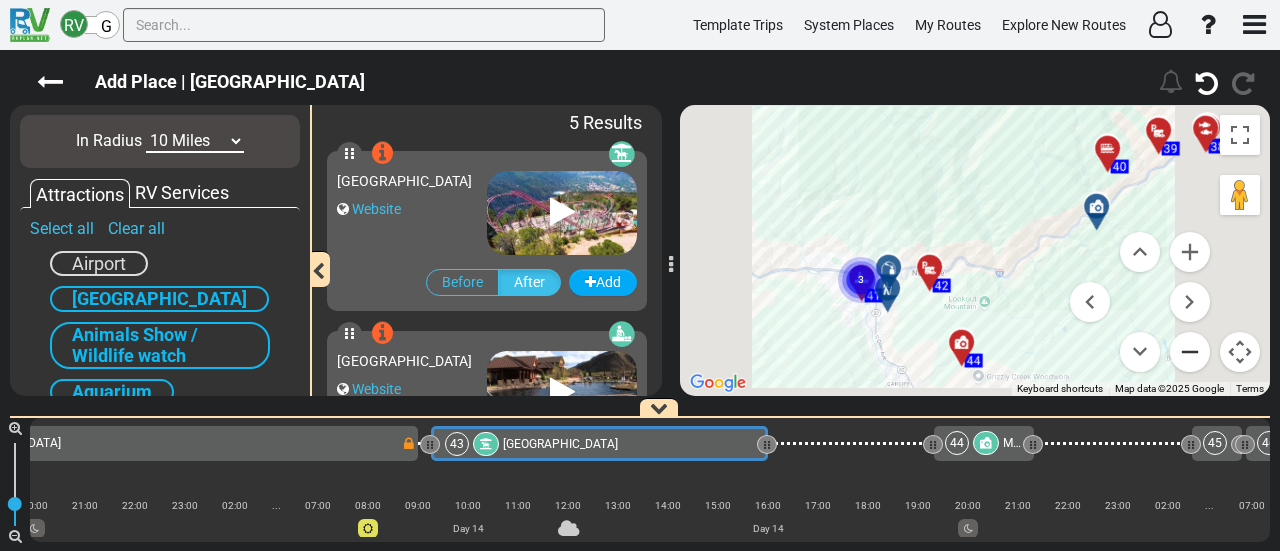 click at bounding box center [1190, 352] 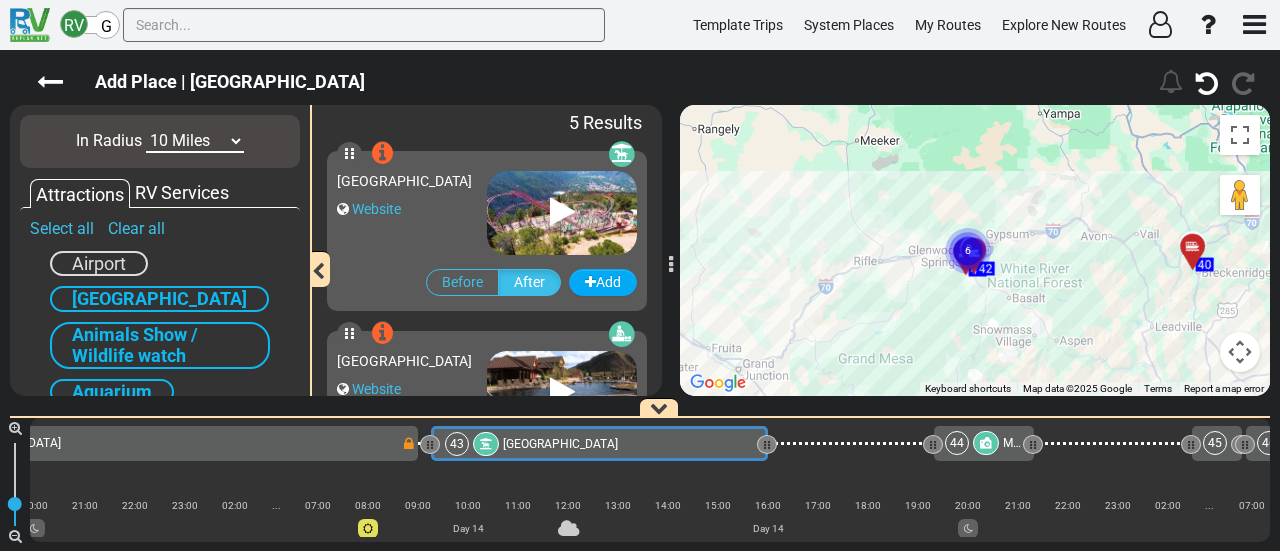 click on "10 Miles 50 Miles 100 Miles 250 Miles 500 Miles 1000 Miles" at bounding box center (195, 141) 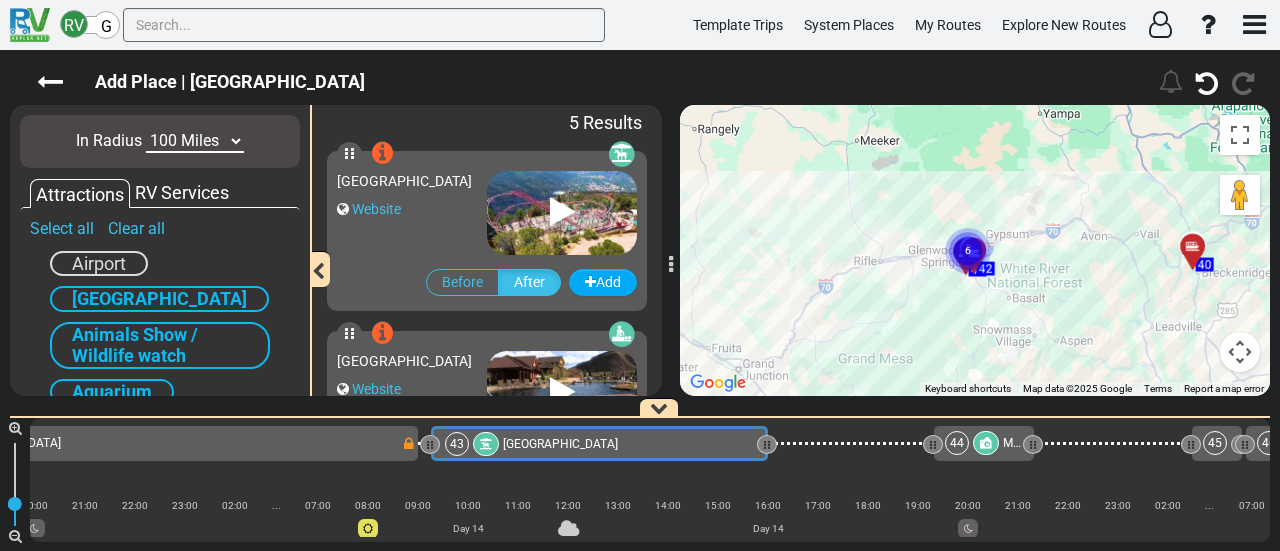 click on "10 Miles 50 Miles 100 Miles 250 Miles 500 Miles 1000 Miles" at bounding box center (195, 141) 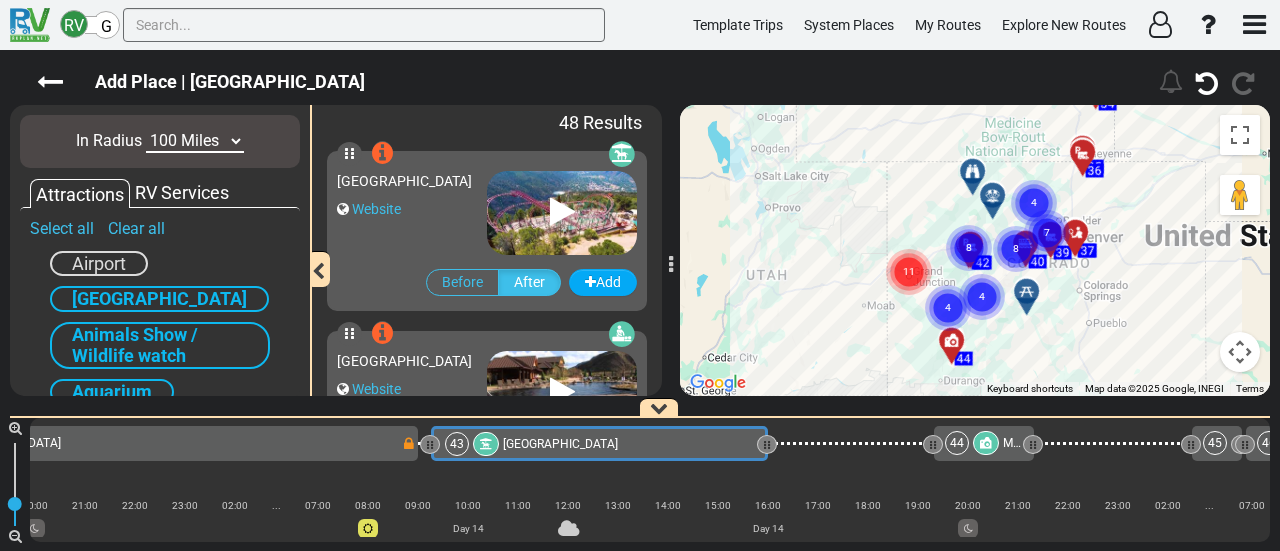click 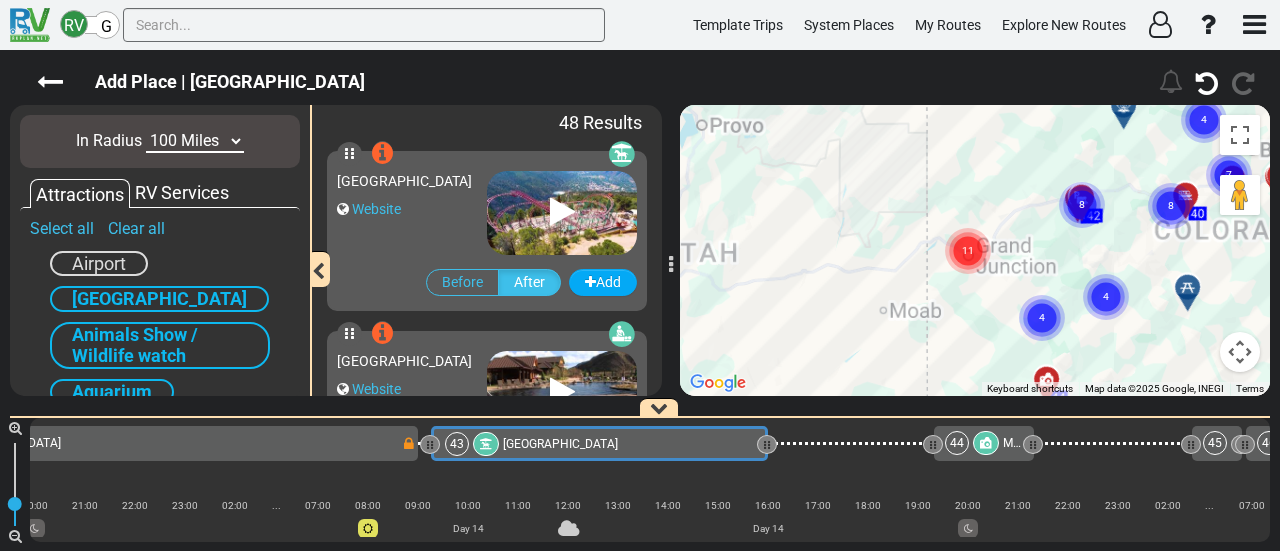 click on "To navigate, press the arrow keys. To activate drag with keyboard, press Alt + Enter. Once in keyboard drag state, use the arrow keys to move the marker. To complete the drag, press the Enter key. To cancel, press Escape. 41 42 40 39 38 35 36 37 44 34 19 20 21 22 24 25 26 27 28 29 30 31 32 33 45 46 47 48 49 50 51 52 53 54 55 6 7 8 9 10 11 12 13 14 15 16 17 18 23 1 2 3 4 5
8
8
4
11
4
7
4" at bounding box center (975, 250) 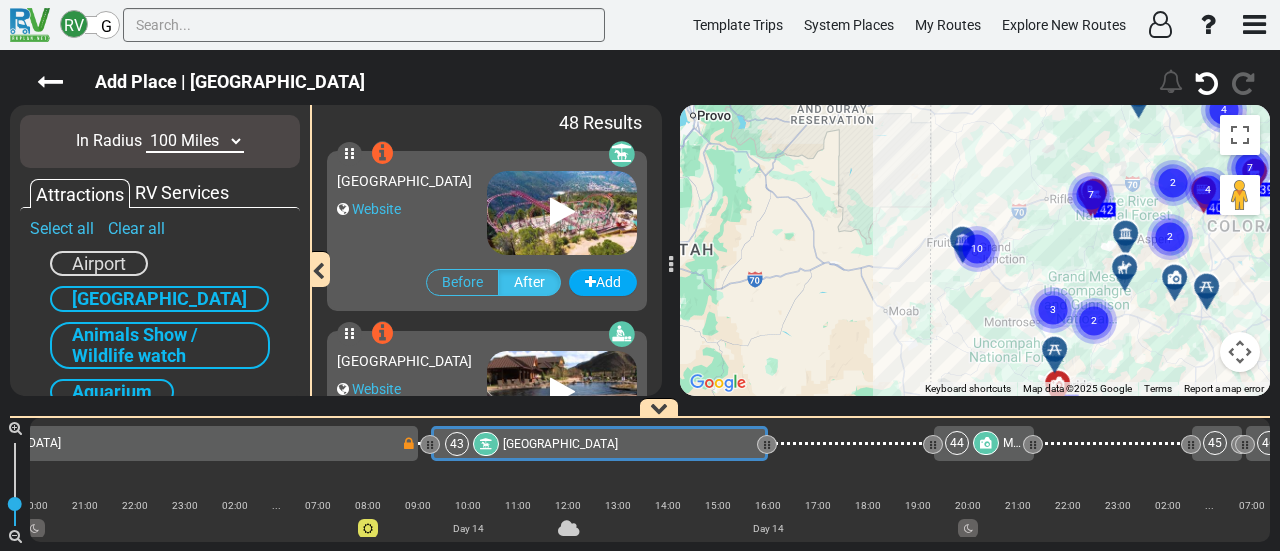 click 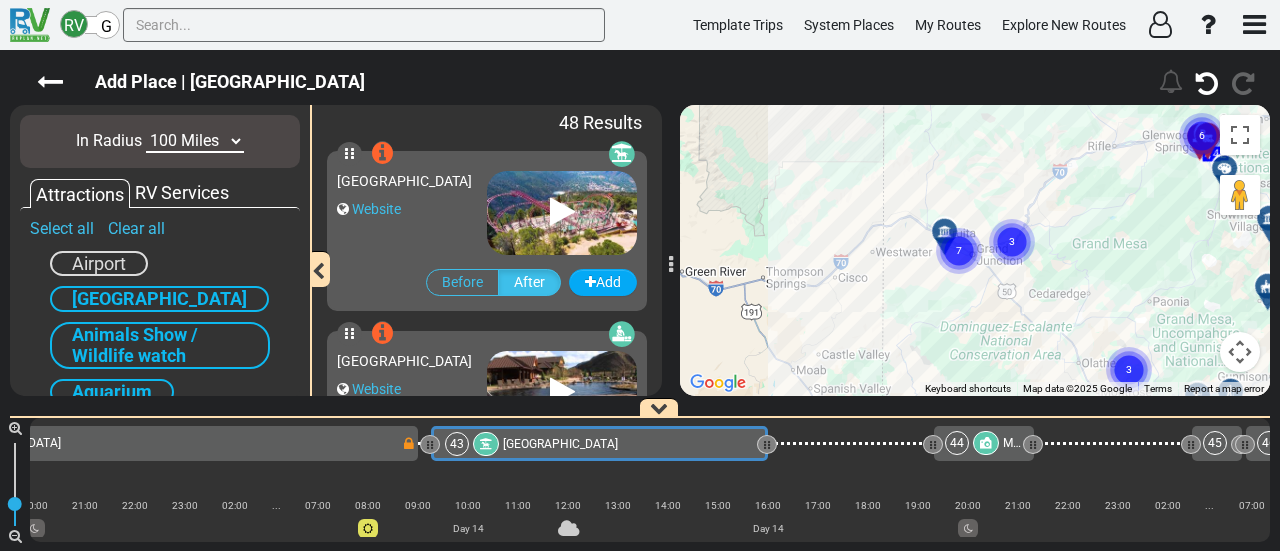 click 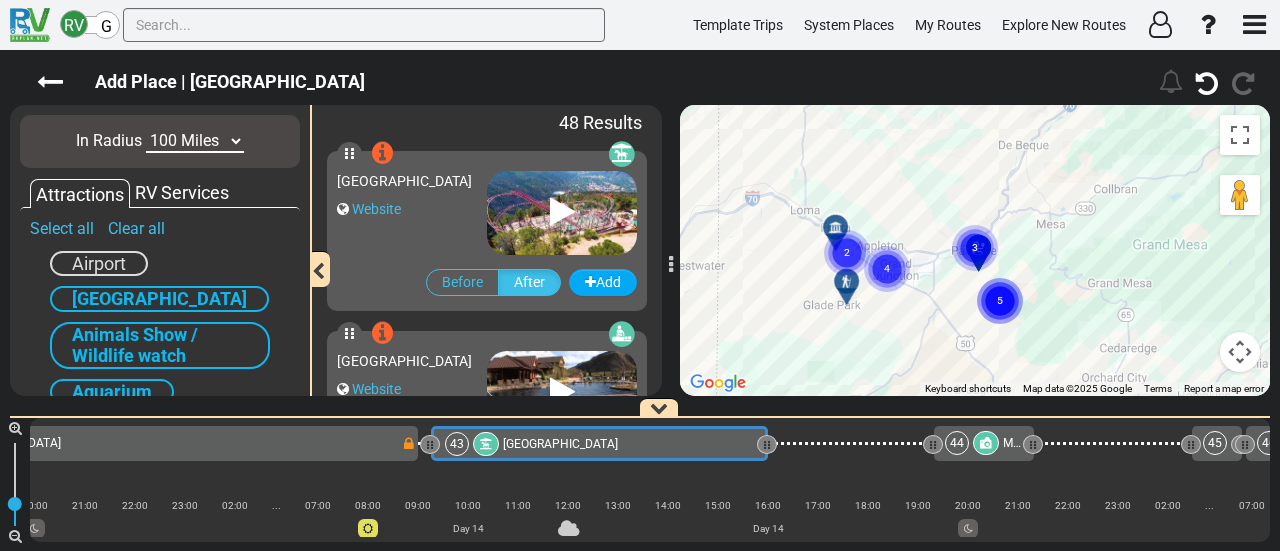 click 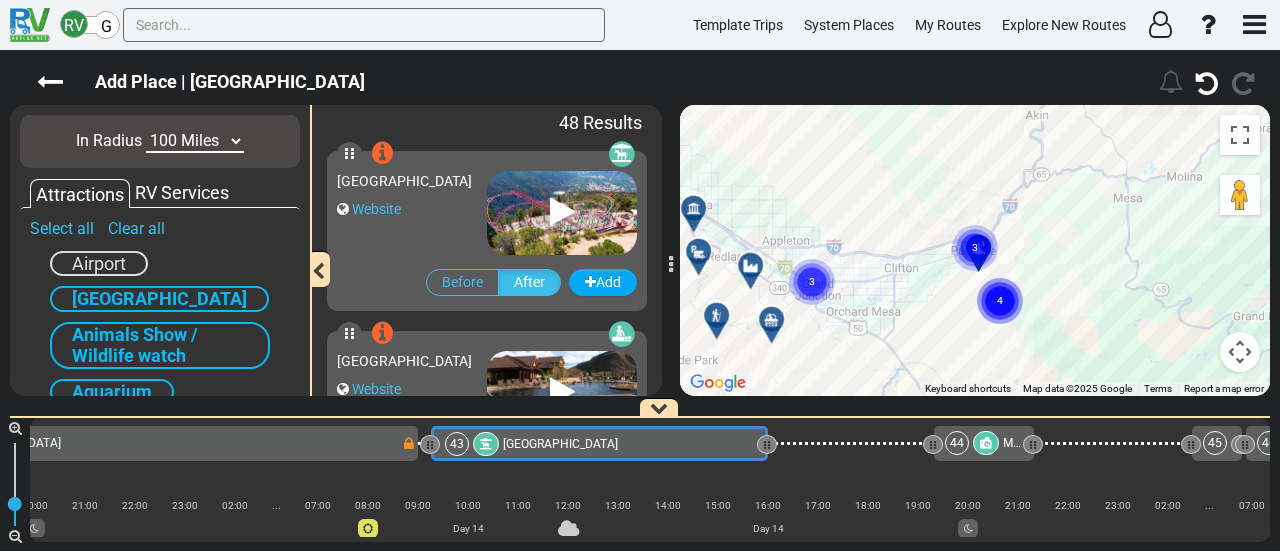 click 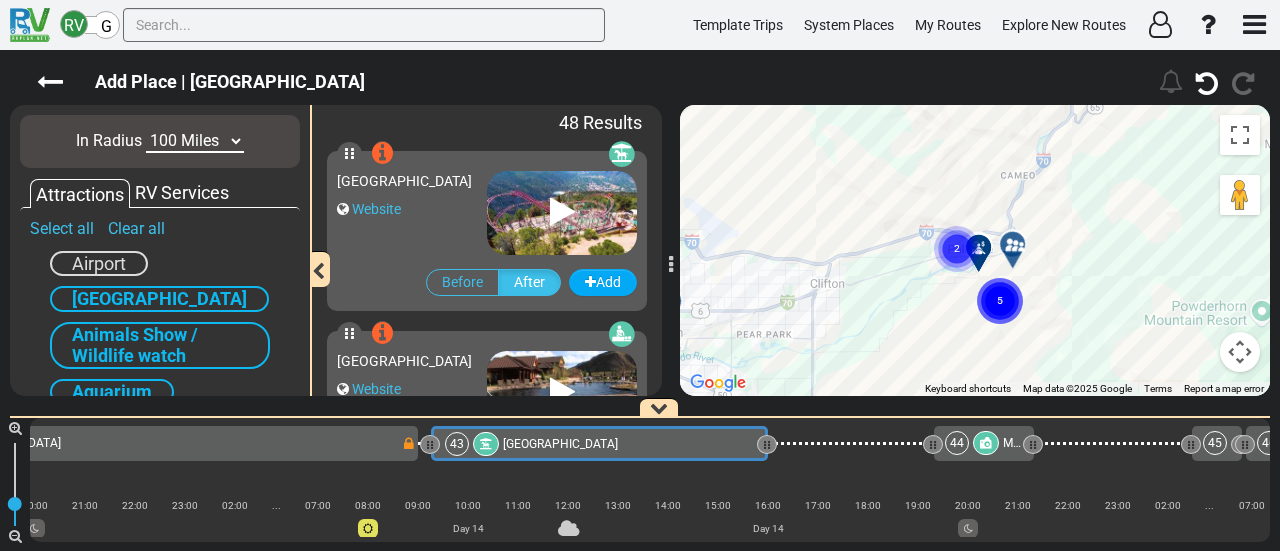 click at bounding box center [1019, 252] 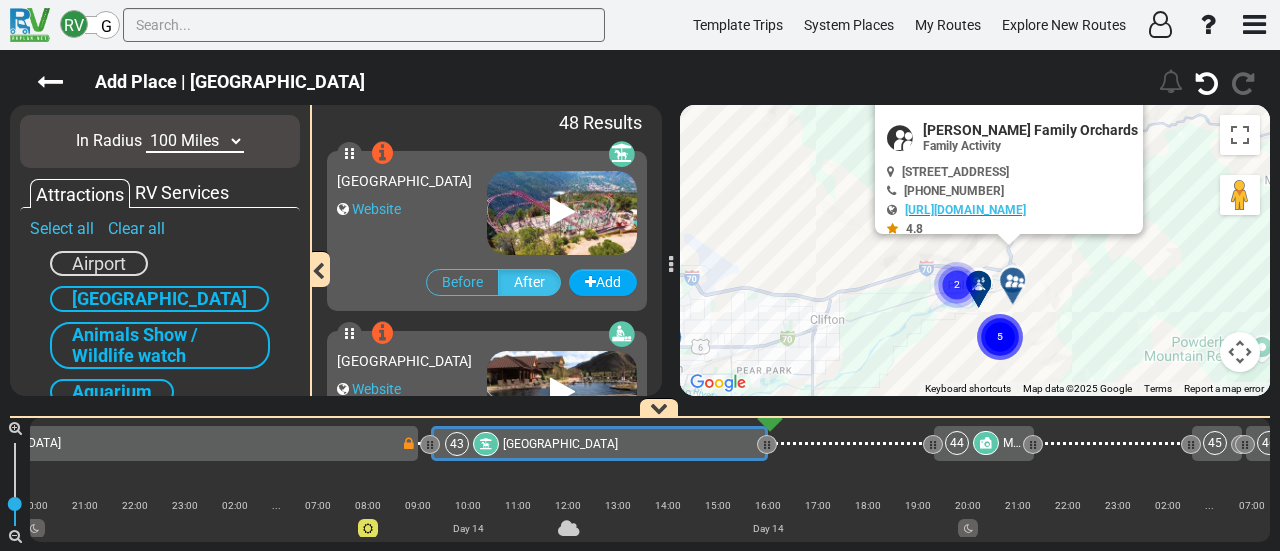 scroll, scrollTop: 0, scrollLeft: 12200, axis: horizontal 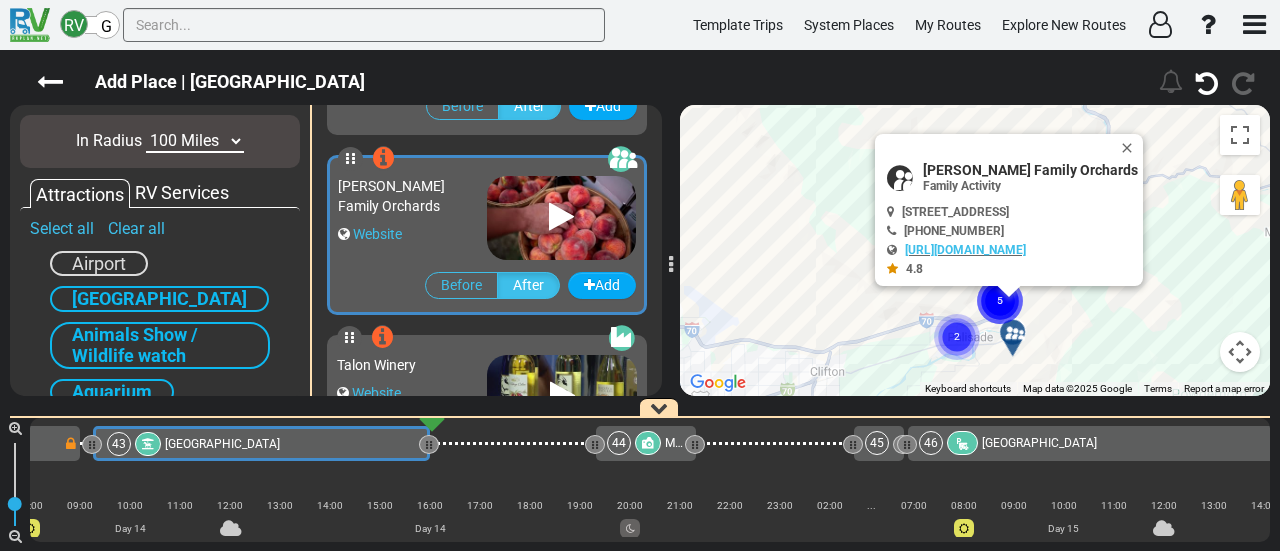 click on "2" 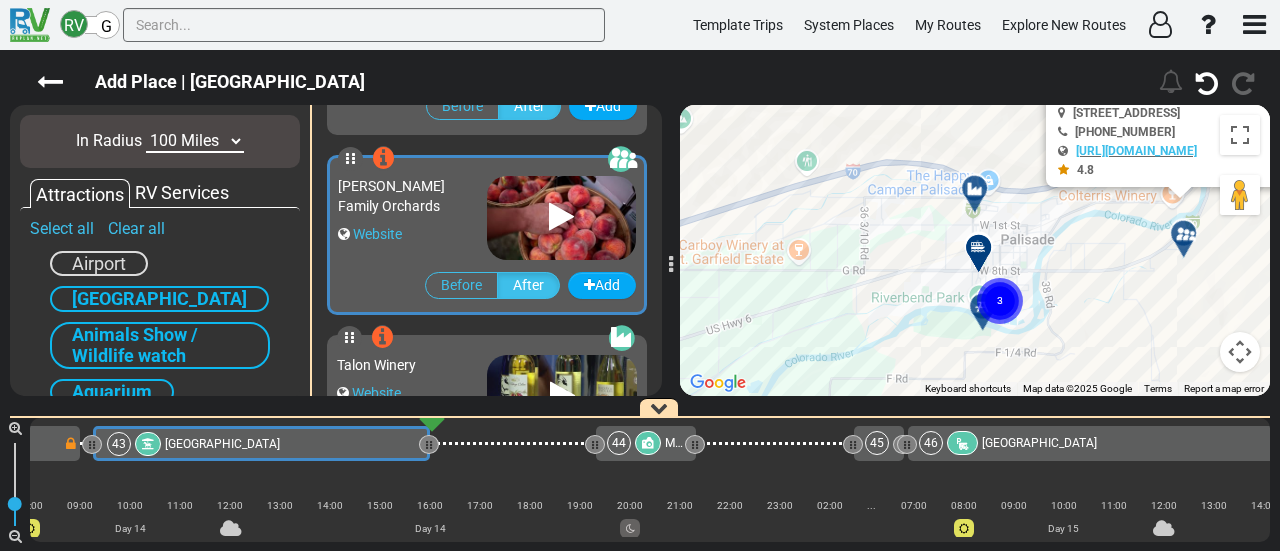 click at bounding box center (981, 196) 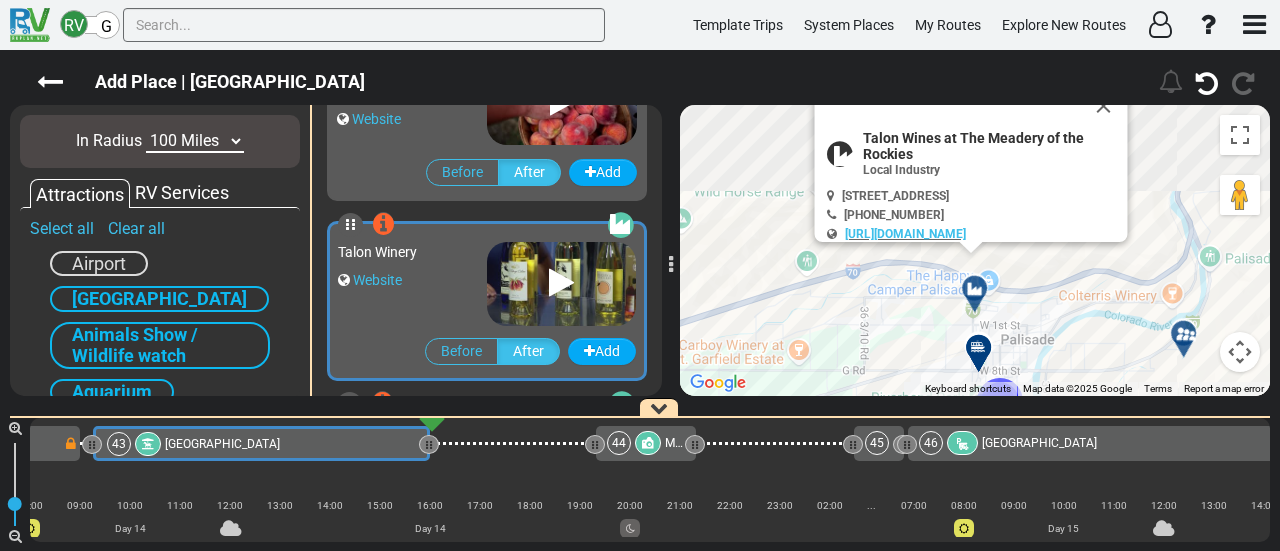 scroll, scrollTop: 2336, scrollLeft: 0, axis: vertical 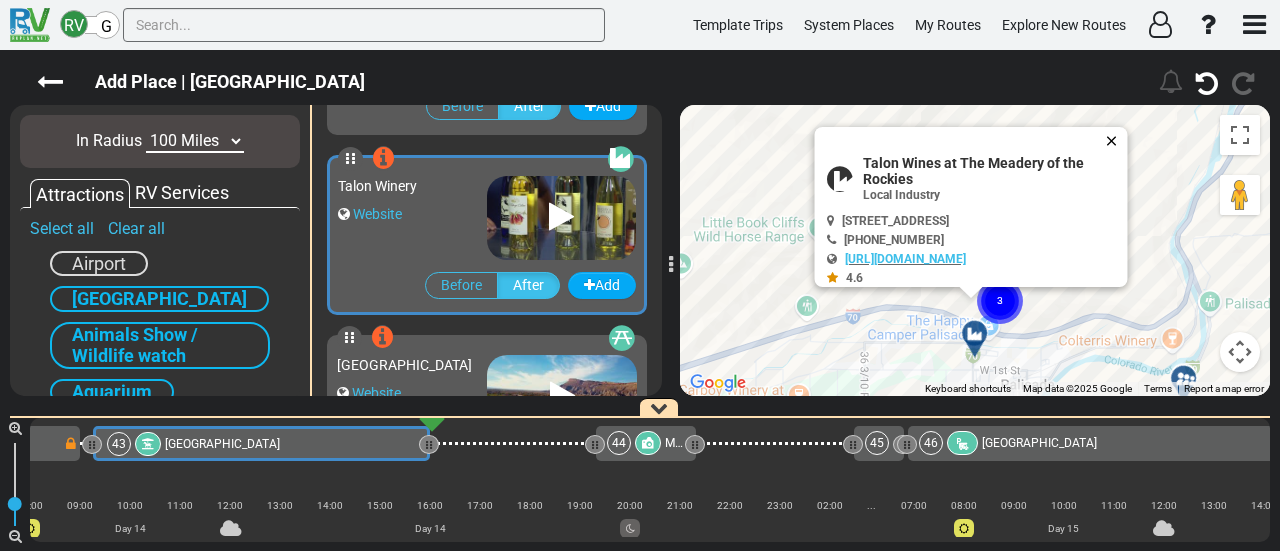 click at bounding box center [1116, 141] 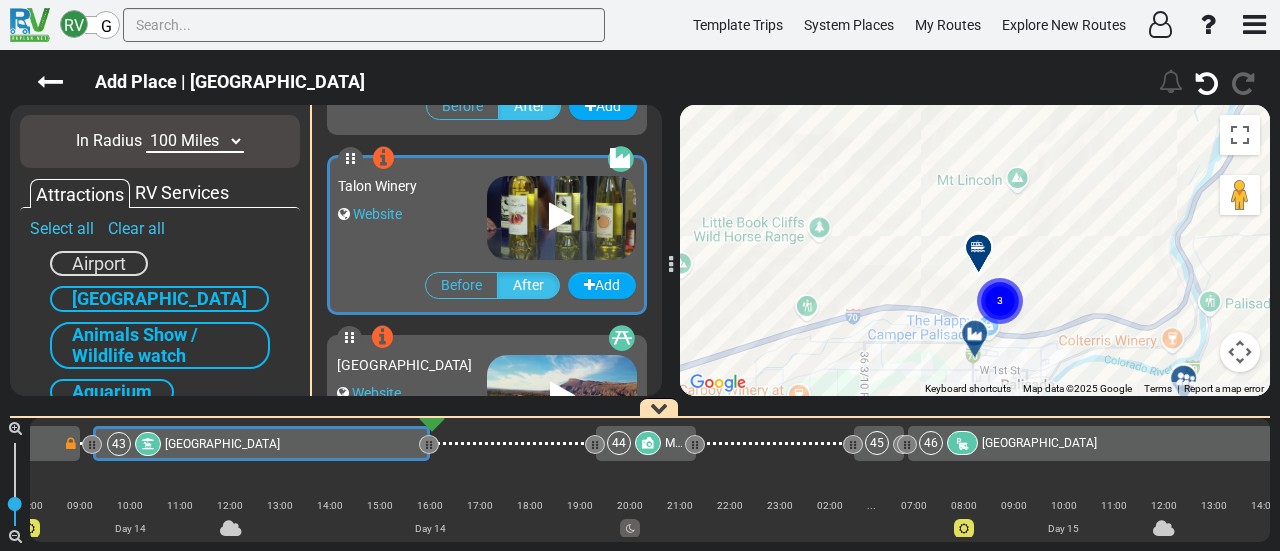 click at bounding box center [1184, 379] 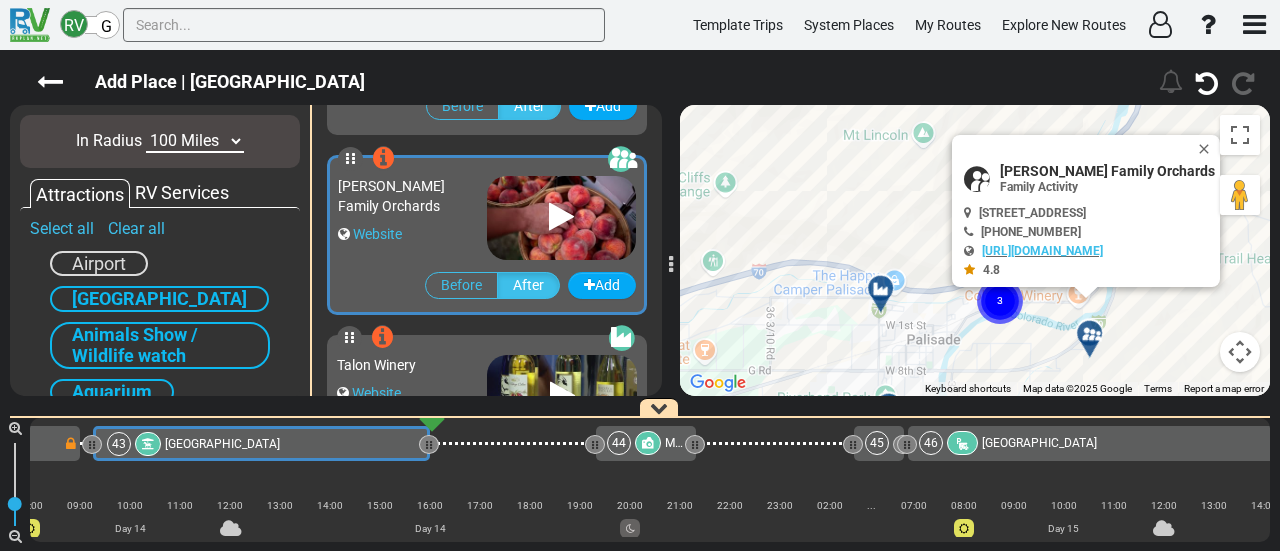 scroll, scrollTop: 2156, scrollLeft: 0, axis: vertical 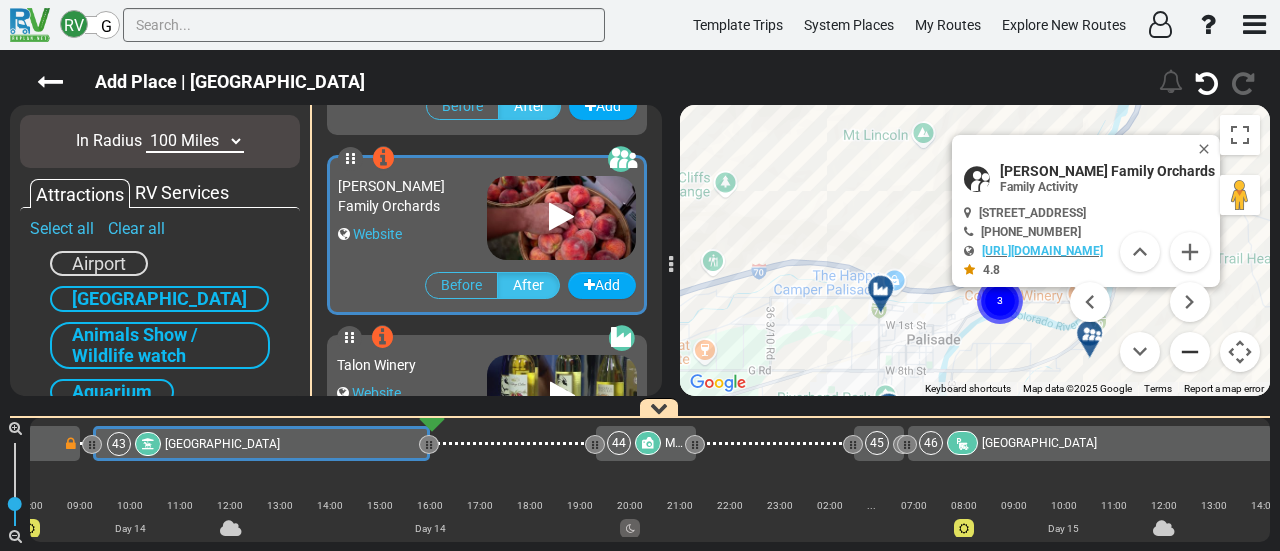 click at bounding box center (1190, 352) 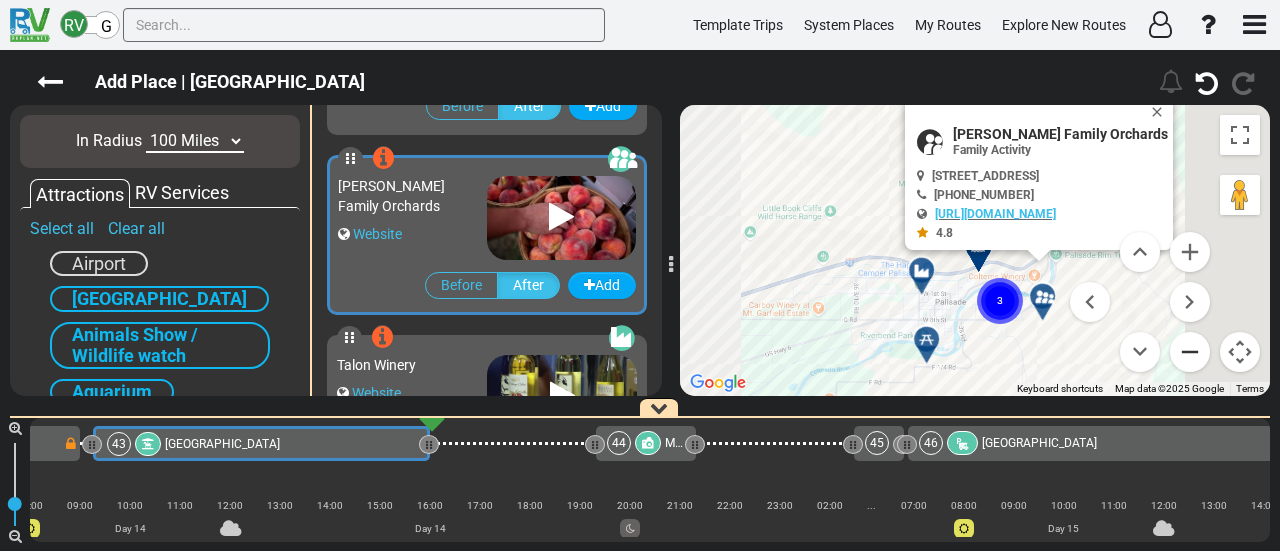 click at bounding box center [1190, 352] 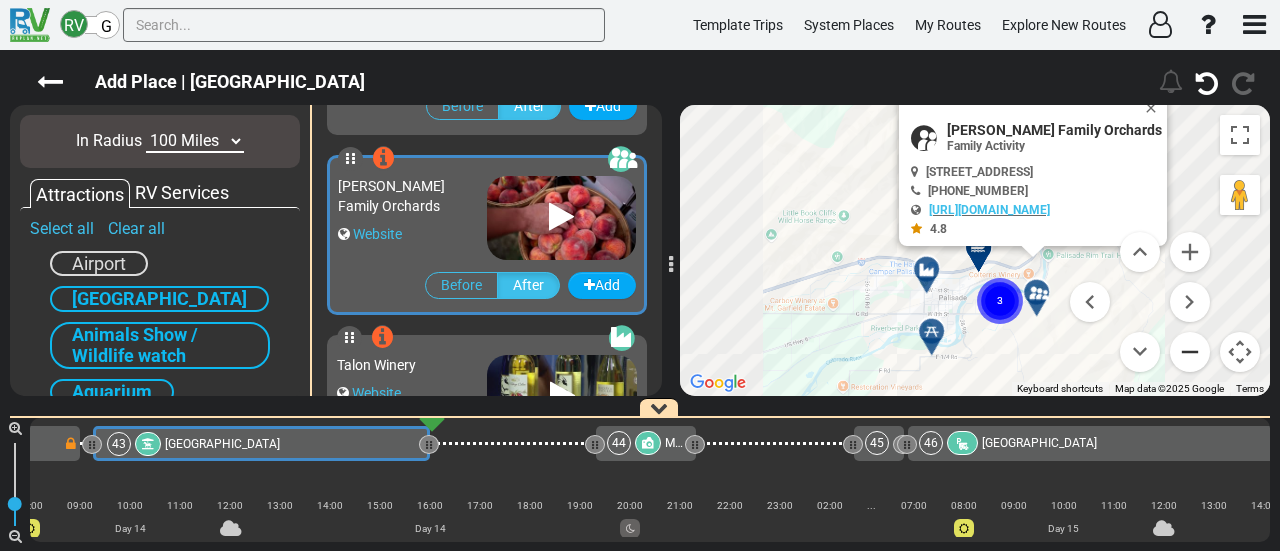 click at bounding box center [1190, 352] 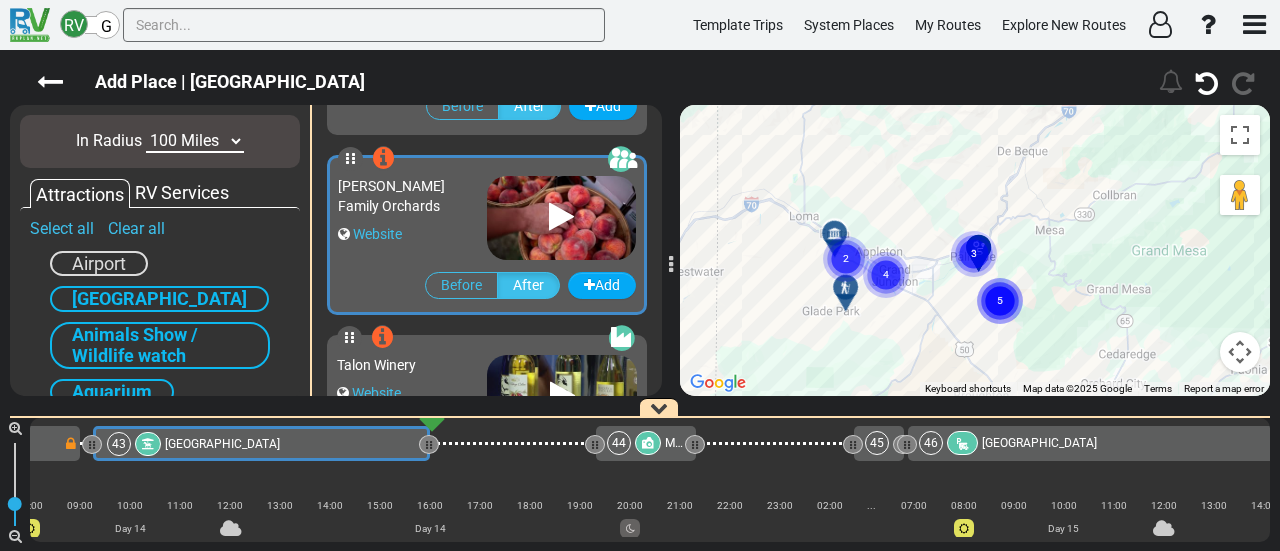 click on "4" 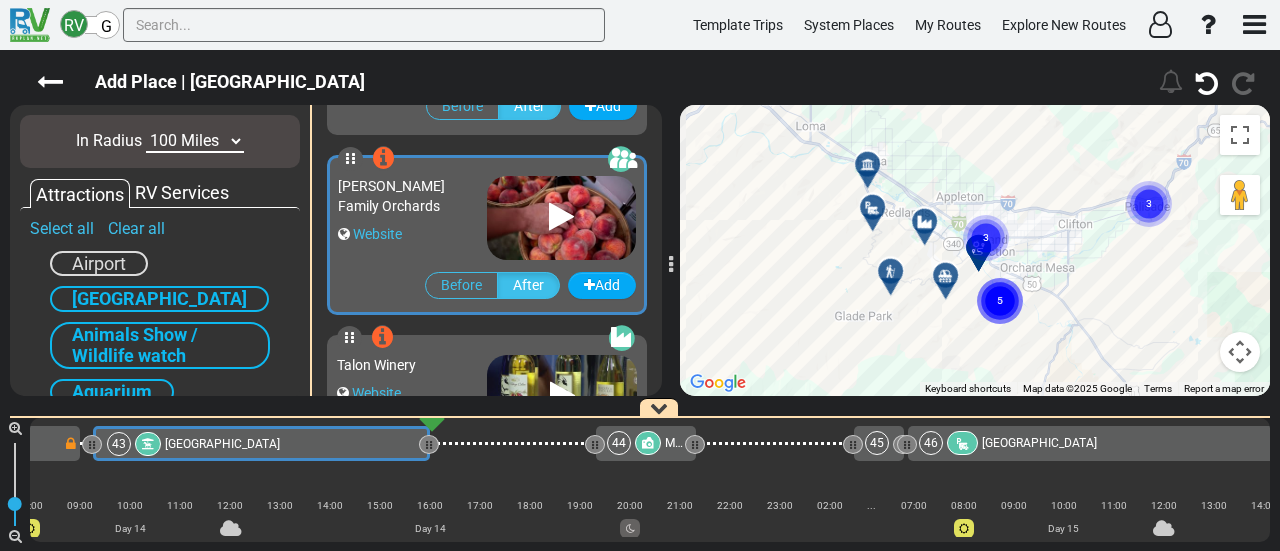 click on "3" 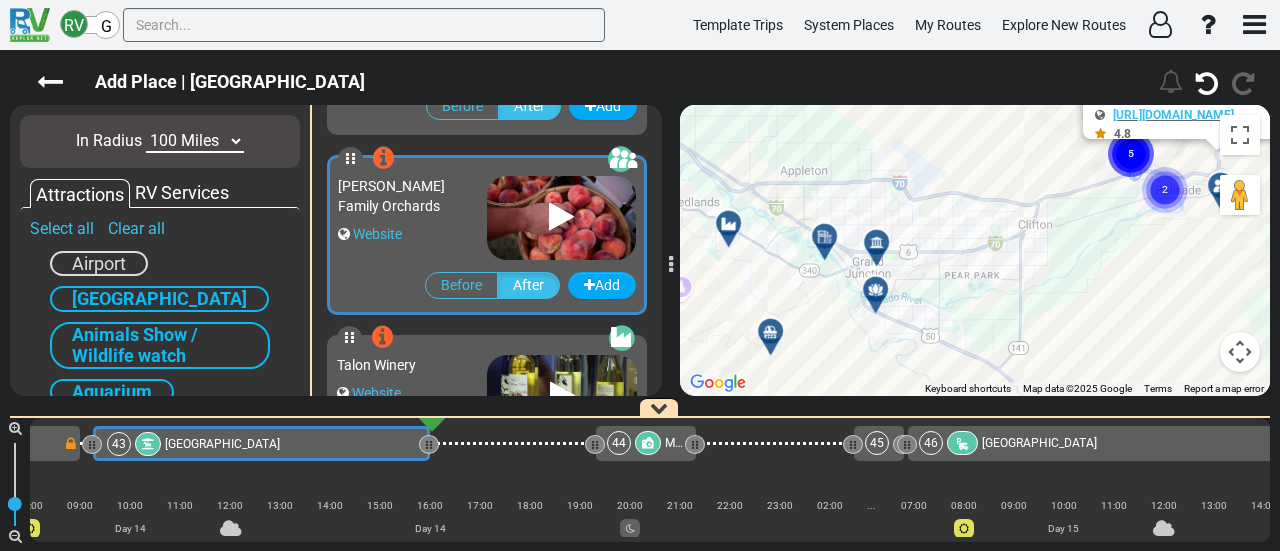 drag, startPoint x: 858, startPoint y: 235, endPoint x: 994, endPoint y: 80, distance: 206.2062 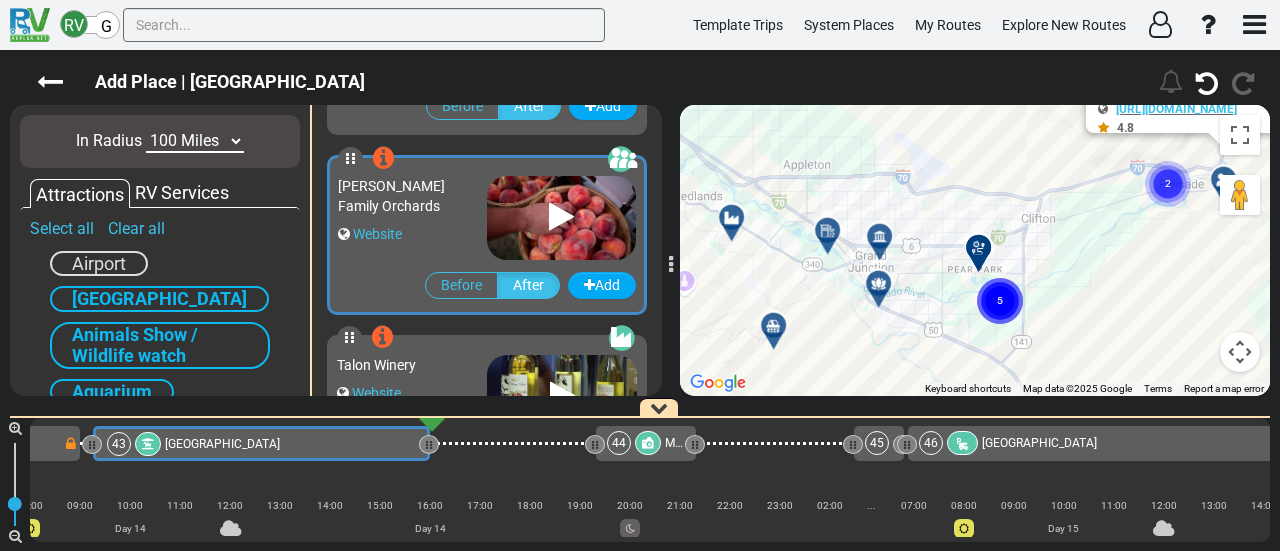 click at bounding box center [879, 236] 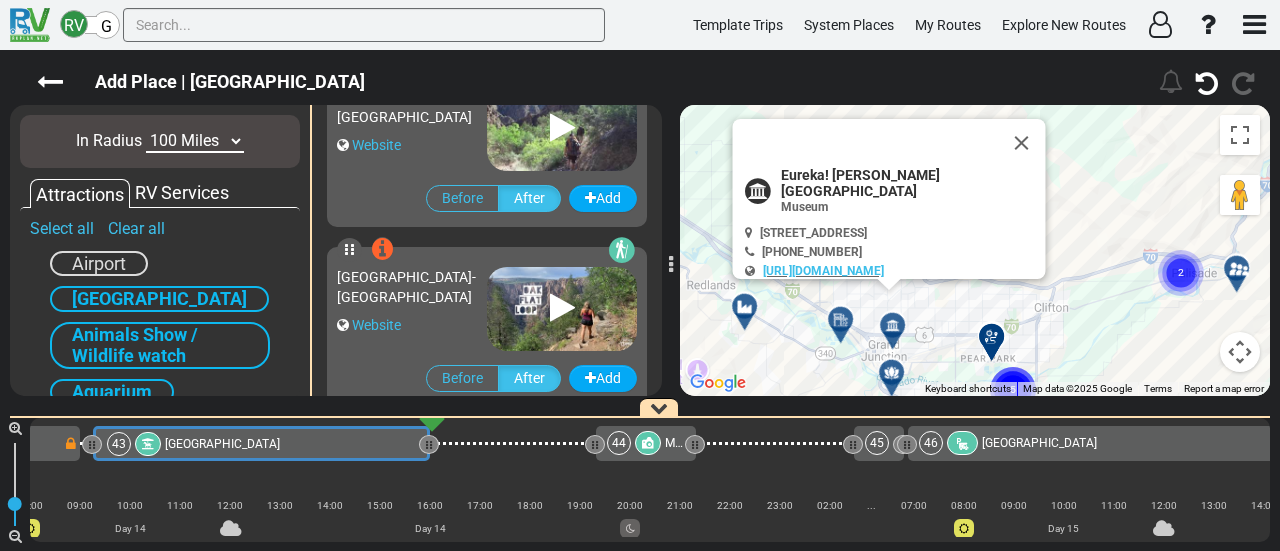 scroll, scrollTop: 4136, scrollLeft: 0, axis: vertical 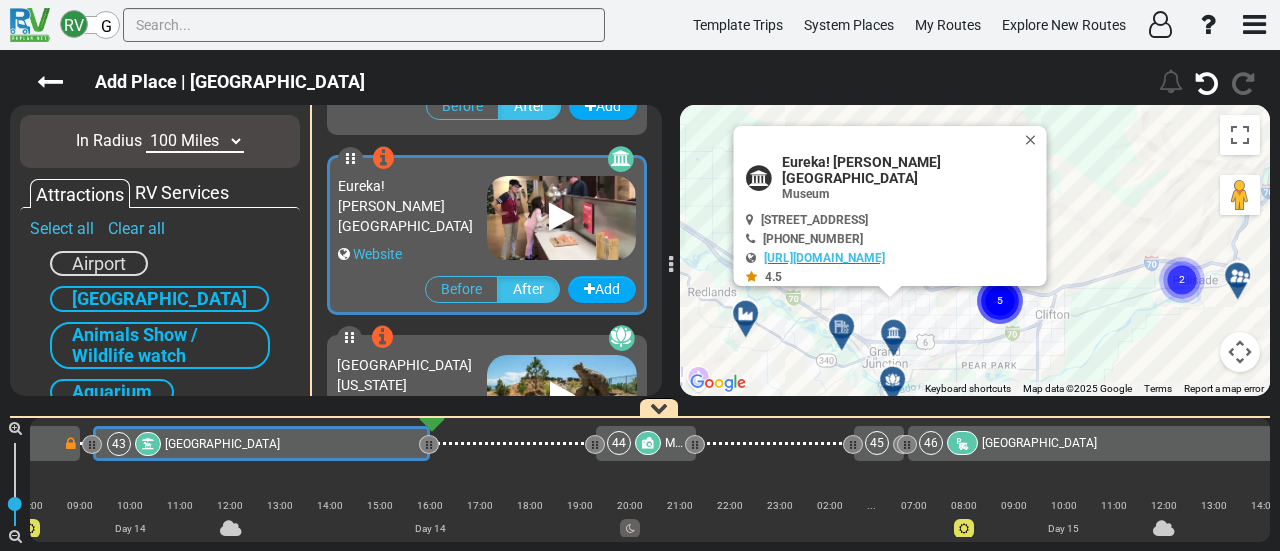 click at bounding box center (746, 314) 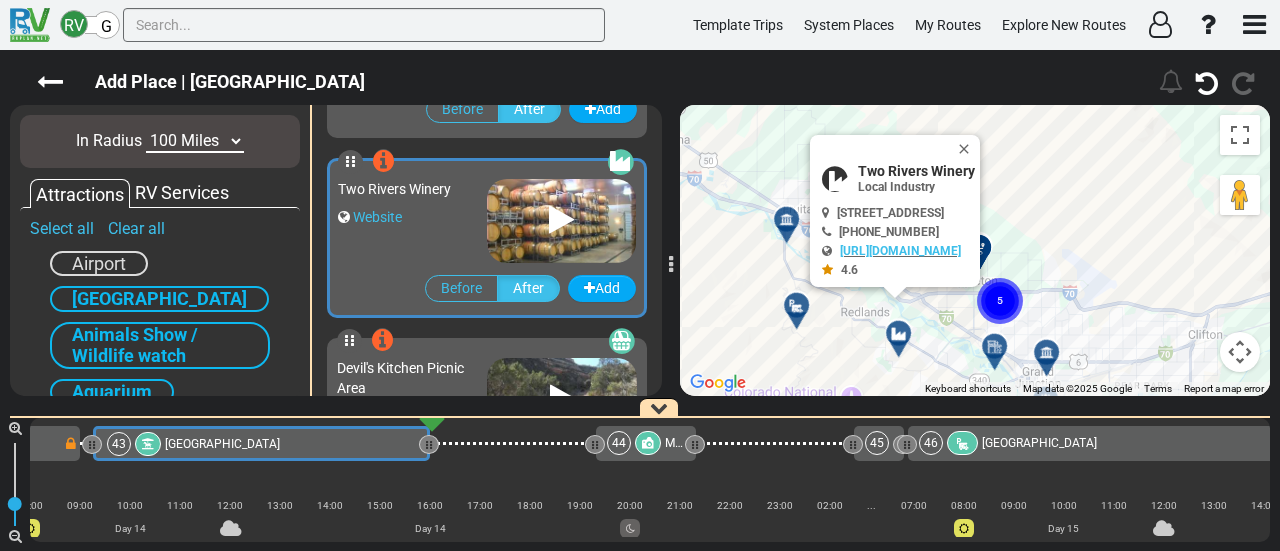 scroll, scrollTop: 5216, scrollLeft: 0, axis: vertical 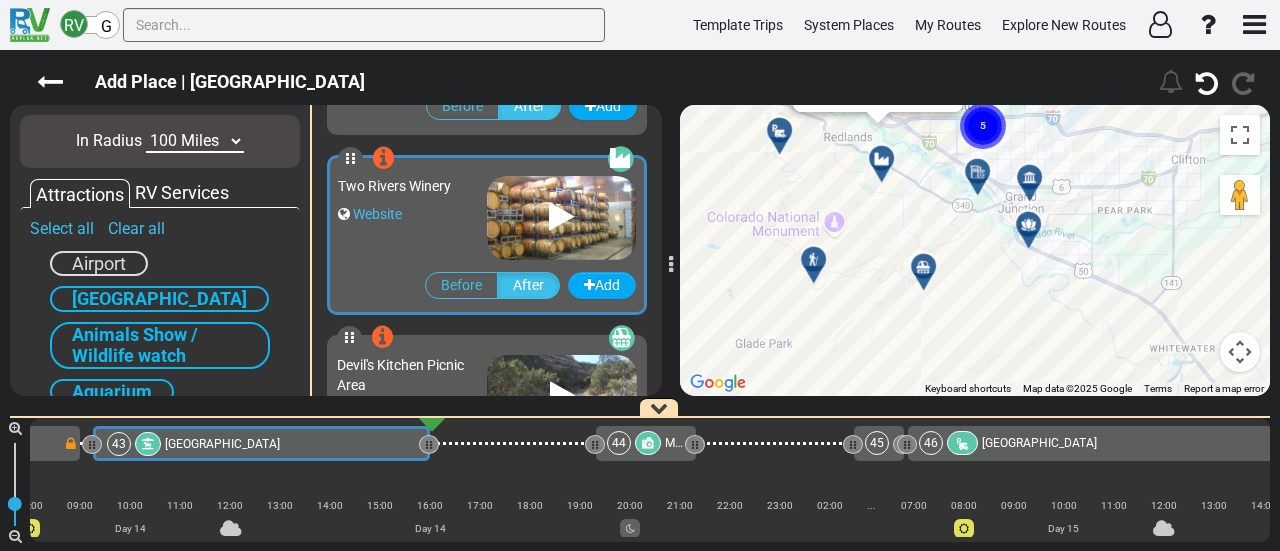 drag, startPoint x: 792, startPoint y: 353, endPoint x: 774, endPoint y: 171, distance: 182.88794 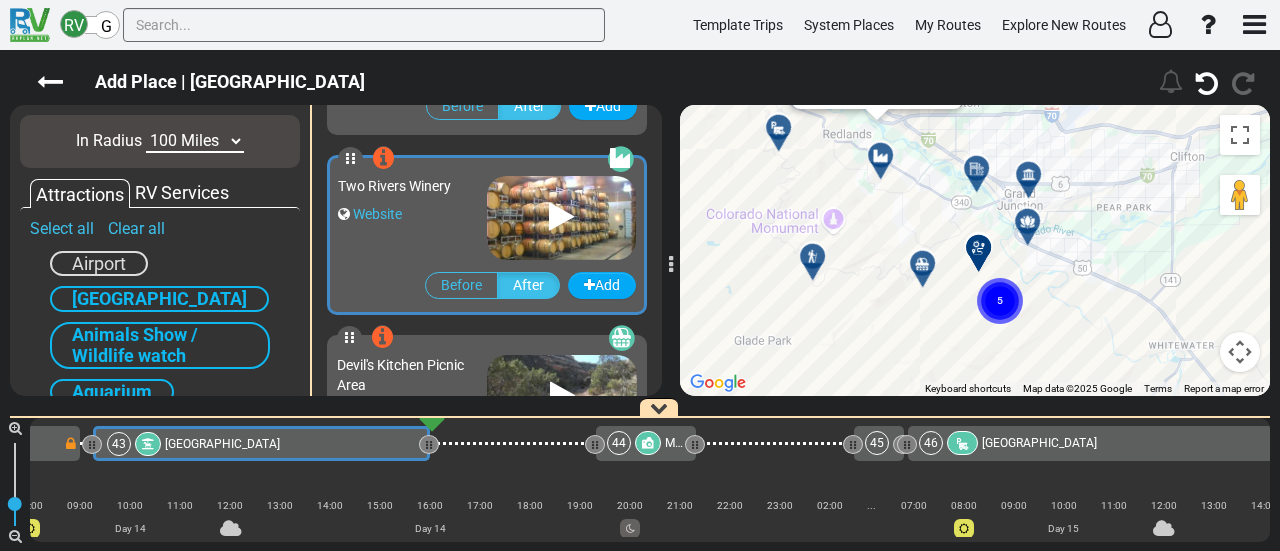 click at bounding box center (887, 163) 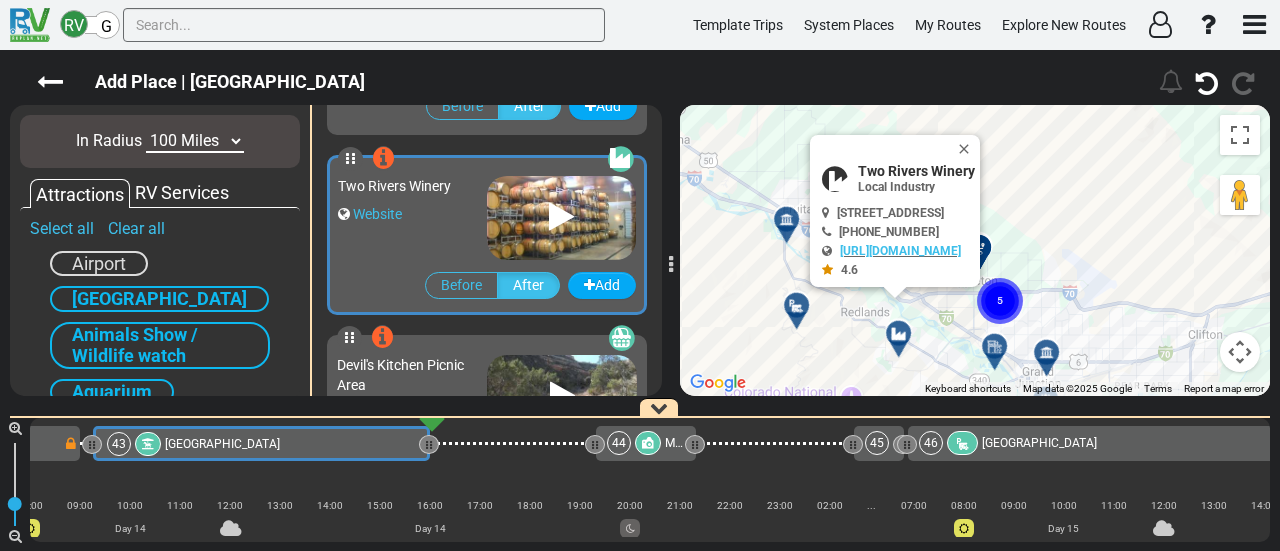 click on "To navigate, press the arrow keys. To activate drag with keyboard, press Alt + Enter. Once in keyboard drag state, use the arrow keys to move the marker. To complete the drag, press the Enter key. To cancel, press Escape. 1 2 3 4 5 6 7 8 9 10 11 13 14 15 16 17 18 23 12 19 20 21 22 24 25 26 27 28 29 30 31 32 51 52 54 55 33 34 45 46 47 48 49 50 53 35 36 37 38 39 40 44 42 41
5
2
2
4
4
Two Rivers Winery" at bounding box center [975, 250] 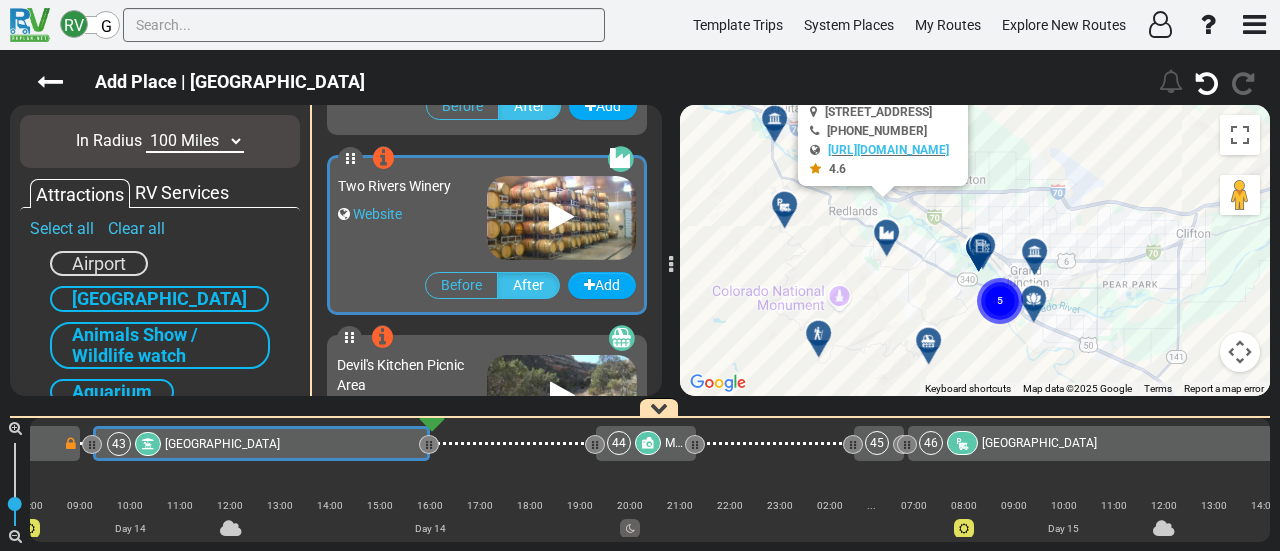 click at bounding box center (1040, 306) 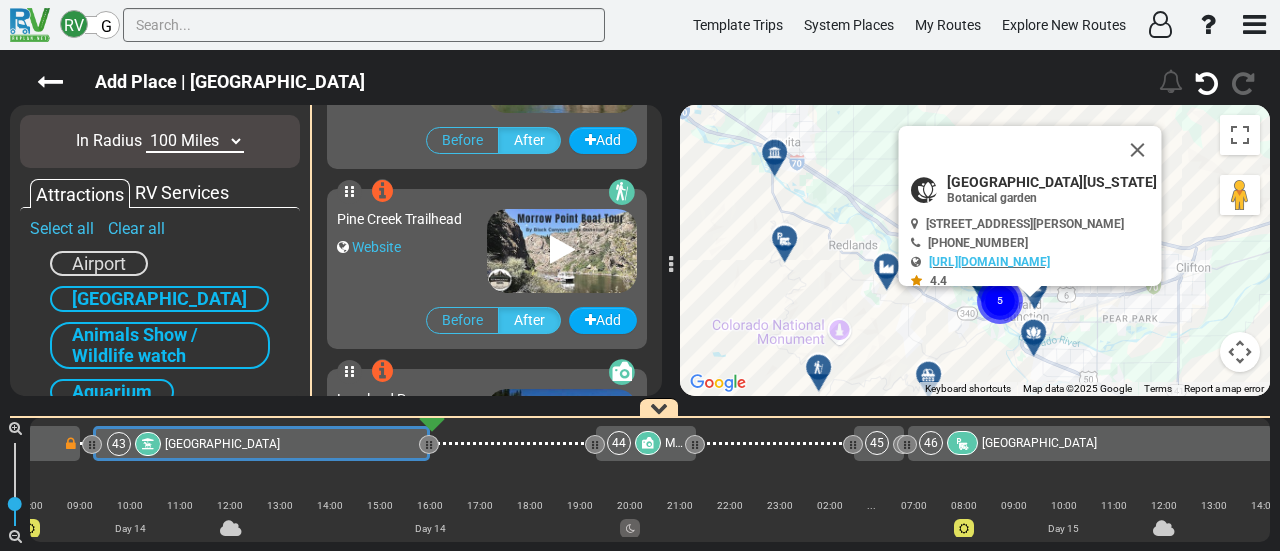 scroll, scrollTop: 4316, scrollLeft: 0, axis: vertical 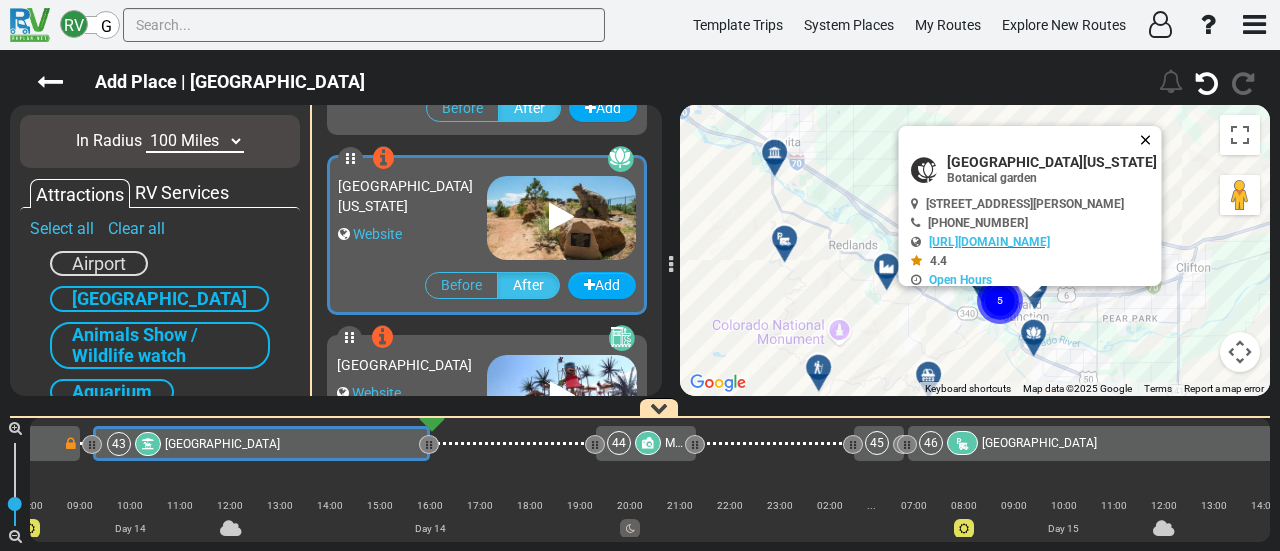 click at bounding box center [1150, 140] 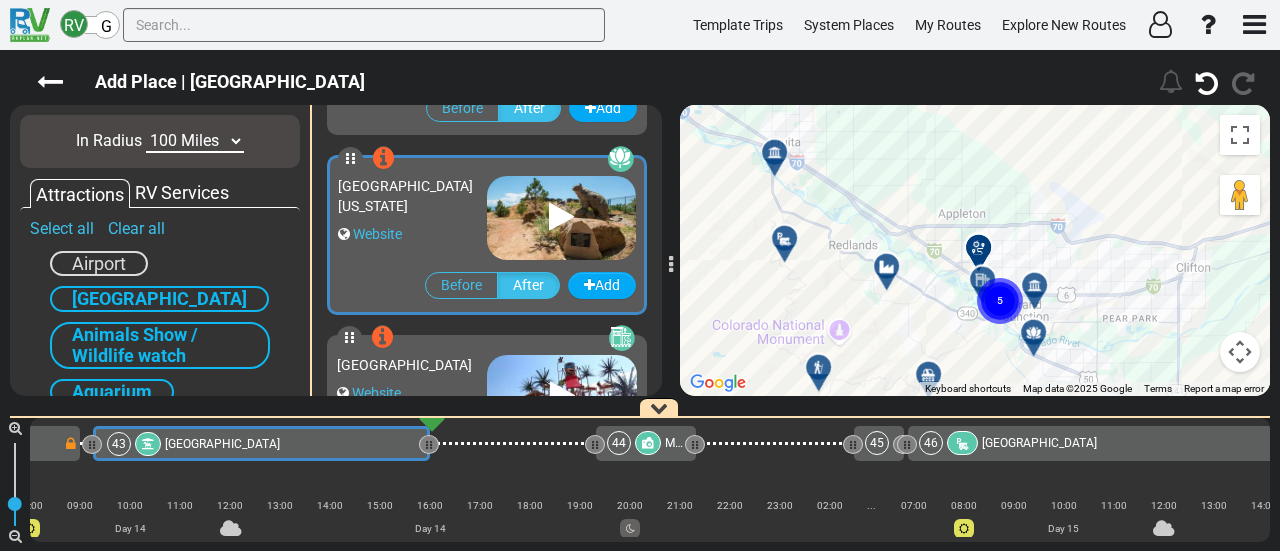 click at bounding box center (1041, 293) 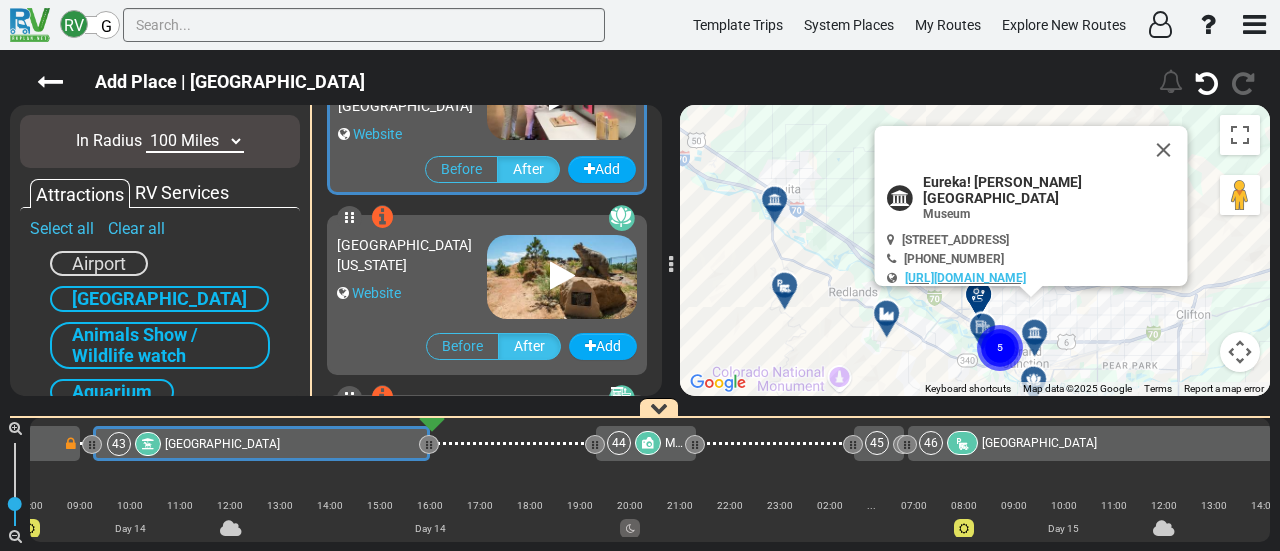 scroll, scrollTop: 4136, scrollLeft: 0, axis: vertical 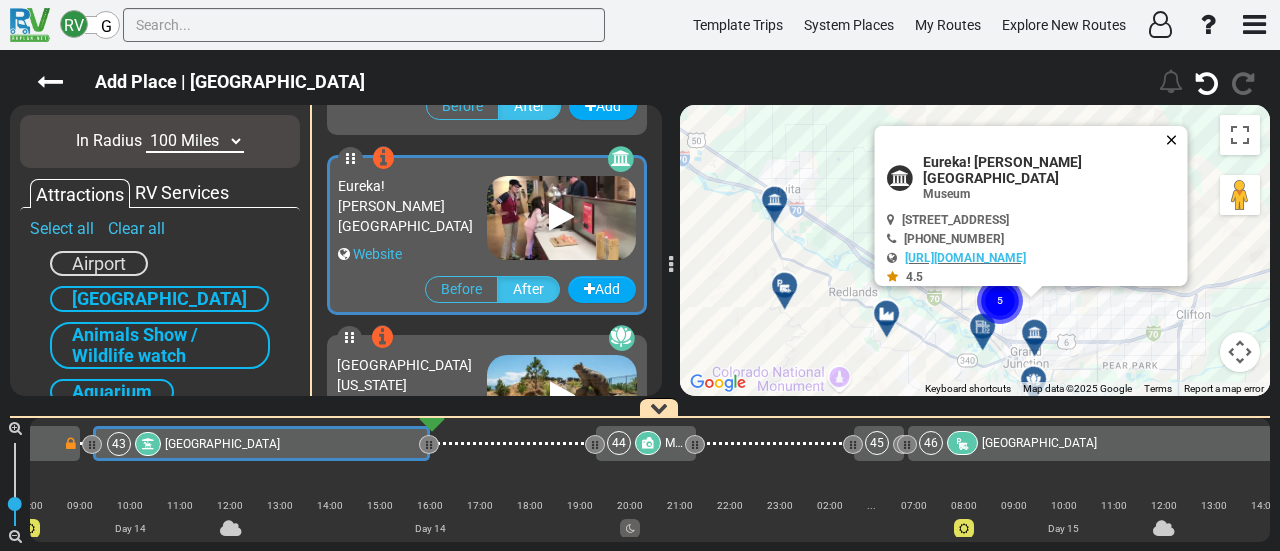 click at bounding box center (1176, 140) 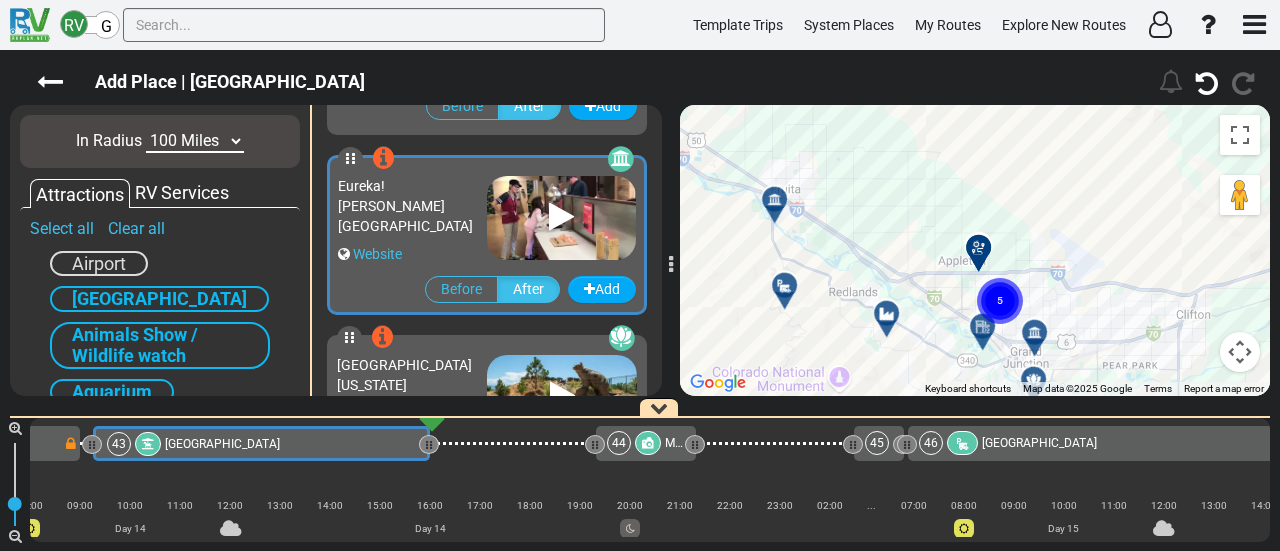 click at bounding box center [774, 199] 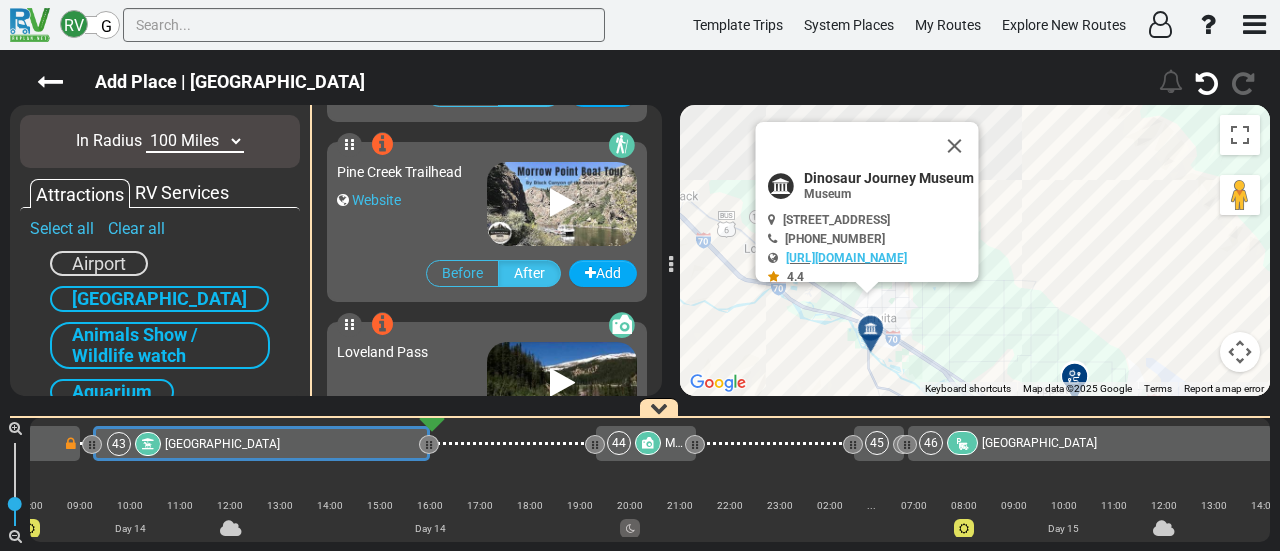 scroll, scrollTop: 5576, scrollLeft: 0, axis: vertical 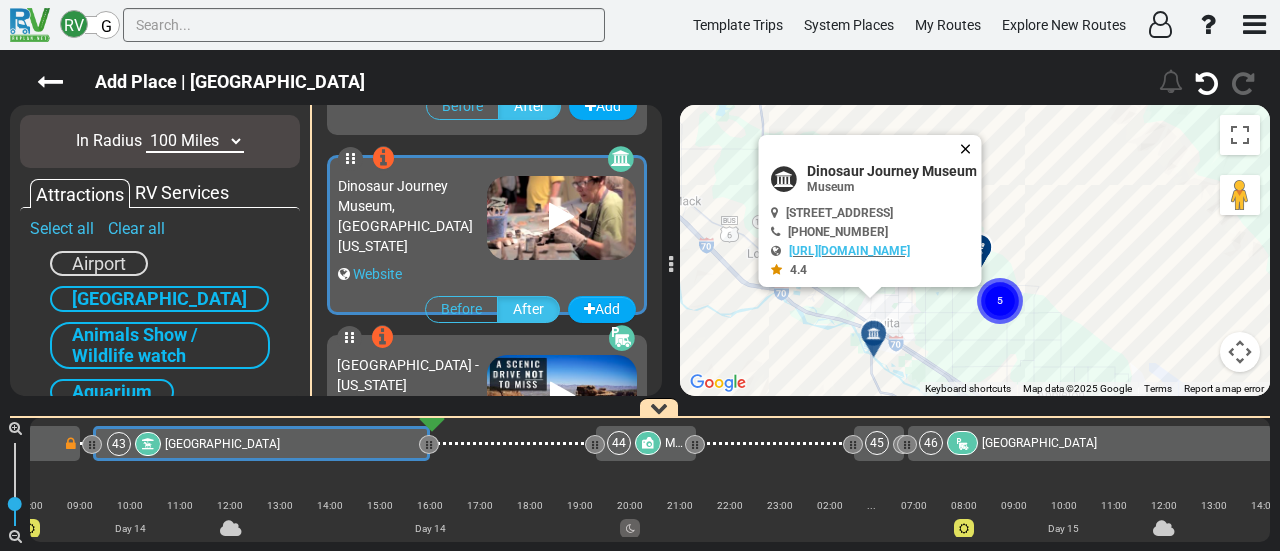 click at bounding box center [970, 149] 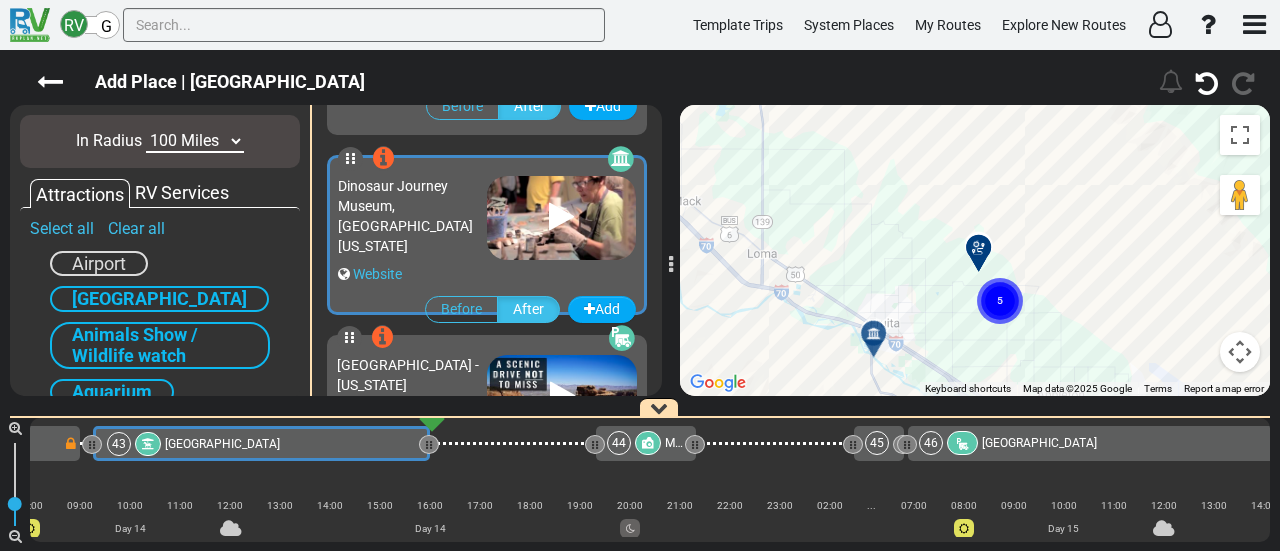 click at bounding box center [1240, 352] 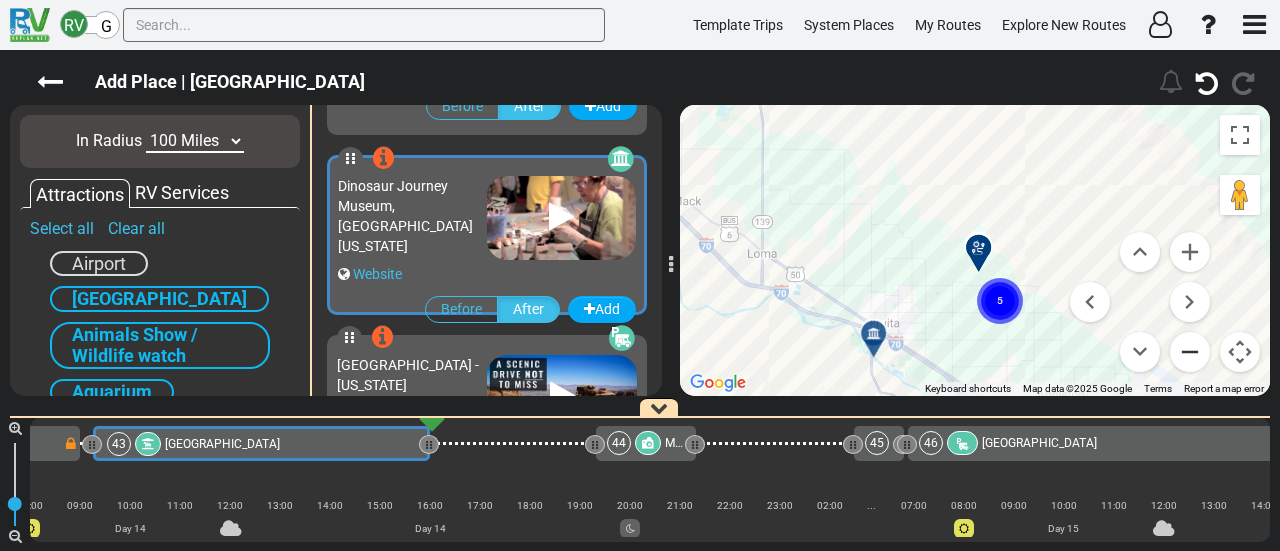click at bounding box center [1190, 352] 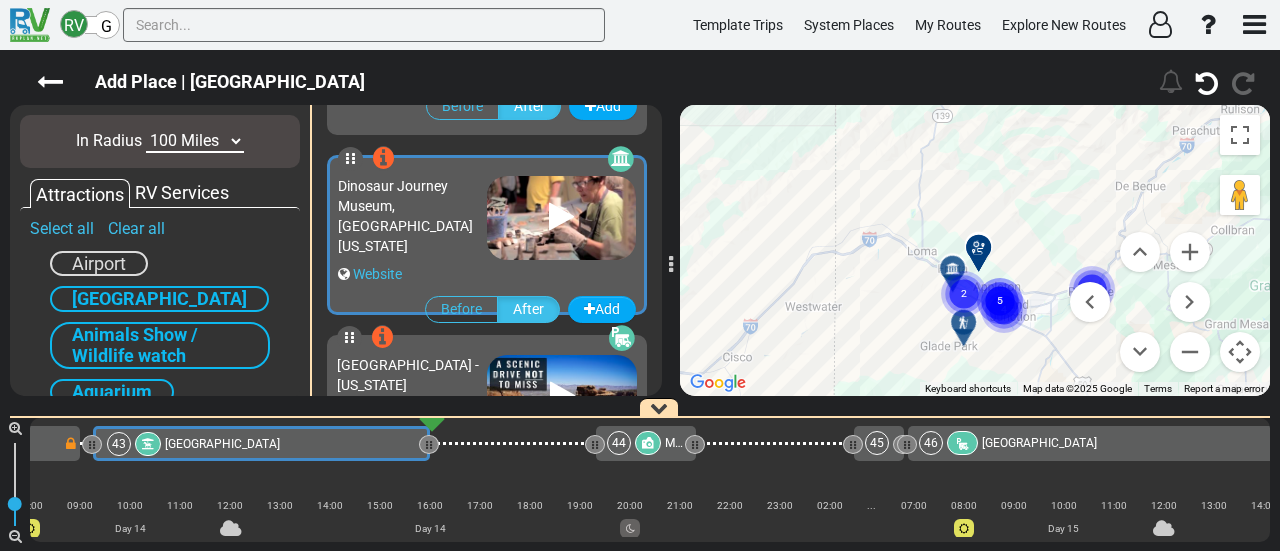 click at bounding box center [1140, 302] 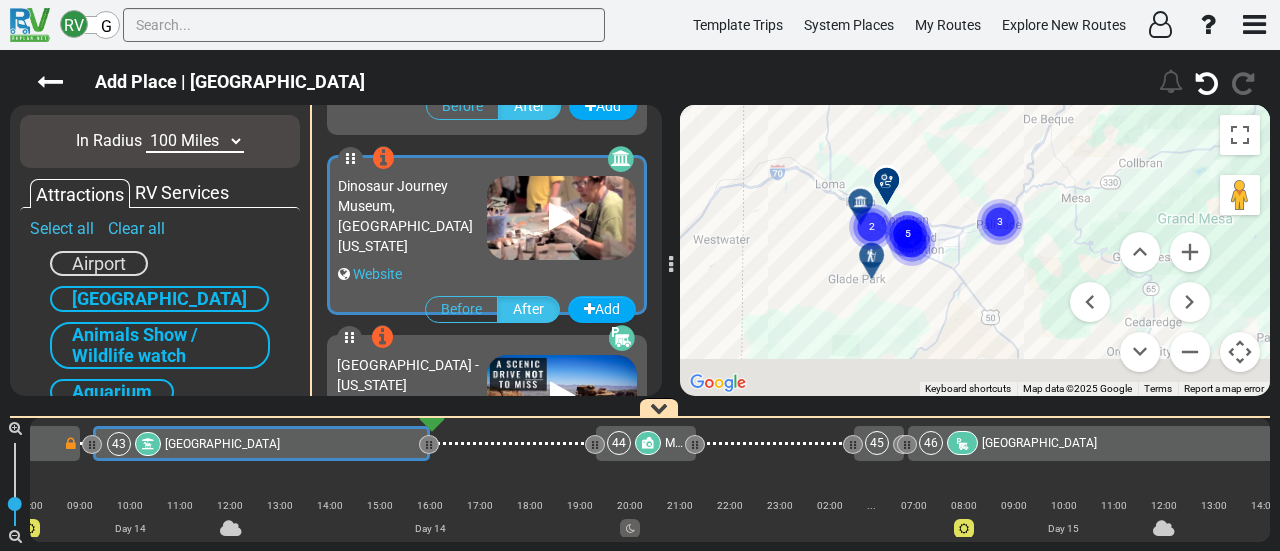 drag, startPoint x: 1034, startPoint y: 233, endPoint x: 918, endPoint y: 149, distance: 143.22011 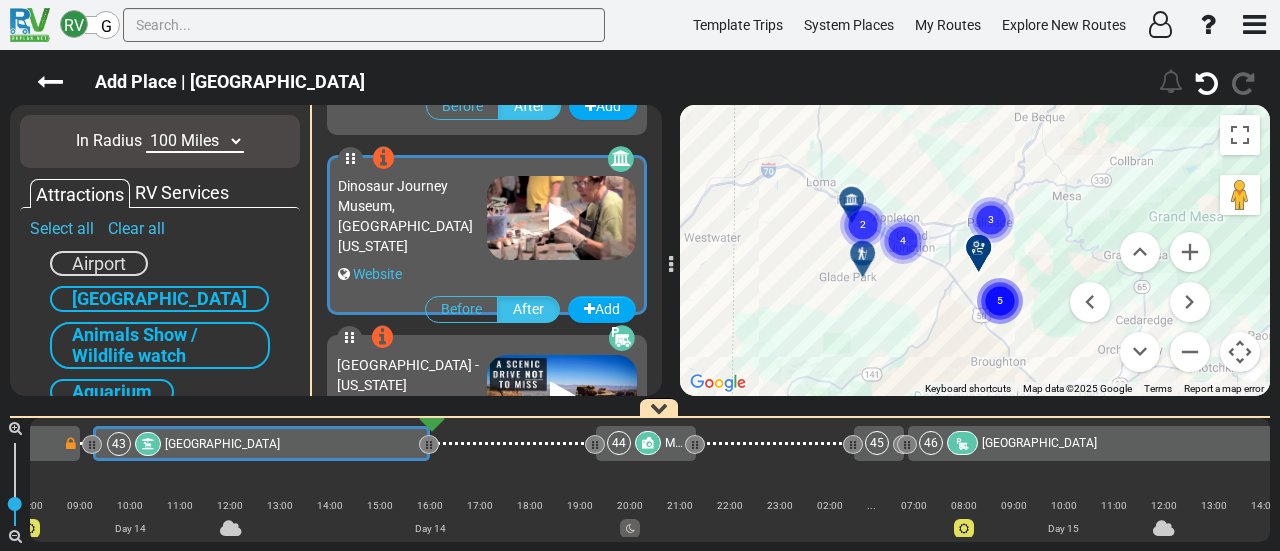click 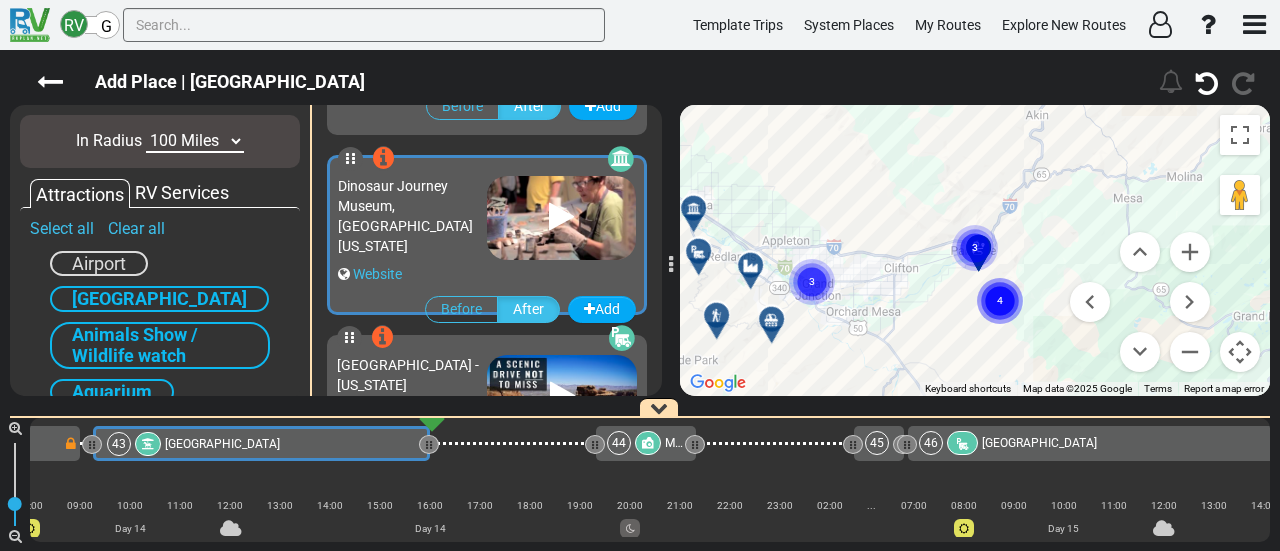 click on "3" 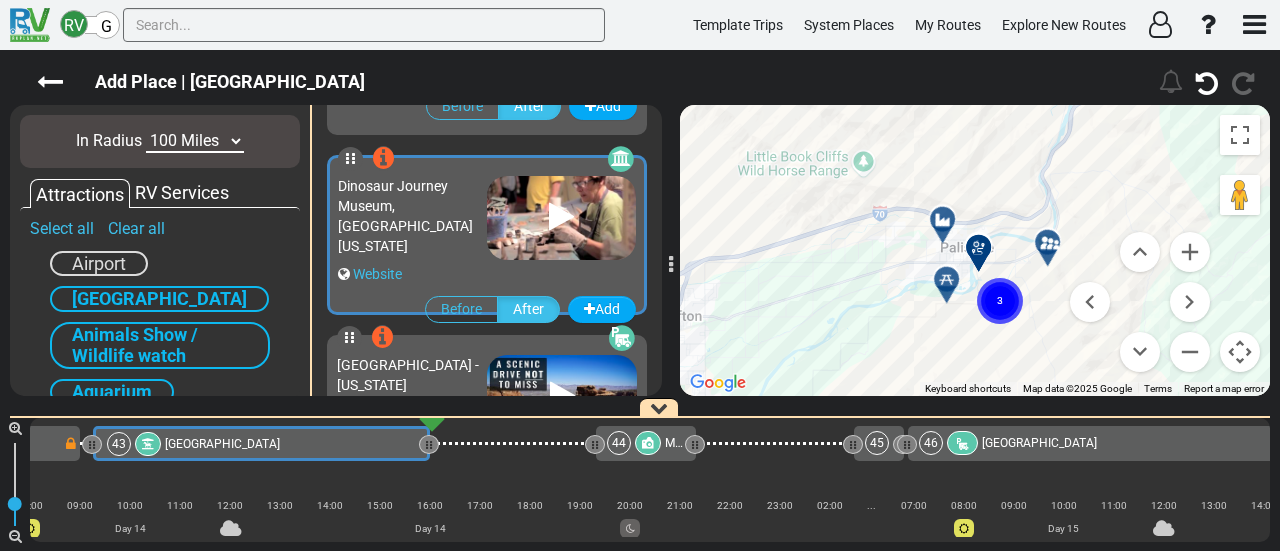 click at bounding box center (1054, 250) 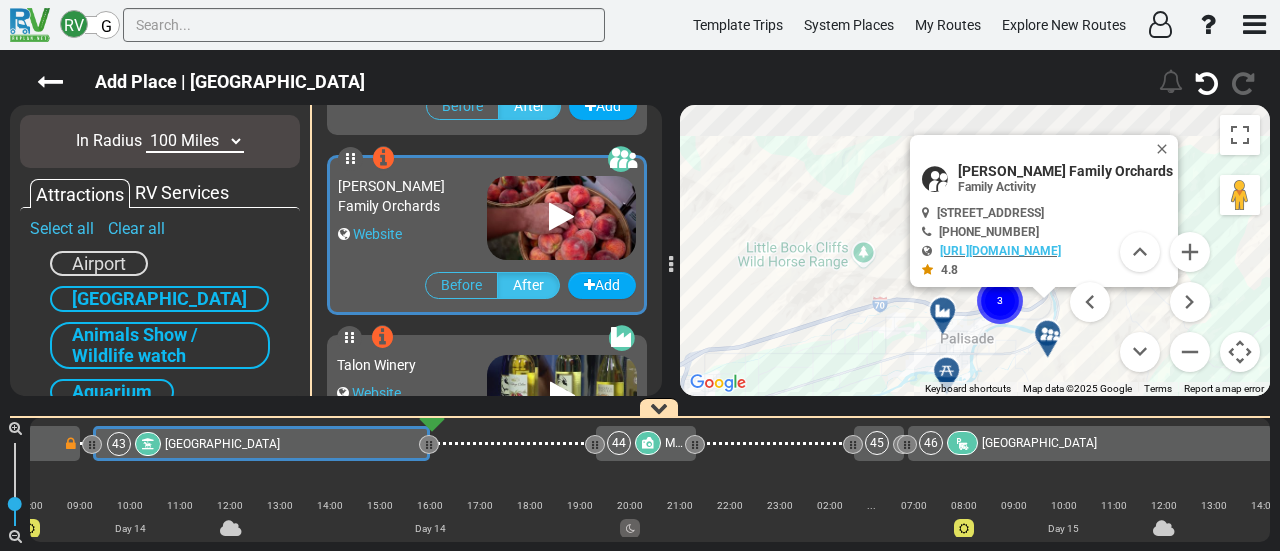 scroll, scrollTop: 2156, scrollLeft: 0, axis: vertical 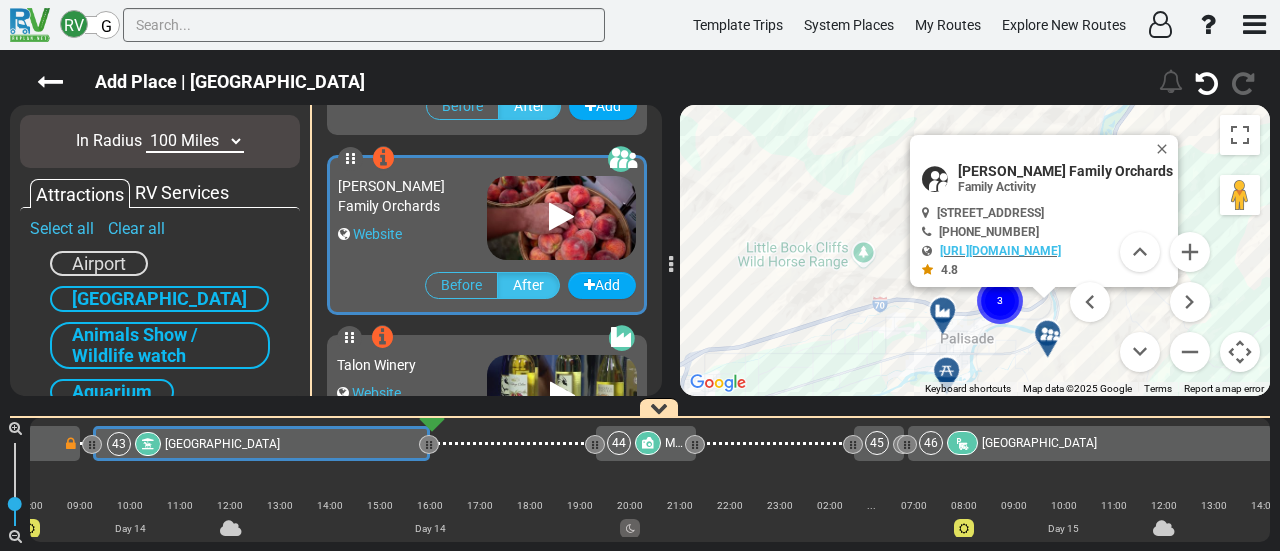 click on "Clark Family Orchards" at bounding box center [1065, 171] 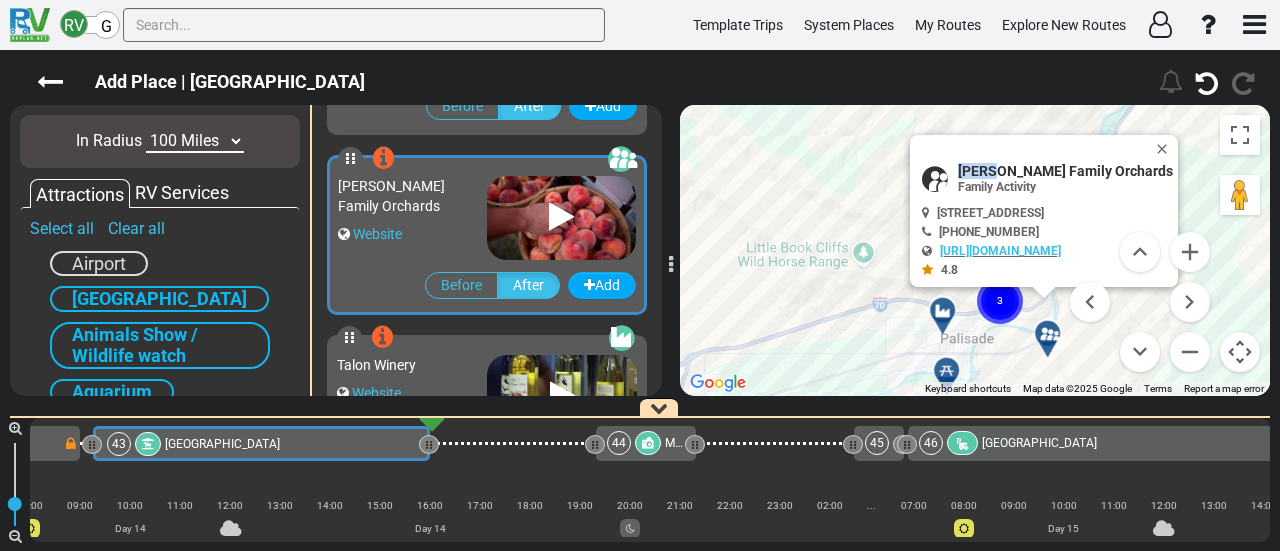 click on "Clark Family Orchards" at bounding box center [1065, 171] 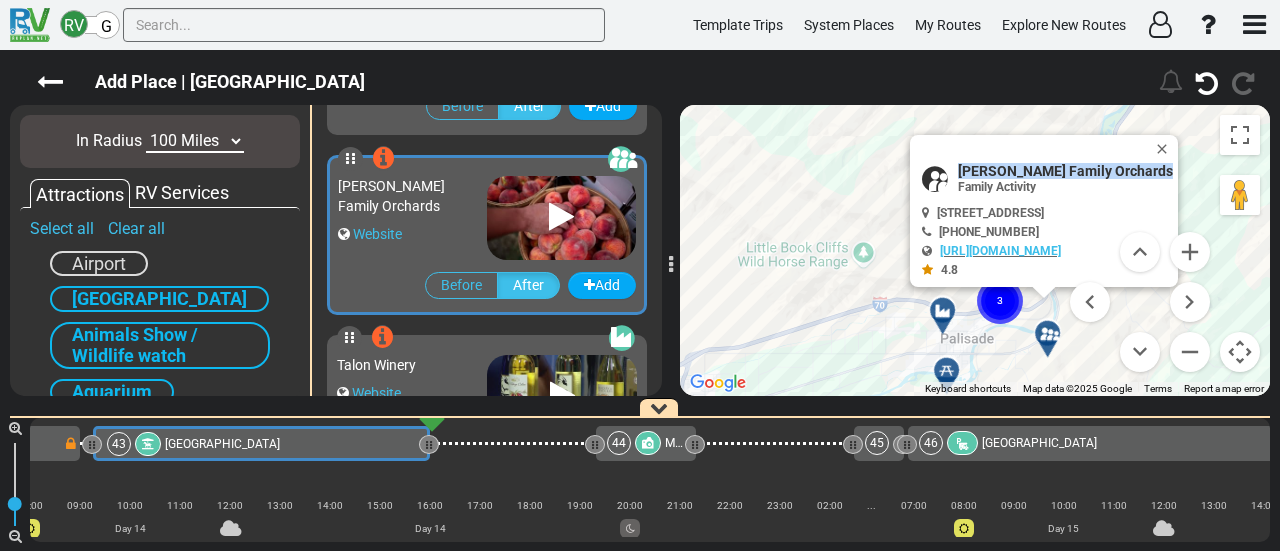 click on "Clark Family Orchards" at bounding box center [1065, 171] 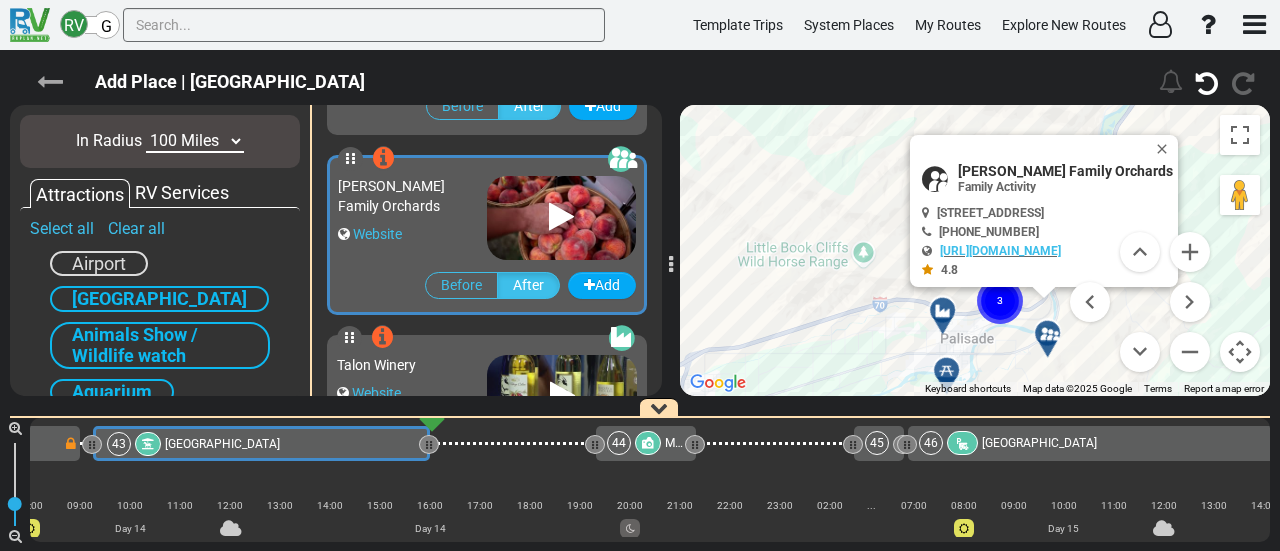 click at bounding box center (50, 82) 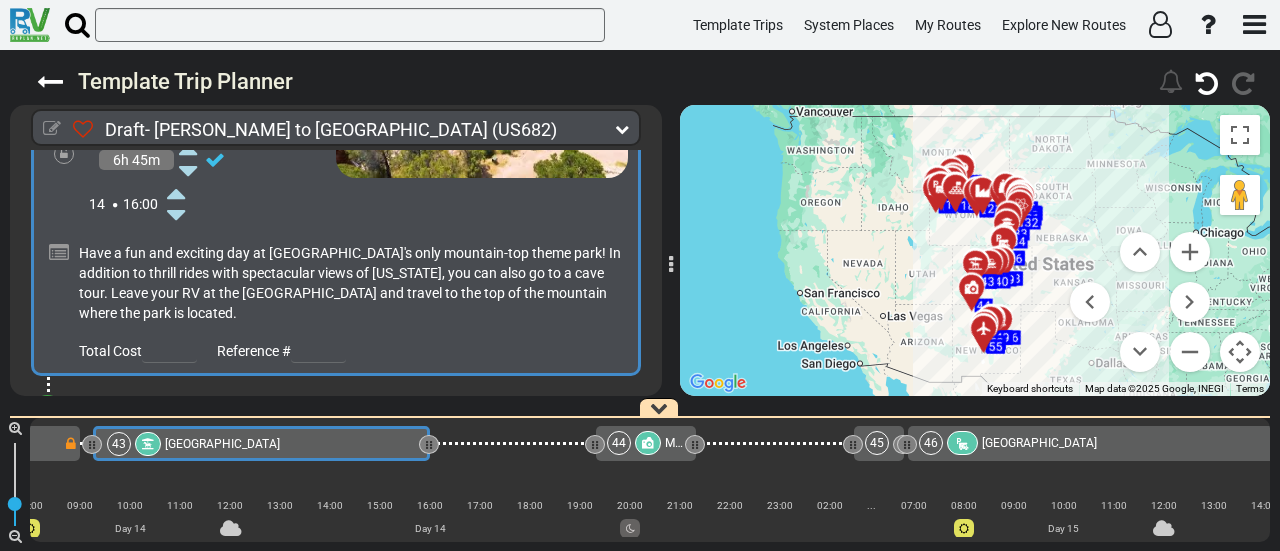 click at bounding box center [52, 129] 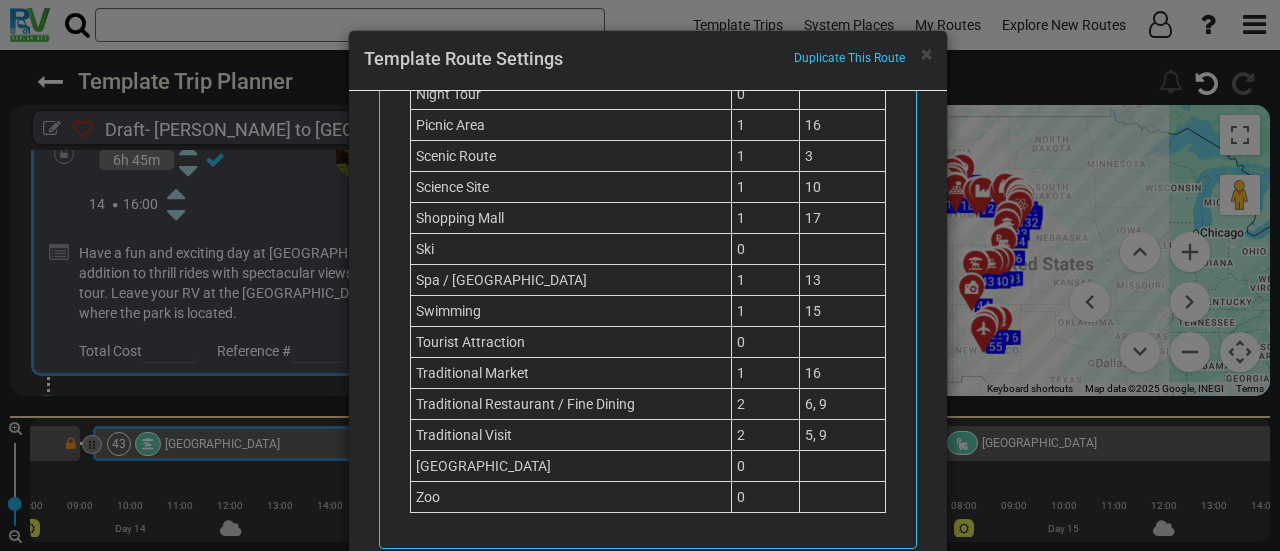 scroll, scrollTop: 1971, scrollLeft: 0, axis: vertical 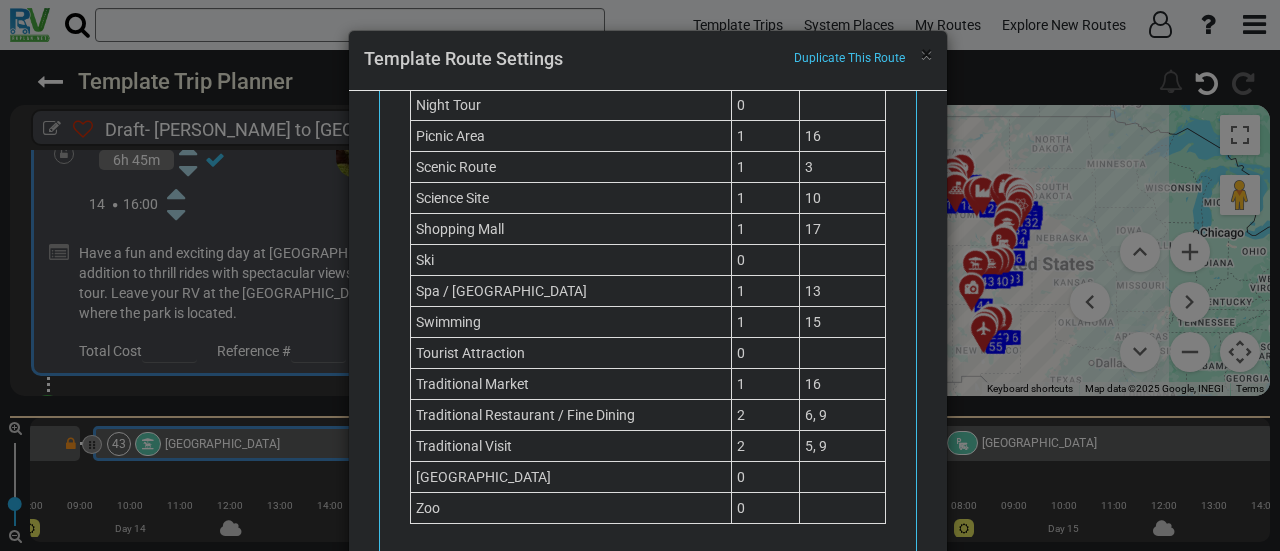 click on "×" at bounding box center [926, 54] 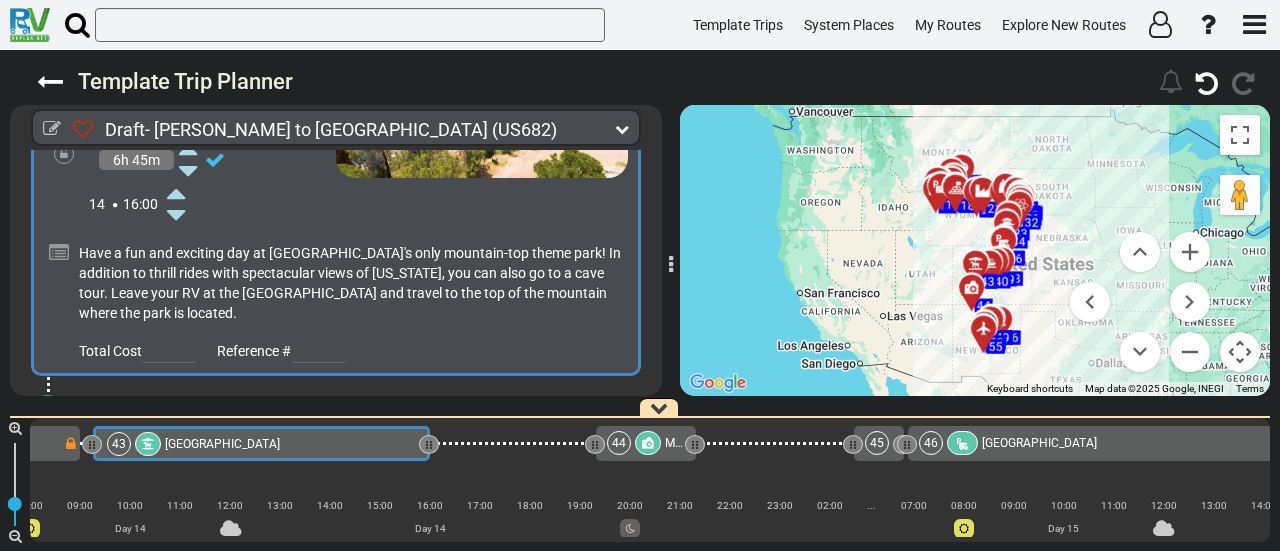 click on "+" at bounding box center (48, 413) 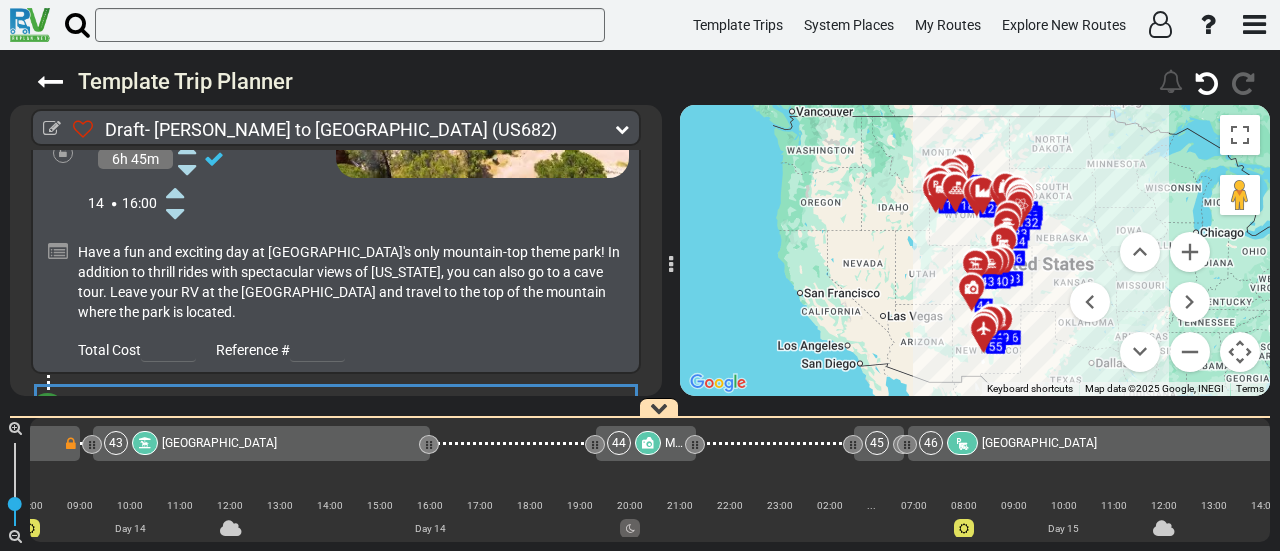 scroll, scrollTop: 17122, scrollLeft: 0, axis: vertical 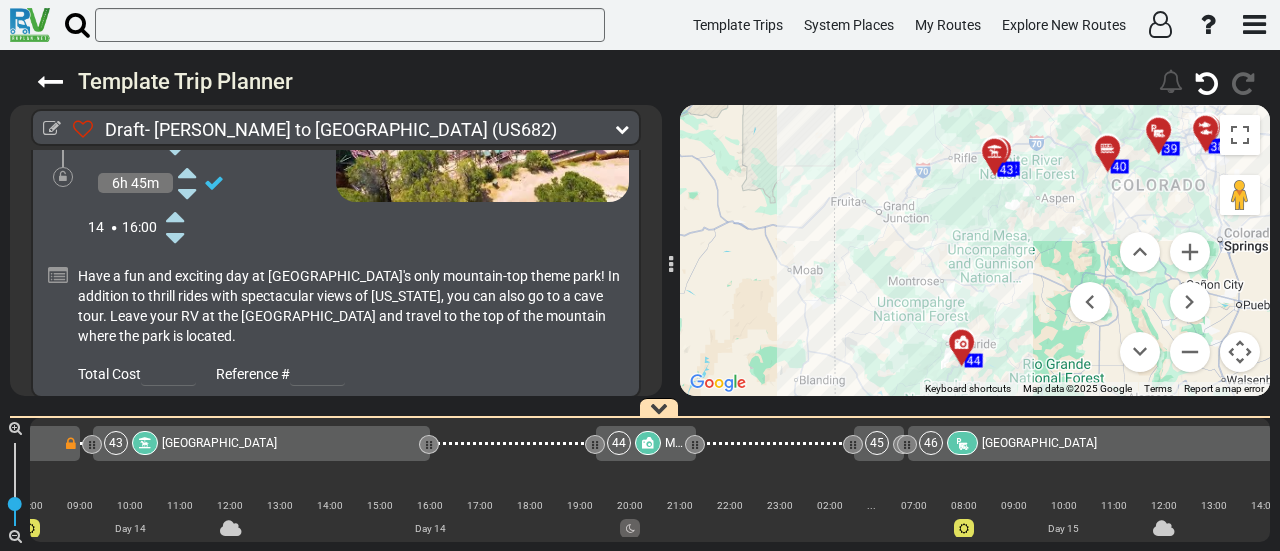 click on "Add Atraction" at bounding box center [110, 471] 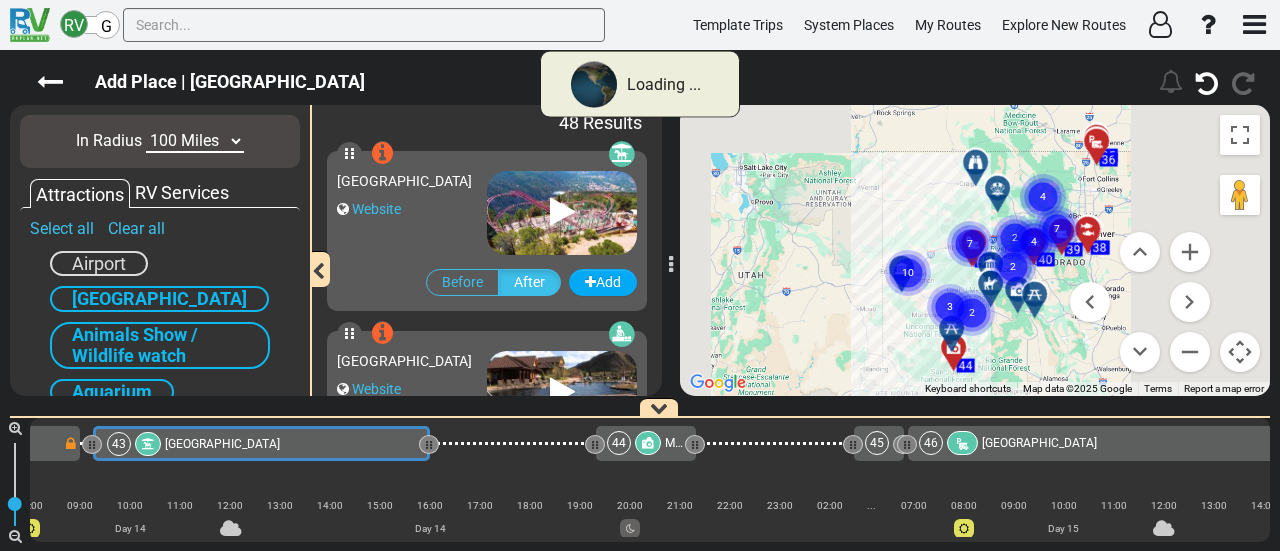 scroll, scrollTop: 0, scrollLeft: 11870, axis: horizontal 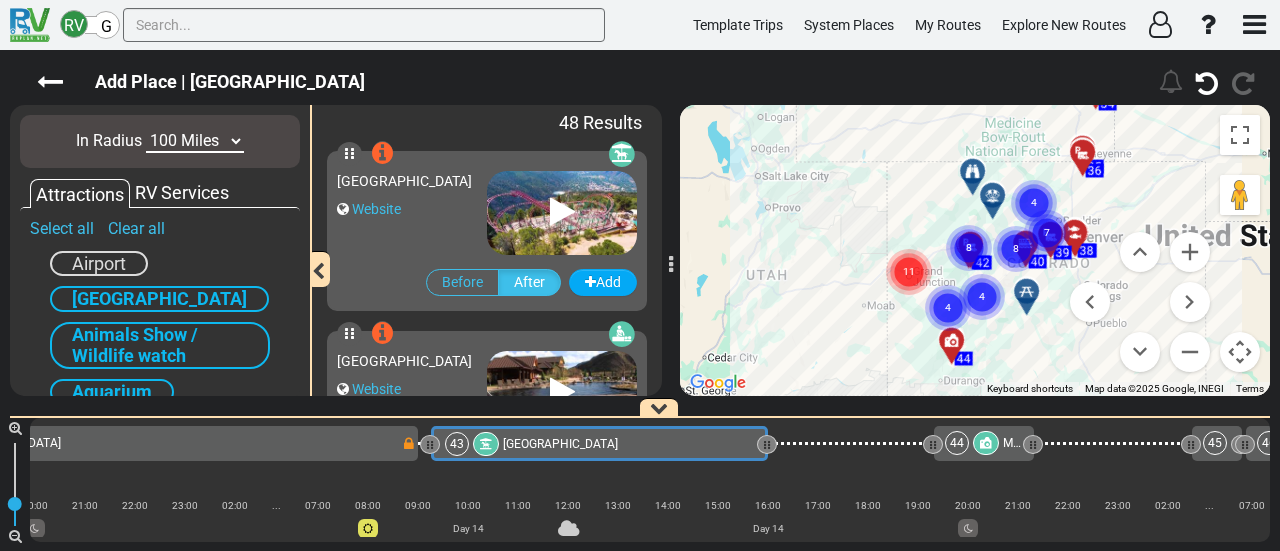 click 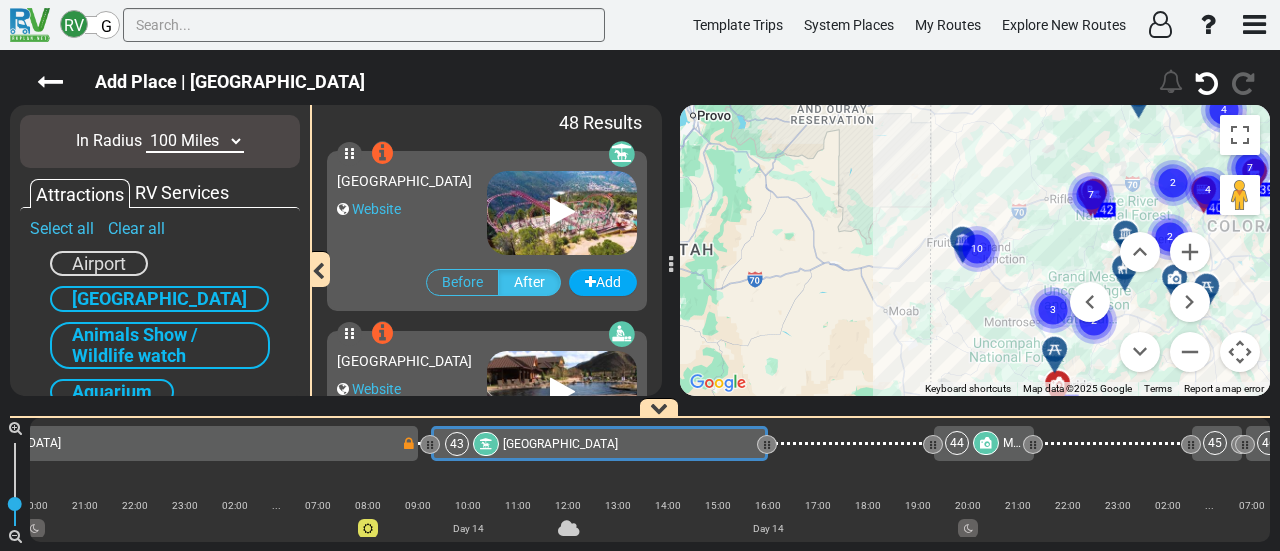 click 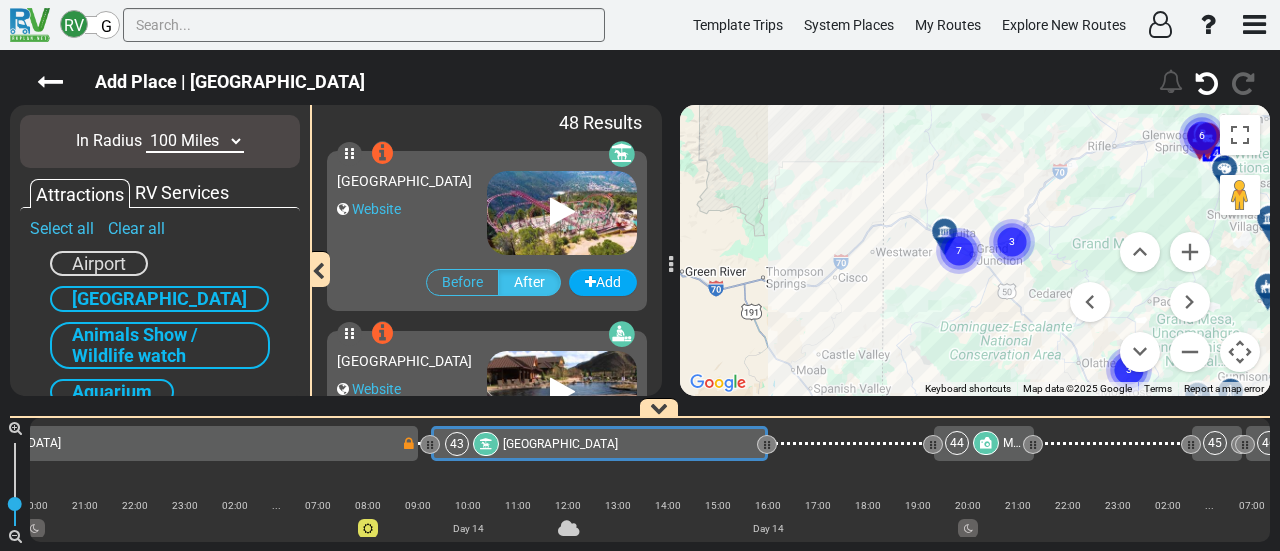click on "7" 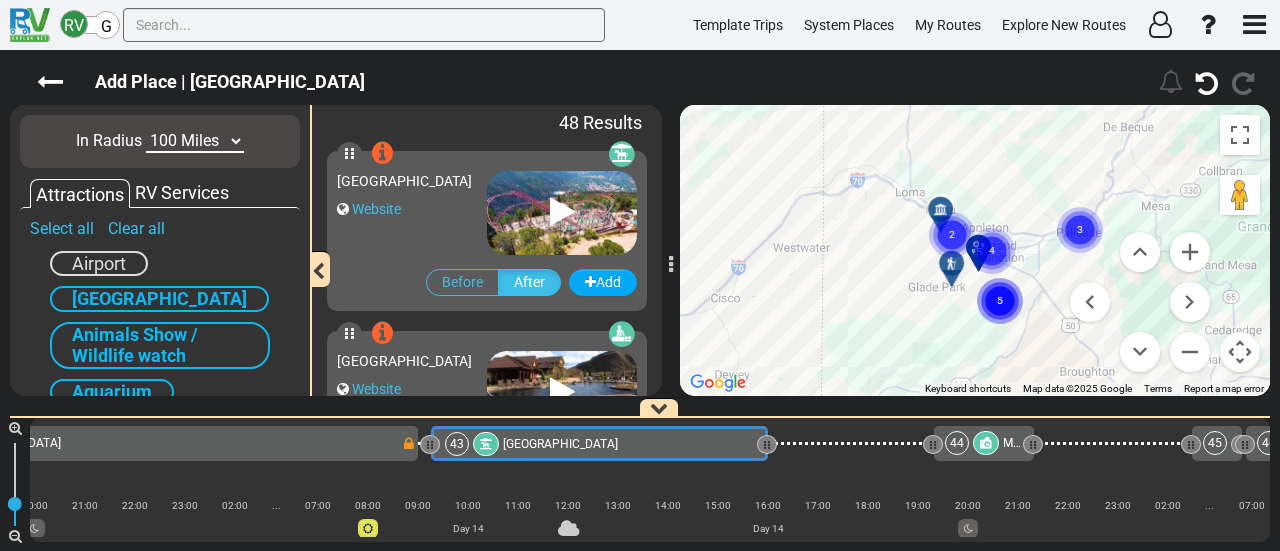 click on "2" 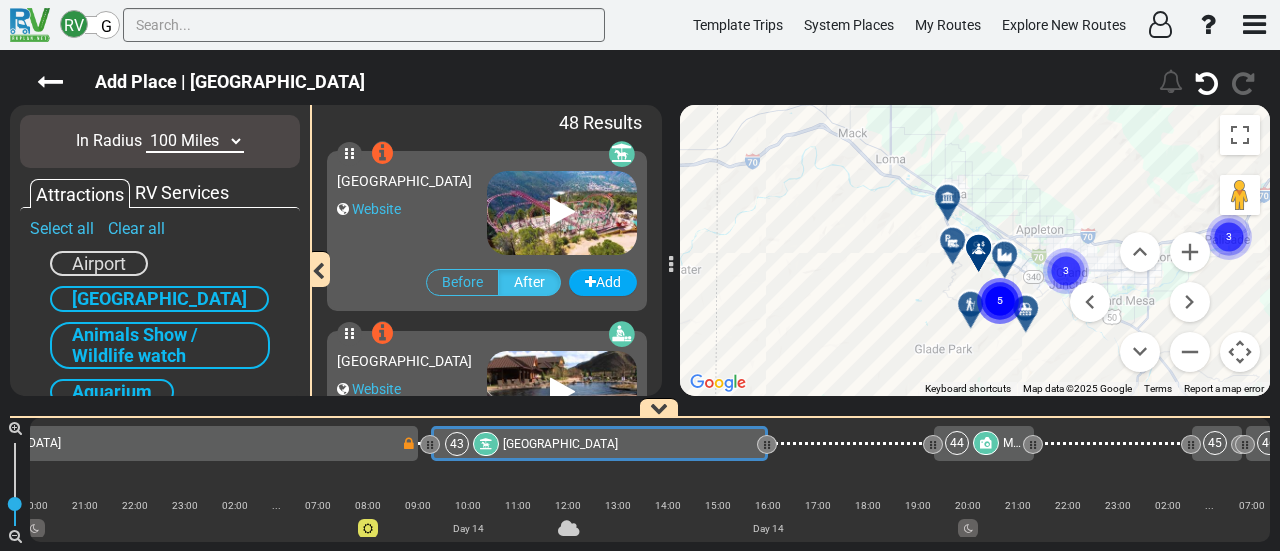 click on "To navigate, press the arrow keys. To activate drag with keyboard, press Alt + Enter. Once in keyboard drag state, use the arrow keys to move the marker. To complete the drag, press the Enter key. To cancel, press Escape. 1 2 3 4 5 6 7 8 9 10 11 13 14 15 16 17 18 23 12 19 20 21 22 24 25 26 27 28 29 30 31 32 33 50 51 52 53 54 55 45 46 47 48 49 34 35 36 37 38 39 40 44 41 42
5
3
2
3
4
4" at bounding box center (975, 250) 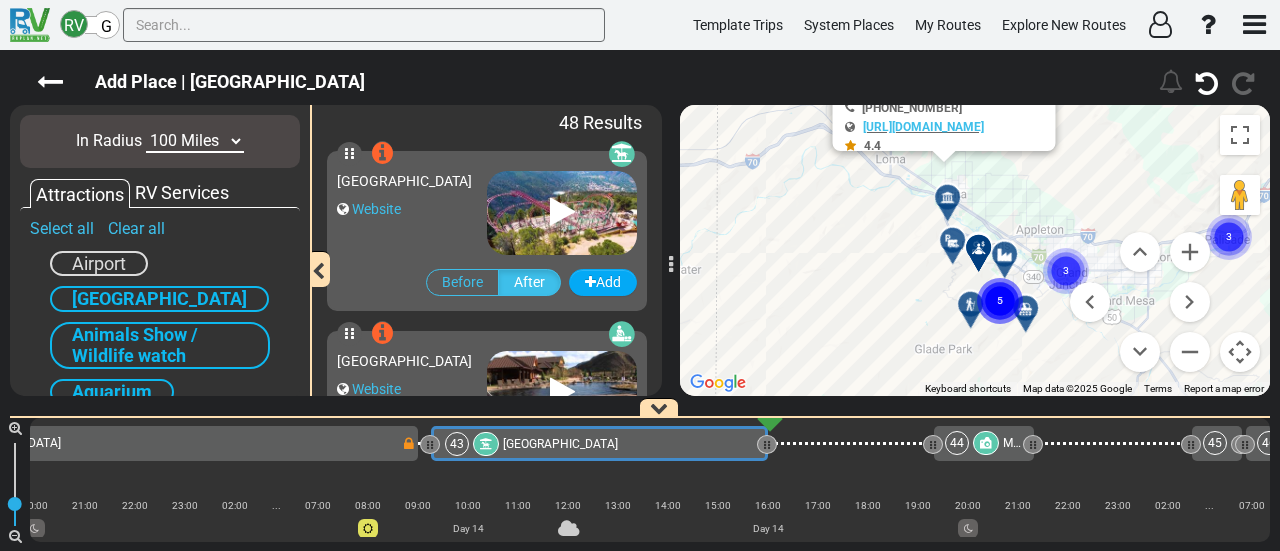 scroll, scrollTop: 0, scrollLeft: 12073, axis: horizontal 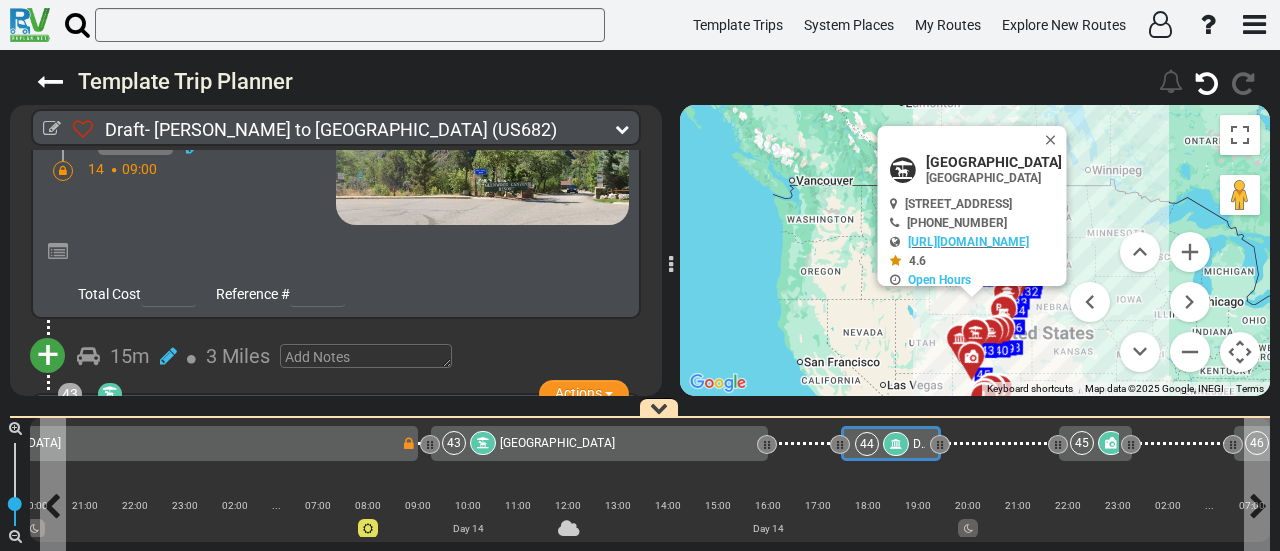 click on "44" at bounding box center (867, 444) 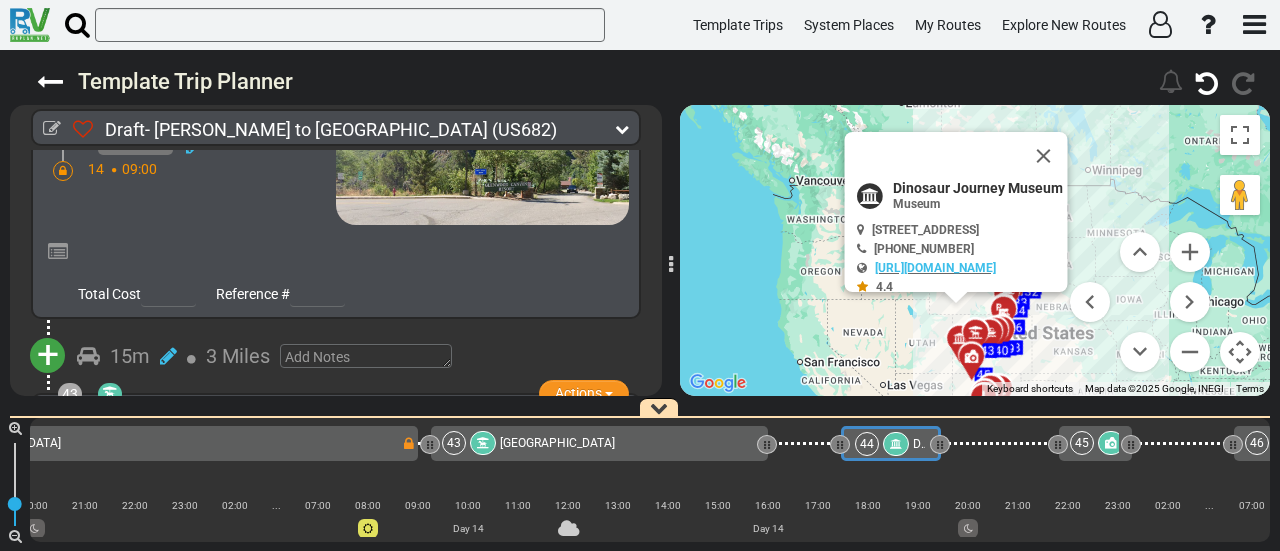scroll, scrollTop: 17022, scrollLeft: 0, axis: vertical 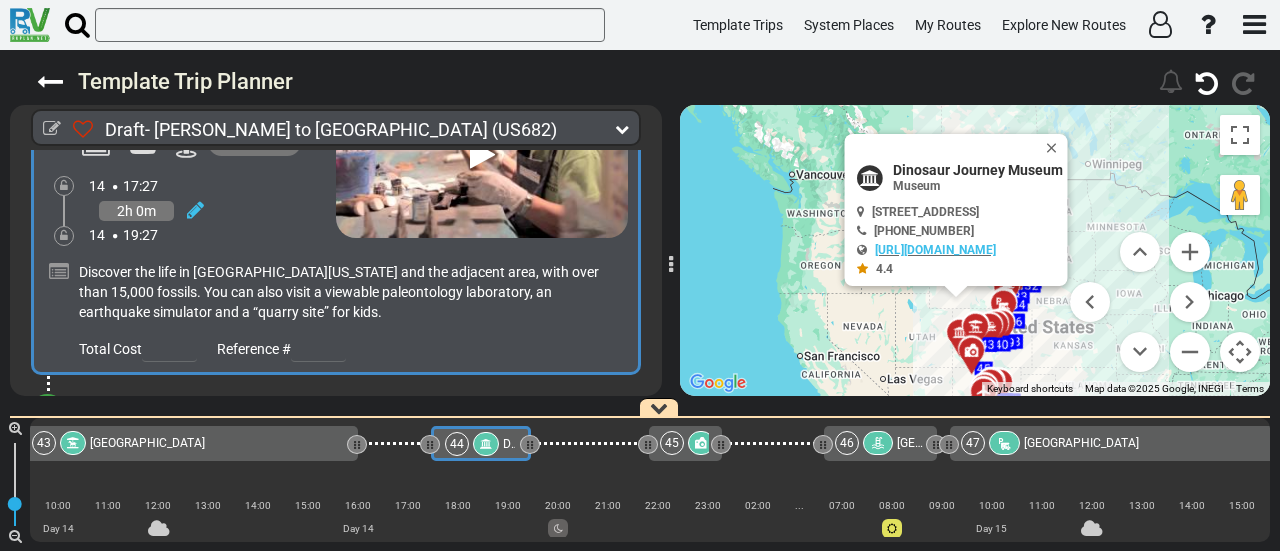 click on "+" at bounding box center [48, 411] 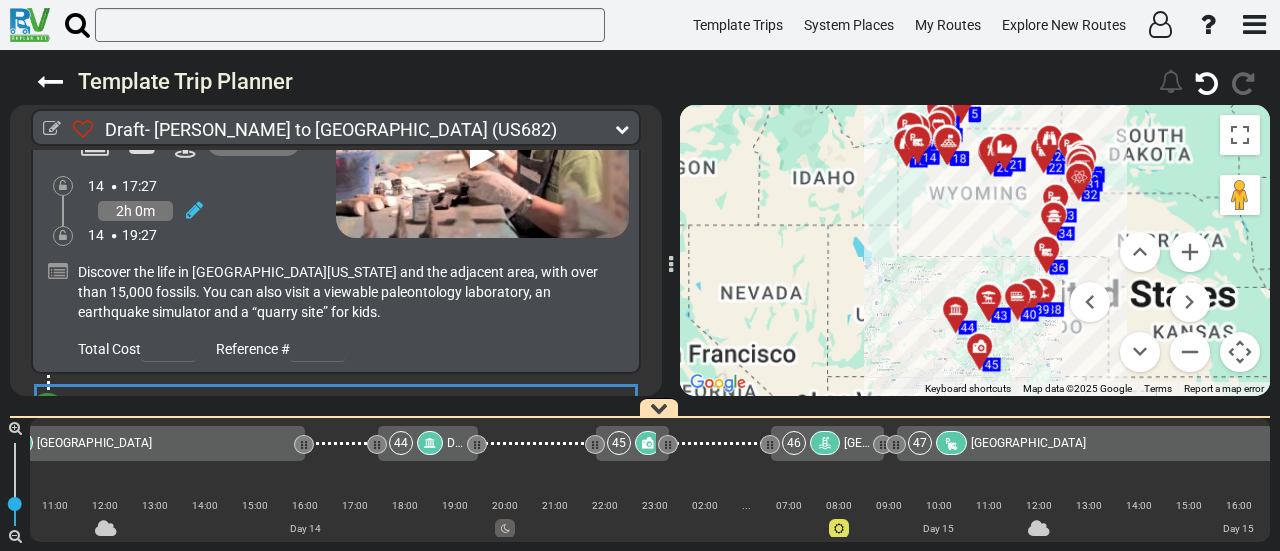 scroll, scrollTop: 0, scrollLeft: 12380, axis: horizontal 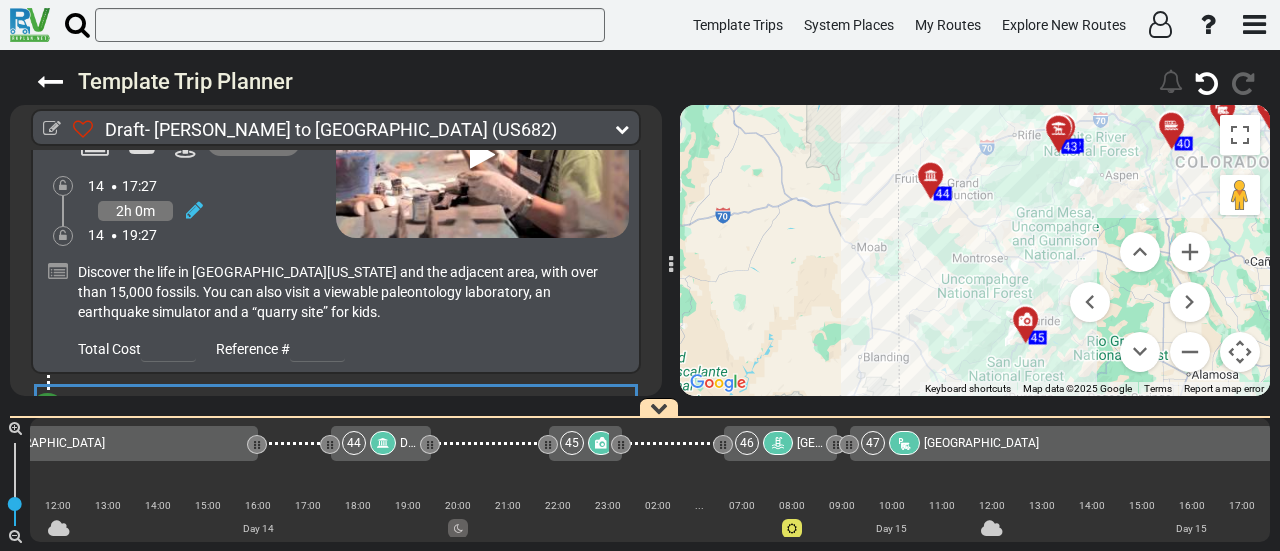 click on "Add Campground" at bounding box center [110, 472] 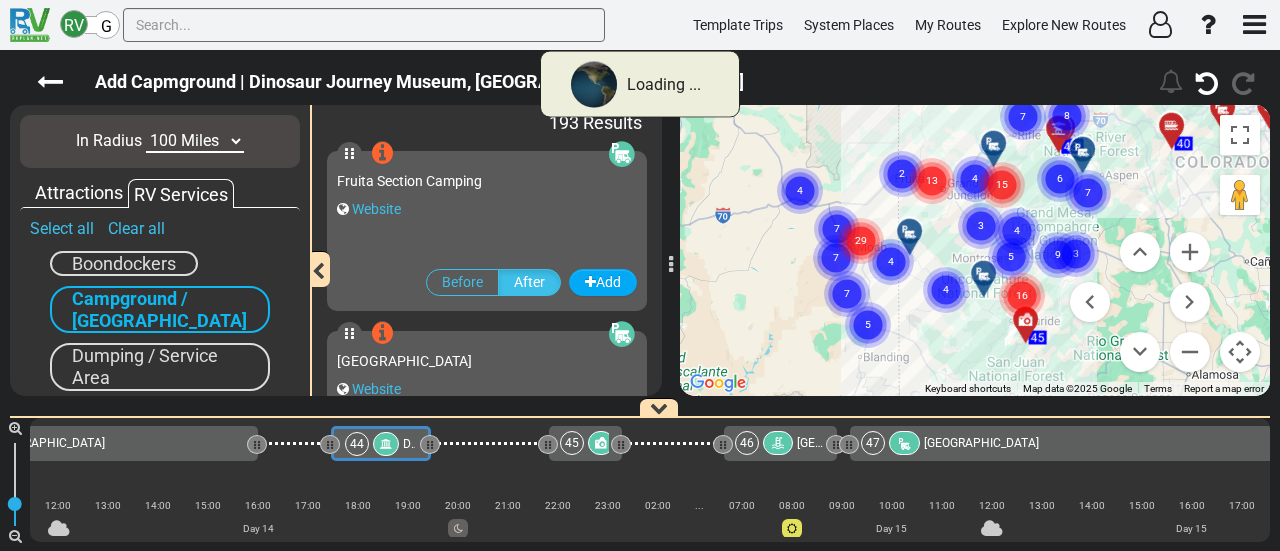 scroll, scrollTop: 0, scrollLeft: 12280, axis: horizontal 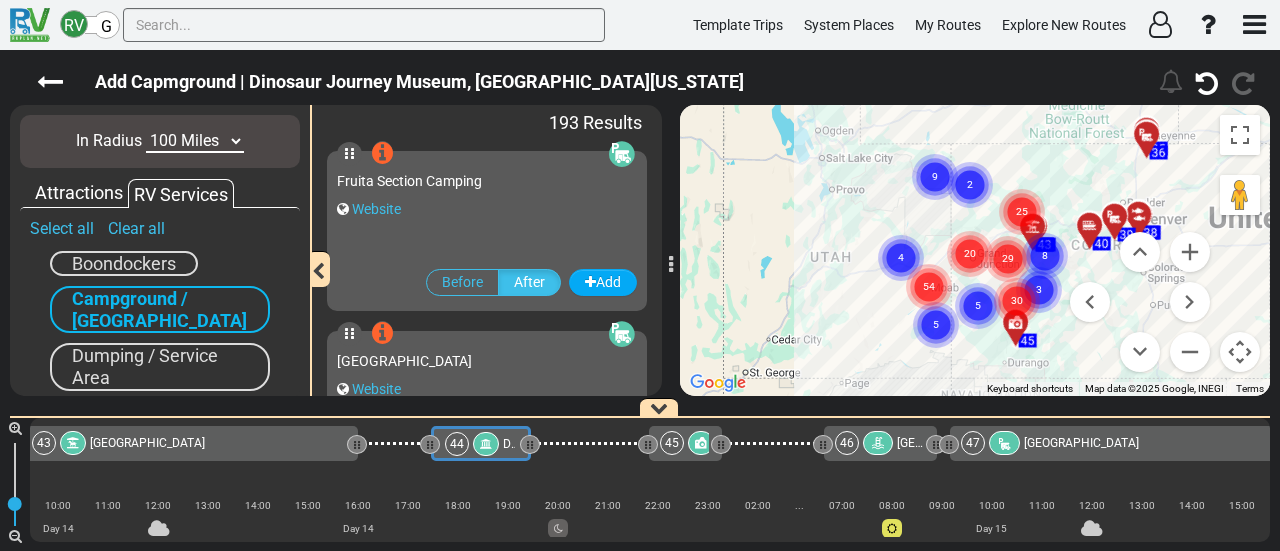 click on "10 Miles 50 Miles 100 Miles 250 Miles 500 Miles 1000 Miles" at bounding box center (195, 141) 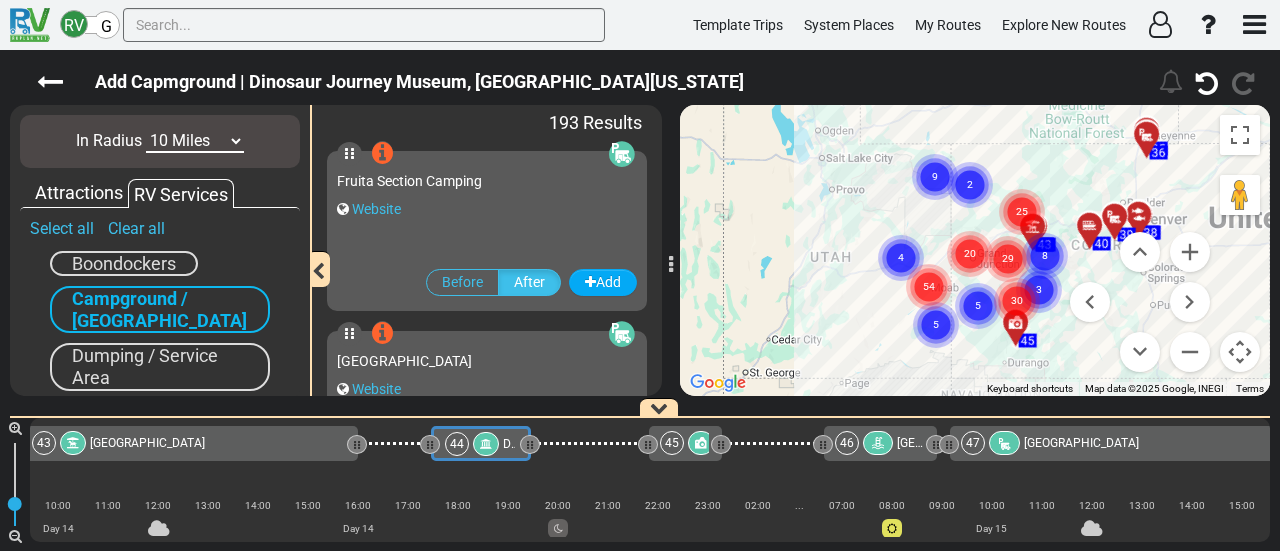 click on "10 Miles 50 Miles 100 Miles 250 Miles 500 Miles 1000 Miles" at bounding box center (195, 141) 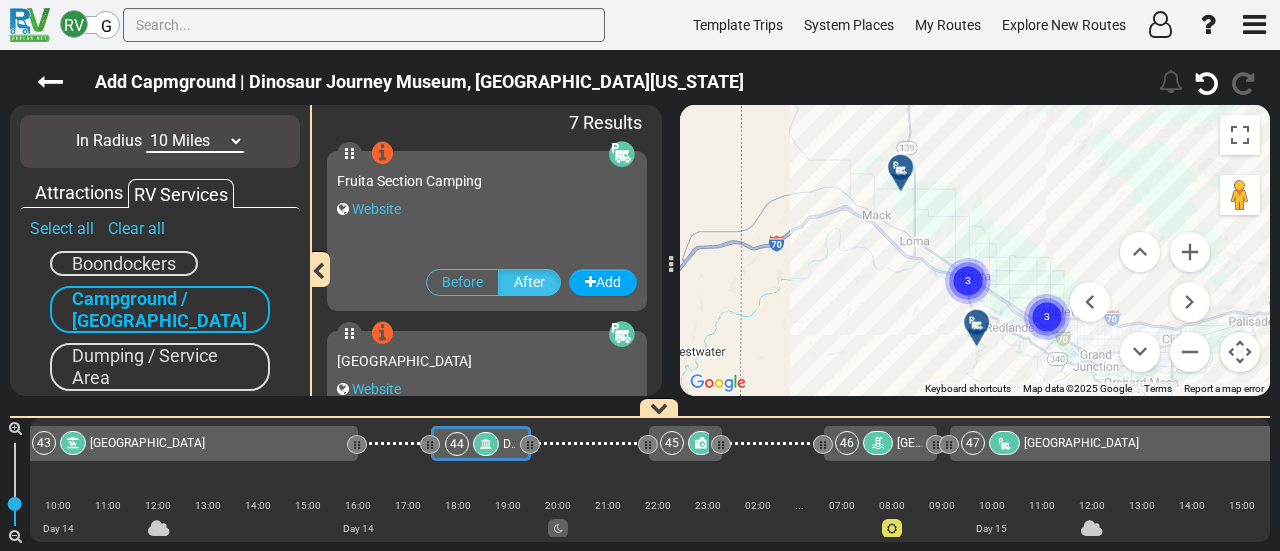 click 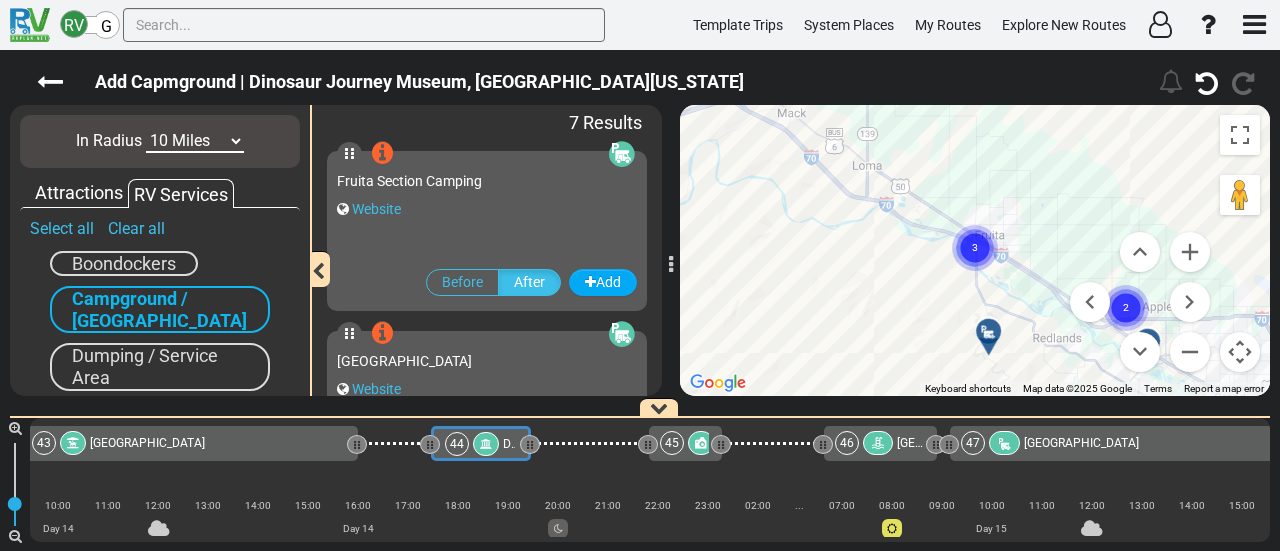 click 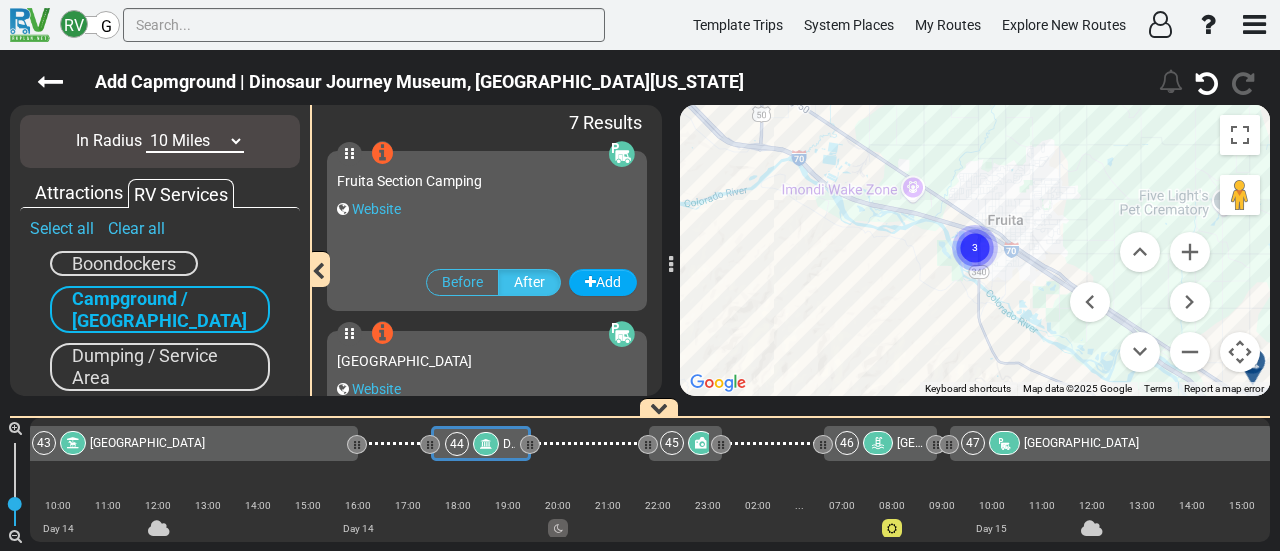 click 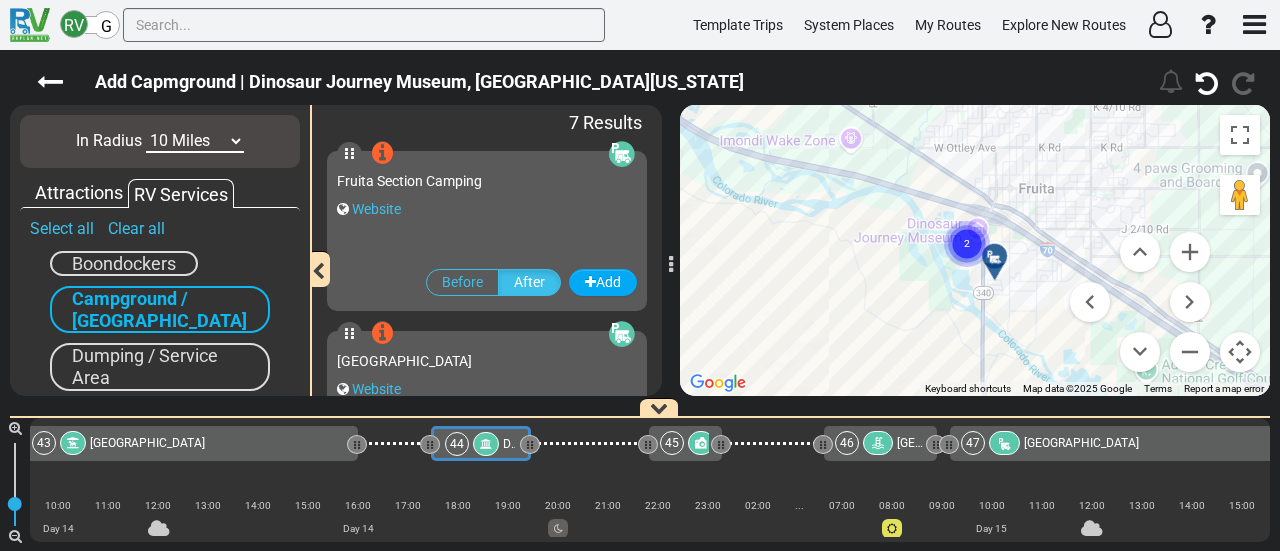 click 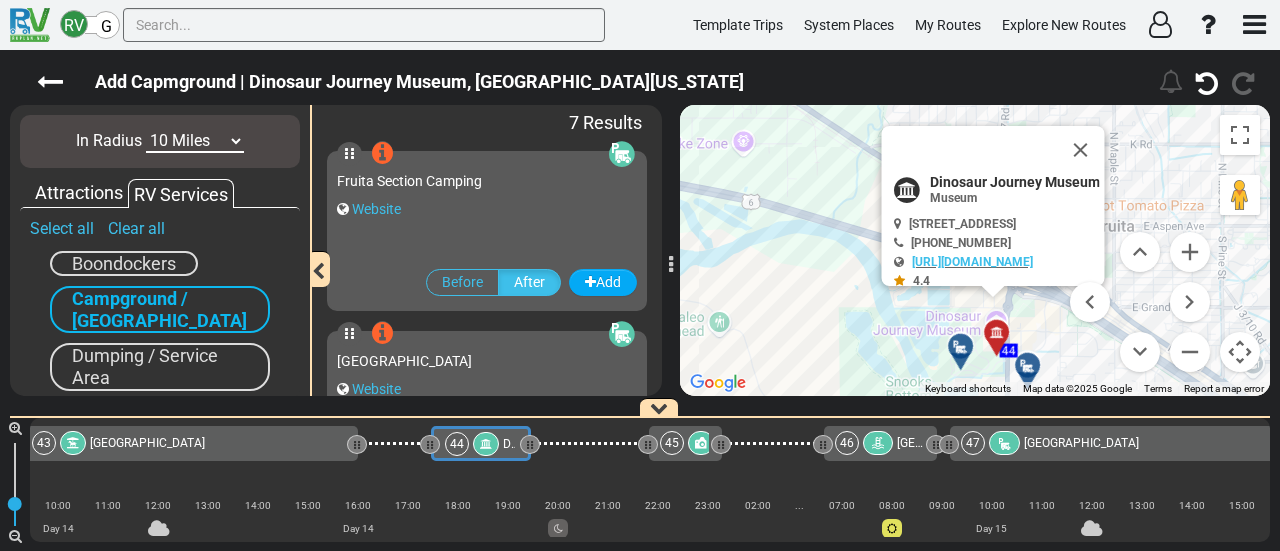click at bounding box center (1028, 366) 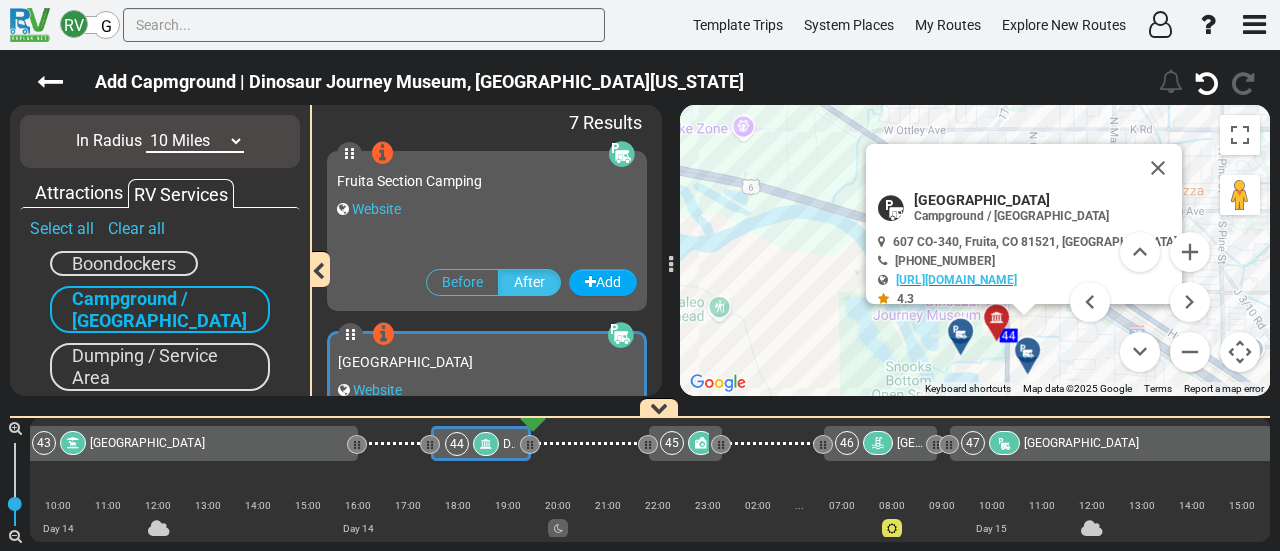 scroll, scrollTop: 0, scrollLeft: 12368, axis: horizontal 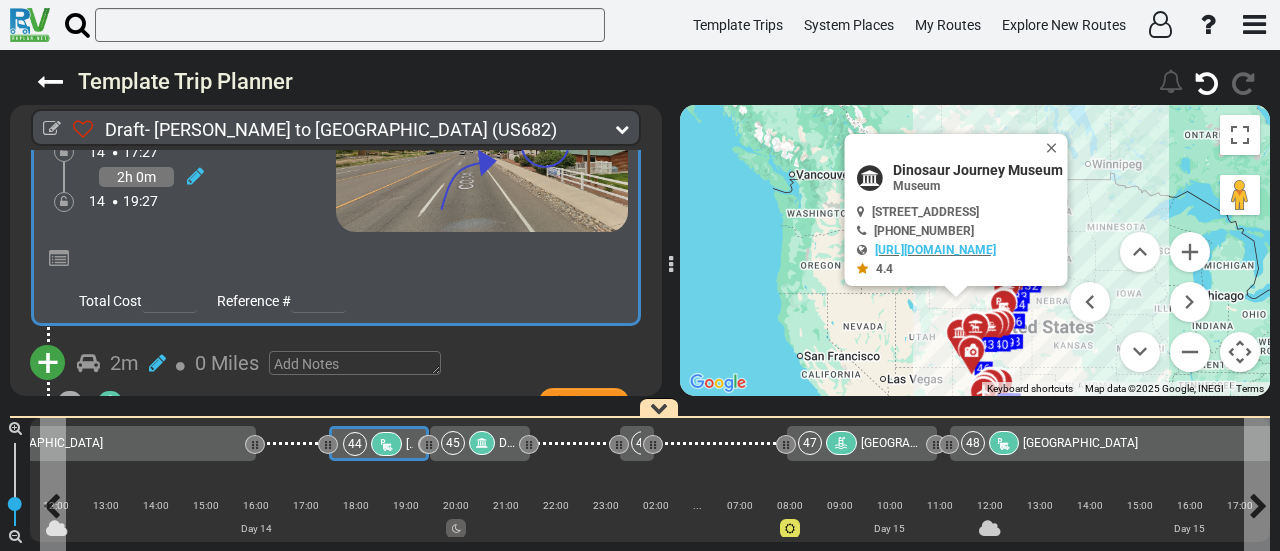 click at bounding box center [386, 445] 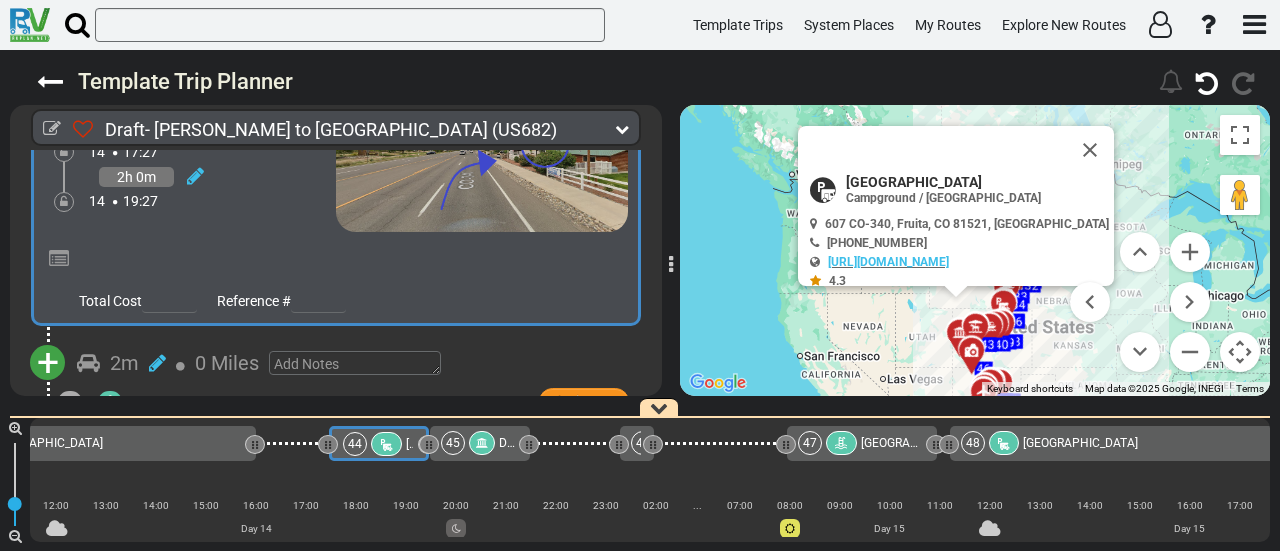 scroll, scrollTop: 17376, scrollLeft: 0, axis: vertical 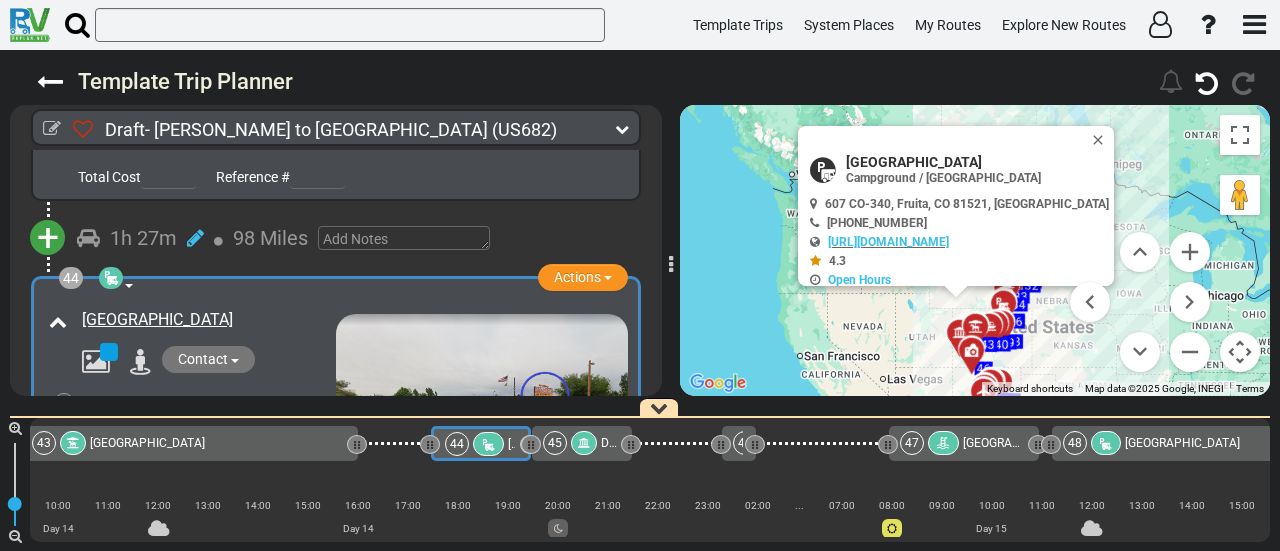 click at bounding box center (195, 427) 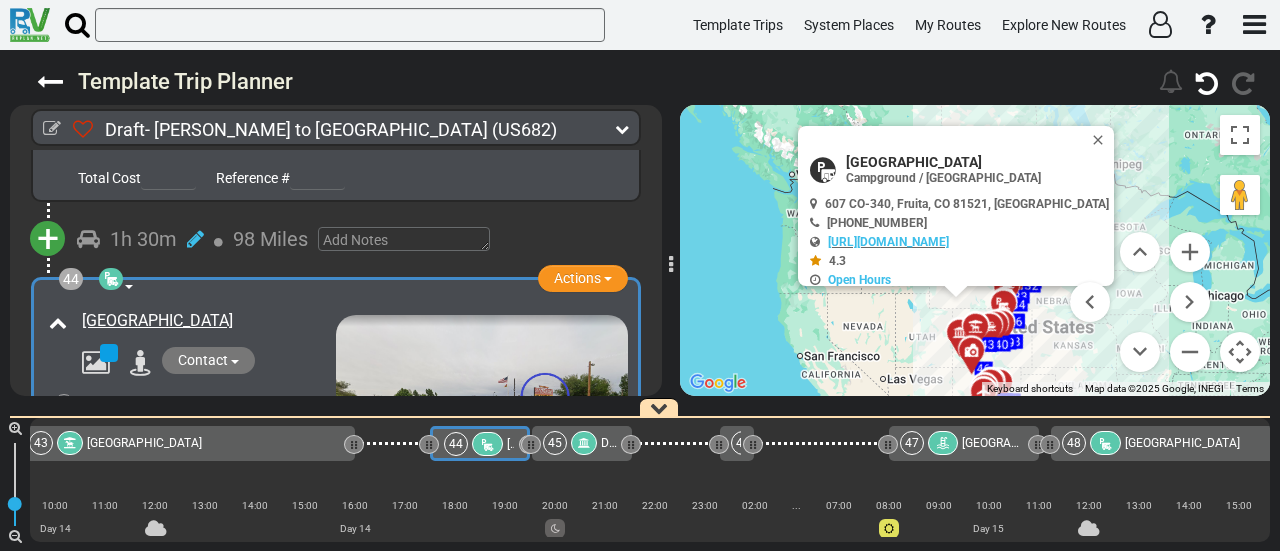 click at bounding box center [584, 443] 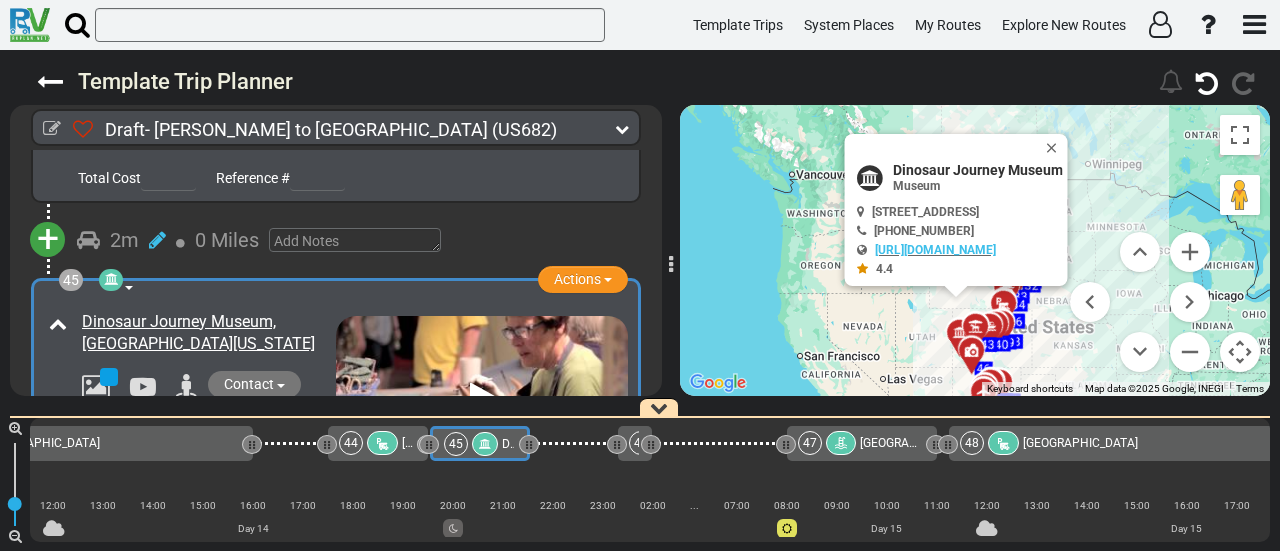 click at bounding box center [195, 452] 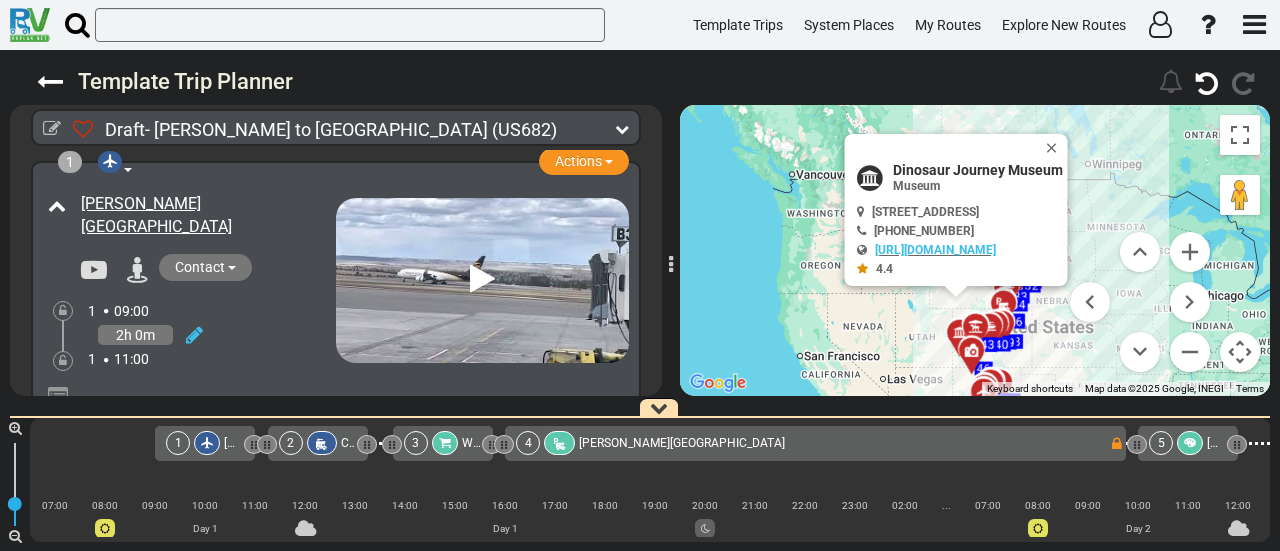 scroll, scrollTop: 0, scrollLeft: 0, axis: both 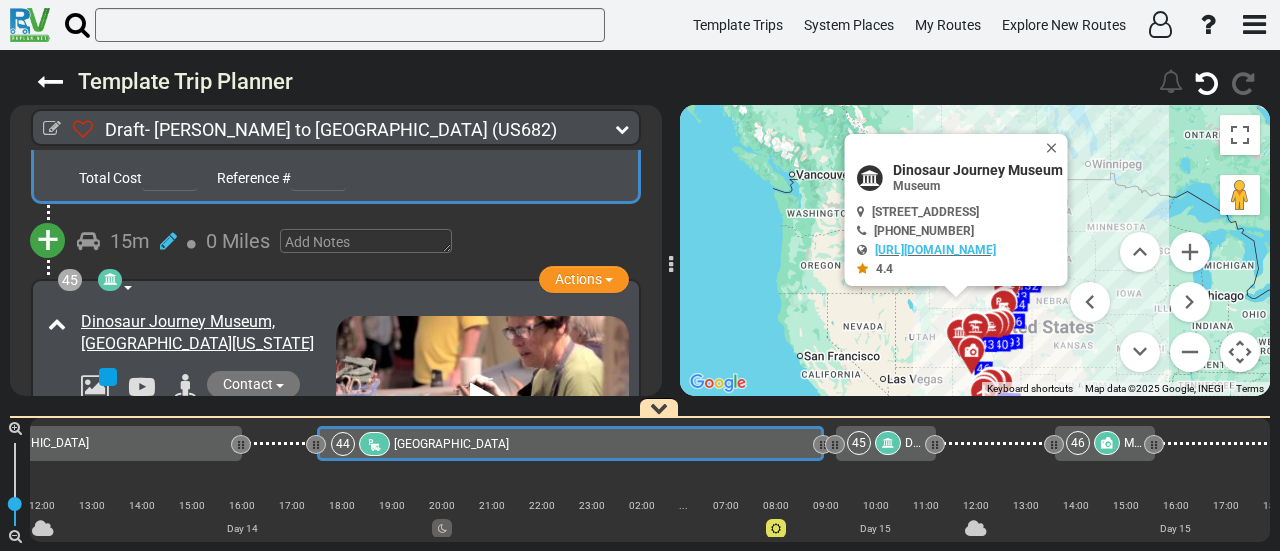 click on "1
Billings Logan International Airport" at bounding box center [650, 480] 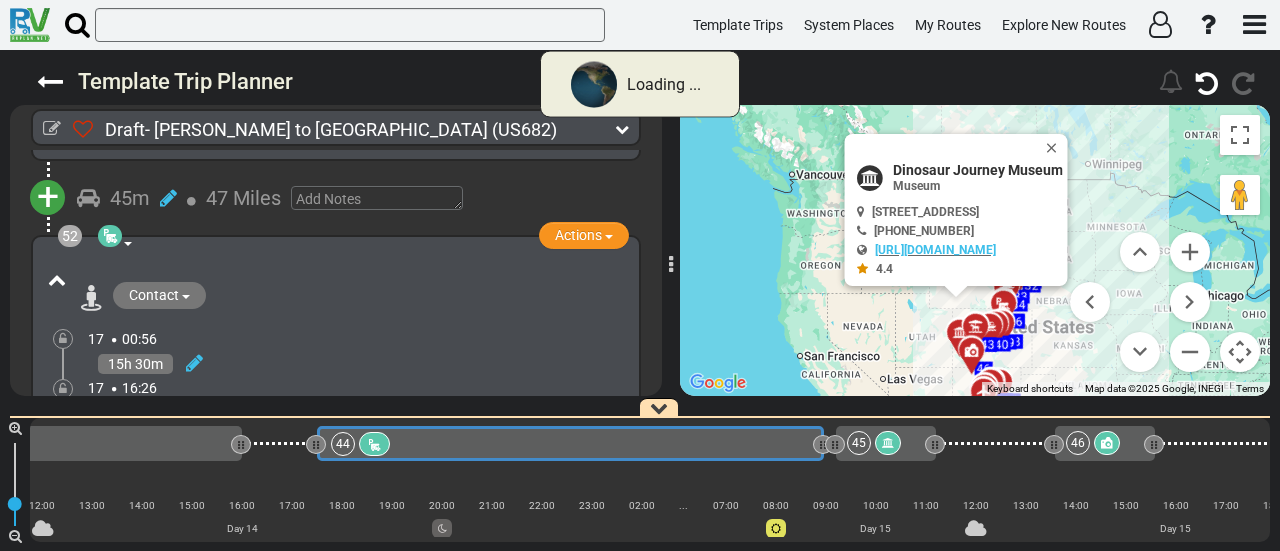 scroll, scrollTop: 15236, scrollLeft: 0, axis: vertical 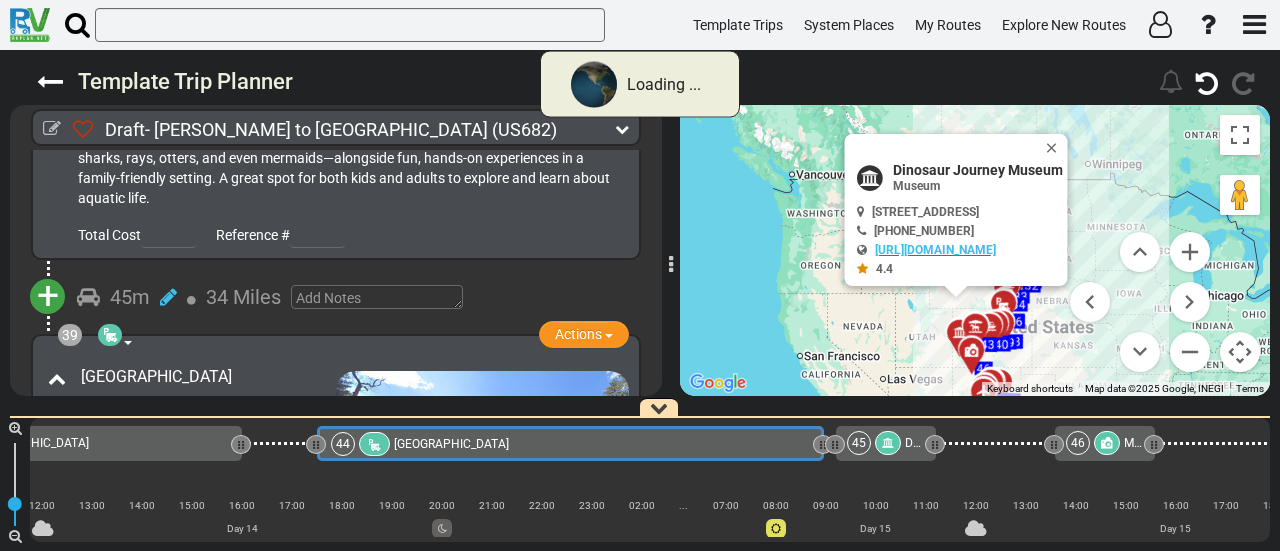 click on "1
Billings Logan International Airport" at bounding box center [-11746, 443] 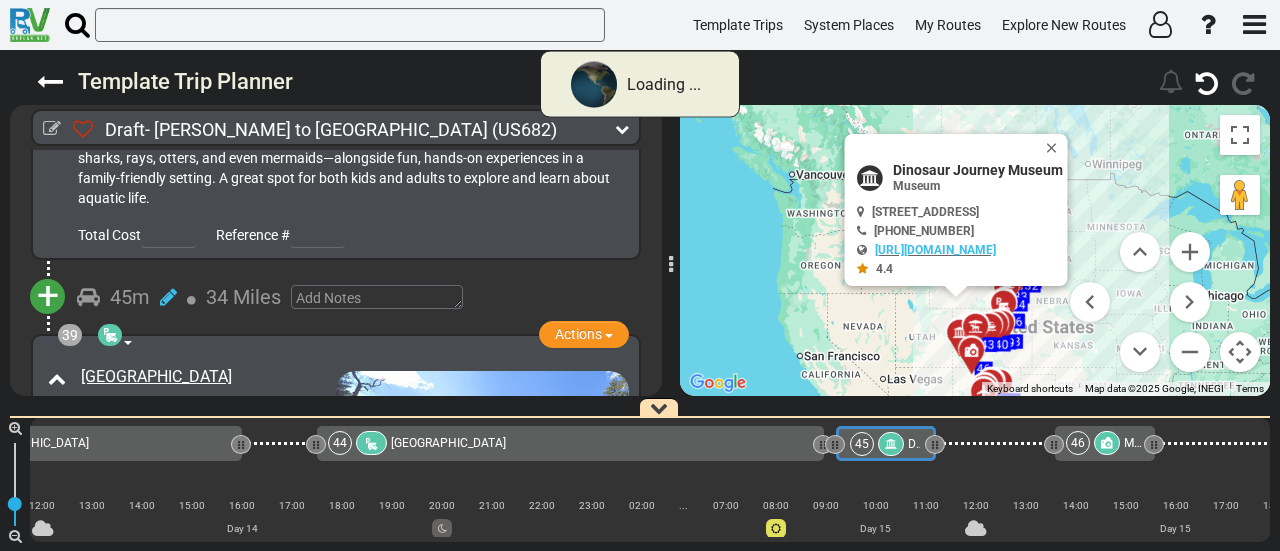 scroll, scrollTop: 17262, scrollLeft: 0, axis: vertical 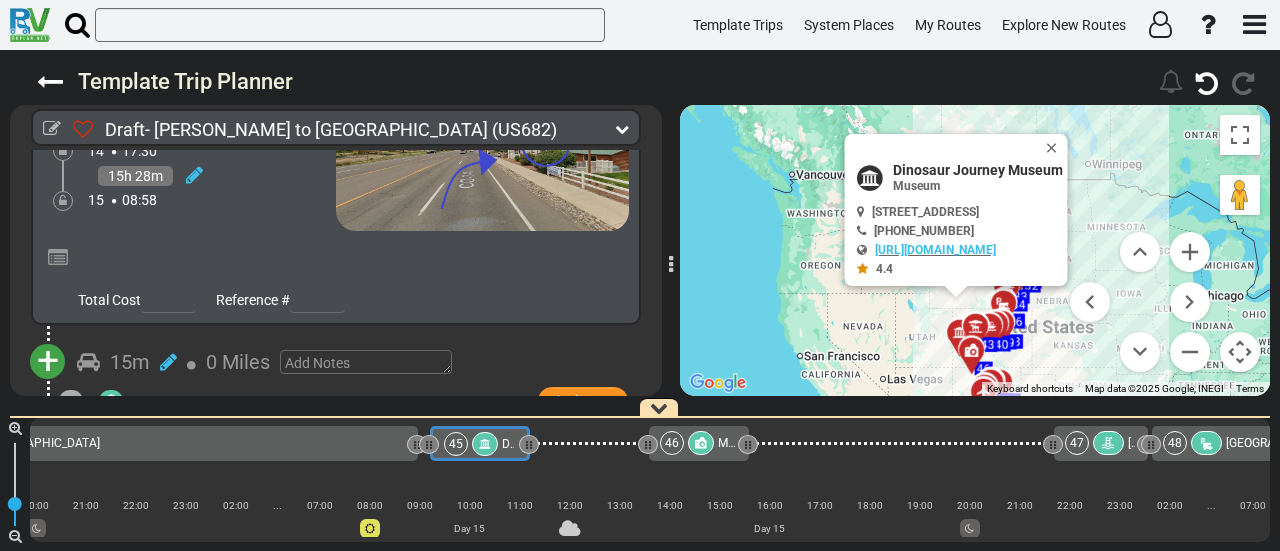 click on "Dinosaur Journey Museum" at bounding box center [978, 170] 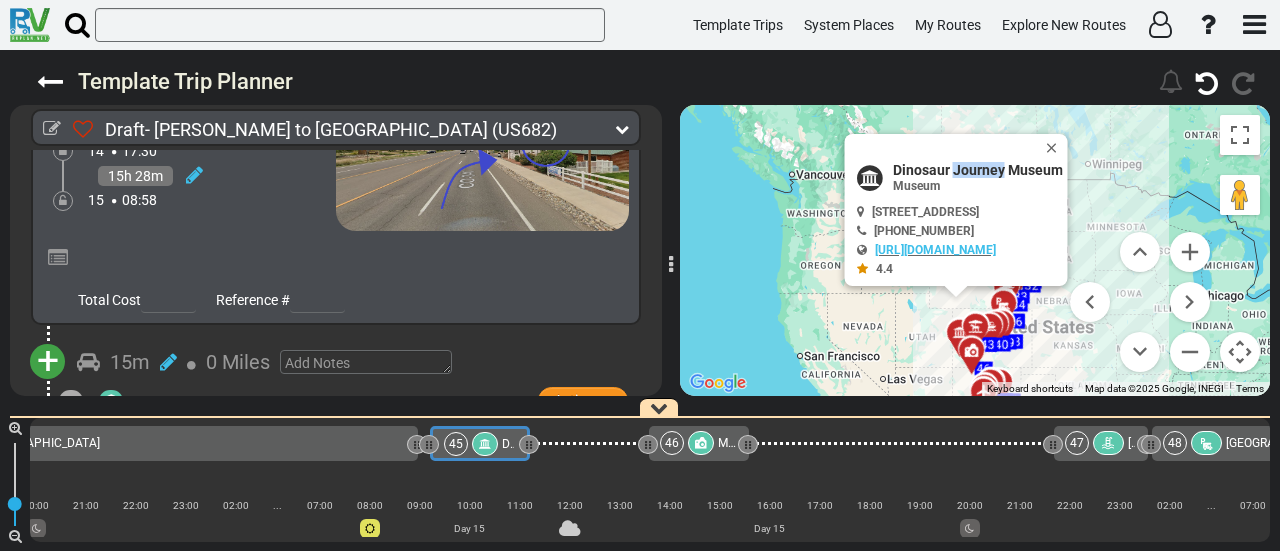 click on "Dinosaur Journey Museum" at bounding box center [978, 170] 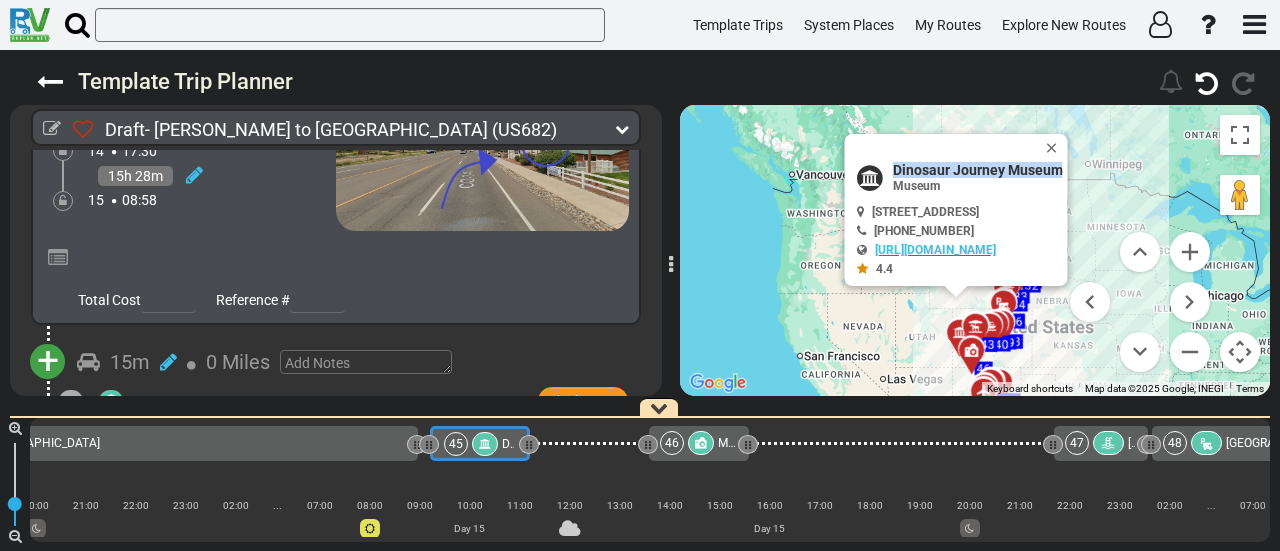 click on "Dinosaur Journey Museum" at bounding box center [978, 170] 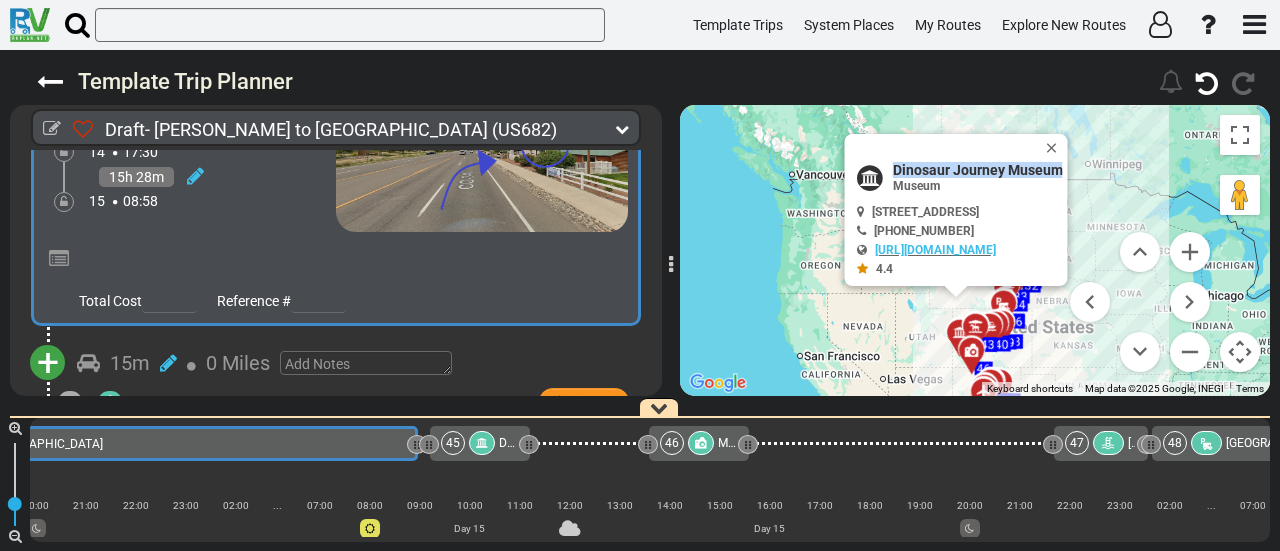 click at bounding box center (417, 444) 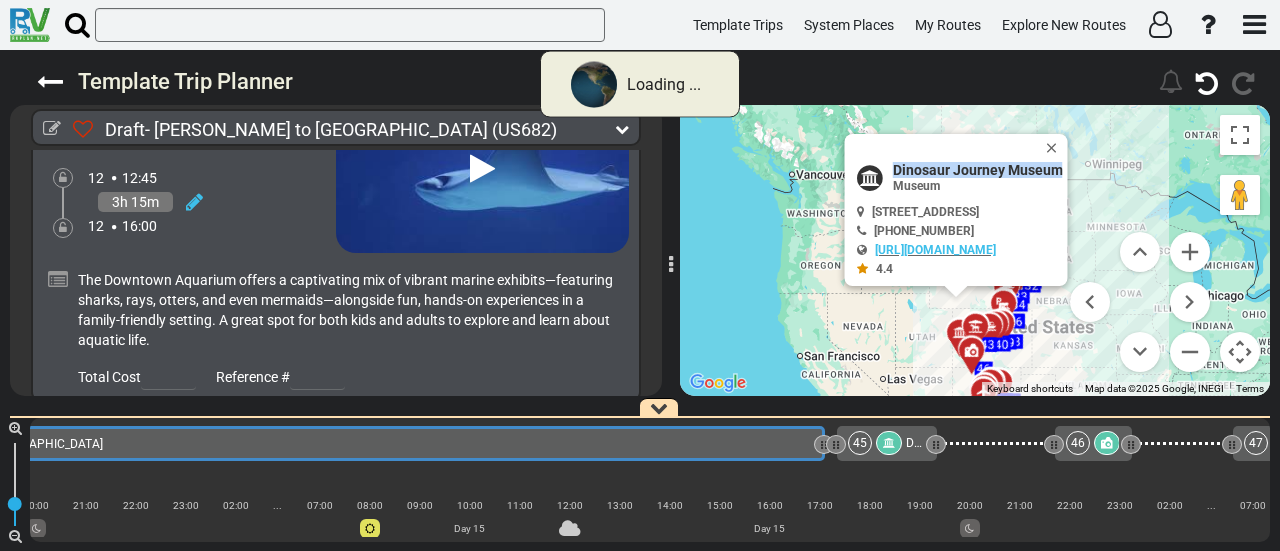 scroll, scrollTop: 17190, scrollLeft: 0, axis: vertical 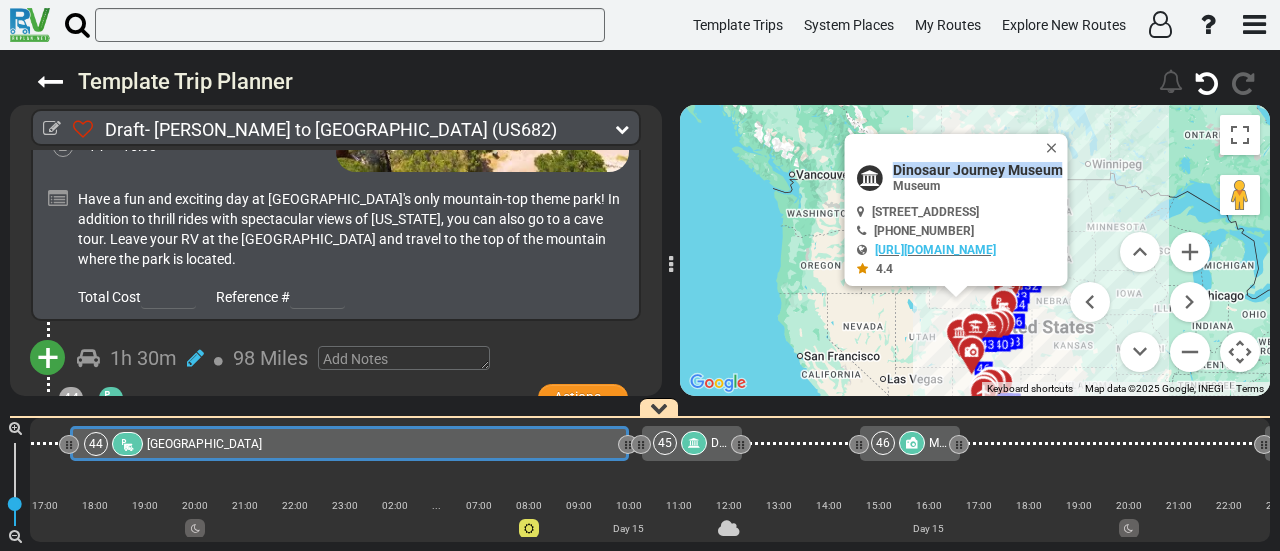 drag, startPoint x: 976, startPoint y: 443, endPoint x: 622, endPoint y: 531, distance: 364.7739 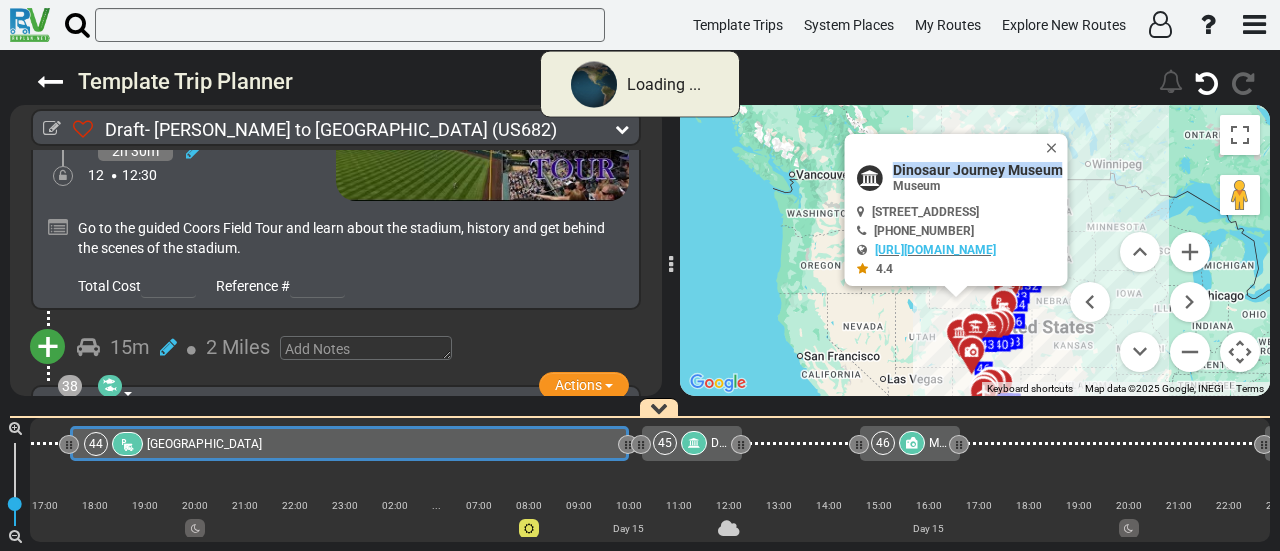 scroll, scrollTop: 17152, scrollLeft: 0, axis: vertical 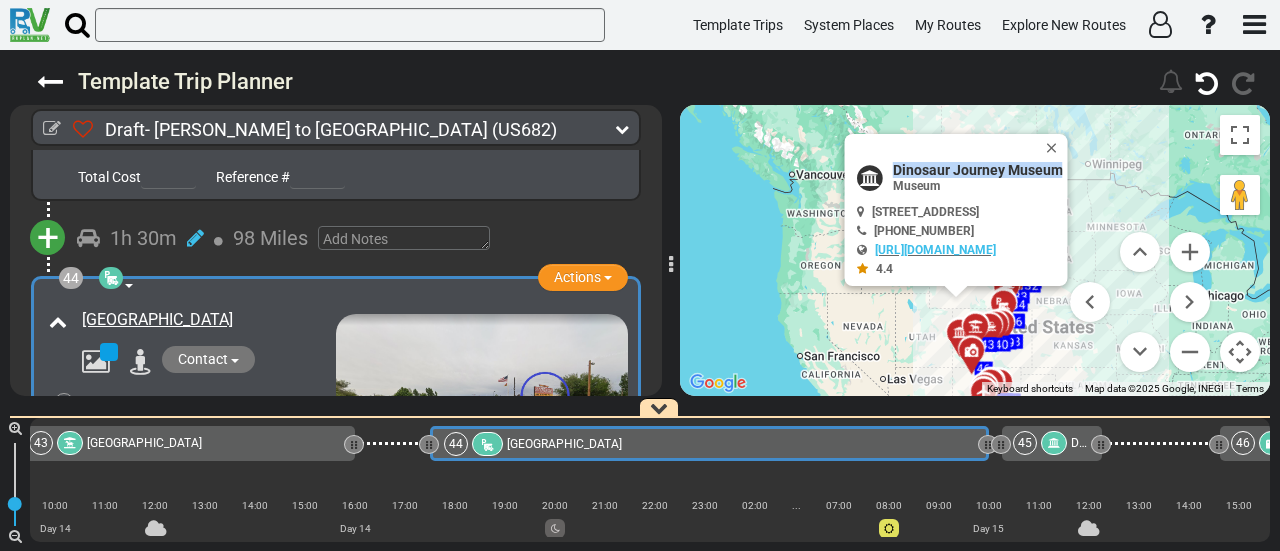 click at bounding box center [195, 427] 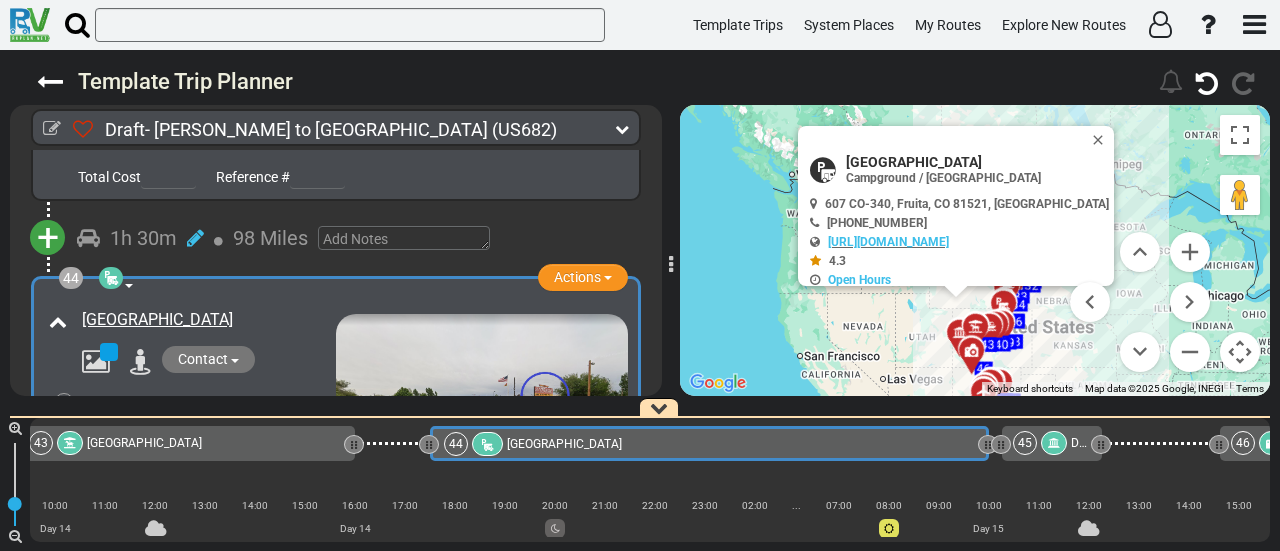 click at bounding box center [176, 514] 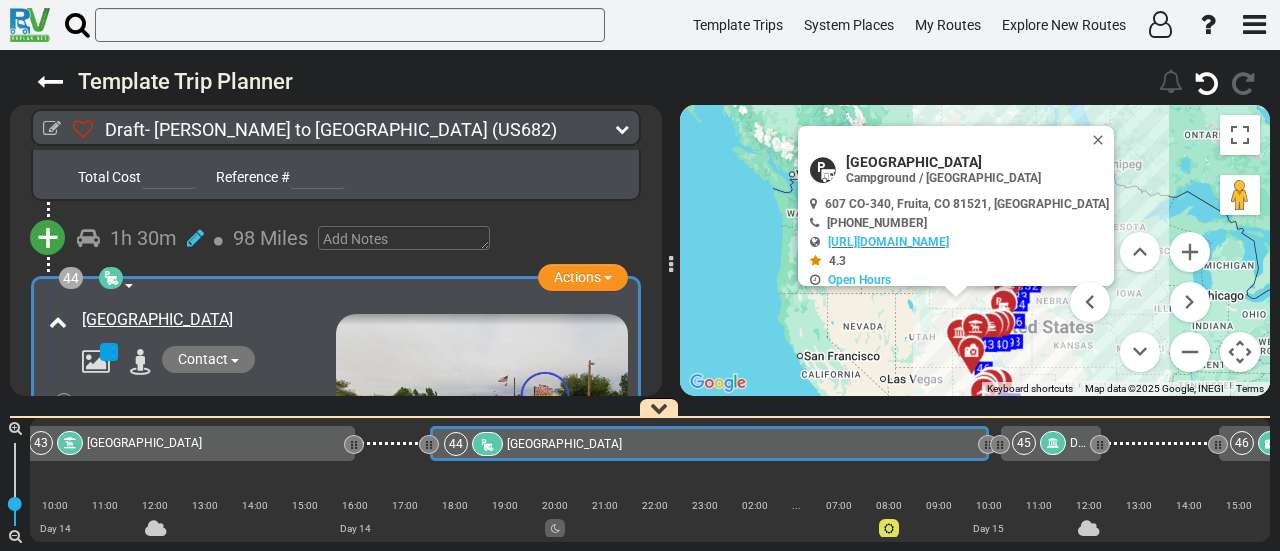 click at bounding box center [64, 453] 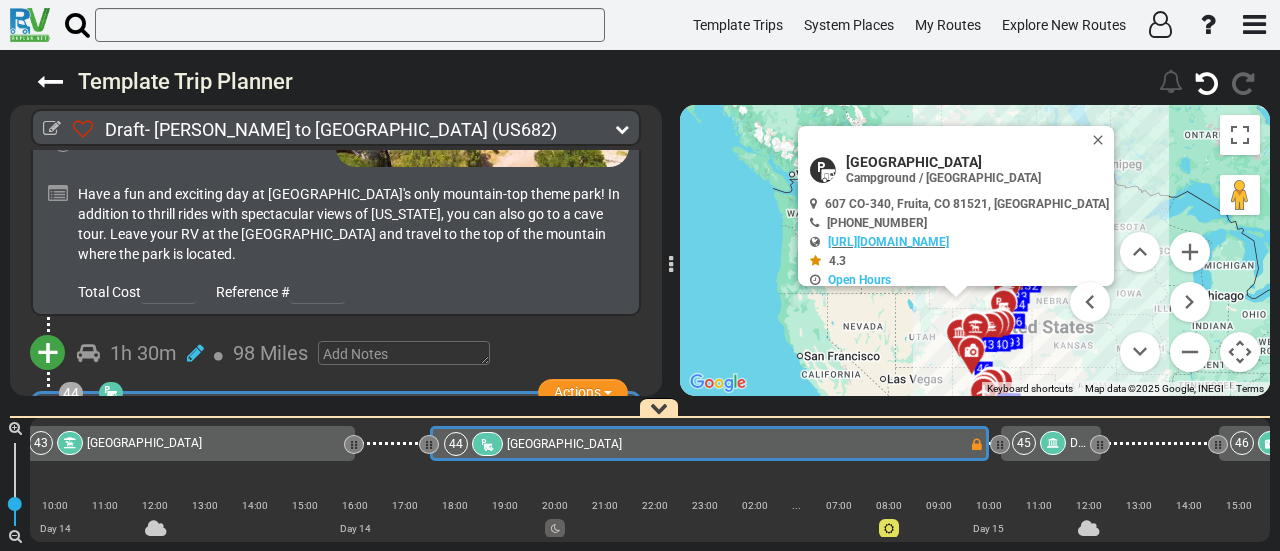 scroll, scrollTop: 17152, scrollLeft: 0, axis: vertical 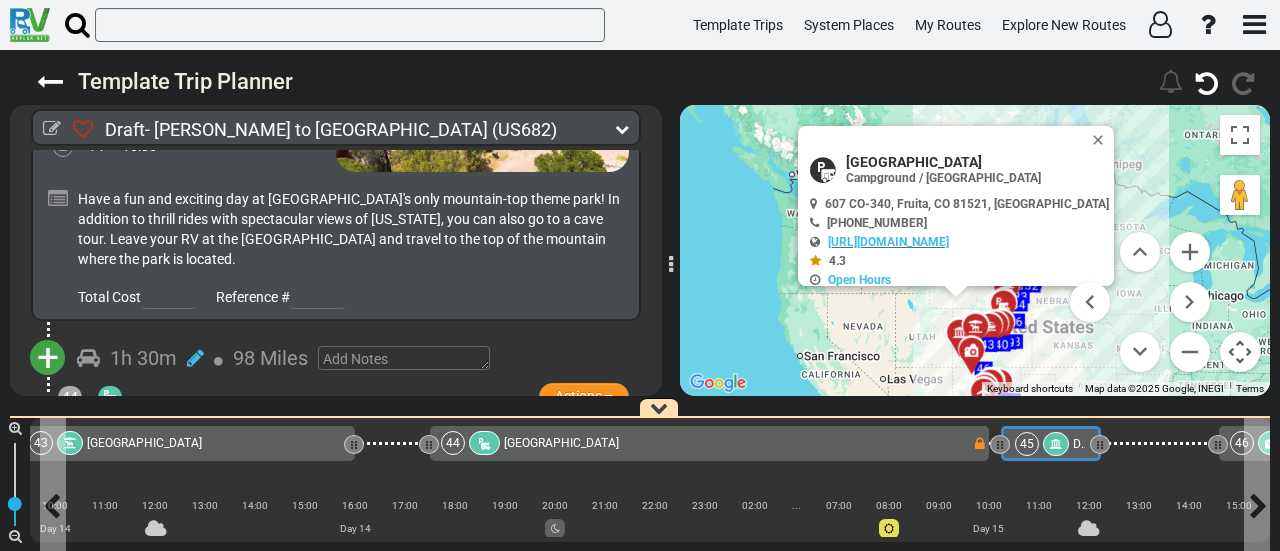 click at bounding box center [1056, 444] 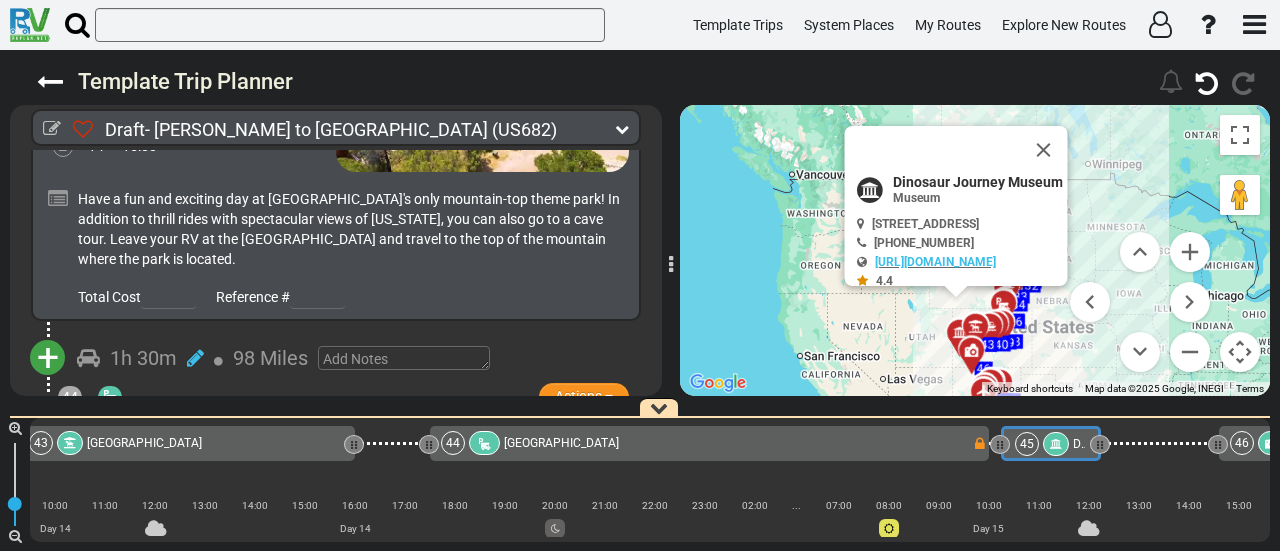 scroll, scrollTop: 17250, scrollLeft: 0, axis: vertical 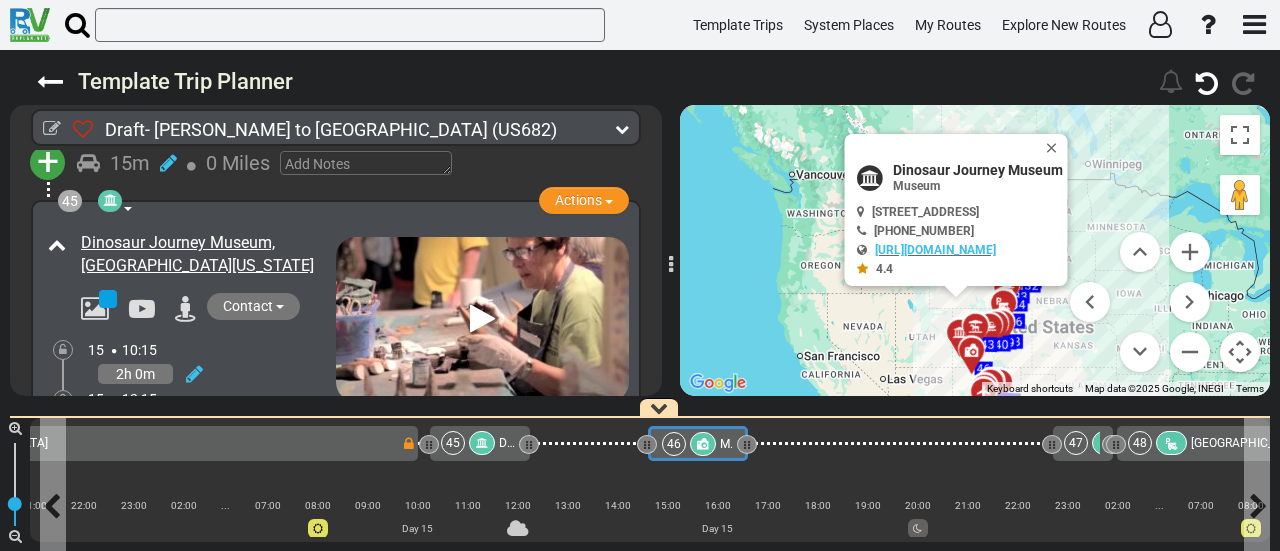 click on "46" at bounding box center (691, 444) 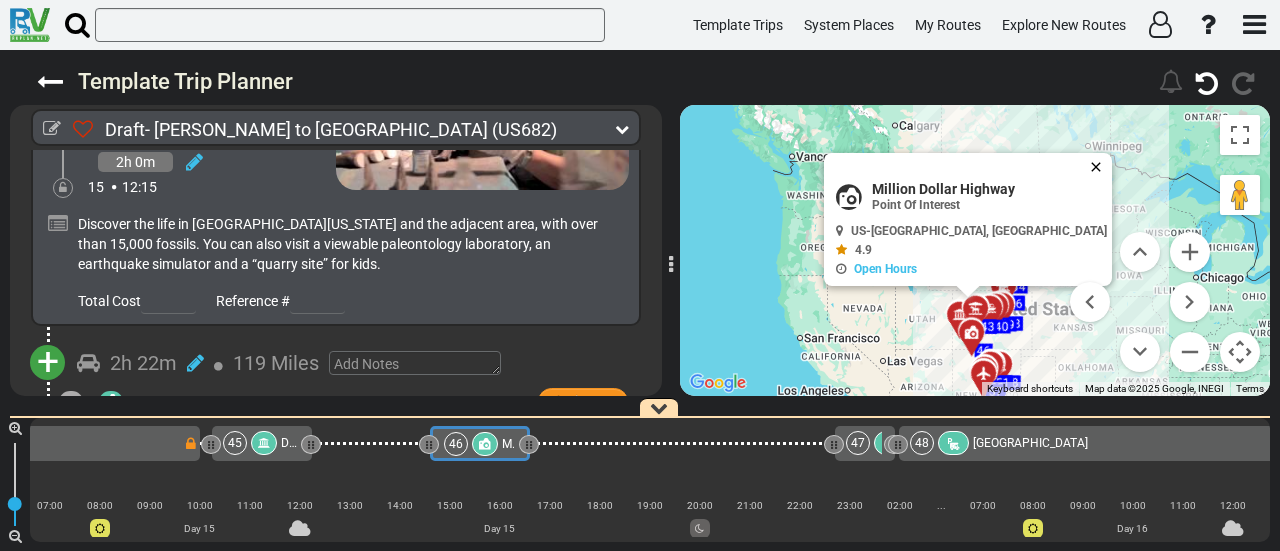 click at bounding box center [1100, 167] 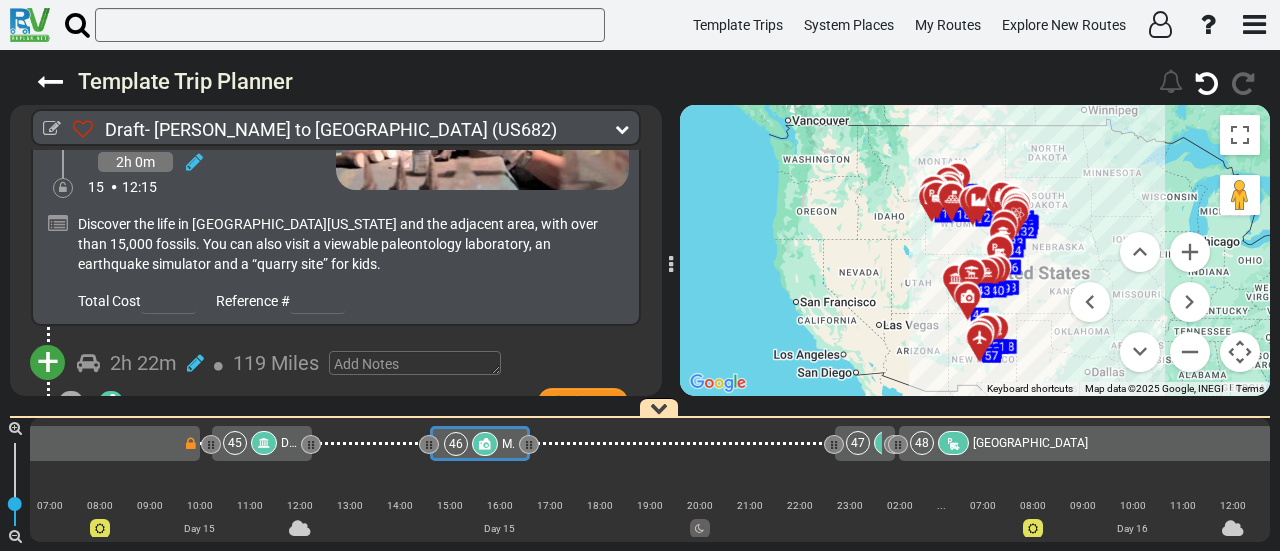 drag, startPoint x: 1065, startPoint y: 205, endPoint x: 1058, endPoint y: 132, distance: 73.33485 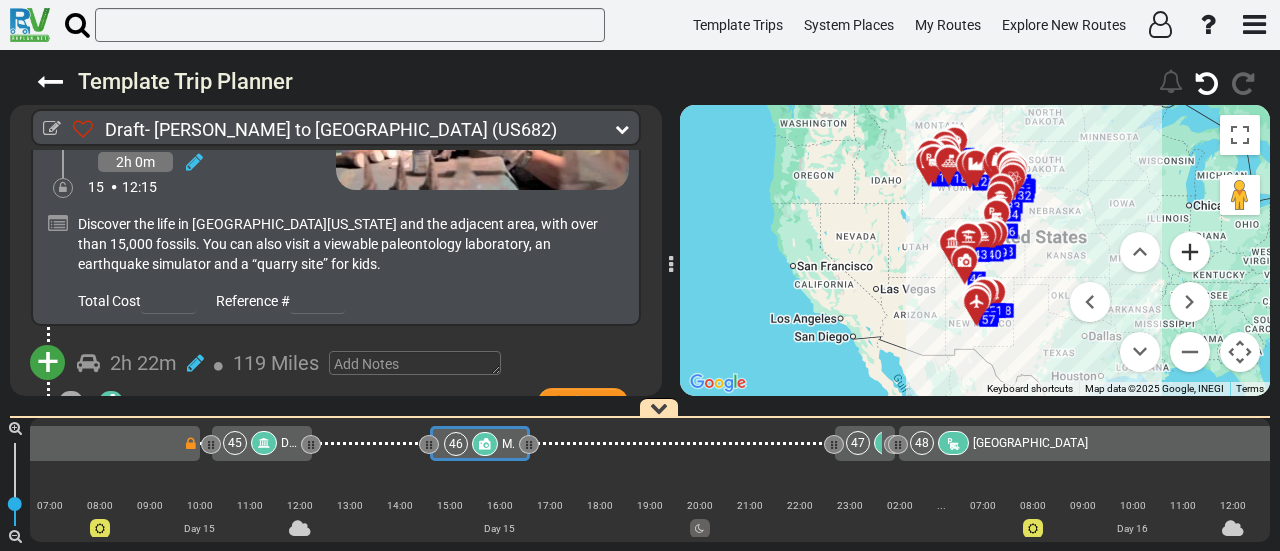 click at bounding box center [1190, 252] 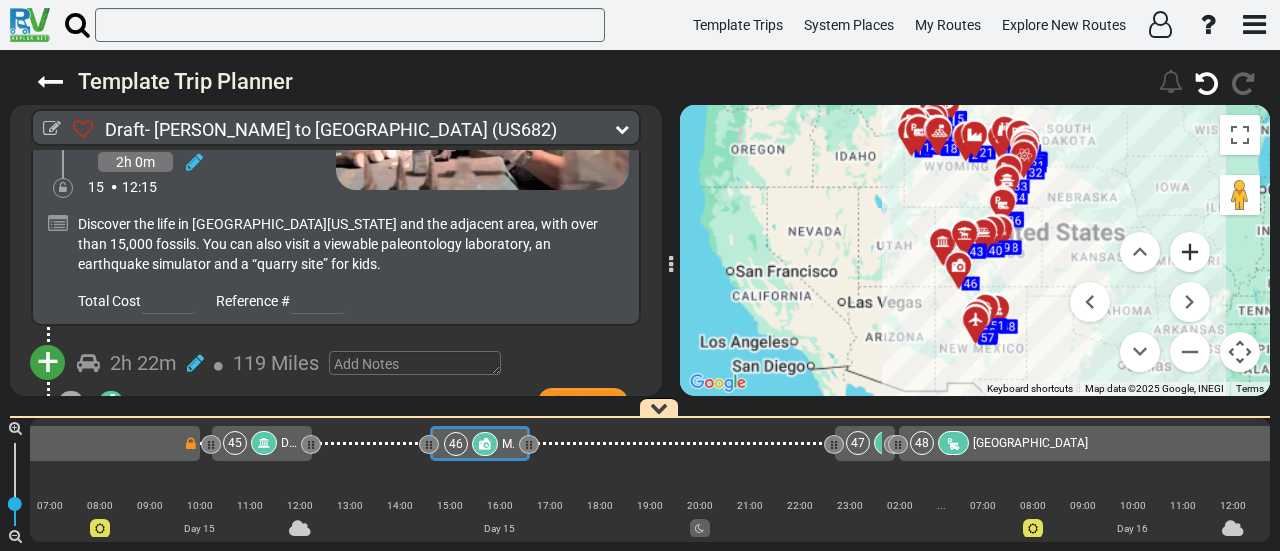 click at bounding box center (1190, 252) 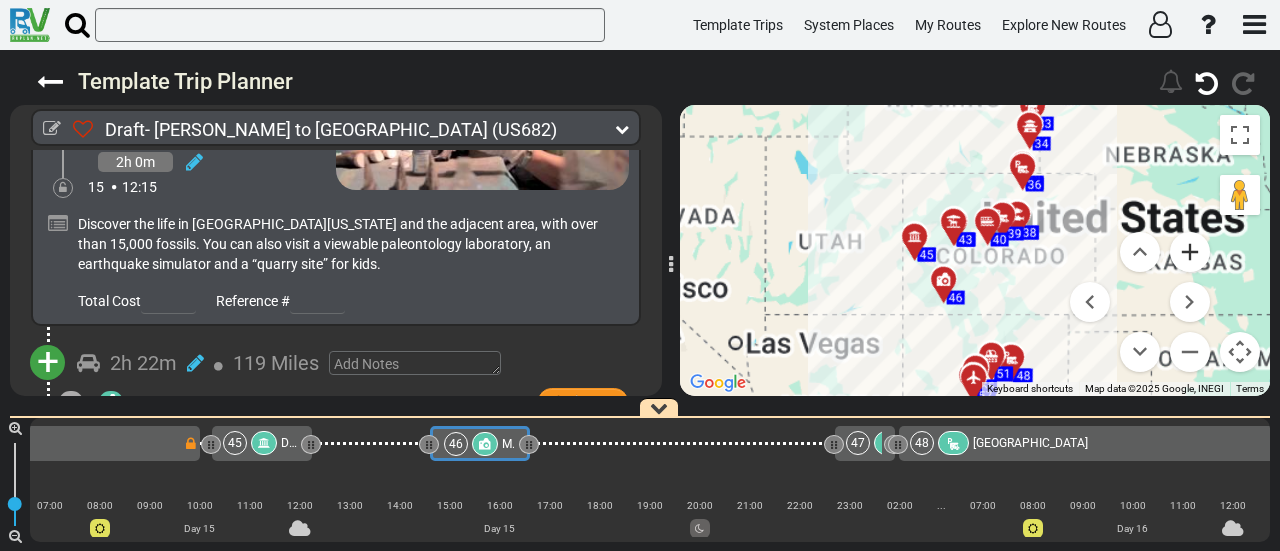 click at bounding box center [1190, 252] 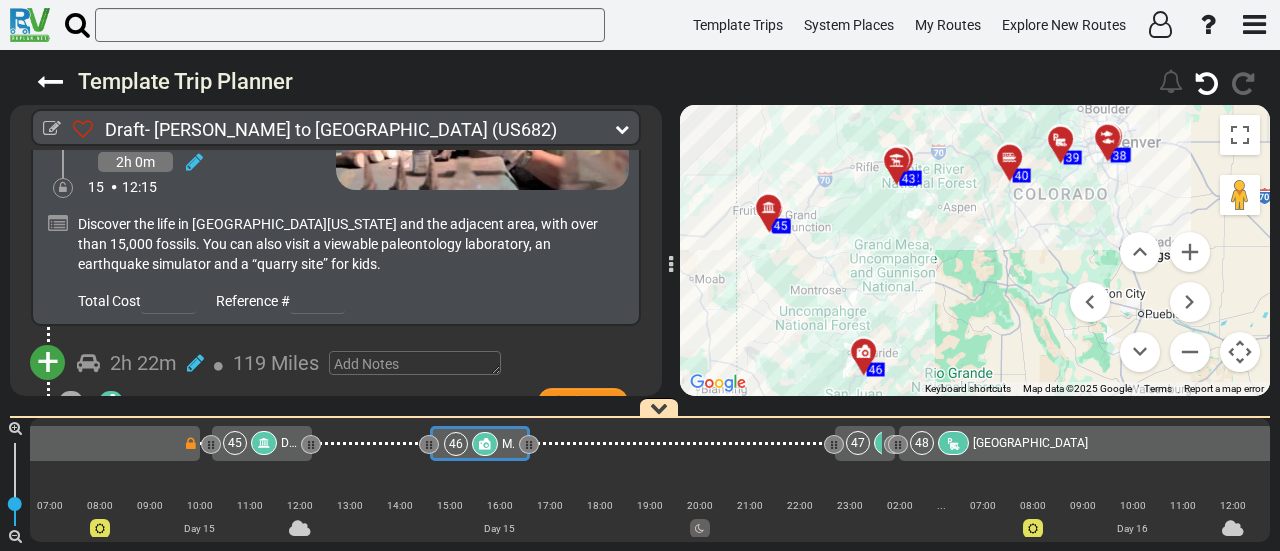 click on "Draft- Billings to Albuquerque
(US682)
18 Days
2,221 Miles" at bounding box center [640, 300] 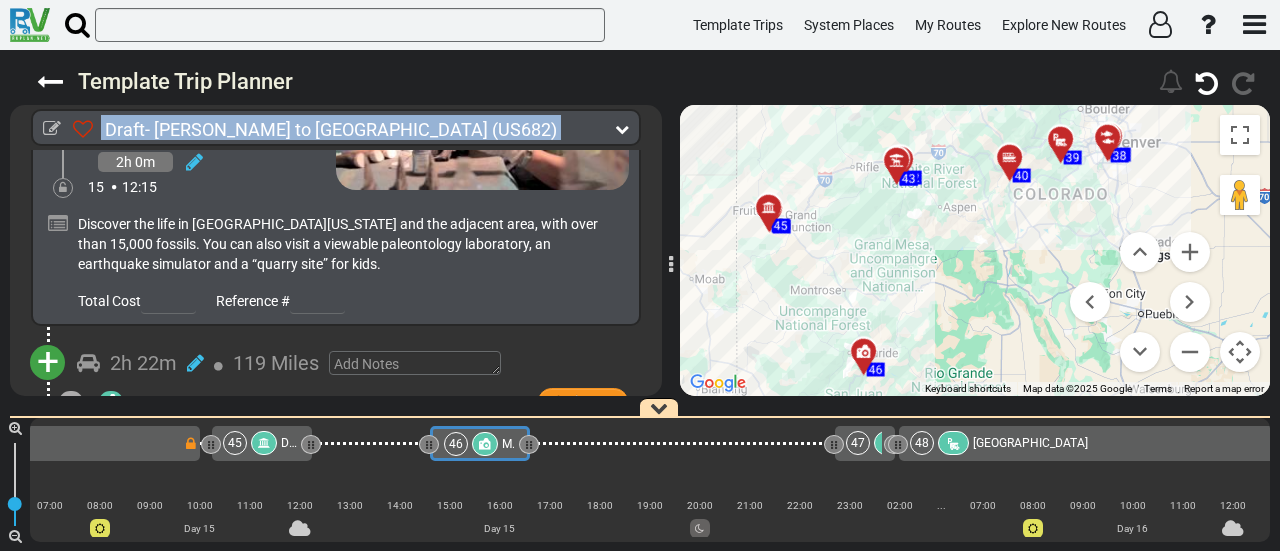 click on "Draft- Billings to Albuquerque
(US682)
18 Days
2,221 Miles" at bounding box center [640, 300] 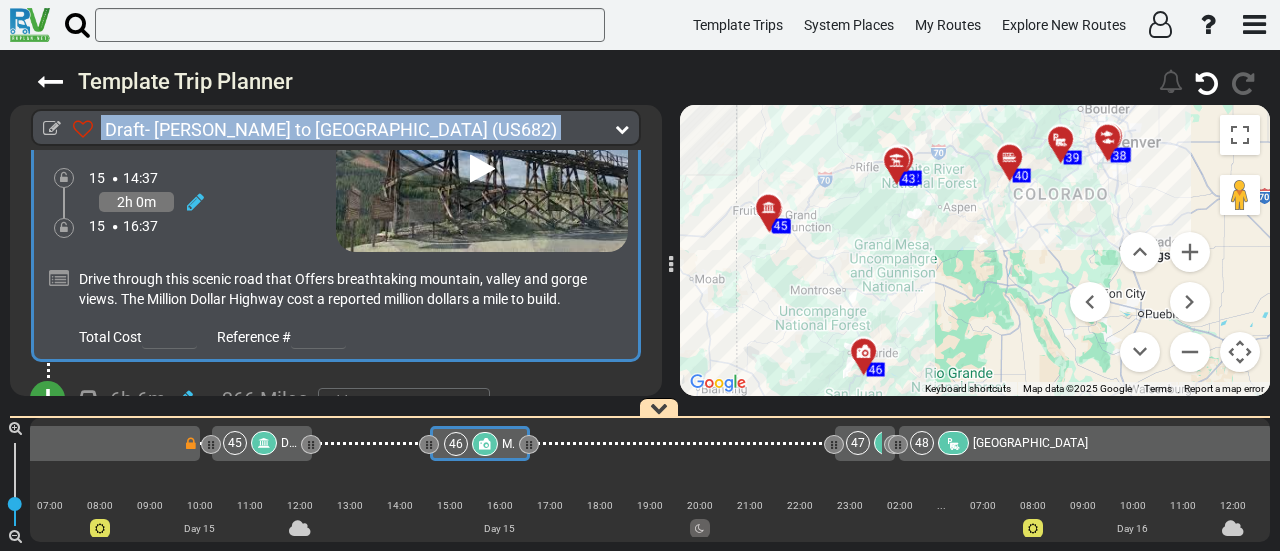 scroll, scrollTop: 18294, scrollLeft: 0, axis: vertical 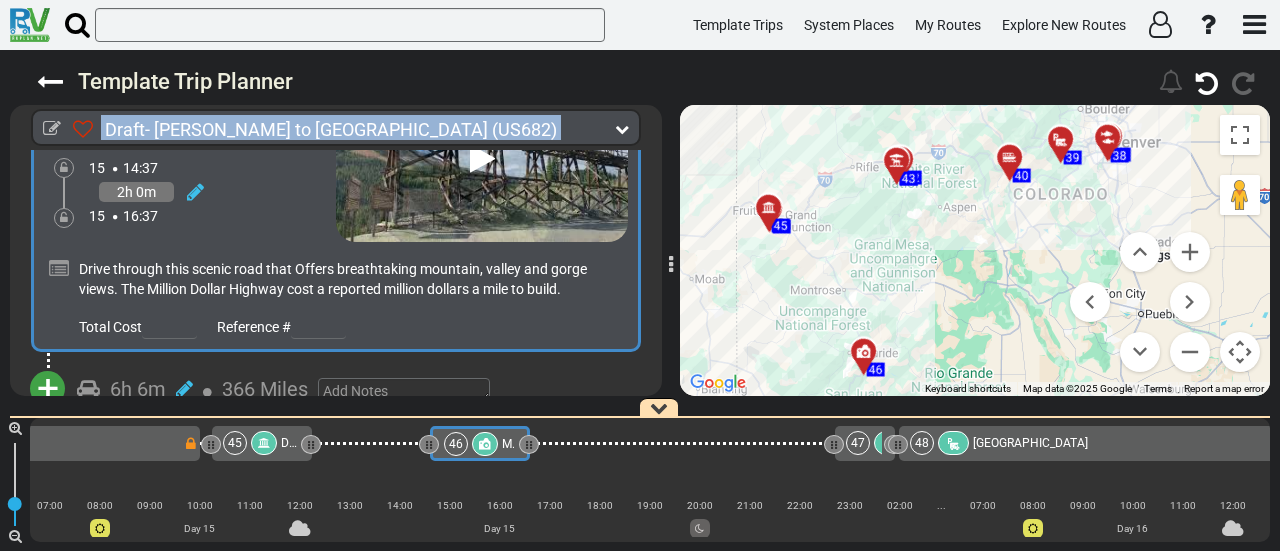 click on "+" at bounding box center [48, 389] 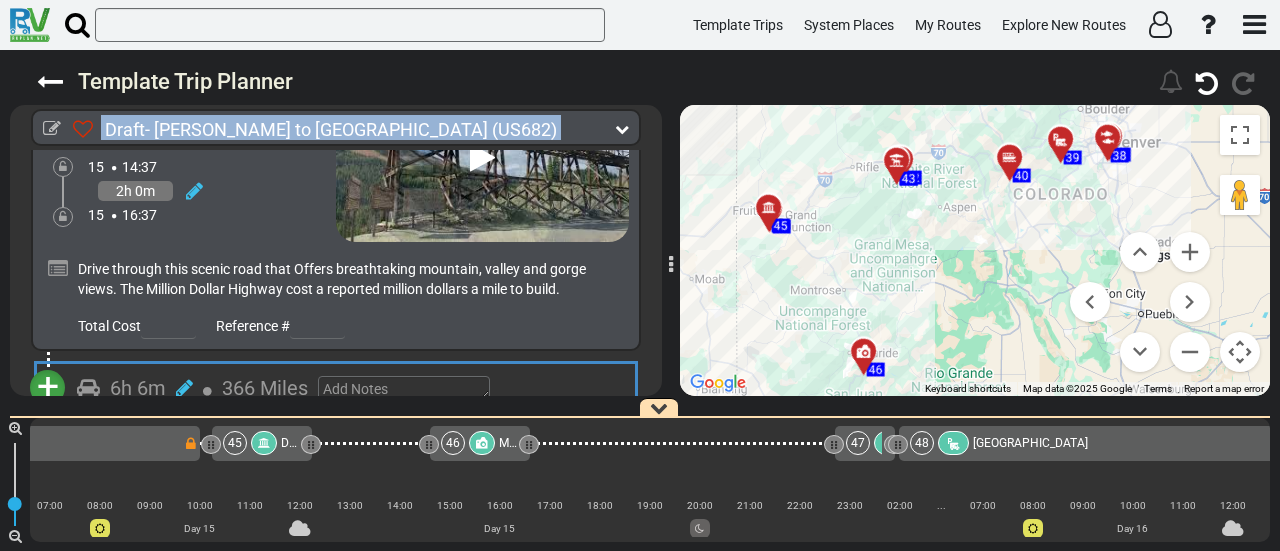 scroll, scrollTop: 18293, scrollLeft: 0, axis: vertical 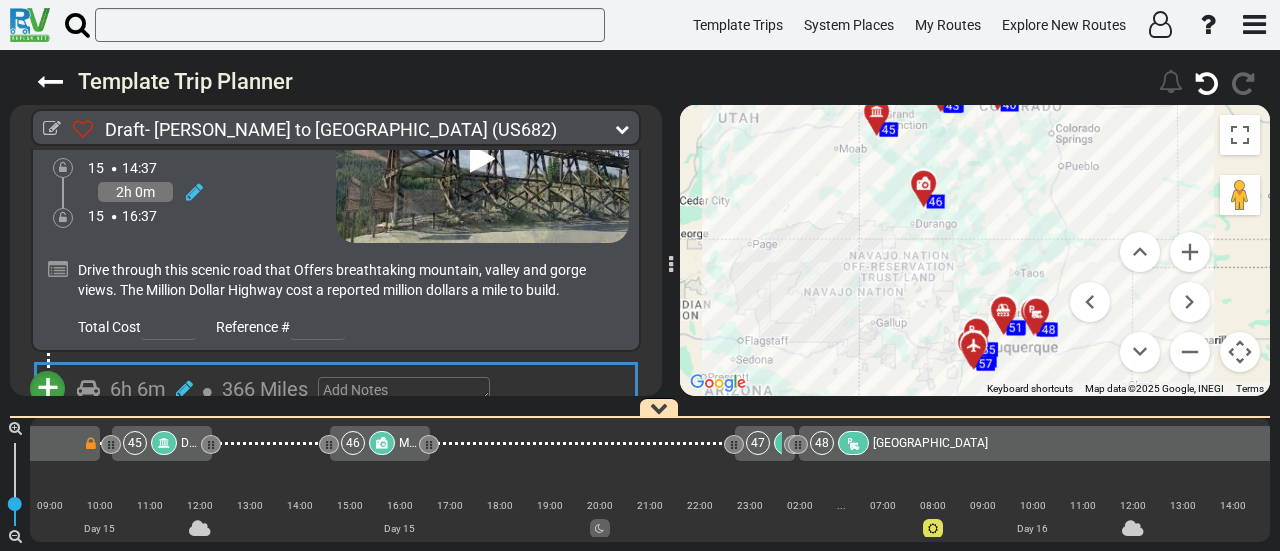click on "Add Atraction" at bounding box center [110, 424] 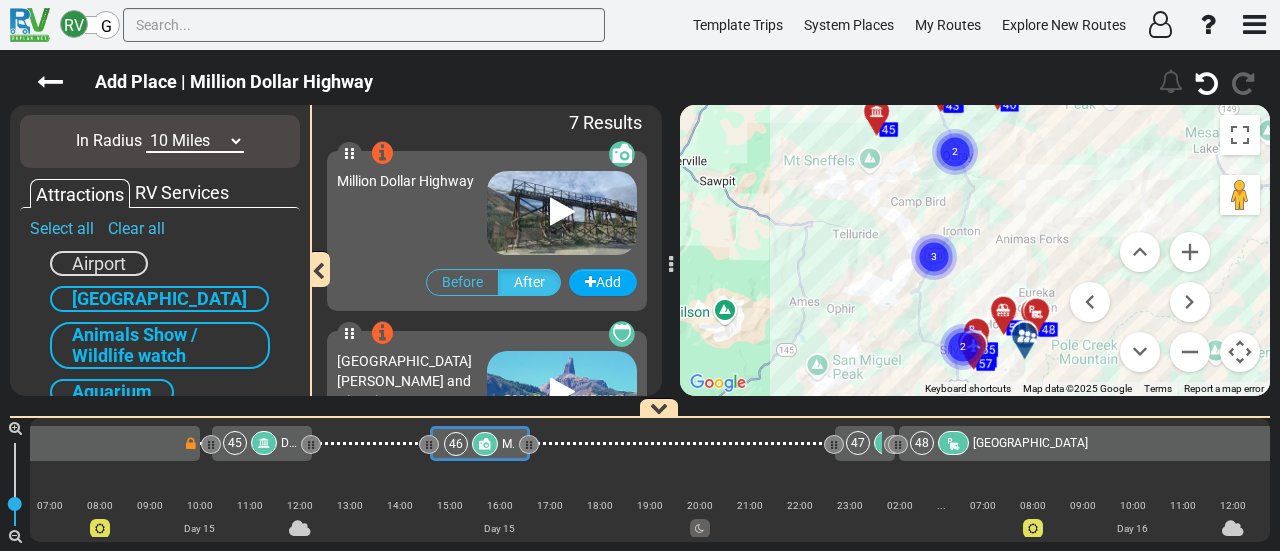 click on "10 Miles 50 Miles 100 Miles 250 Miles 500 Miles 1000 Miles" at bounding box center [195, 141] 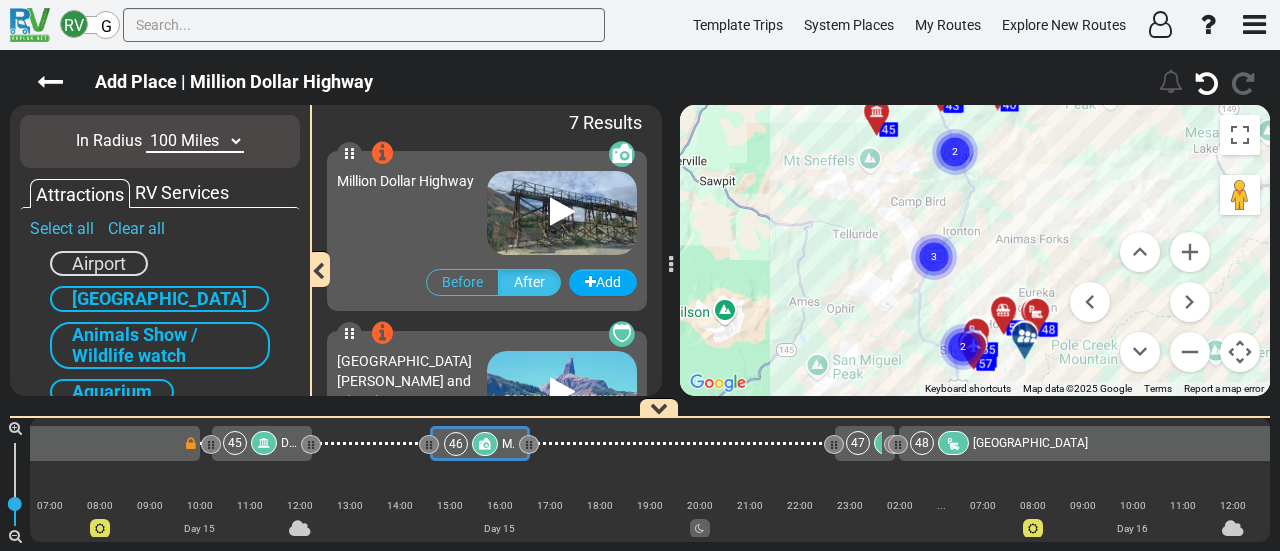 click on "10 Miles 50 Miles 100 Miles 250 Miles 500 Miles 1000 Miles" at bounding box center [195, 141] 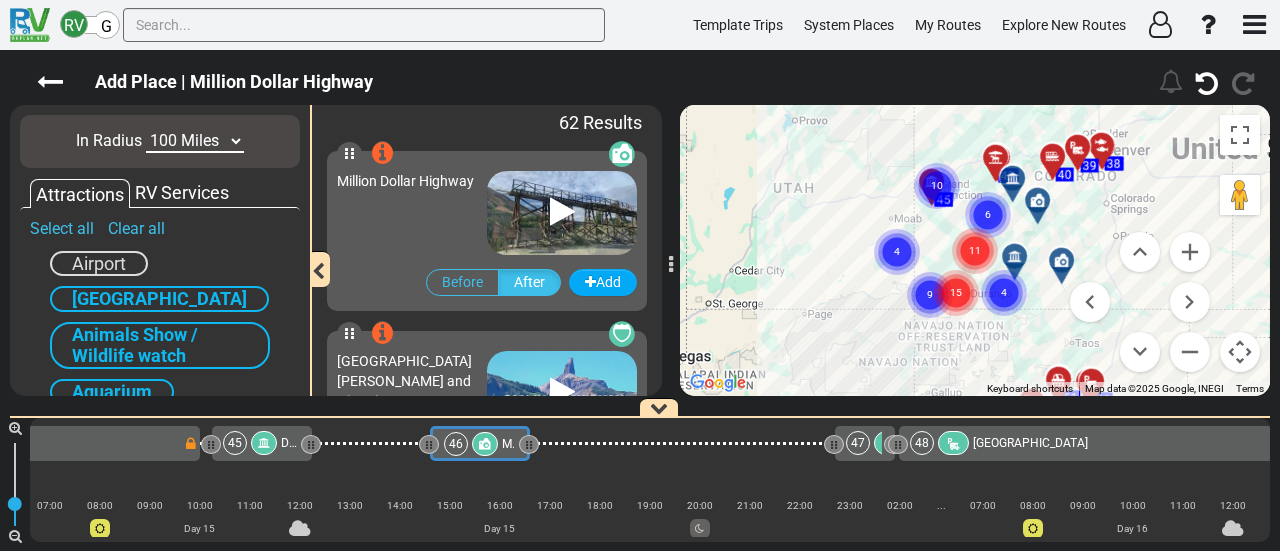 click on "10" 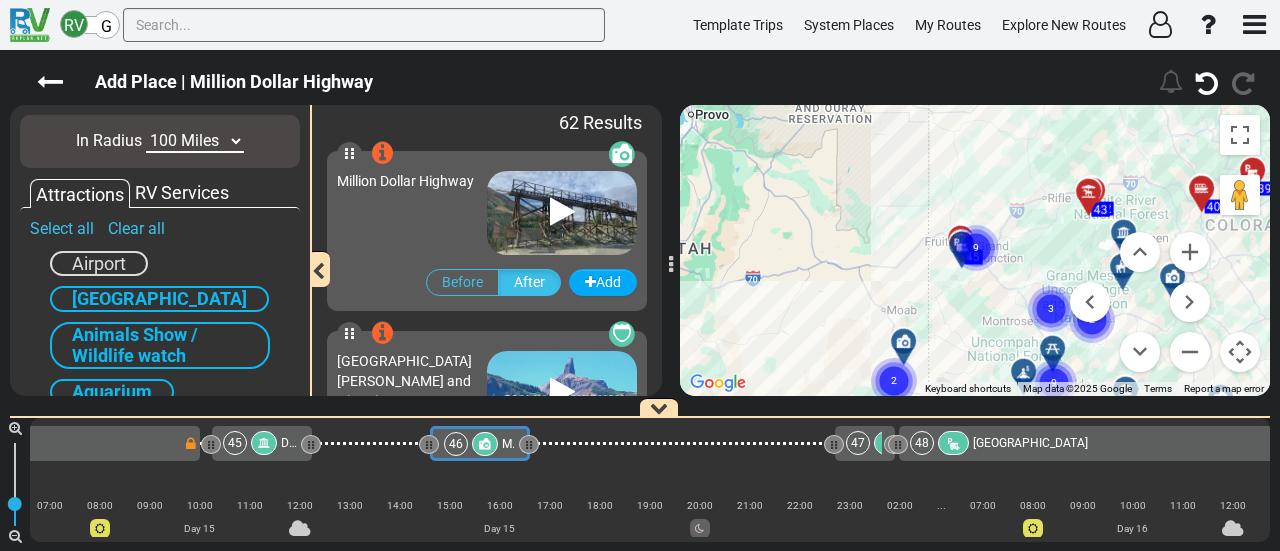 click 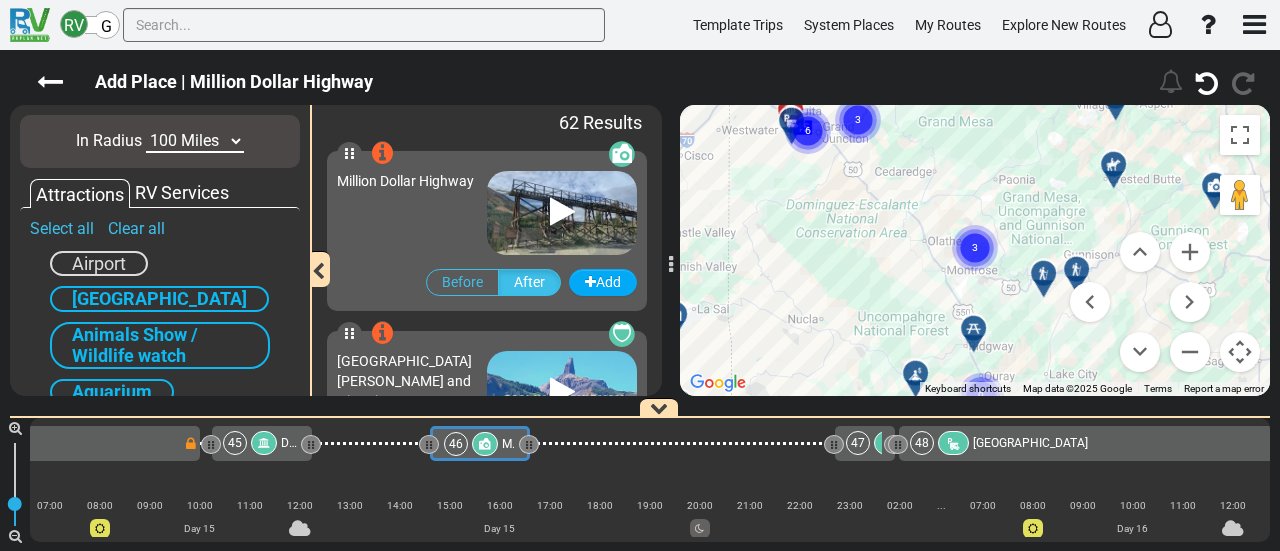 click 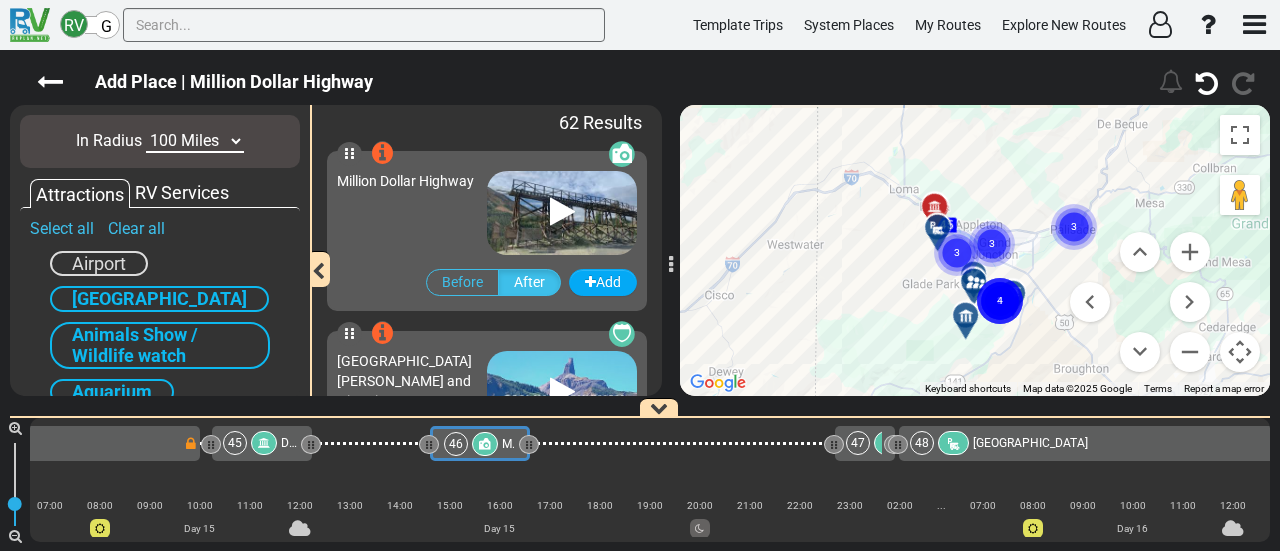 click on "3" 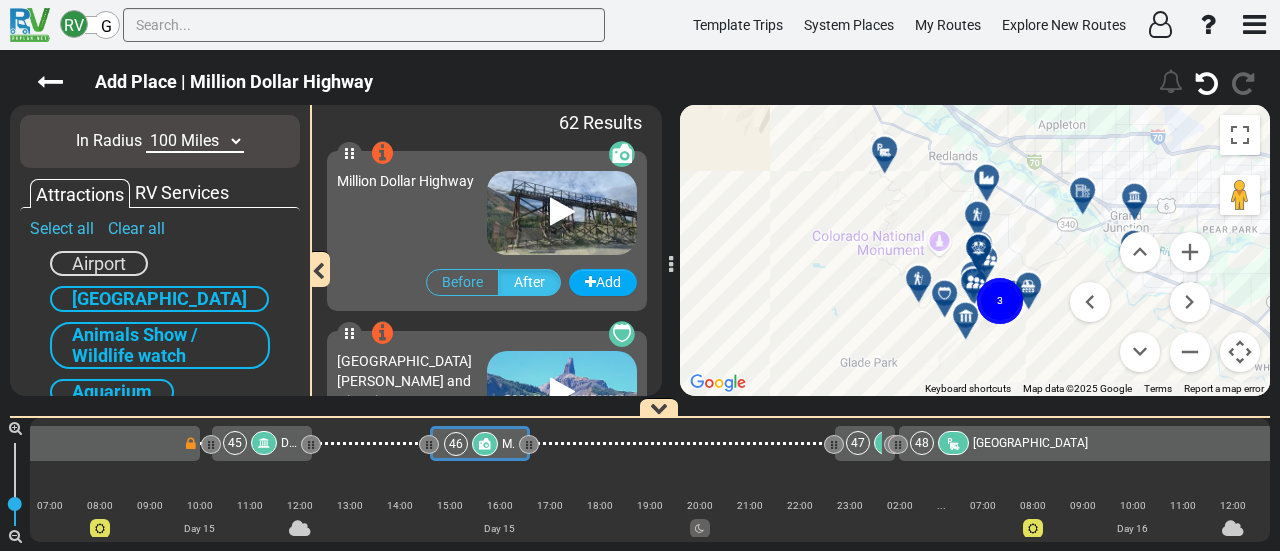 click at bounding box center [993, 185] 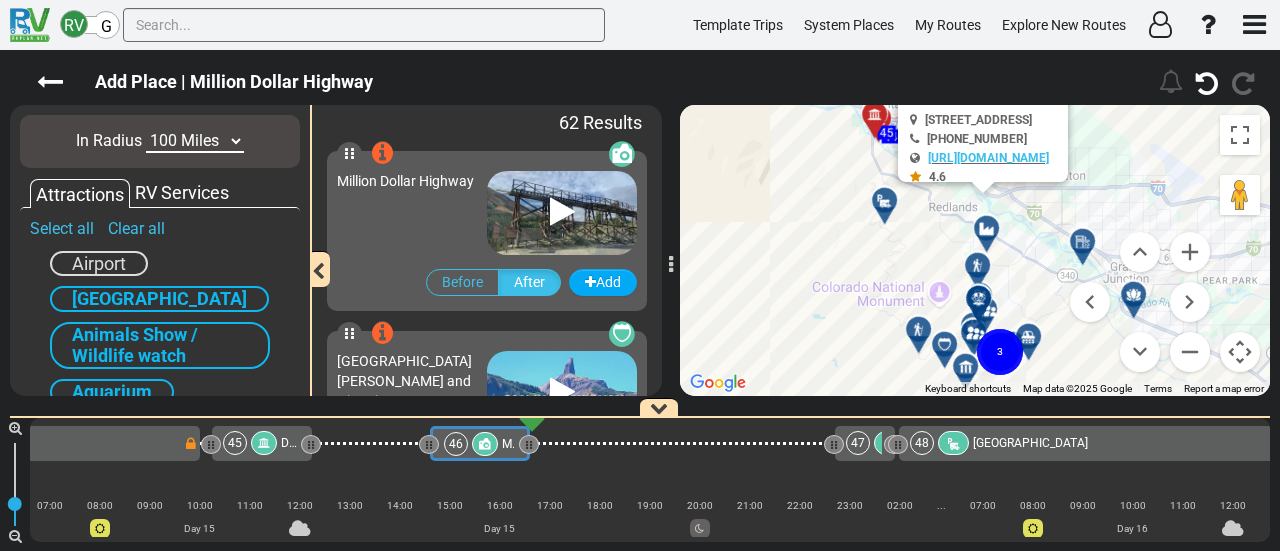 scroll, scrollTop: 0, scrollLeft: 13149, axis: horizontal 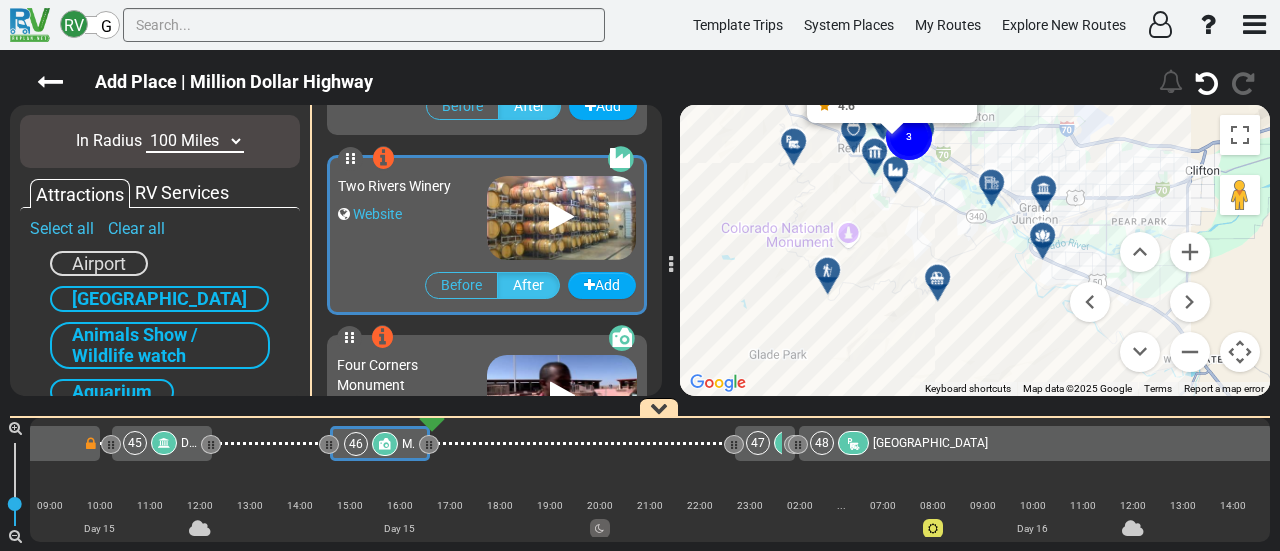 drag, startPoint x: 1022, startPoint y: 349, endPoint x: 916, endPoint y: 205, distance: 178.80716 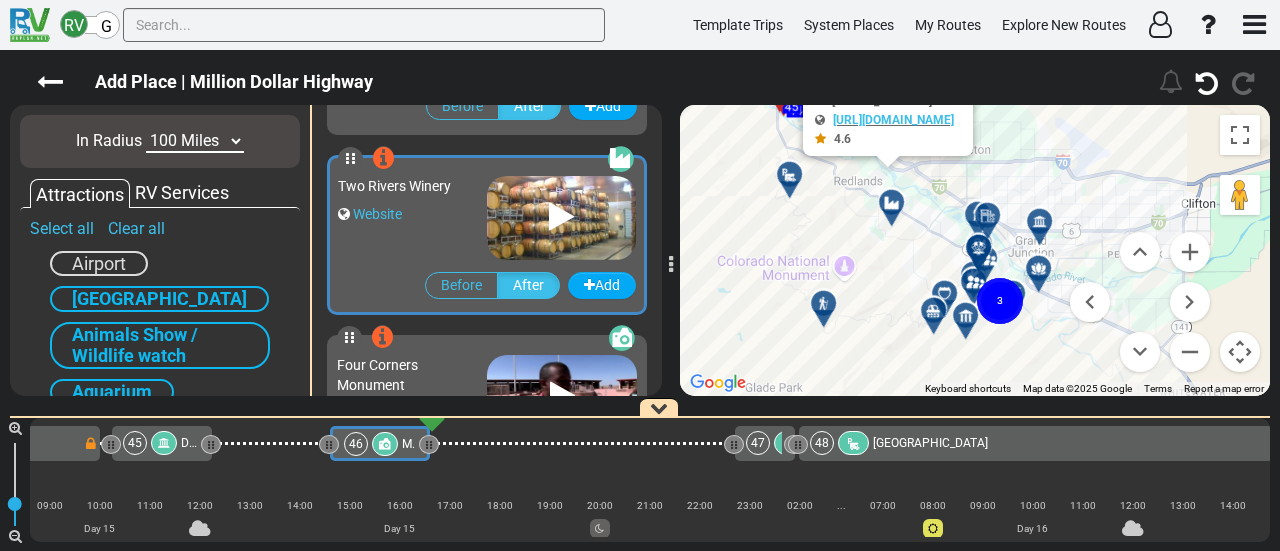 click at bounding box center [823, 303] 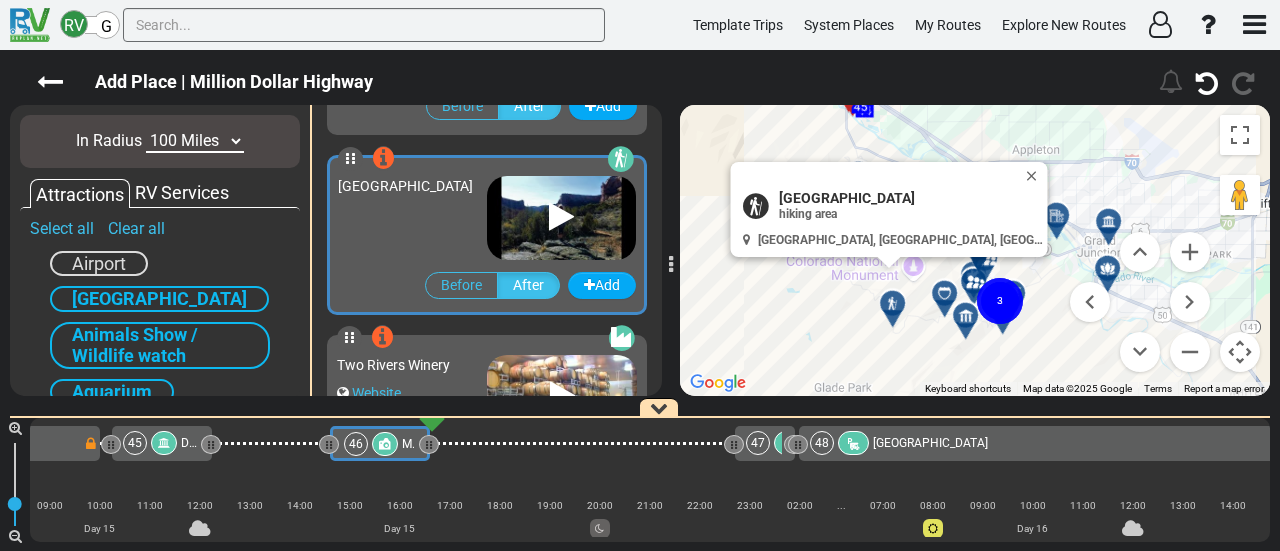 scroll, scrollTop: 9716, scrollLeft: 0, axis: vertical 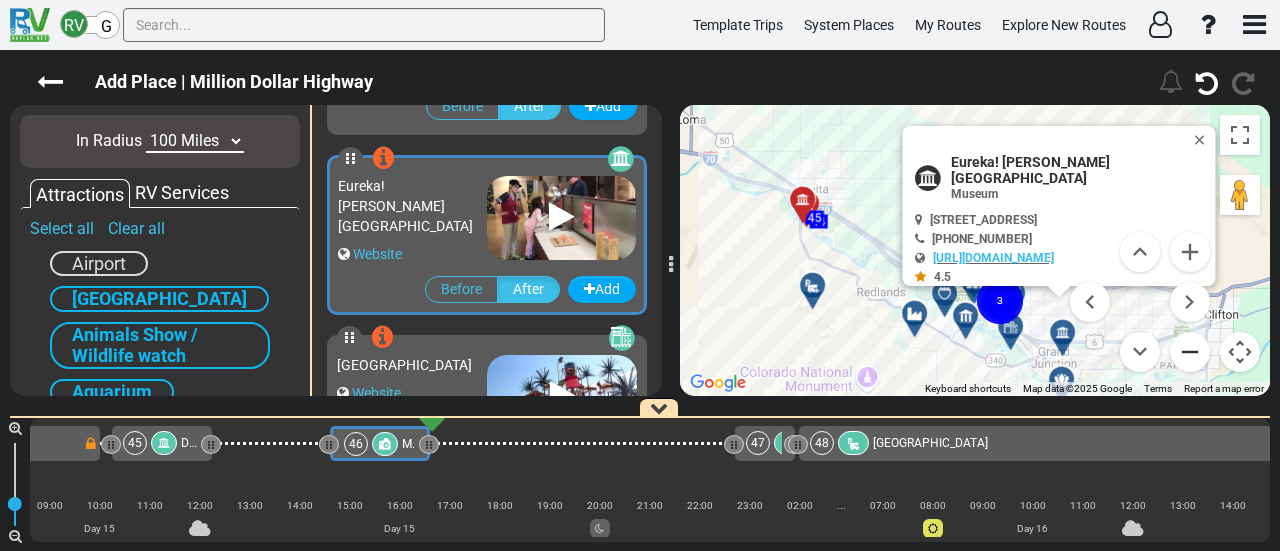 click at bounding box center [1190, 352] 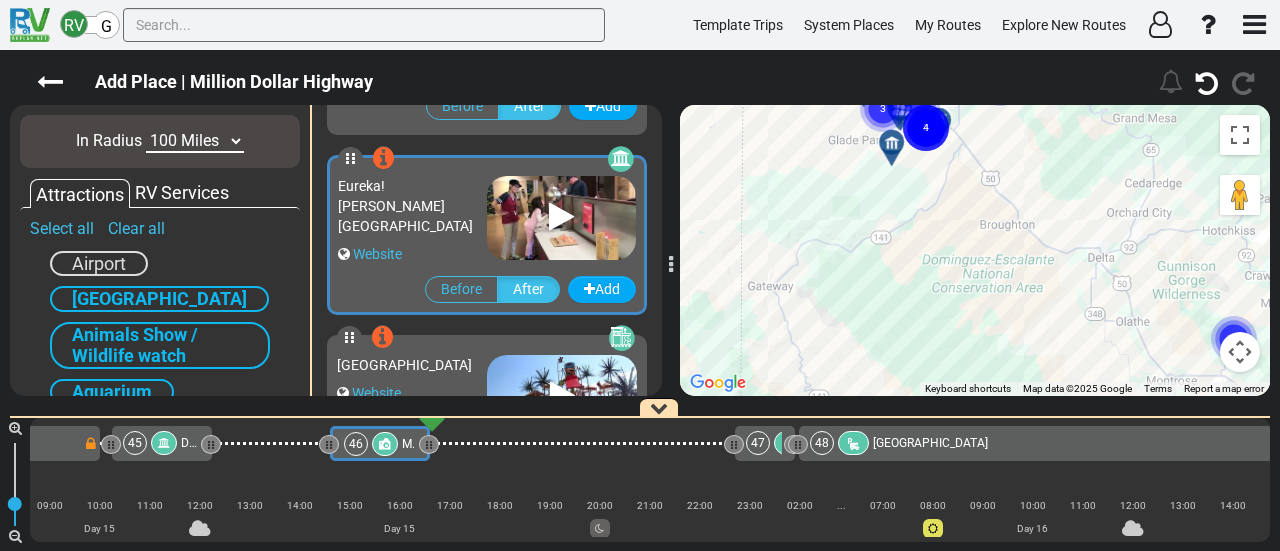 drag, startPoint x: 1008, startPoint y: 348, endPoint x: 747, endPoint y: 134, distance: 337.51593 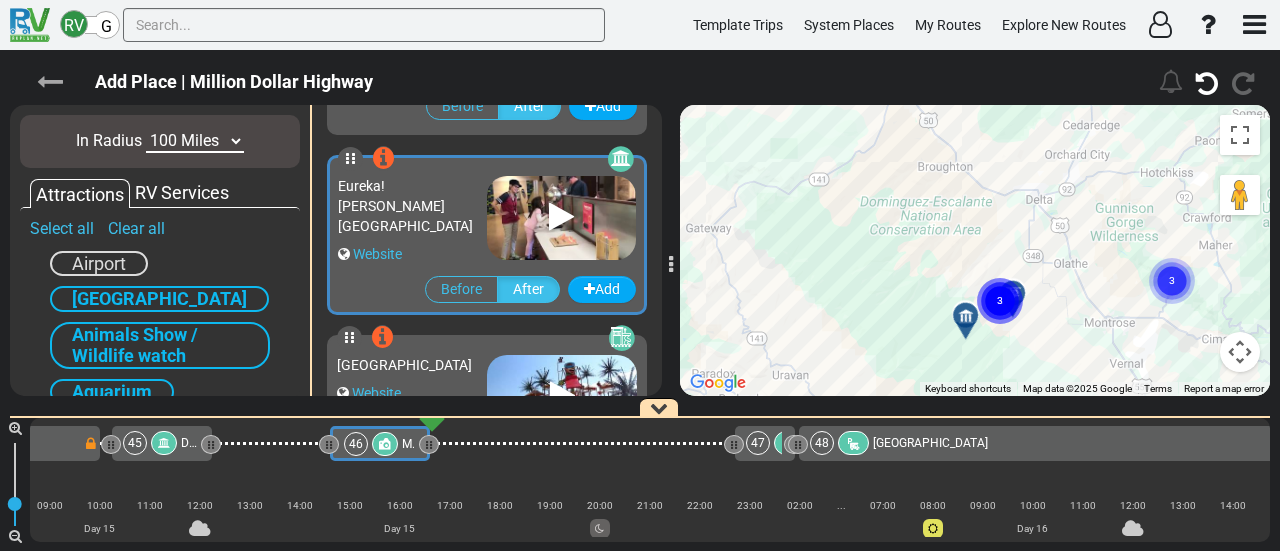 click at bounding box center [50, 82] 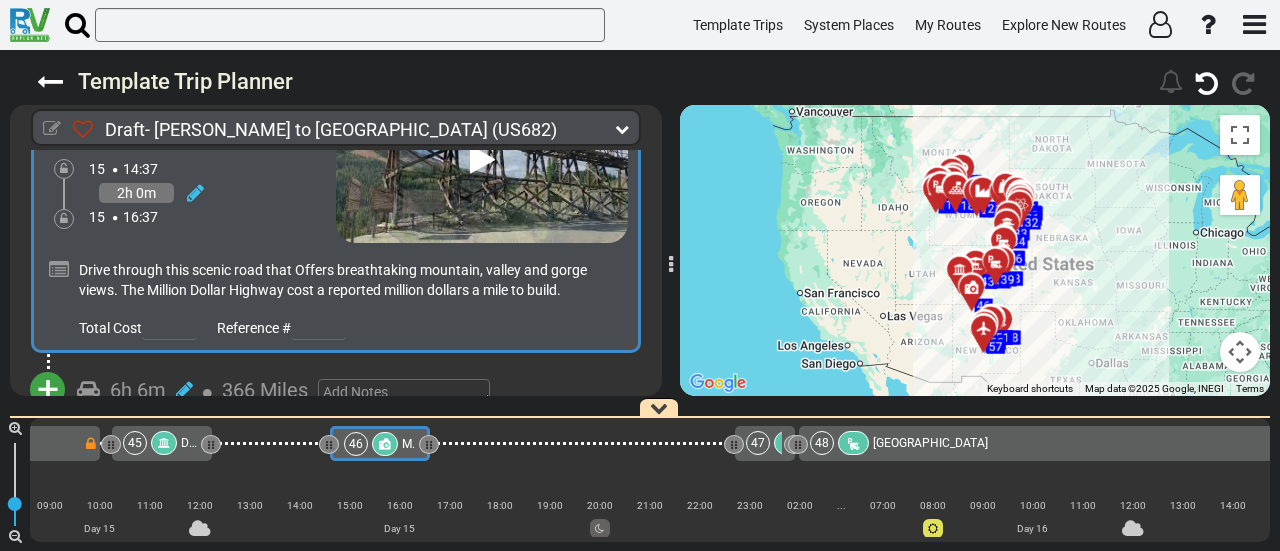 click at bounding box center [52, 129] 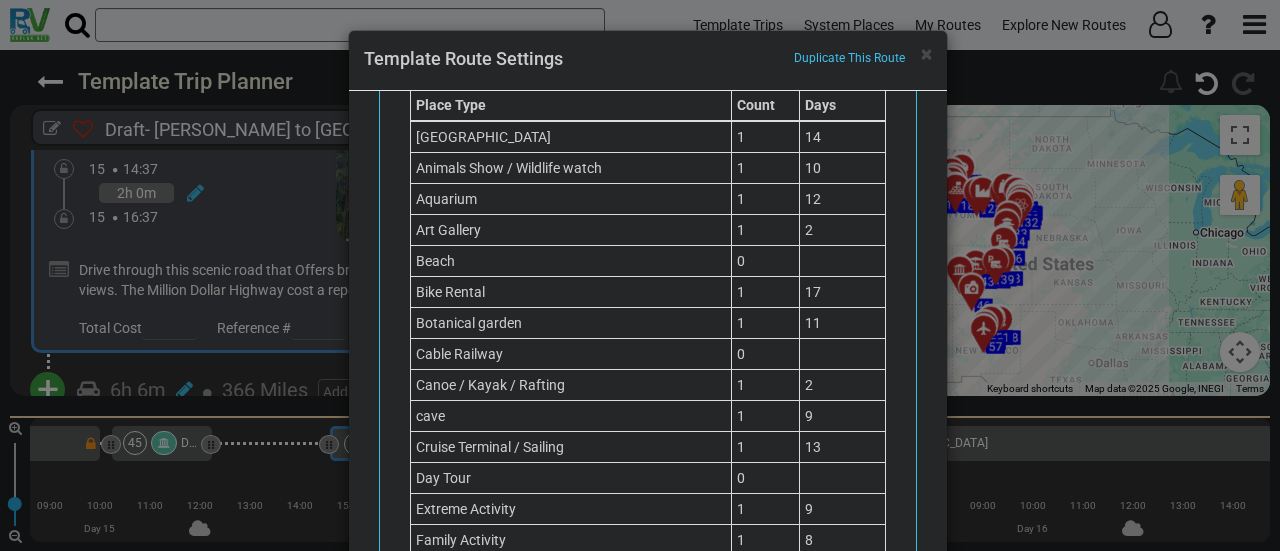 scroll, scrollTop: 1363, scrollLeft: 0, axis: vertical 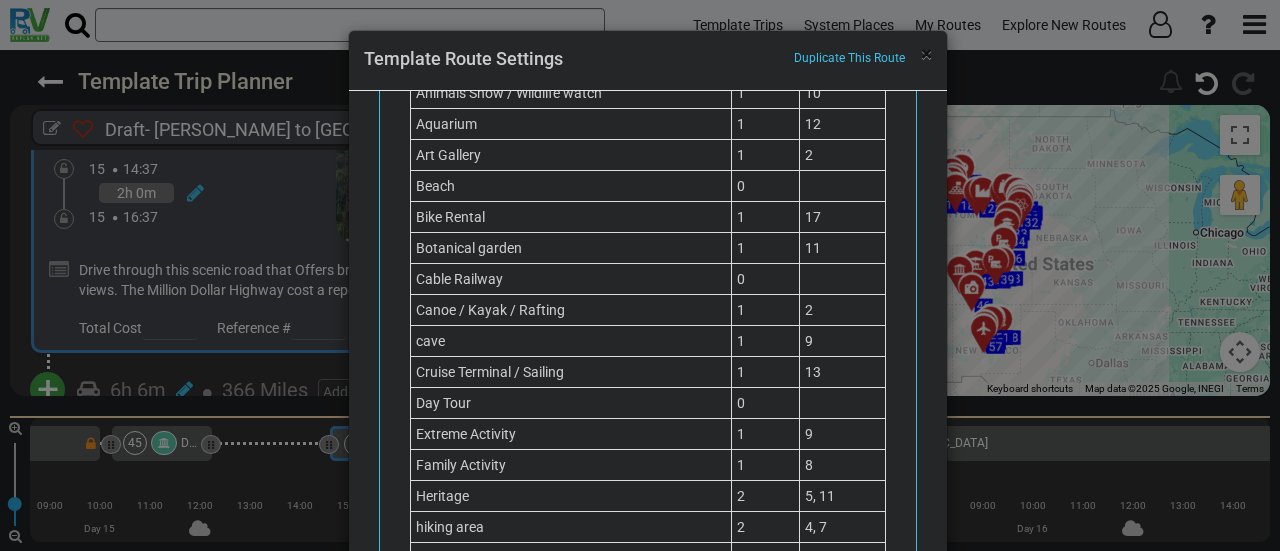drag, startPoint x: 922, startPoint y: 48, endPoint x: 567, endPoint y: 409, distance: 506.30624 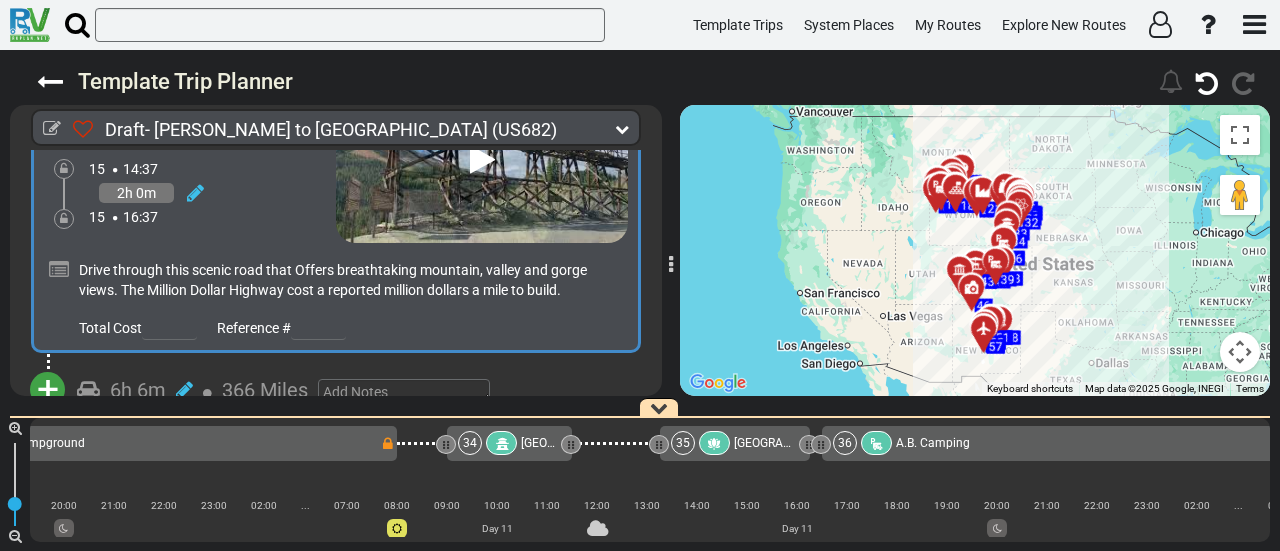 scroll, scrollTop: 0, scrollLeft: 8994, axis: horizontal 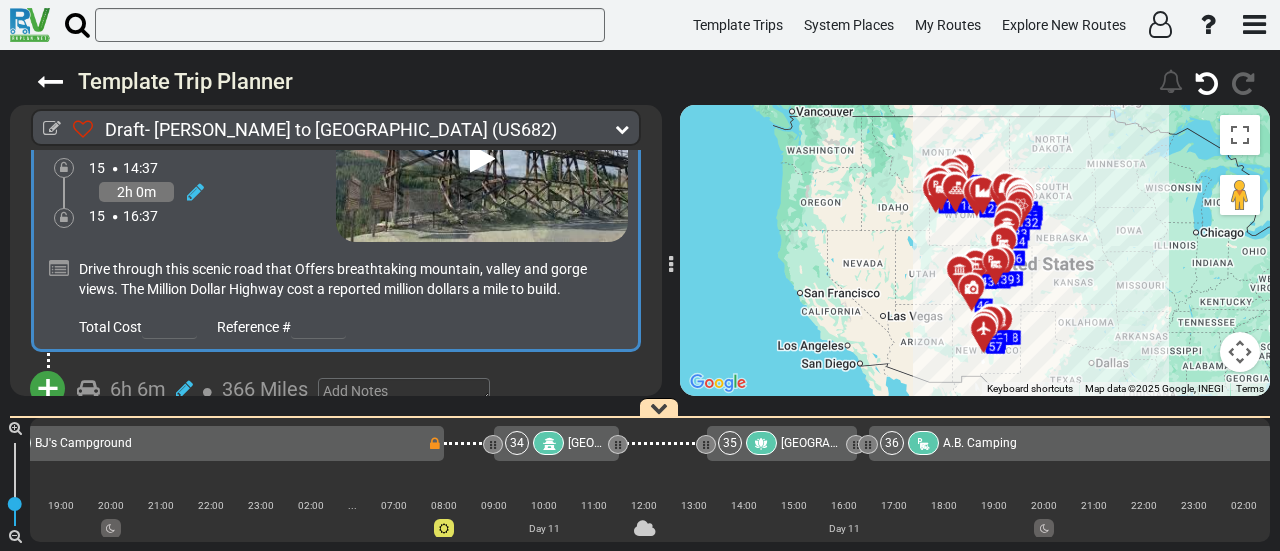 click on "[GEOGRAPHIC_DATA]" at bounding box center (838, 443) 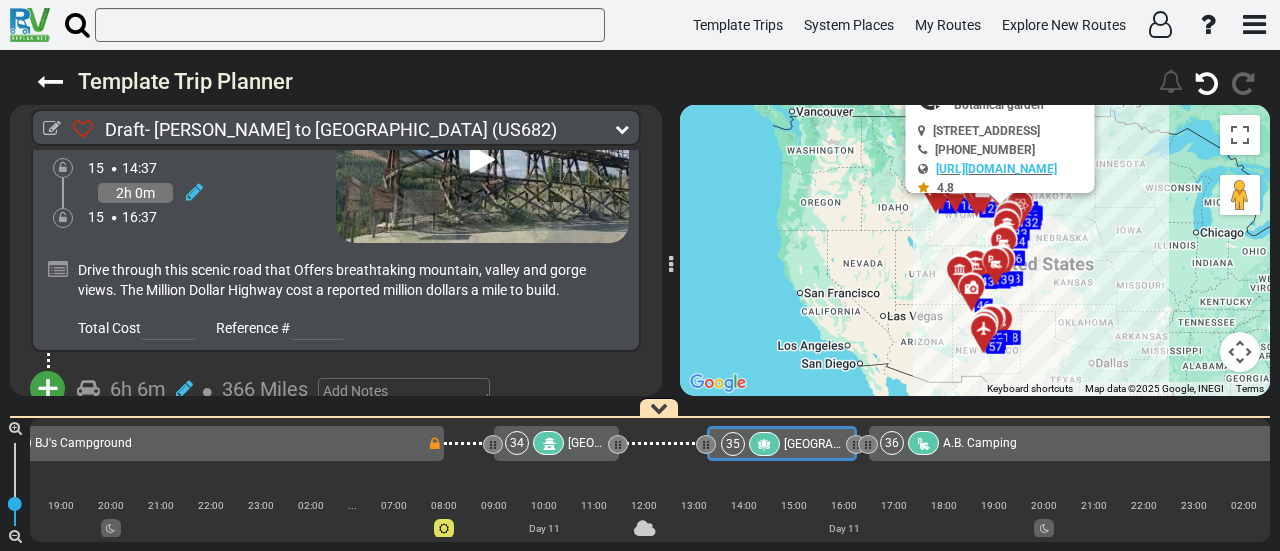 scroll, scrollTop: 16671, scrollLeft: 0, axis: vertical 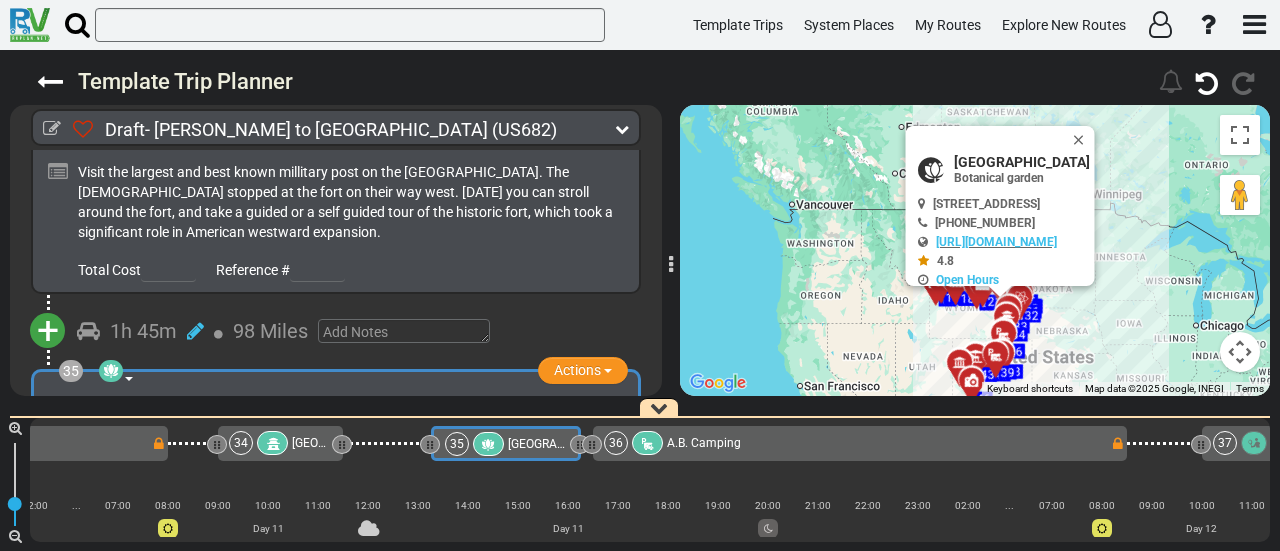 click on "Draft- Billings to Albuquerque
(US682)
18 Days
2,221 Miles
123 miles" at bounding box center [336, 127] 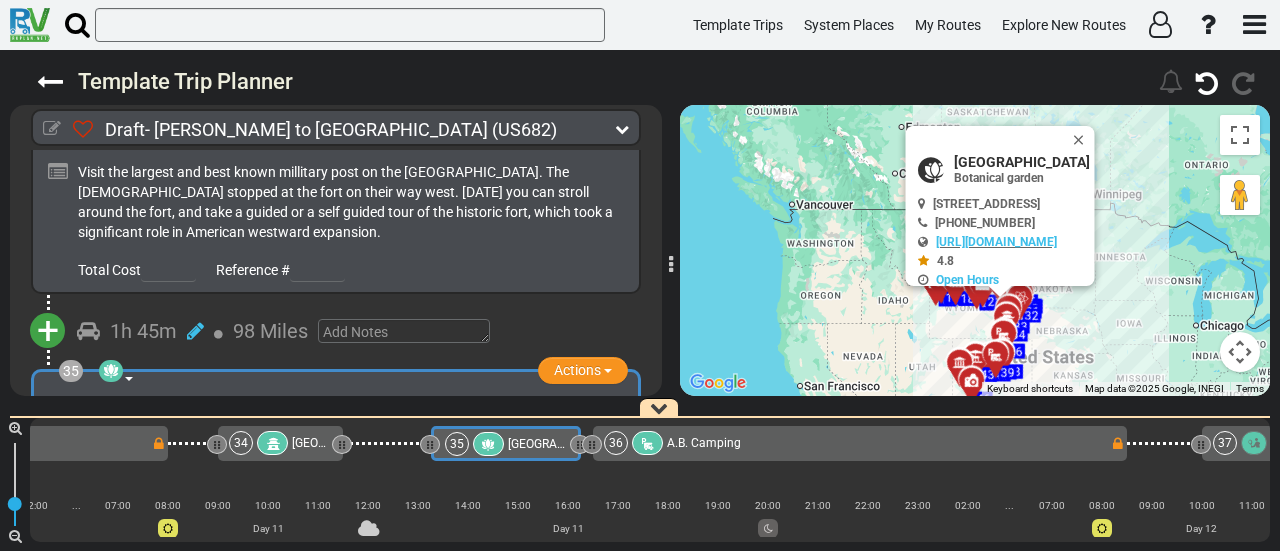 click at bounding box center (52, 129) 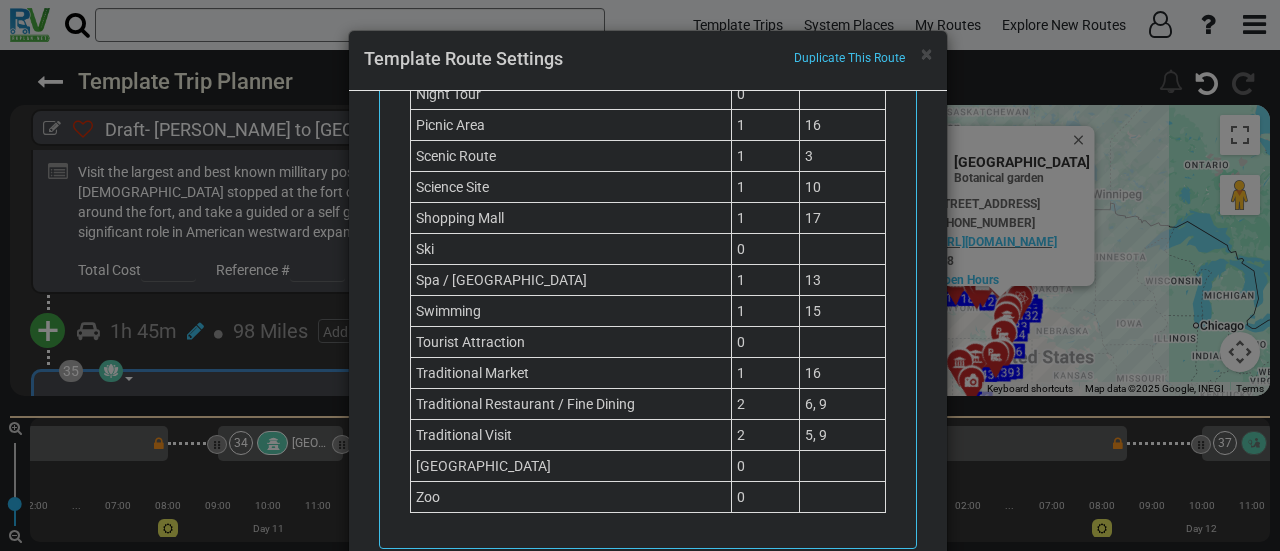 scroll, scrollTop: 2017, scrollLeft: 0, axis: vertical 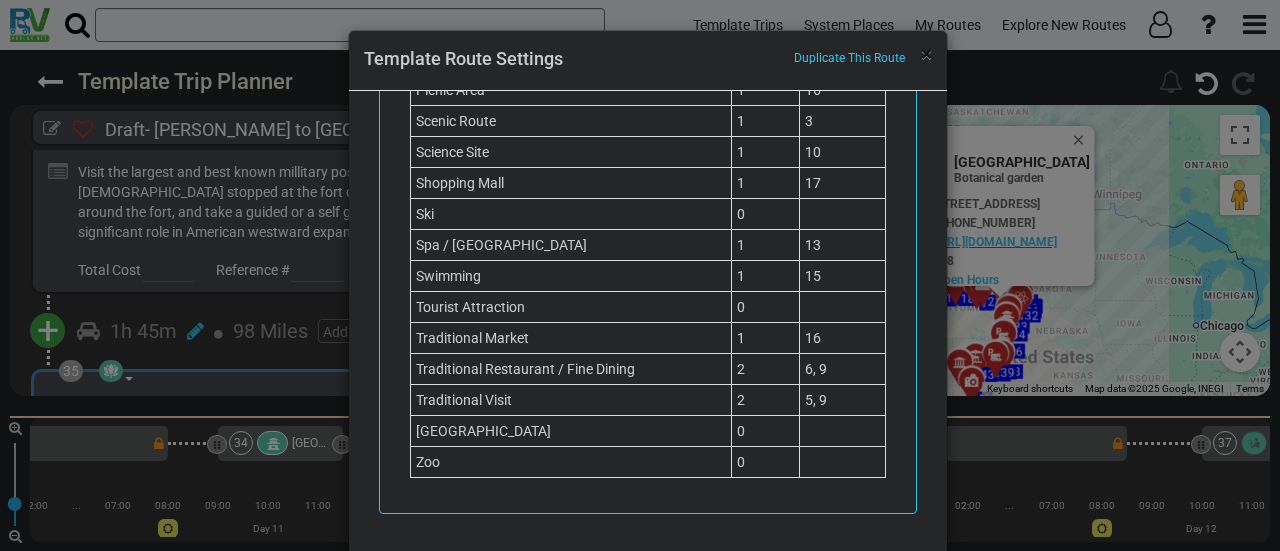 click on "×" at bounding box center (926, 54) 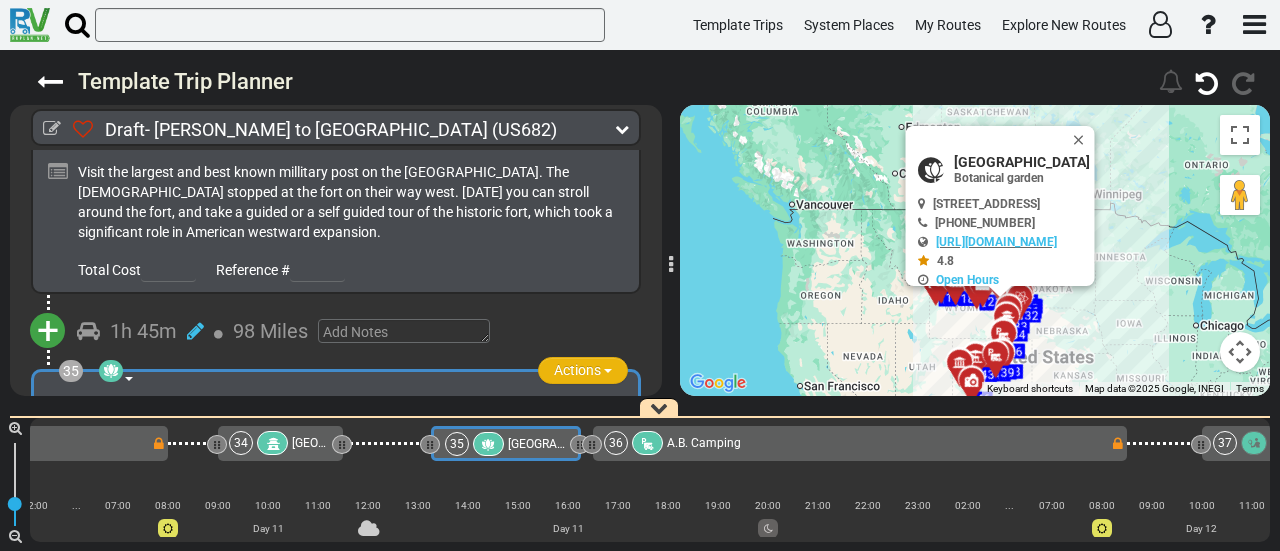 click on "Actions" at bounding box center [577, 370] 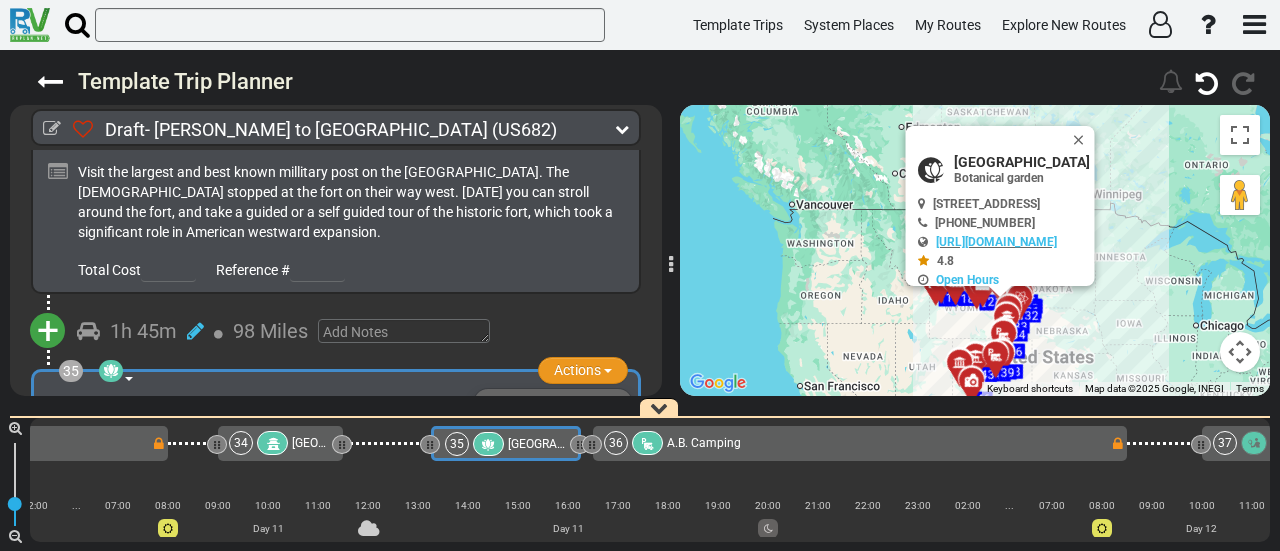 click on "Replace" at bounding box center [553, 433] 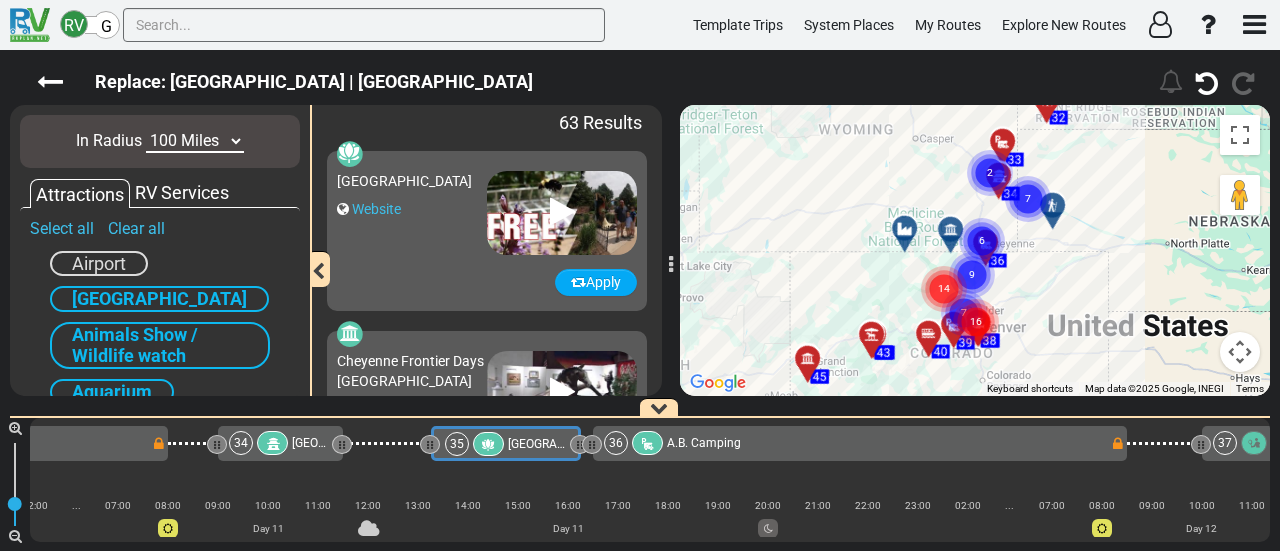 click on "10 Miles 50 Miles 100 Miles 250 Miles 500 Miles 1000 Miles" at bounding box center (195, 141) 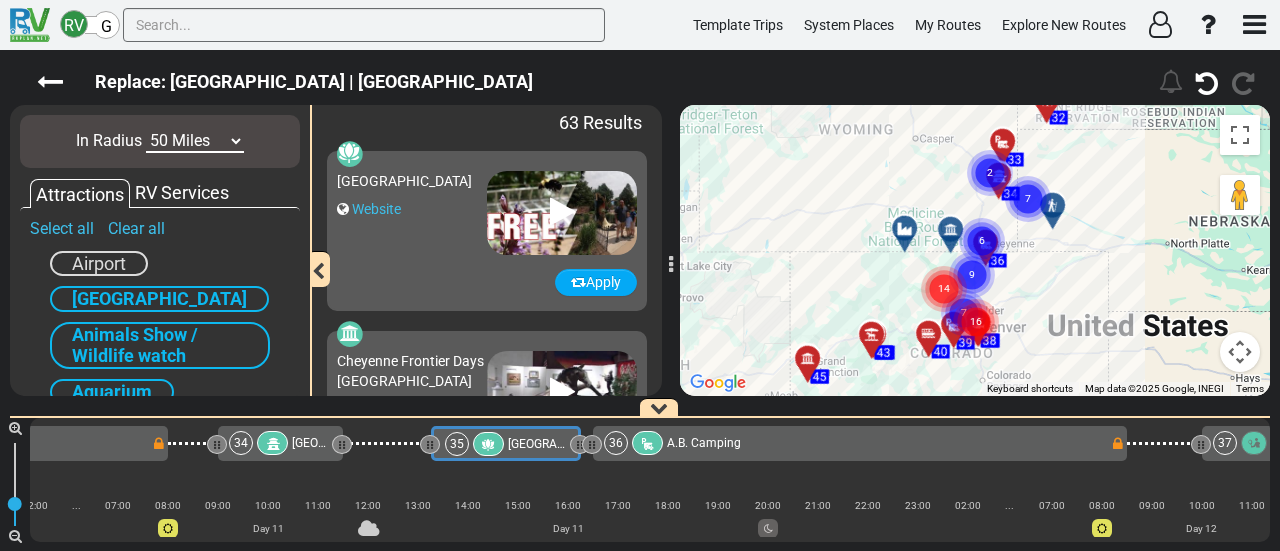 click on "10 Miles 50 Miles 100 Miles 250 Miles 500 Miles 1000 Miles" at bounding box center [195, 141] 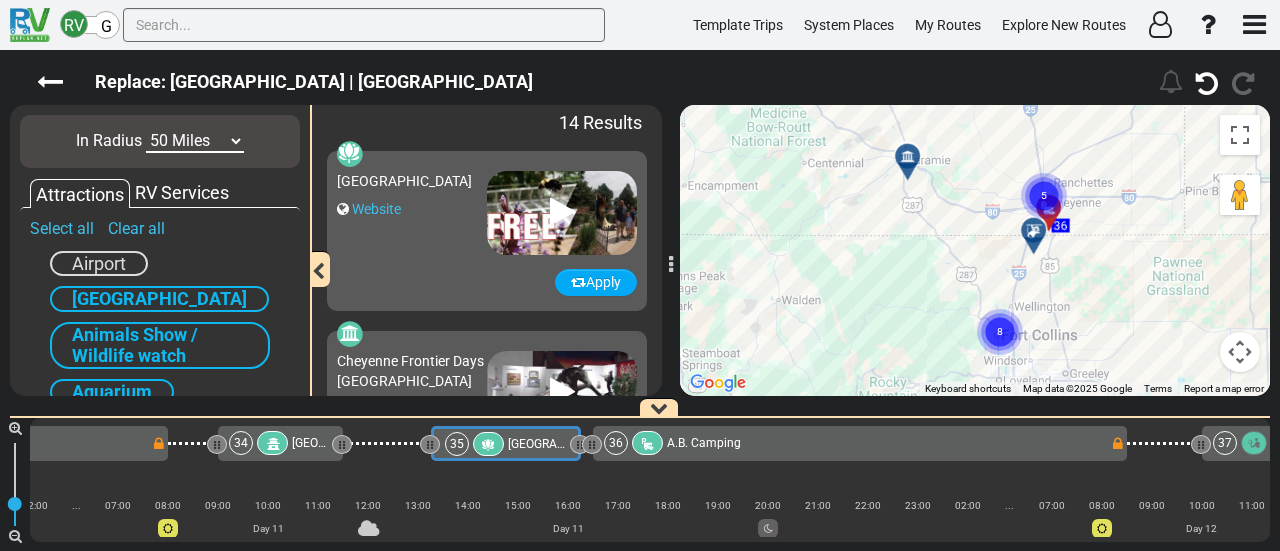 click at bounding box center [1040, 238] 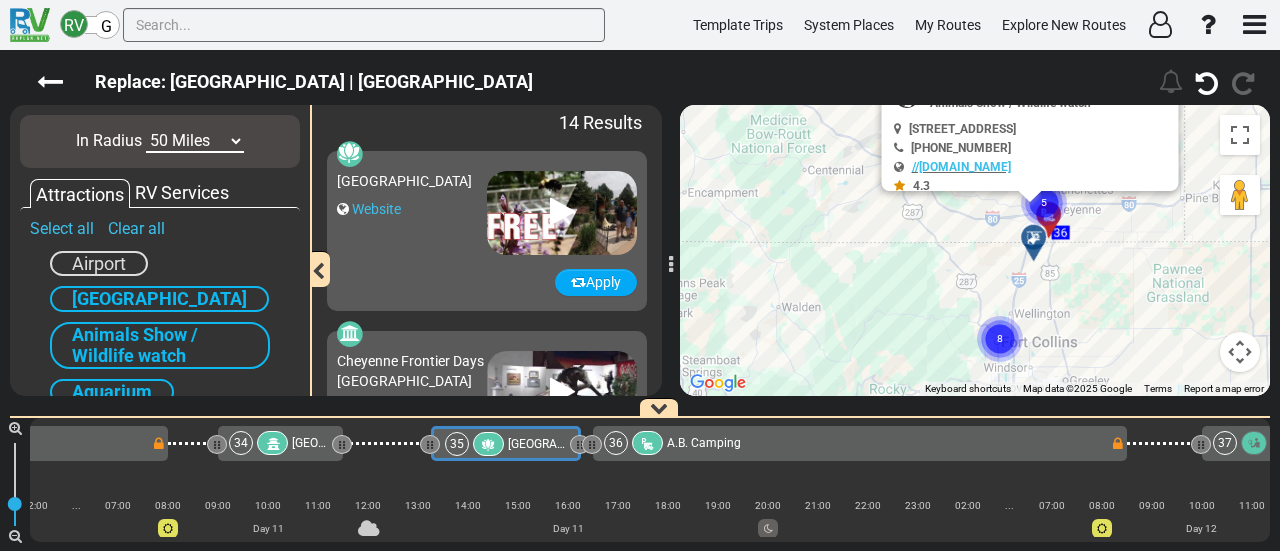 scroll, scrollTop: 0, scrollLeft: 9417, axis: horizontal 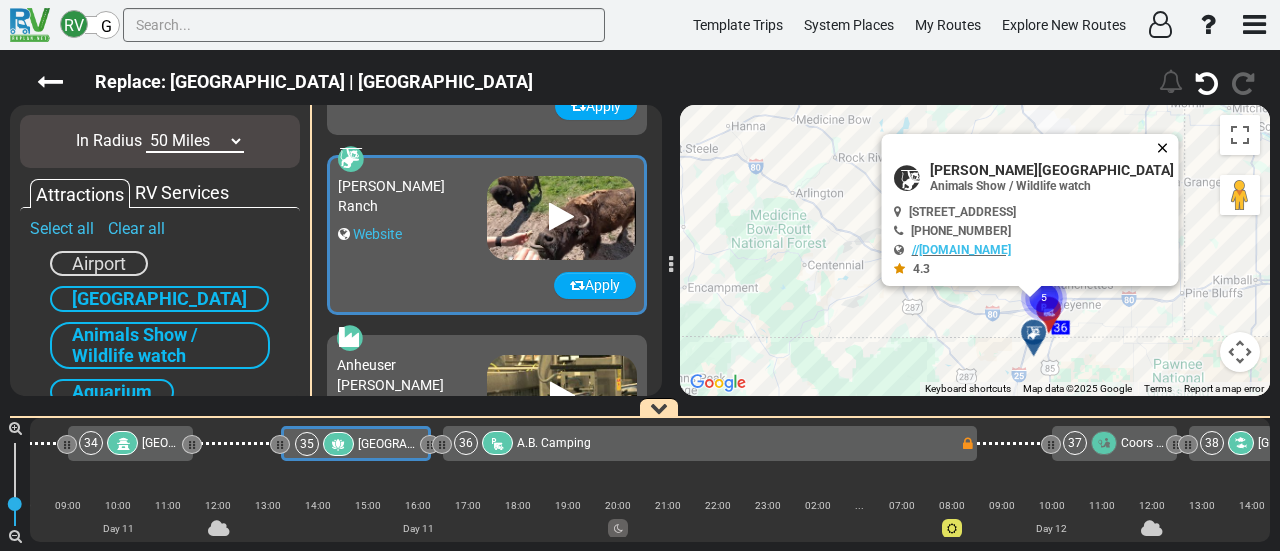 click at bounding box center [1167, 148] 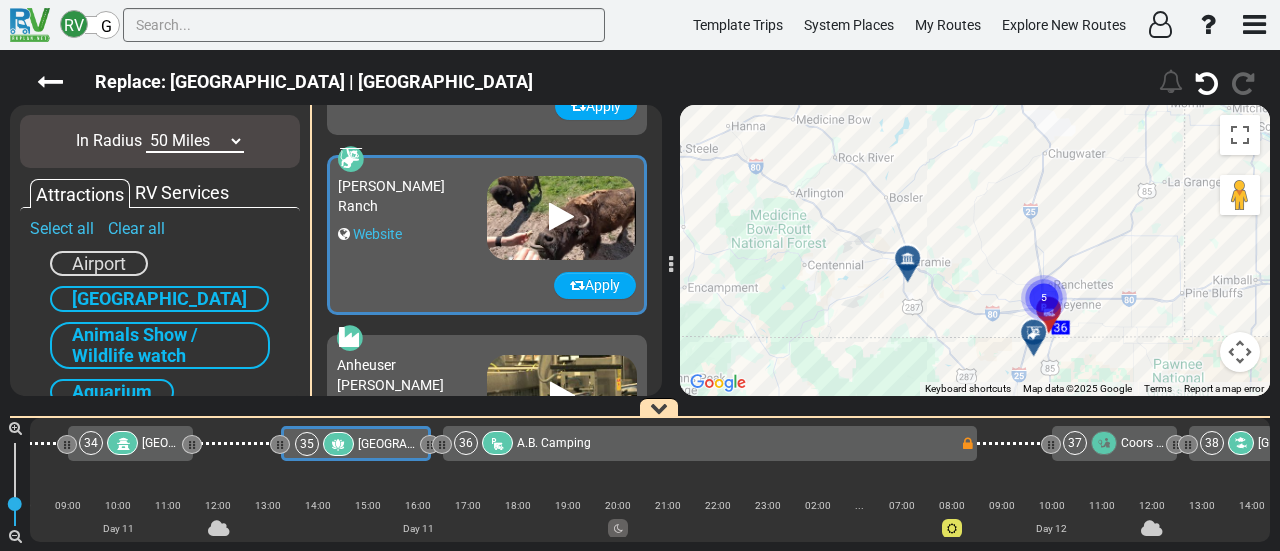 click 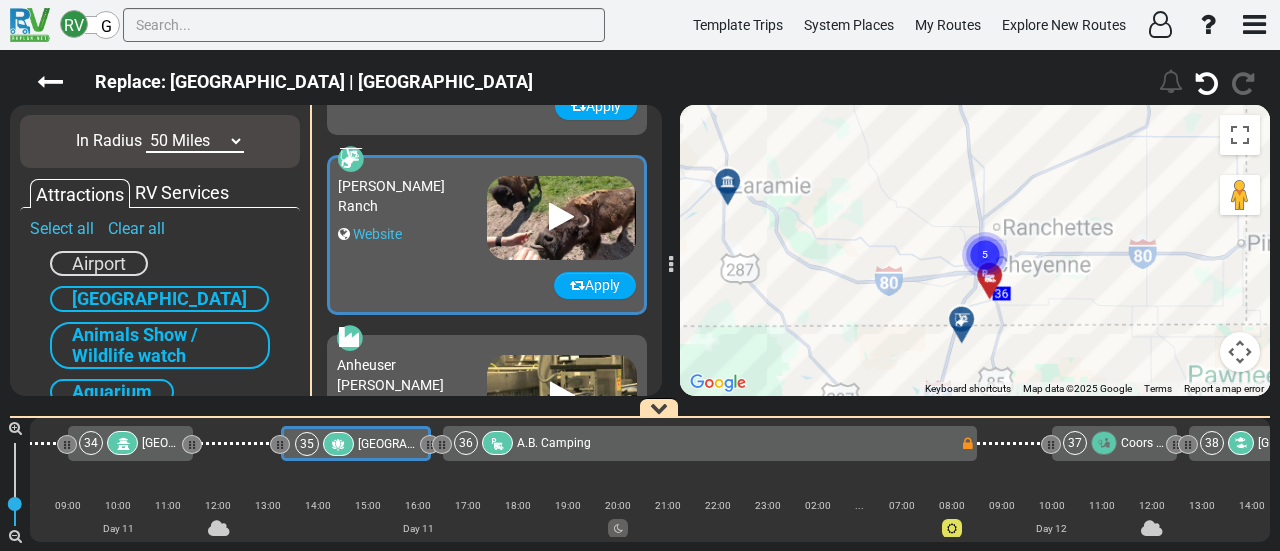 click on "To navigate, press the arrow keys. To activate drag with keyboard, press Alt + Enter. Once in keyboard drag state, use the arrow keys to move the marker. To complete the drag, press the Enter key. To cancel, press Escape. 40 41 42 43 33 34 36 37 38 39 1 2 3 4 5 47 48 49 50 51 52 53 54 55 56 57 6 7 8 9 10 11 12 13 14 15 16 17 18 19 20 21 22 23 24 25 26 46
5
8
27 28 29 30 31 32 44 45" at bounding box center (975, 250) 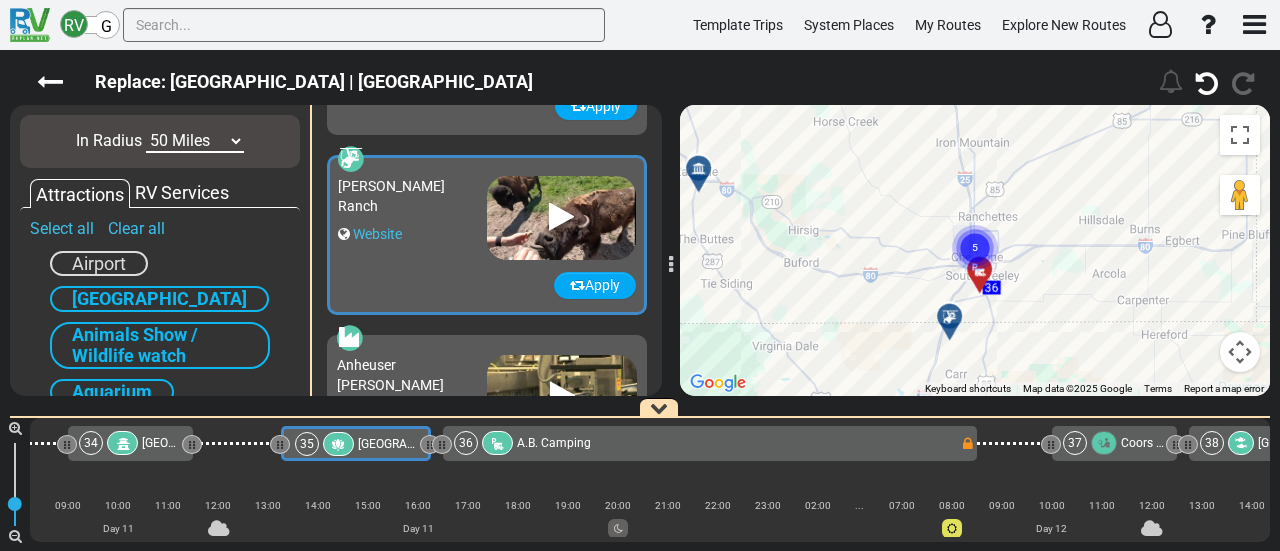 click 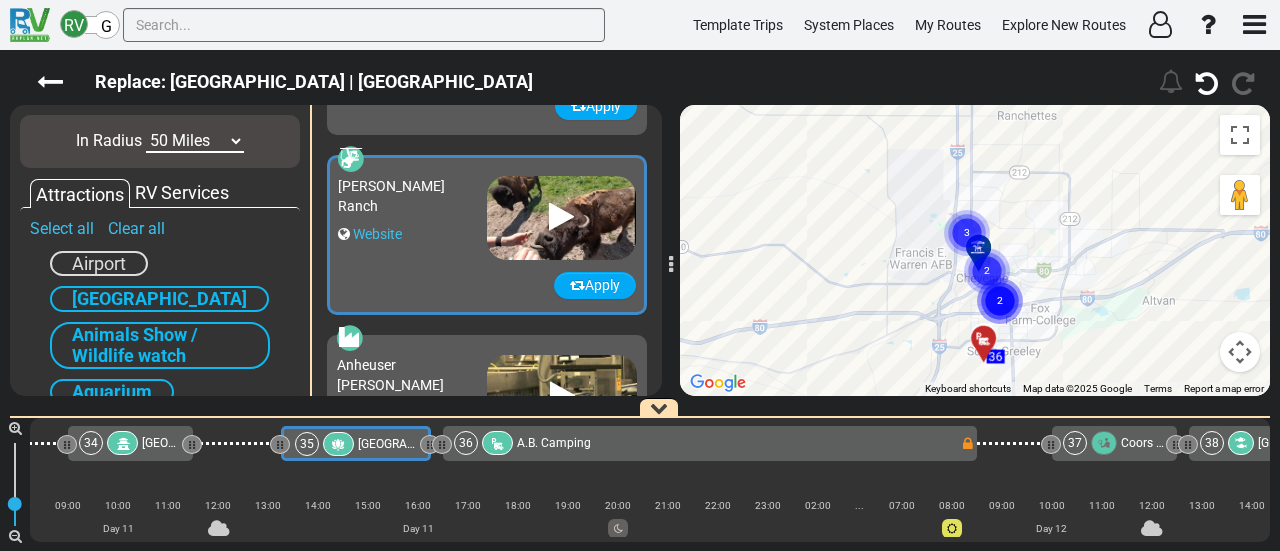click 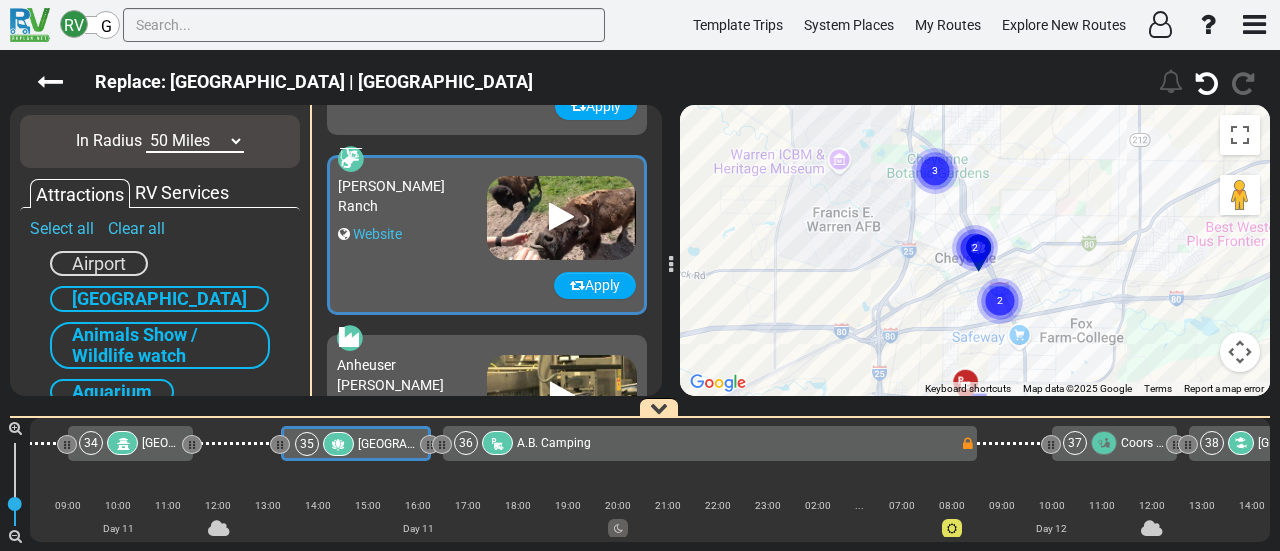 click 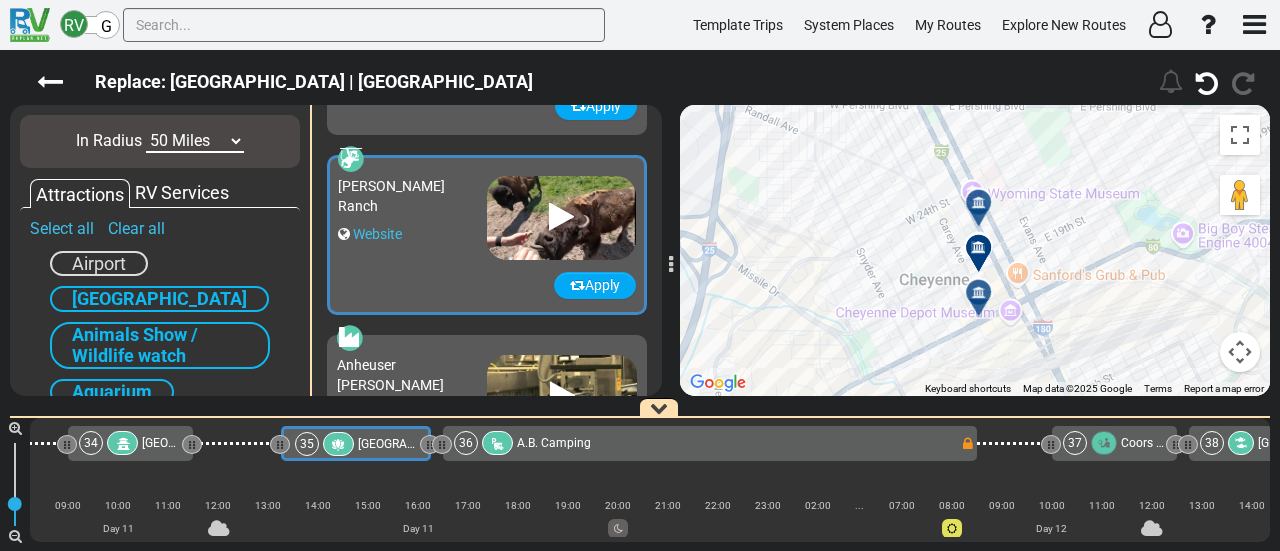 click at bounding box center (978, 202) 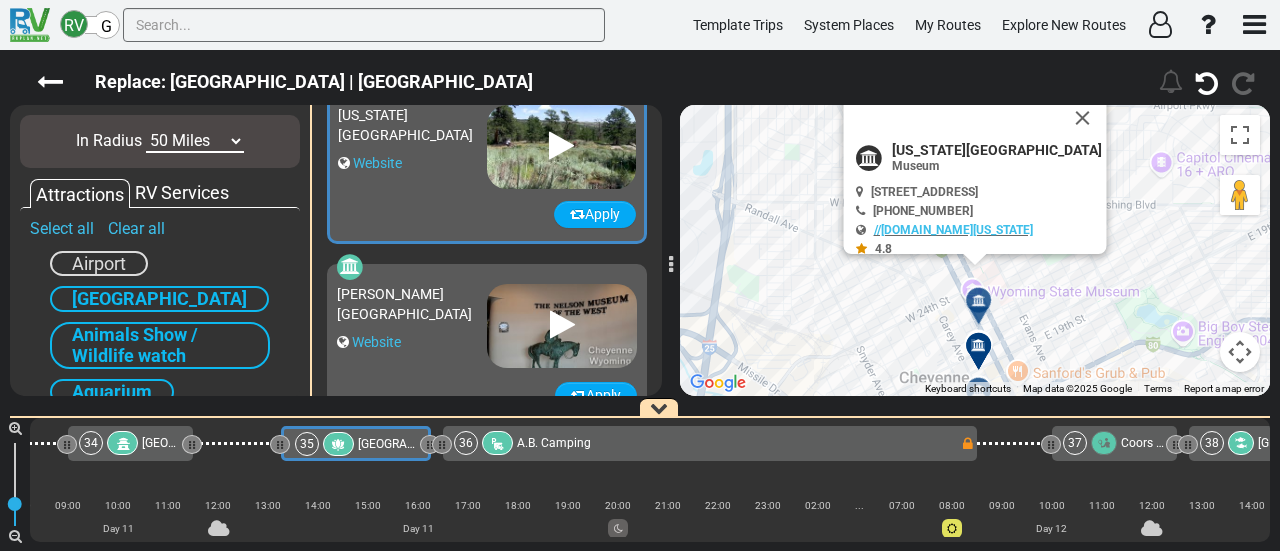 scroll, scrollTop: 356, scrollLeft: 0, axis: vertical 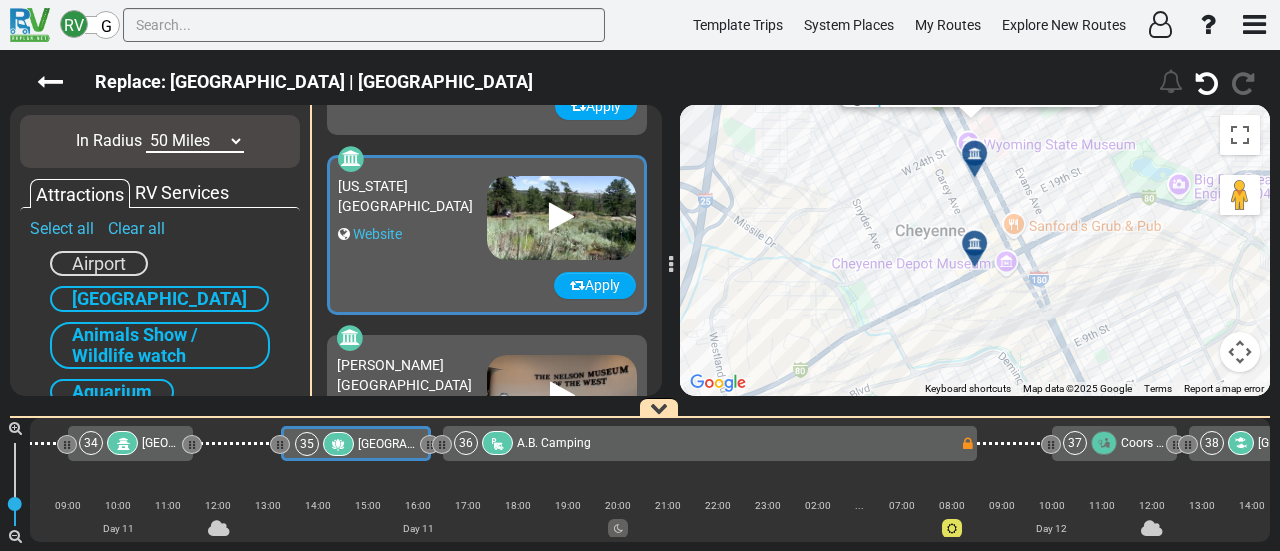 drag, startPoint x: 1010, startPoint y: 363, endPoint x: 1006, endPoint y: 179, distance: 184.04347 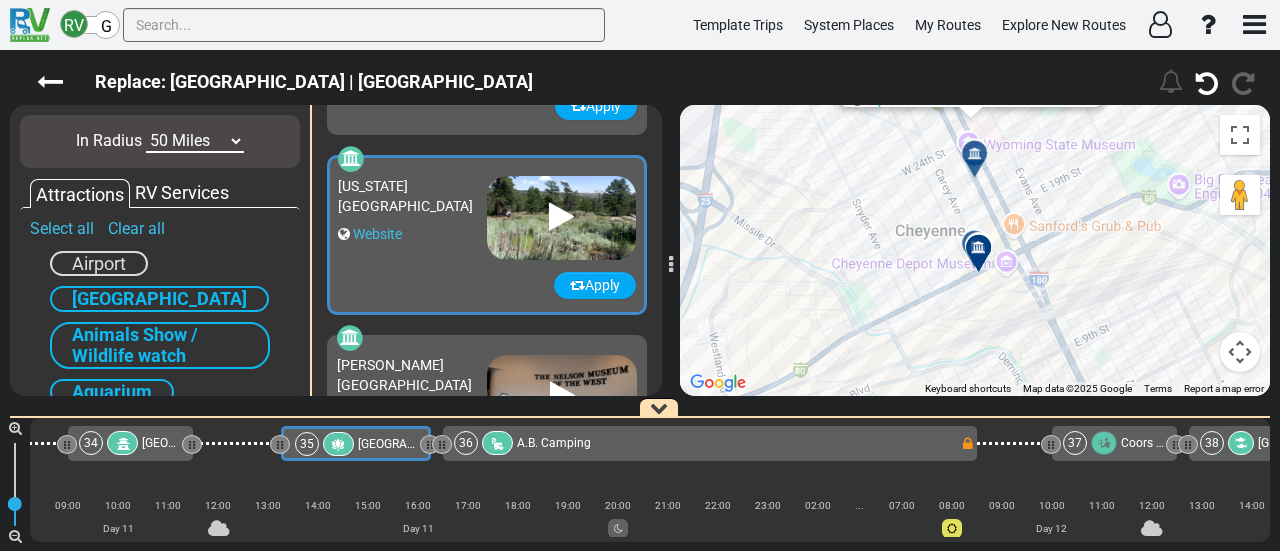 click at bounding box center (981, 251) 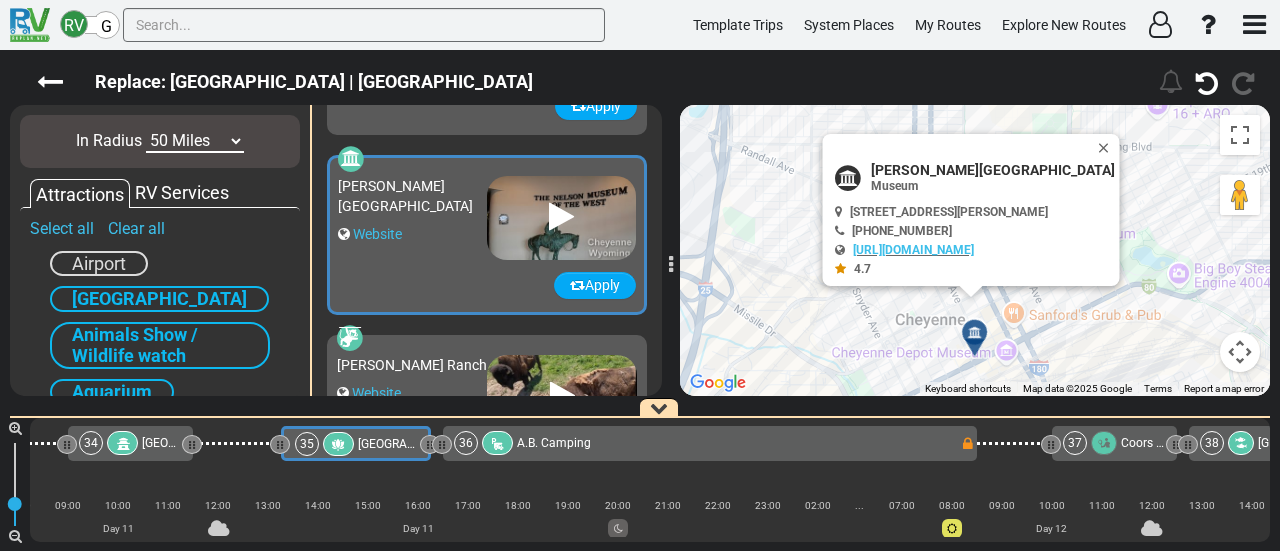 scroll, scrollTop: 536, scrollLeft: 0, axis: vertical 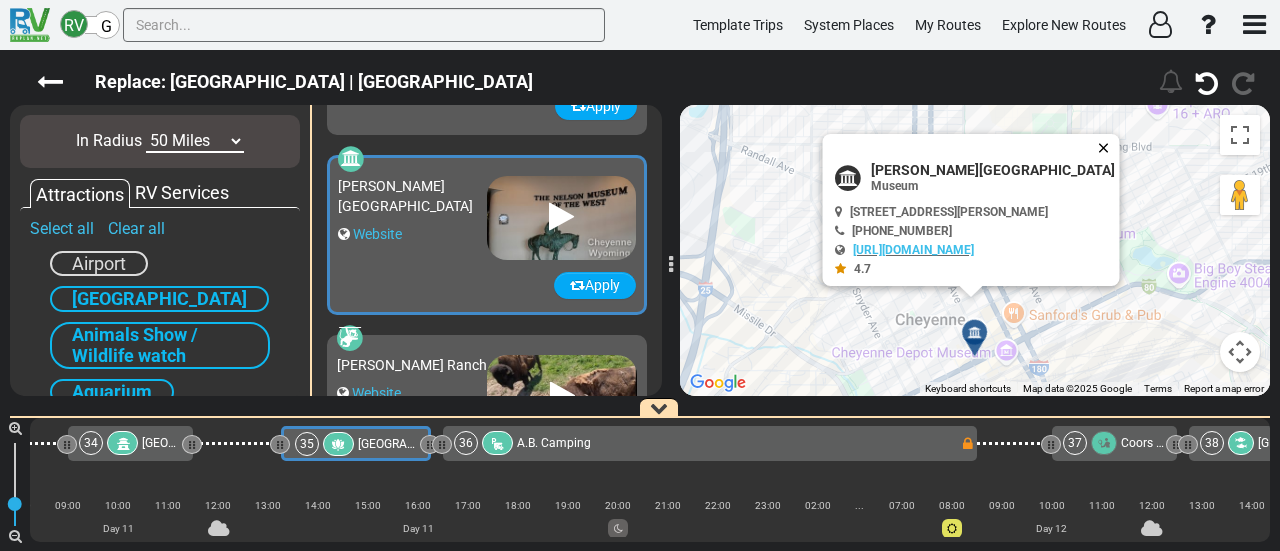click at bounding box center (1108, 148) 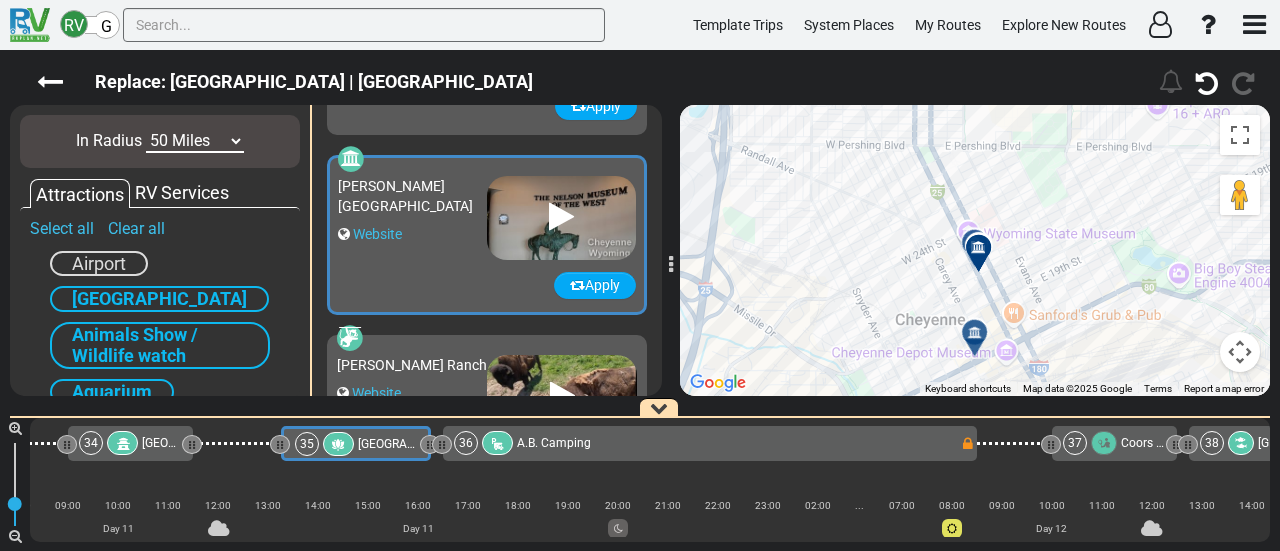click at bounding box center (1240, 352) 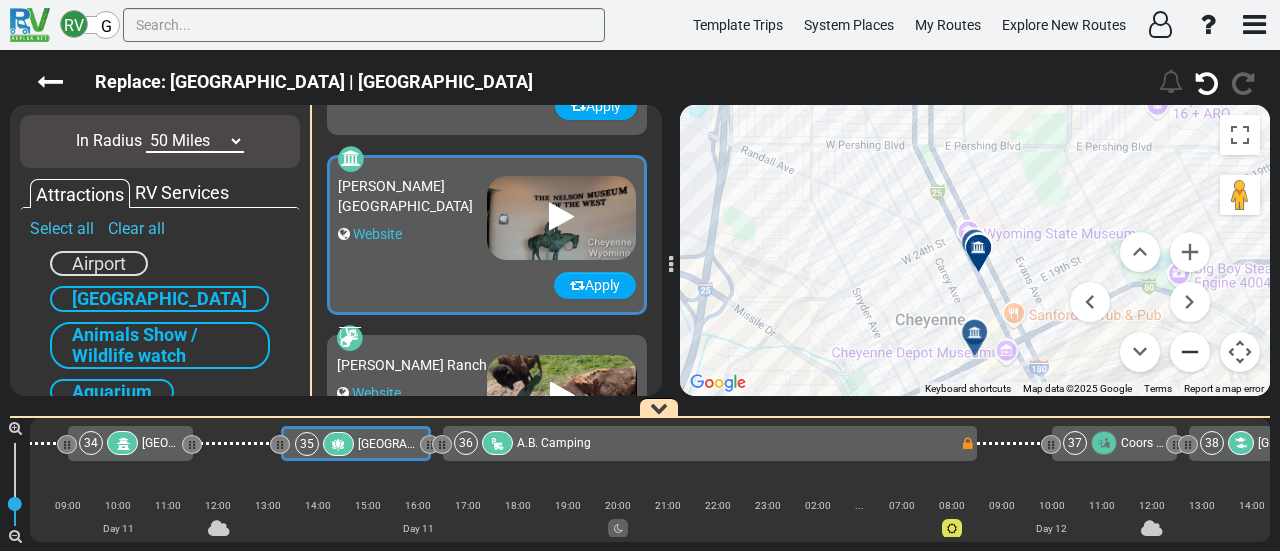 click at bounding box center [1190, 352] 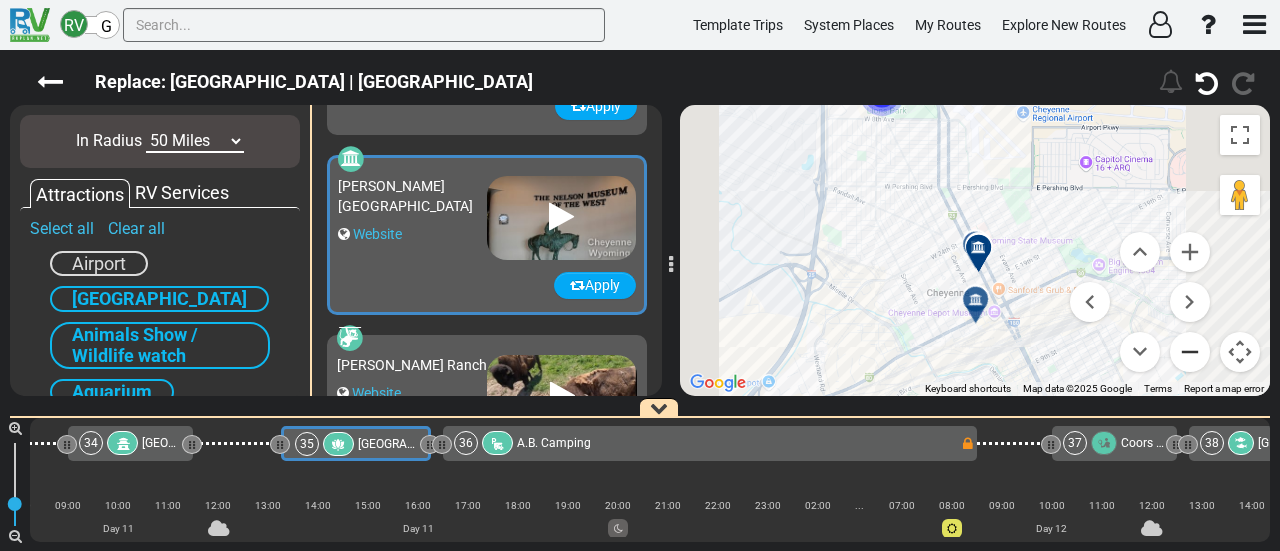 click at bounding box center [1190, 352] 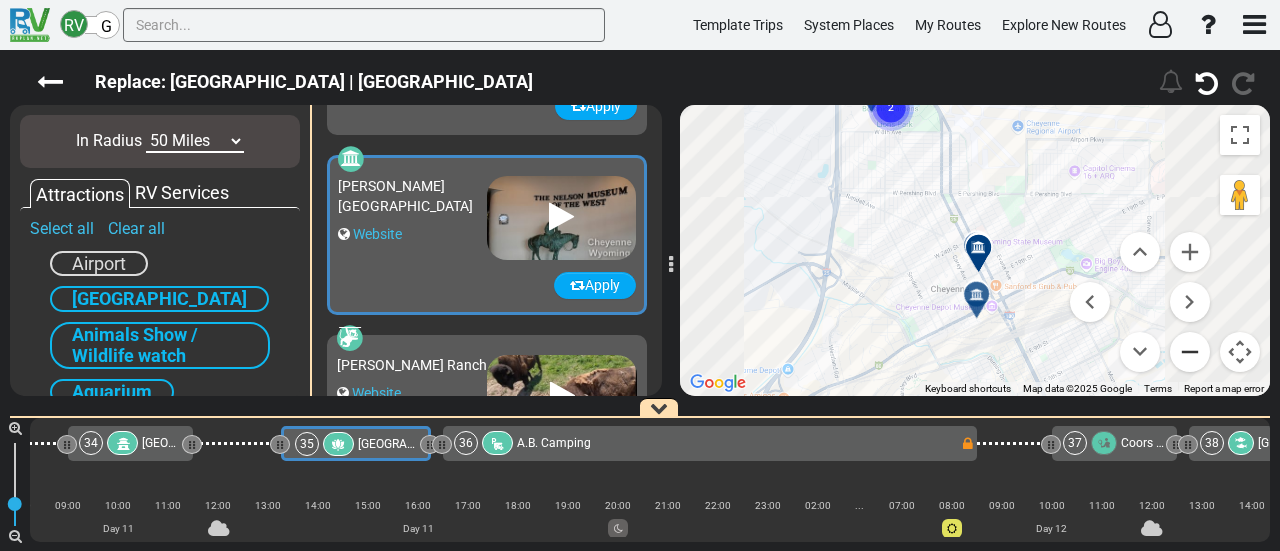click at bounding box center [1190, 352] 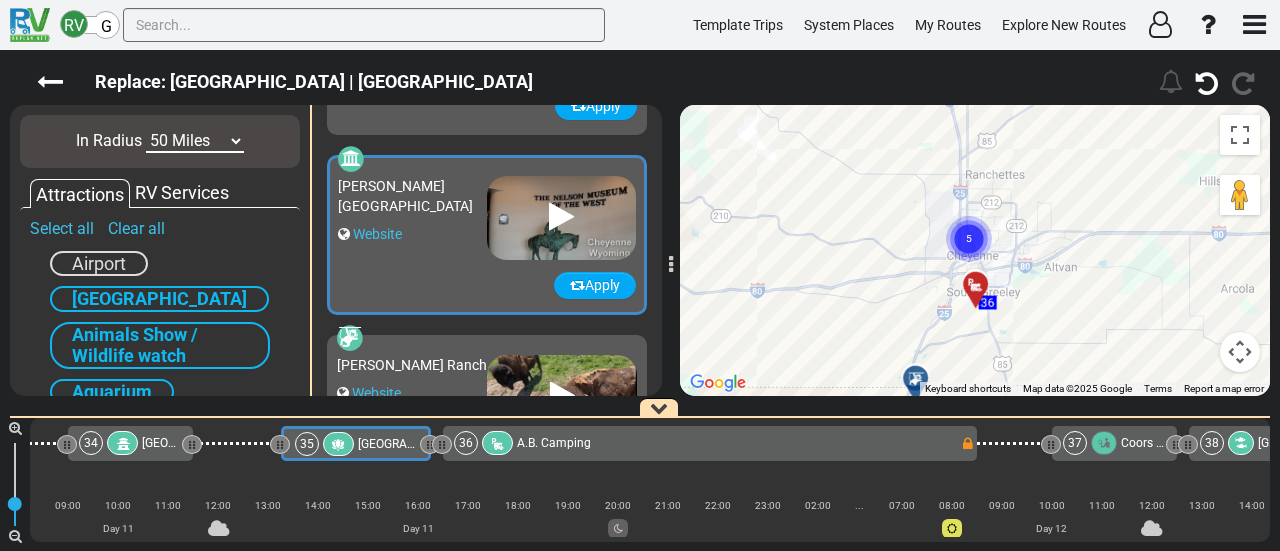 click 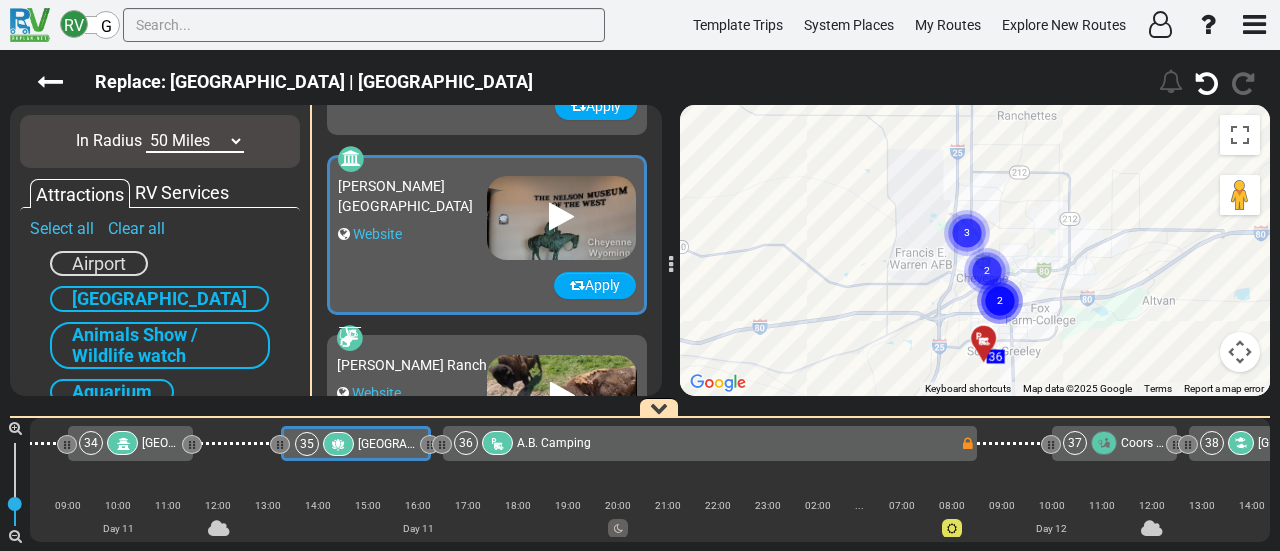 click 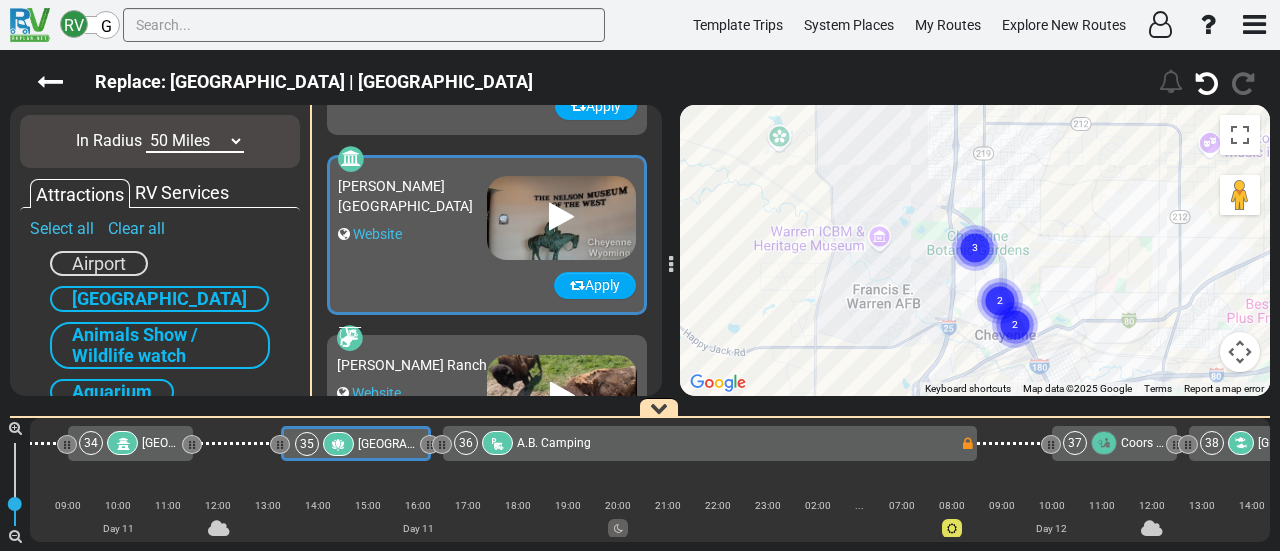 click 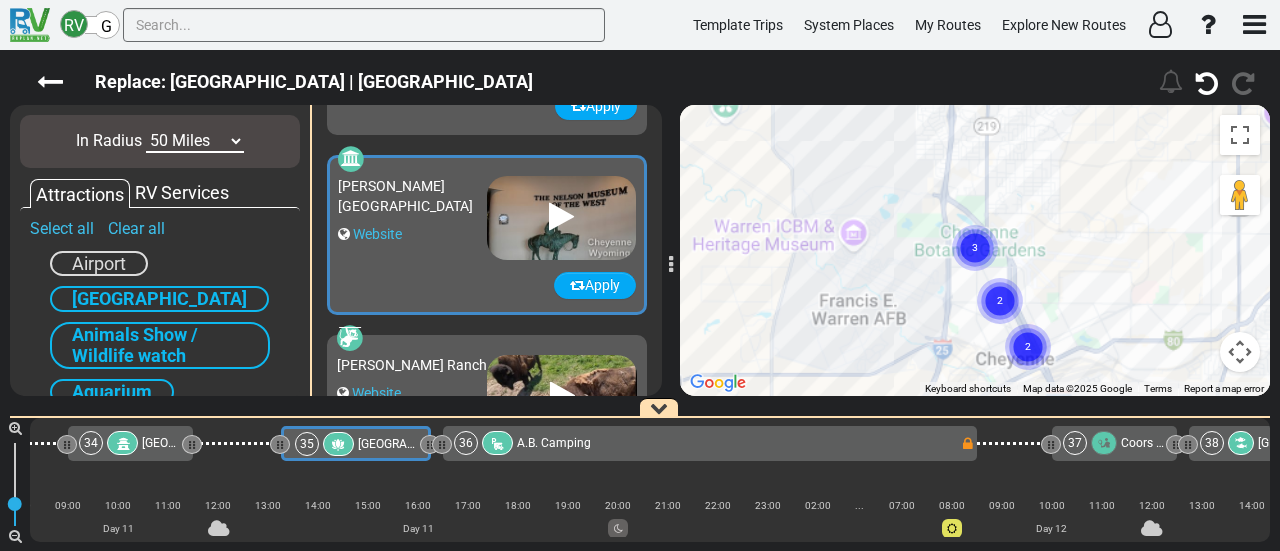 click 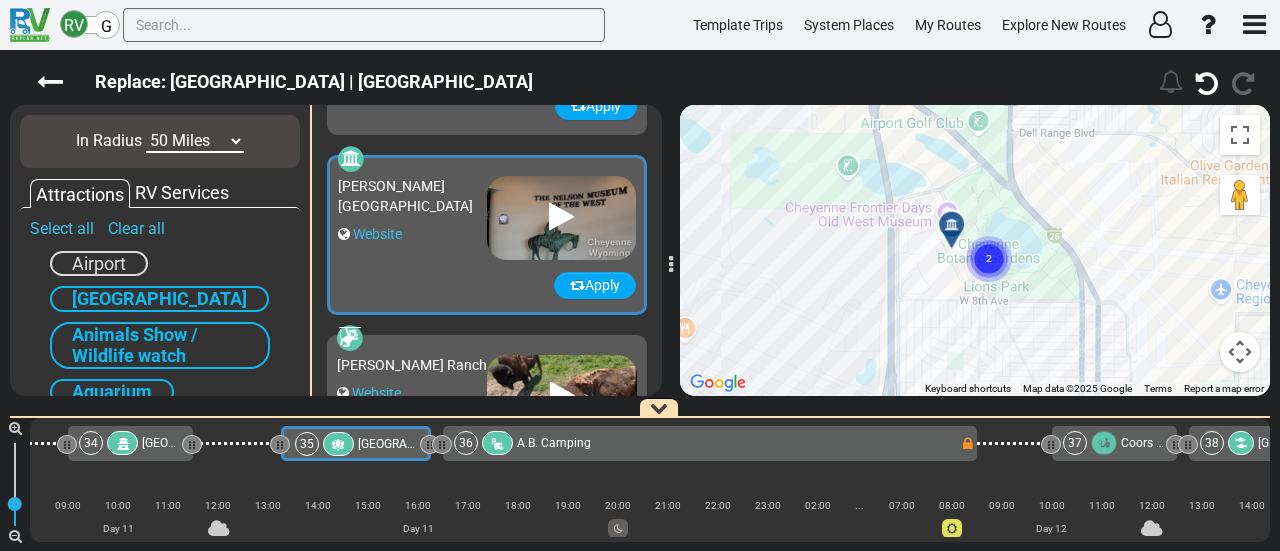 click 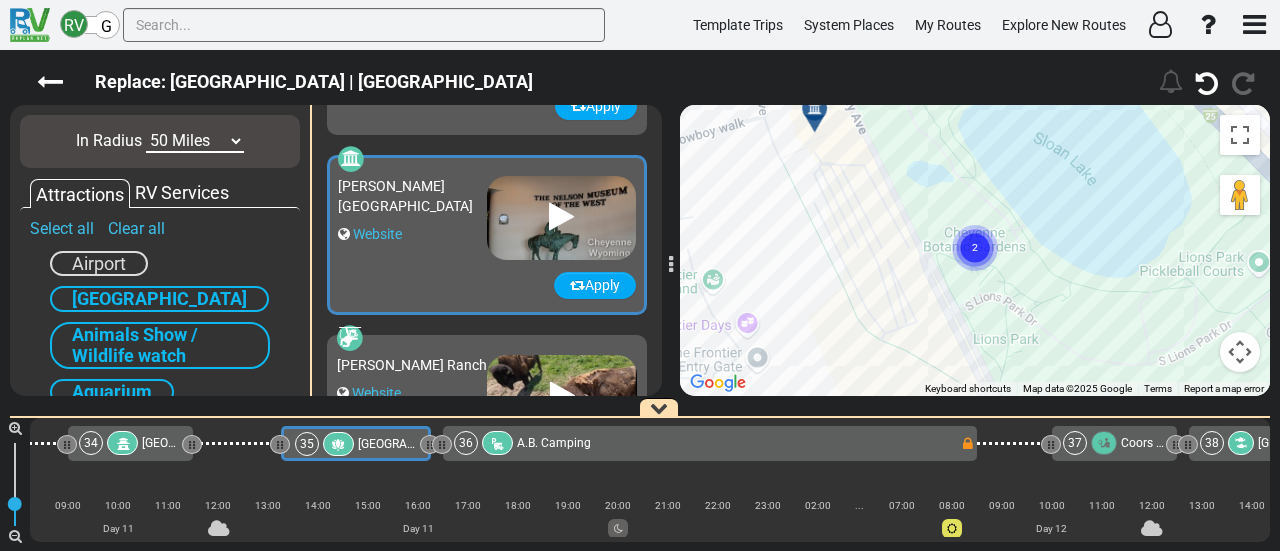 click at bounding box center (1240, 352) 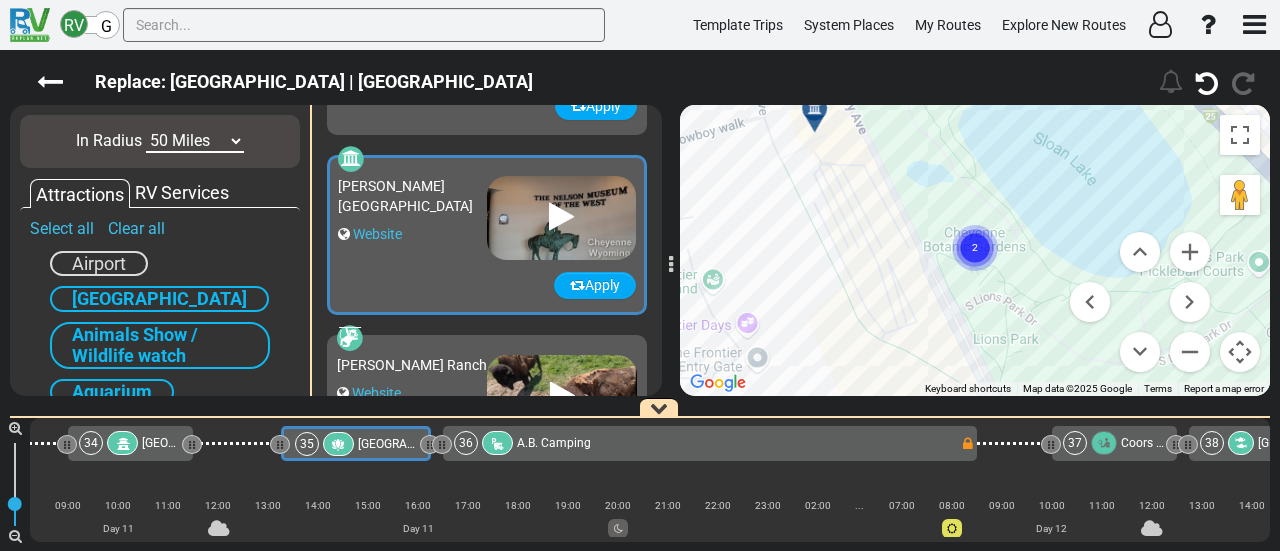 click at bounding box center (1240, 352) 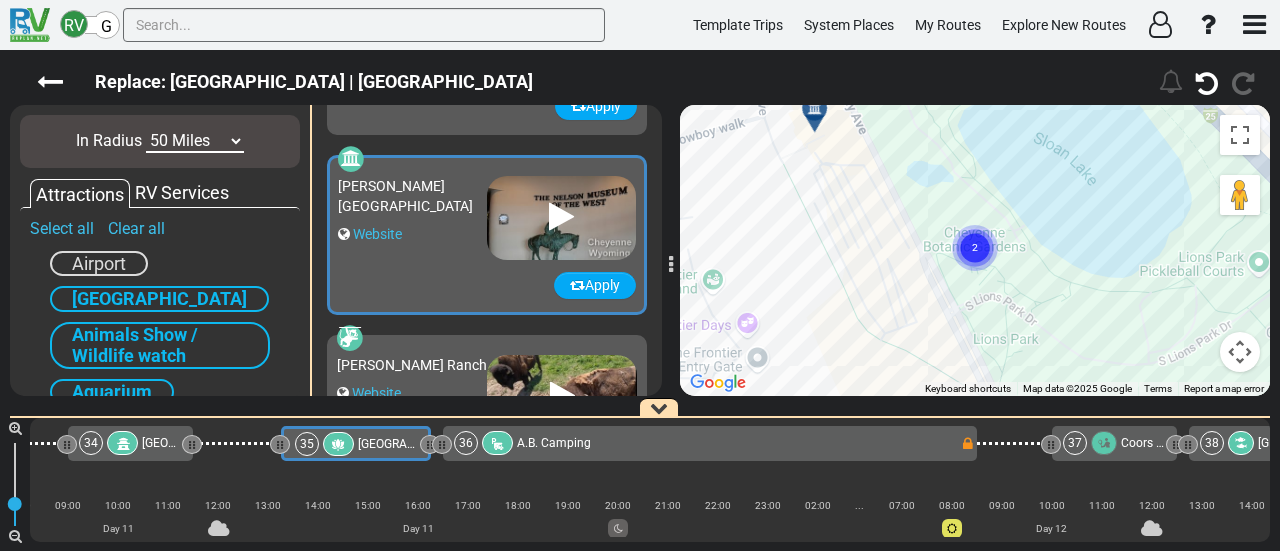 click at bounding box center [1240, 352] 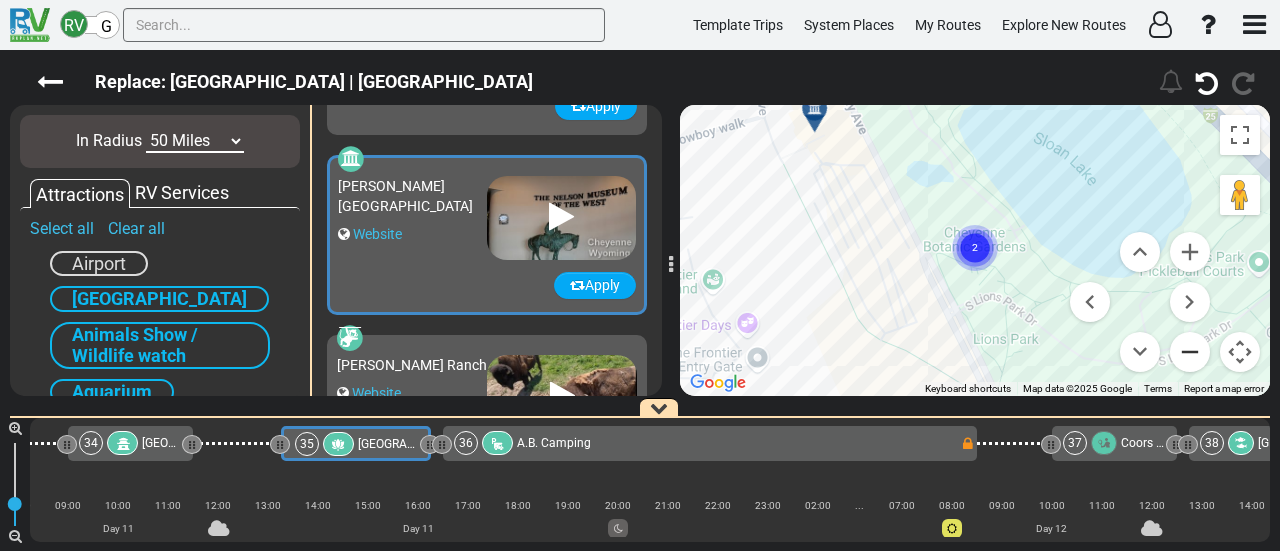 click at bounding box center [1190, 352] 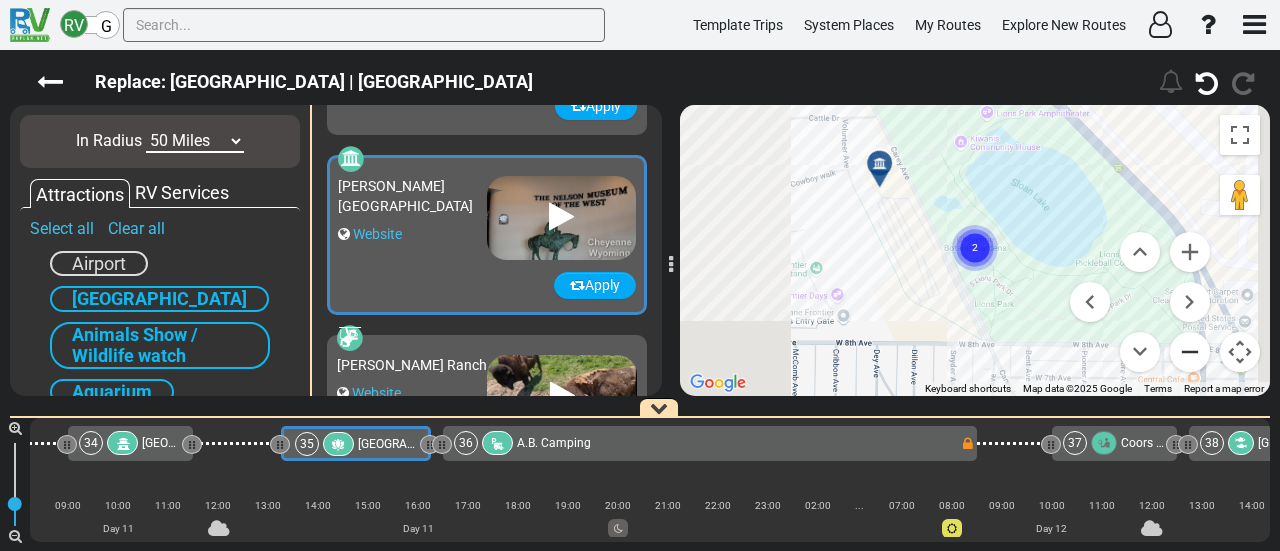 click at bounding box center (1190, 352) 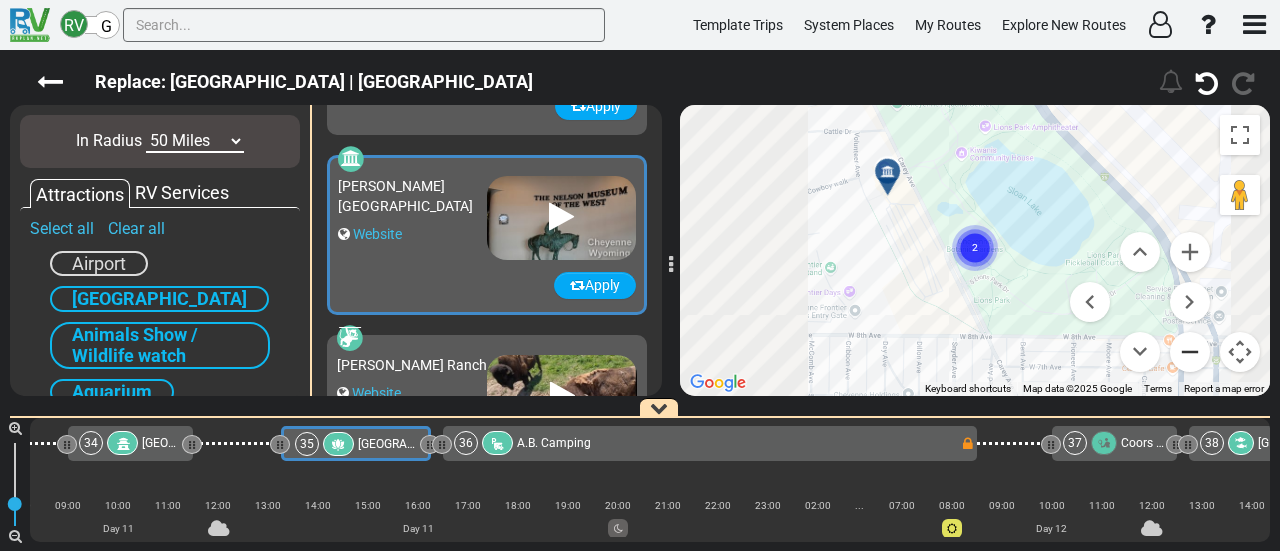click at bounding box center [1190, 352] 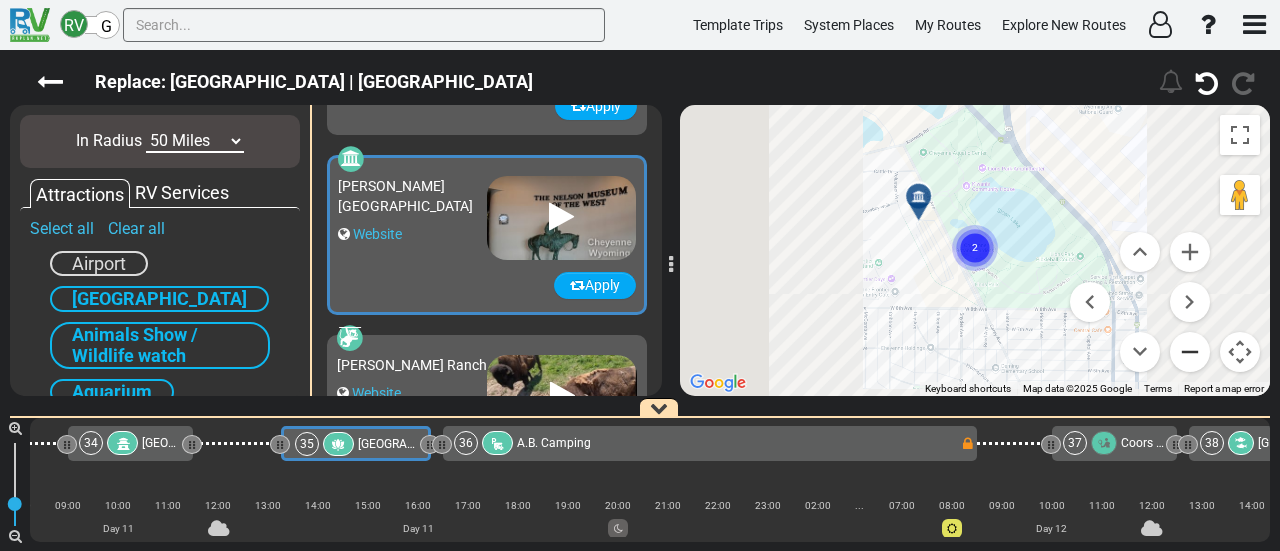 click at bounding box center [1190, 352] 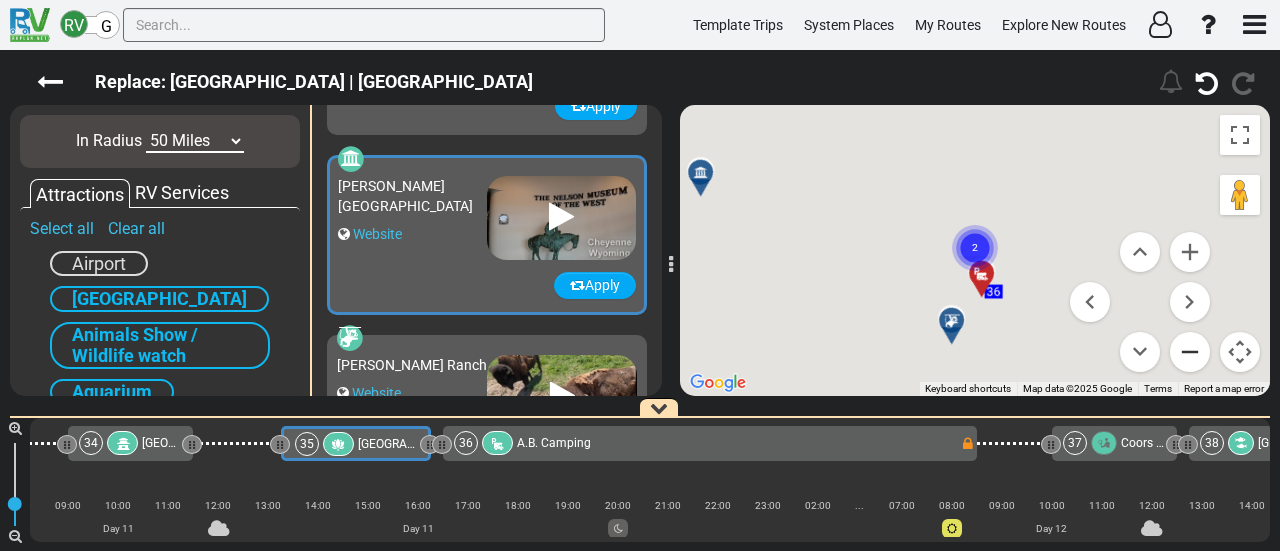 click at bounding box center [1190, 352] 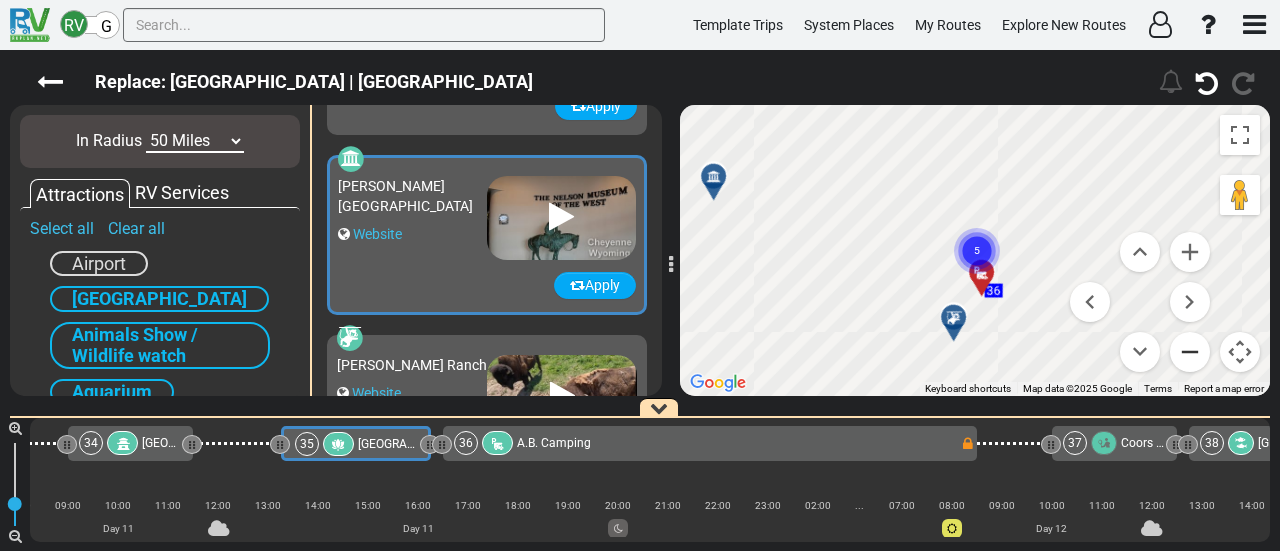 click at bounding box center [1190, 352] 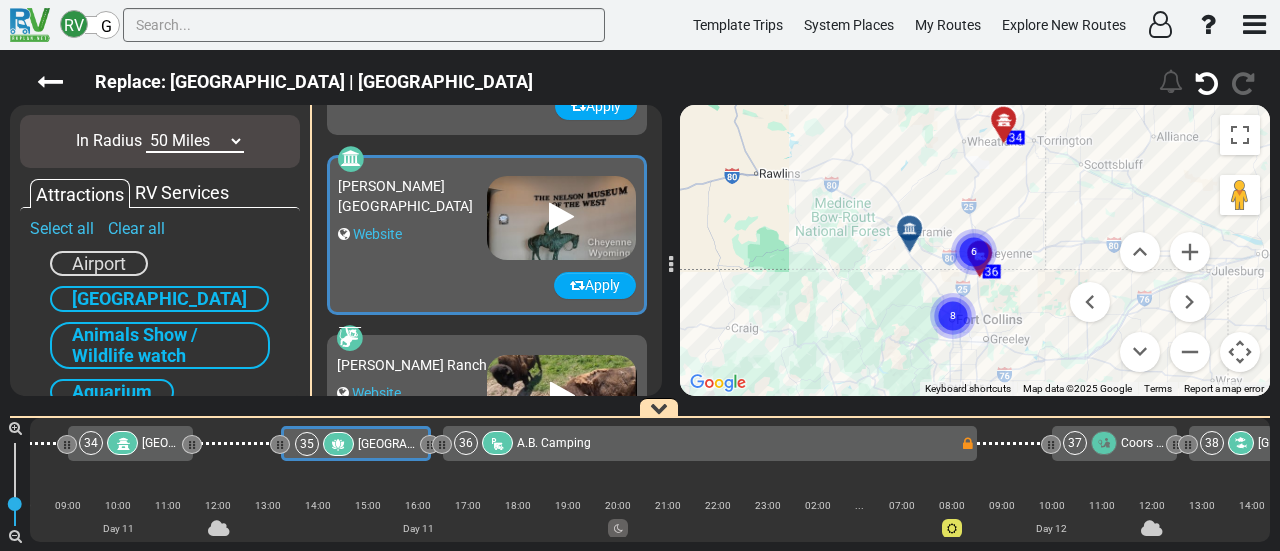 click 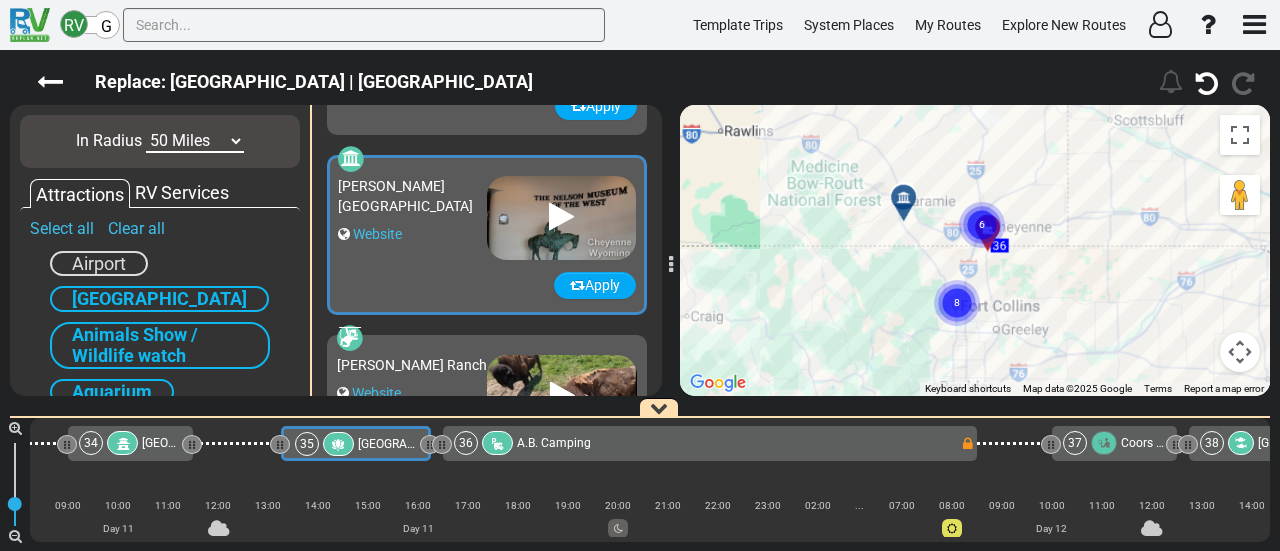 click 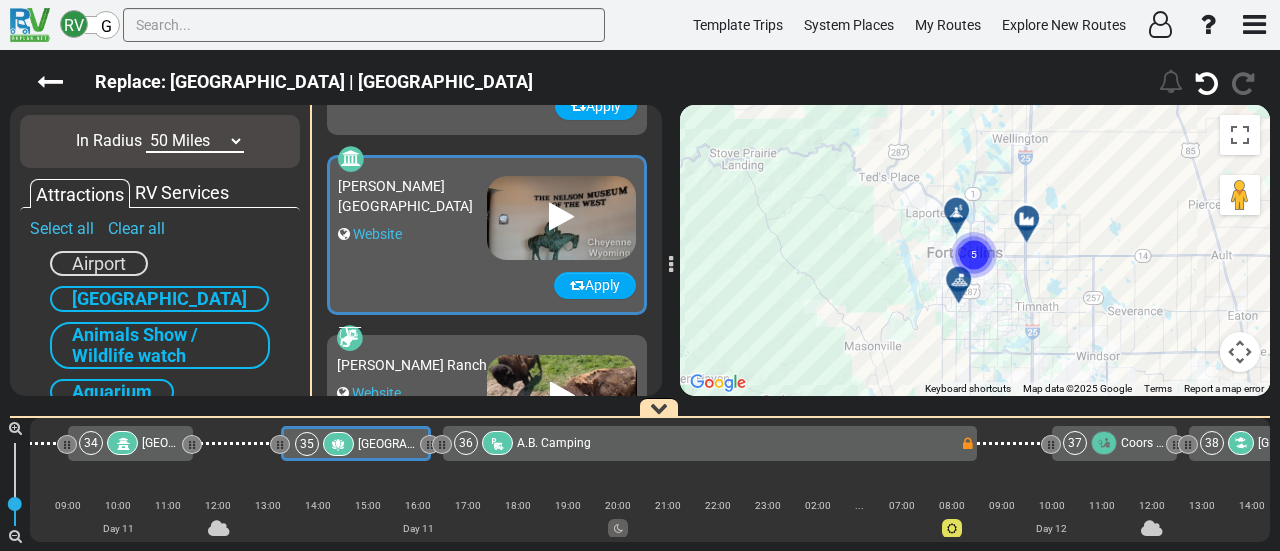 click 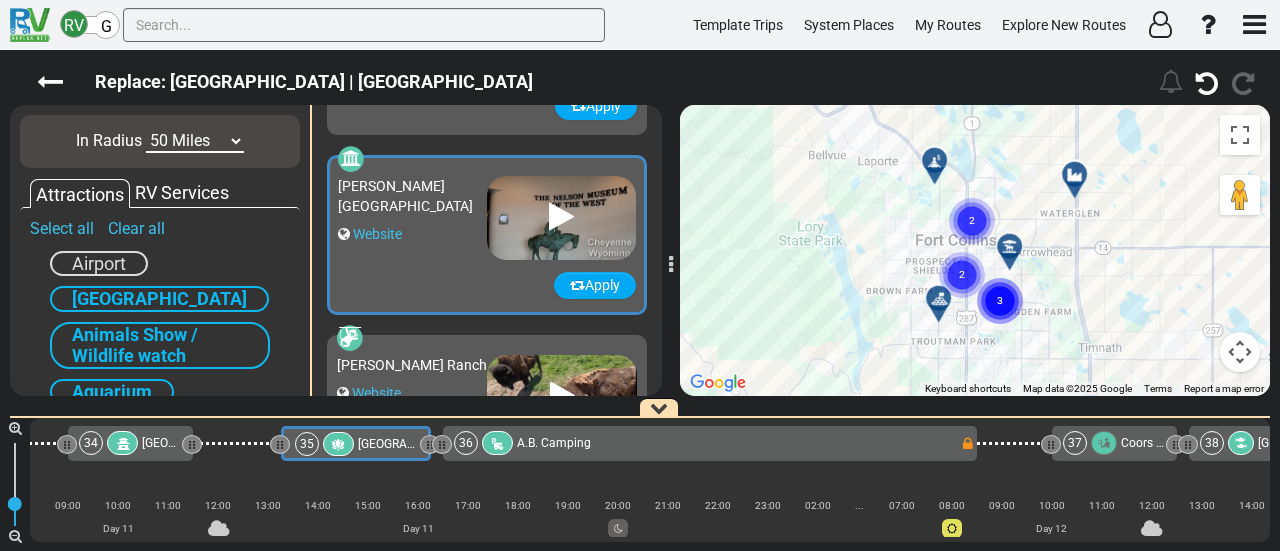click at bounding box center [1016, 254] 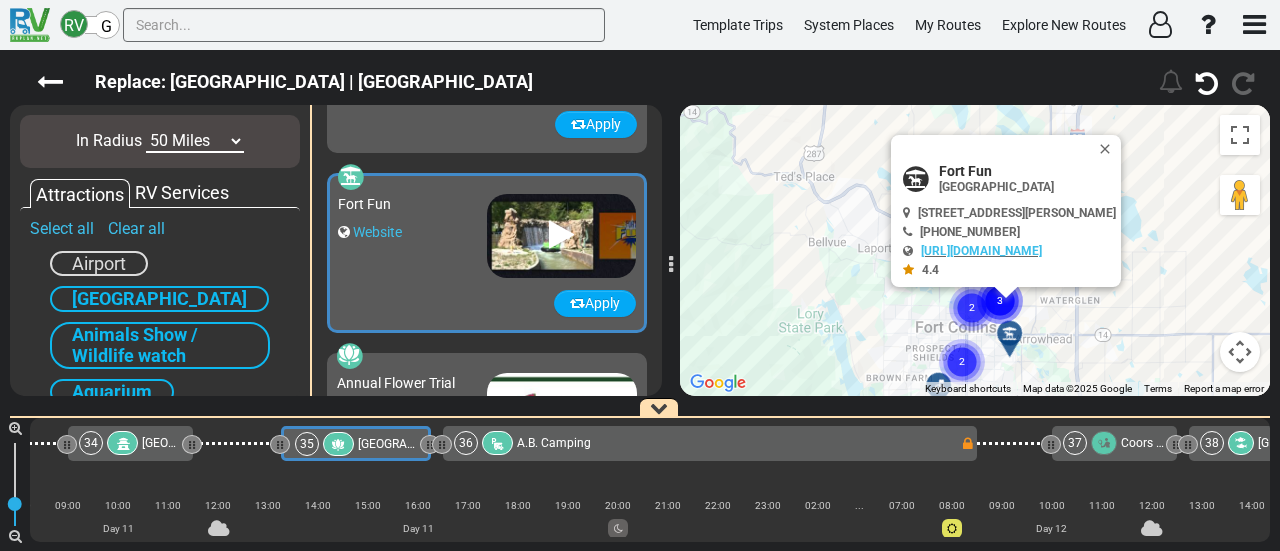 scroll, scrollTop: 1796, scrollLeft: 0, axis: vertical 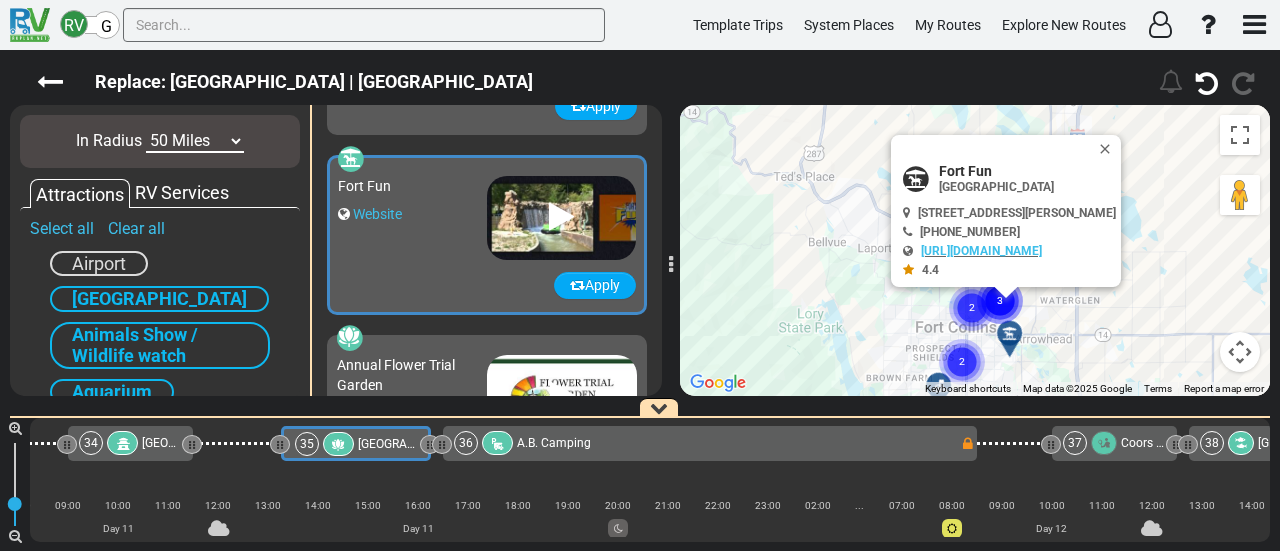 click on "2" at bounding box center (962, 338) 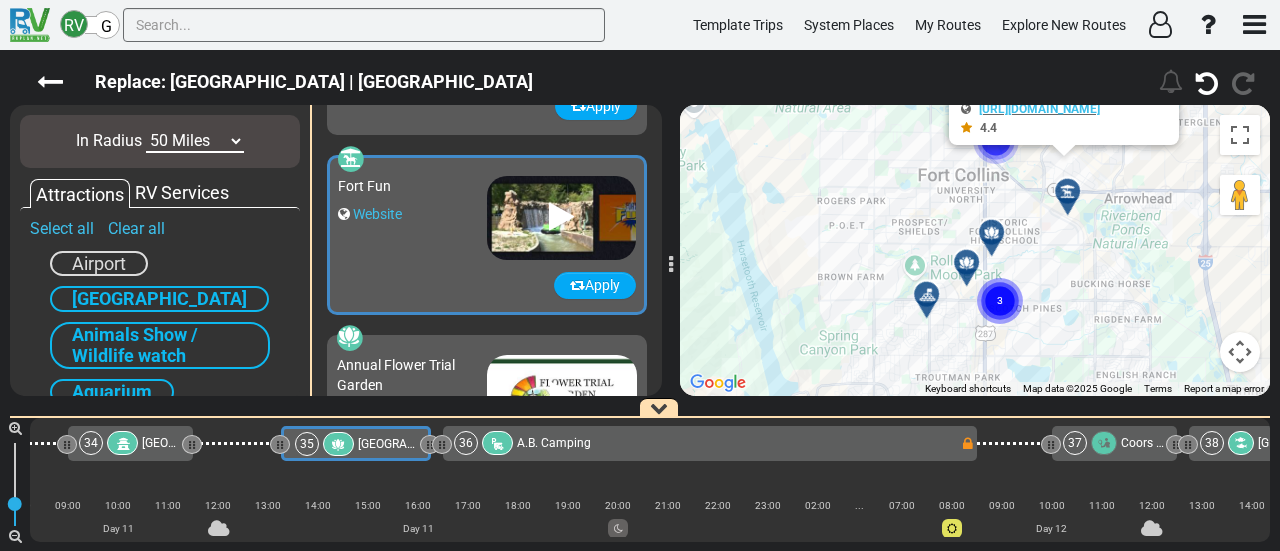 click at bounding box center (933, 302) 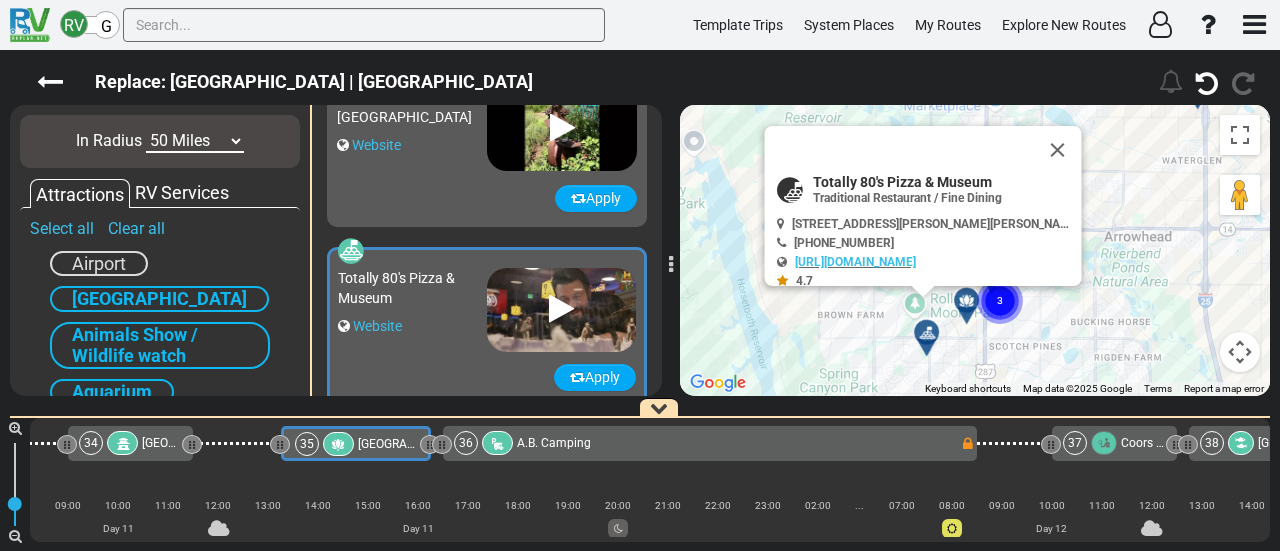 scroll, scrollTop: 2264, scrollLeft: 0, axis: vertical 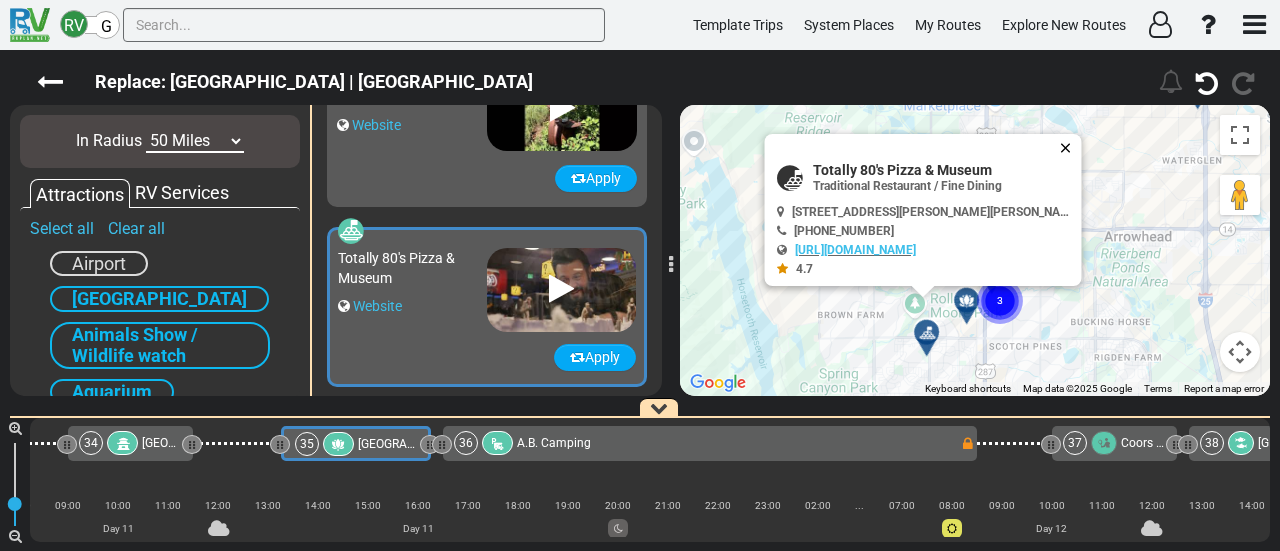 click at bounding box center [1070, 148] 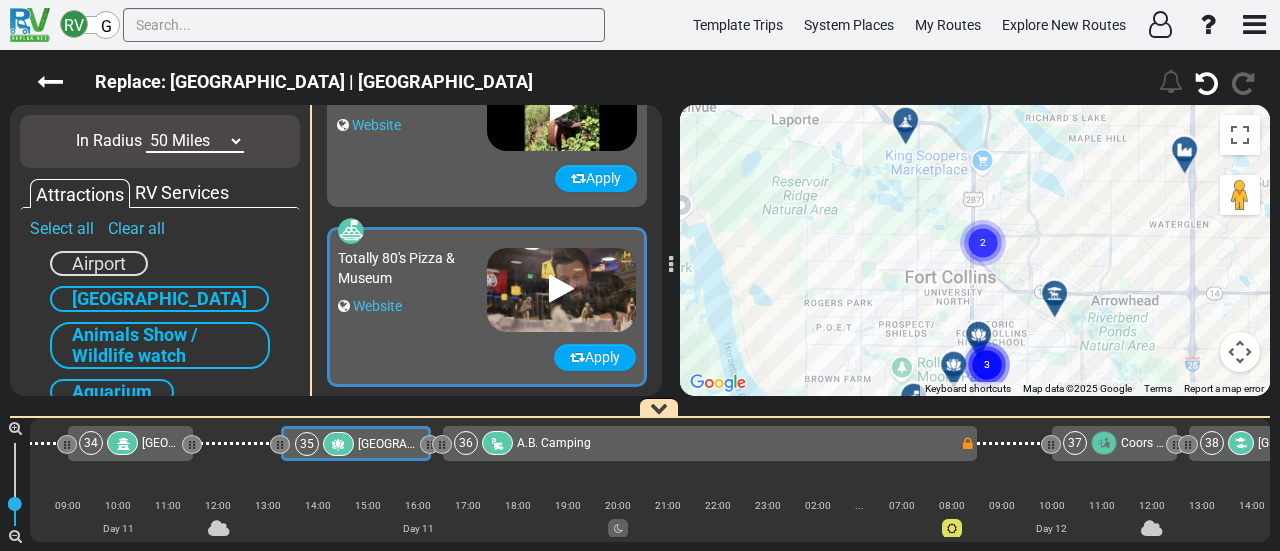 drag, startPoint x: 921, startPoint y: 149, endPoint x: 908, endPoint y: 218, distance: 70.21396 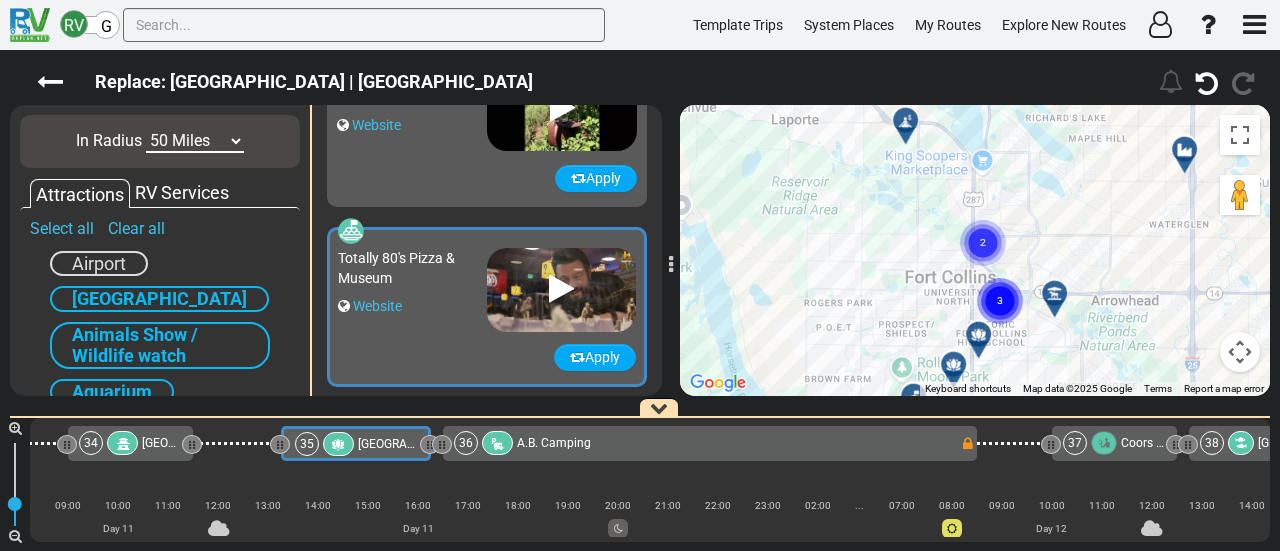 click 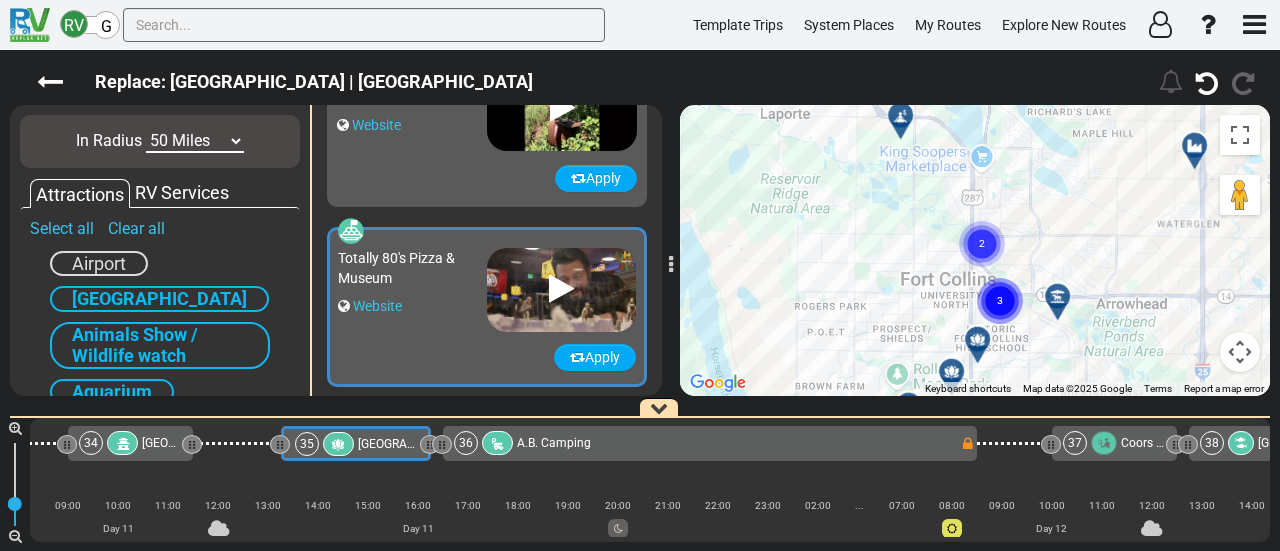 click on "2" 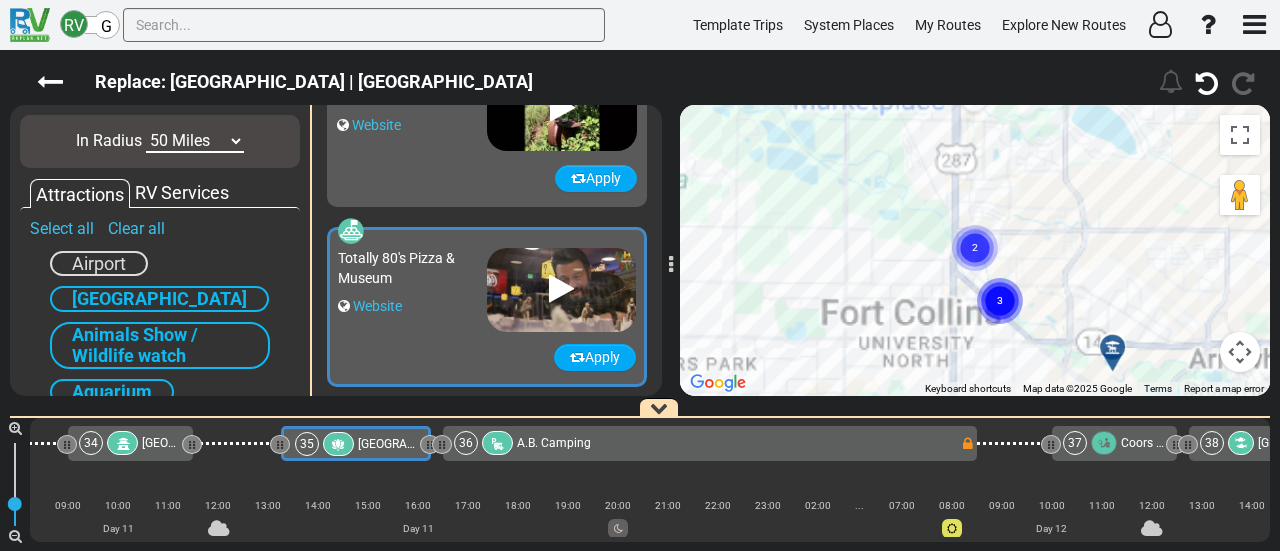 click on "2" 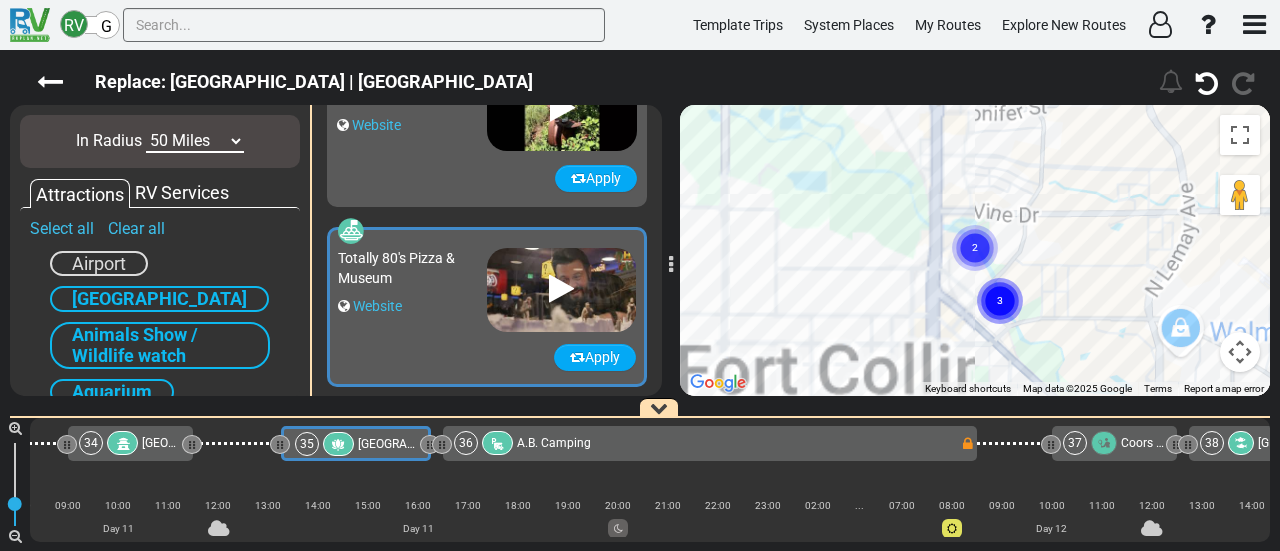 click on "2" 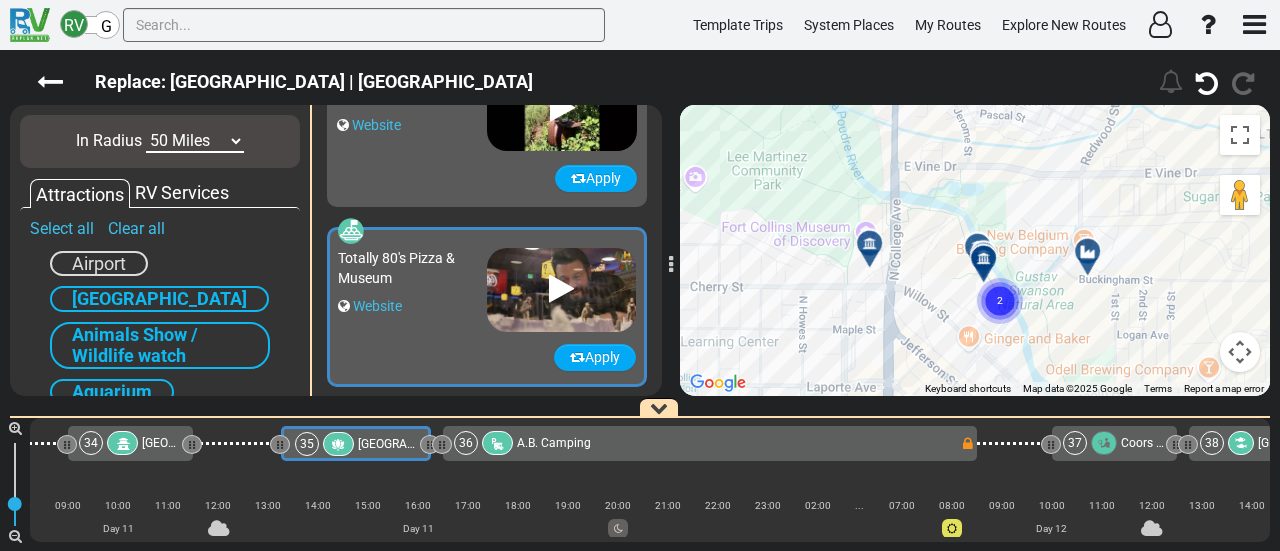 click at bounding box center (1094, 259) 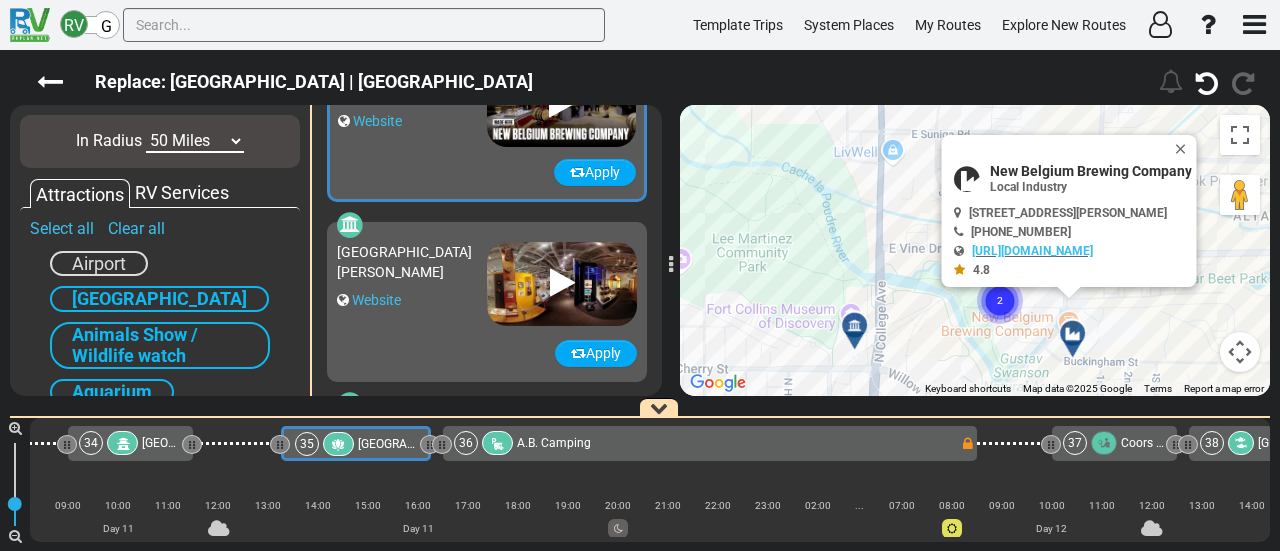 scroll, scrollTop: 1256, scrollLeft: 0, axis: vertical 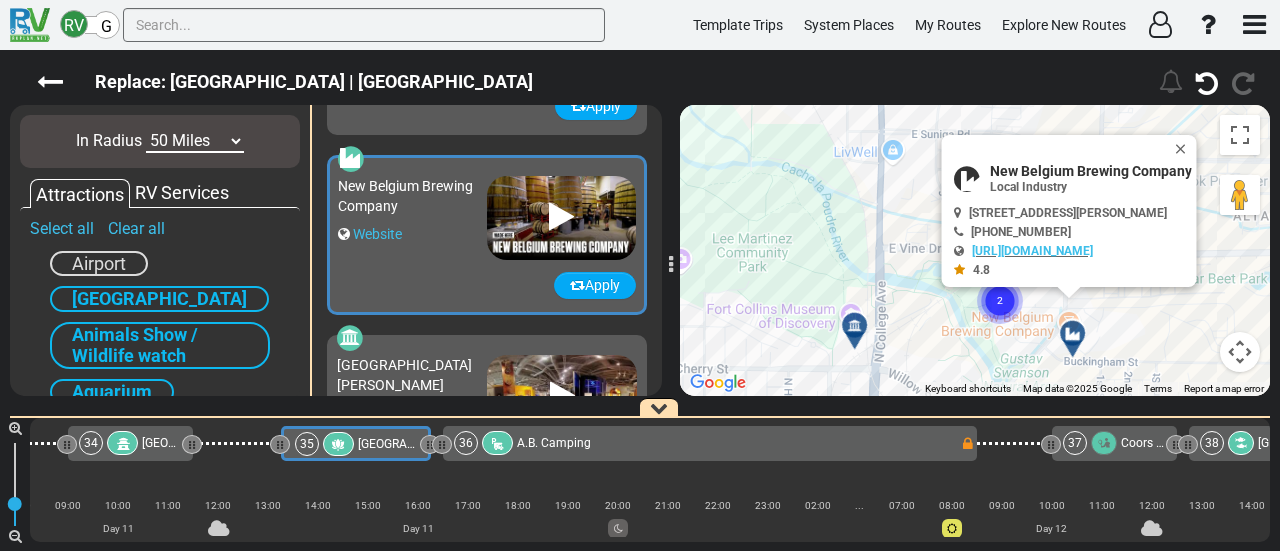 click at bounding box center [854, 325] 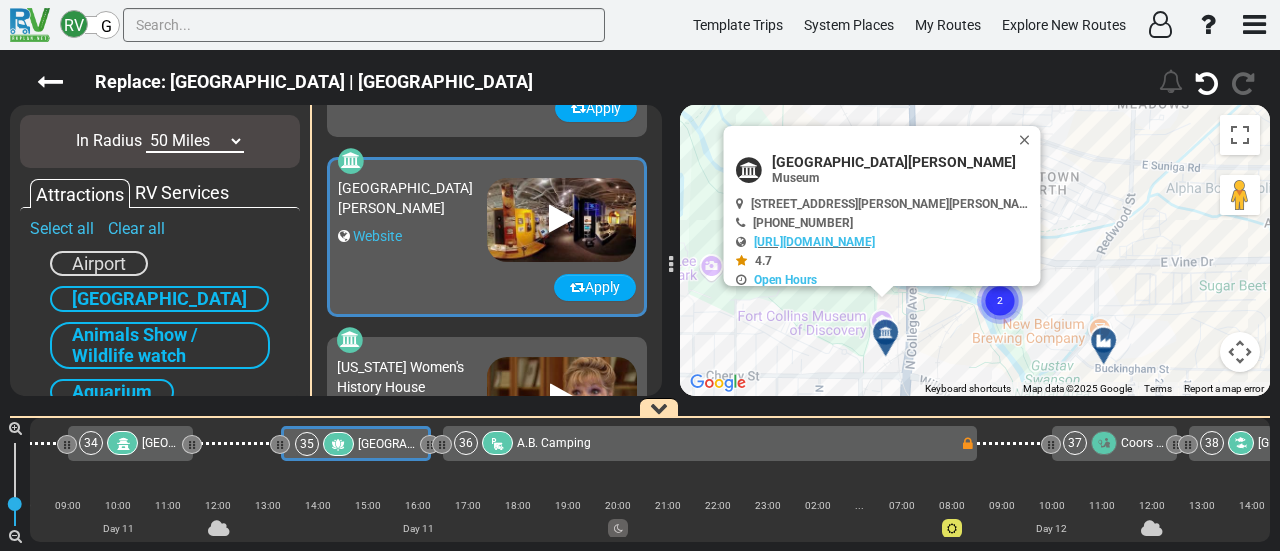 scroll, scrollTop: 1436, scrollLeft: 0, axis: vertical 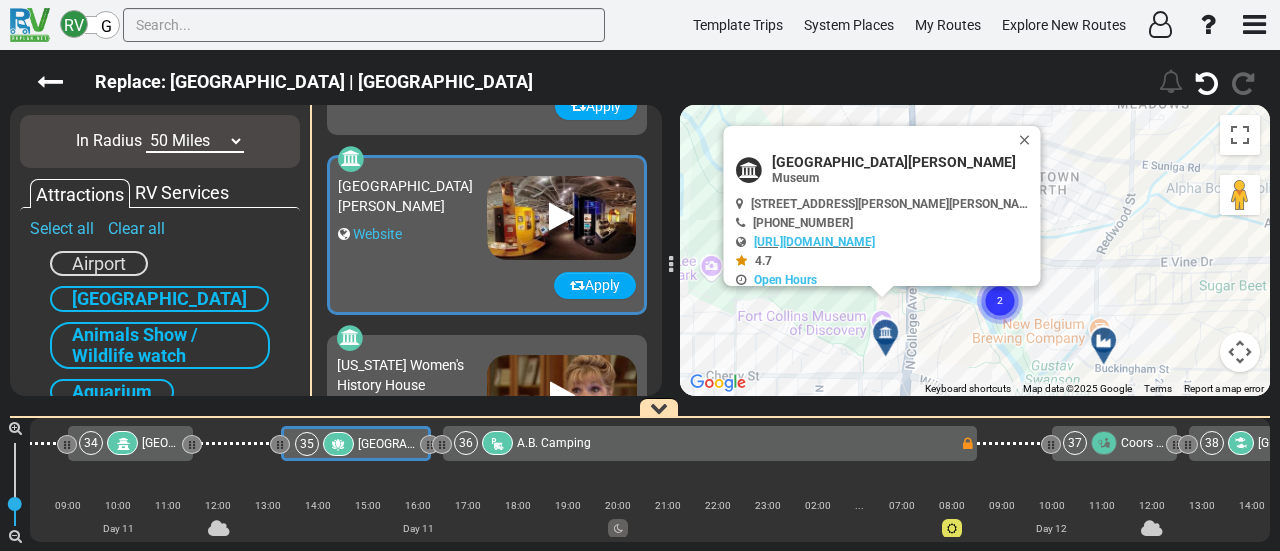 click at bounding box center [1110, 348] 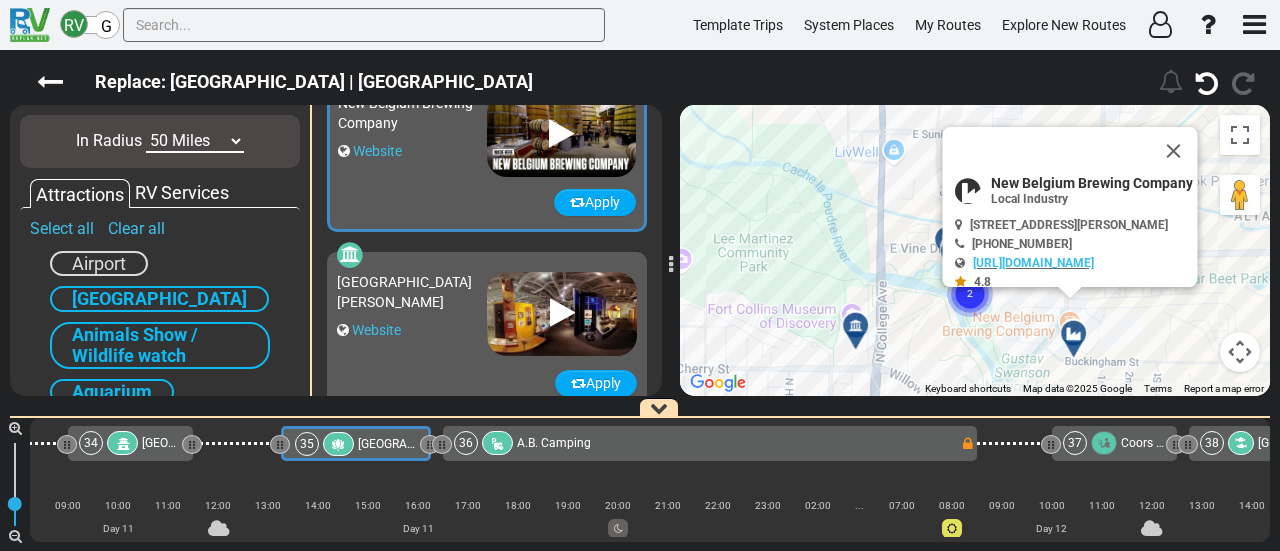 scroll, scrollTop: 1256, scrollLeft: 0, axis: vertical 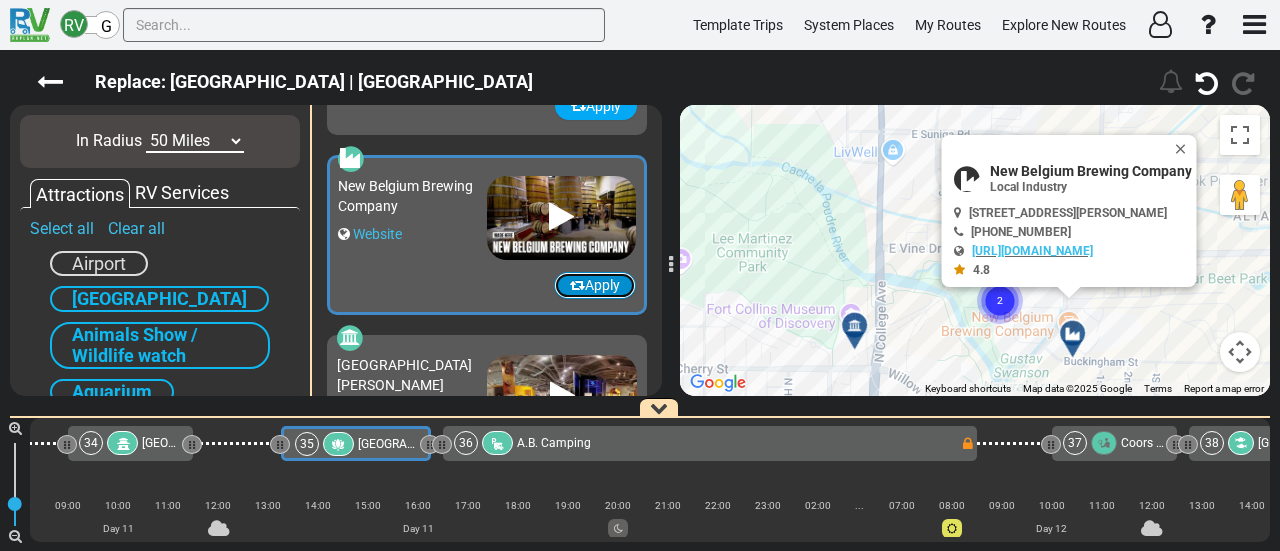 click on "Apply" at bounding box center [595, 285] 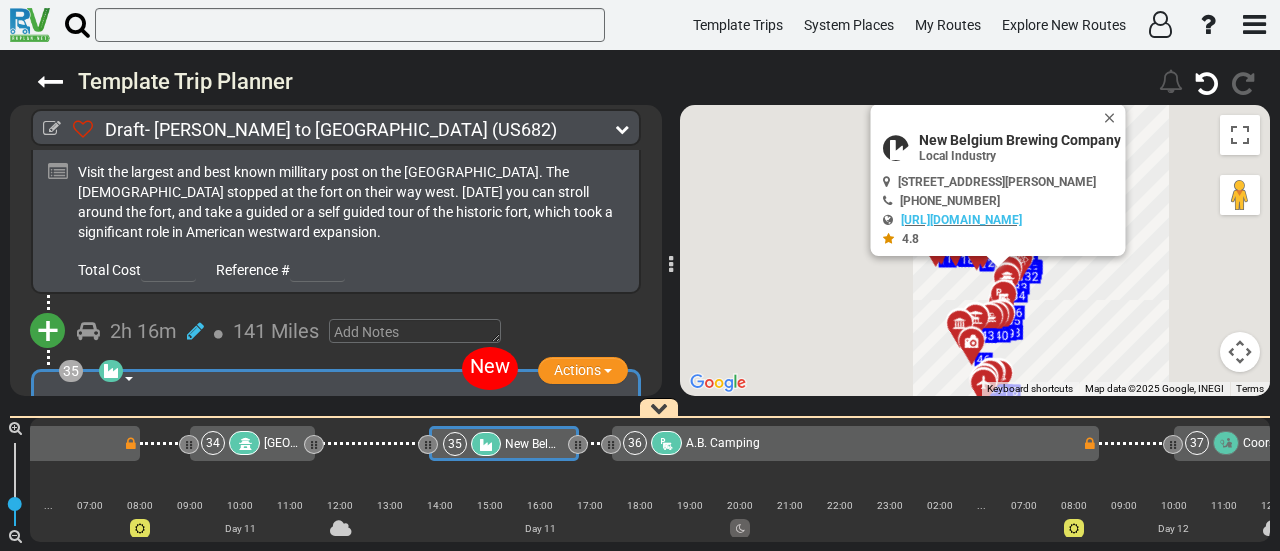 scroll, scrollTop: 0, scrollLeft: 9296, axis: horizontal 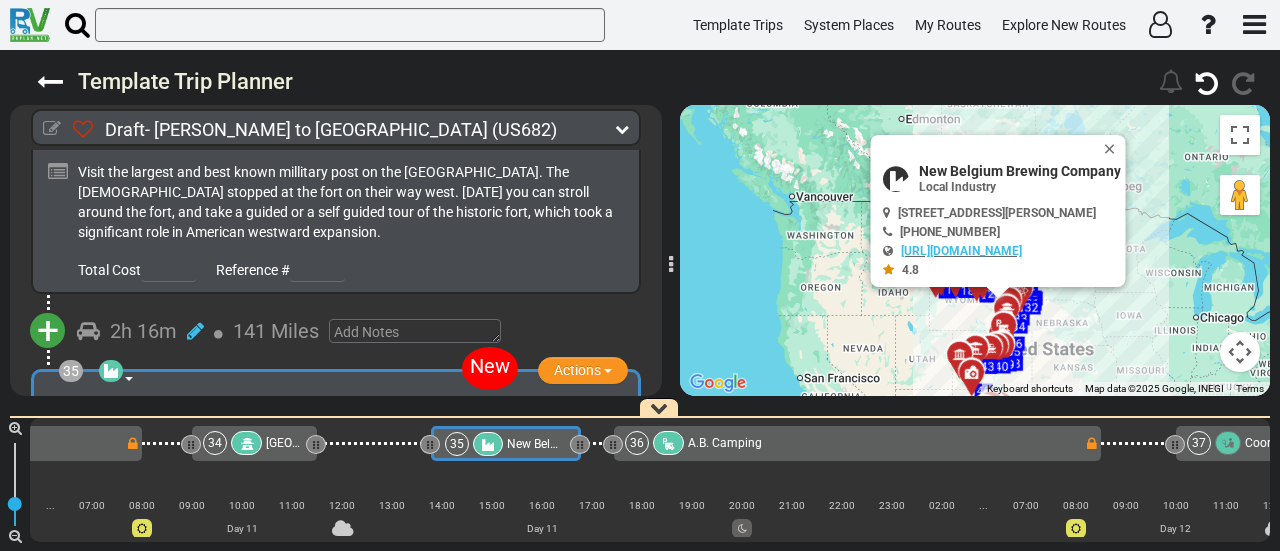 click at bounding box center (52, 129) 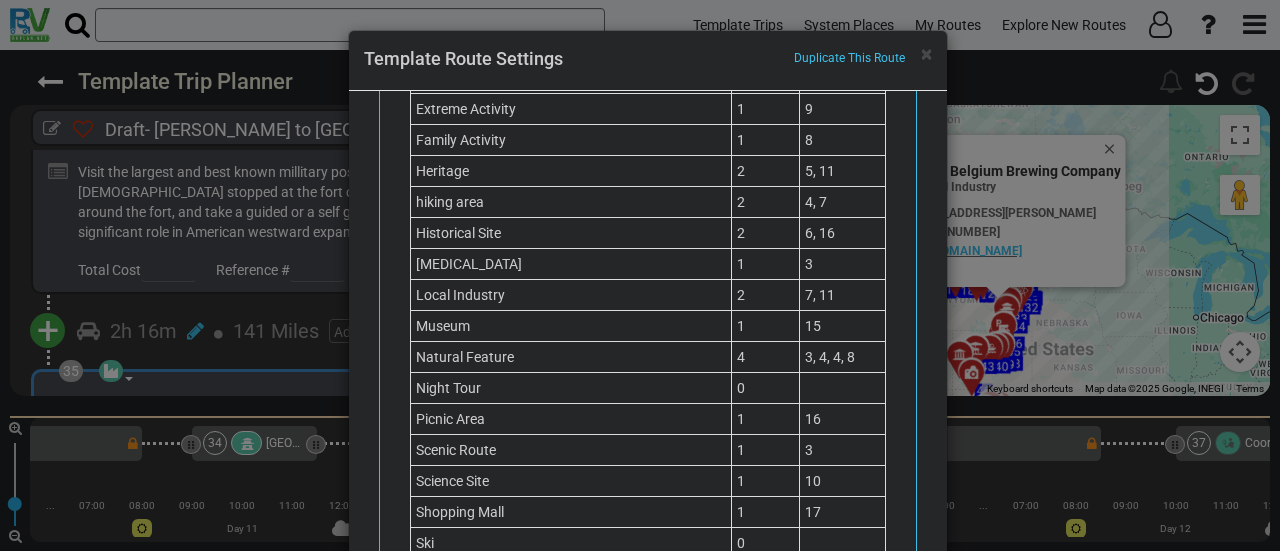 scroll, scrollTop: 1692, scrollLeft: 0, axis: vertical 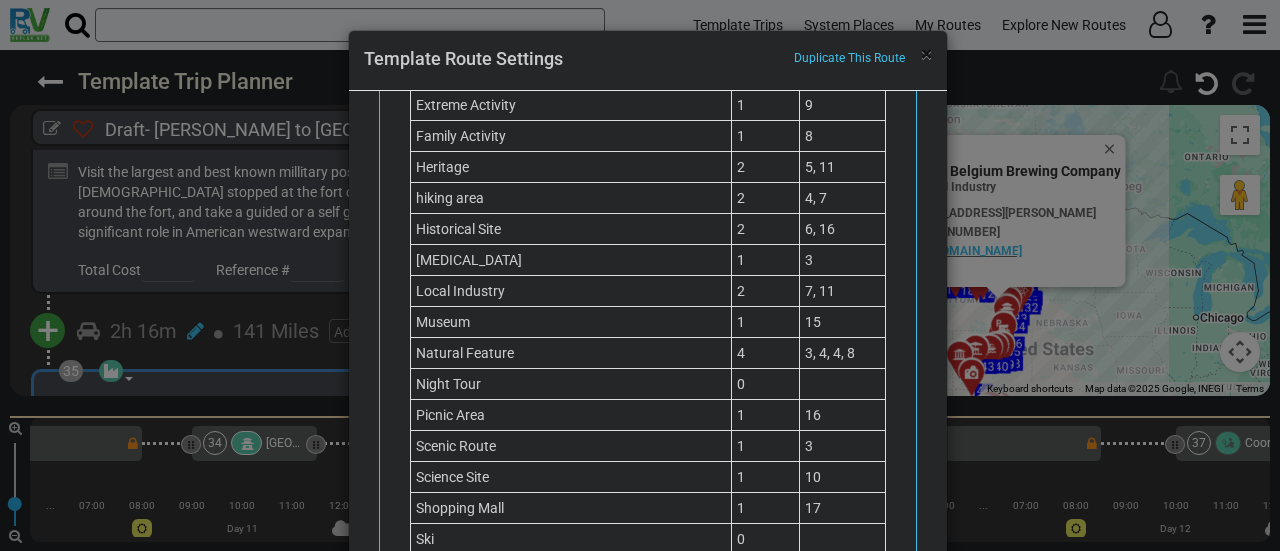 click on "×" at bounding box center (926, 54) 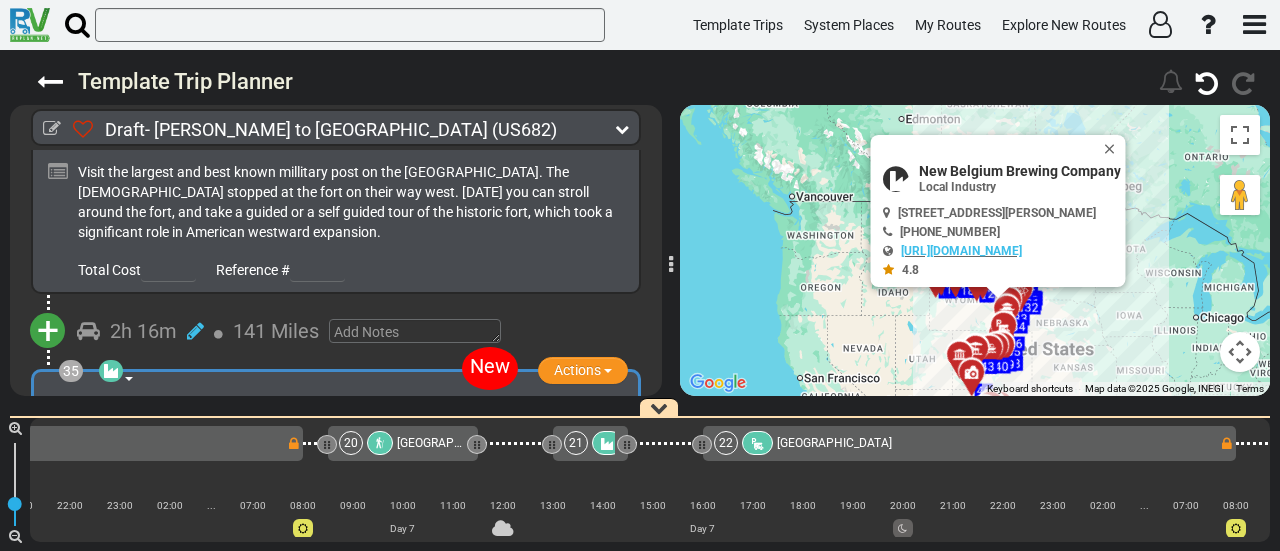 scroll, scrollTop: 0, scrollLeft: 5374, axis: horizontal 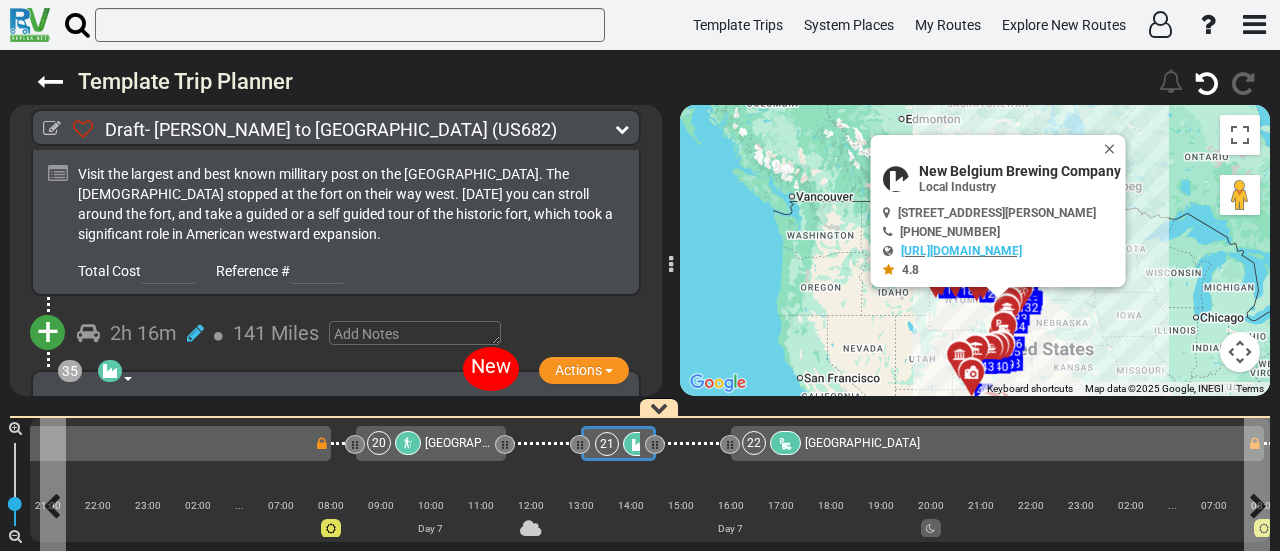 click at bounding box center [638, 444] 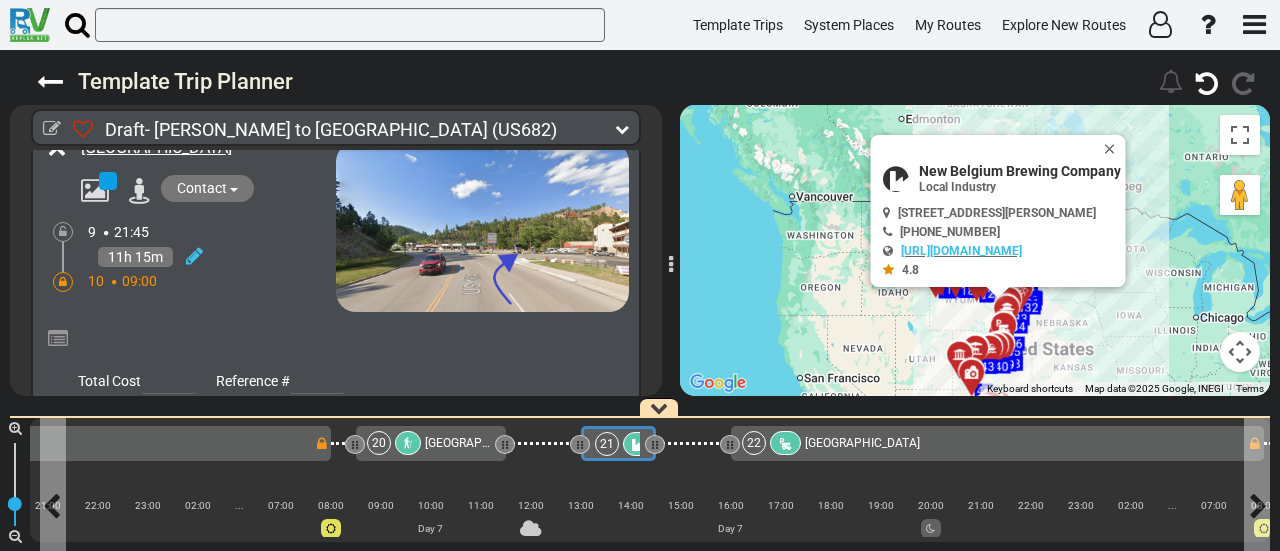scroll, scrollTop: 0, scrollLeft: 5421, axis: horizontal 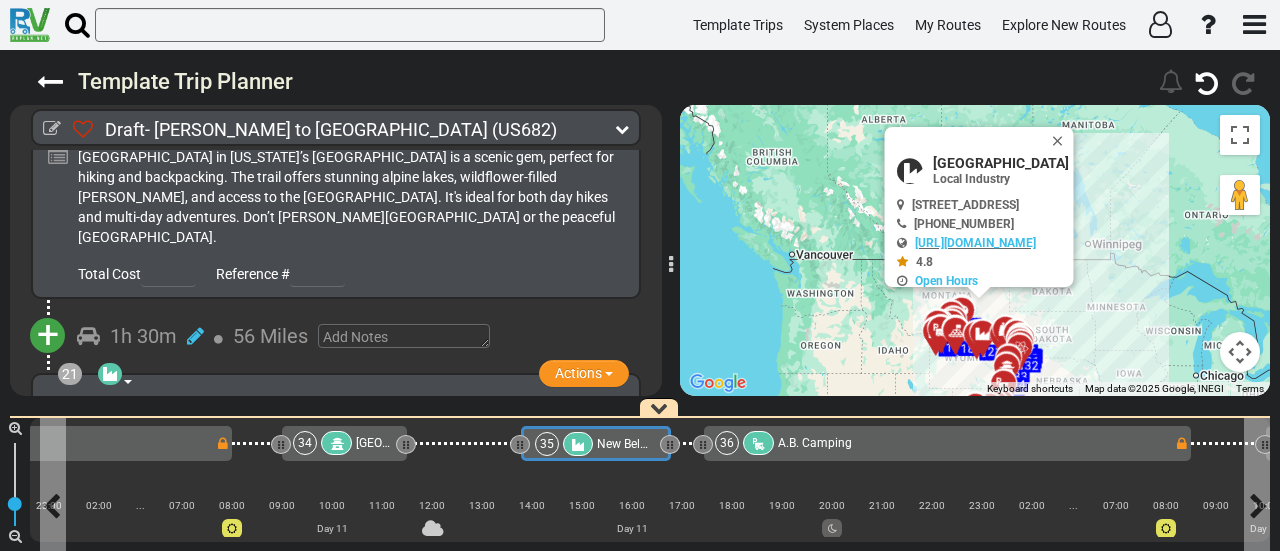click on "New Belgium Brewing Company" at bounding box center (683, 444) 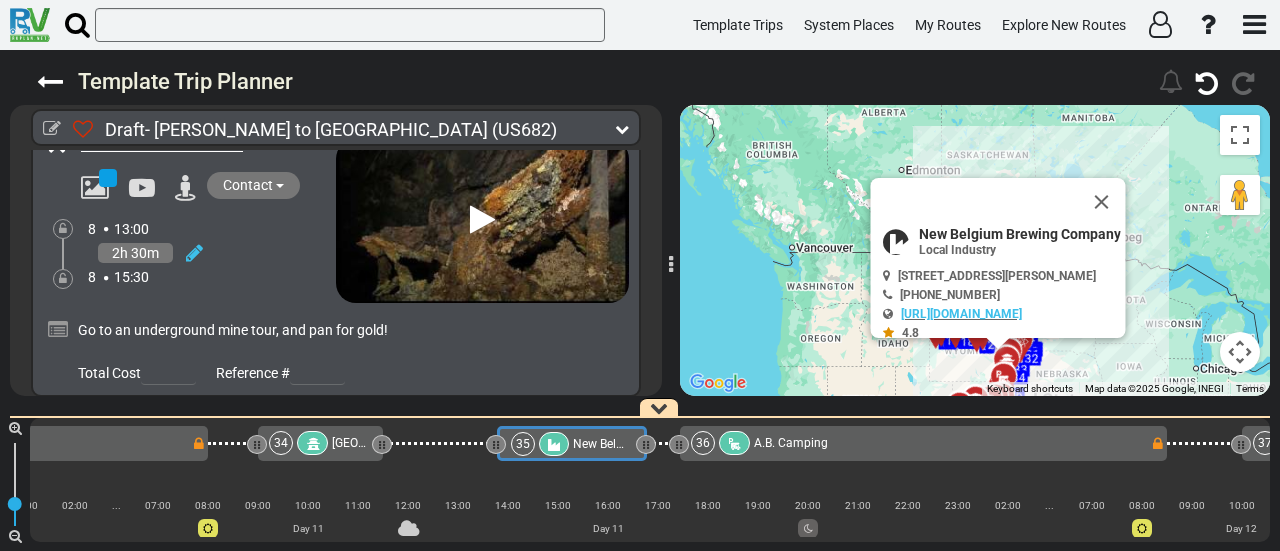 scroll, scrollTop: 12379, scrollLeft: 0, axis: vertical 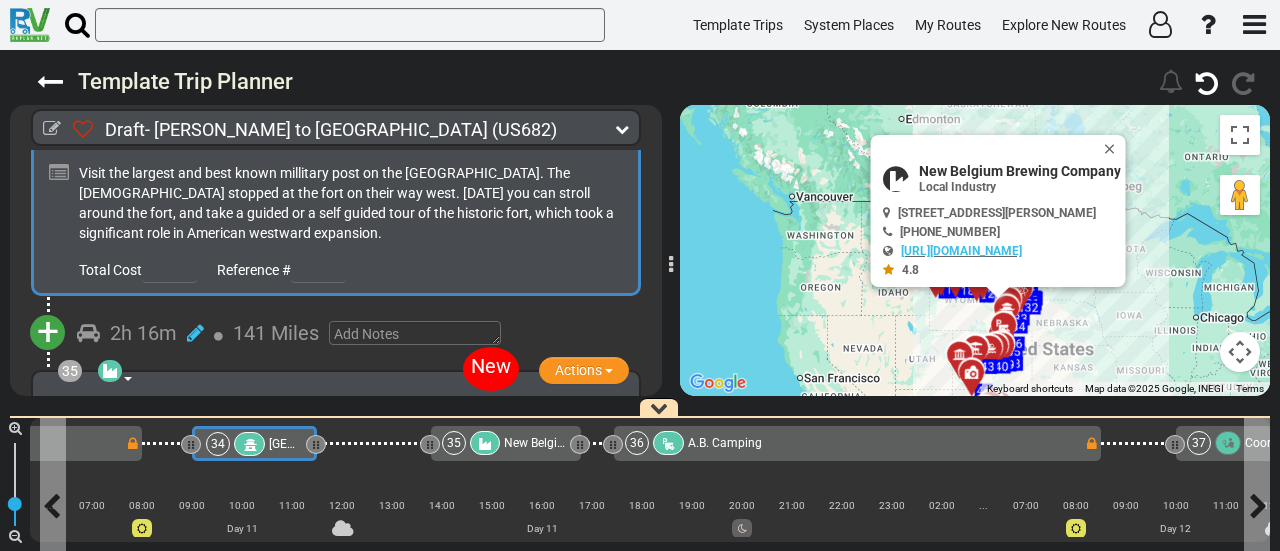 click at bounding box center [249, 445] 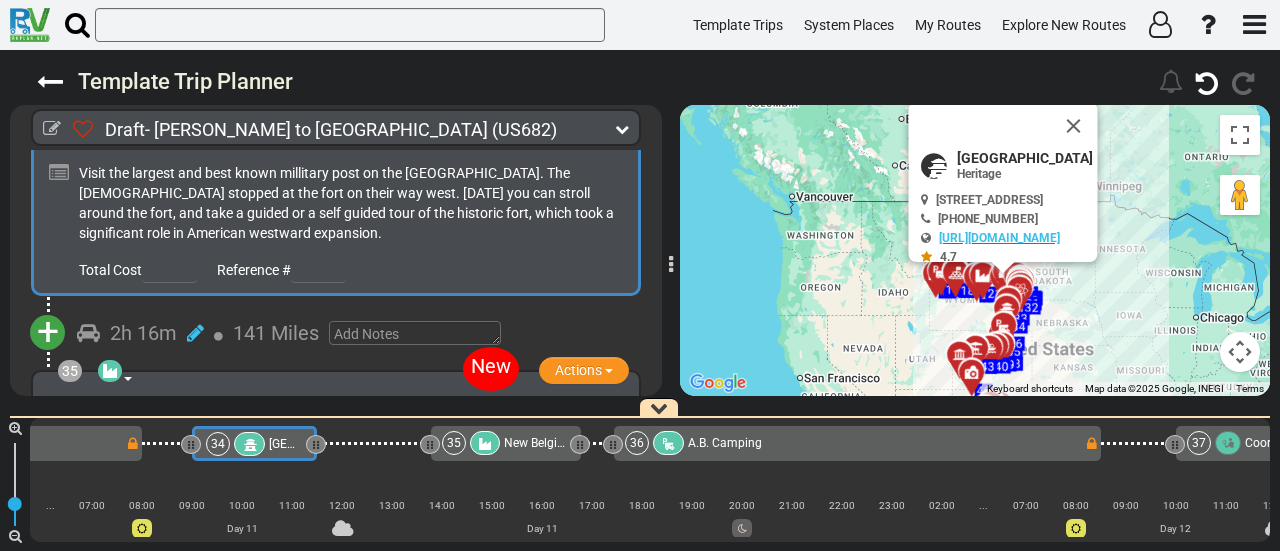 scroll, scrollTop: 13448, scrollLeft: 0, axis: vertical 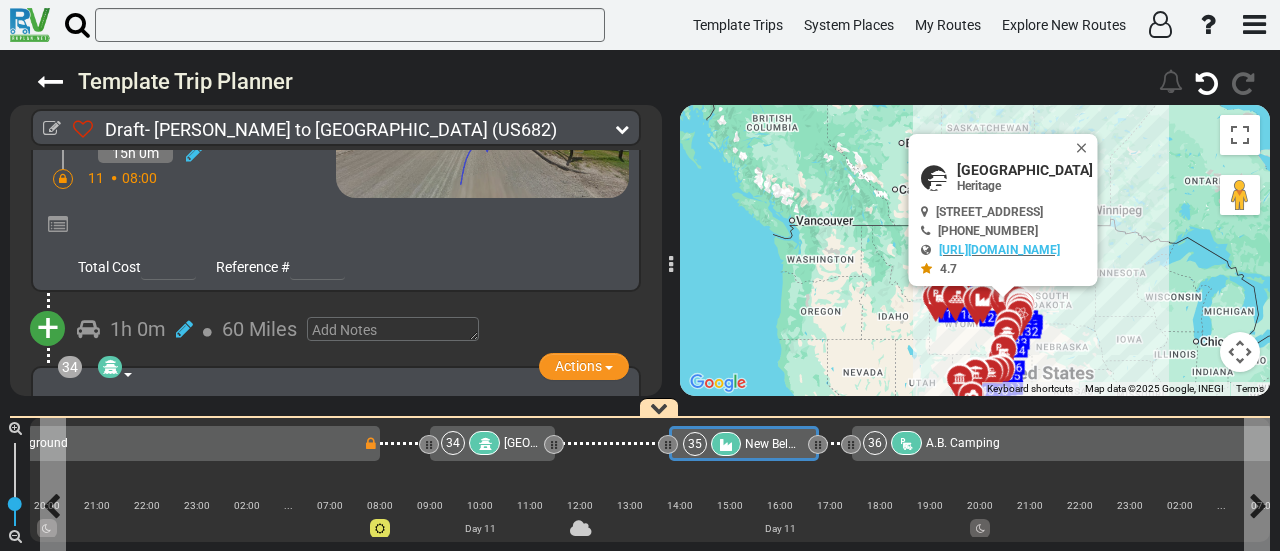 click at bounding box center (726, 445) 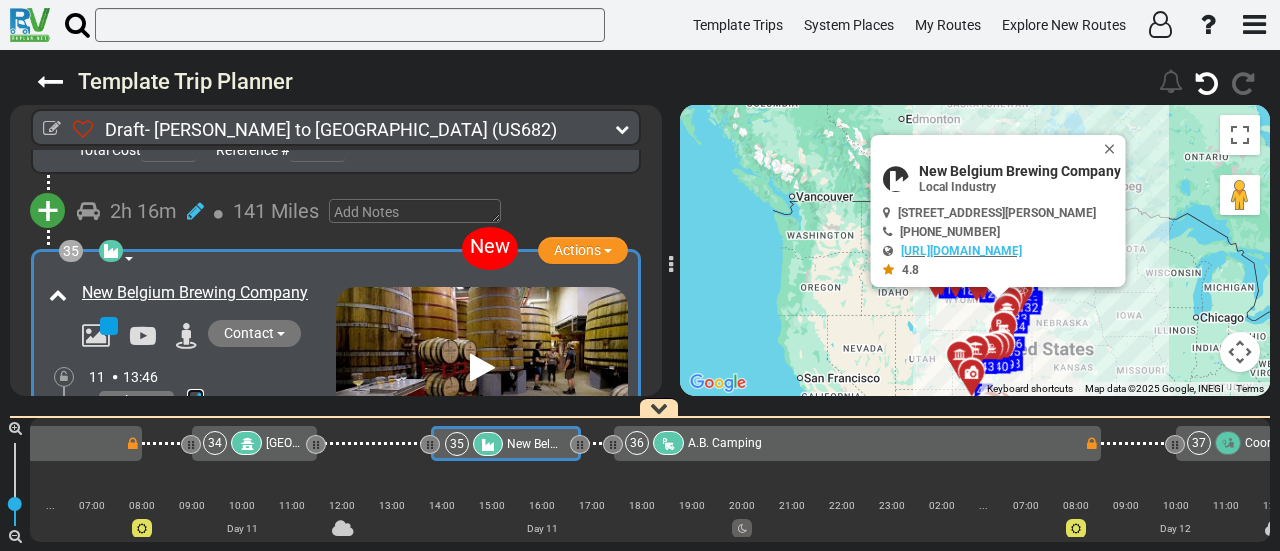 click at bounding box center [195, 401] 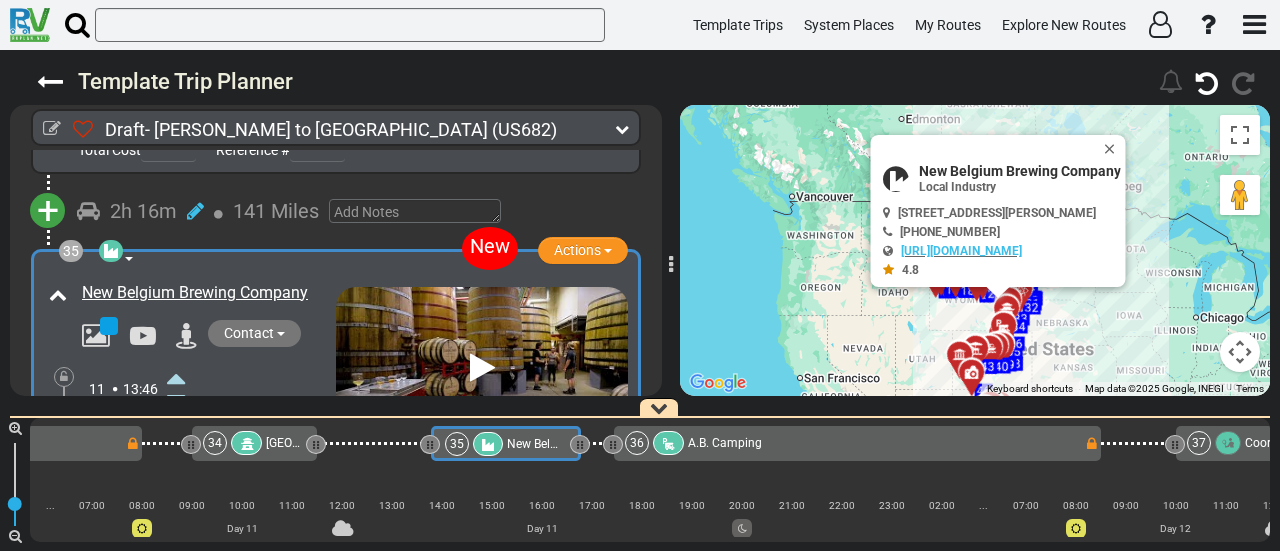click at bounding box center (176, 378) 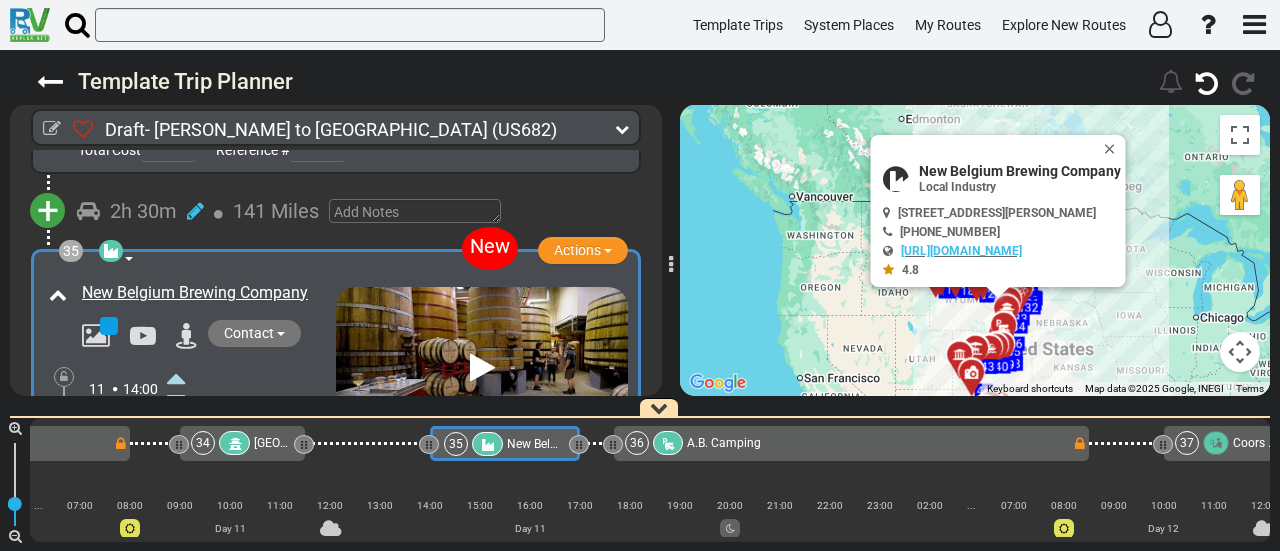 click at bounding box center [176, 488] 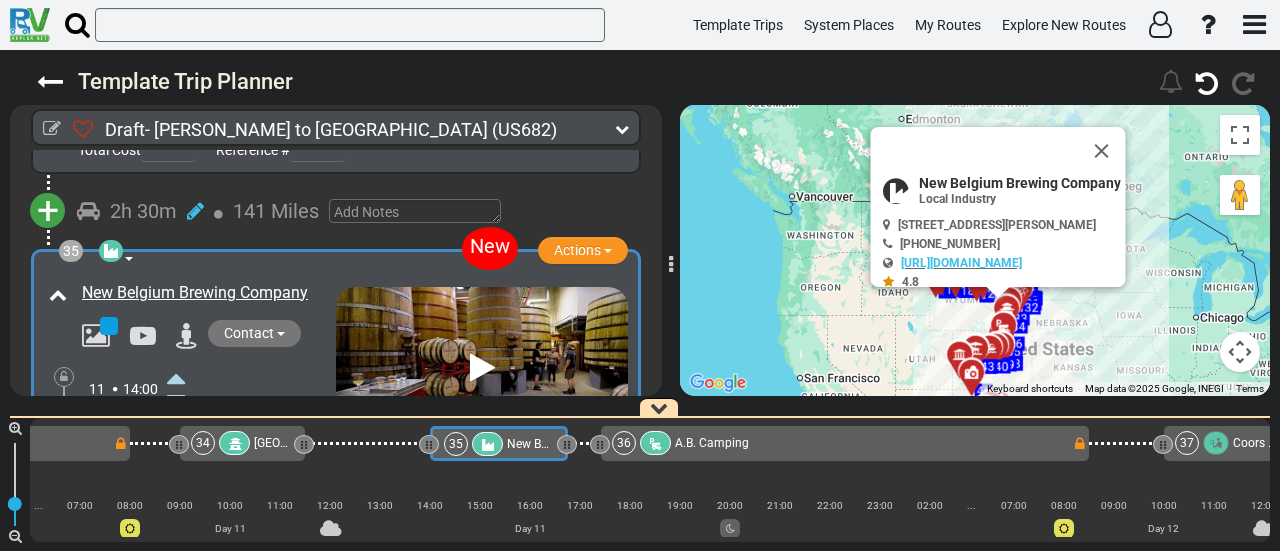 click at bounding box center (176, 488) 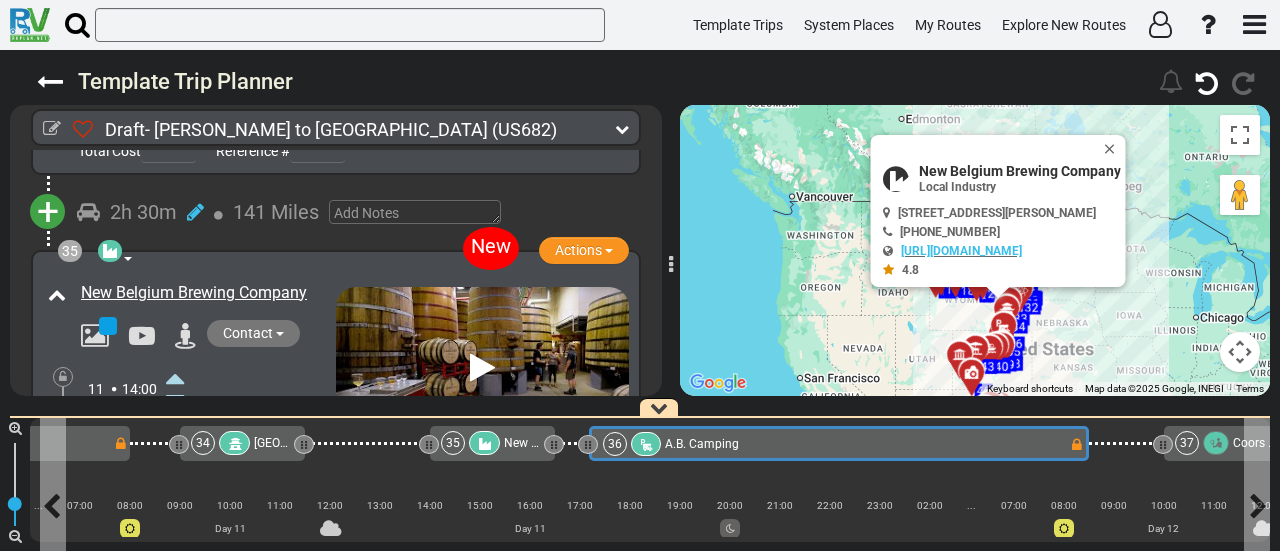 click at bounding box center [646, 444] 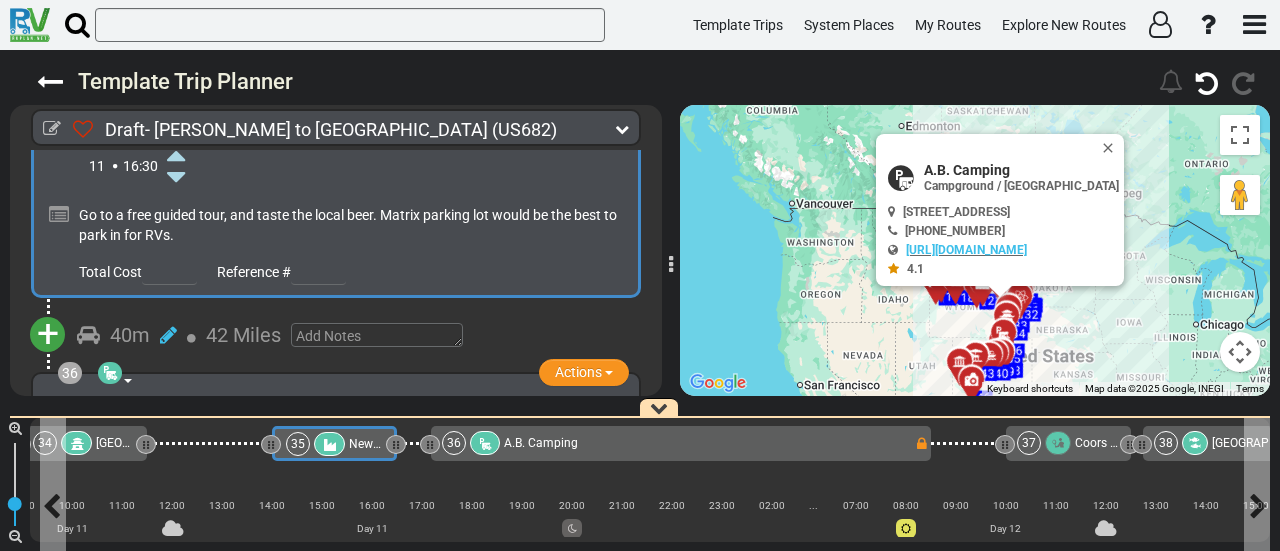 click on "35" at bounding box center [317, 444] 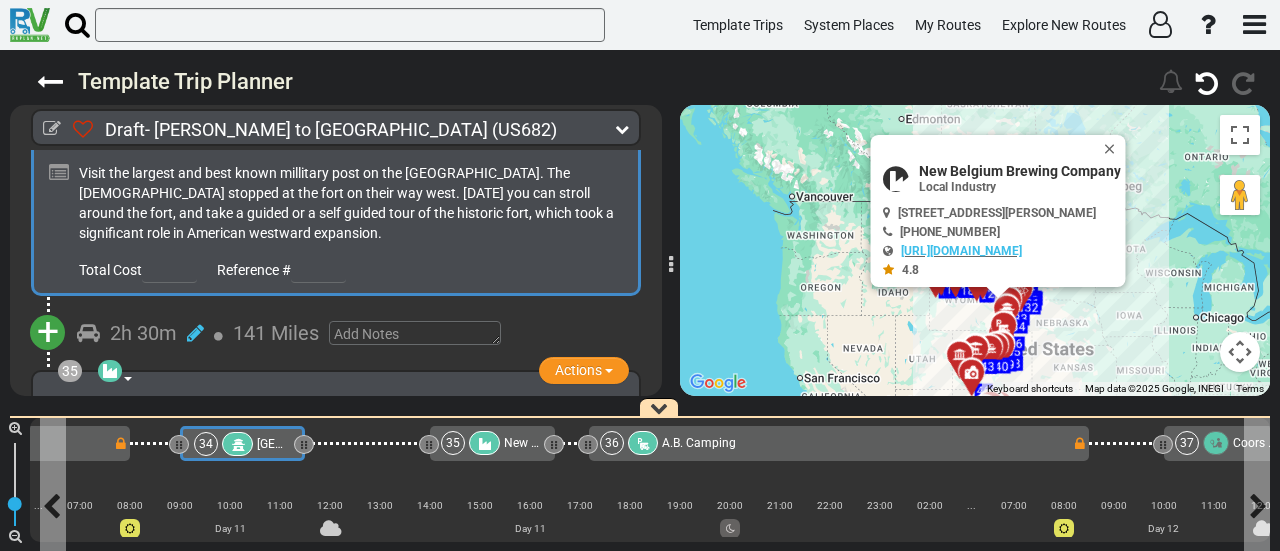 click on "34
Fort Laramie Visitor Center" at bounding box center [241, 444] 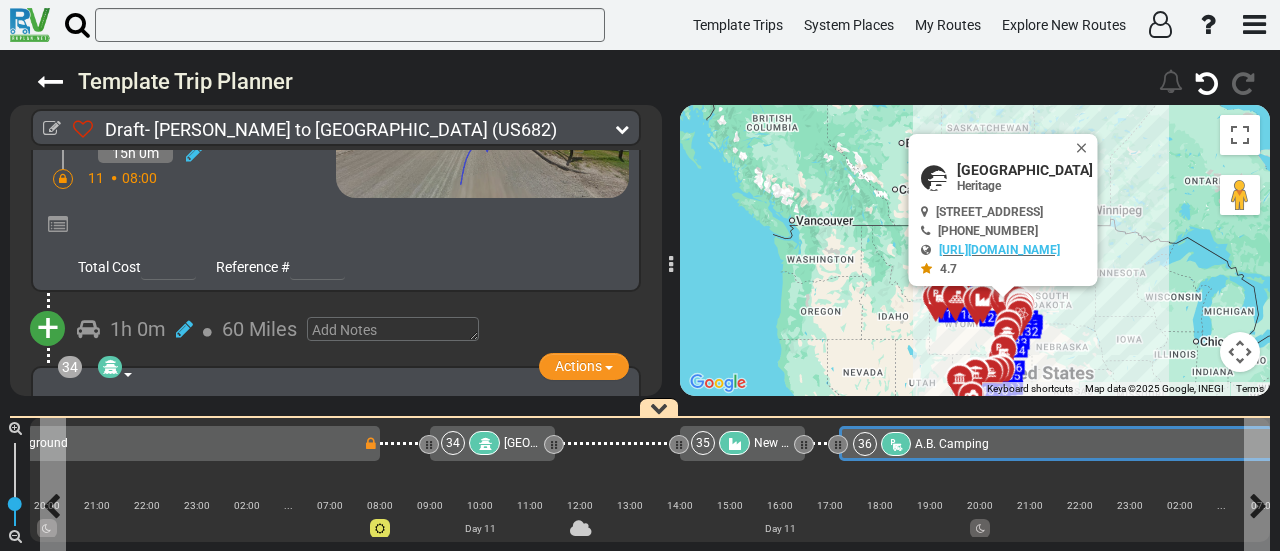 click on "36
A.B. Camping" at bounding box center (1086, 444) 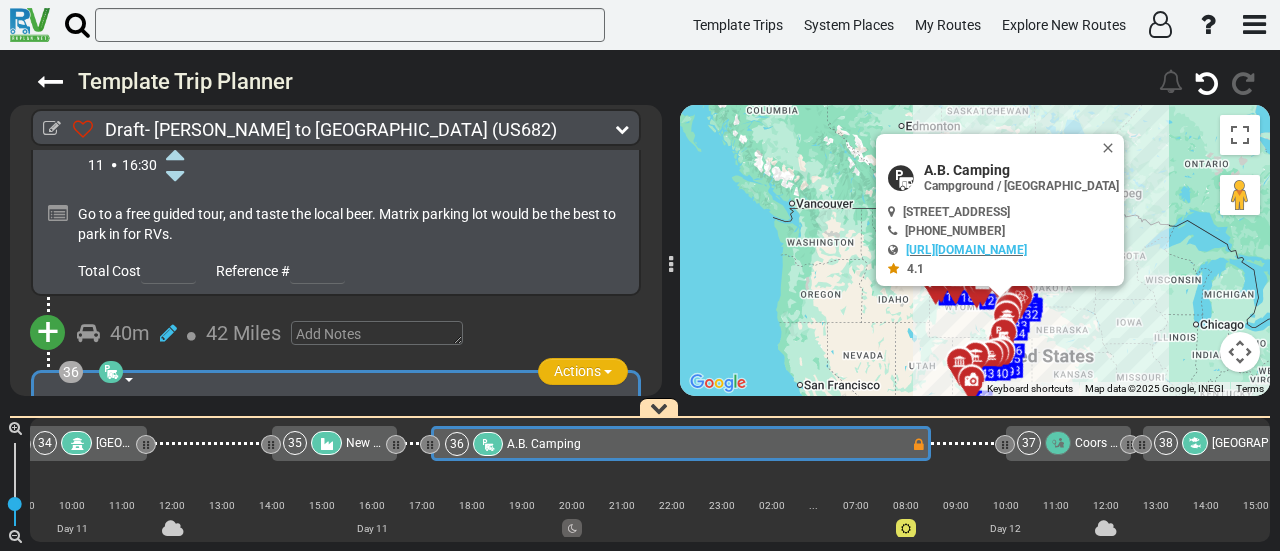 click on "Actions" at bounding box center (577, 371) 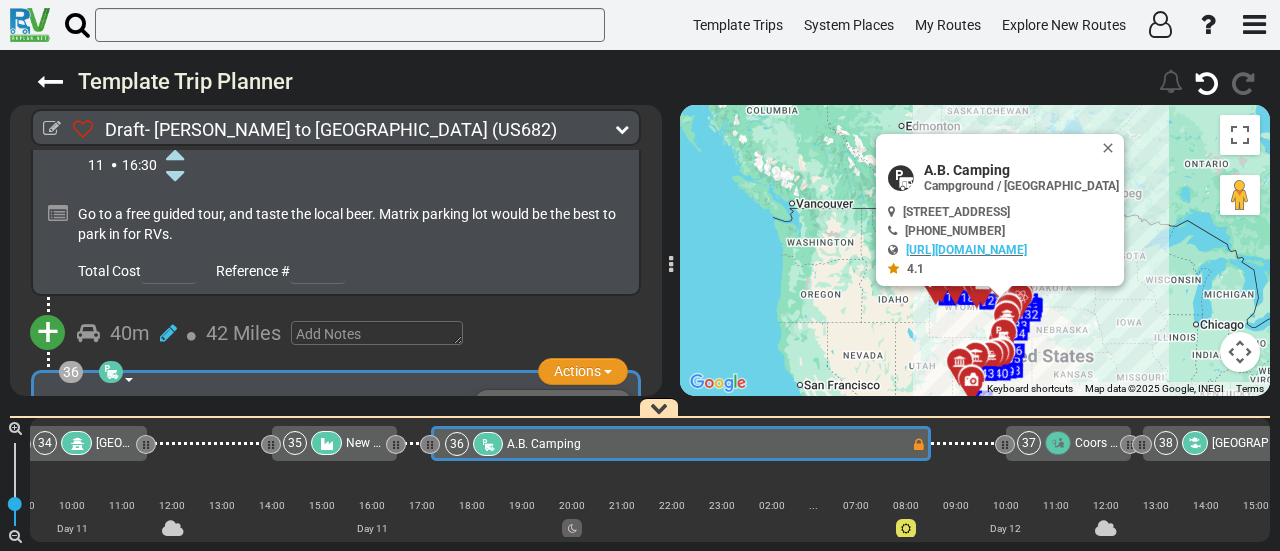 click on "Replace" at bounding box center [553, 434] 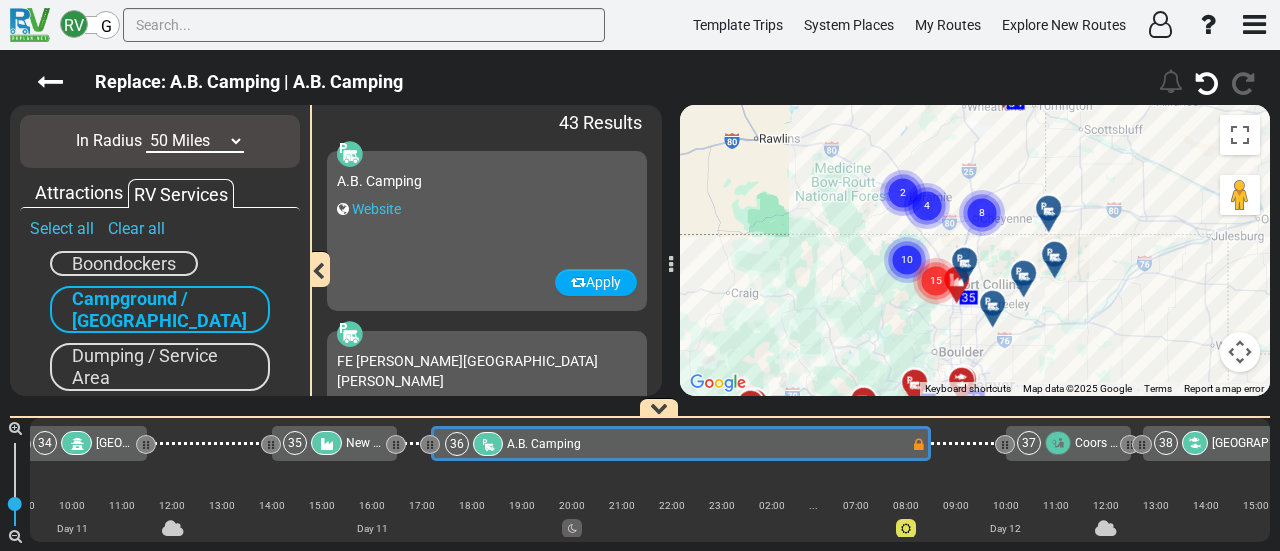 click at bounding box center [1240, 352] 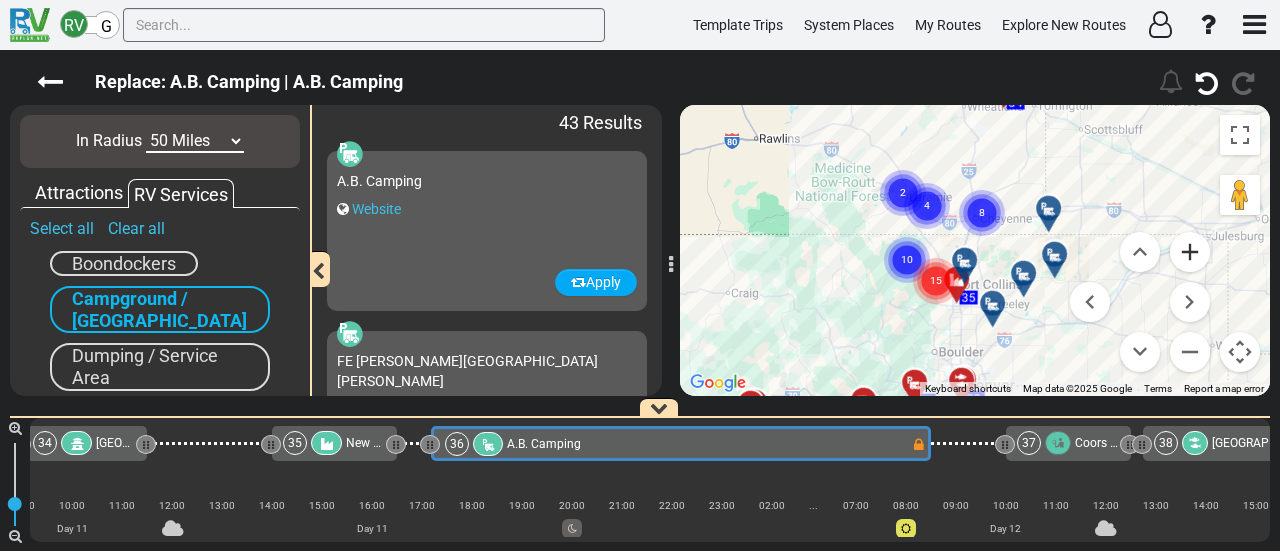 click at bounding box center (1190, 252) 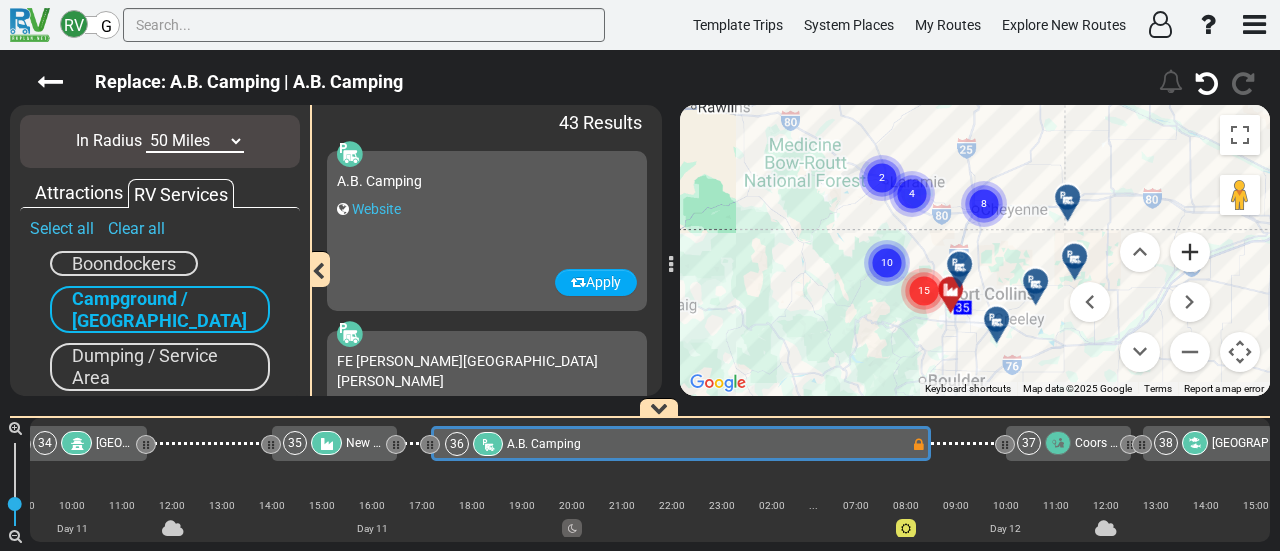 click at bounding box center (1190, 252) 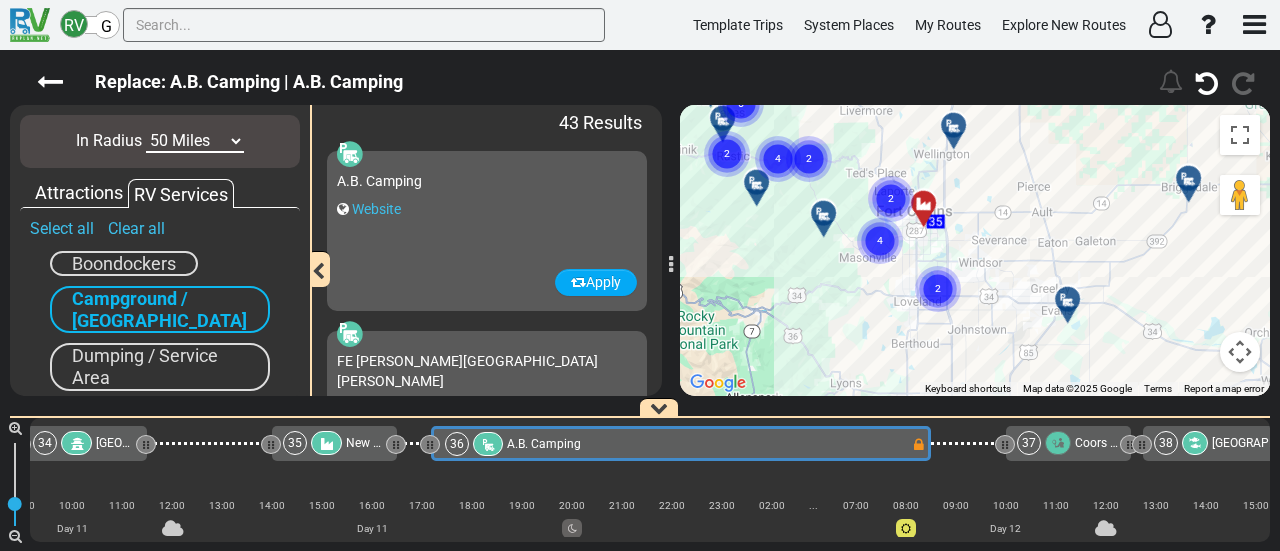 drag, startPoint x: 1054, startPoint y: 349, endPoint x: 1083, endPoint y: 167, distance: 184.29596 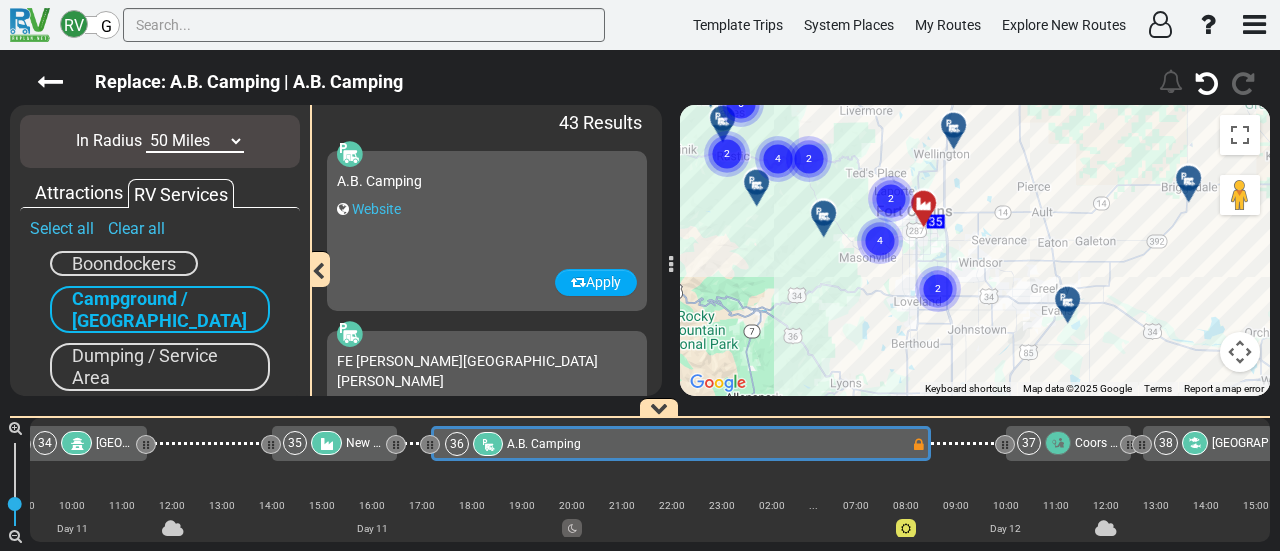click at bounding box center (1240, 352) 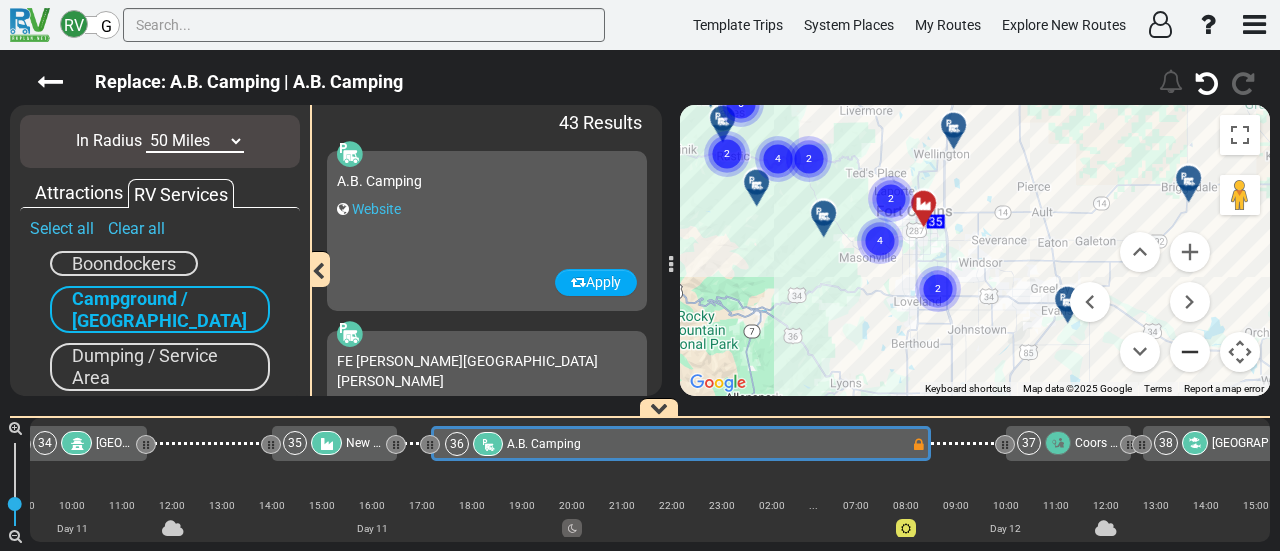 click at bounding box center [1190, 352] 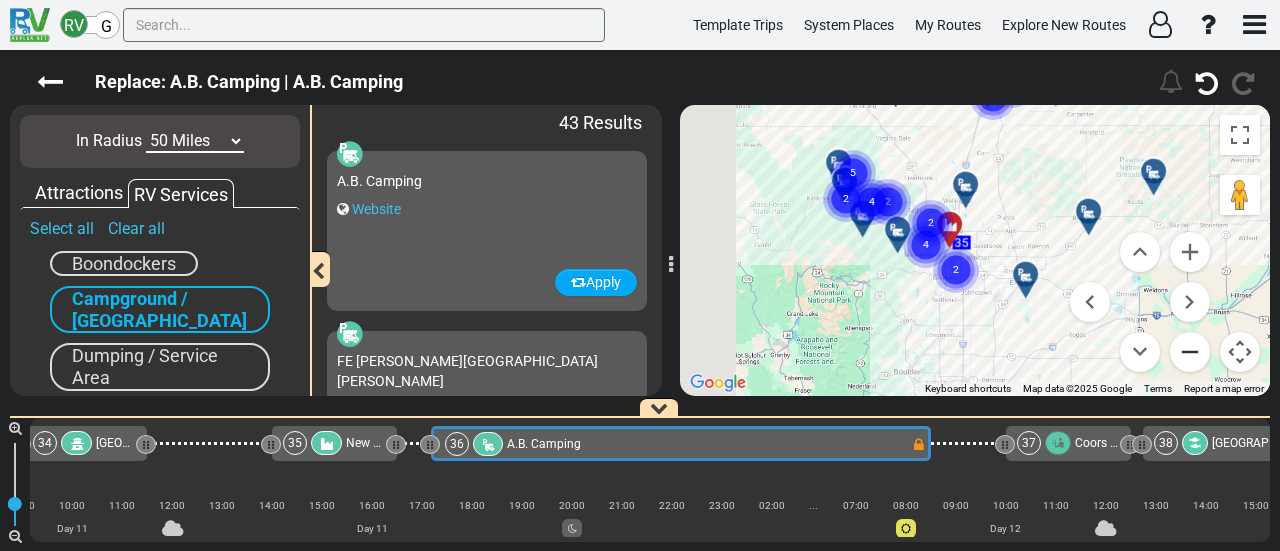 click at bounding box center (1190, 352) 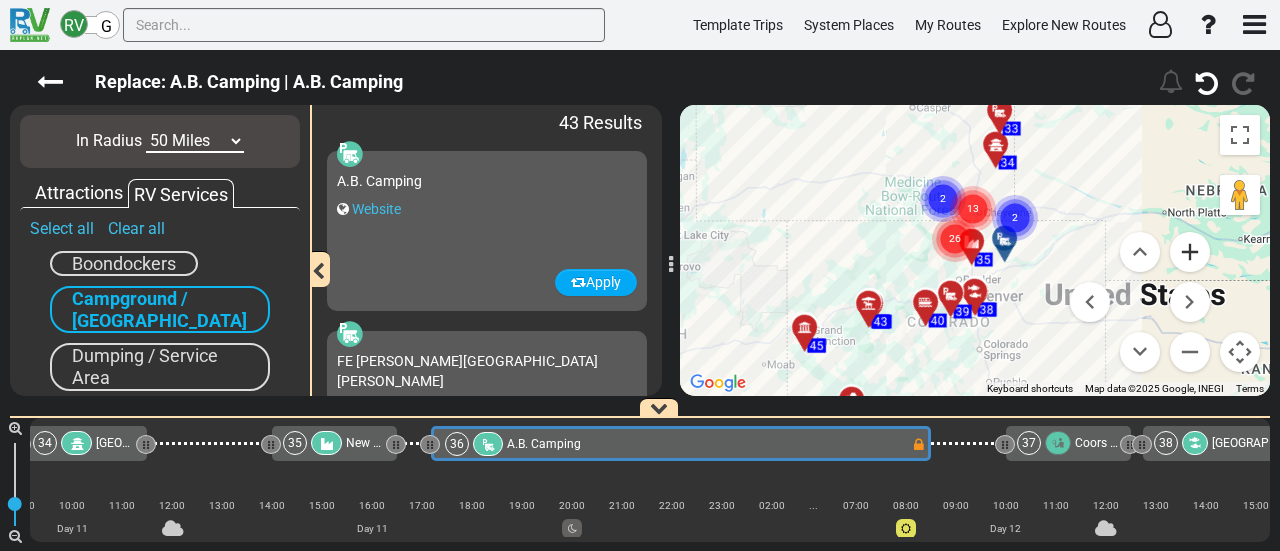 click at bounding box center [1190, 252] 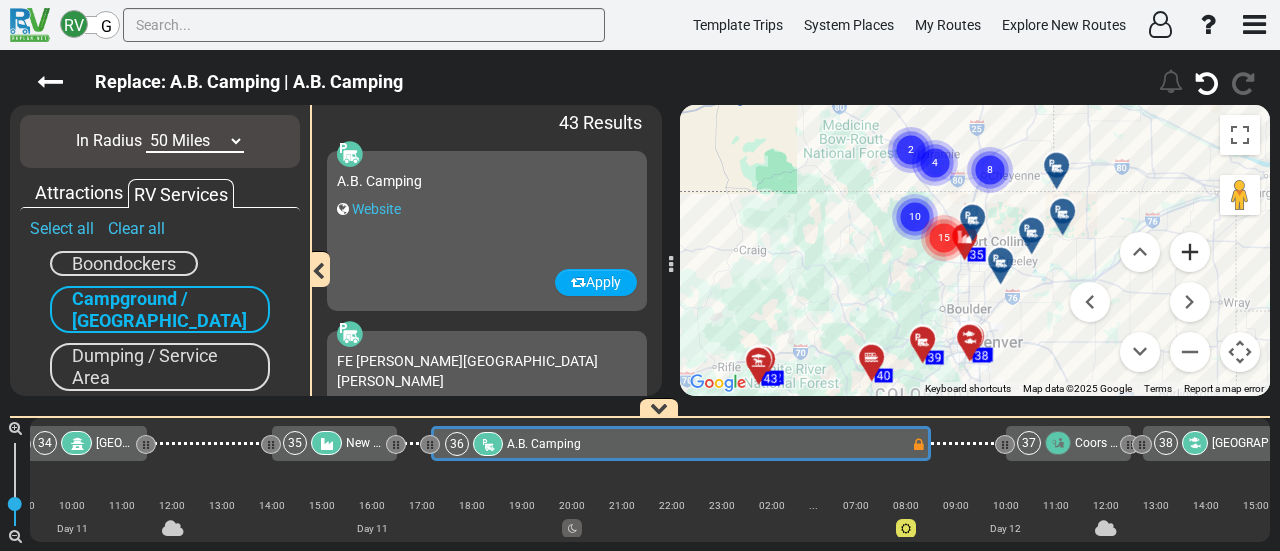 click at bounding box center (1190, 252) 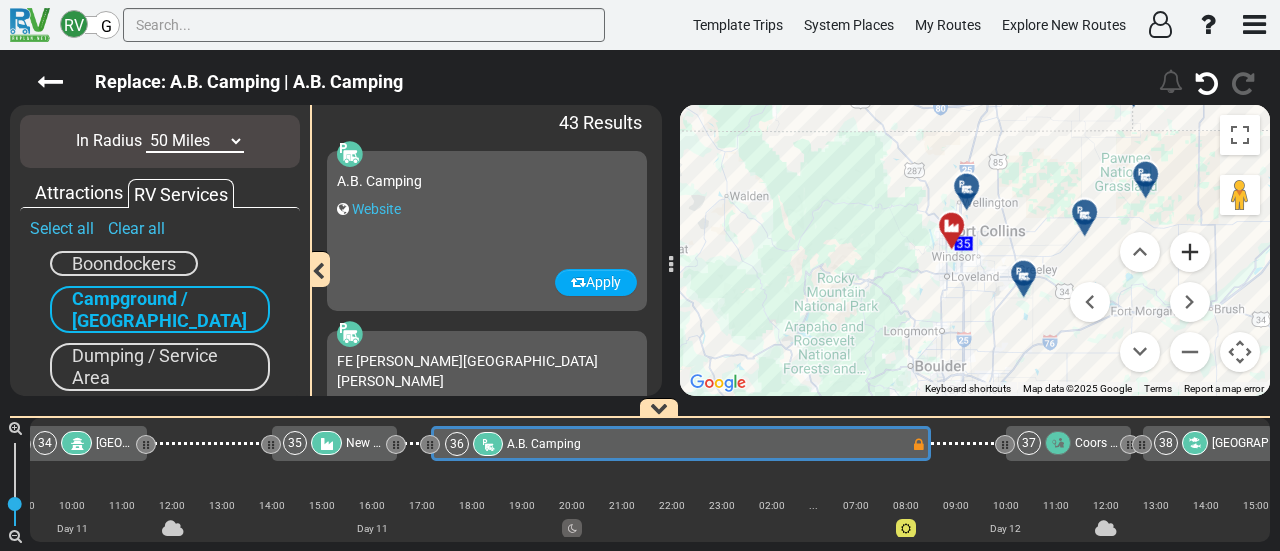 click at bounding box center (1190, 252) 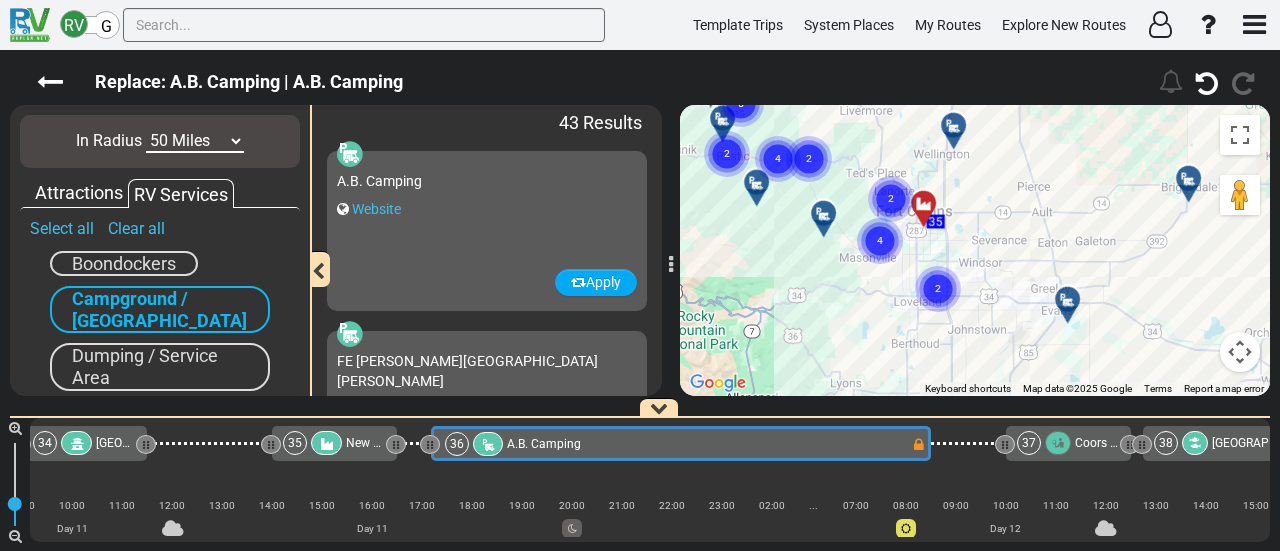 click 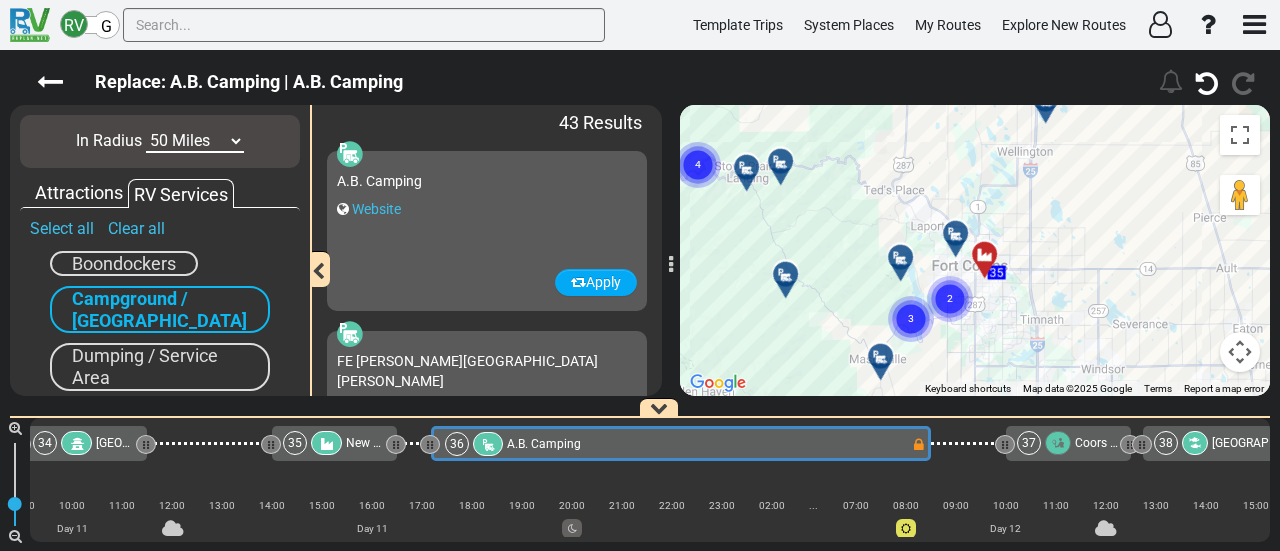 drag, startPoint x: 1018, startPoint y: 285, endPoint x: 930, endPoint y: 261, distance: 91.214035 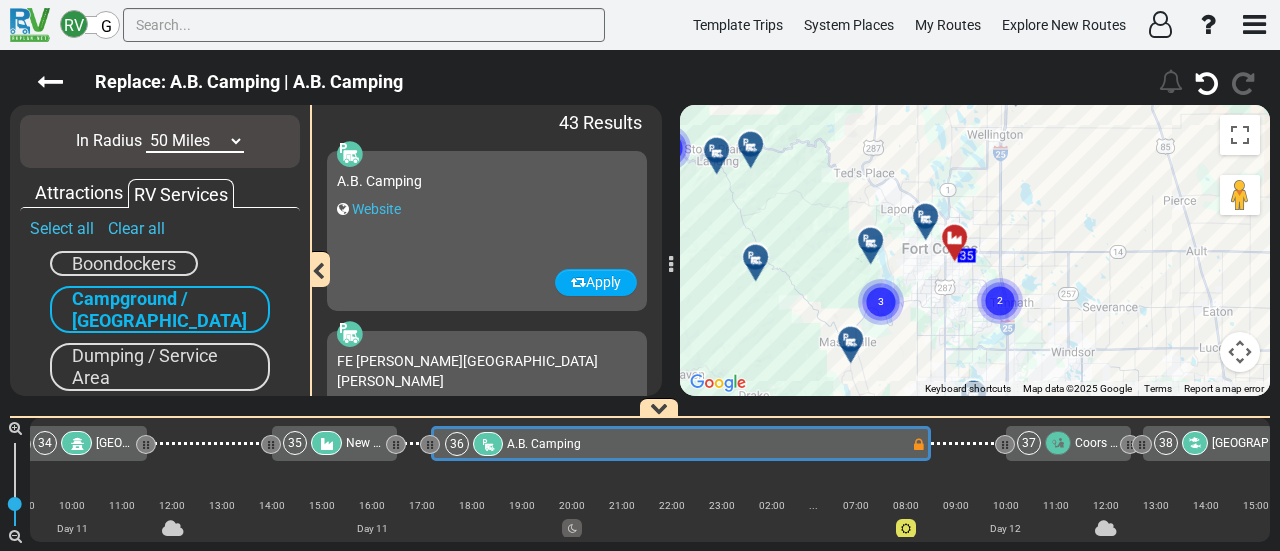 click at bounding box center (926, 217) 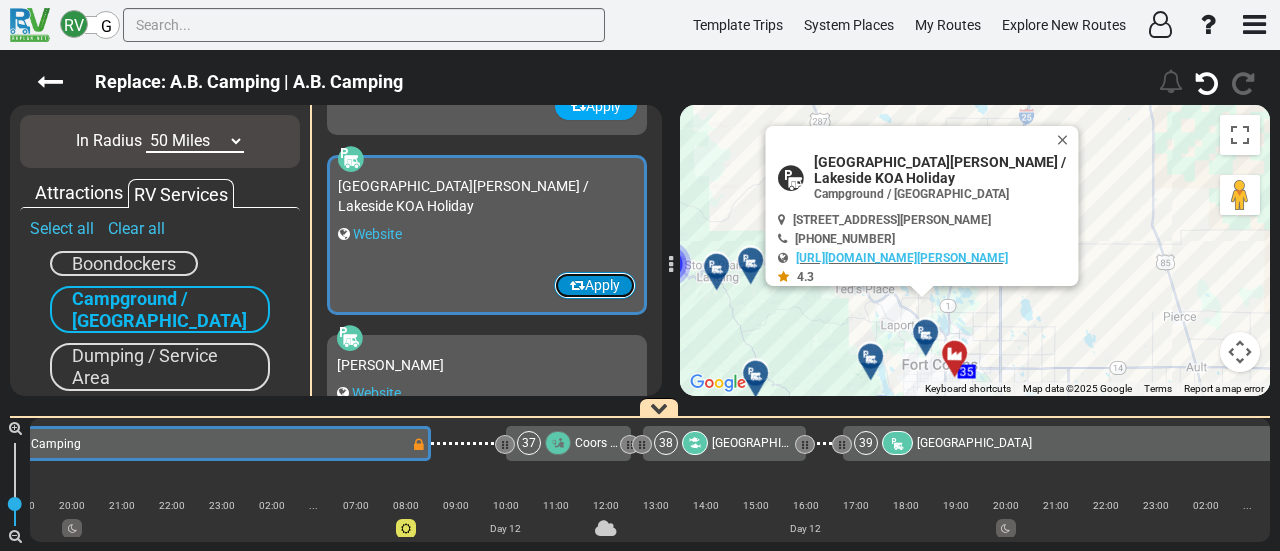 click on "Apply" at bounding box center [595, 285] 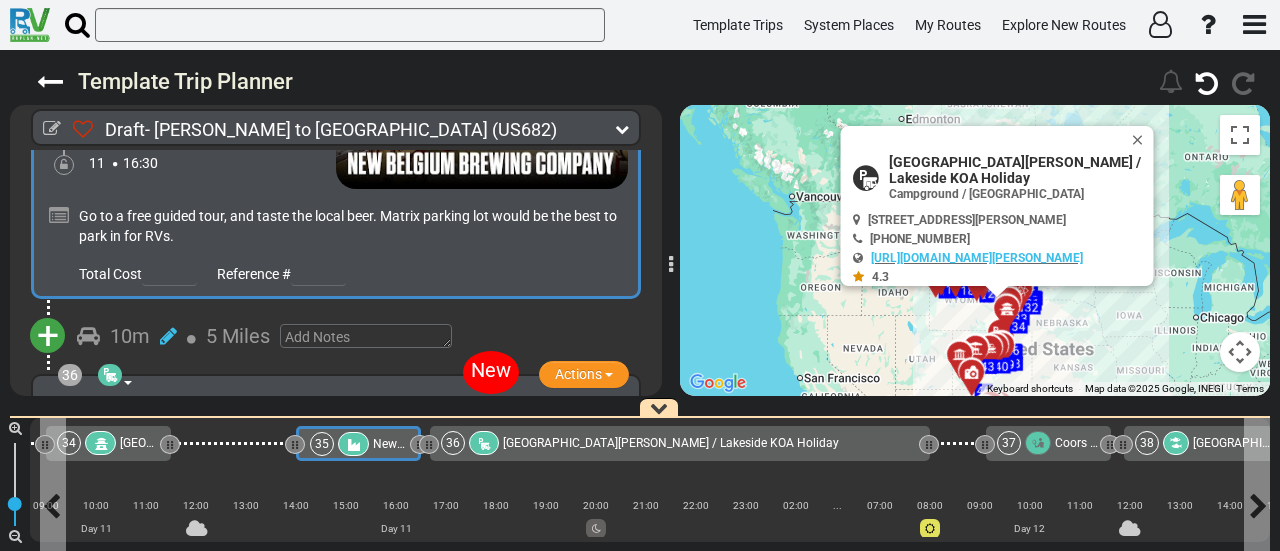 click on "New Belgium Brewing Company" at bounding box center (459, 444) 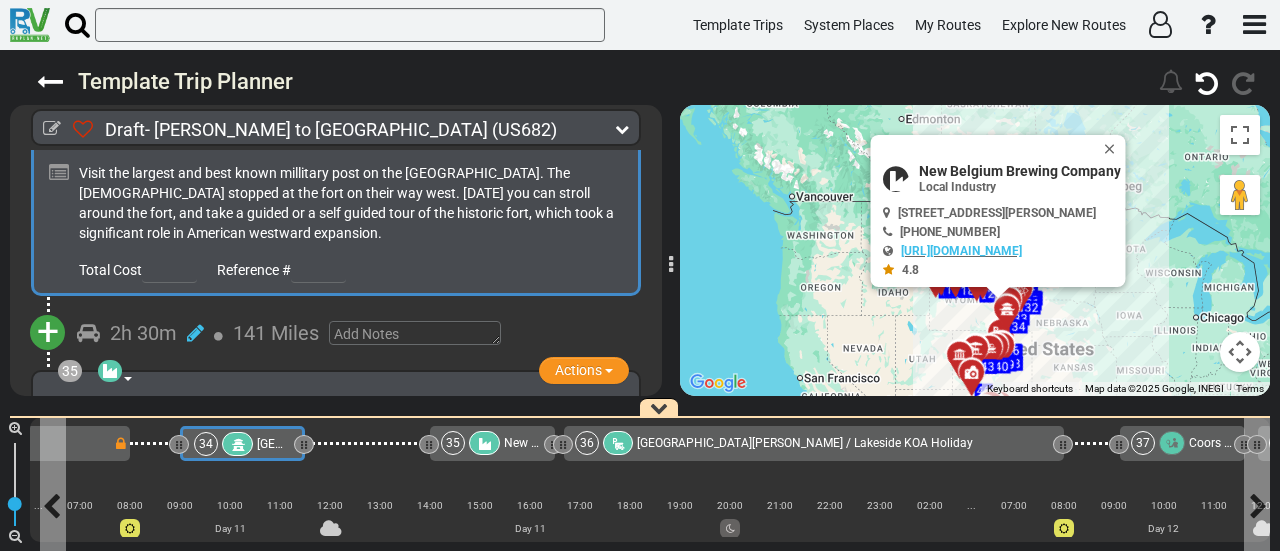 click on "[GEOGRAPHIC_DATA]" at bounding box center [273, 444] 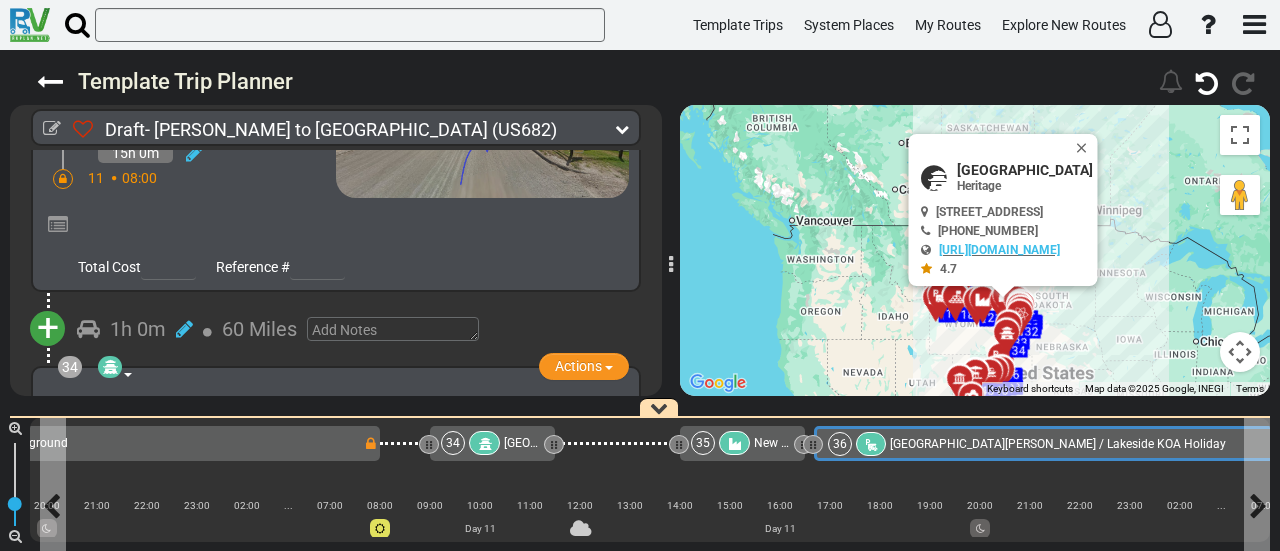 click on "36" at bounding box center (859, 444) 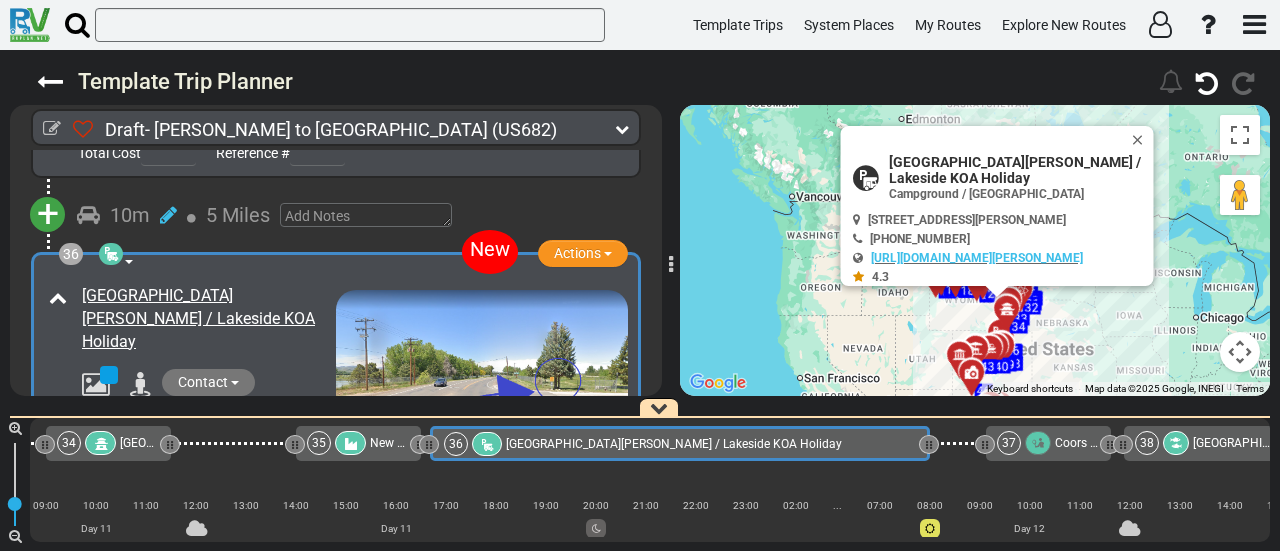 click on "15h 20m" at bounding box center [212, 450] 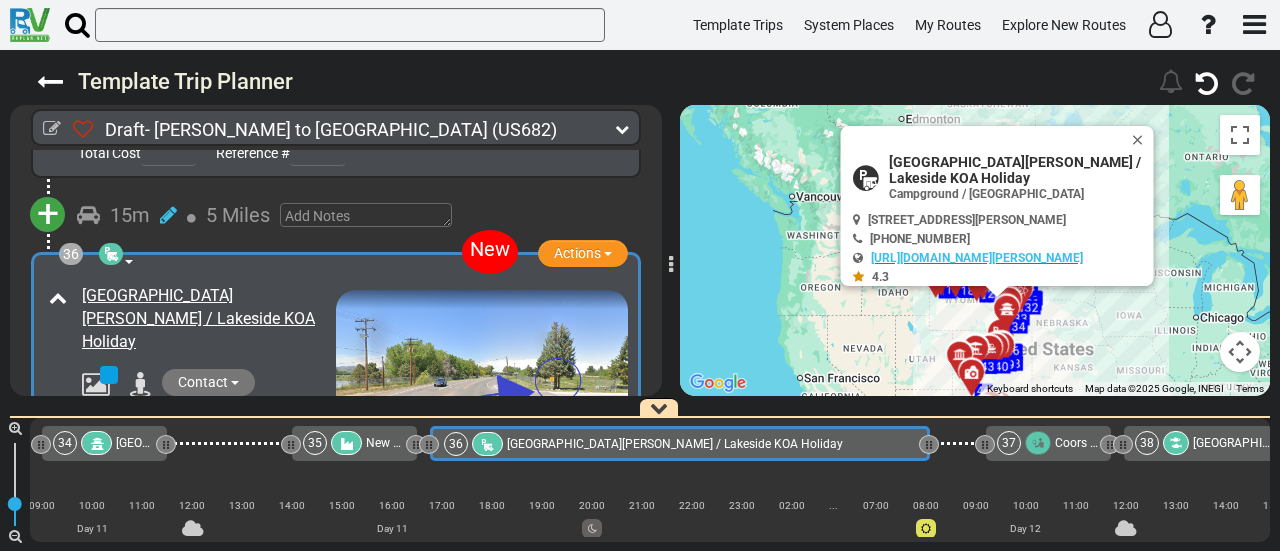 click at bounding box center (176, 537) 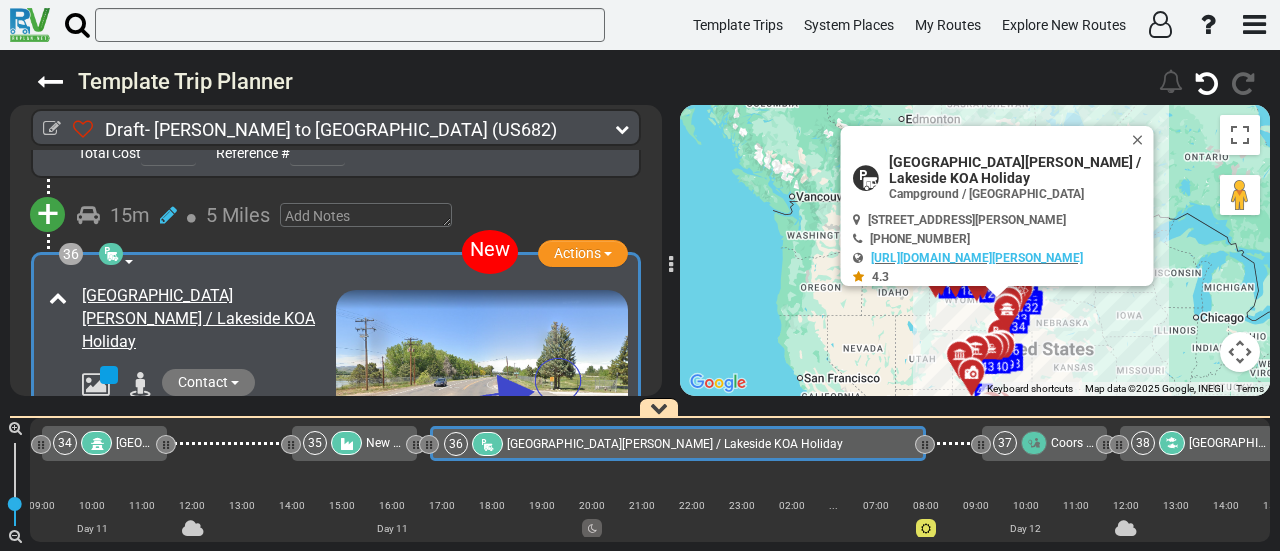 click at bounding box center [64, 476] 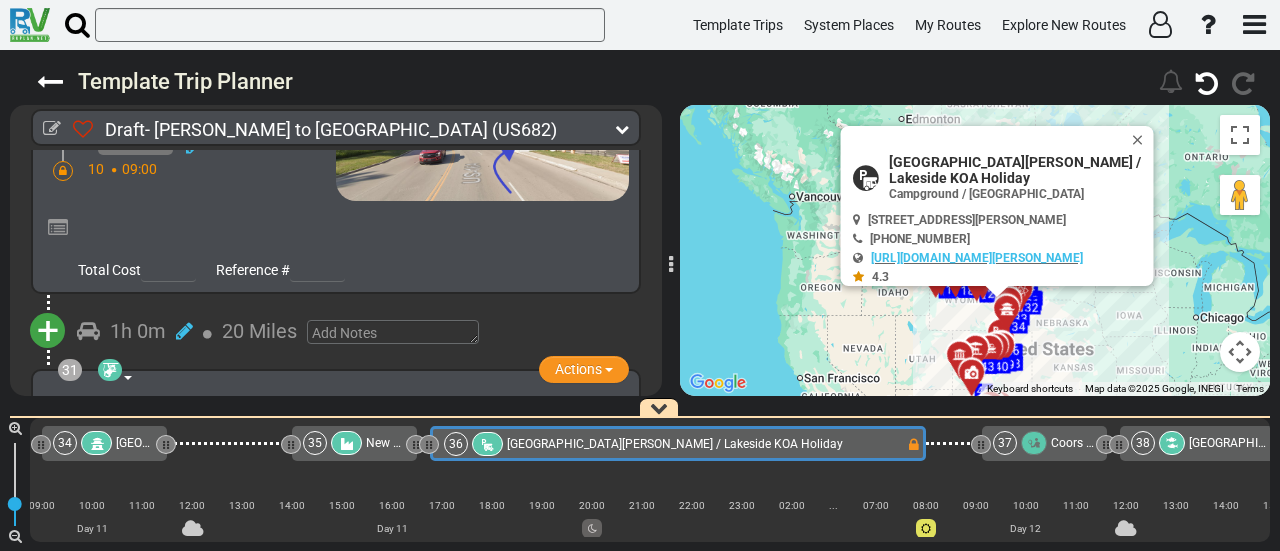 scroll, scrollTop: 13939, scrollLeft: 0, axis: vertical 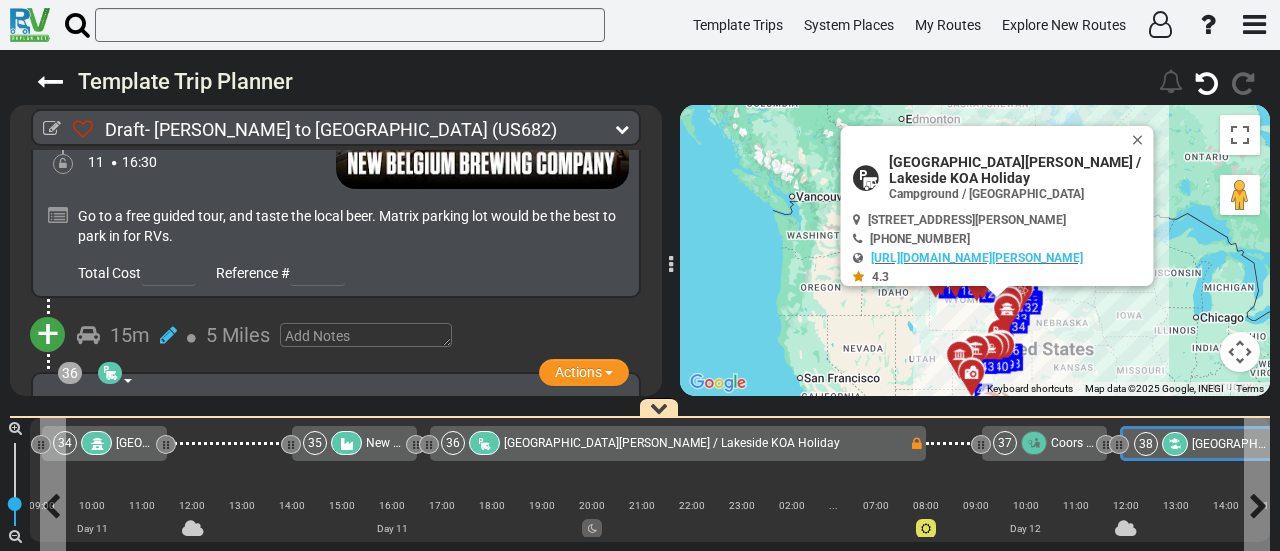 click on "[GEOGRAPHIC_DATA]" at bounding box center (1249, 444) 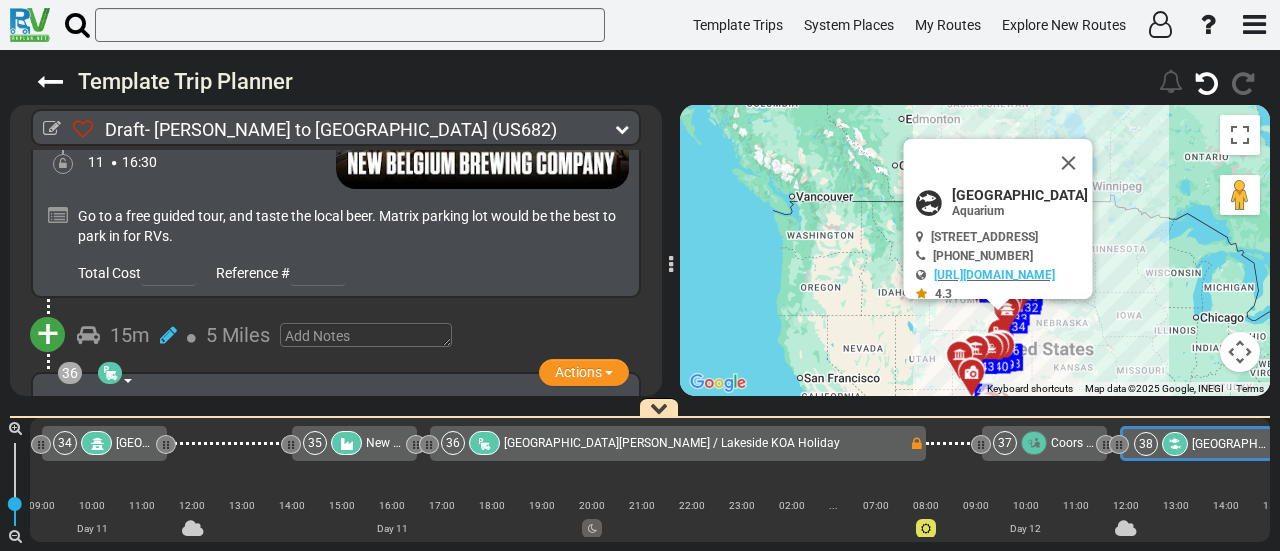 scroll, scrollTop: 14076, scrollLeft: 0, axis: vertical 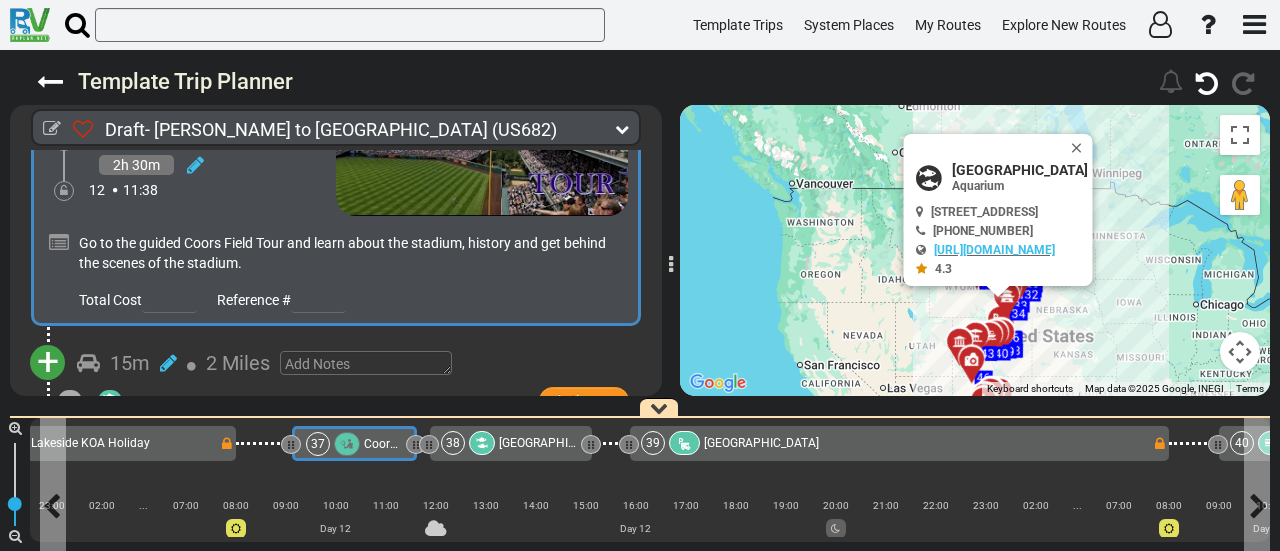 click on "Coors Field" at bounding box center [382, 444] 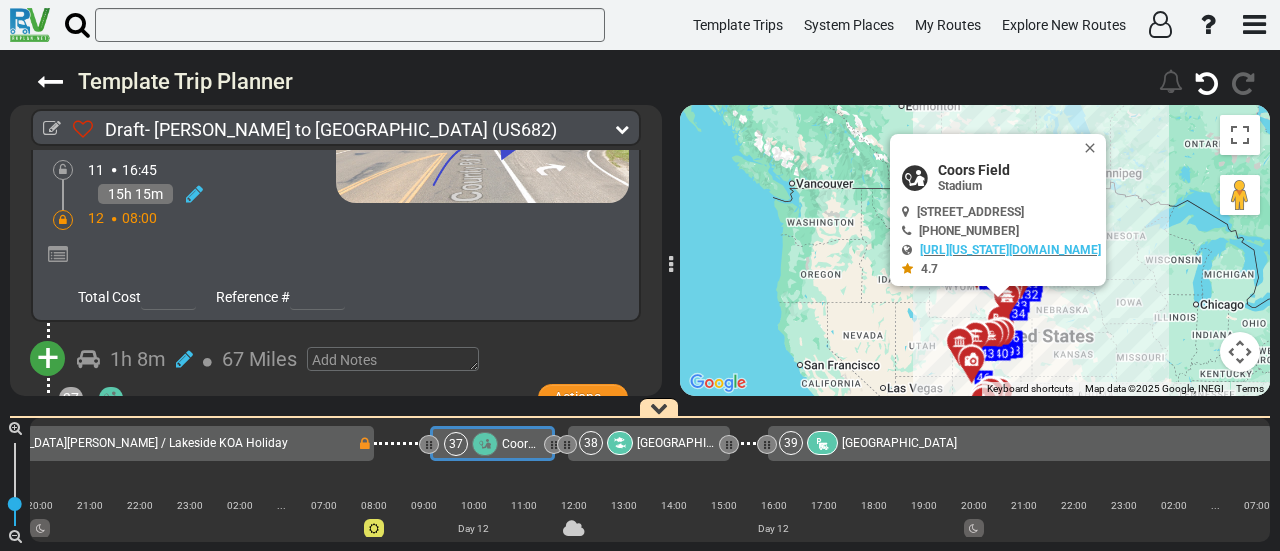 click on "12
09:08" at bounding box center (212, 524) 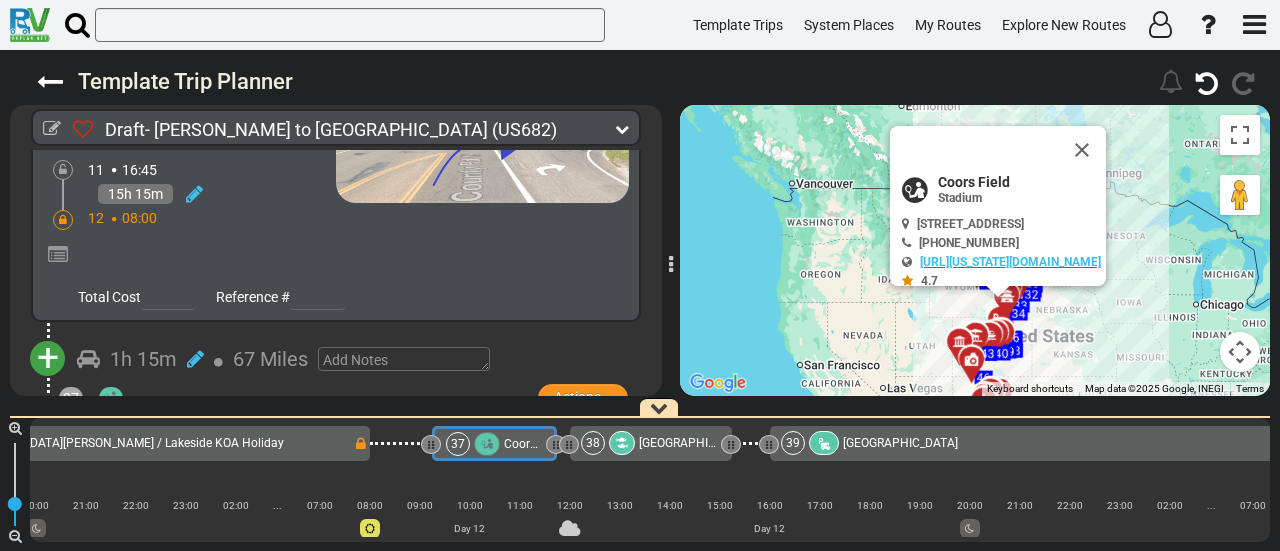 scroll, scrollTop: 0, scrollLeft: 10004, axis: horizontal 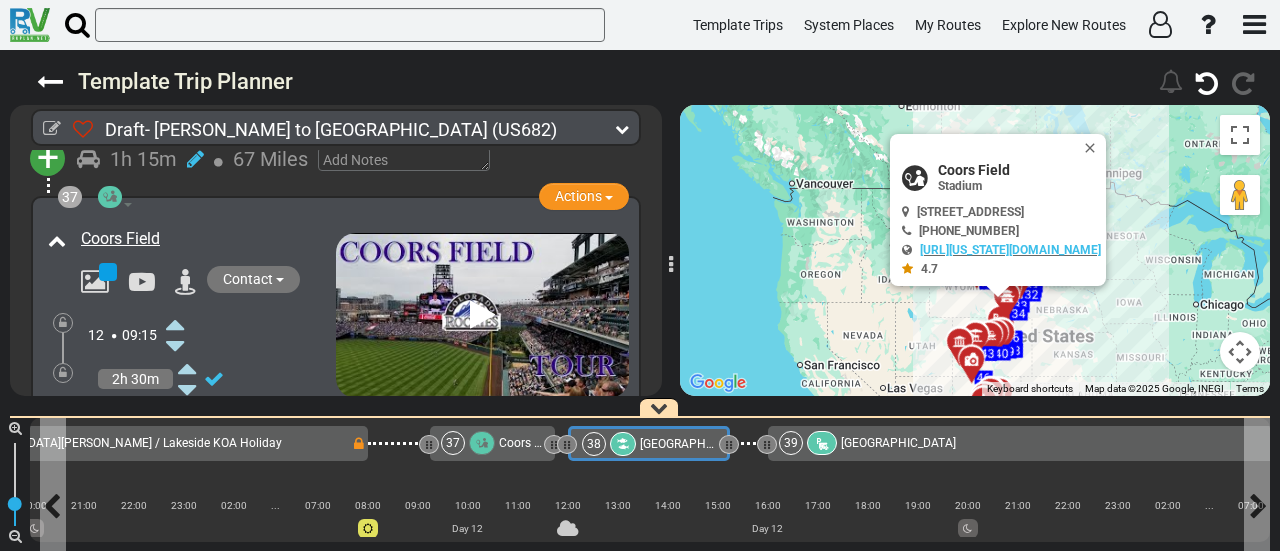 click on "[GEOGRAPHIC_DATA]" at bounding box center (697, 444) 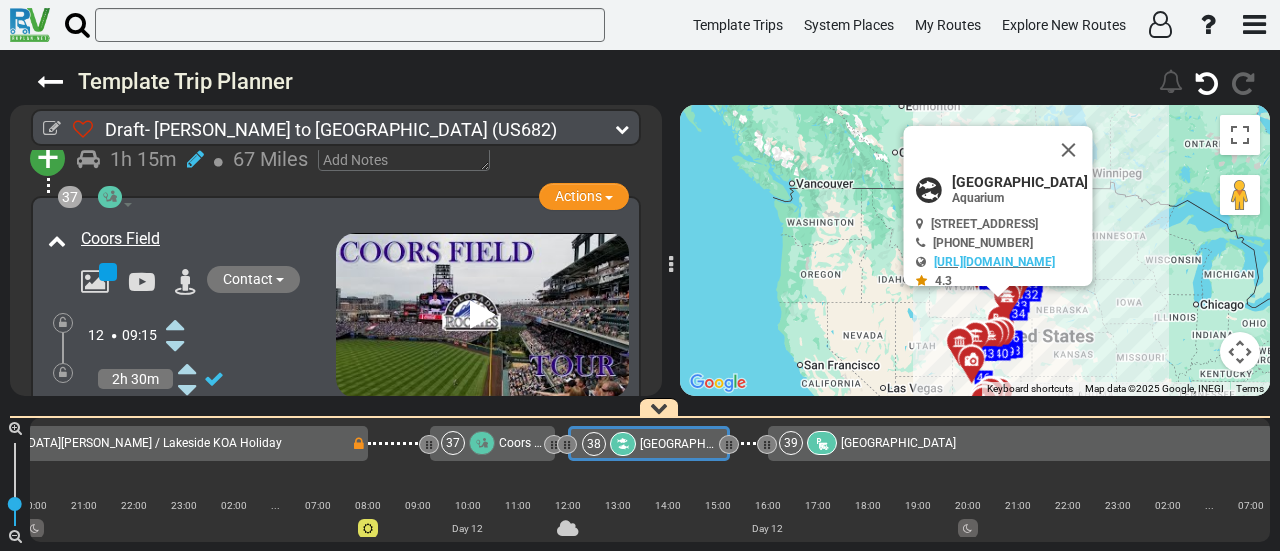 scroll, scrollTop: 14584, scrollLeft: 0, axis: vertical 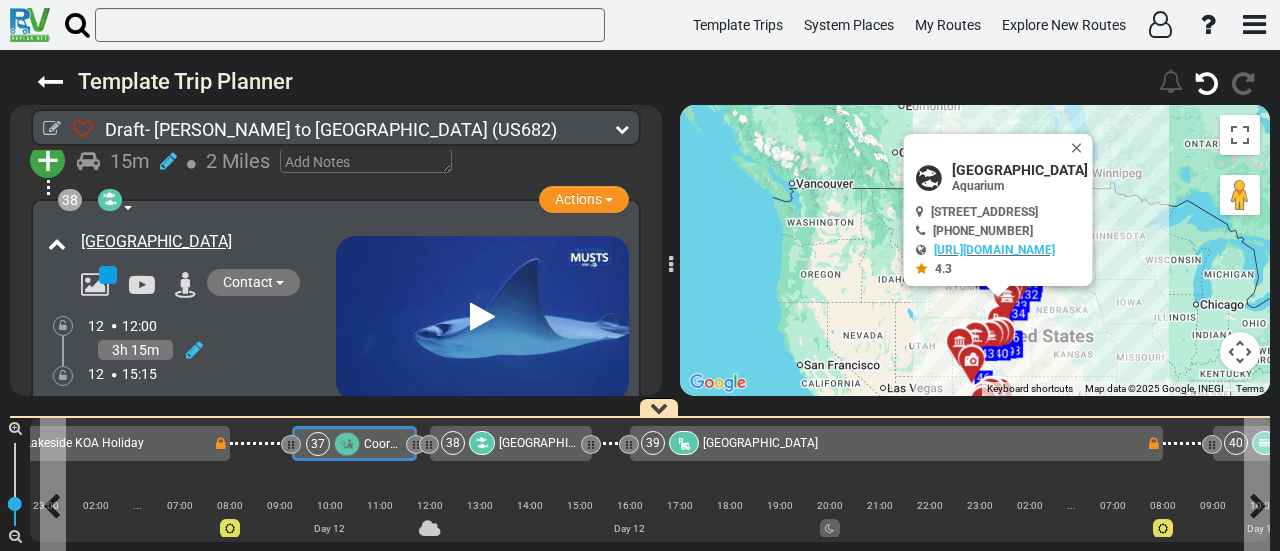 click on "Coors Field" at bounding box center (394, 444) 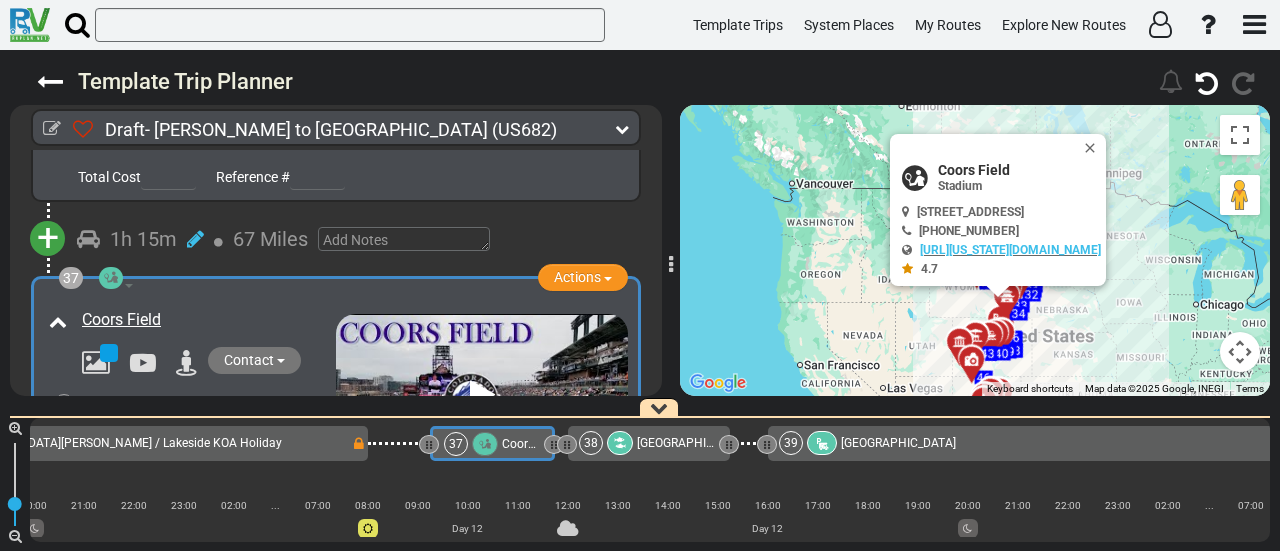 click at bounding box center (176, 405) 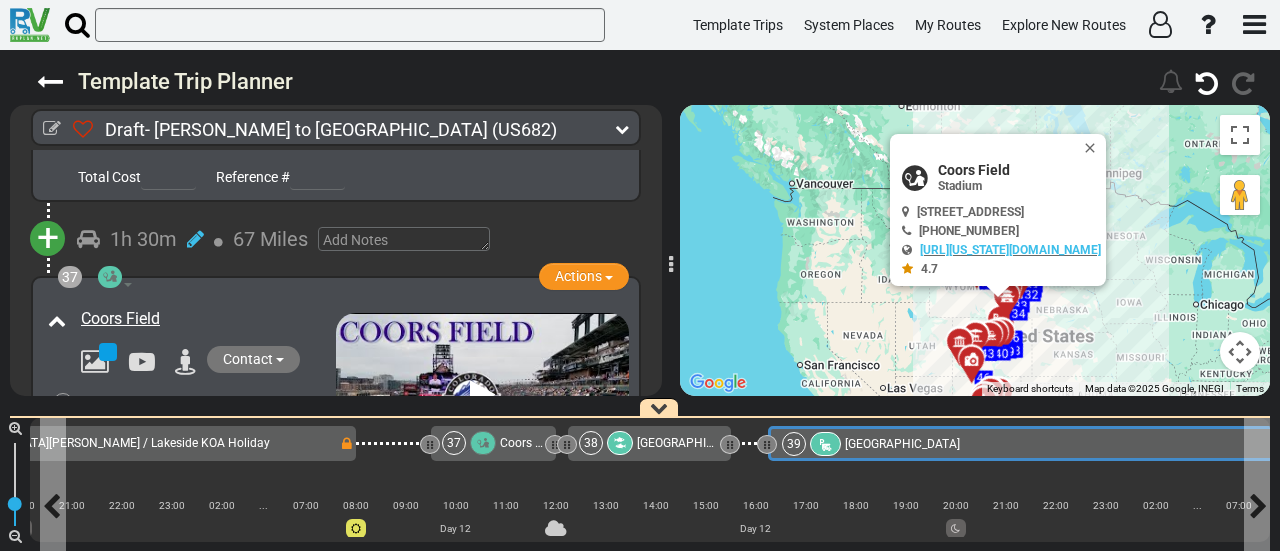 click on "[GEOGRAPHIC_DATA]" at bounding box center [902, 444] 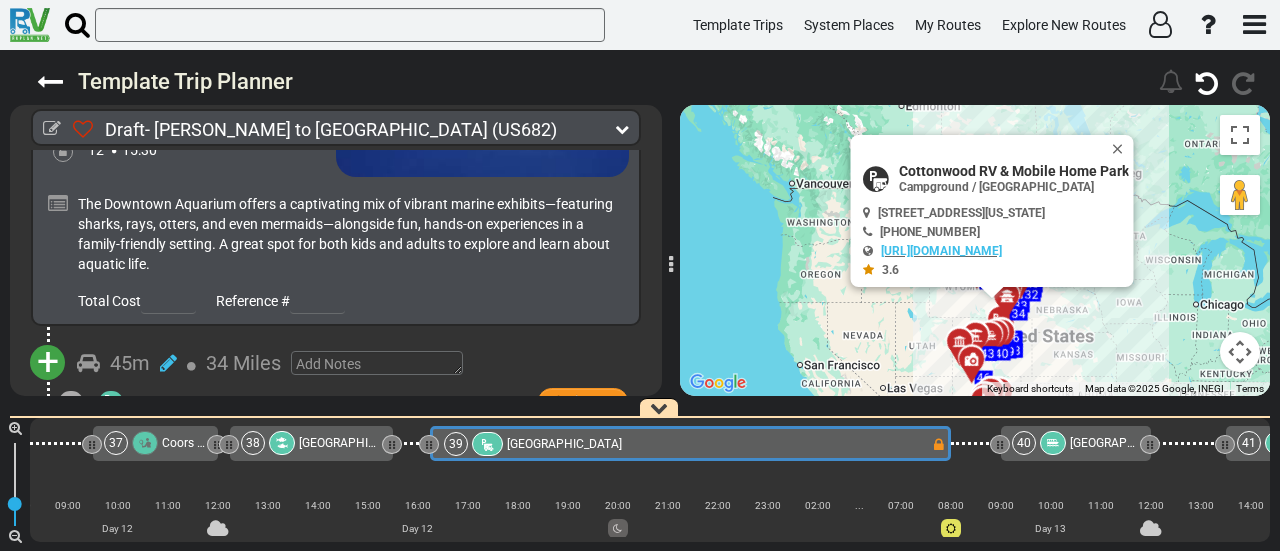 drag, startPoint x: 1139, startPoint y: 137, endPoint x: 1104, endPoint y: 334, distance: 200.08498 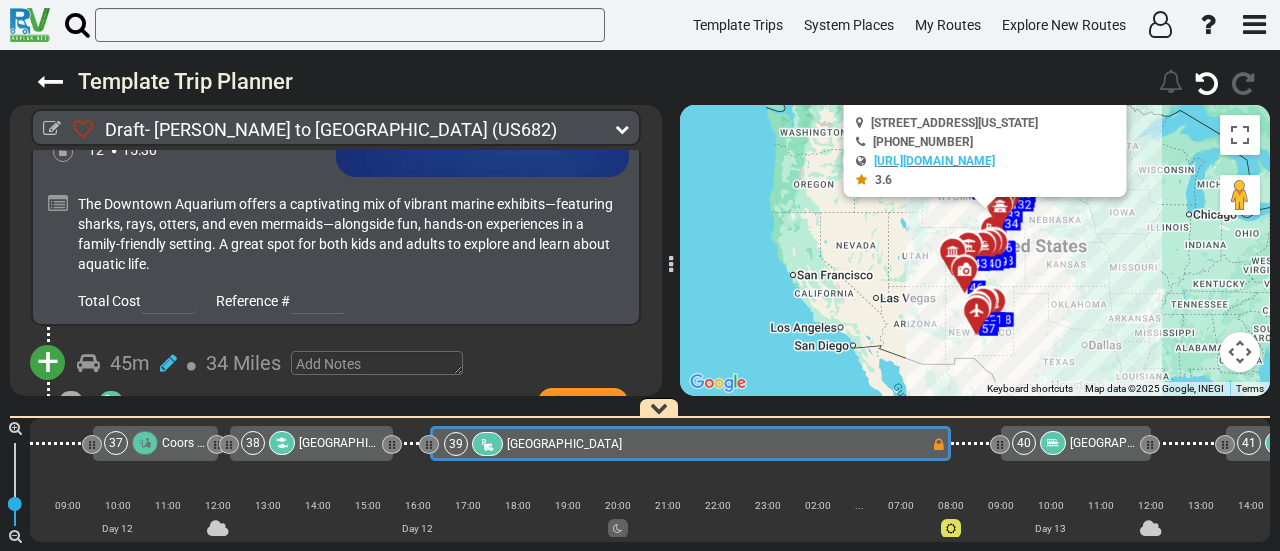 drag, startPoint x: 1104, startPoint y: 334, endPoint x: 1097, endPoint y: 240, distance: 94.26028 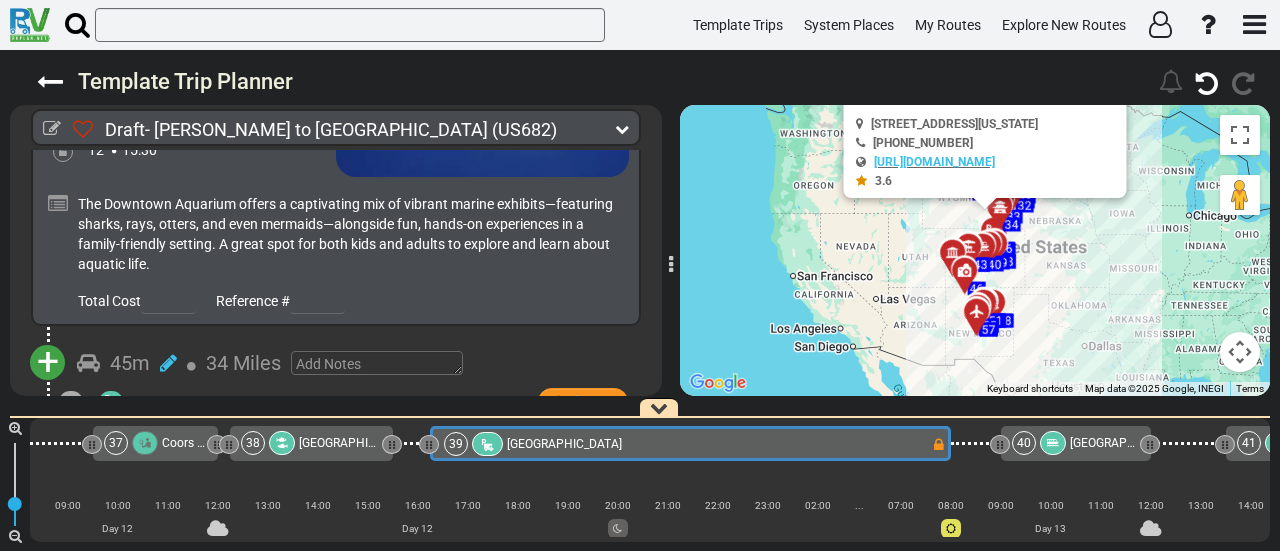 drag, startPoint x: 1234, startPoint y: 352, endPoint x: 1244, endPoint y: 346, distance: 11.661903 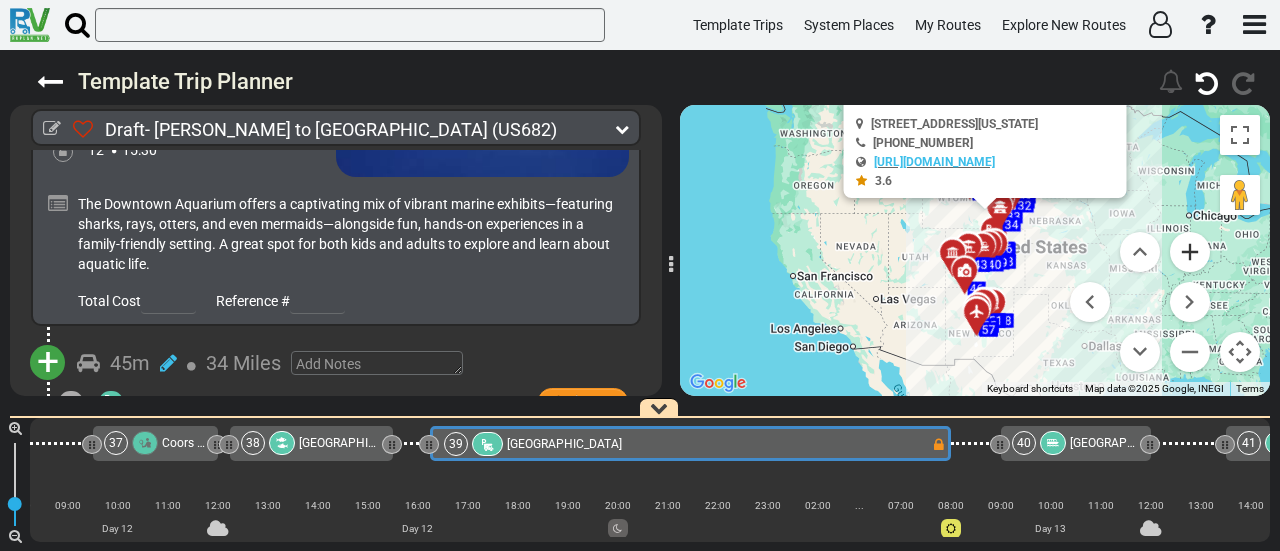 click at bounding box center [1190, 252] 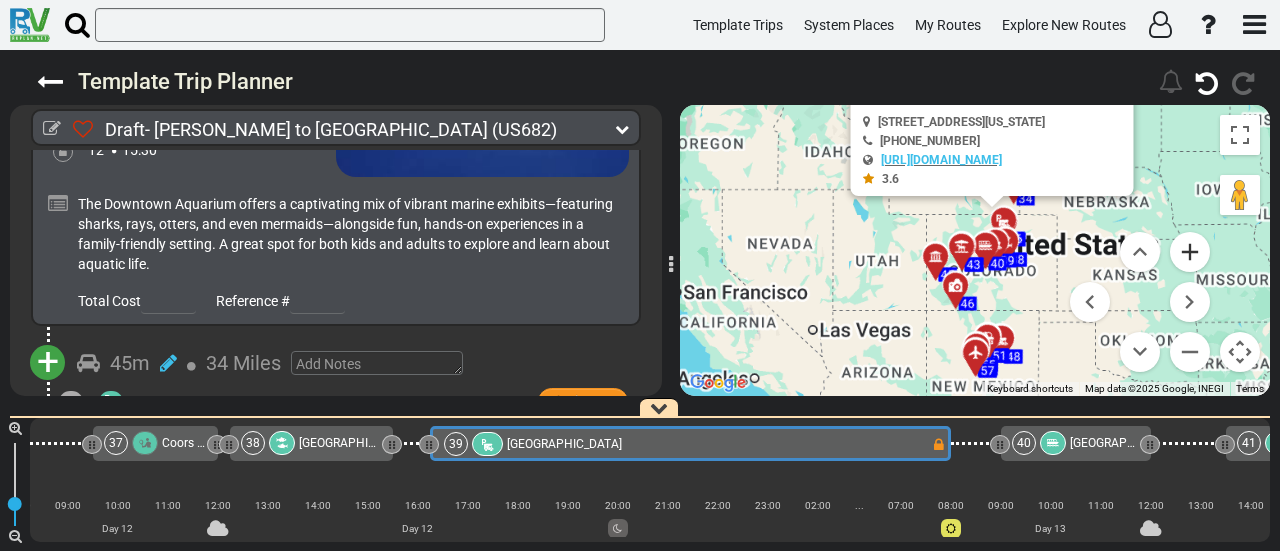 click at bounding box center [1190, 252] 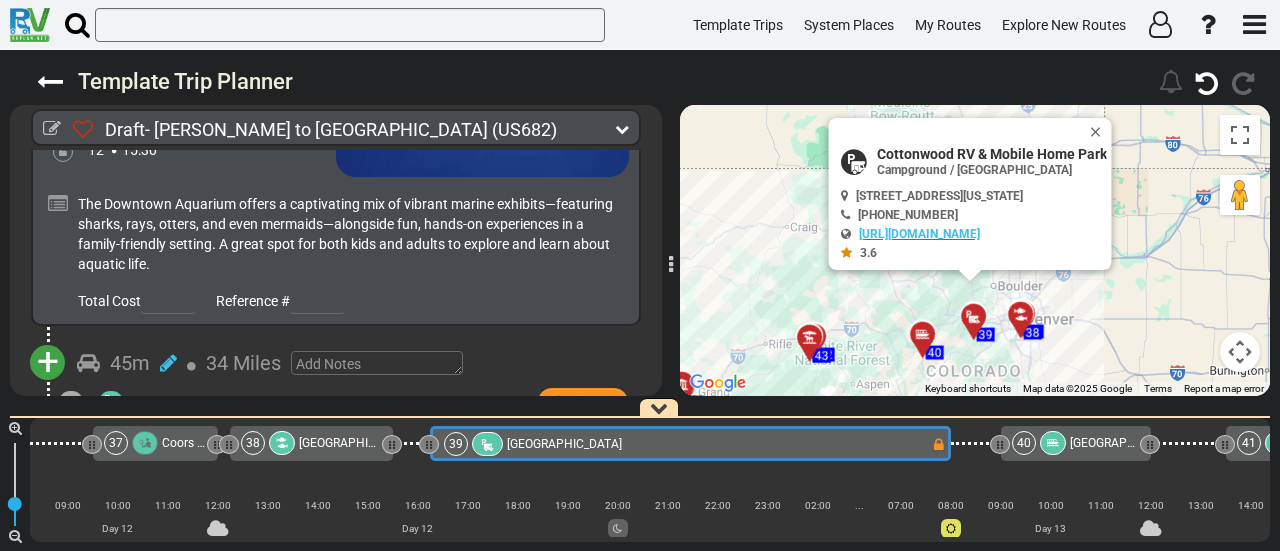drag, startPoint x: 1022, startPoint y: 303, endPoint x: 932, endPoint y: 397, distance: 130.13838 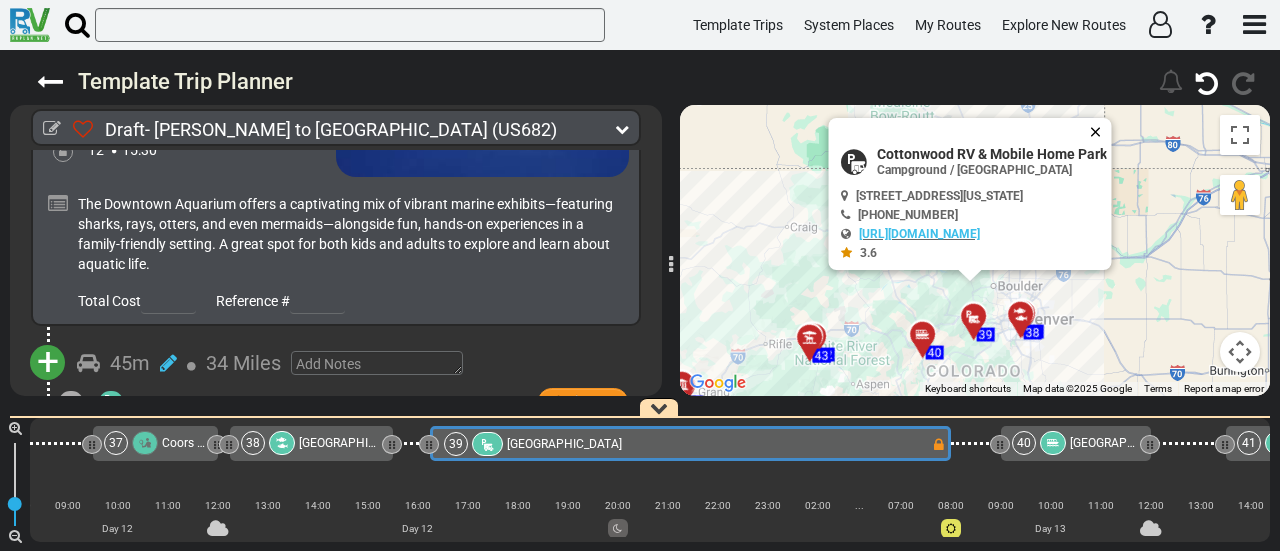 click at bounding box center [1100, 132] 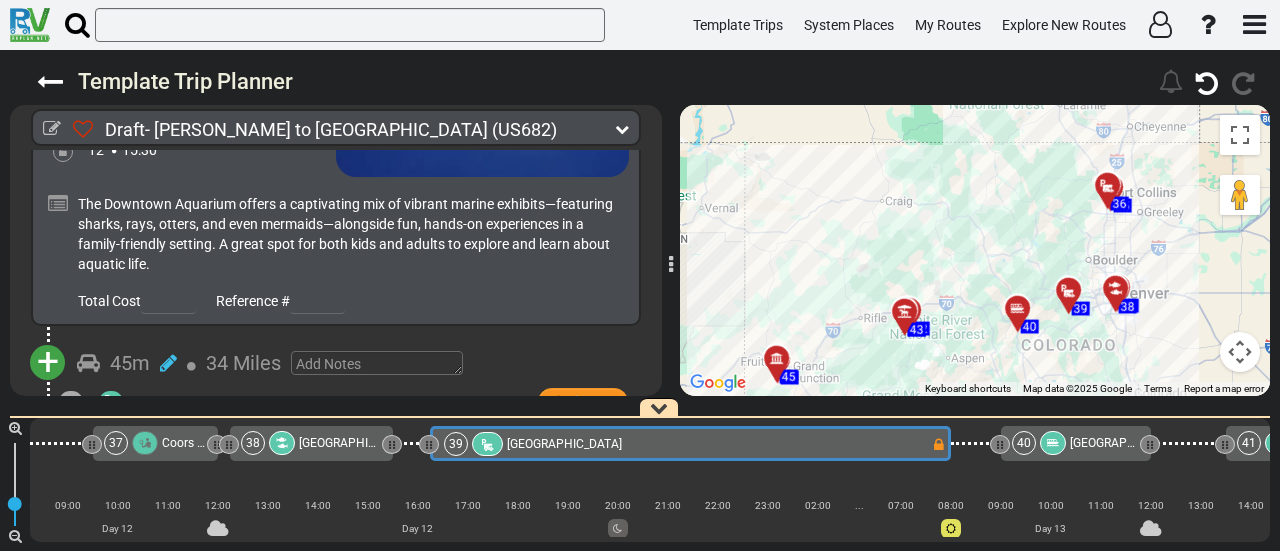 drag, startPoint x: 1093, startPoint y: 201, endPoint x: 1188, endPoint y: 185, distance: 96.337944 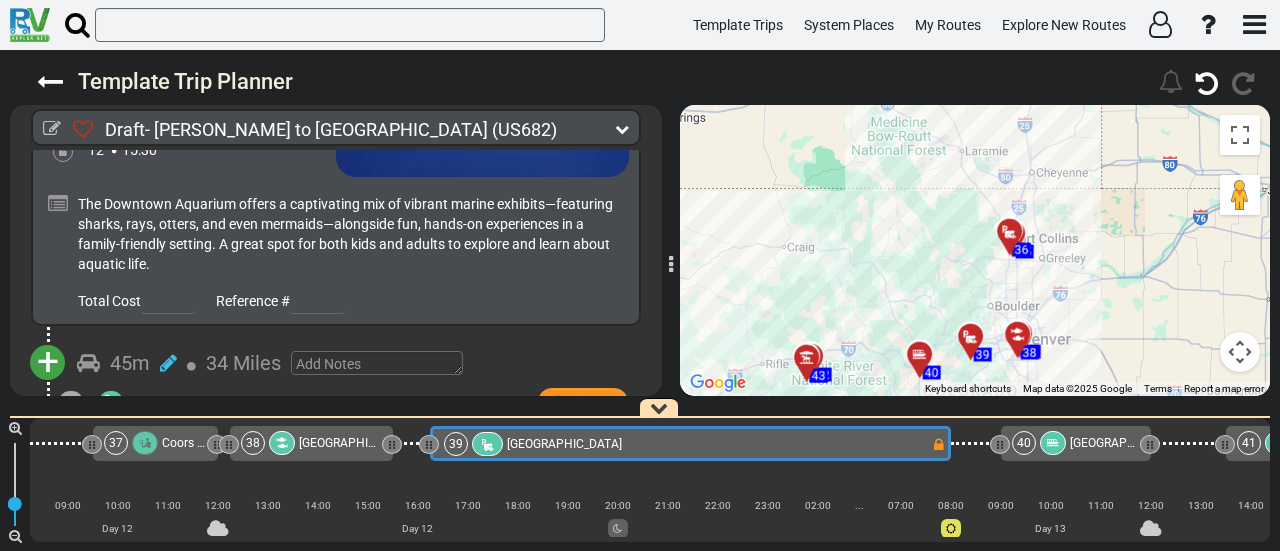 drag, startPoint x: 1176, startPoint y: 301, endPoint x: 1076, endPoint y: 348, distance: 110.49435 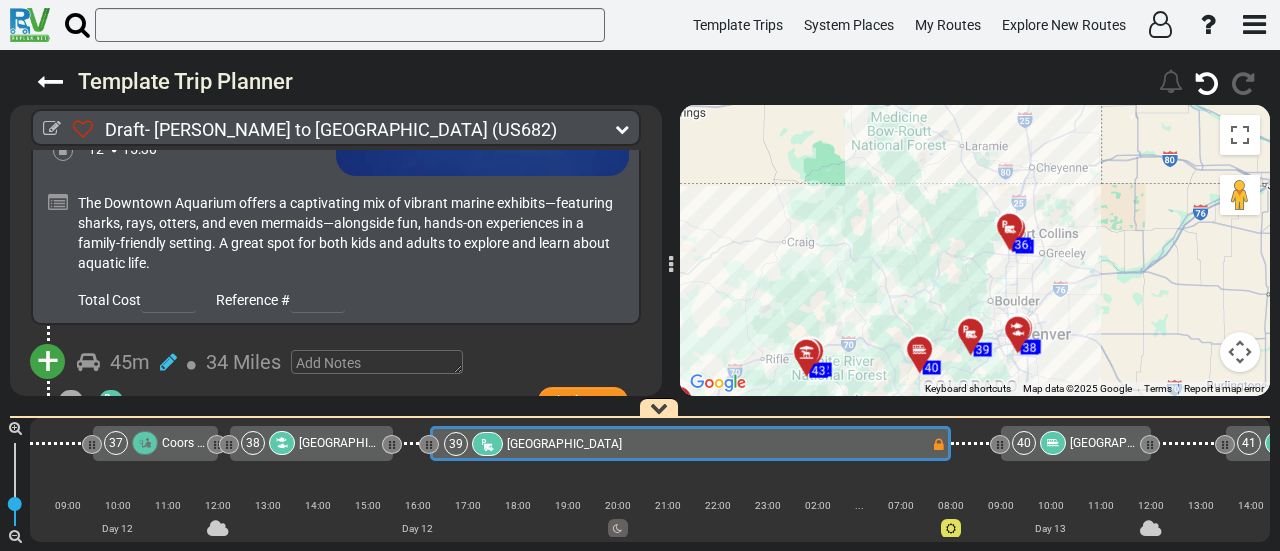 click on "37
Coors Field" at bounding box center (154, 443) 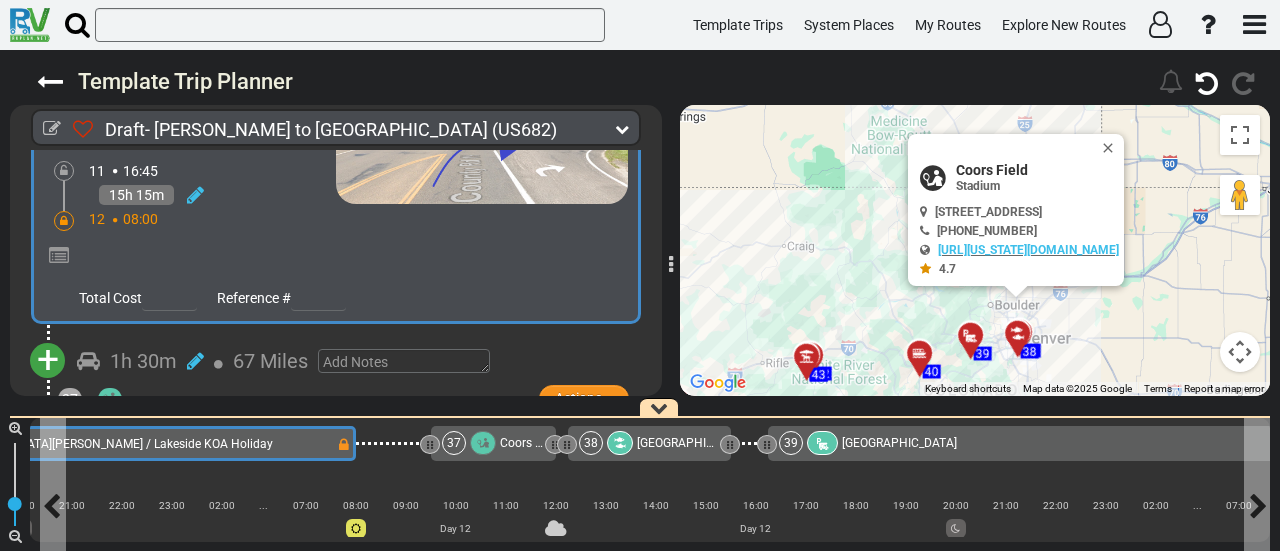 click on "36
Fort Collins / Lakeside KOA Holiday" at bounding box center (105, 444) 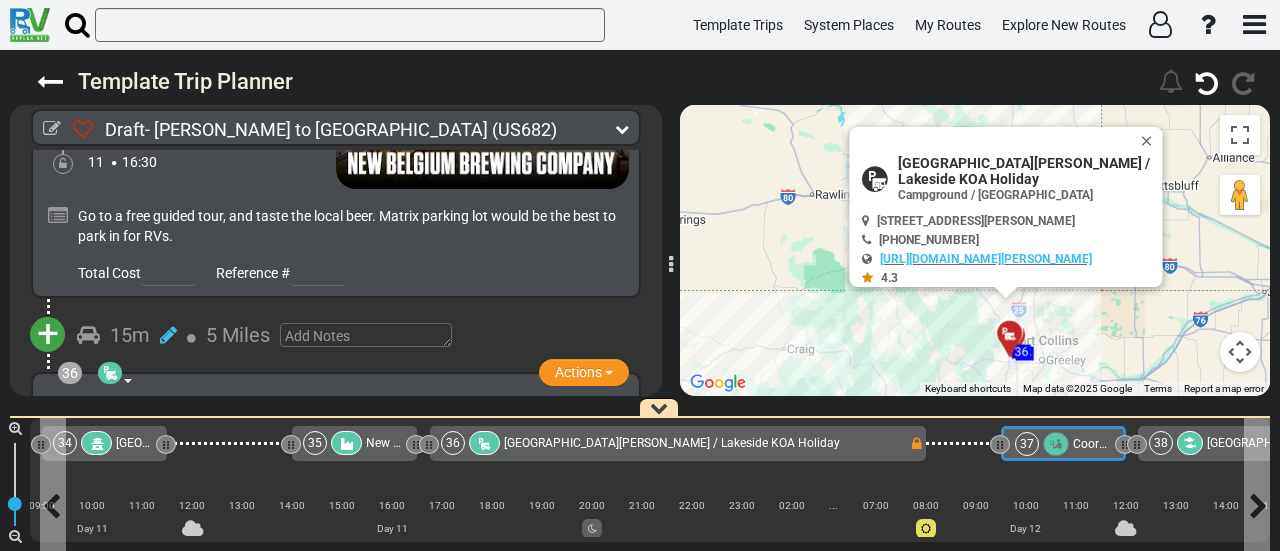 click on "37" at bounding box center [1044, 444] 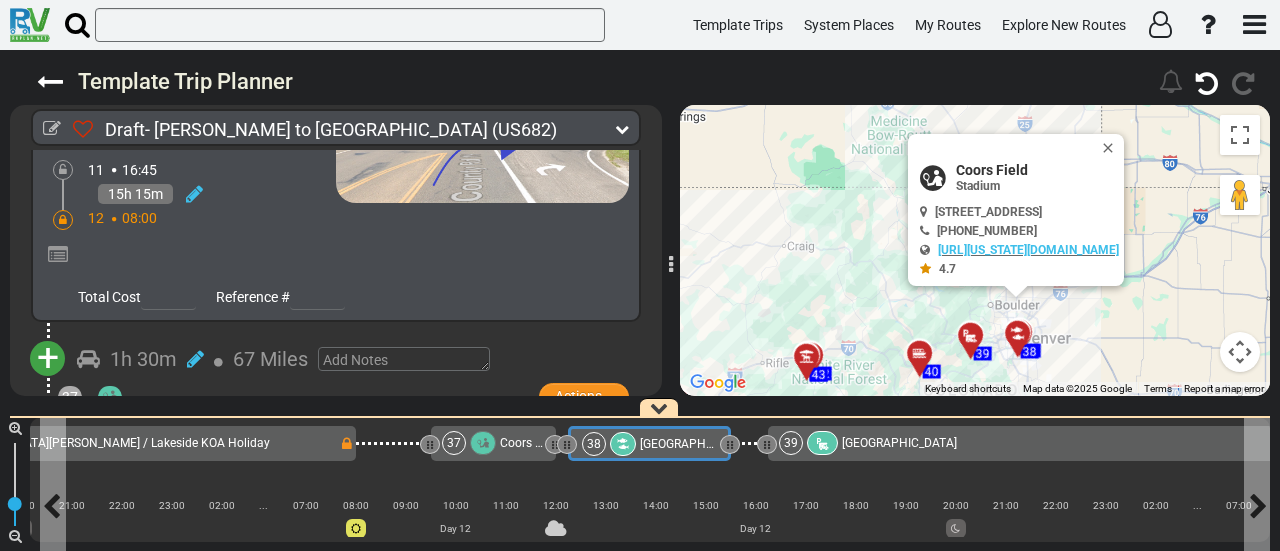 click on "[GEOGRAPHIC_DATA]" at bounding box center (697, 444) 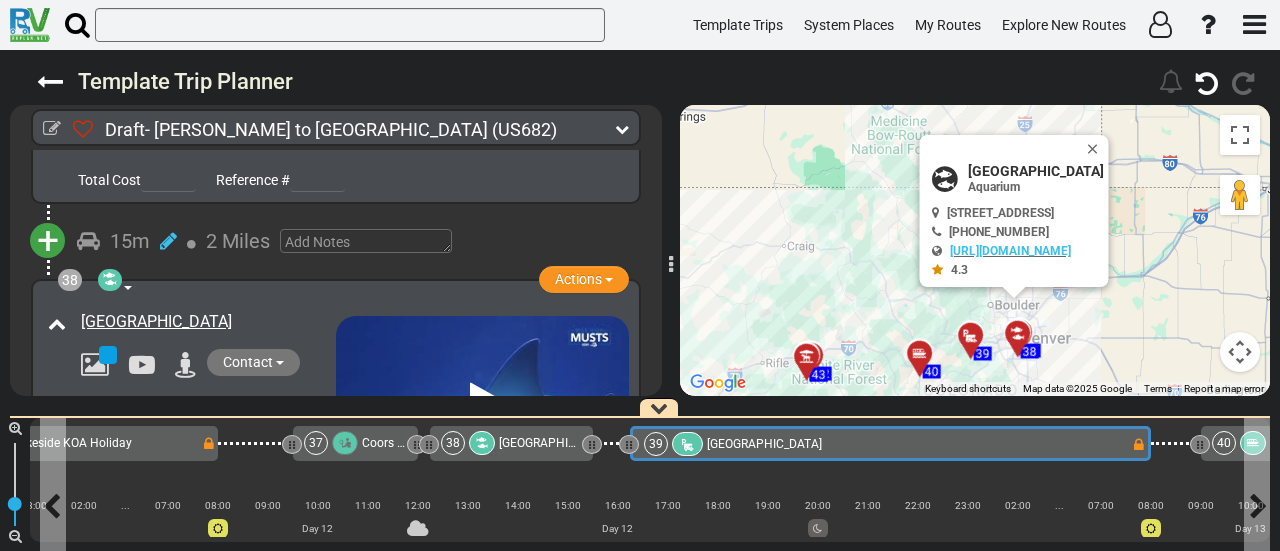 click on "[GEOGRAPHIC_DATA]" at bounding box center (764, 444) 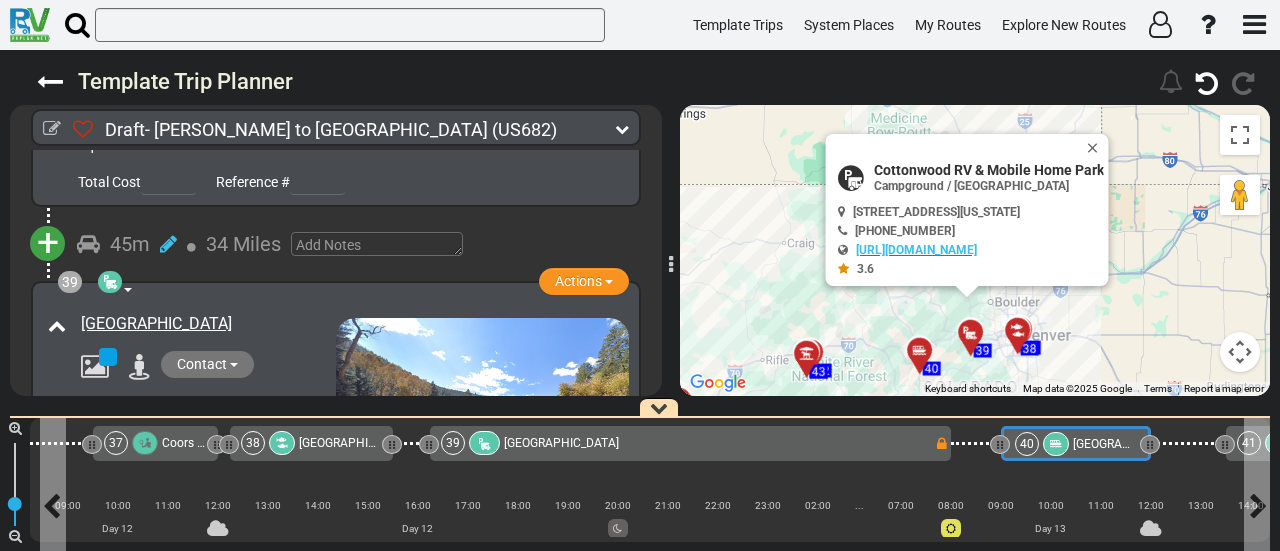 click on "[GEOGRAPHIC_DATA]" at bounding box center (1130, 444) 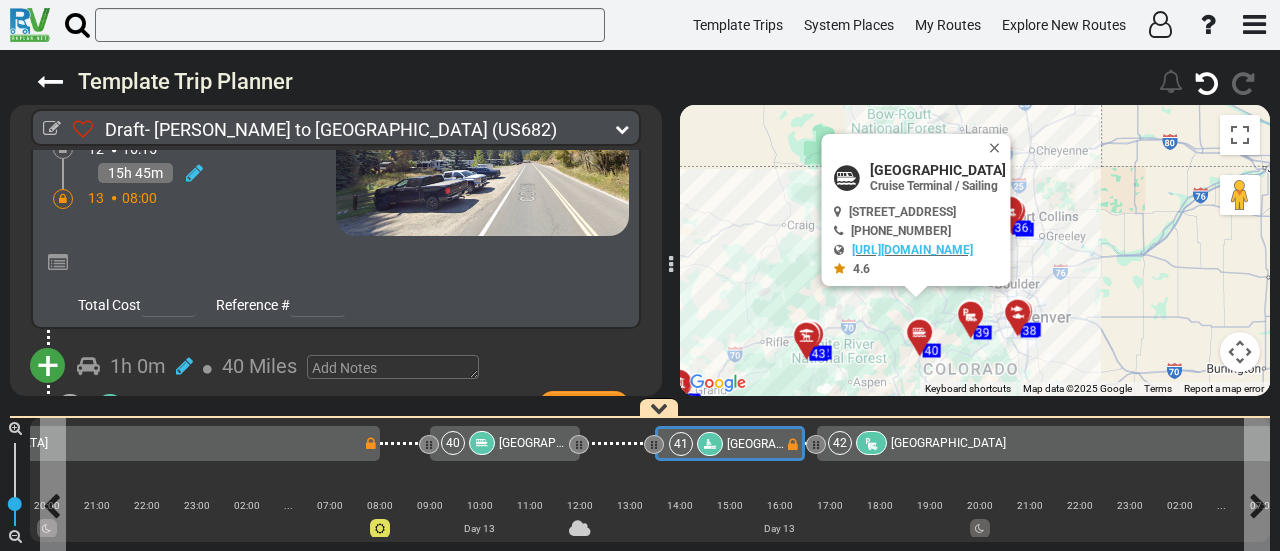 click on "[GEOGRAPHIC_DATA]" at bounding box center (784, 444) 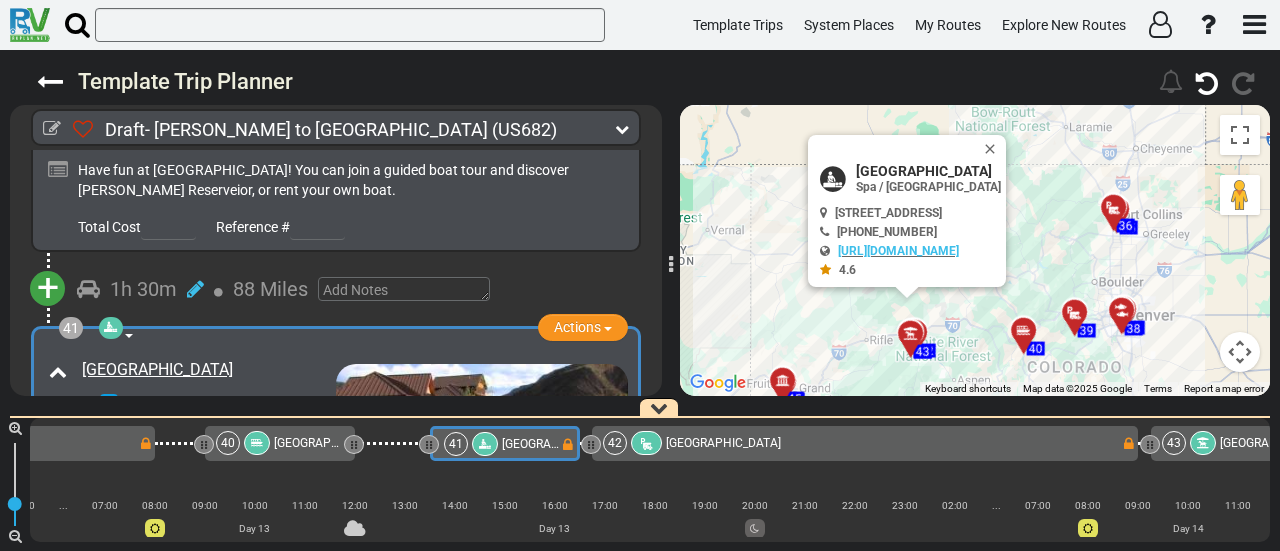 click at bounding box center (64, 504) 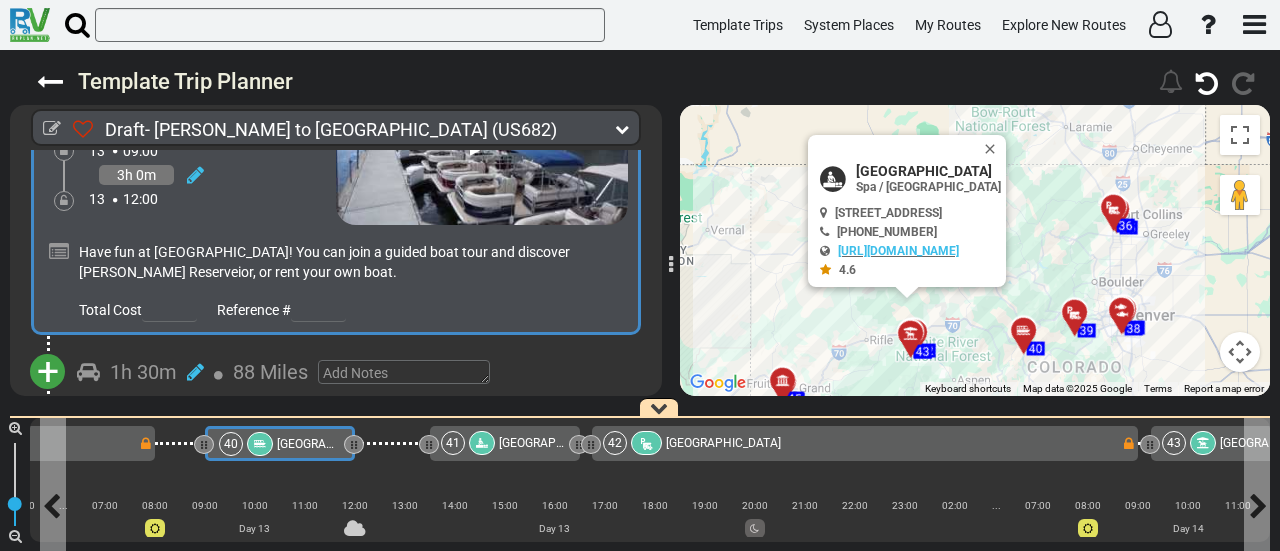 click on "[GEOGRAPHIC_DATA]" at bounding box center [334, 444] 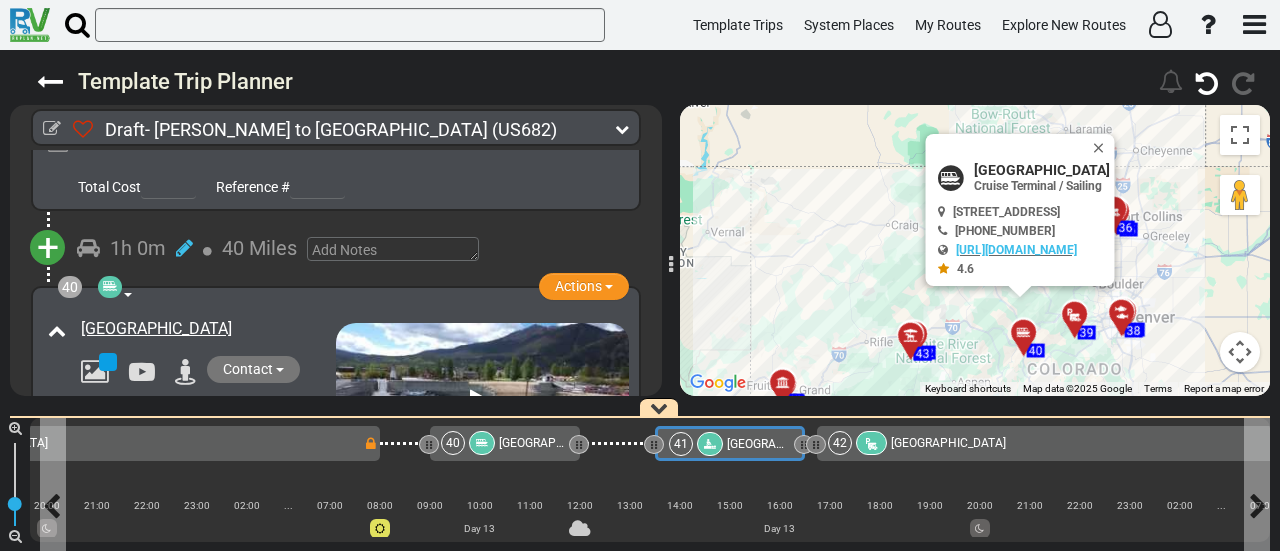 click at bounding box center [710, 444] 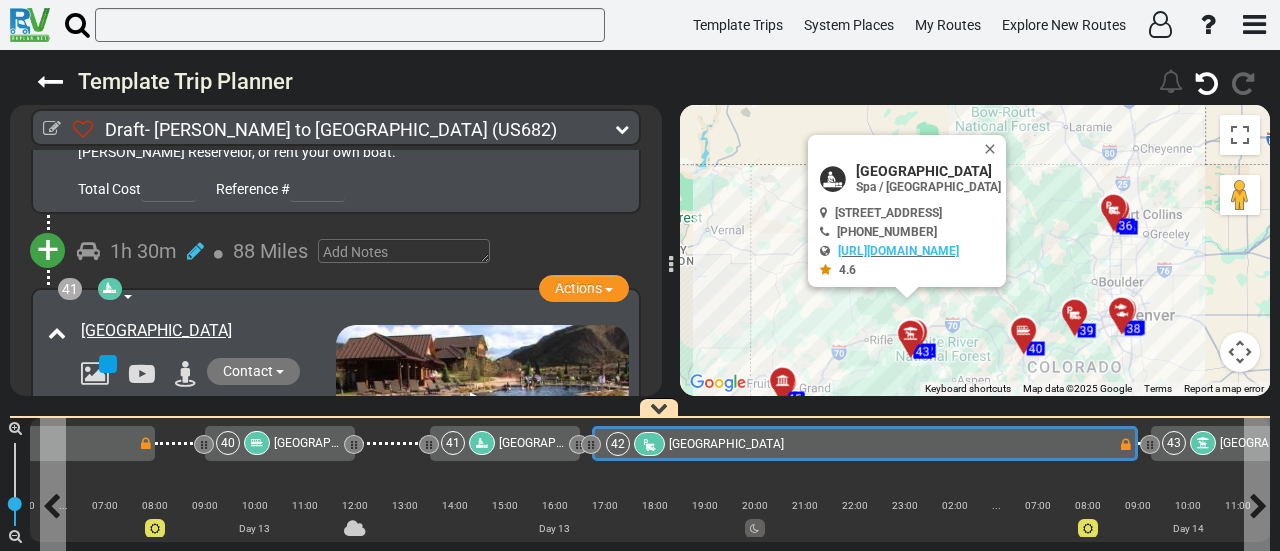 click on "[GEOGRAPHIC_DATA]" at bounding box center (726, 444) 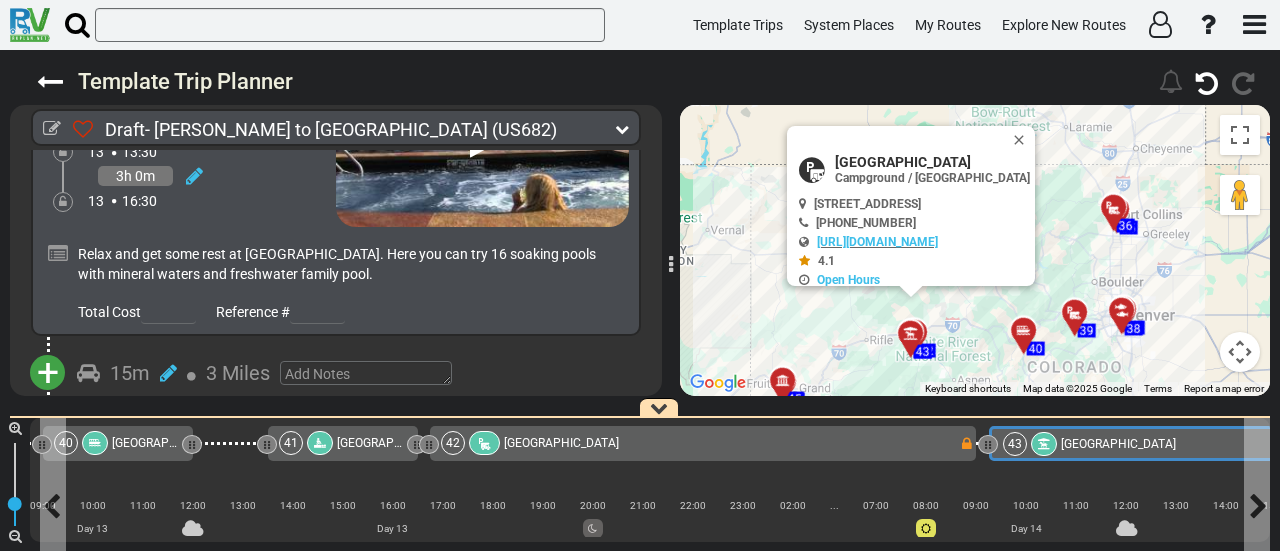 click on "[GEOGRAPHIC_DATA]" at bounding box center (1118, 444) 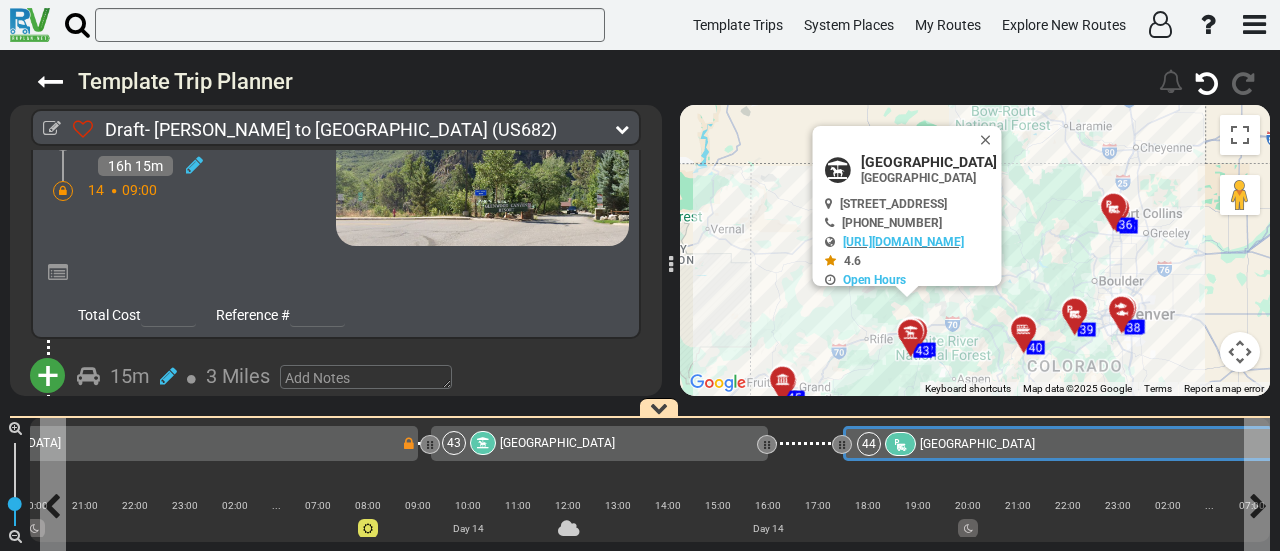 click on "44
Monument RV Resort" at bounding box center (1119, 444) 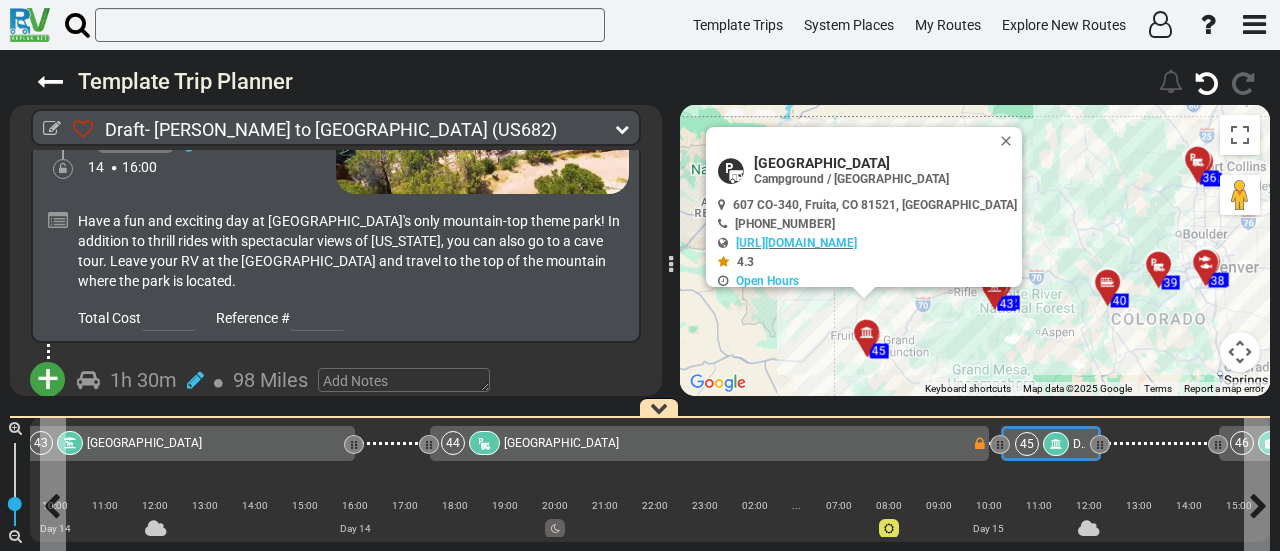 click at bounding box center [1056, 444] 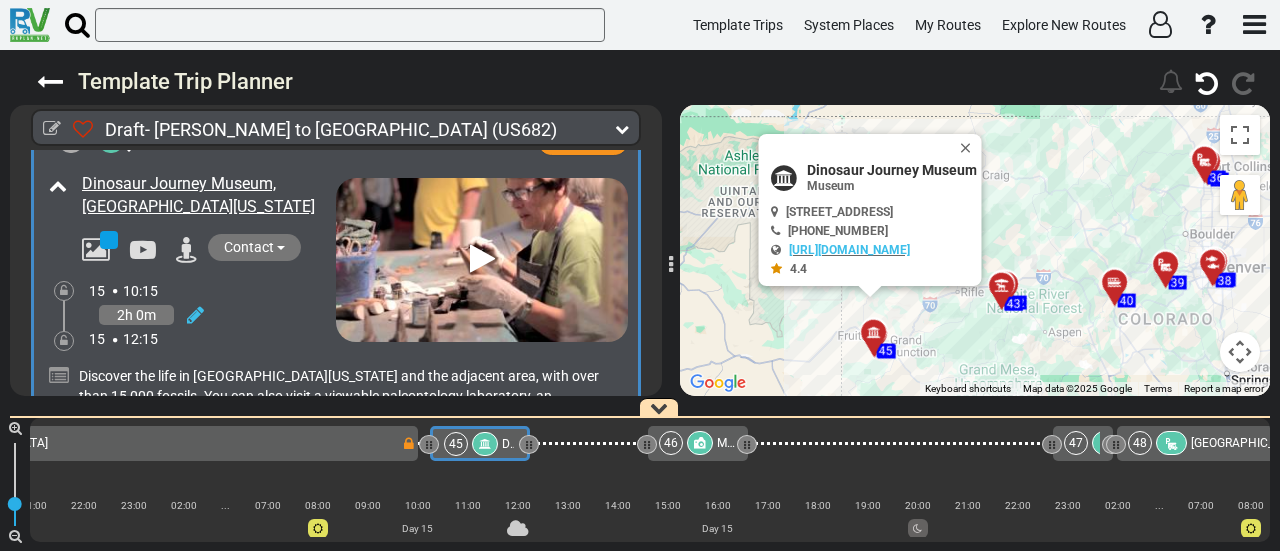 click on "+" at bounding box center [48, 516] 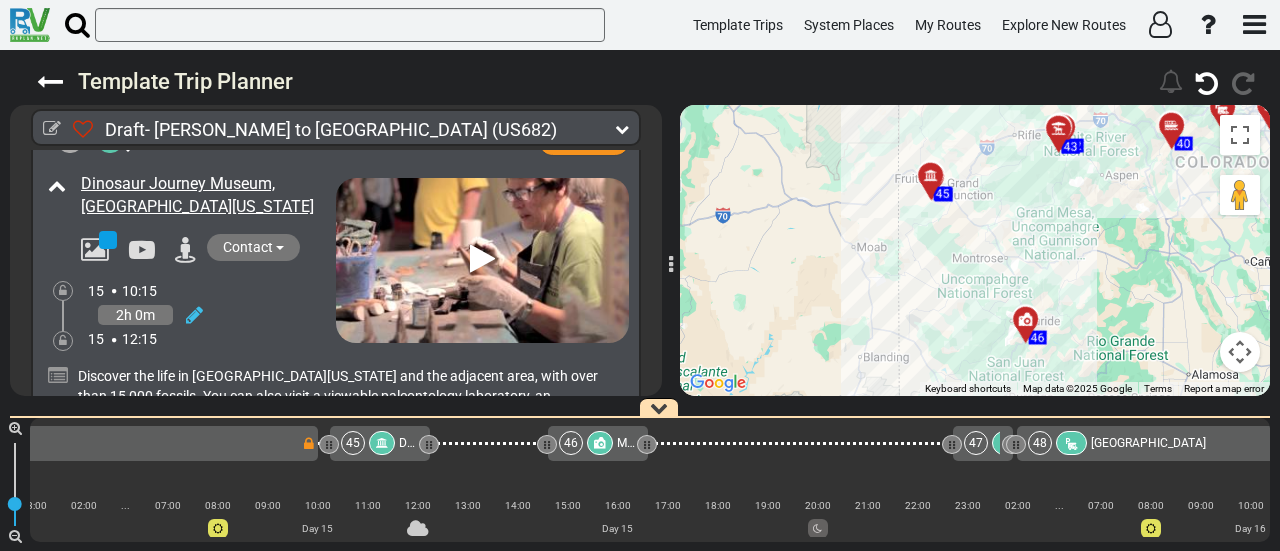 click on "Add Atraction" at bounding box center (110, 551) 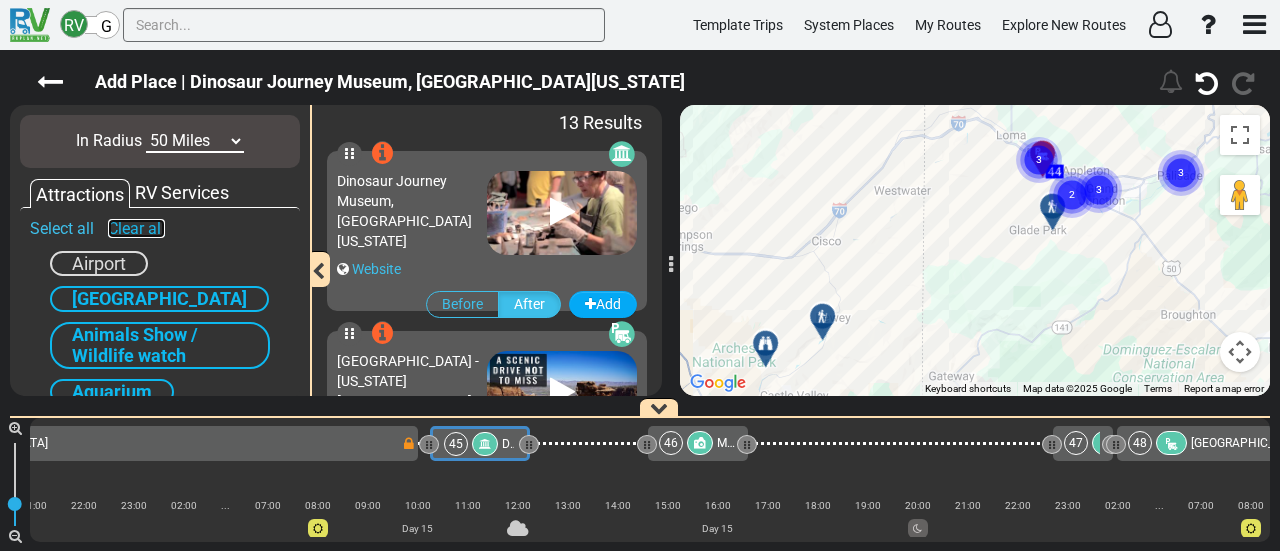 click on "Clear all" at bounding box center (136, 228) 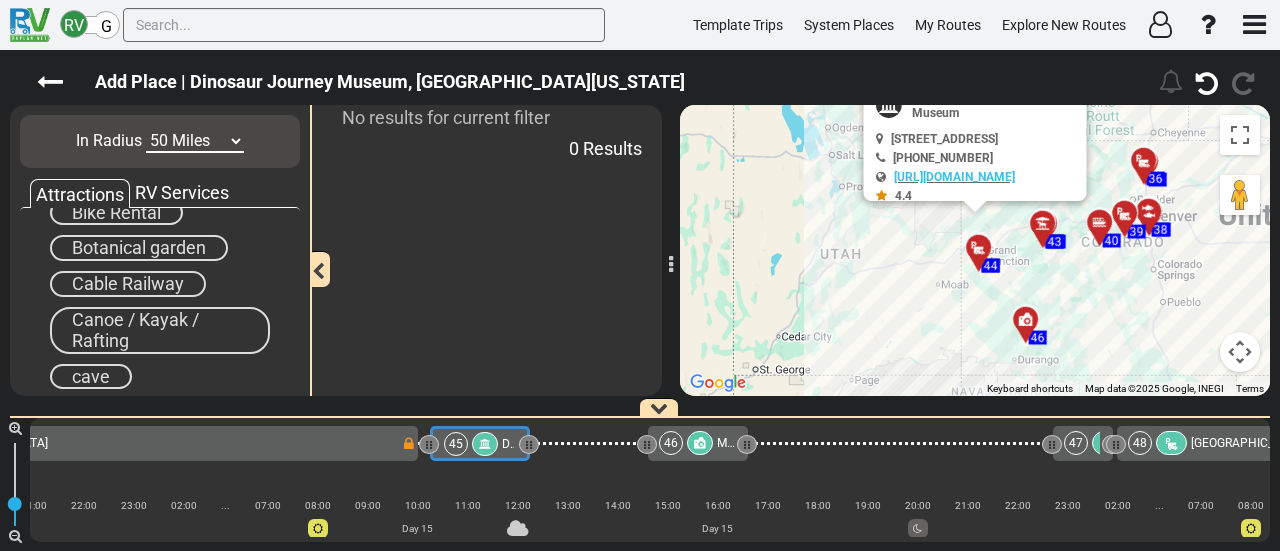 click on "Botanical garden" at bounding box center [139, 247] 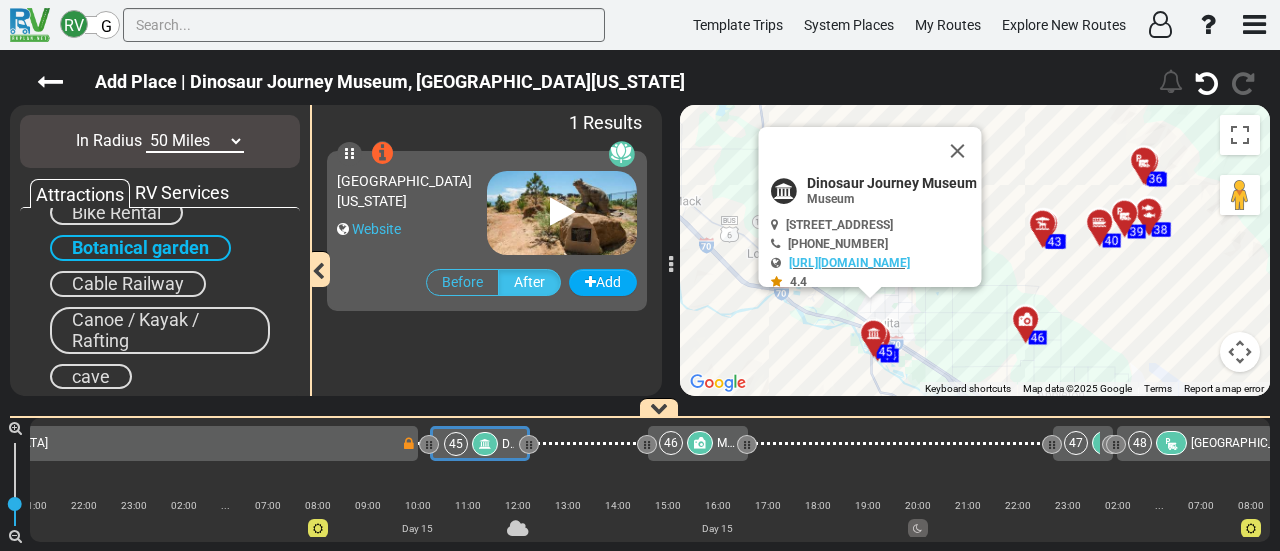 click on "[GEOGRAPHIC_DATA][US_STATE]" at bounding box center [404, 191] 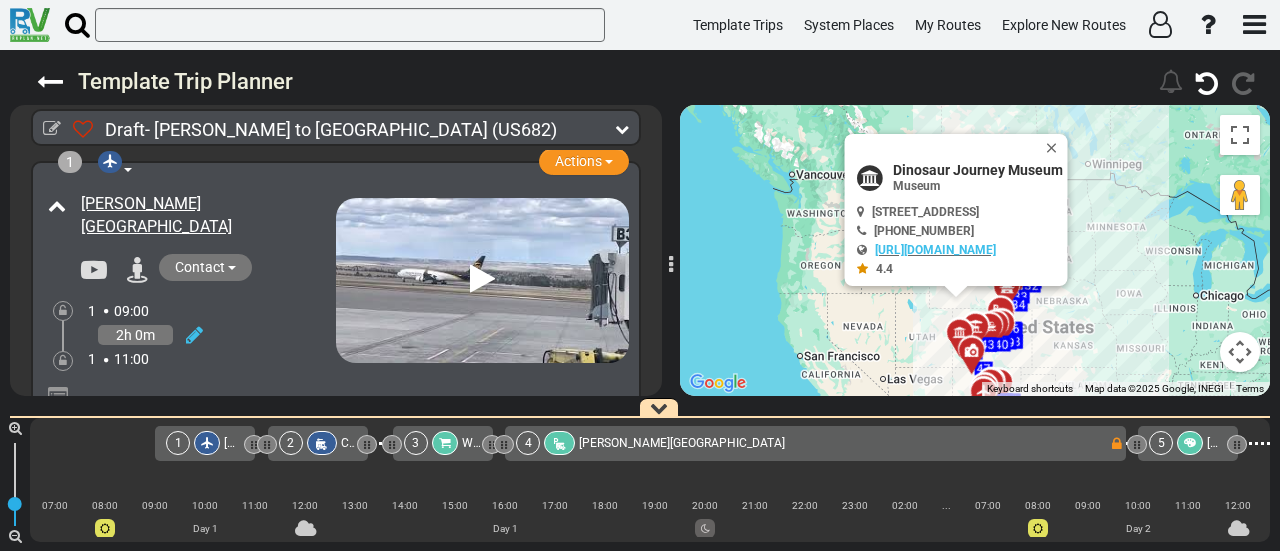 scroll, scrollTop: 0, scrollLeft: 0, axis: both 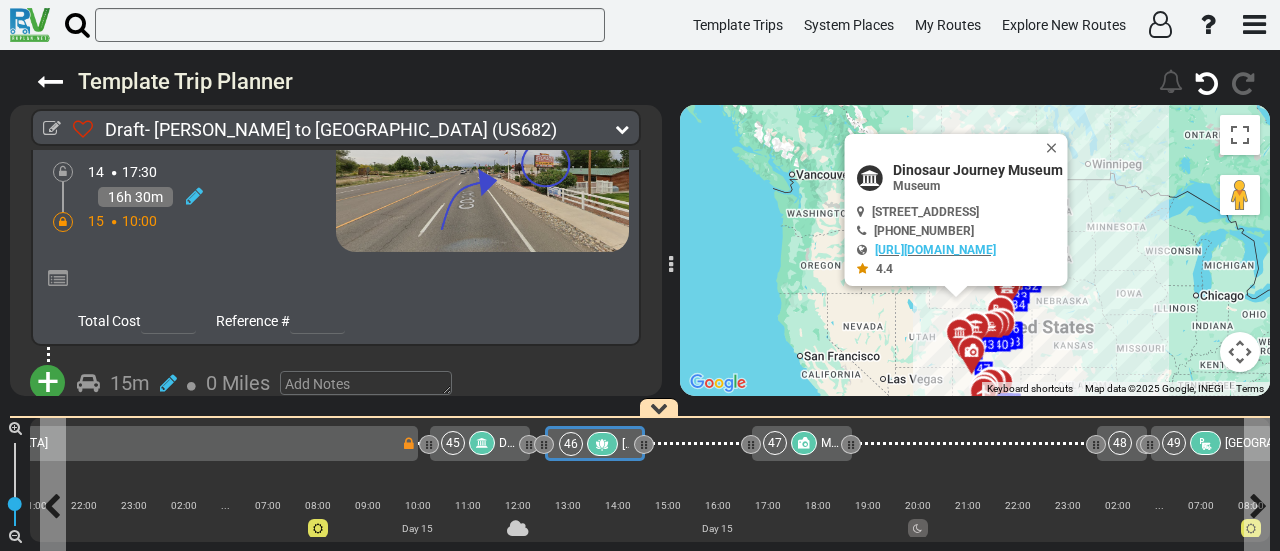 click at bounding box center [602, 445] 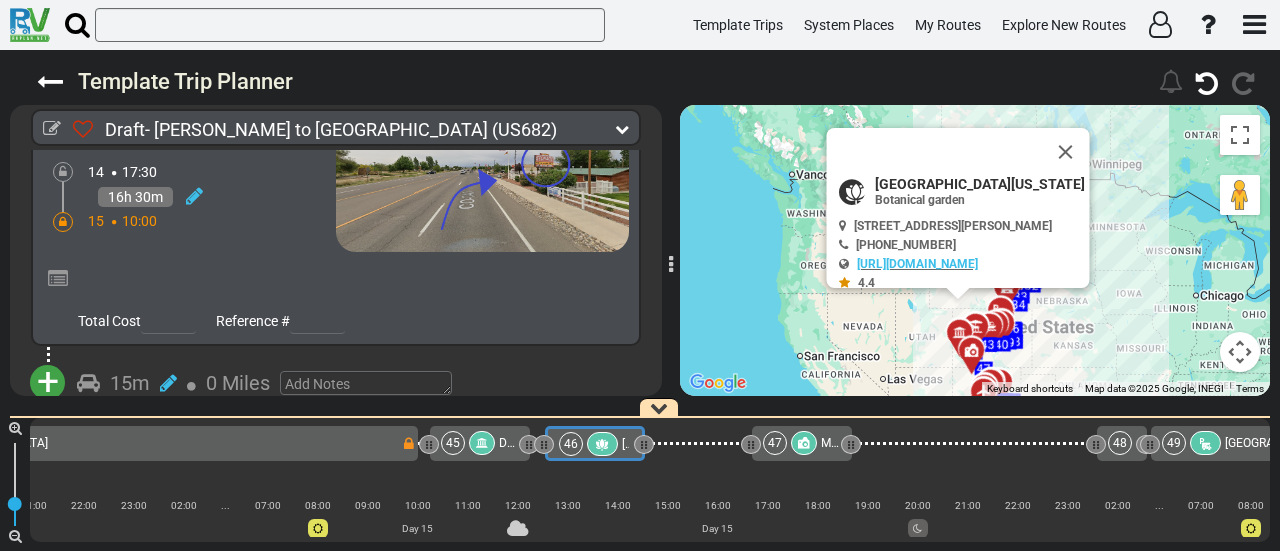 scroll, scrollTop: 17574, scrollLeft: 0, axis: vertical 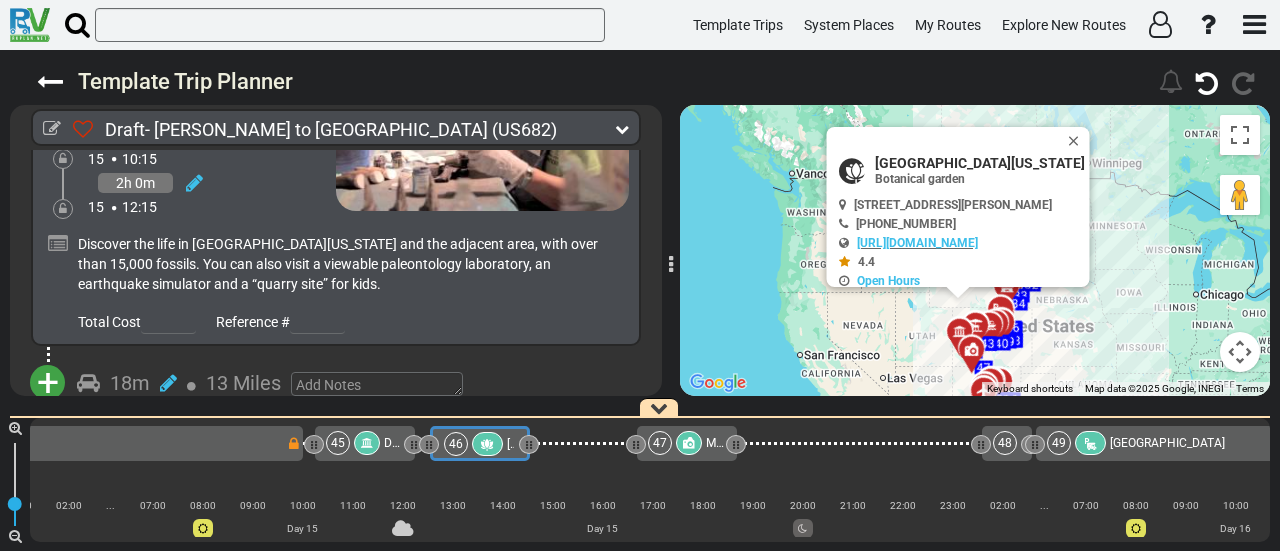 click on "Draft- [PERSON_NAME] to [GEOGRAPHIC_DATA]
(US682)
18 Days
2,236 Miles" at bounding box center (640, 300) 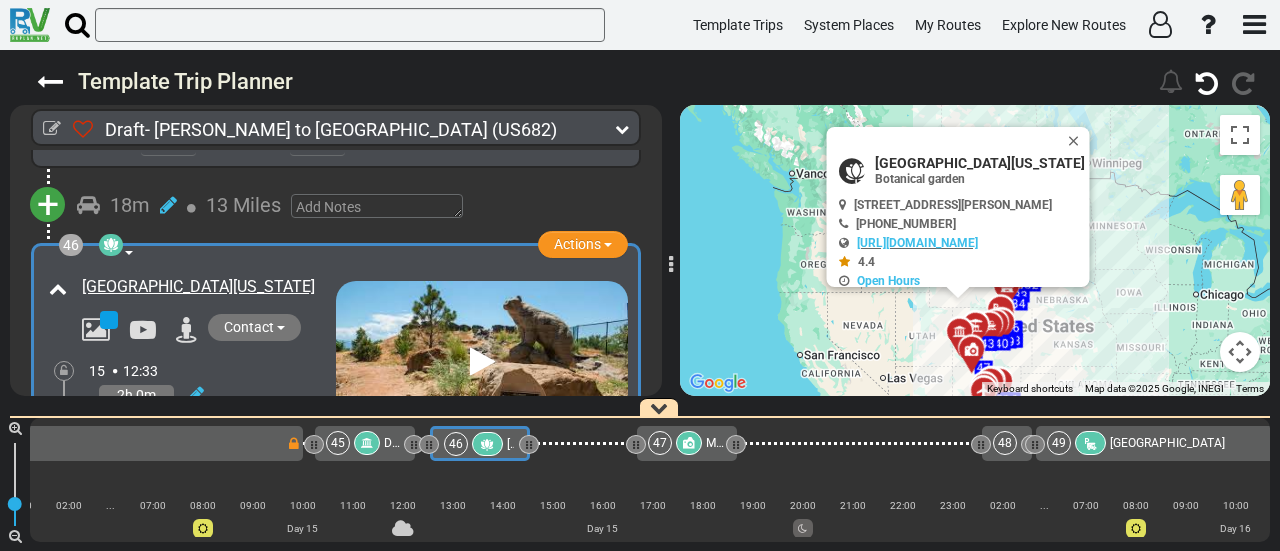 scroll, scrollTop: 18064, scrollLeft: 0, axis: vertical 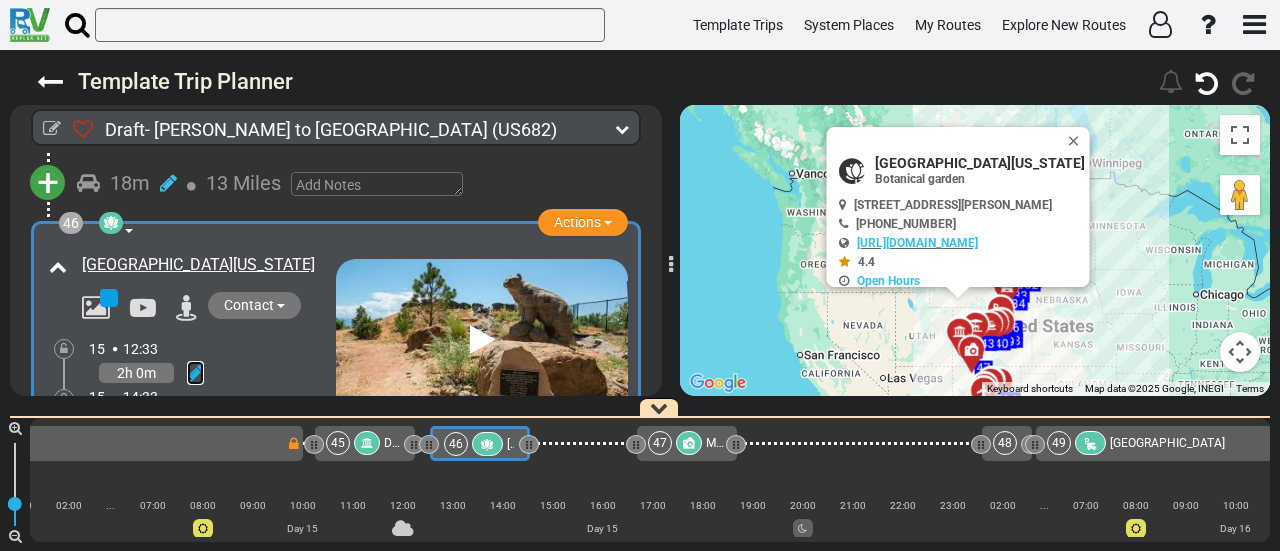 click at bounding box center (195, 373) 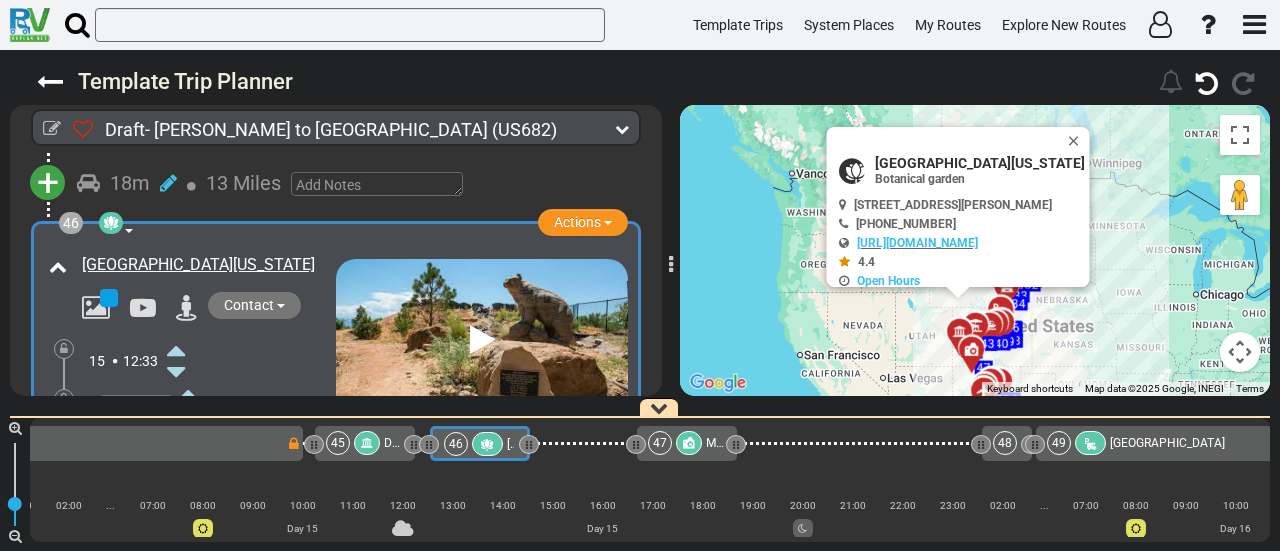 click at bounding box center [176, 350] 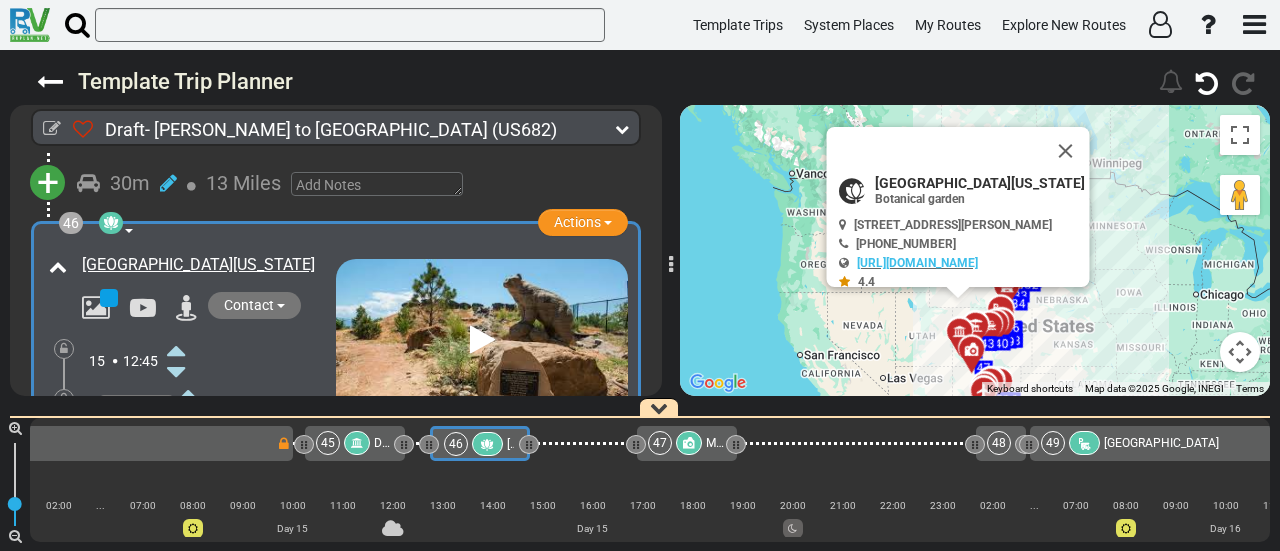 scroll, scrollTop: 0, scrollLeft: 12979, axis: horizontal 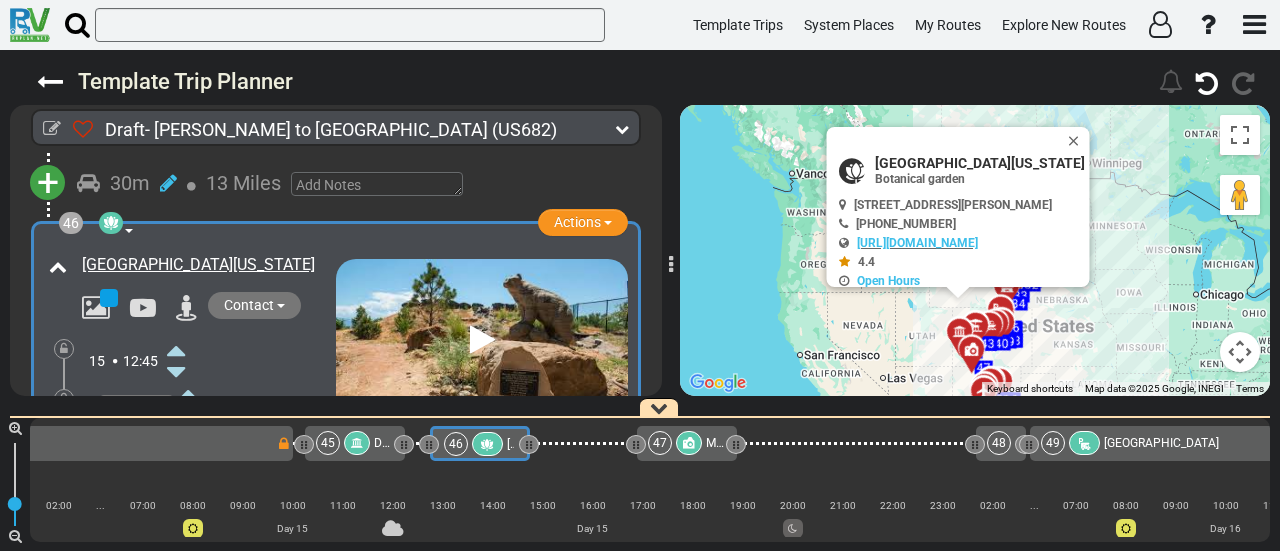 click at bounding box center [176, 438] 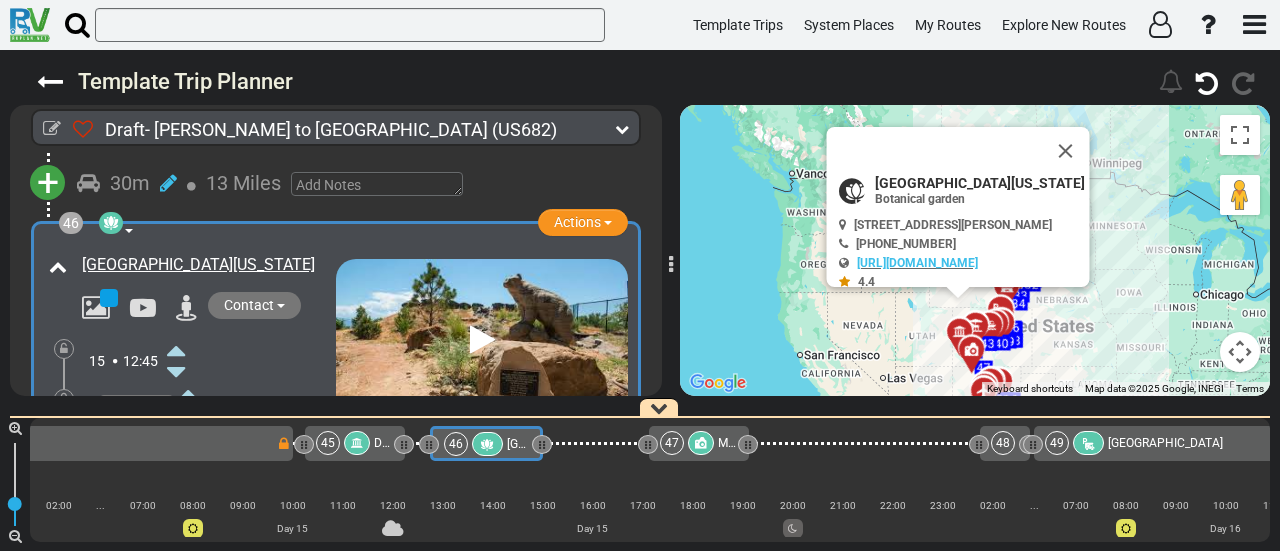 click at bounding box center [176, 438] 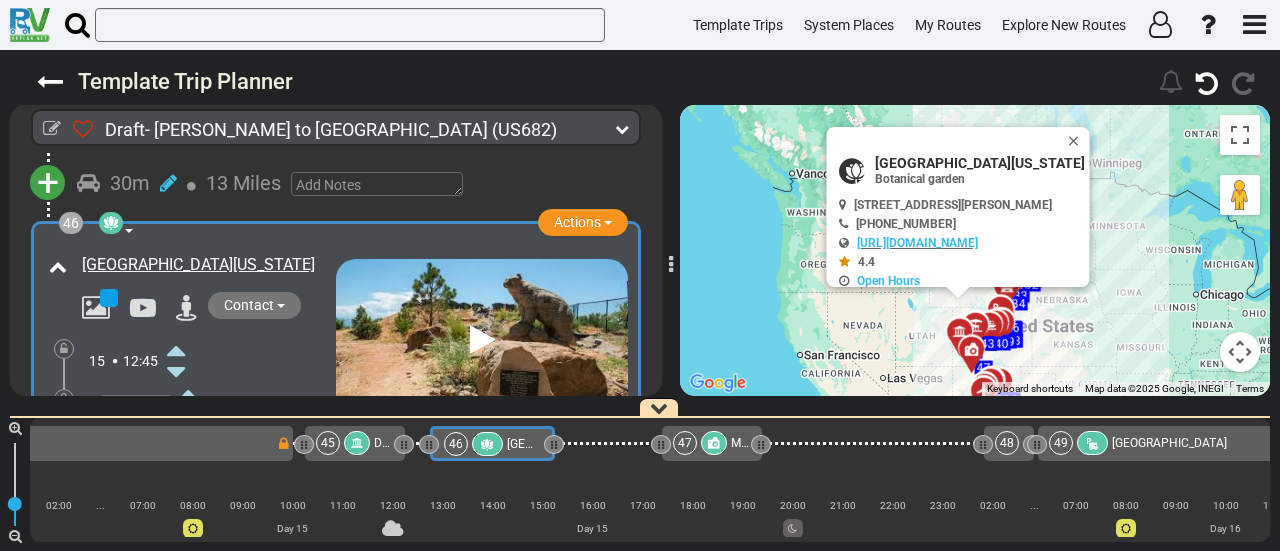 click at bounding box center (176, 350) 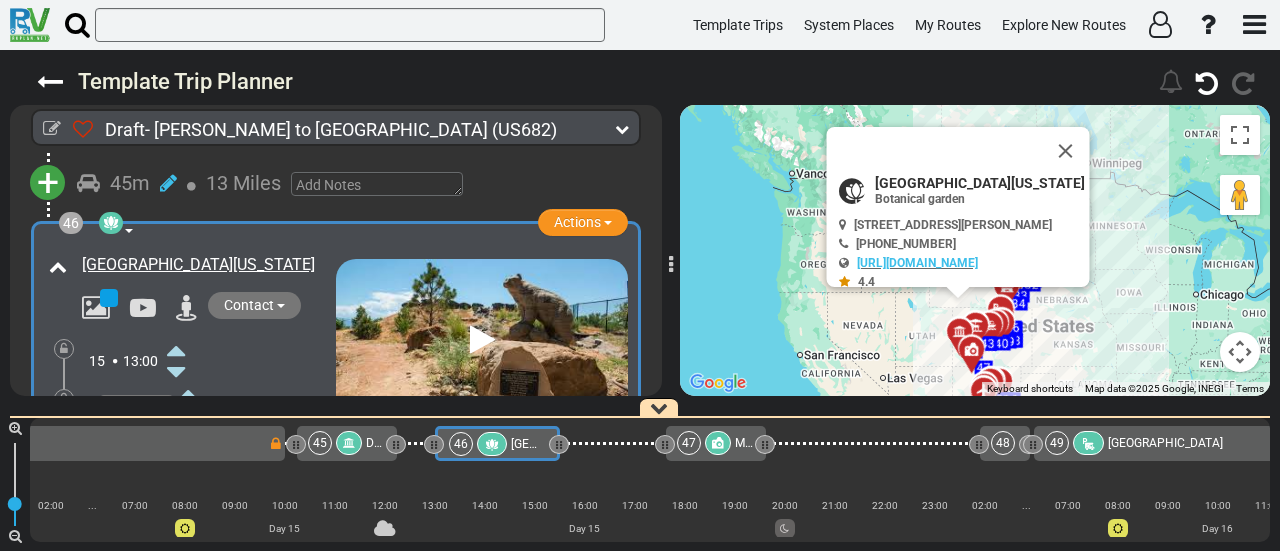 scroll, scrollTop: 0, scrollLeft: 12992, axis: horizontal 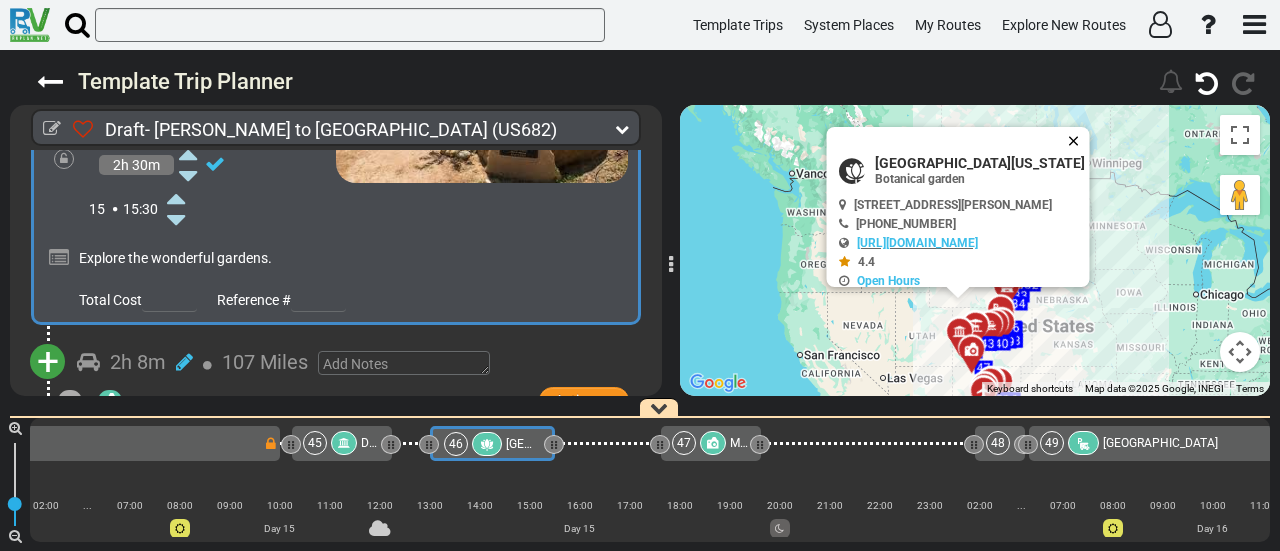 click at bounding box center (1078, 141) 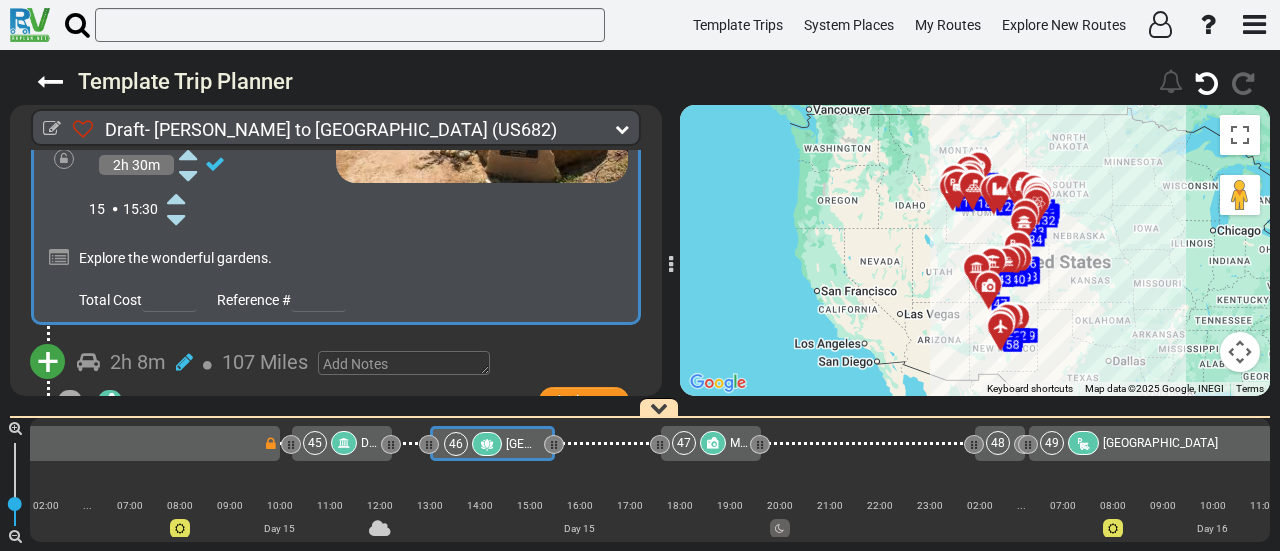 drag, startPoint x: 1117, startPoint y: 353, endPoint x: 1139, endPoint y: 275, distance: 81.0432 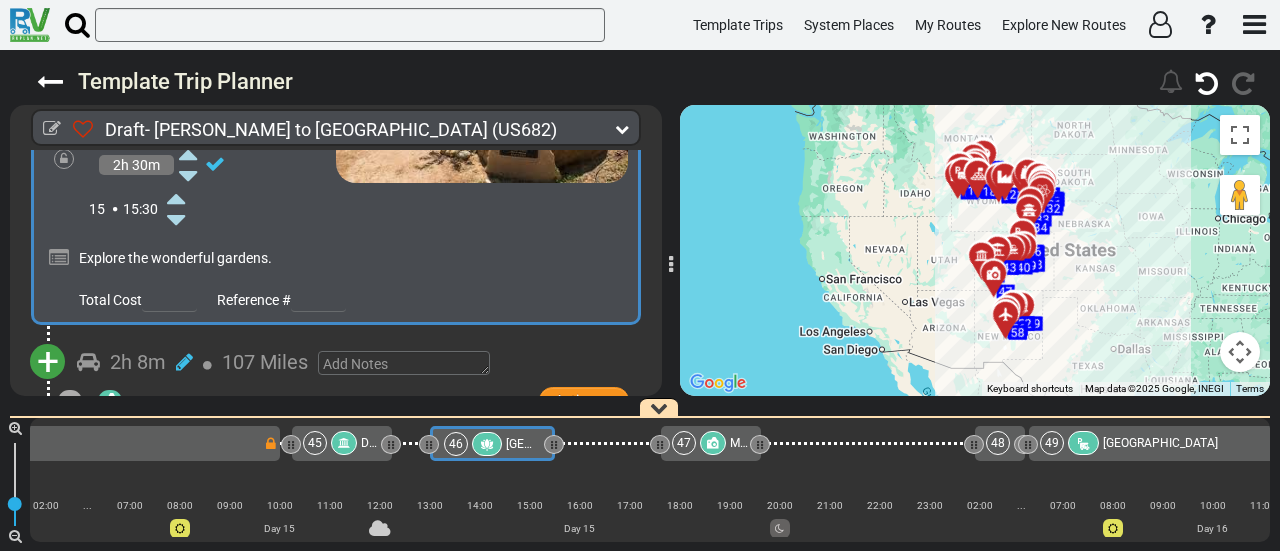 click at bounding box center (1240, 352) 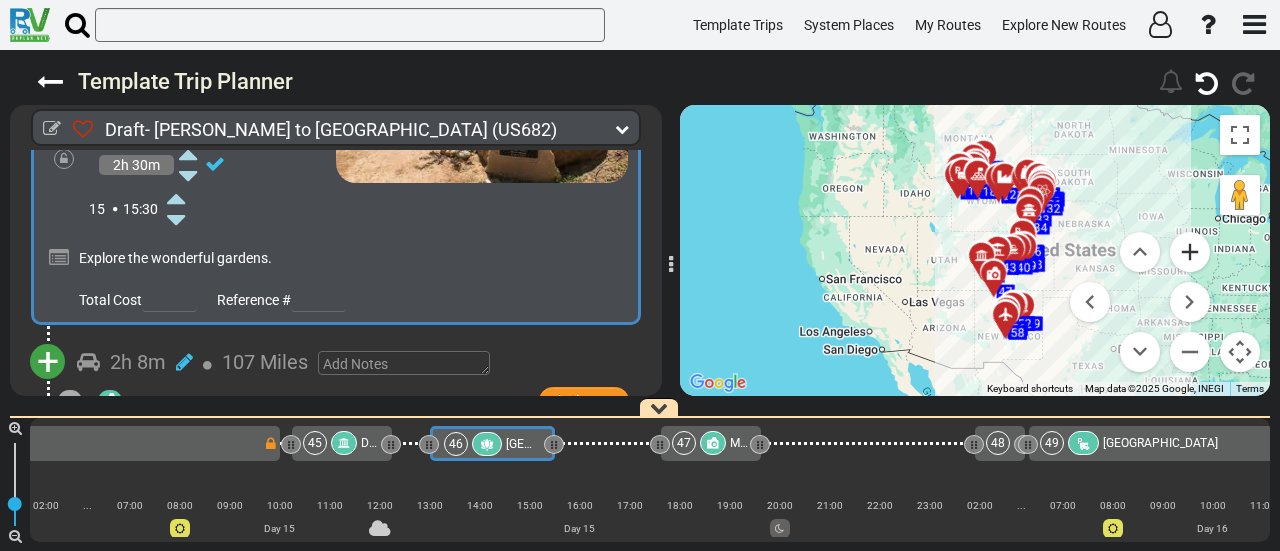 click at bounding box center [1190, 252] 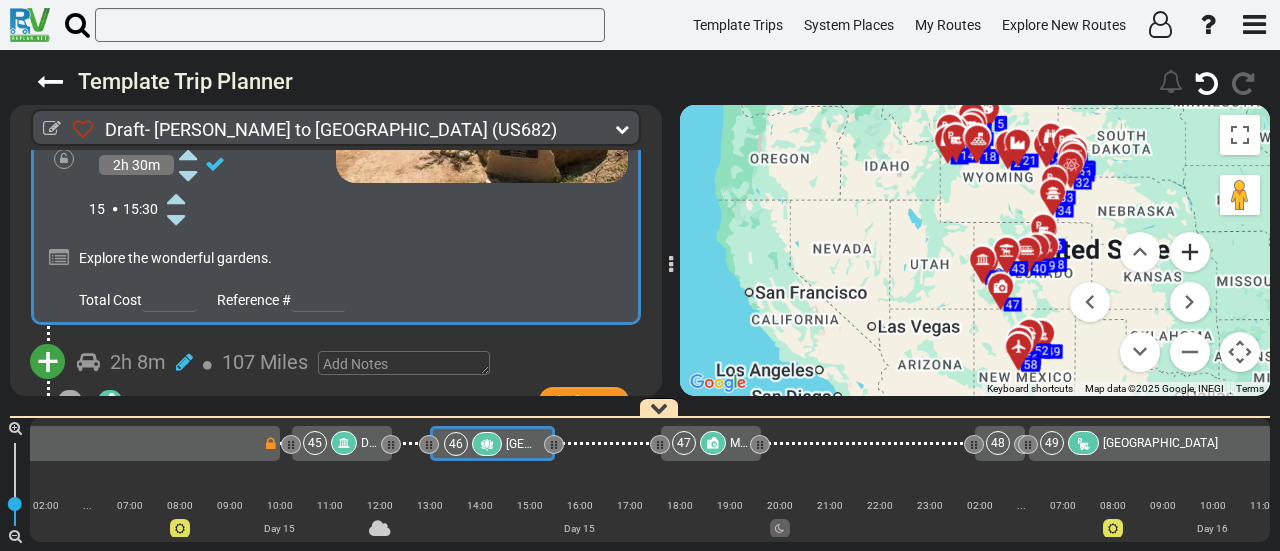 click at bounding box center [1190, 252] 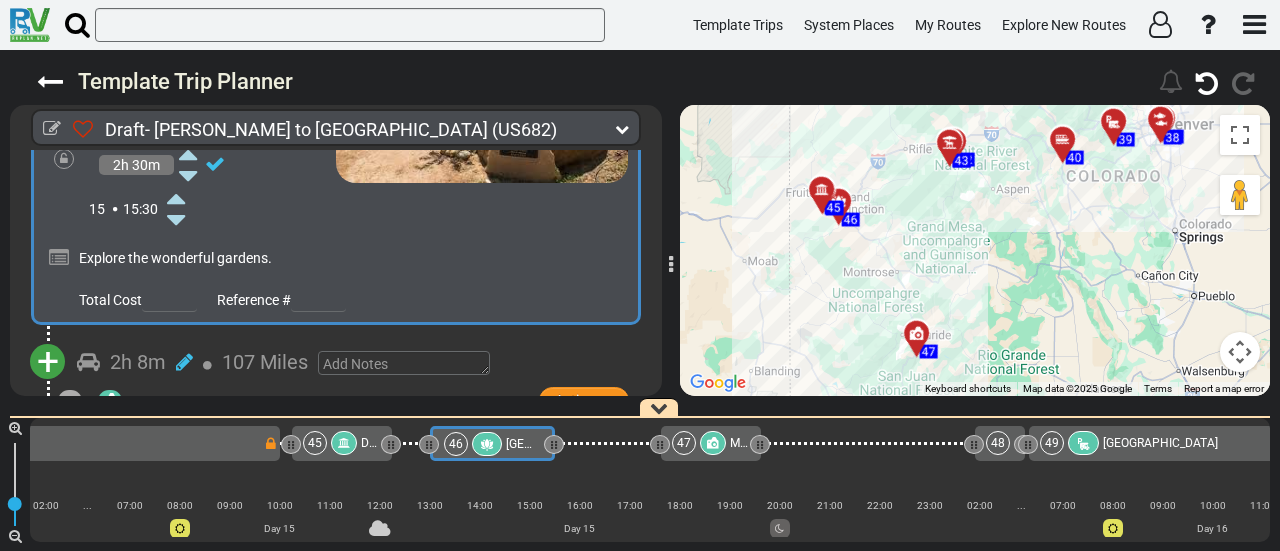 drag, startPoint x: 874, startPoint y: 261, endPoint x: 694, endPoint y: 137, distance: 218.57722 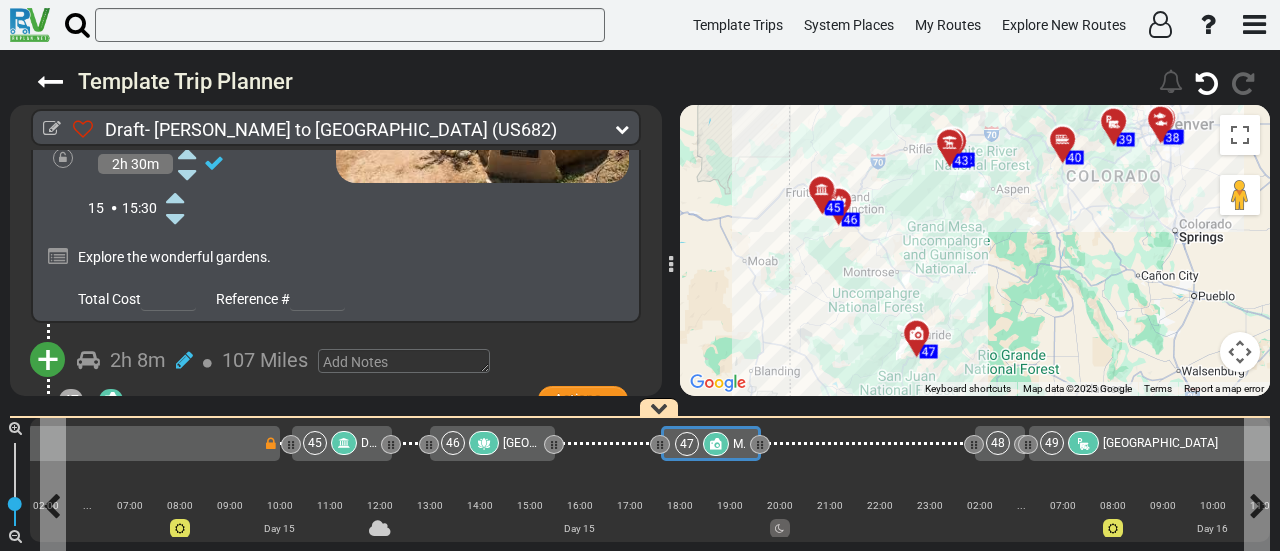 click on "47" at bounding box center (704, 444) 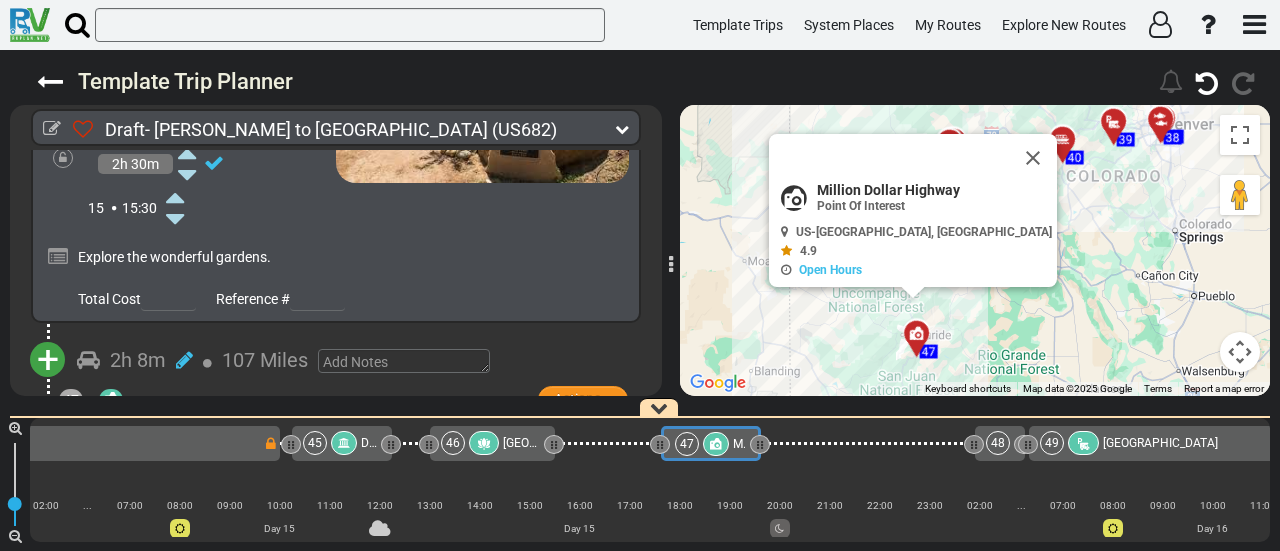 scroll, scrollTop: 0, scrollLeft: 13115, axis: horizontal 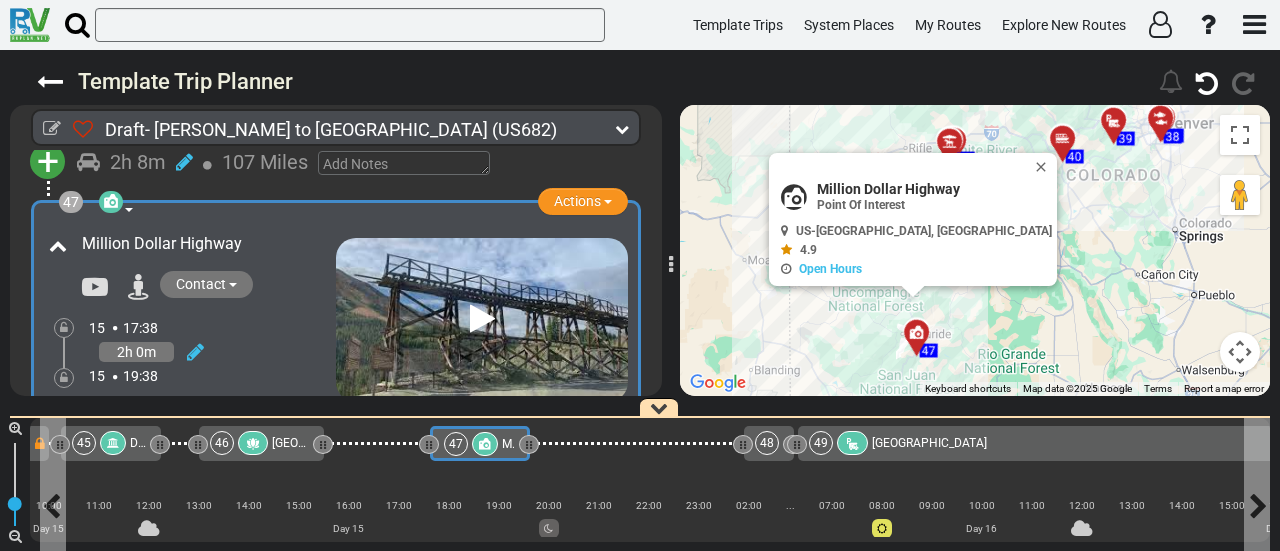 click on "47" at bounding box center [456, 444] 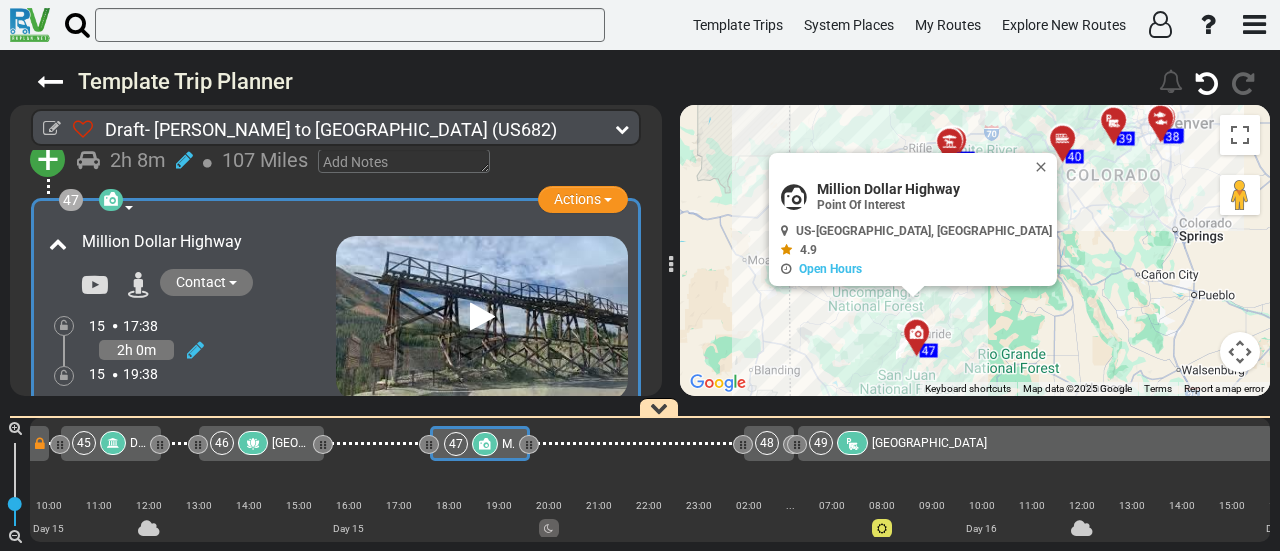 scroll, scrollTop: 18542, scrollLeft: 0, axis: vertical 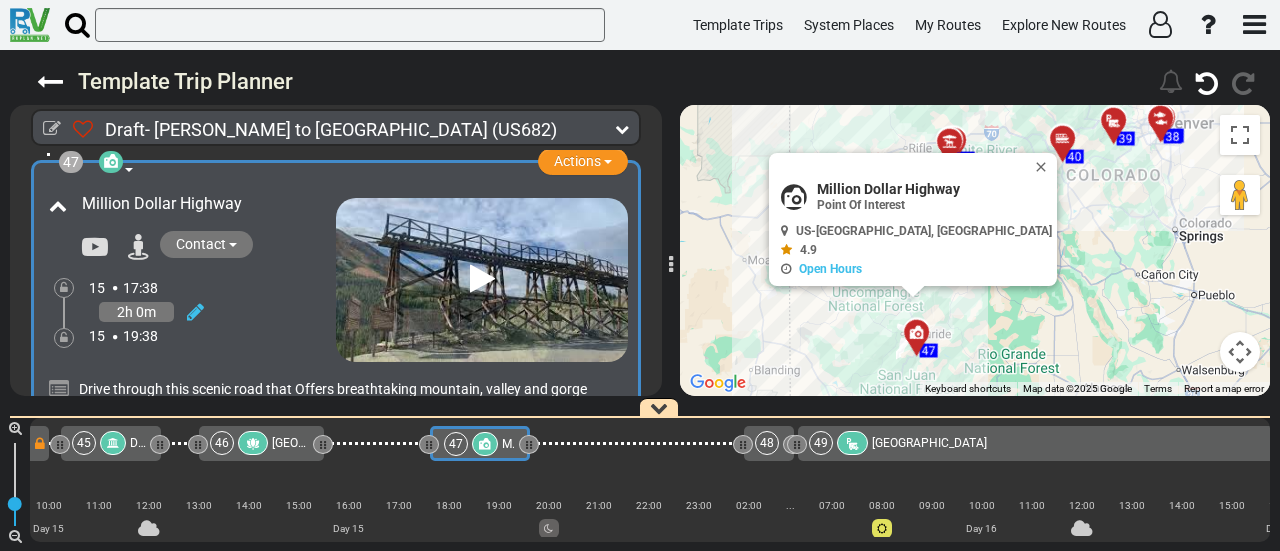 click on "+" at bounding box center (48, 509) 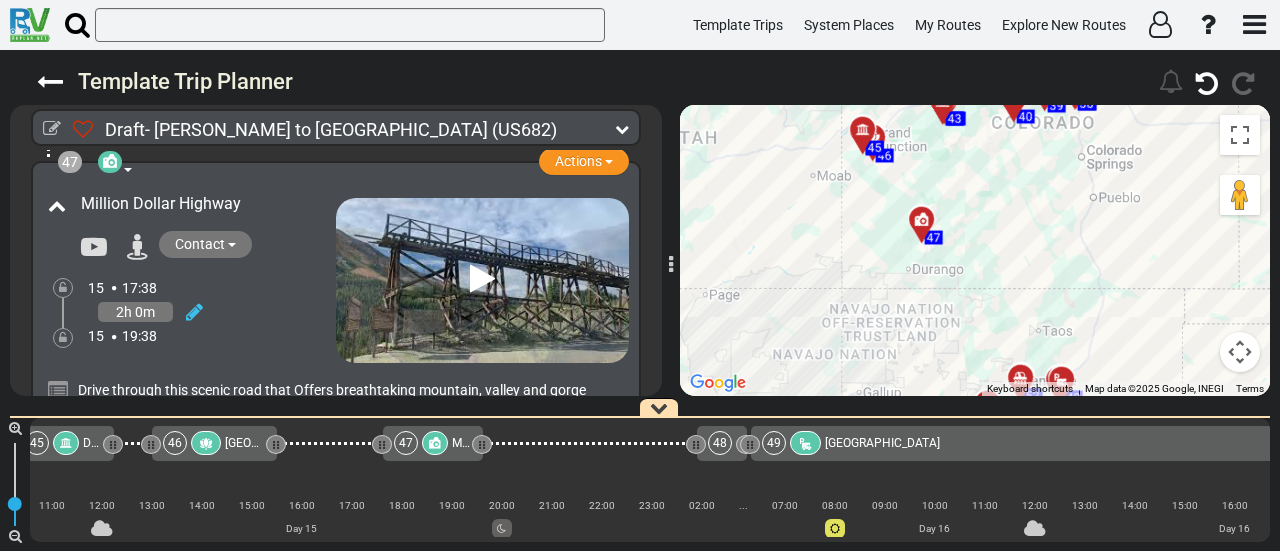 scroll, scrollTop: 0, scrollLeft: 13323, axis: horizontal 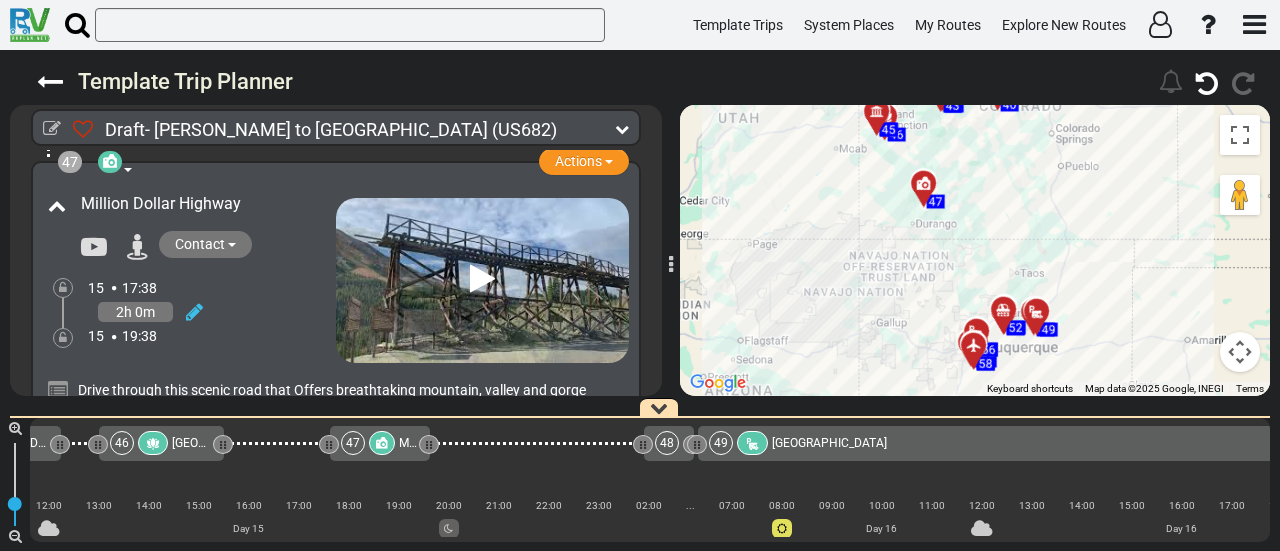click on "Add Atraction" at bounding box center (110, 544) 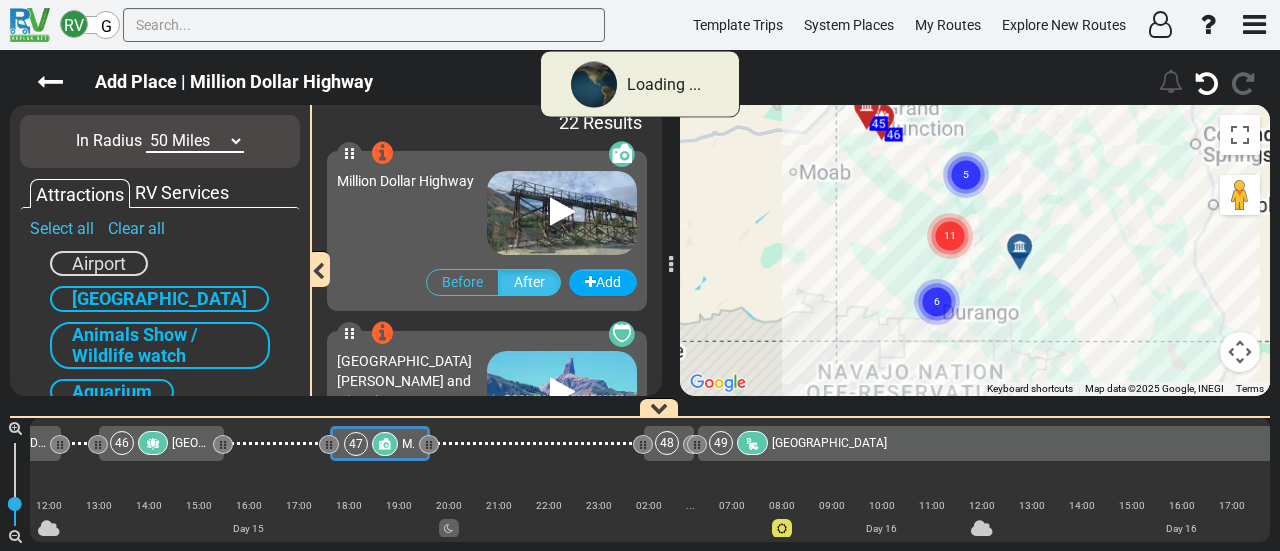 scroll, scrollTop: 0, scrollLeft: 13223, axis: horizontal 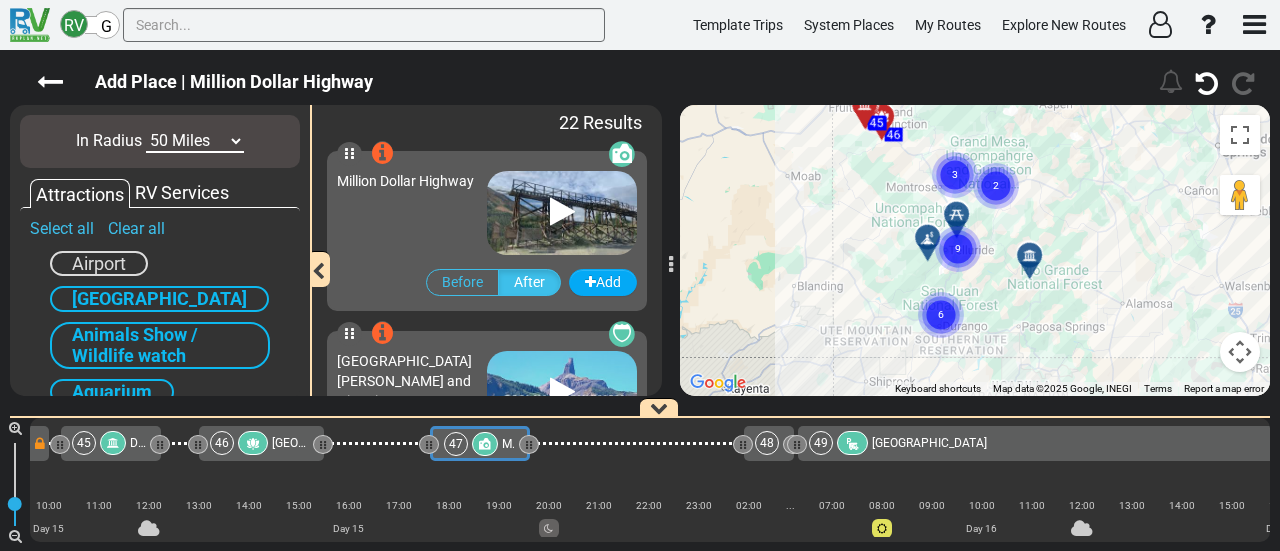 click 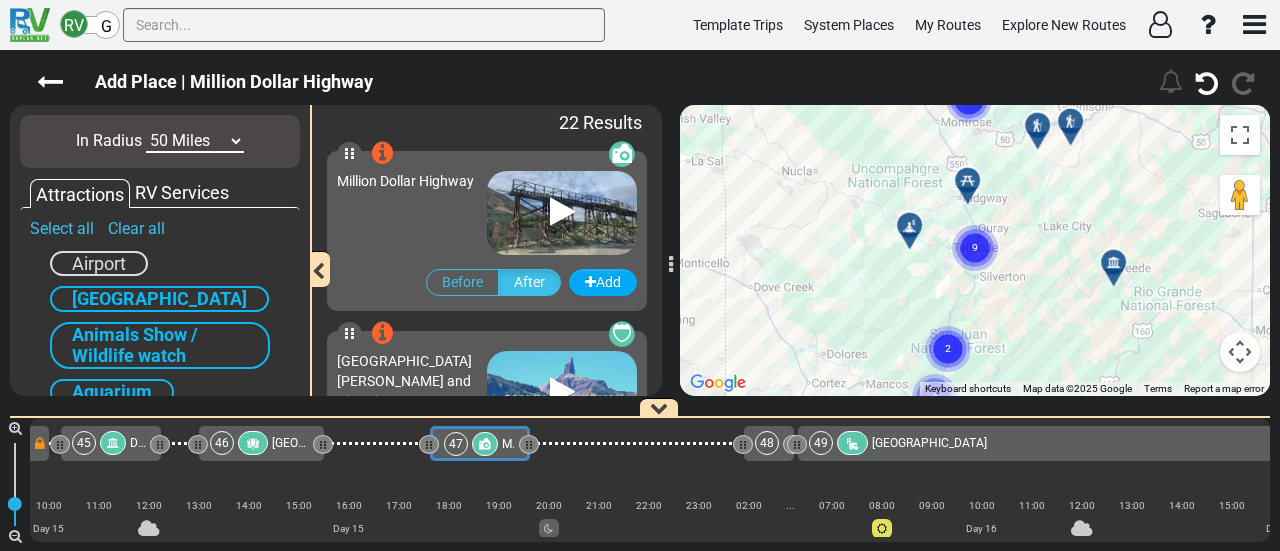 click 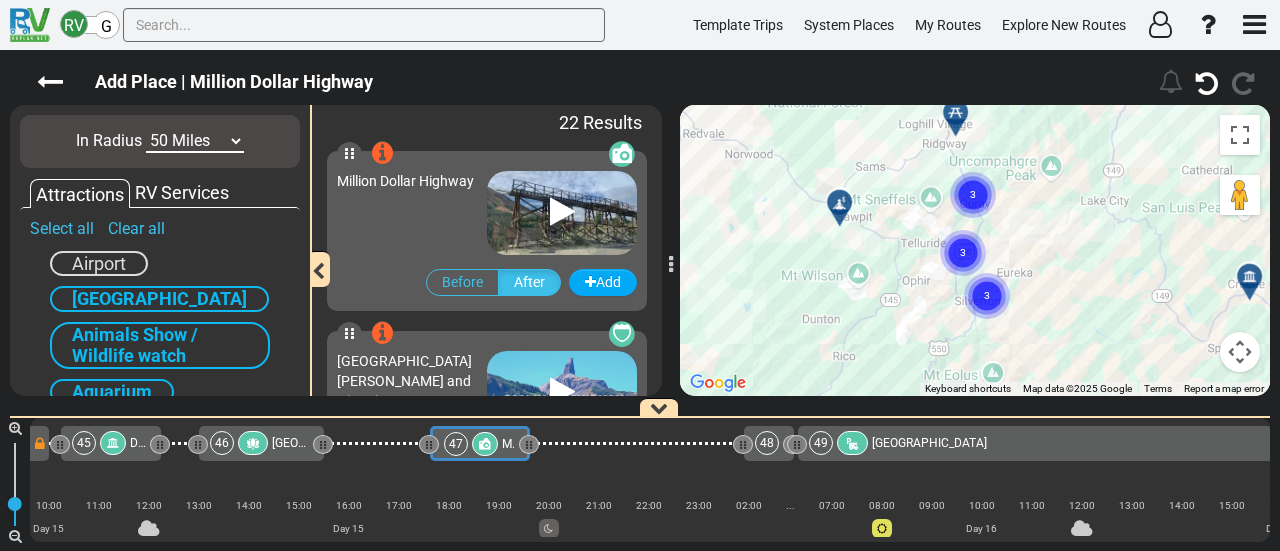 drag, startPoint x: 1028, startPoint y: 131, endPoint x: 1020, endPoint y: 323, distance: 192.1666 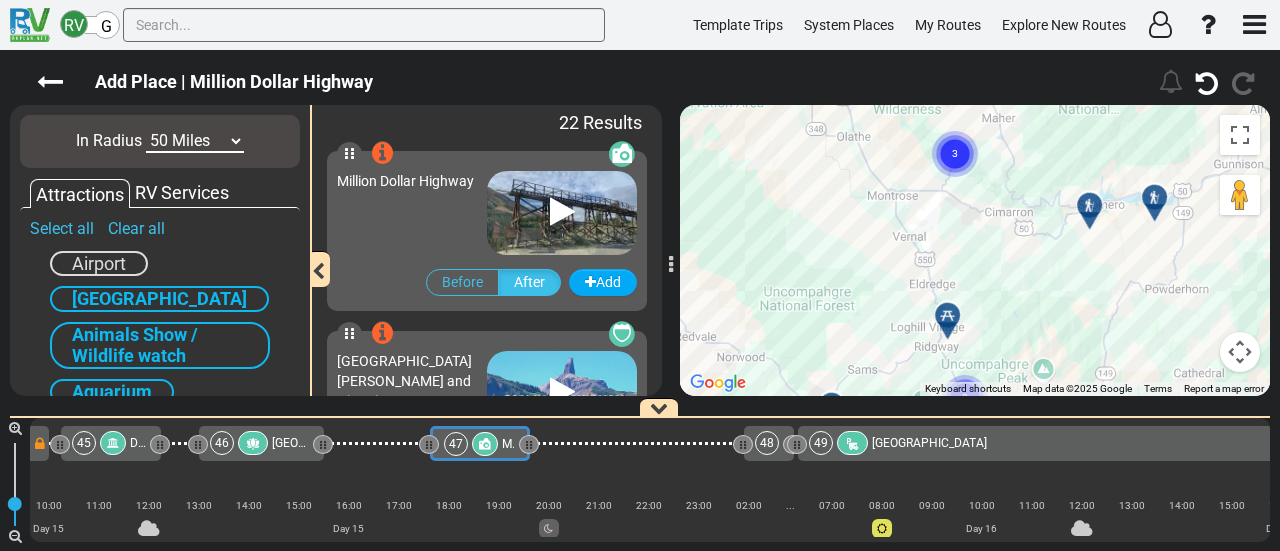 drag, startPoint x: 988, startPoint y: 141, endPoint x: 991, endPoint y: 233, distance: 92.0489 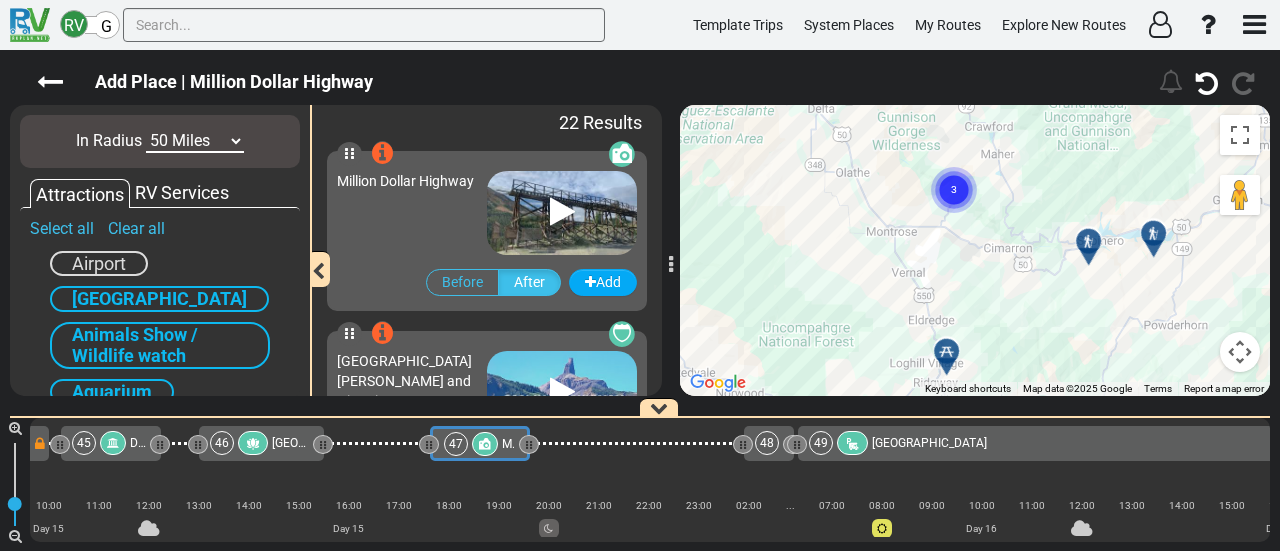 click 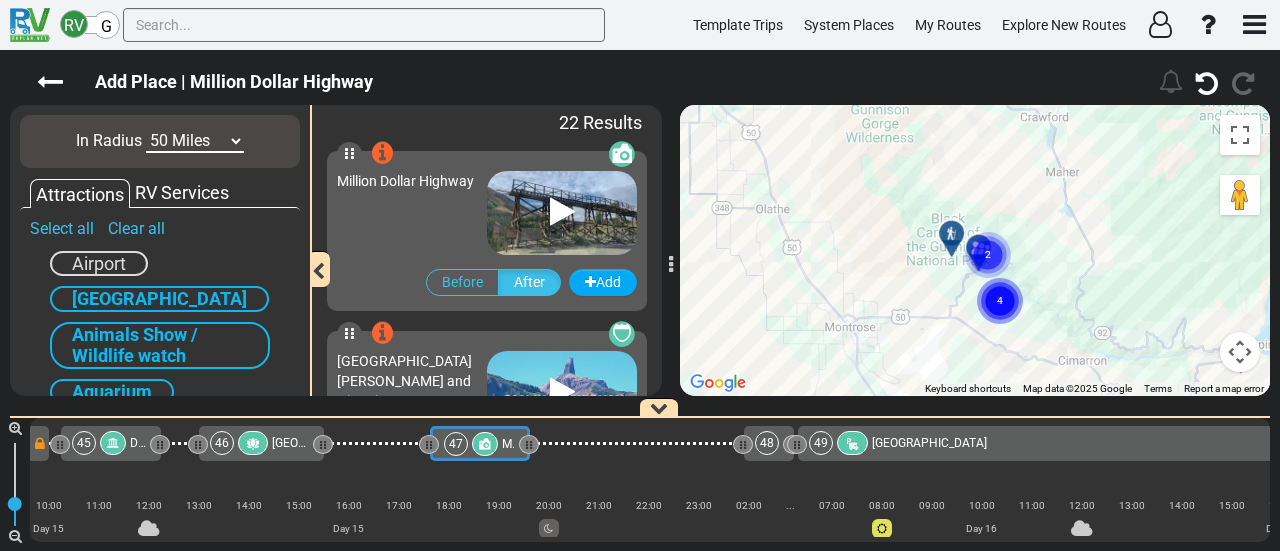 click at bounding box center [951, 233] 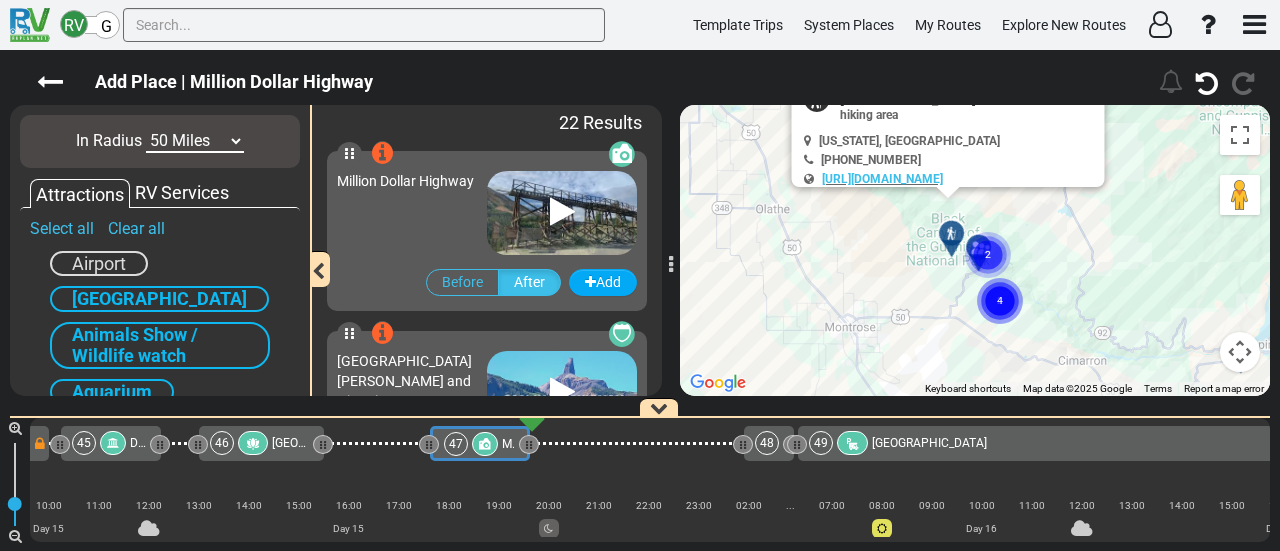 scroll, scrollTop: 0, scrollLeft: 13280, axis: horizontal 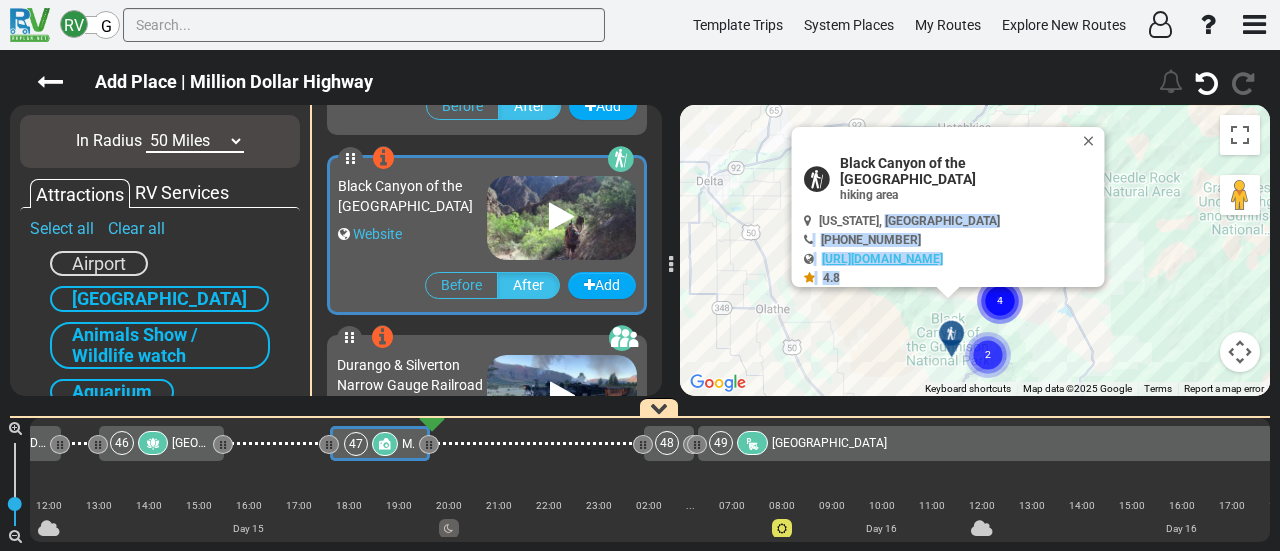 drag, startPoint x: 879, startPoint y: 281, endPoint x: 877, endPoint y: 218, distance: 63.03174 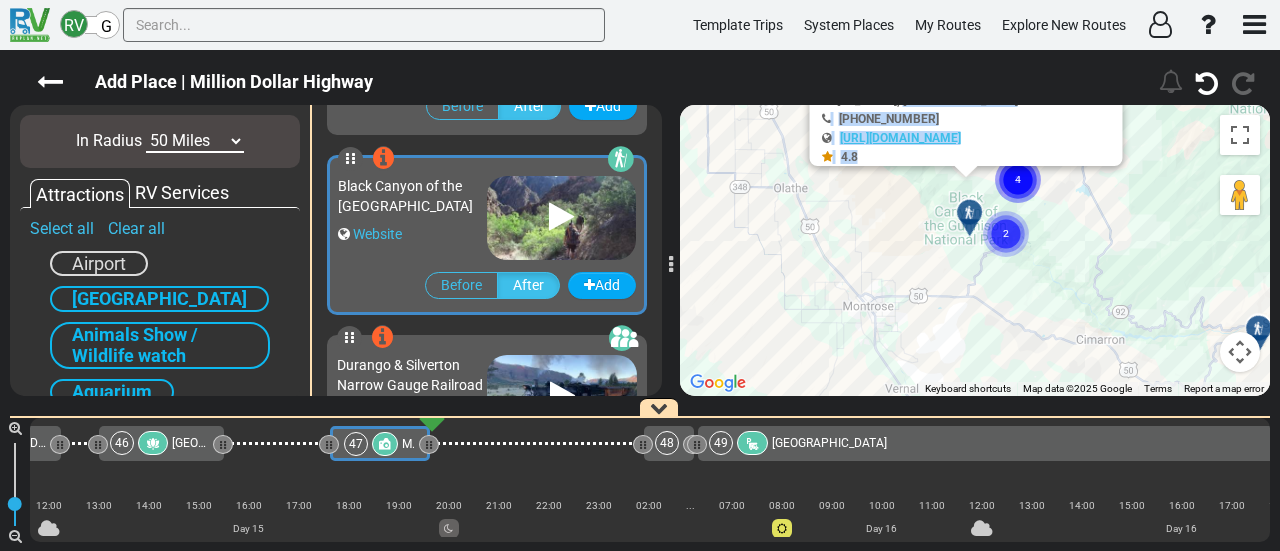 drag, startPoint x: 899, startPoint y: 337, endPoint x: 915, endPoint y: 207, distance: 130.98091 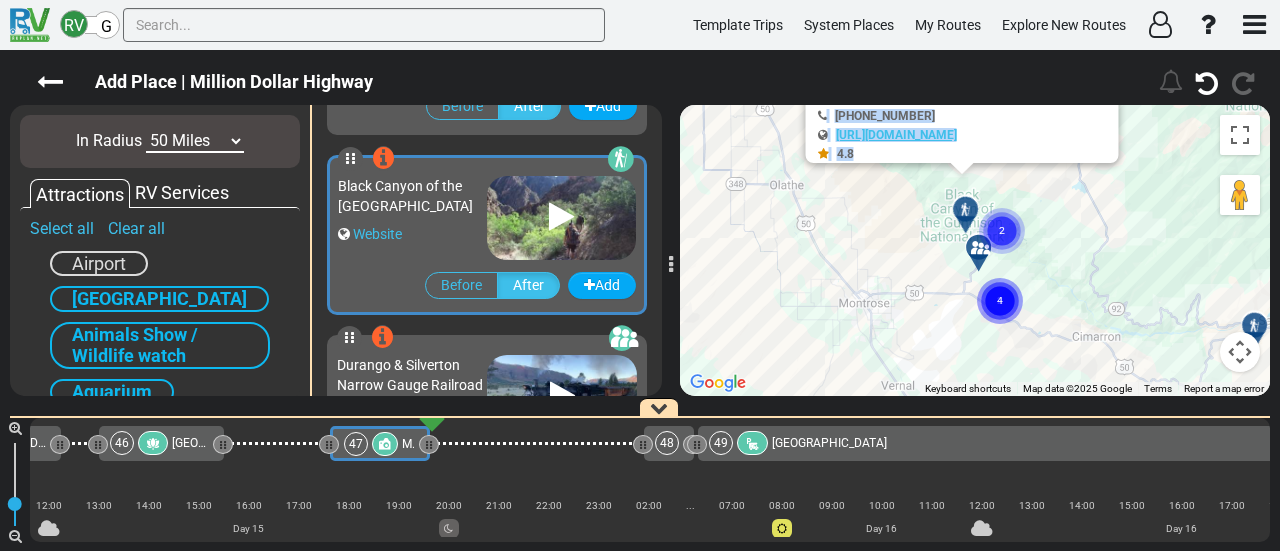 click 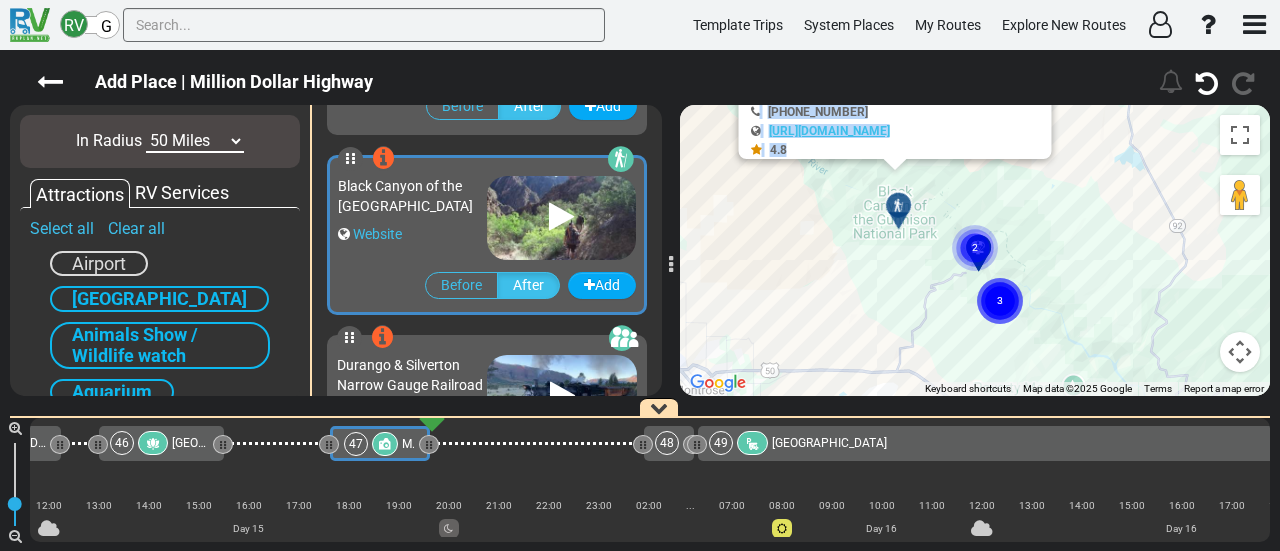 click 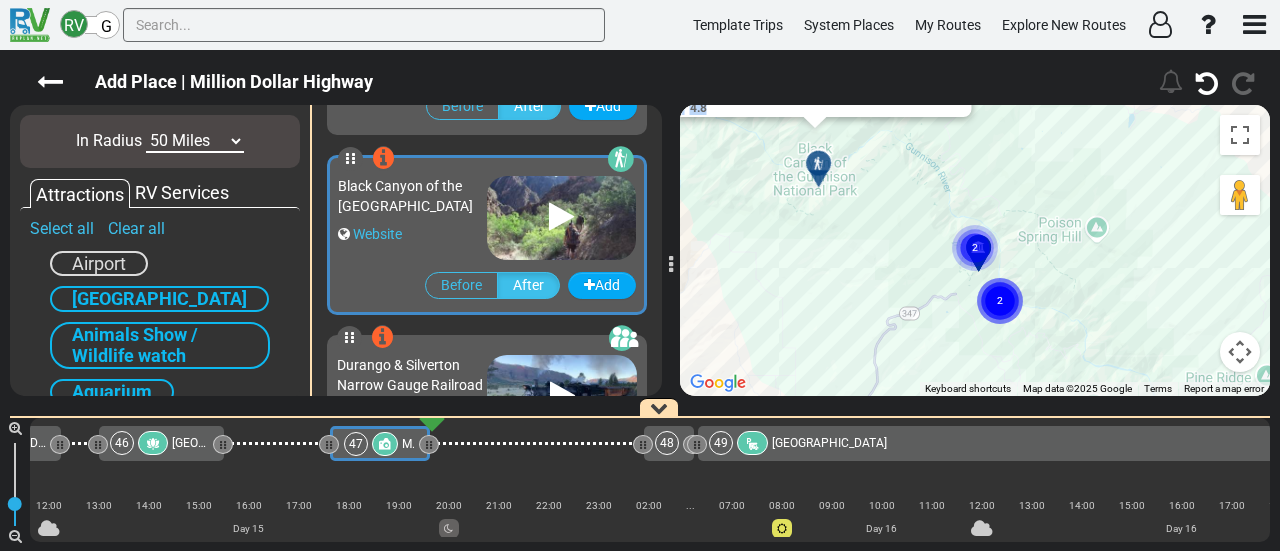 click 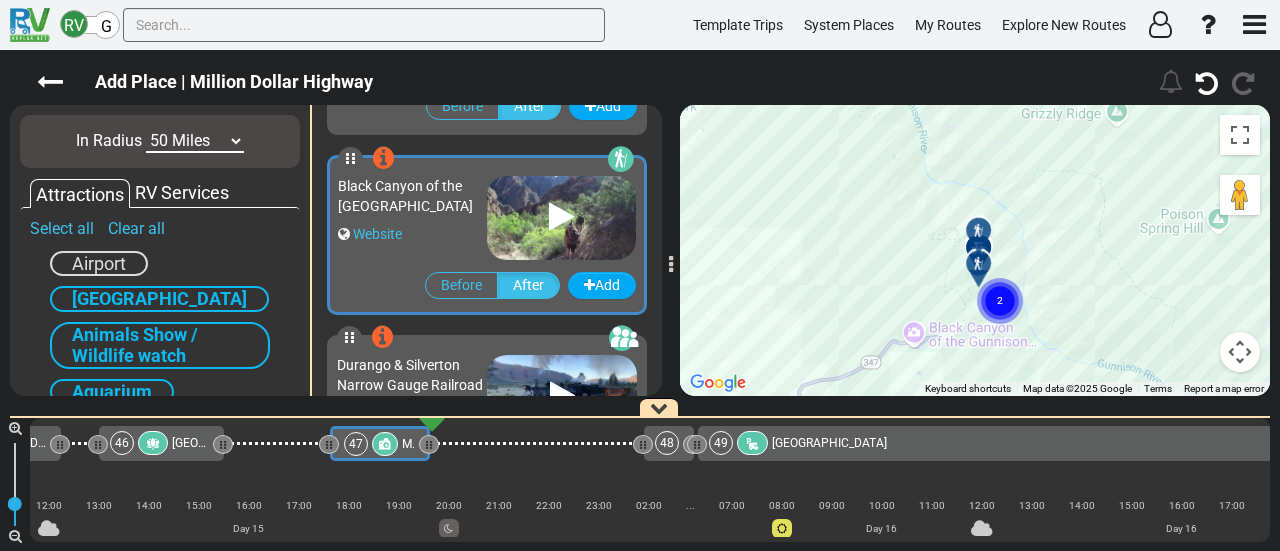 click at bounding box center (978, 229) 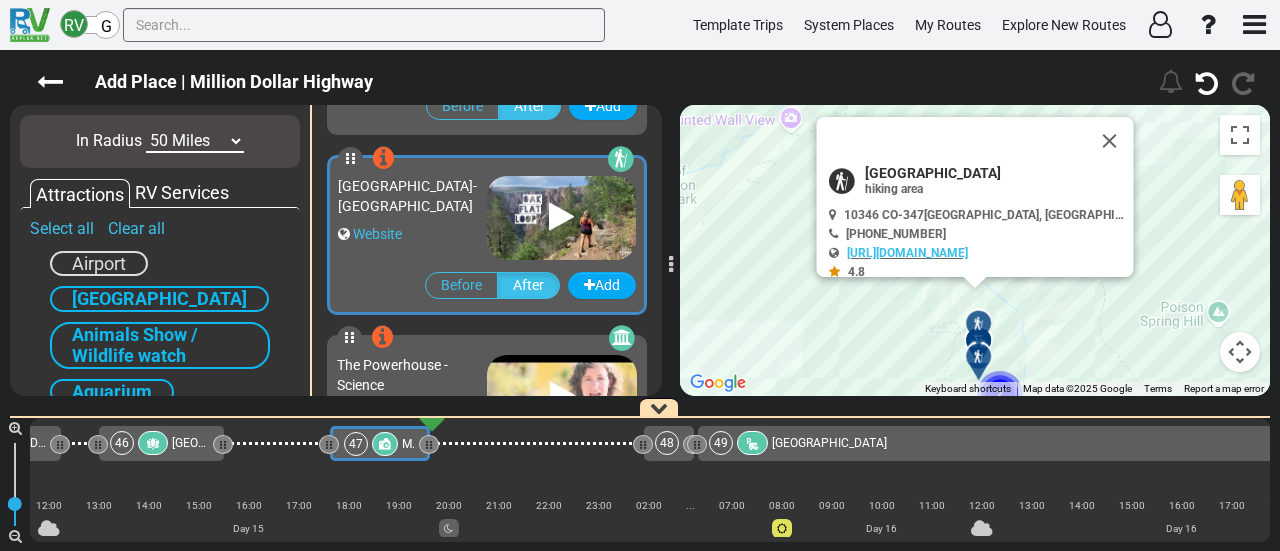 scroll, scrollTop: 2696, scrollLeft: 0, axis: vertical 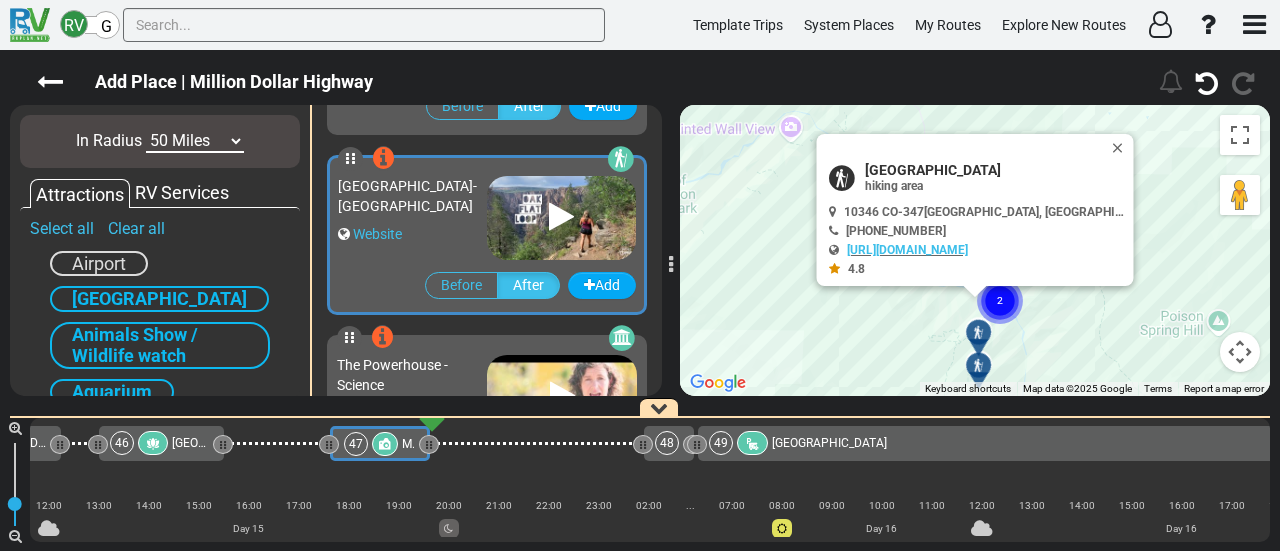 click at bounding box center (978, 365) 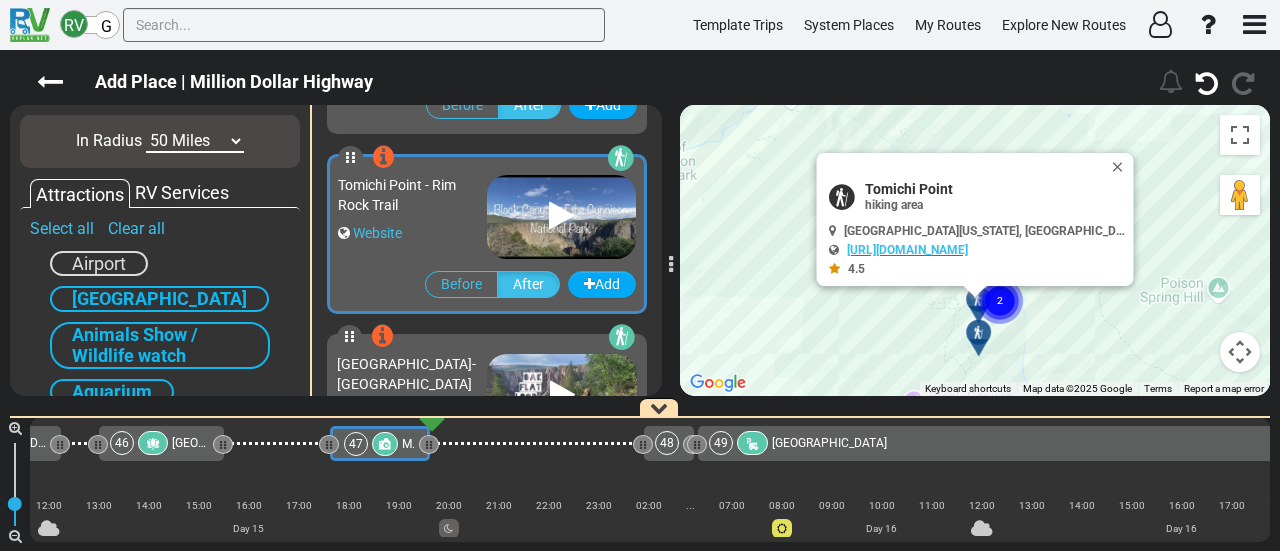scroll, scrollTop: 2516, scrollLeft: 0, axis: vertical 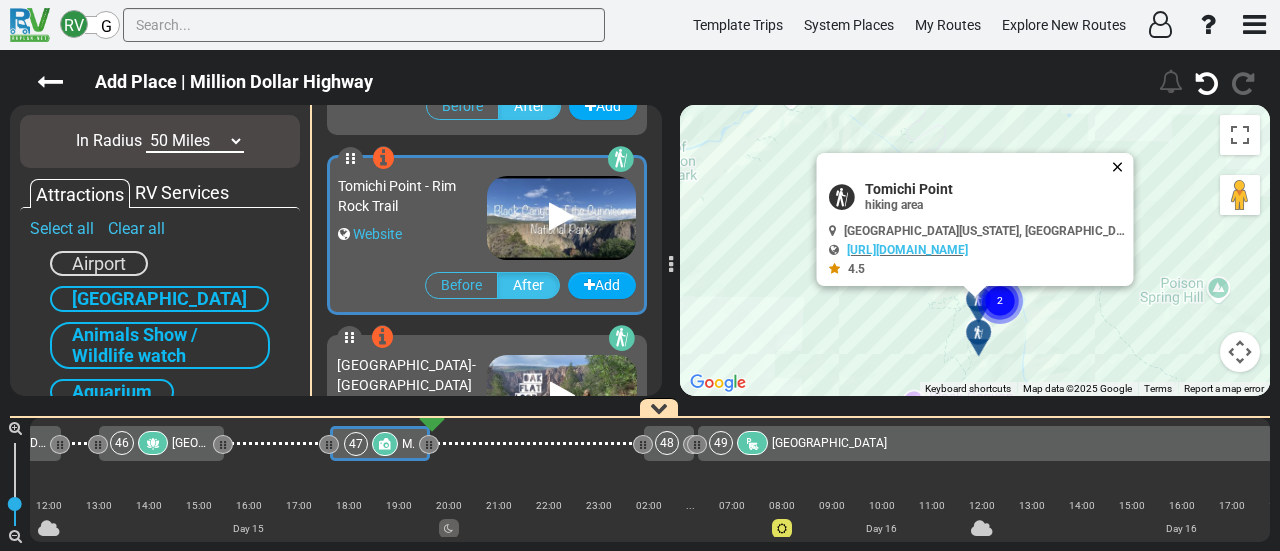 click at bounding box center (1122, 167) 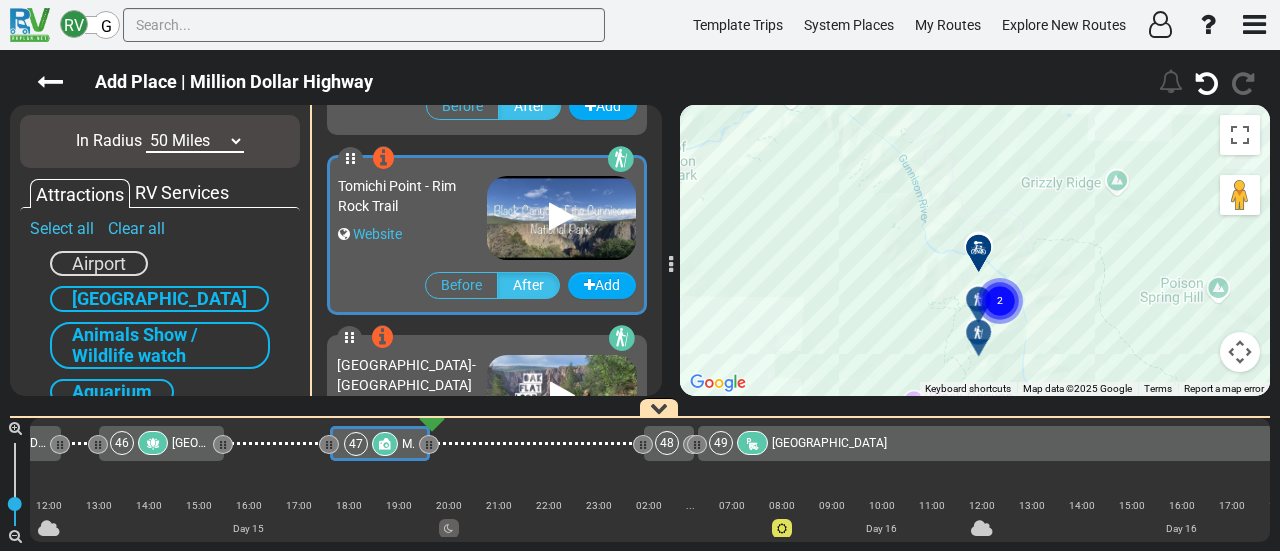 click at bounding box center (1240, 352) 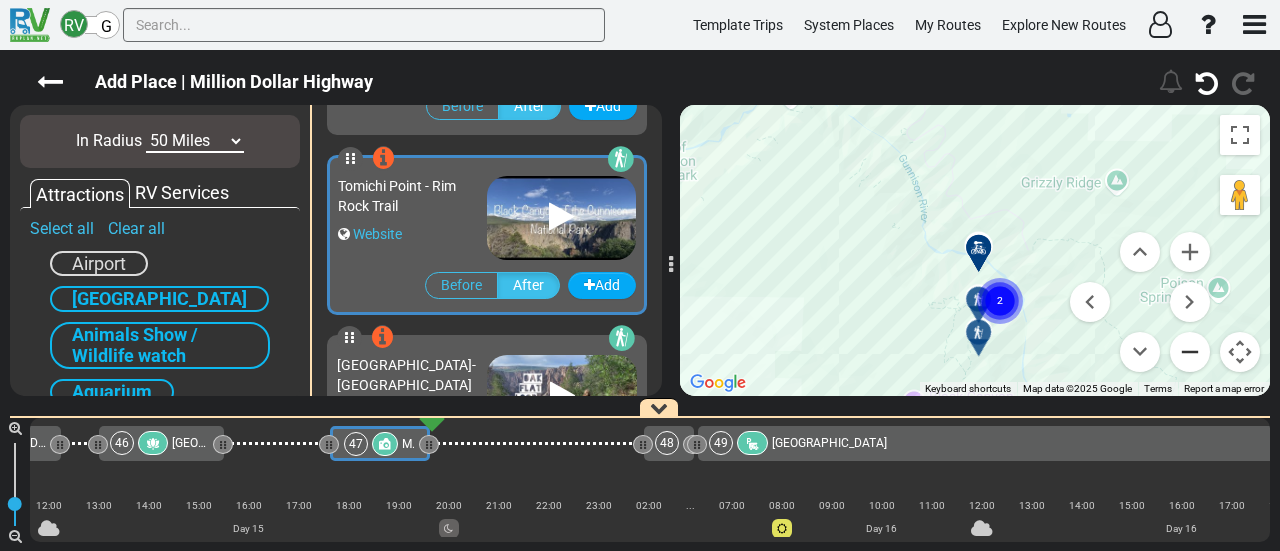 click at bounding box center [1190, 352] 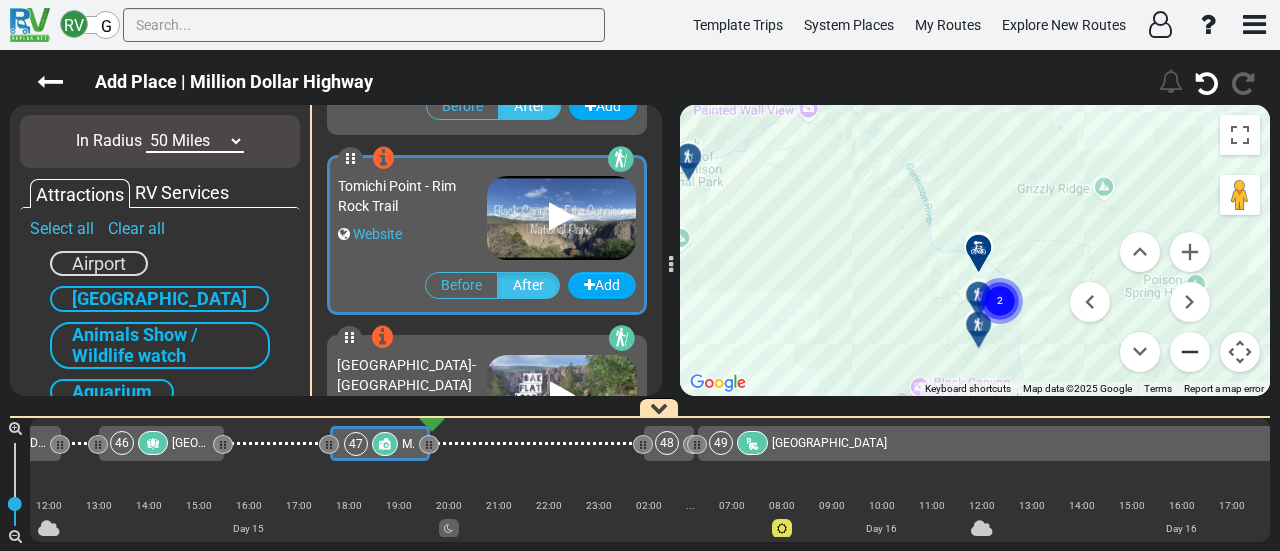 click at bounding box center [1190, 352] 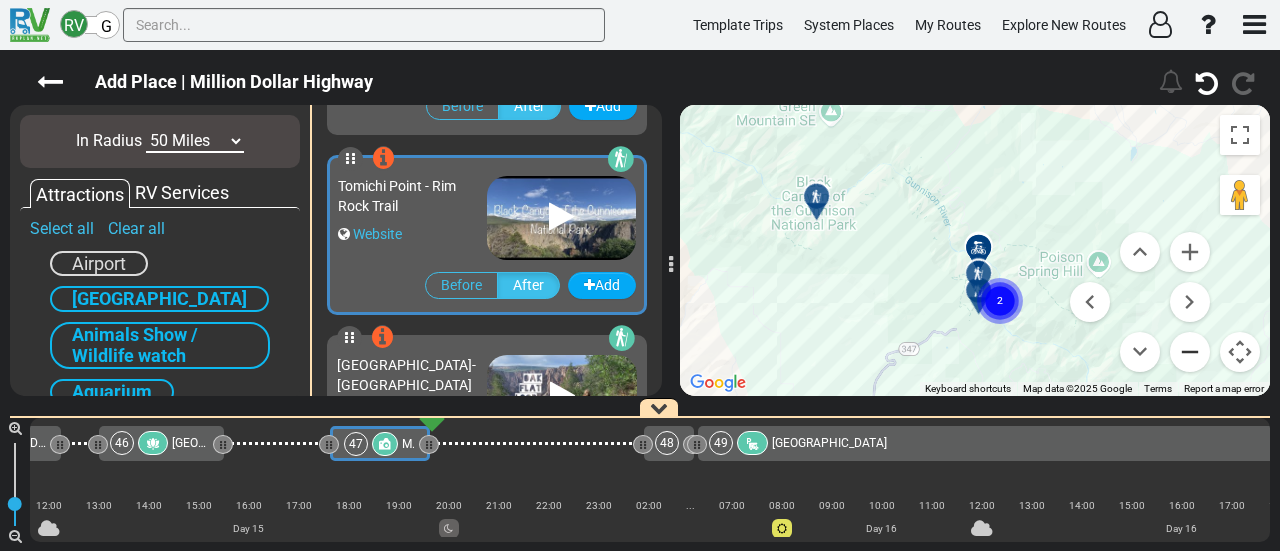 click at bounding box center (1190, 352) 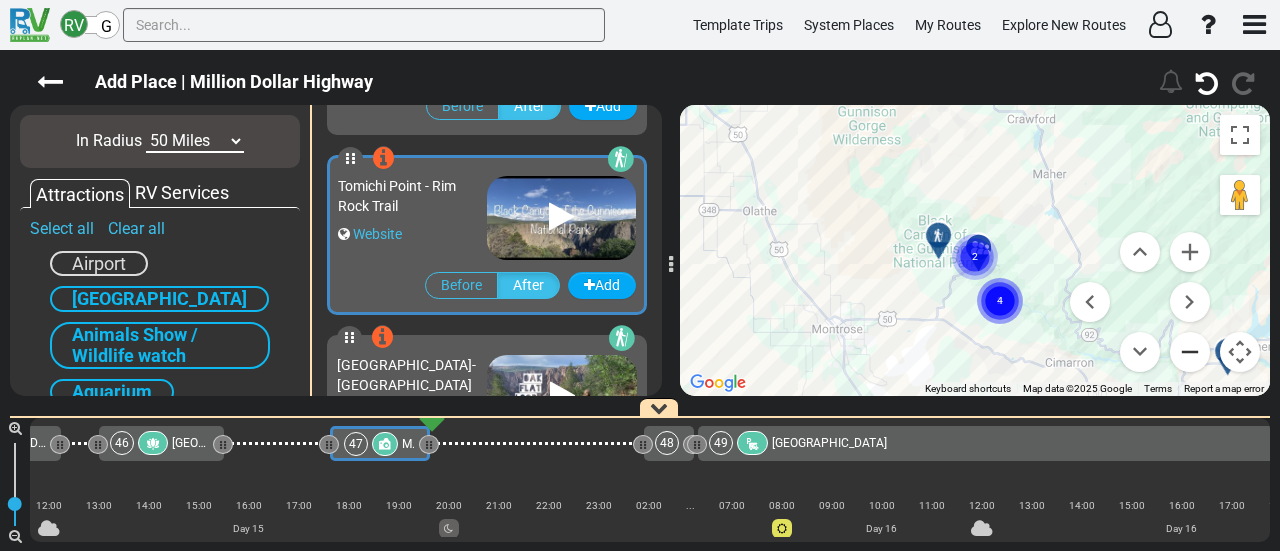click at bounding box center (1190, 352) 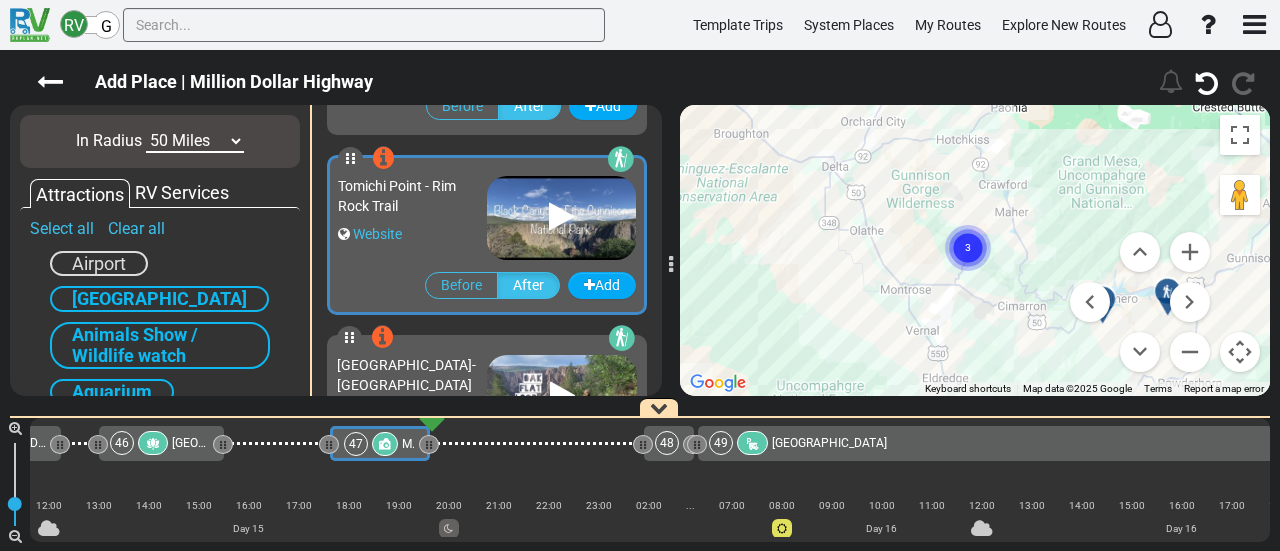 drag, startPoint x: 1080, startPoint y: 349, endPoint x: 1011, endPoint y: 201, distance: 163.29422 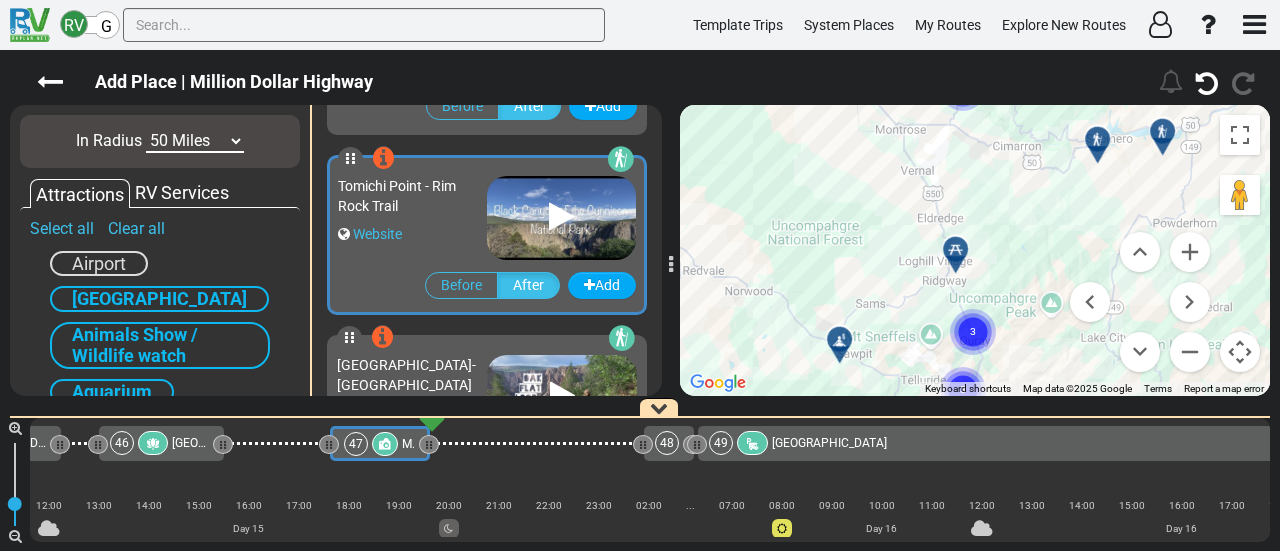drag, startPoint x: 1003, startPoint y: 290, endPoint x: 998, endPoint y: 121, distance: 169.07394 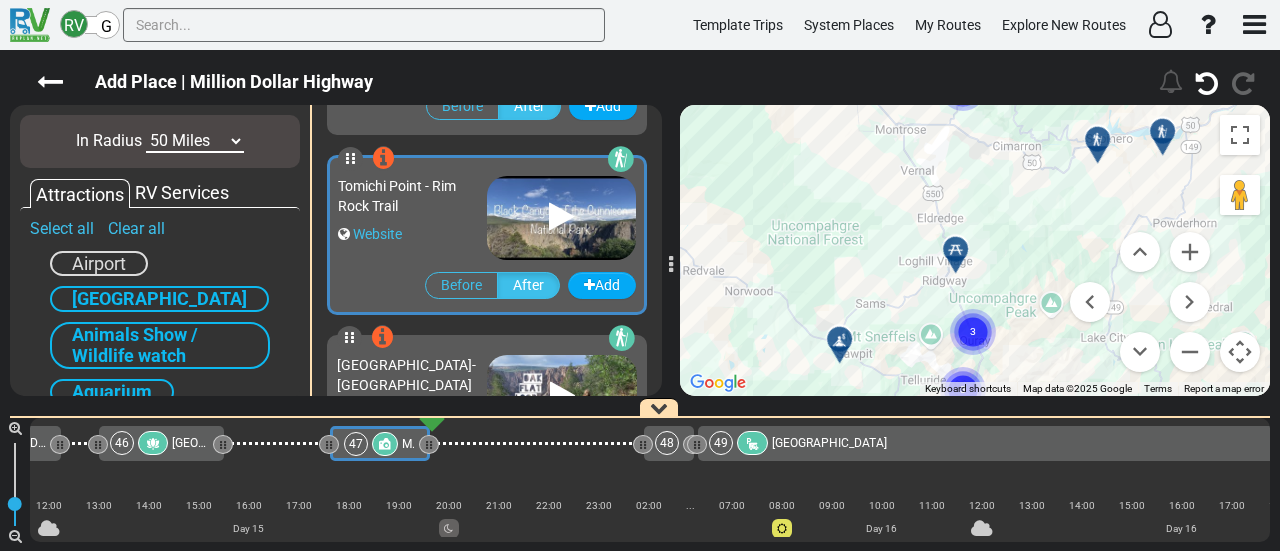 click 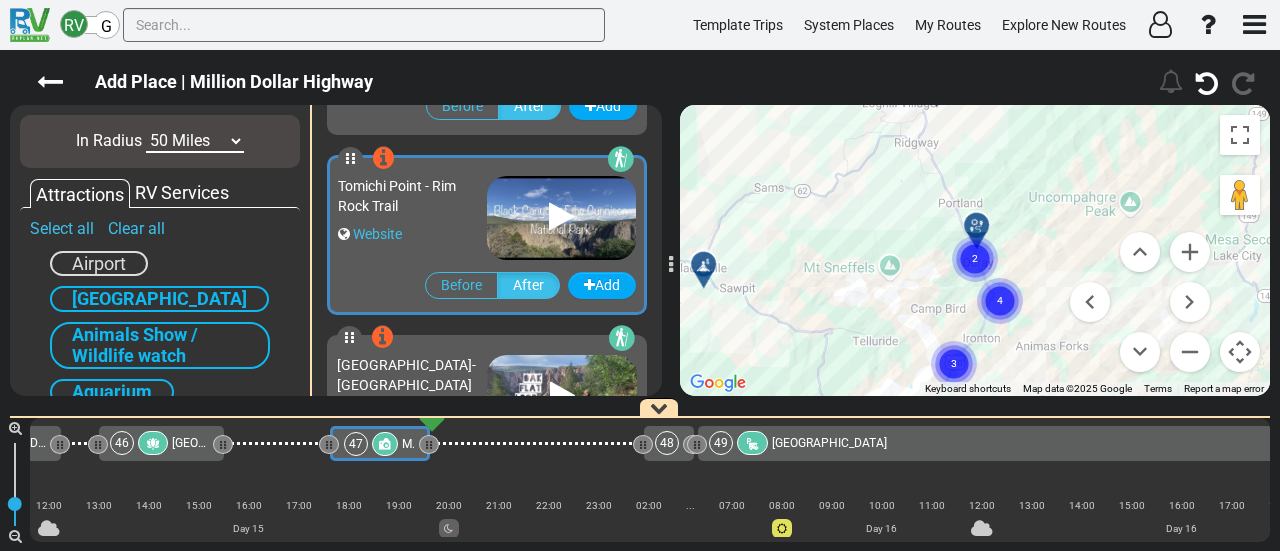 click on "2" at bounding box center [975, 235] 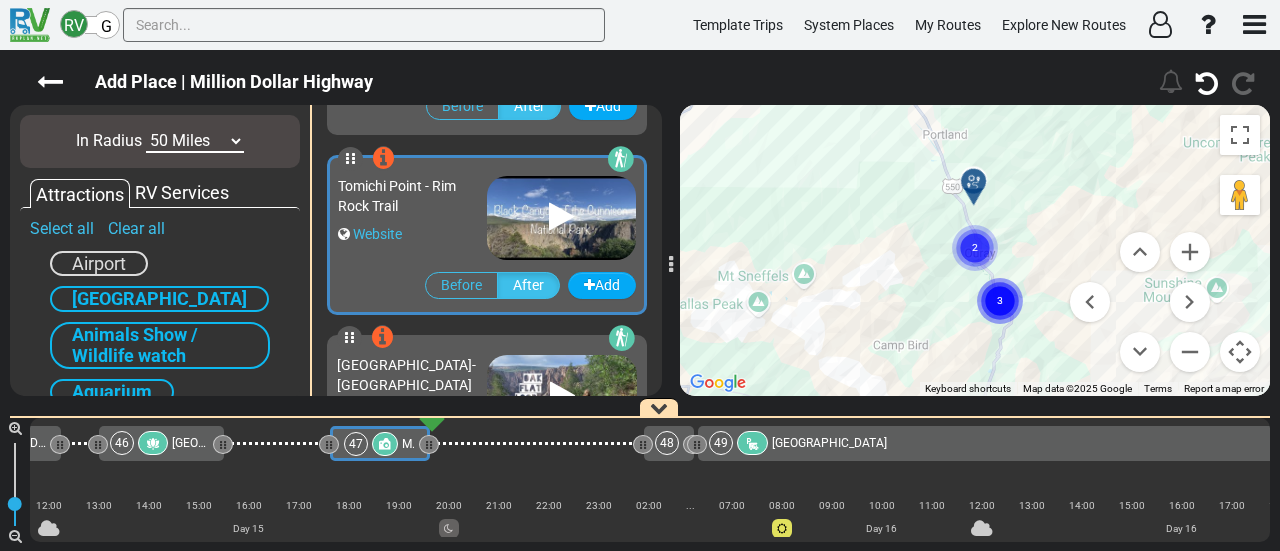 click at bounding box center [980, 189] 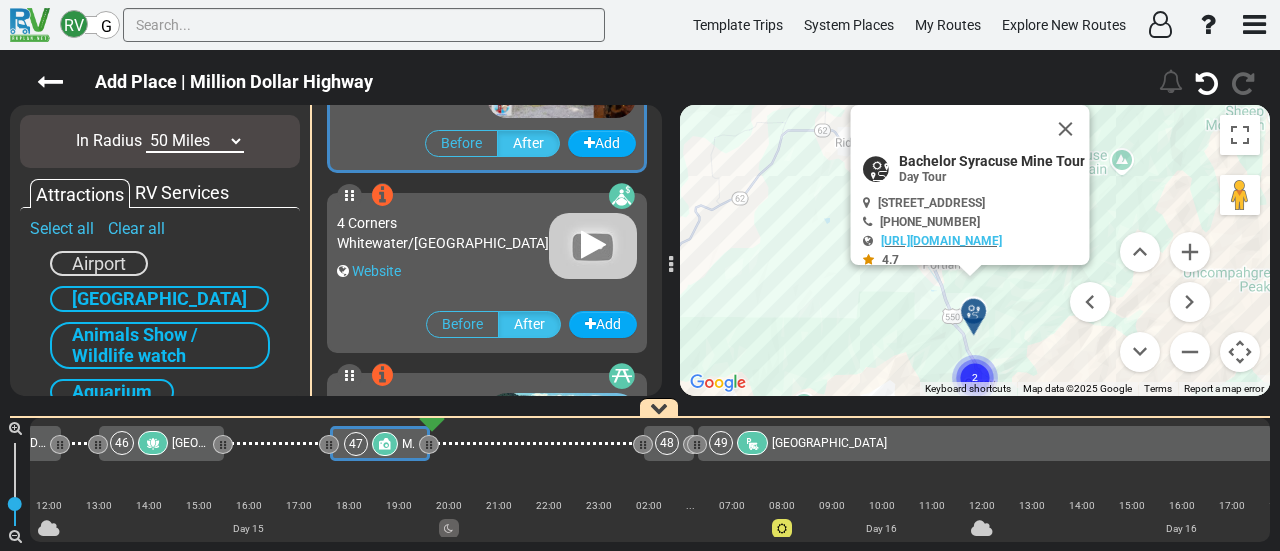 scroll, scrollTop: 1256, scrollLeft: 0, axis: vertical 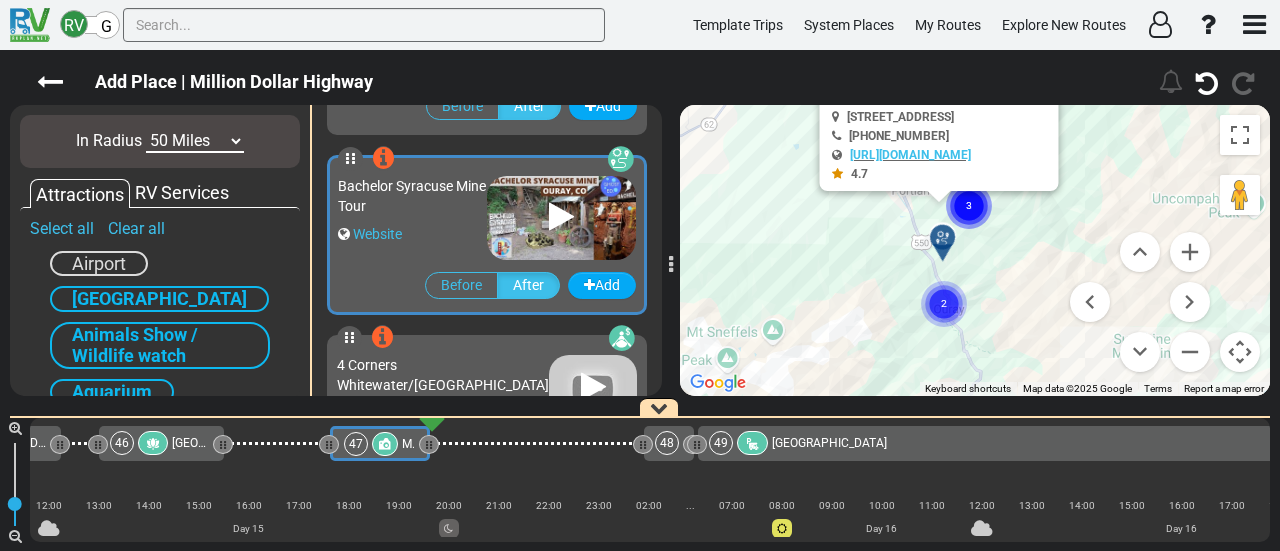 drag, startPoint x: 1045, startPoint y: 329, endPoint x: 1010, endPoint y: 214, distance: 120.20815 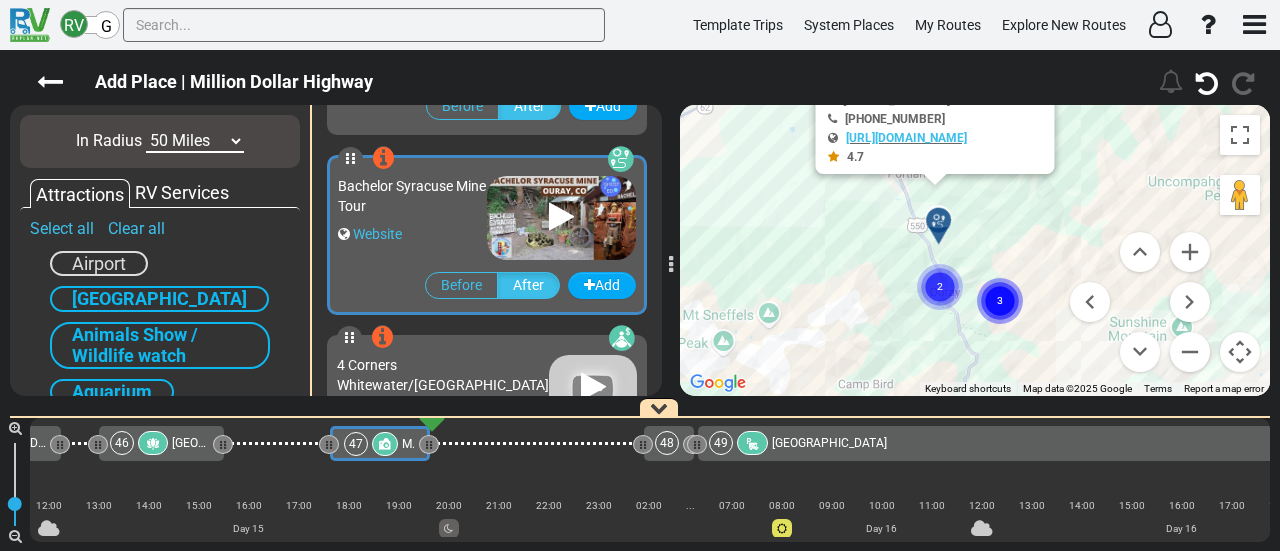 click 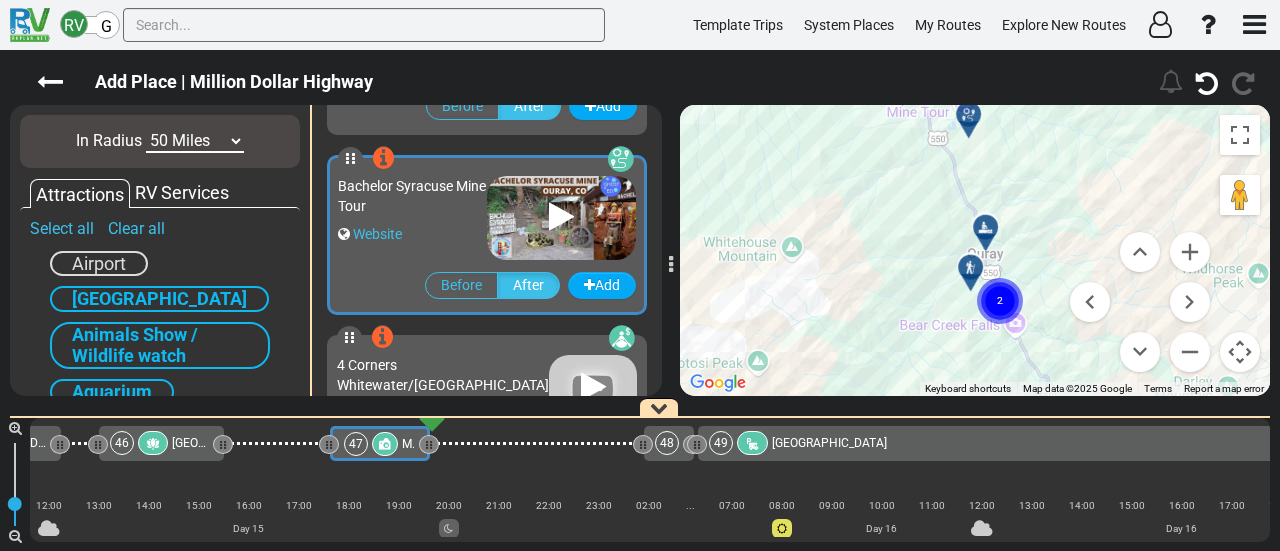 click at bounding box center (985, 226) 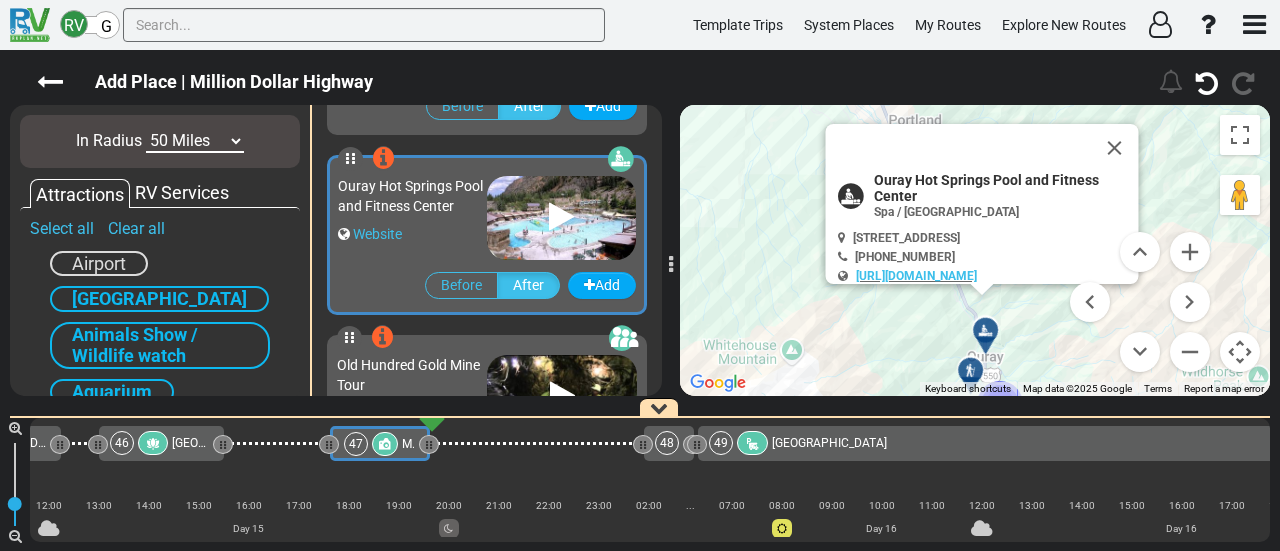 scroll, scrollTop: 896, scrollLeft: 0, axis: vertical 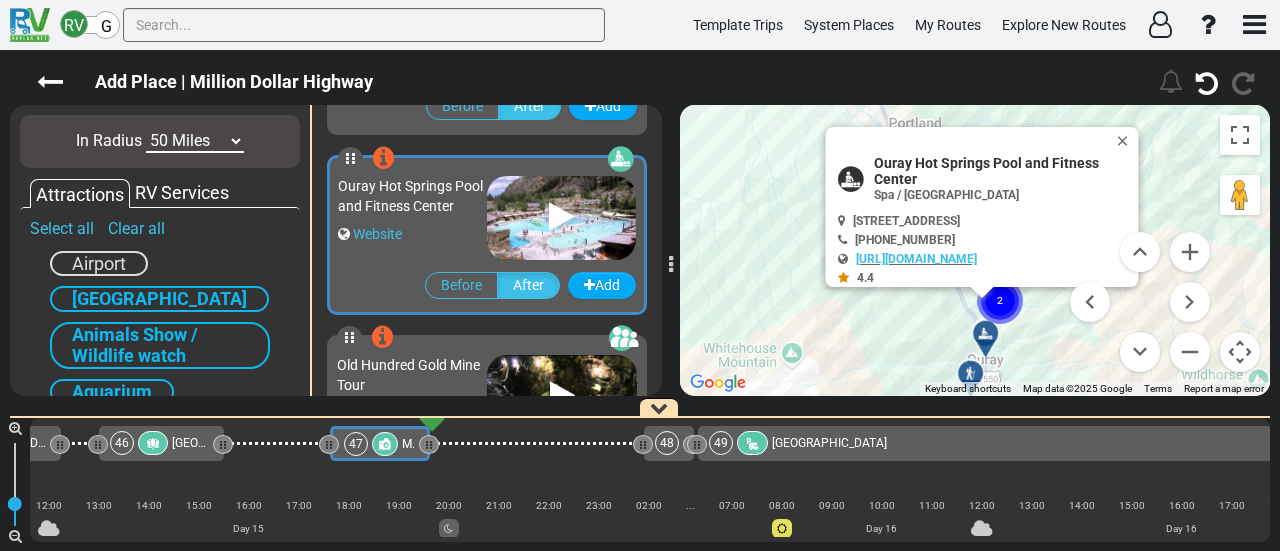 click at bounding box center [970, 373] 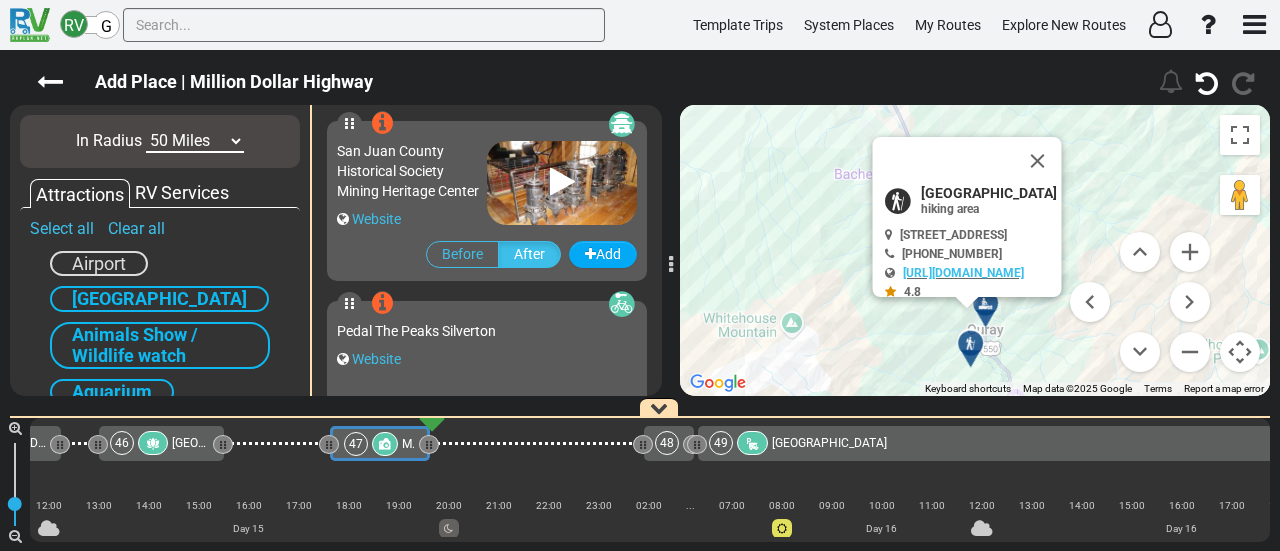 scroll, scrollTop: 356, scrollLeft: 0, axis: vertical 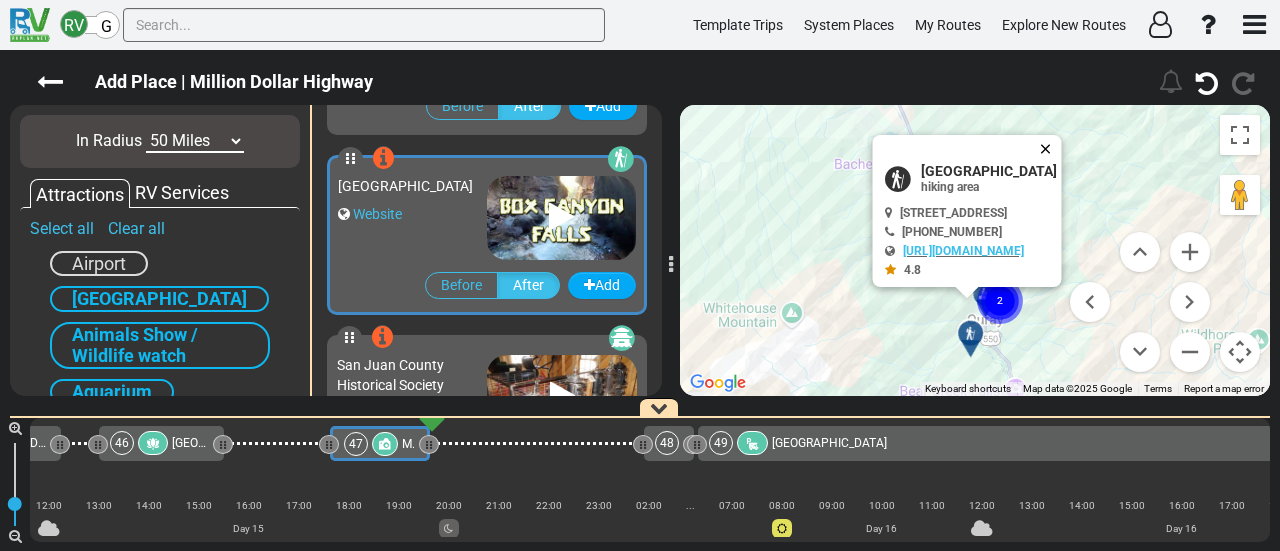 click at bounding box center (1050, 149) 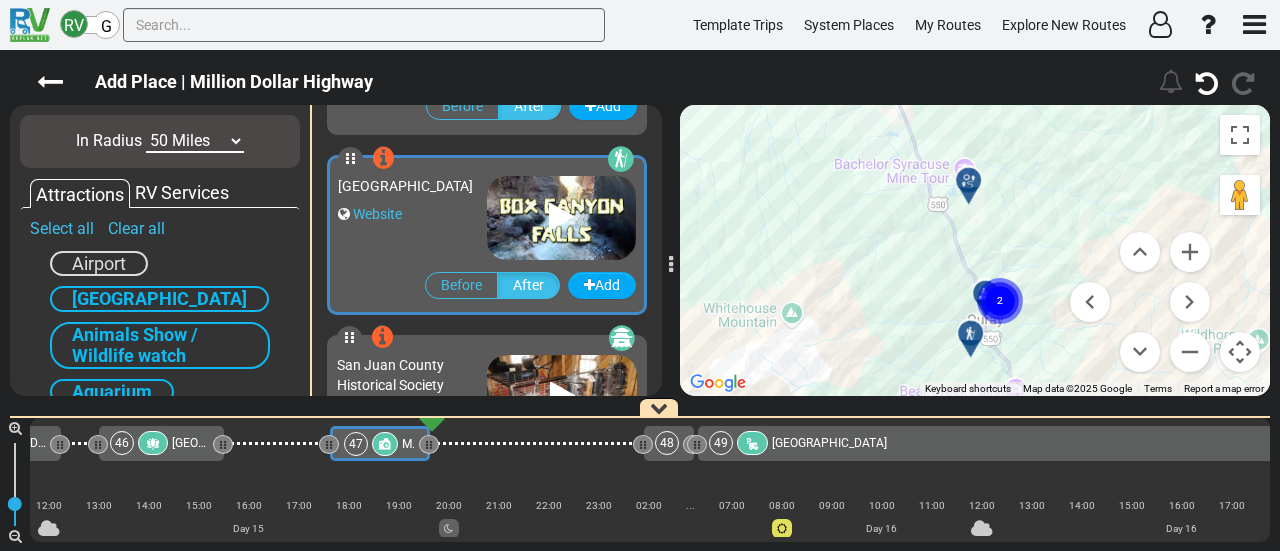 click at bounding box center [975, 188] 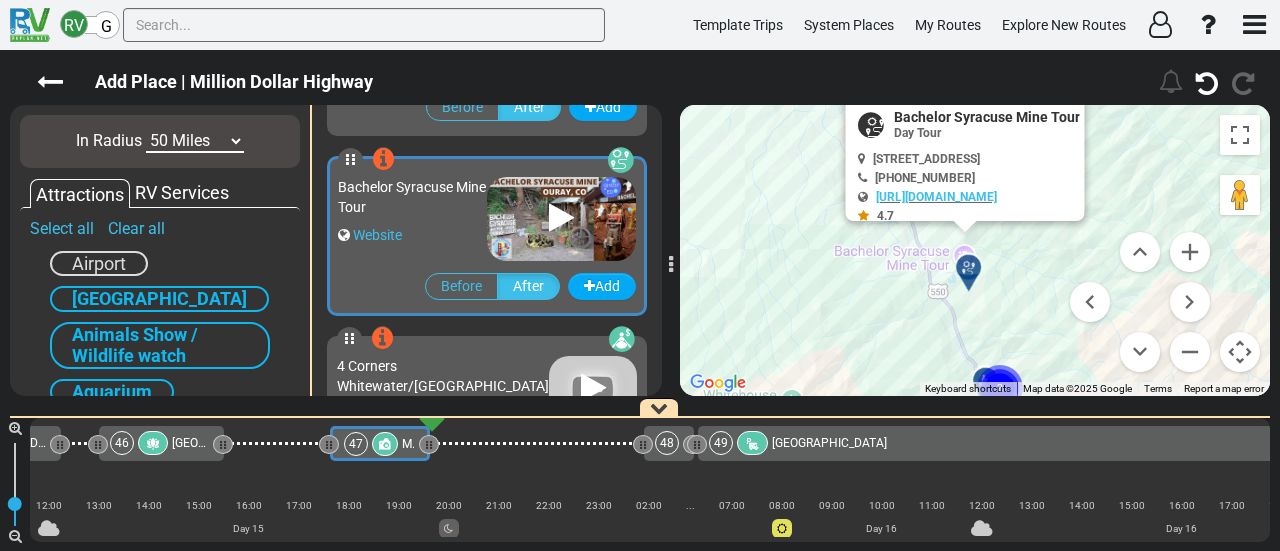 scroll, scrollTop: 1256, scrollLeft: 0, axis: vertical 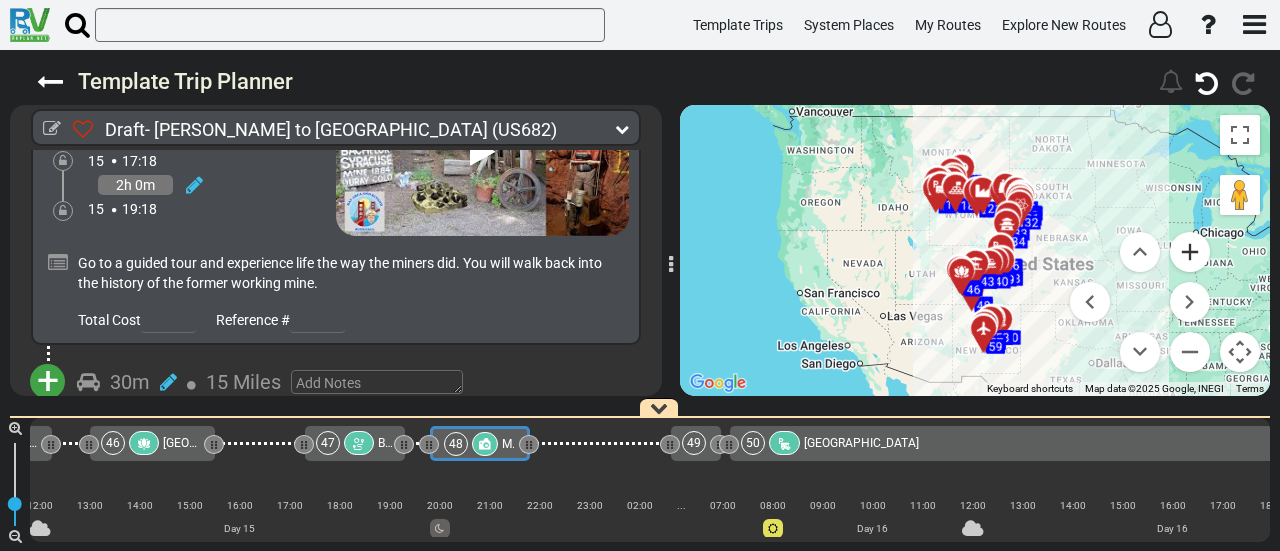 click at bounding box center (1190, 252) 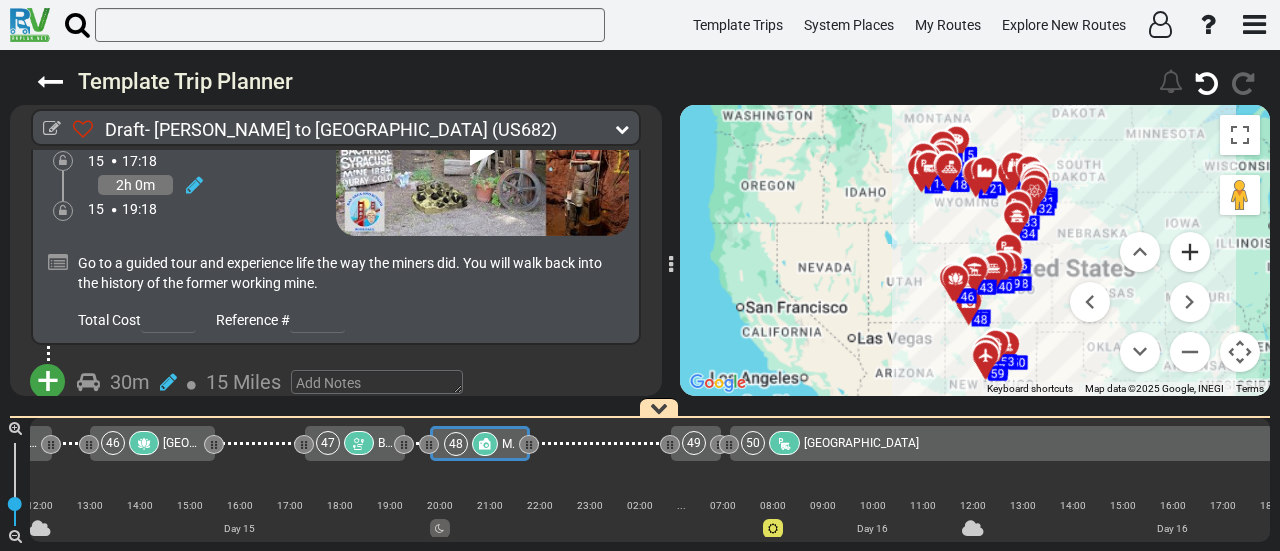 click at bounding box center (1190, 252) 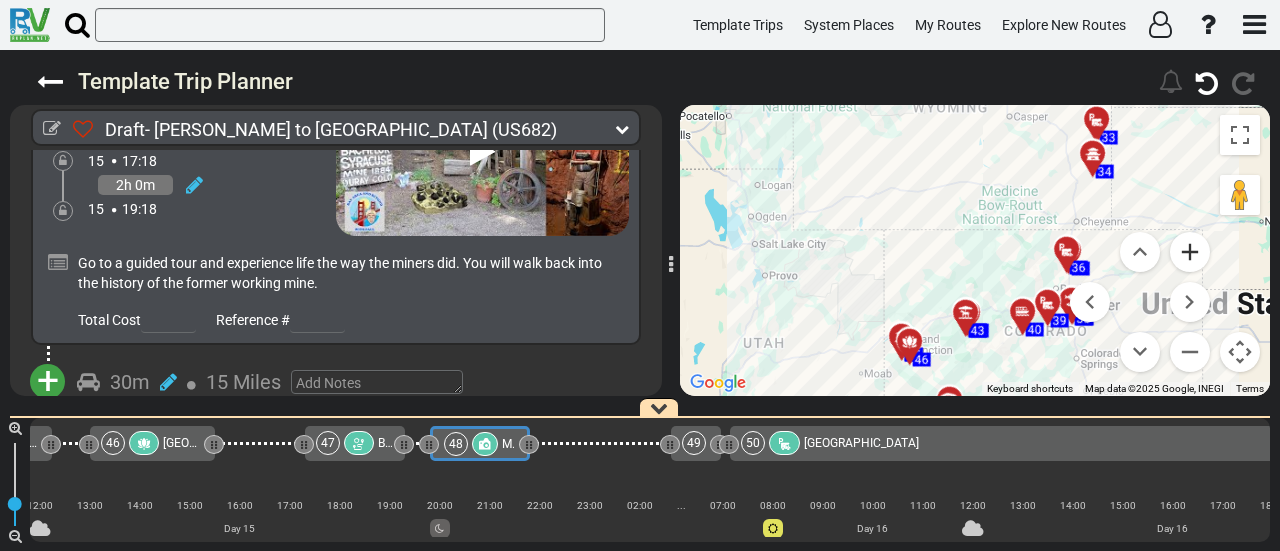 click at bounding box center (1190, 252) 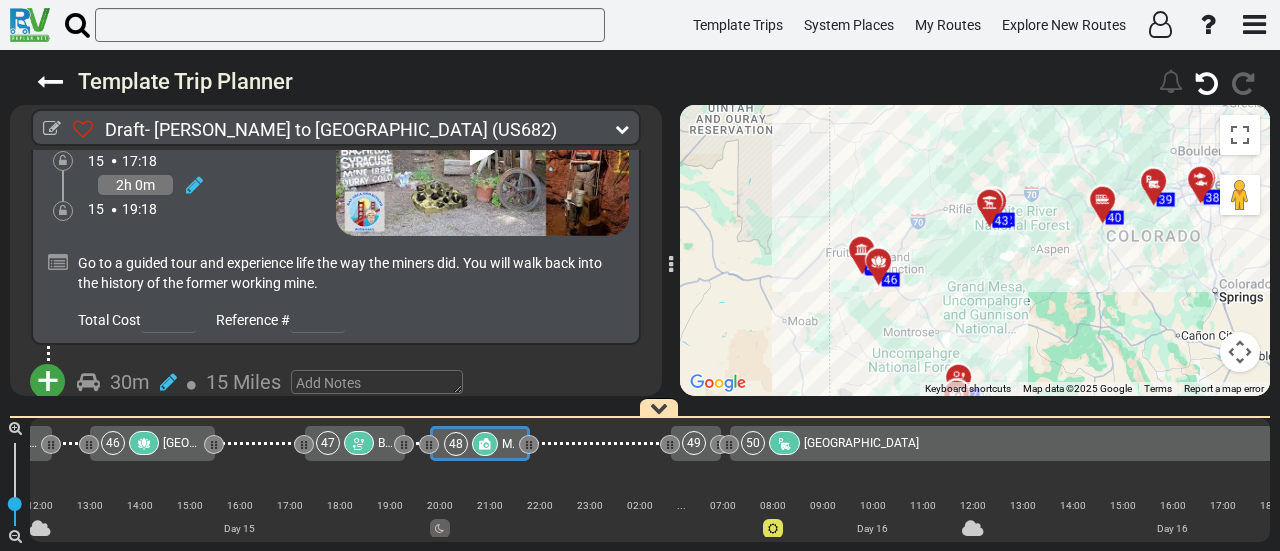 drag, startPoint x: 944, startPoint y: 240, endPoint x: 978, endPoint y: 64, distance: 179.25401 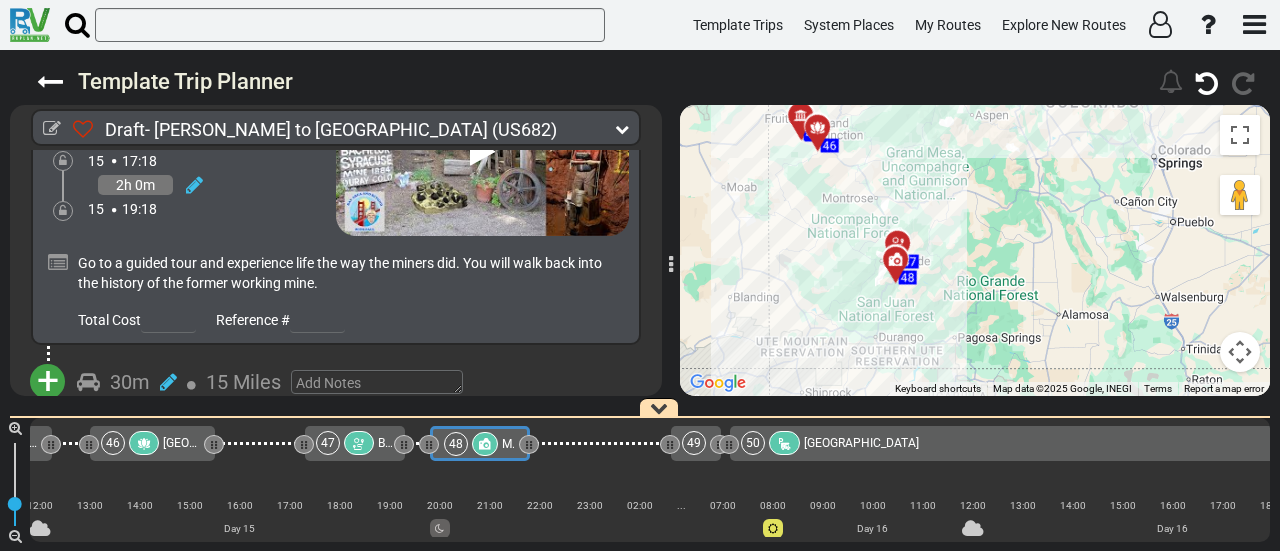 drag, startPoint x: 754, startPoint y: 308, endPoint x: 696, endPoint y: 177, distance: 143.26549 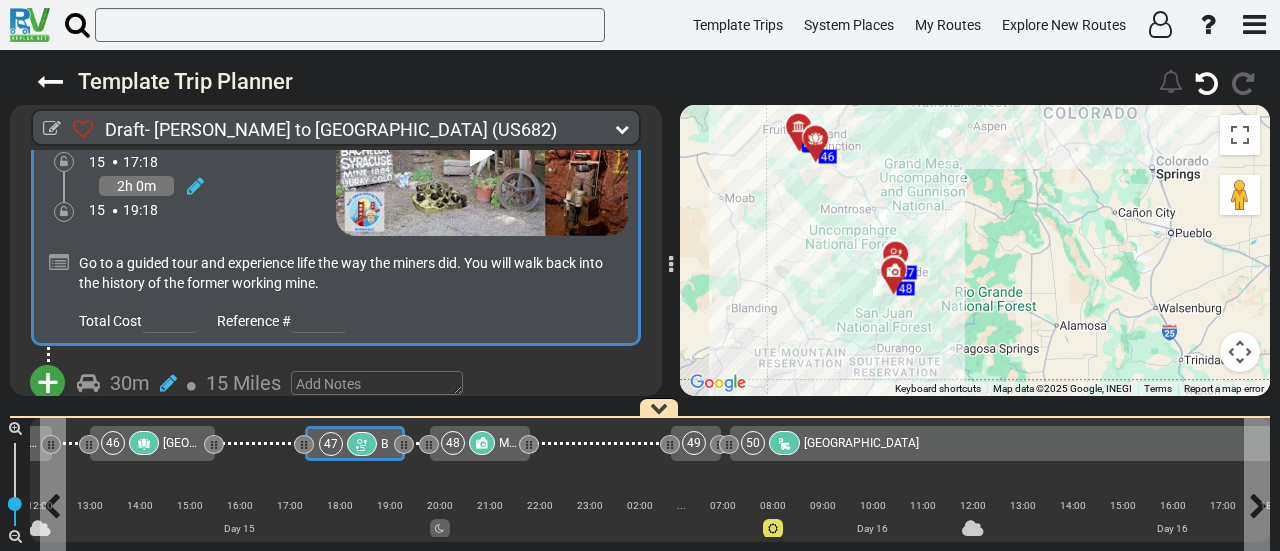 click on "47" at bounding box center (350, 444) 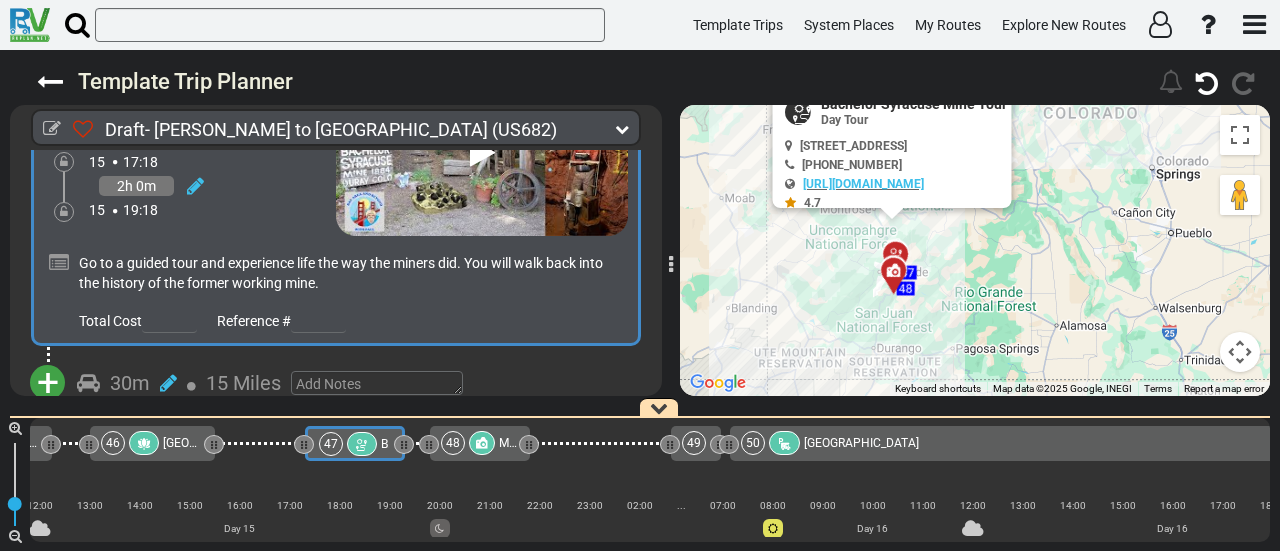 scroll, scrollTop: 18522, scrollLeft: 0, axis: vertical 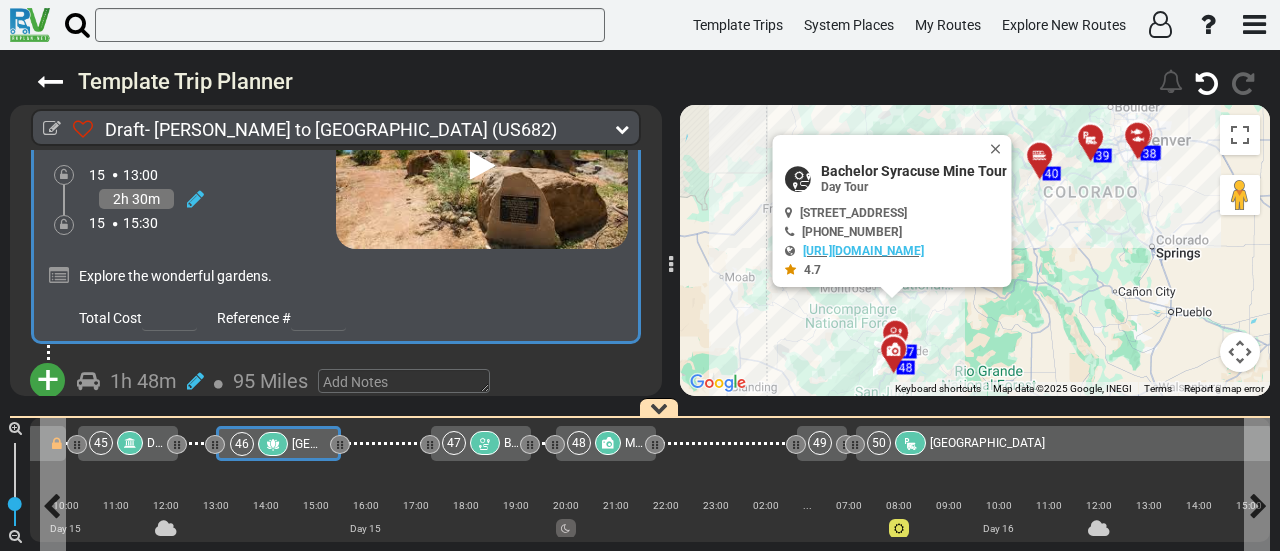 click at bounding box center (273, 444) 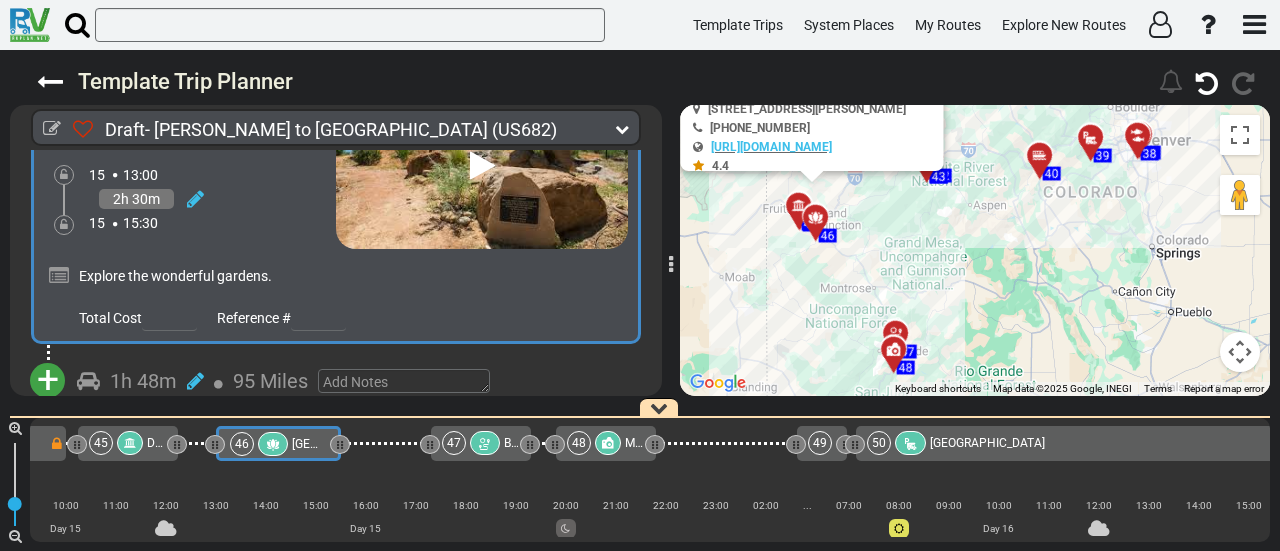 scroll, scrollTop: 17970, scrollLeft: 0, axis: vertical 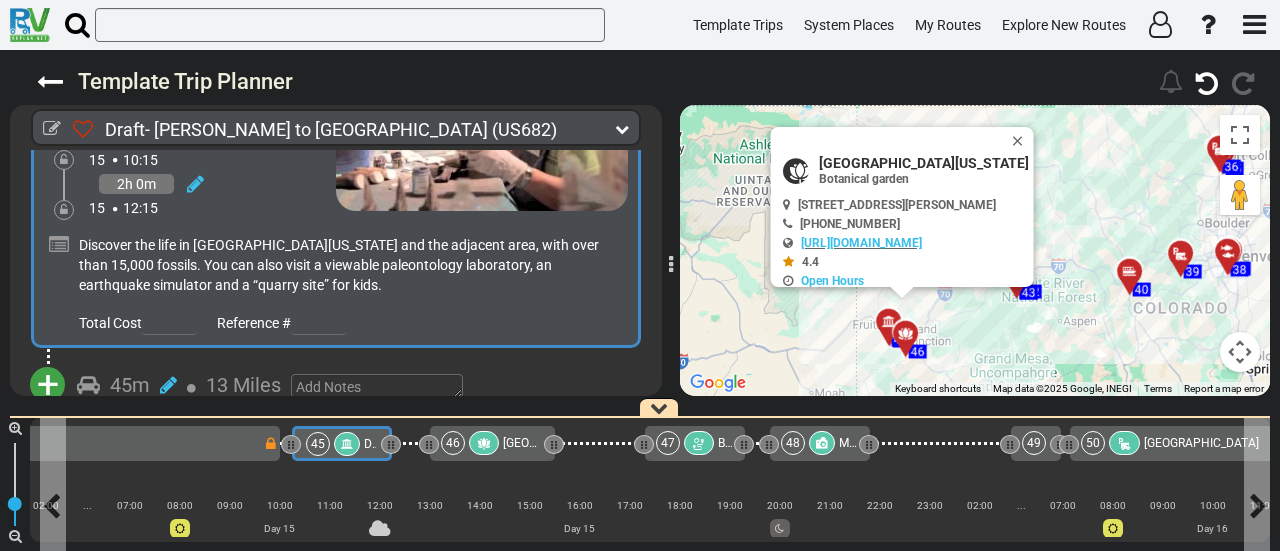 click at bounding box center [347, 444] 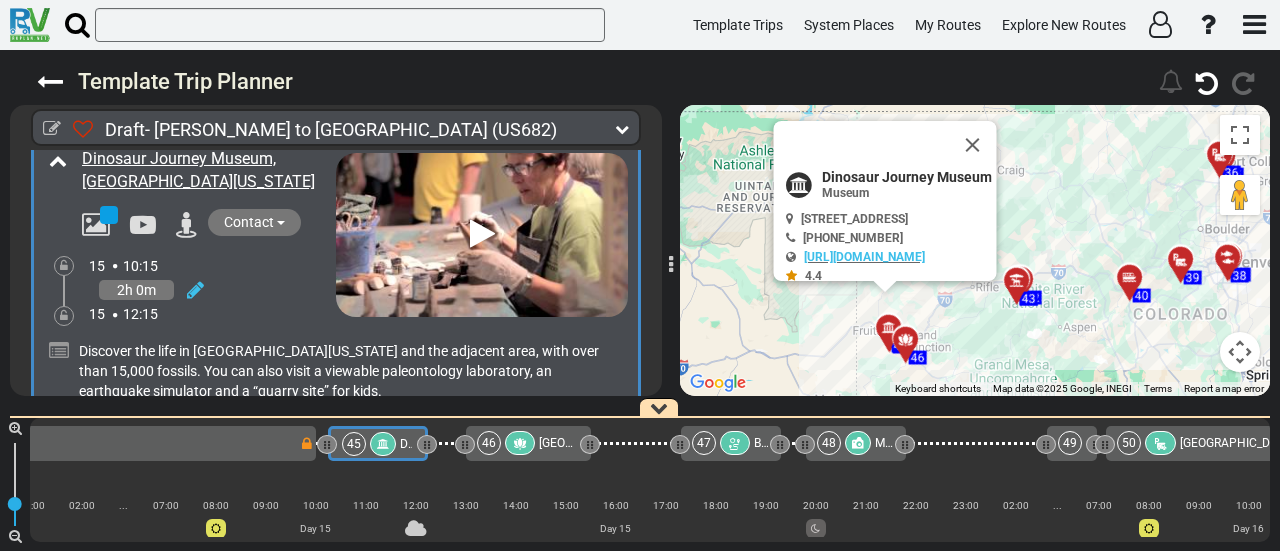 scroll, scrollTop: 17646, scrollLeft: 0, axis: vertical 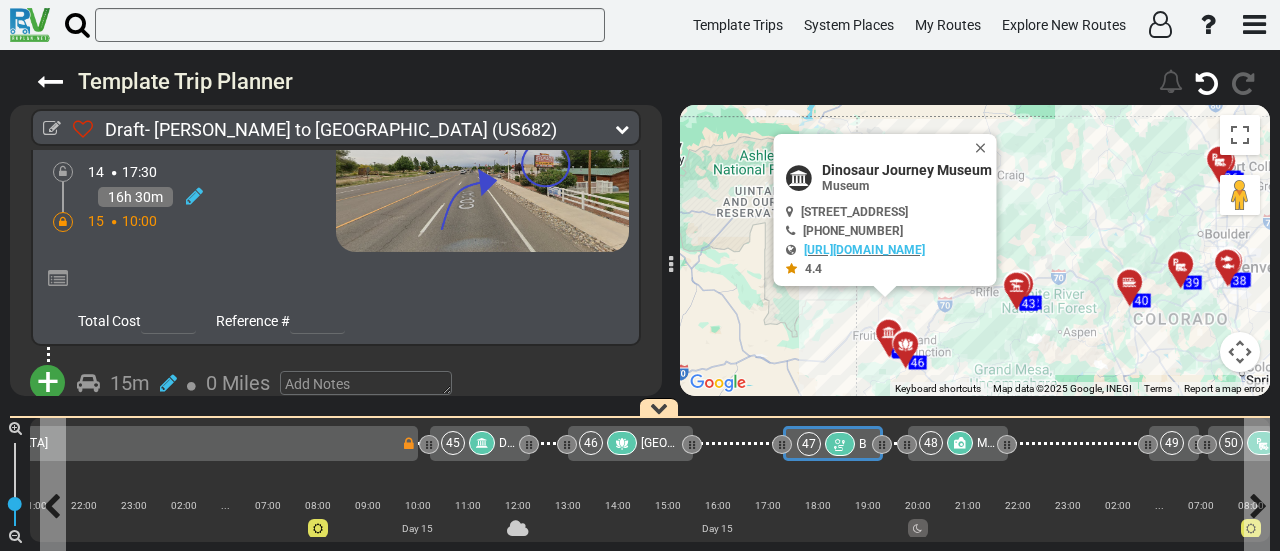 click on "47" at bounding box center (809, 444) 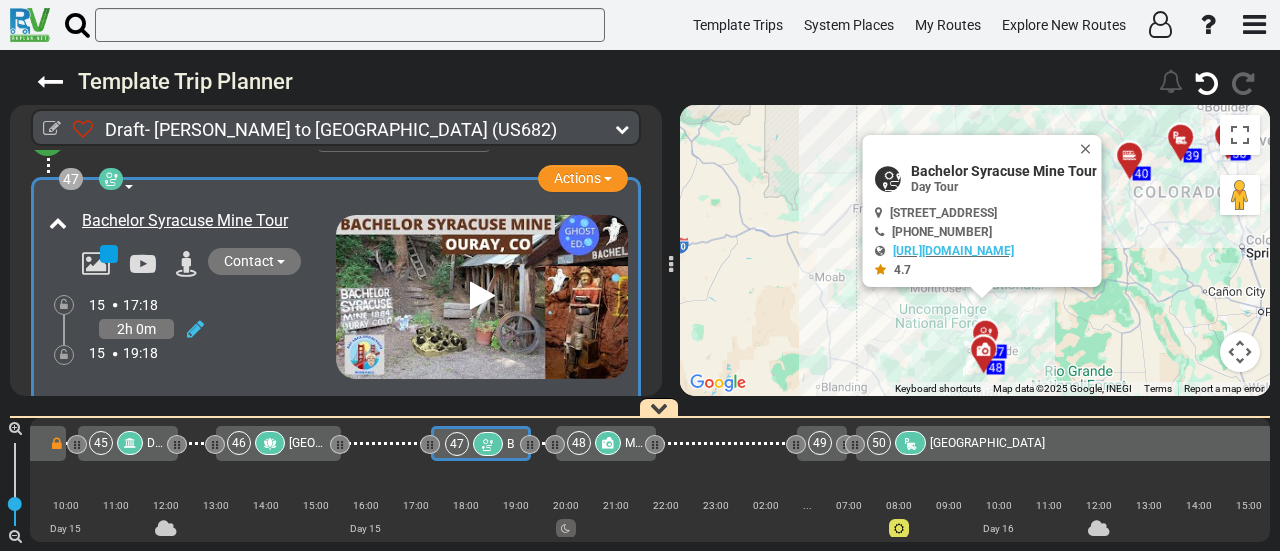 click on "+" at bounding box center (48, 526) 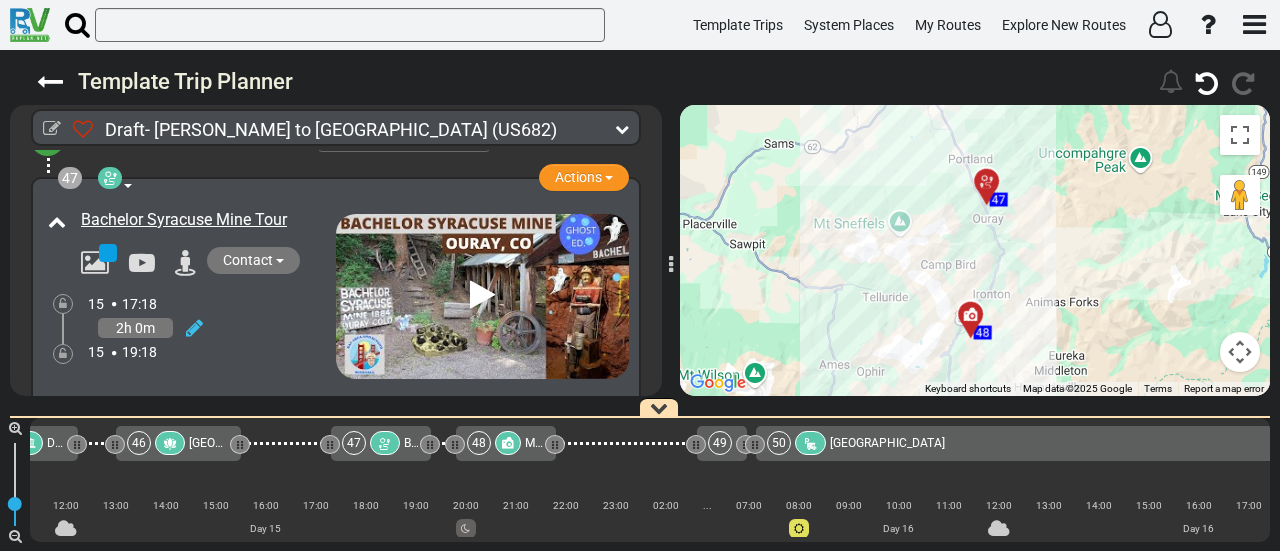 click on "Add Campground" at bounding box center [110, 586] 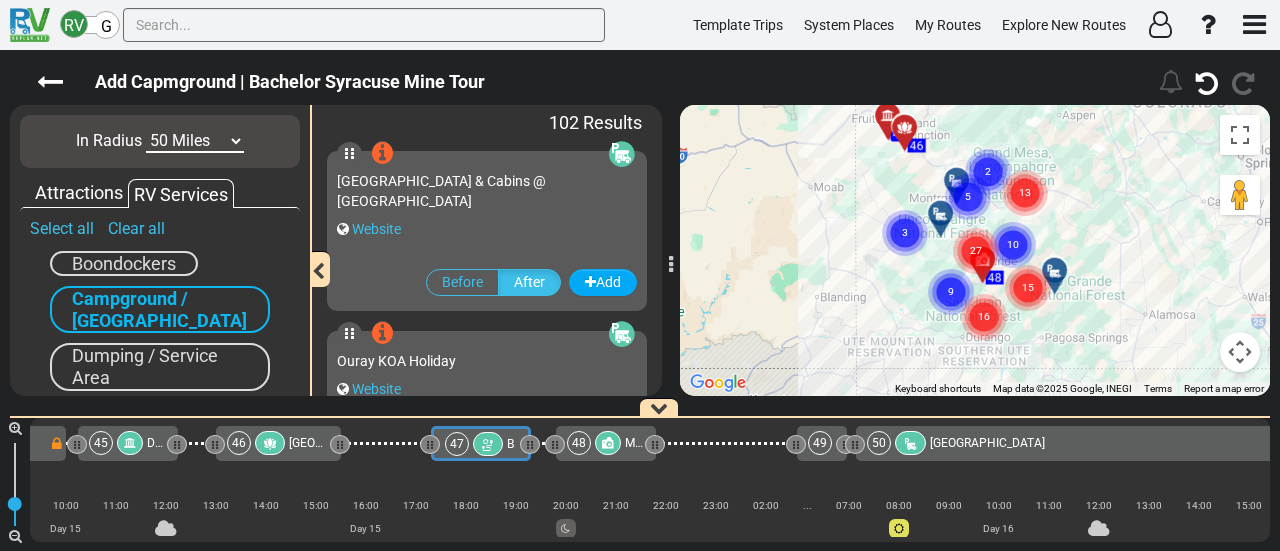 click on "10 Miles 50 Miles 100 Miles 250 Miles 500 Miles 1000 Miles" at bounding box center (195, 141) 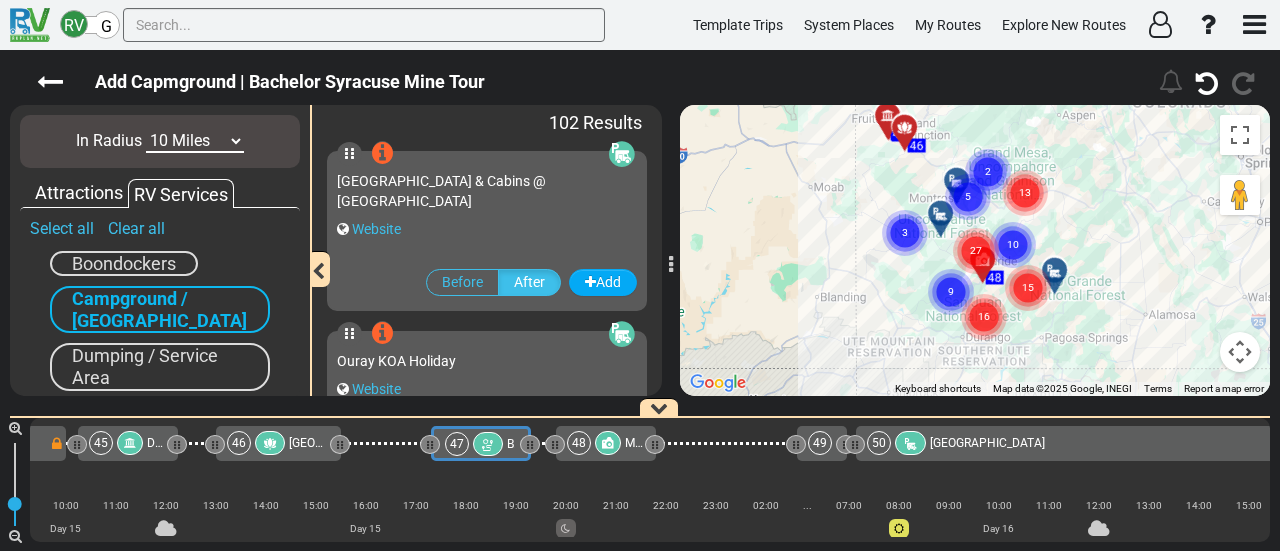 click on "10 Miles 50 Miles 100 Miles 250 Miles 500 Miles 1000 Miles" at bounding box center (195, 141) 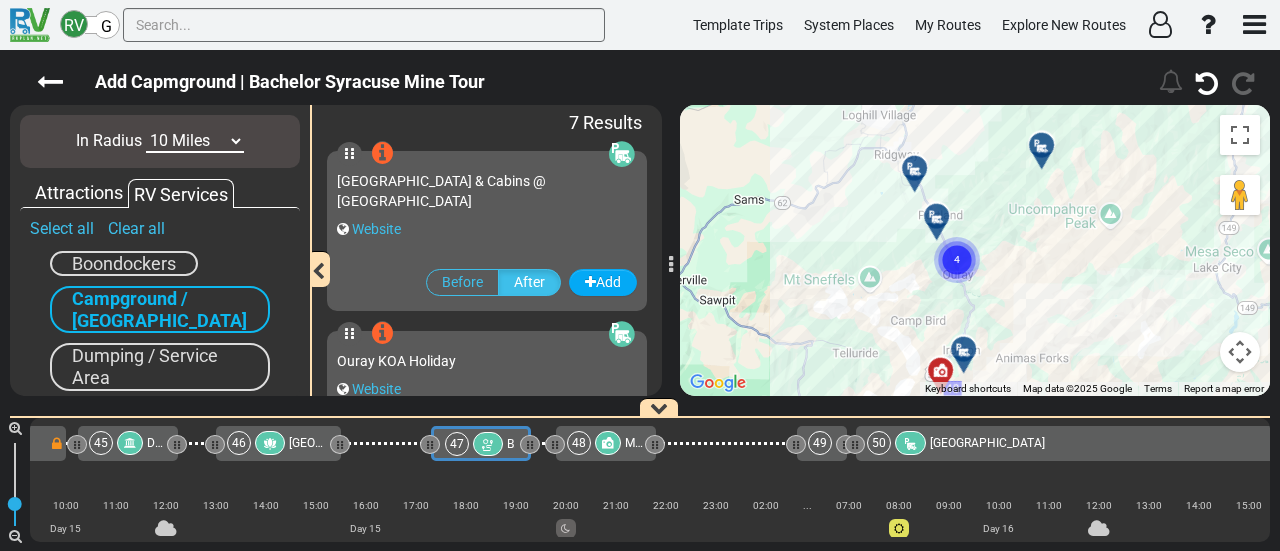 click at bounding box center [936, 215] 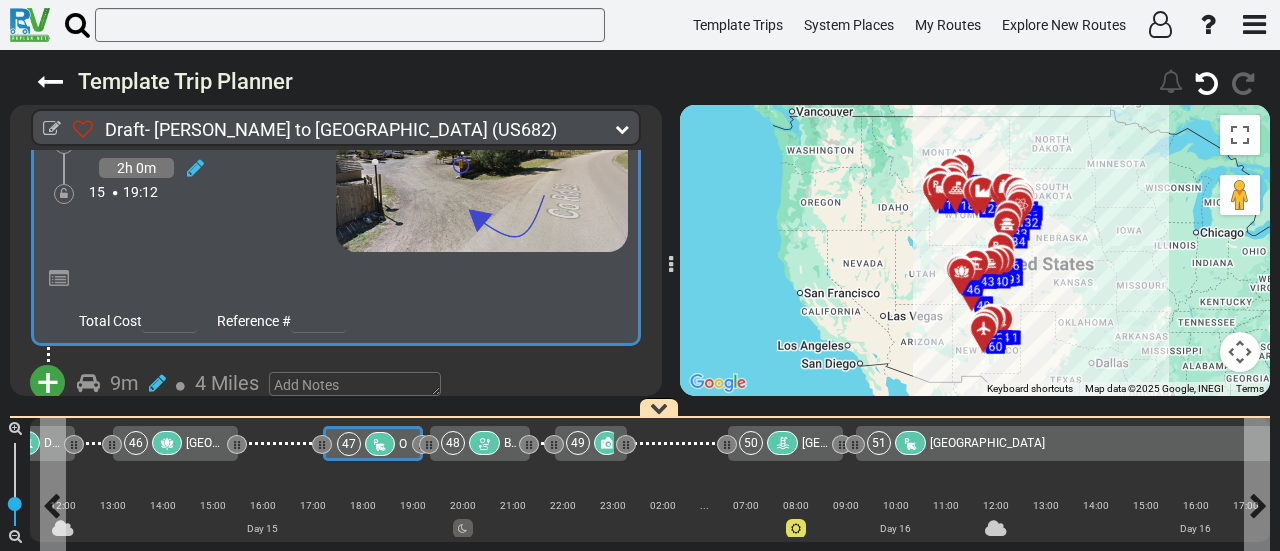 click on "47" at bounding box center [368, 444] 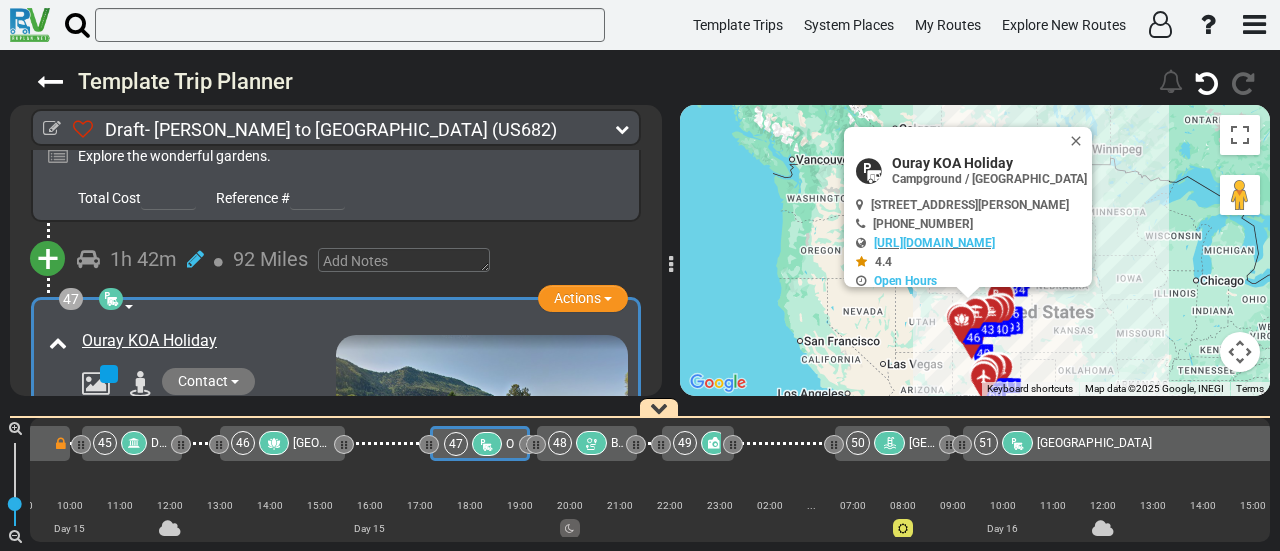 click at bounding box center [195, 449] 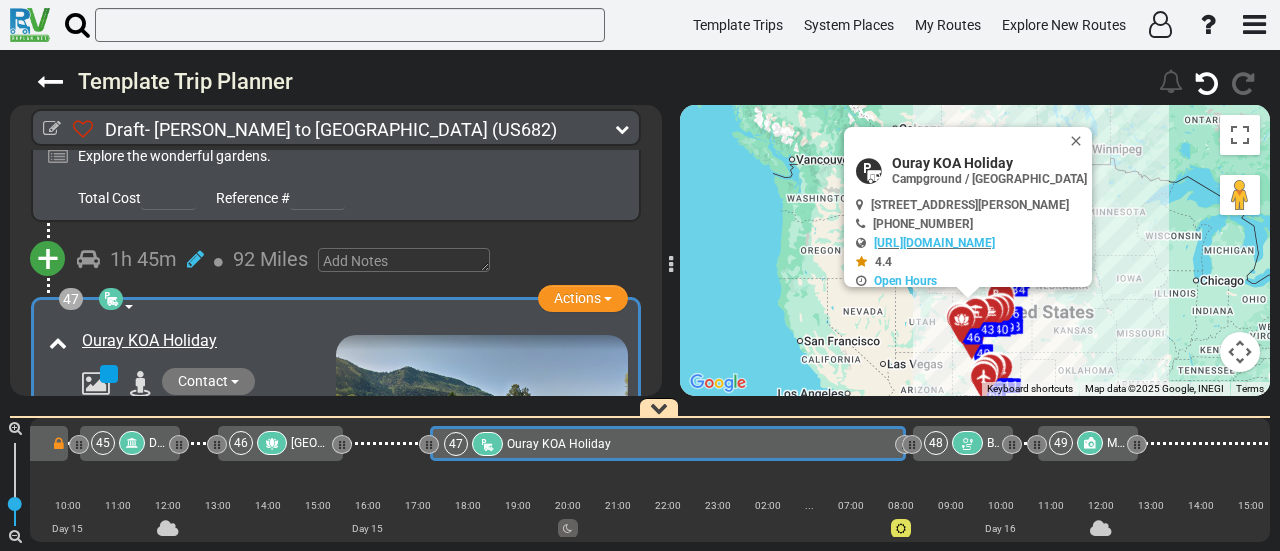 drag, startPoint x: 522, startPoint y: 442, endPoint x: 898, endPoint y: 474, distance: 377.35925 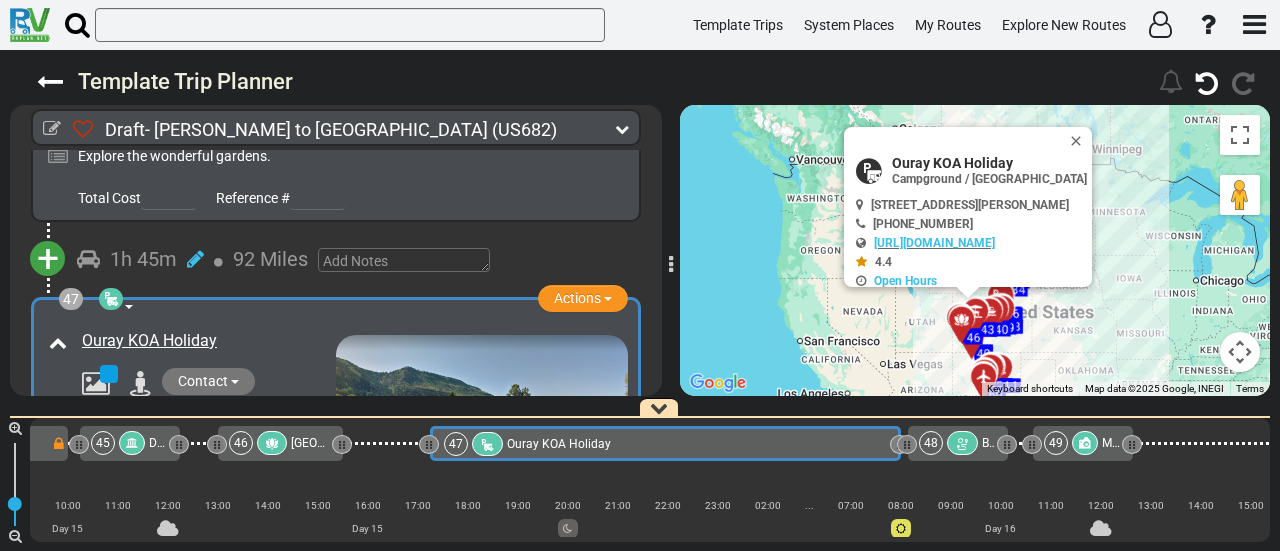 click at bounding box center [64, 475] 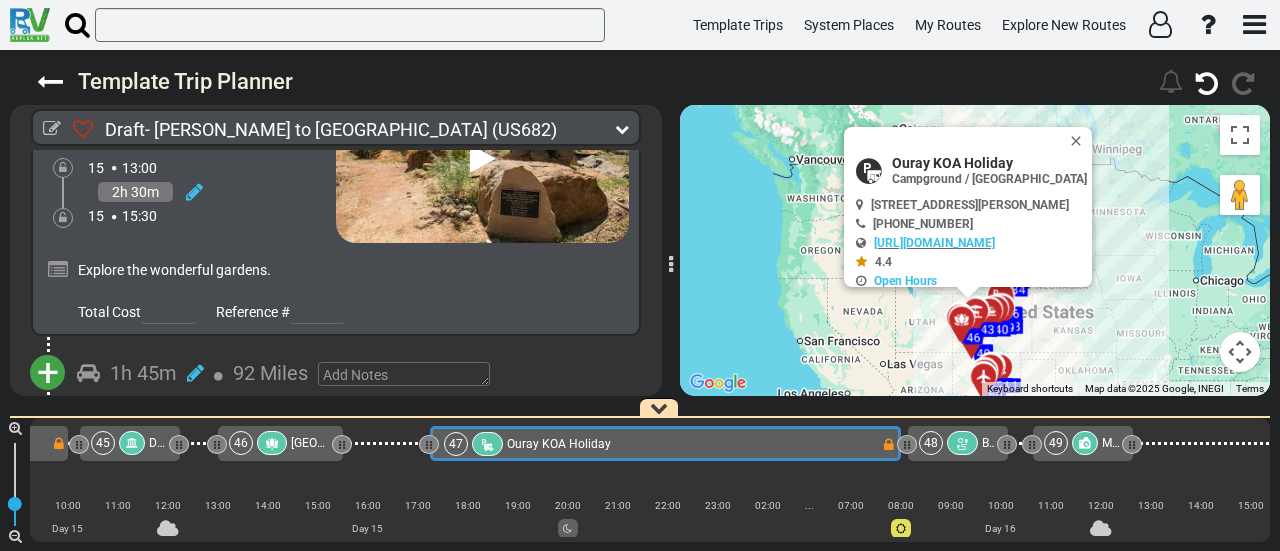 scroll, scrollTop: 18238, scrollLeft: 0, axis: vertical 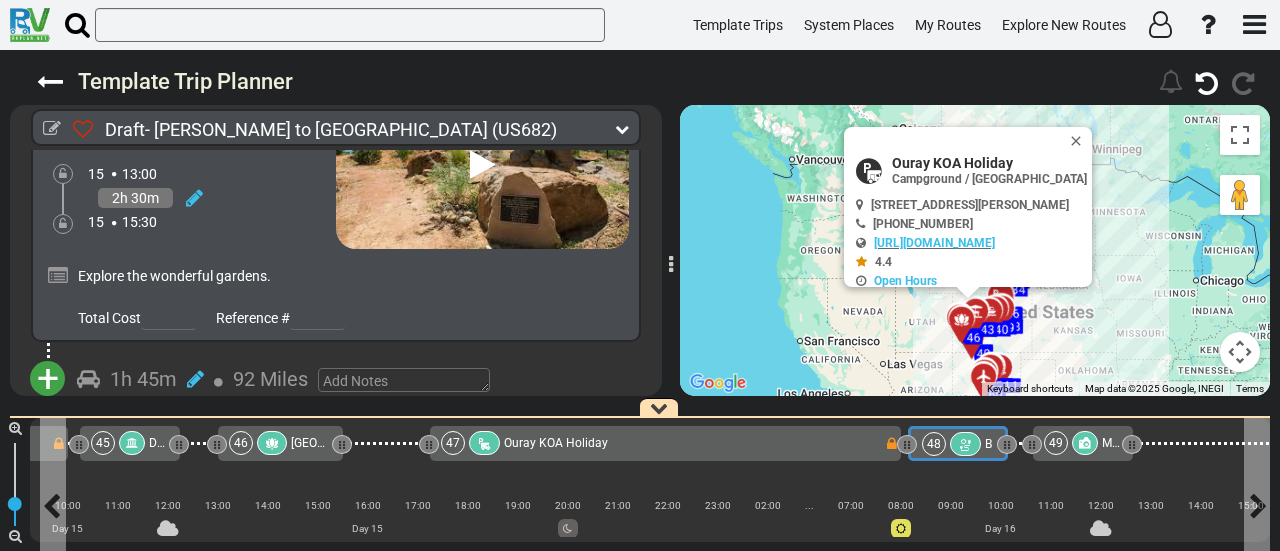 click at bounding box center (965, 445) 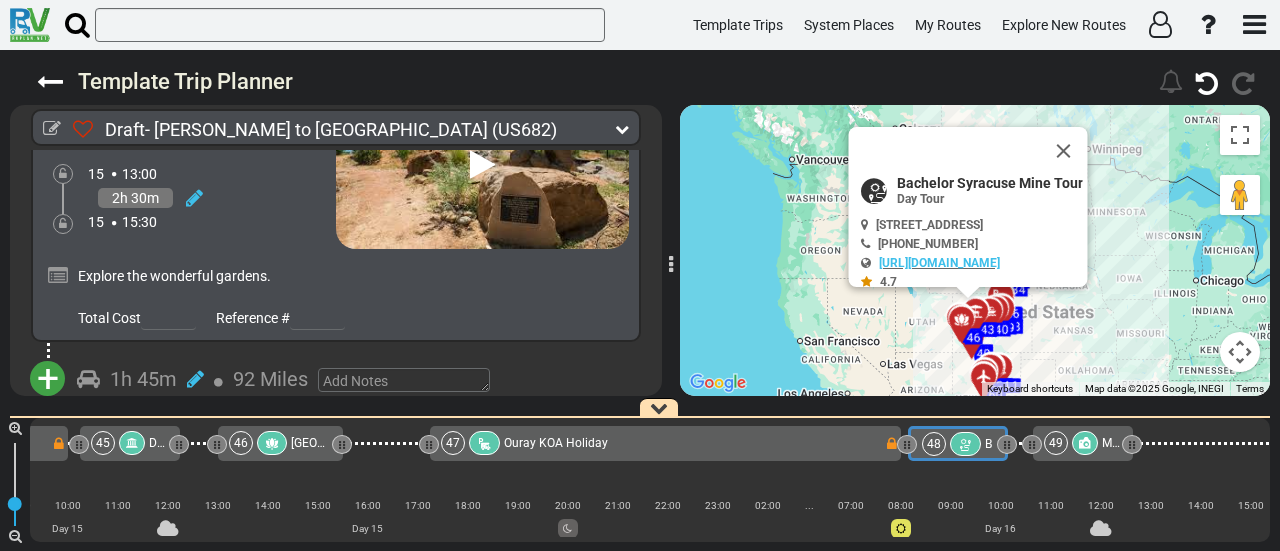 scroll, scrollTop: 18372, scrollLeft: 0, axis: vertical 